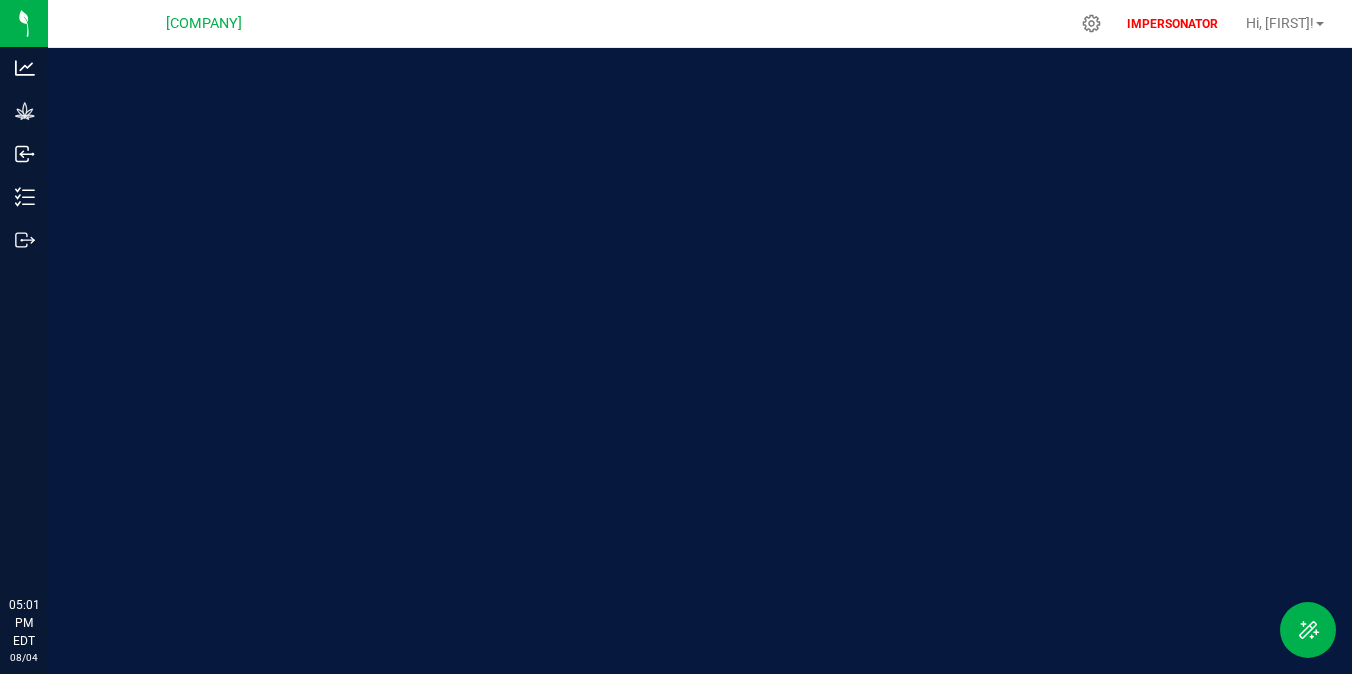 scroll, scrollTop: 0, scrollLeft: 0, axis: both 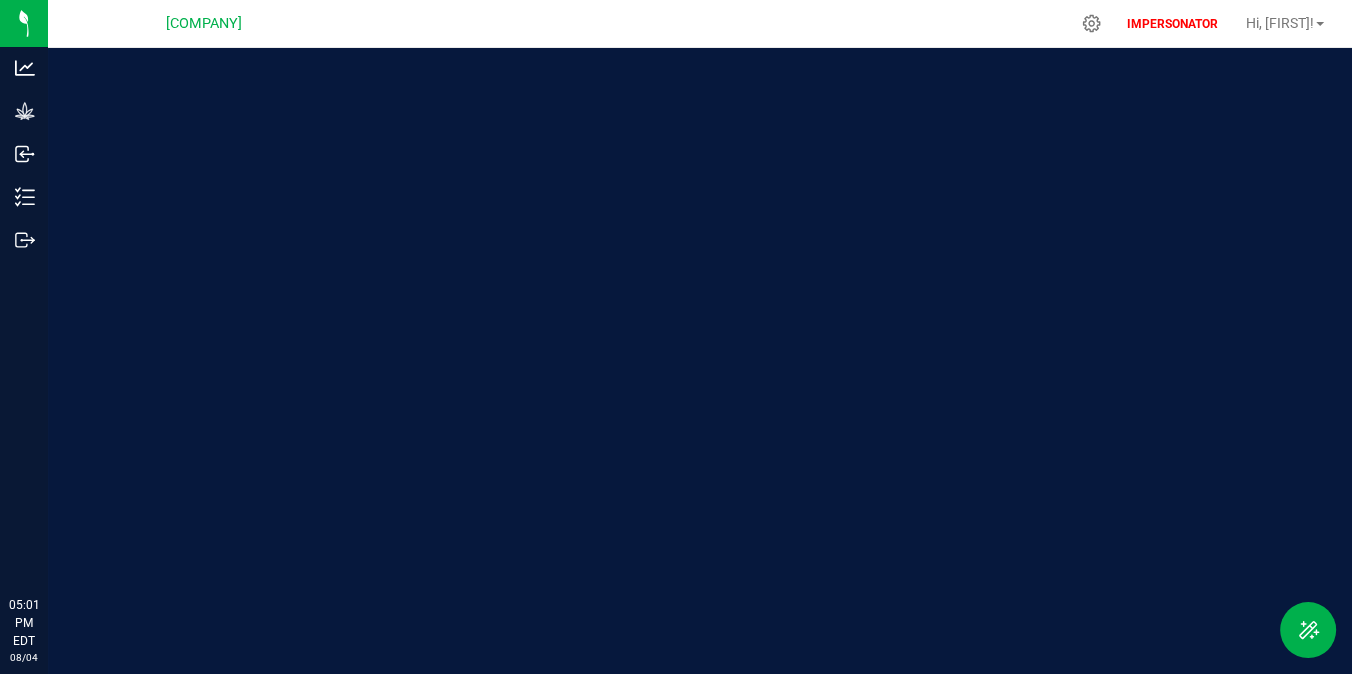 click 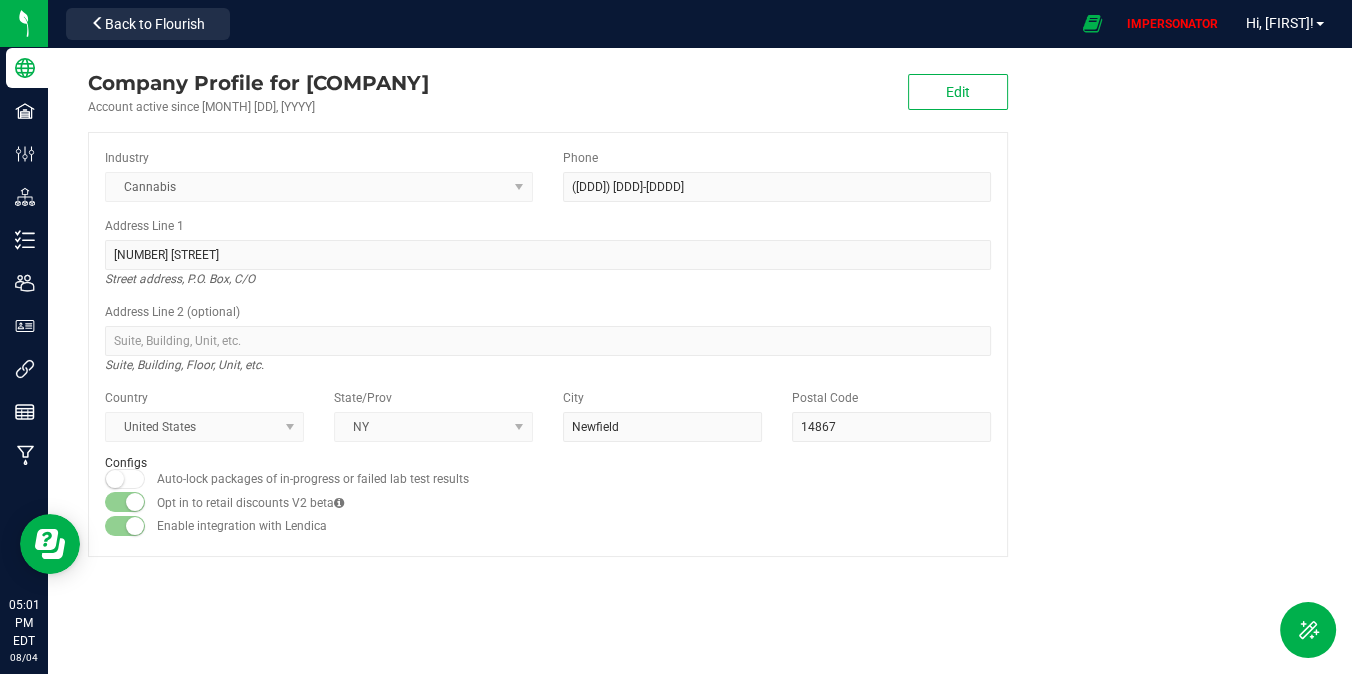 scroll, scrollTop: 0, scrollLeft: 0, axis: both 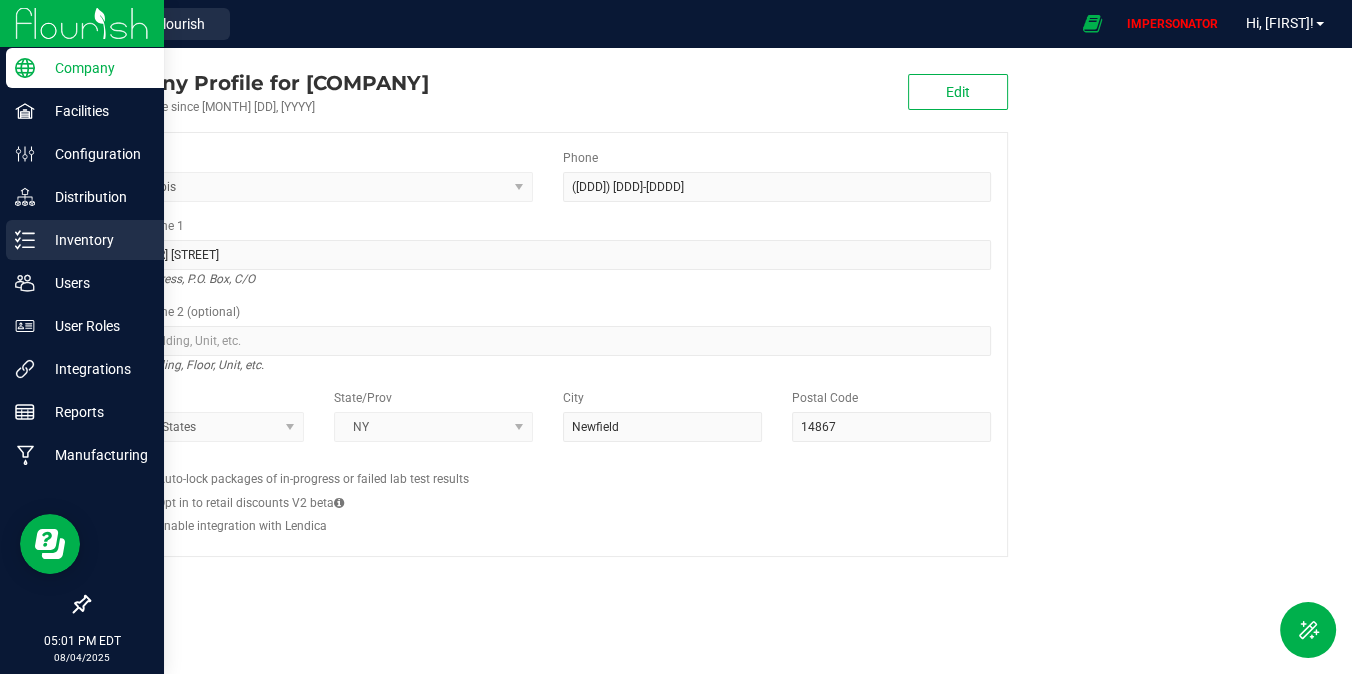 click on "Inventory" at bounding box center (95, 240) 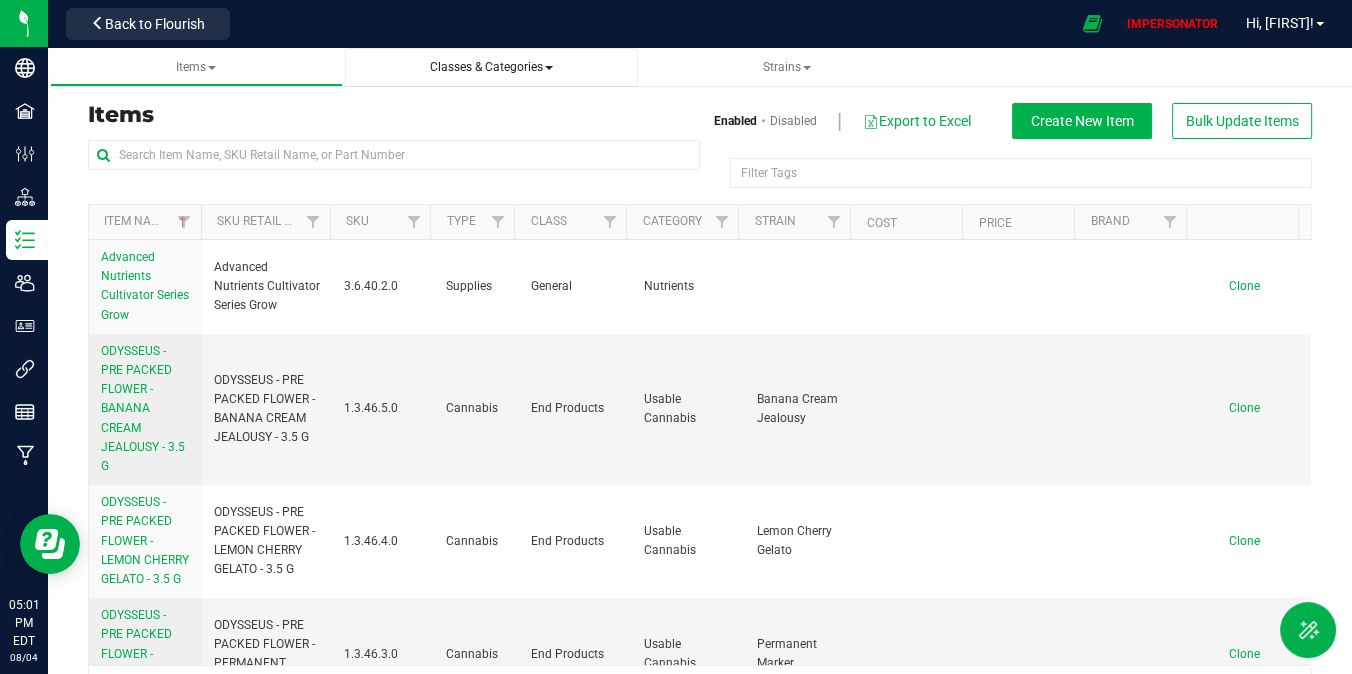click on "Classes & Categories" at bounding box center (491, 67) 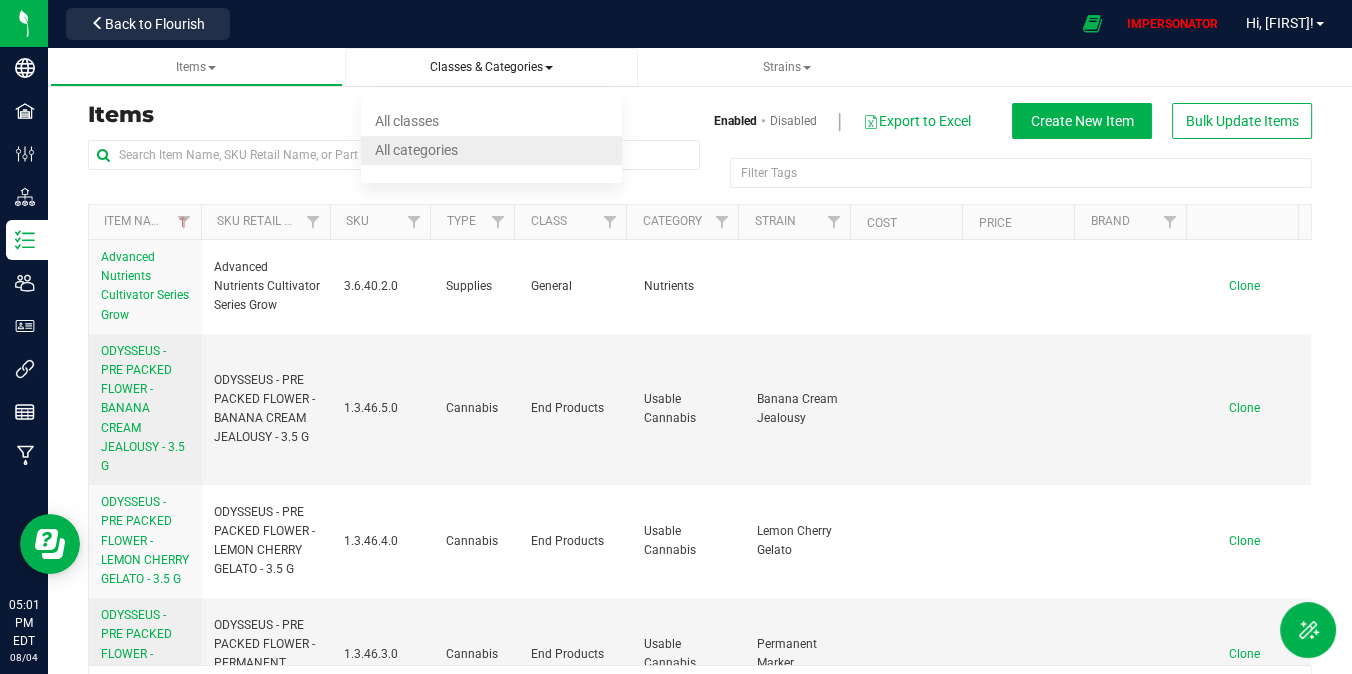 click on "All categories" at bounding box center [491, 150] 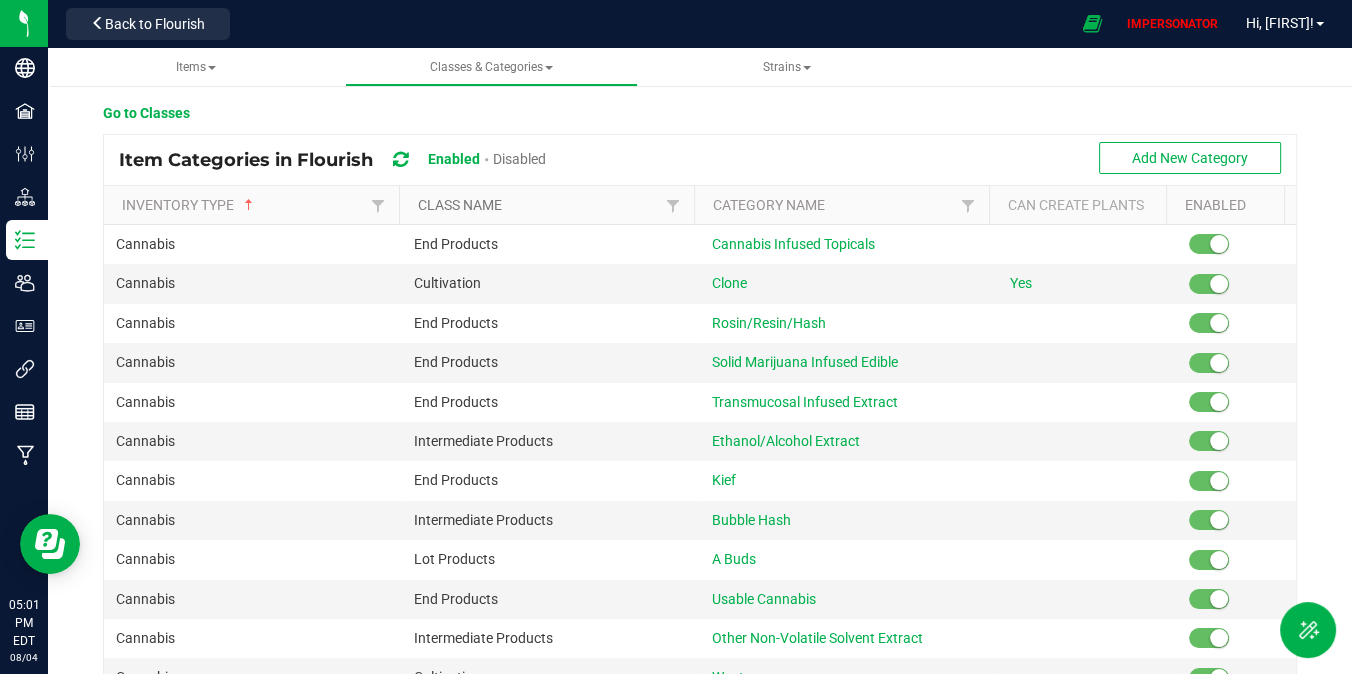 click on "Class Name" at bounding box center (539, 205) 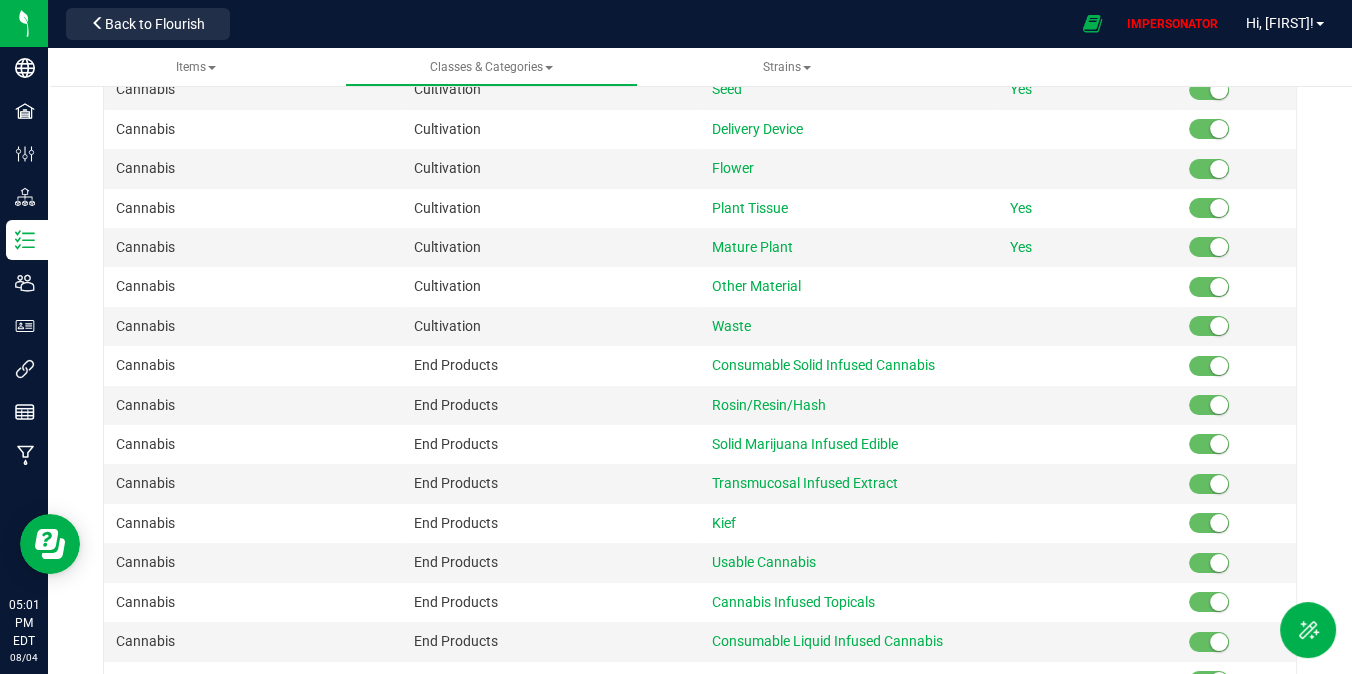 scroll, scrollTop: 0, scrollLeft: 0, axis: both 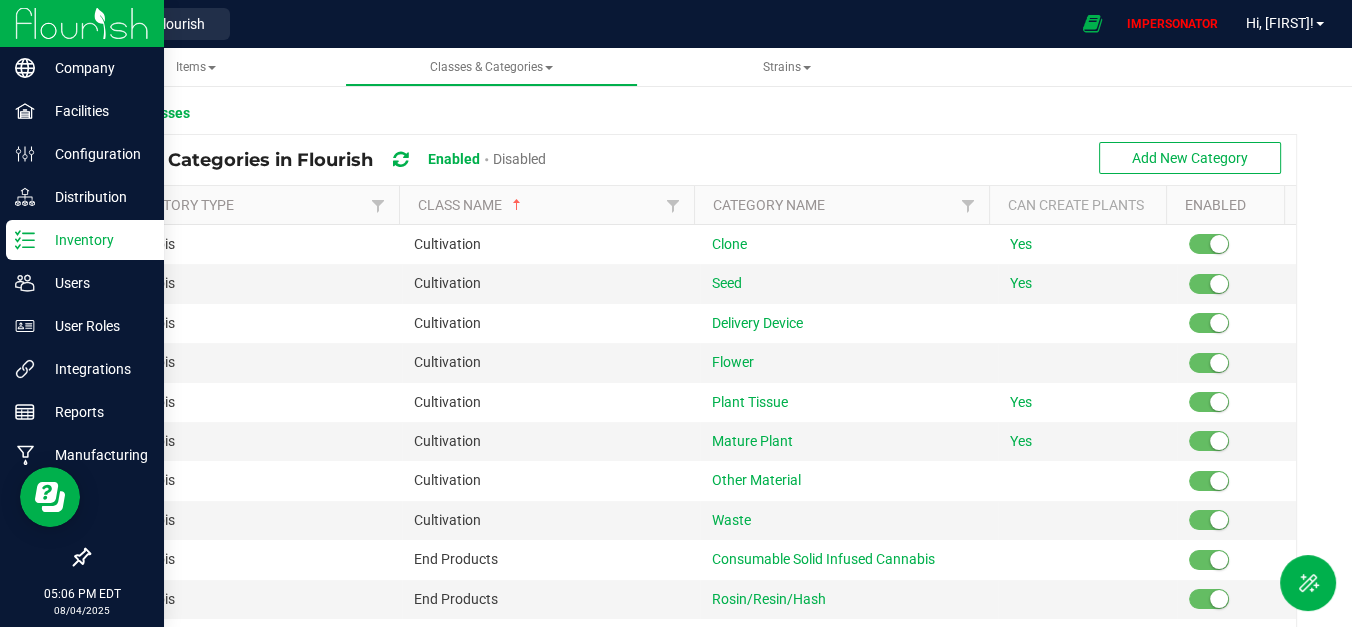 click on "Inventory" at bounding box center [85, 240] 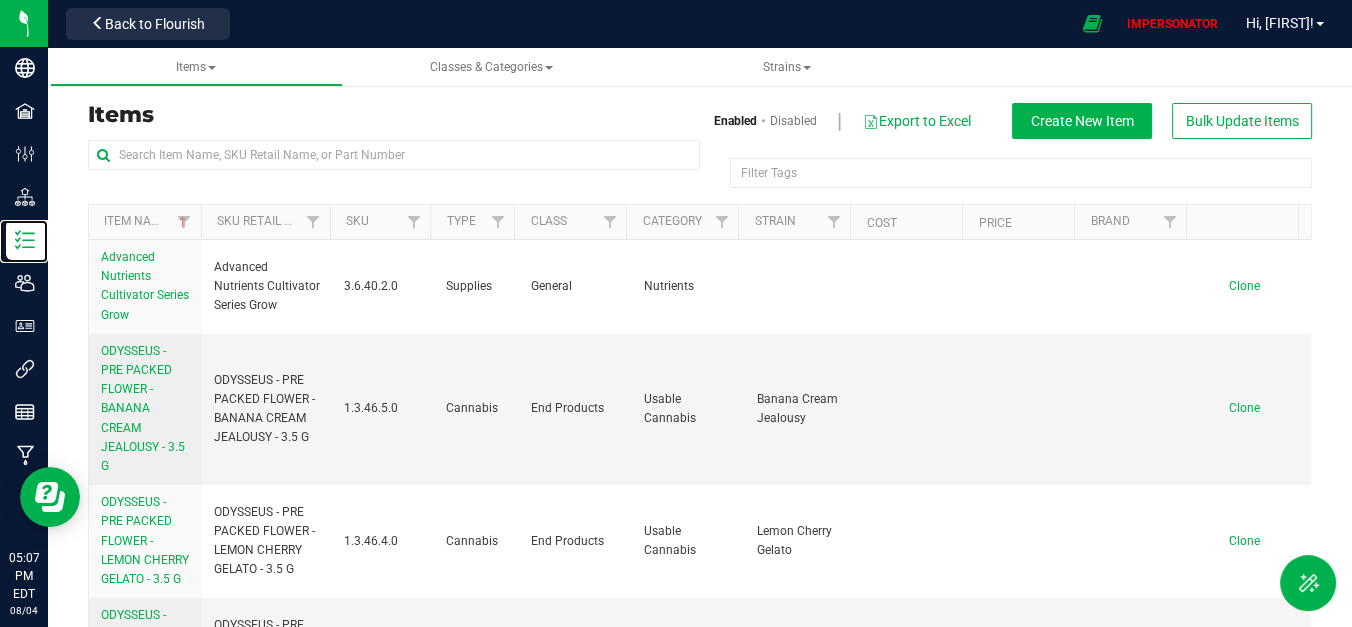 scroll, scrollTop: 76, scrollLeft: 0, axis: vertical 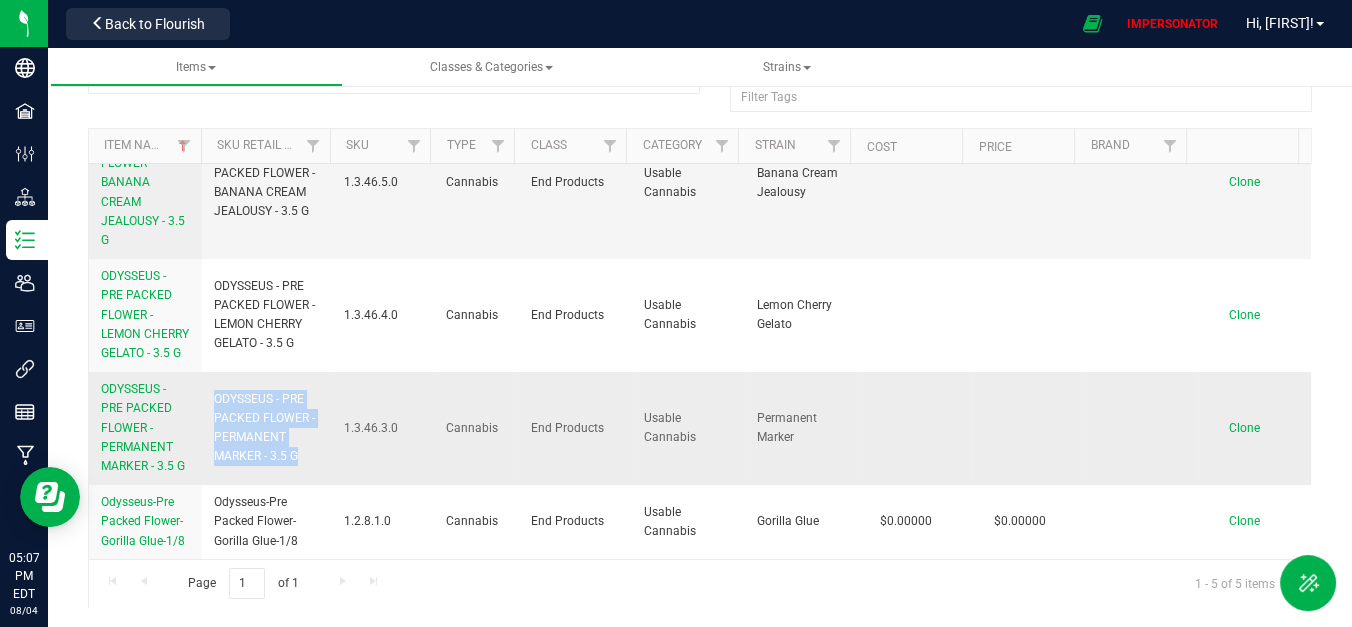 drag, startPoint x: 213, startPoint y: 405, endPoint x: 280, endPoint y: 468, distance: 91.967384 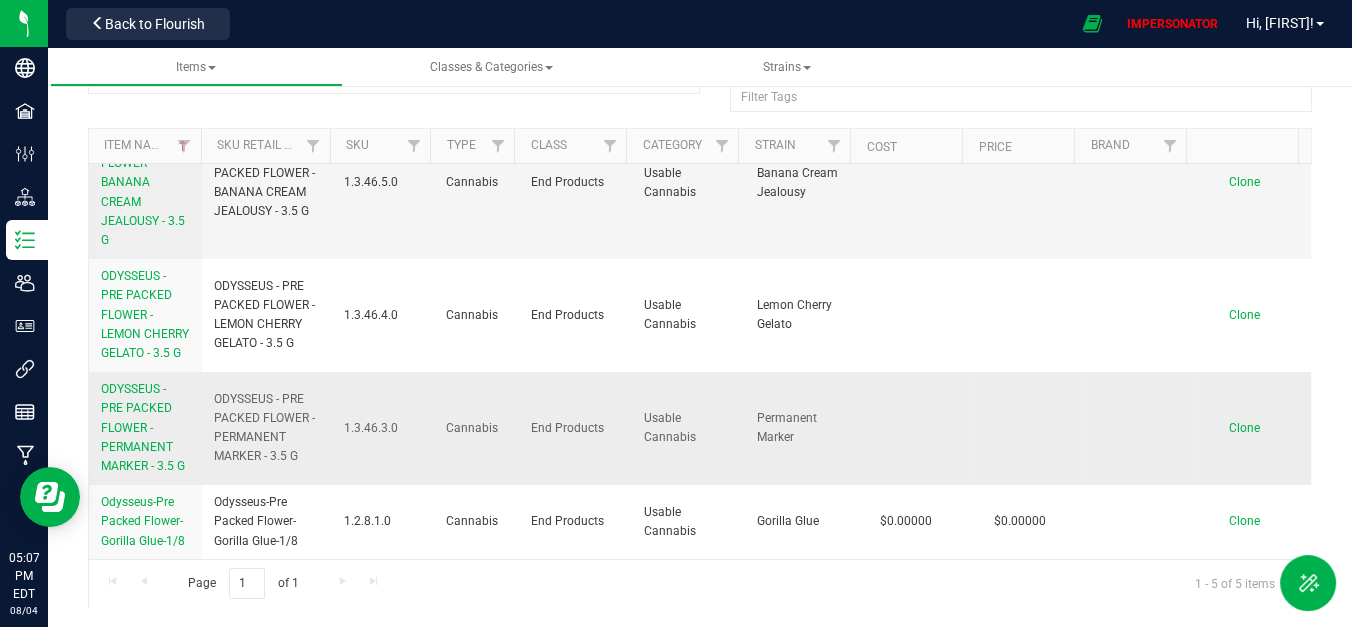 click on "ODYSSEUS - PRE PACKED FLOWER - PERMANENT MARKER - 3.5 G" at bounding box center (267, 428) 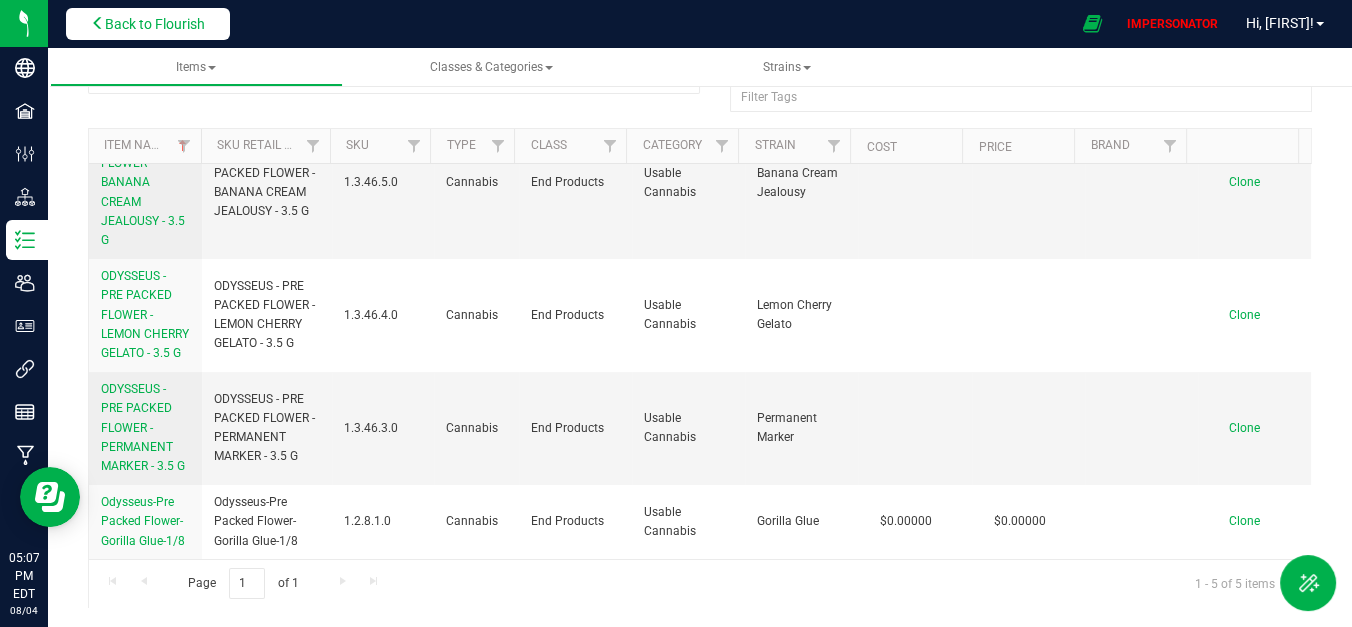 click on "Back to Flourish" at bounding box center [155, 24] 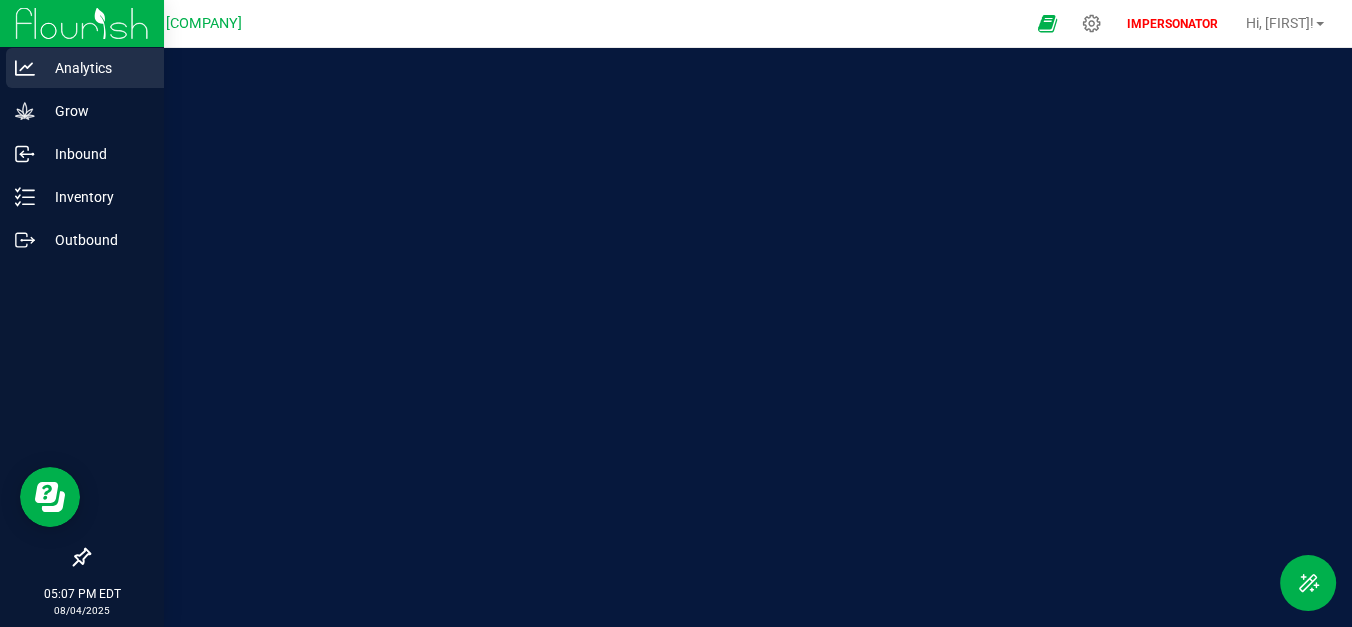scroll, scrollTop: 0, scrollLeft: 0, axis: both 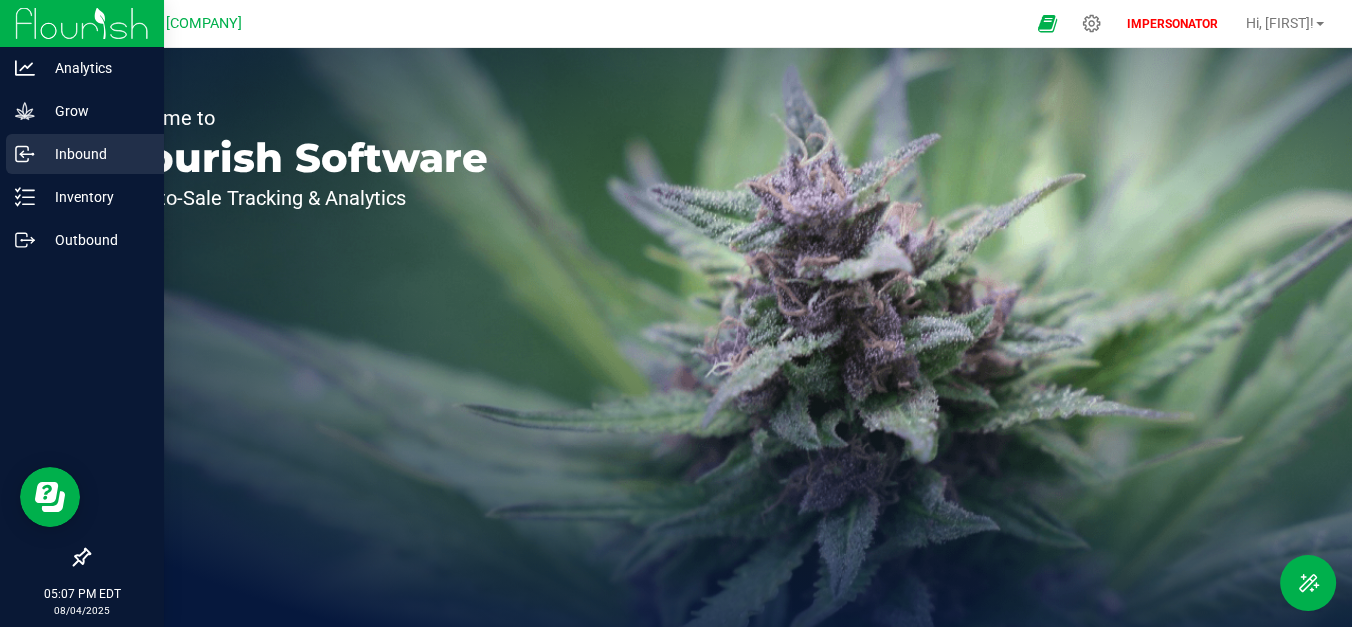 click on "Inbound" at bounding box center (95, 154) 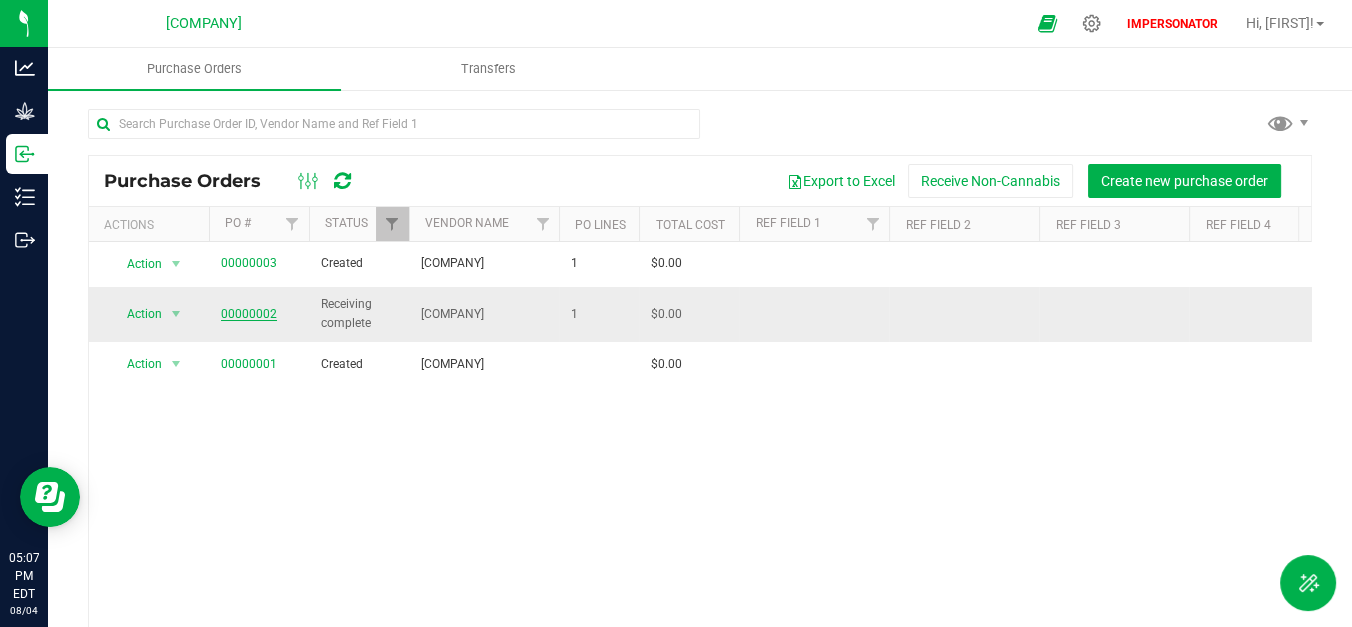 click on "00000002" at bounding box center (249, 314) 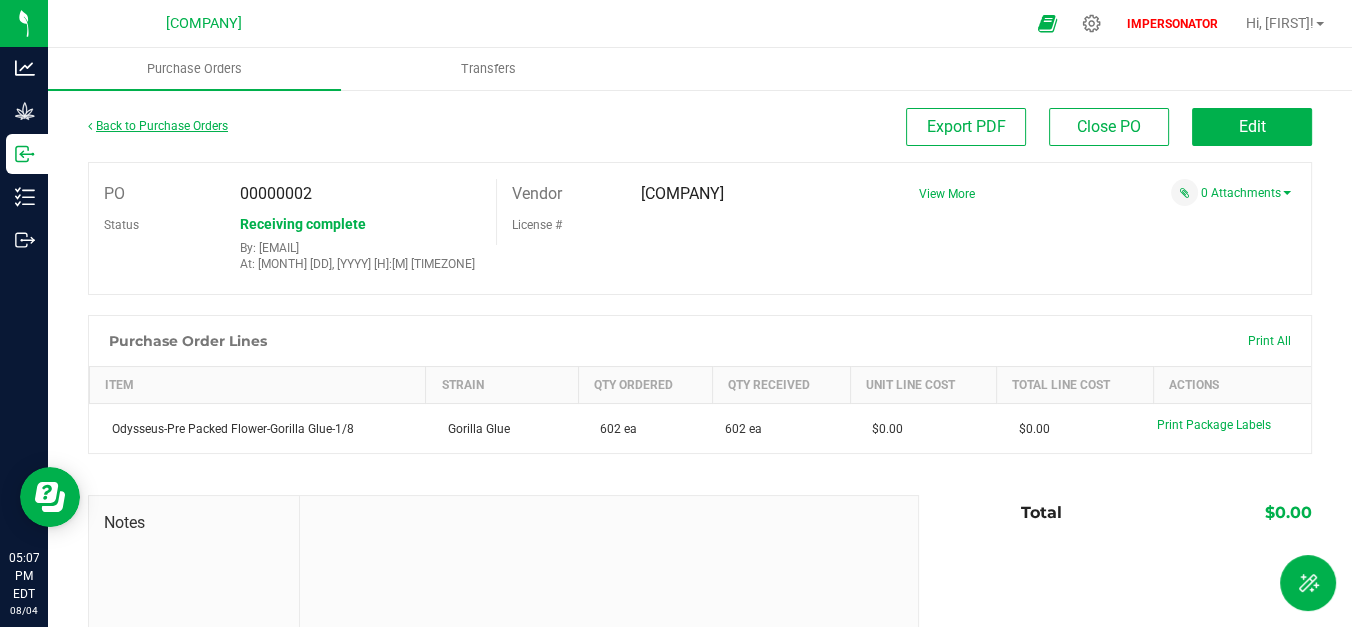 click on "Back to Purchase Orders" at bounding box center [158, 126] 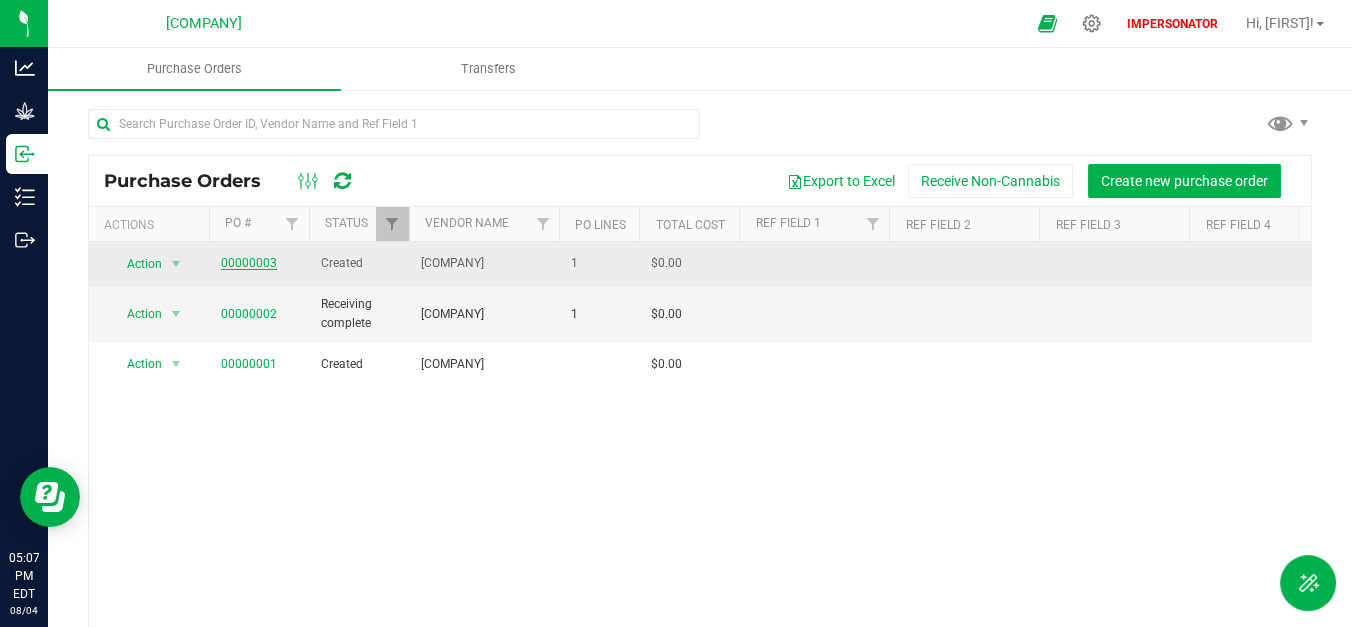 click on "00000003" at bounding box center [249, 263] 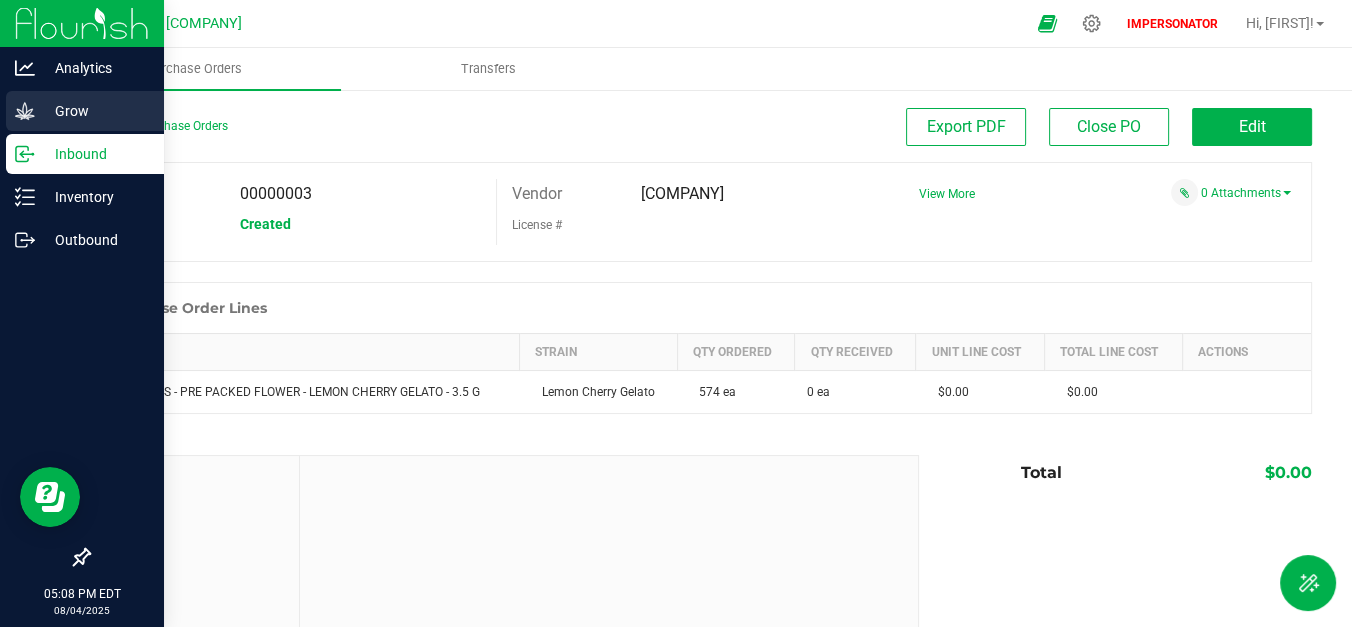 click 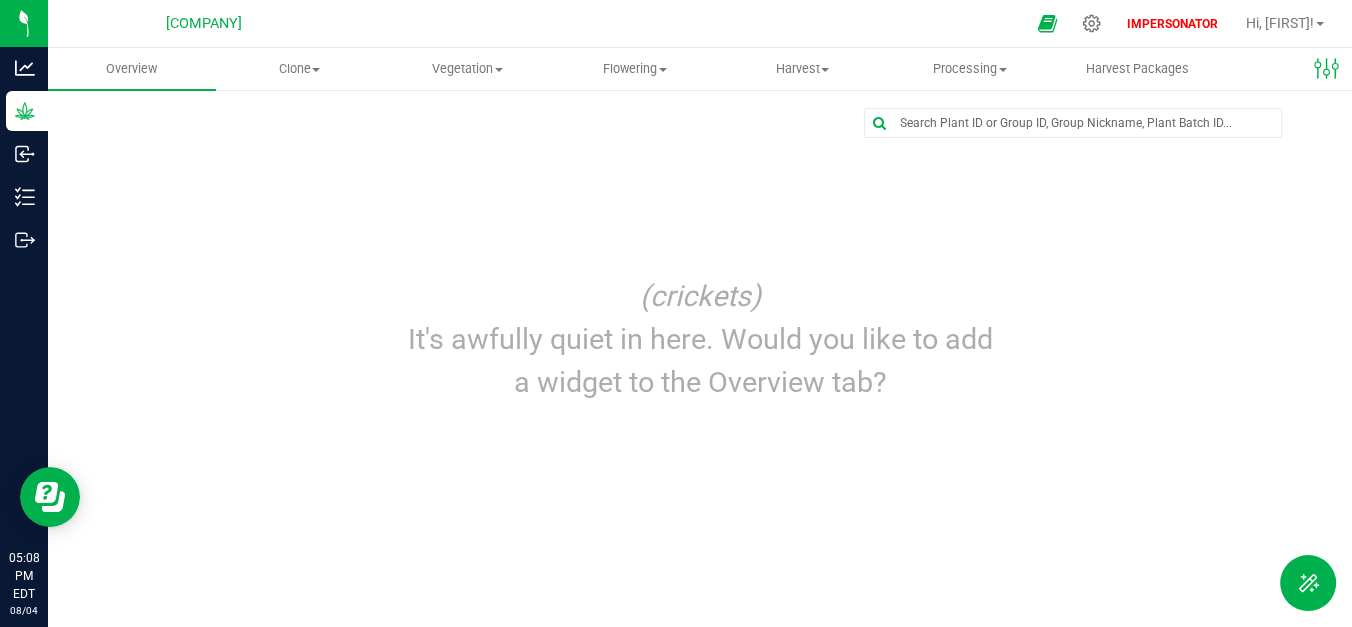 click on "Edit dashboard
(crickets)
It's awfully quiet in here. Would you like to add a widget to the Overview tab?" at bounding box center (700, 262) 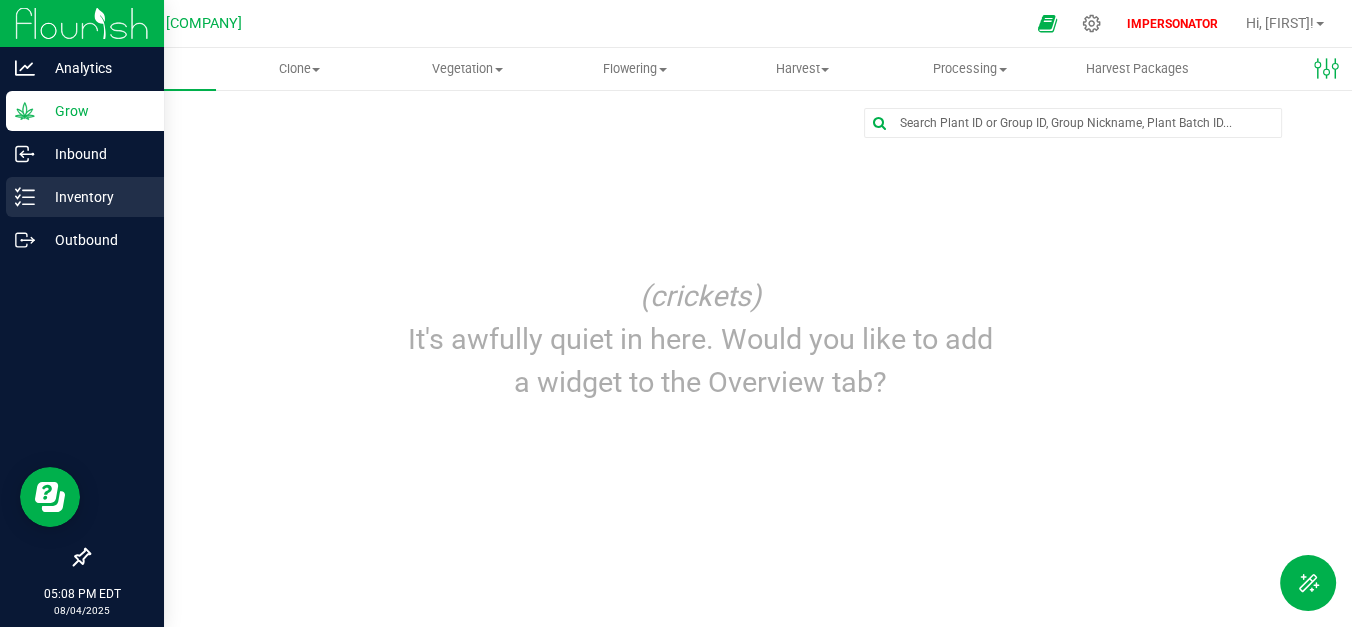 click on "Inventory" at bounding box center [95, 197] 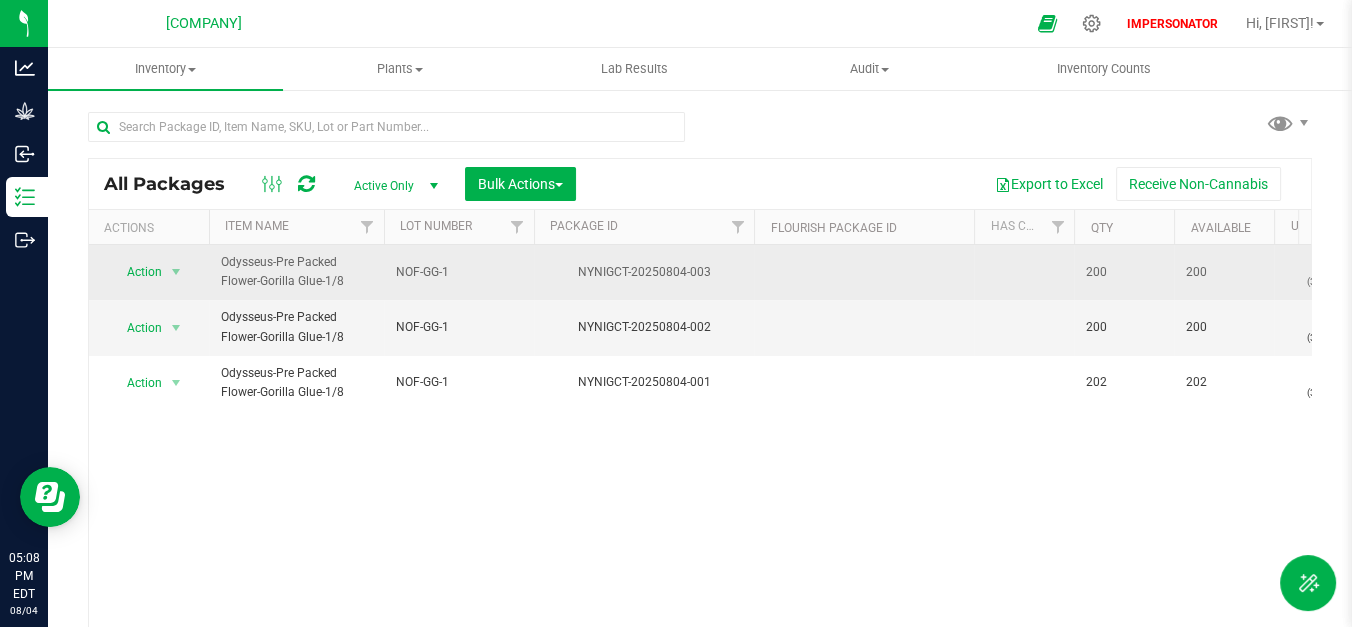 drag, startPoint x: 574, startPoint y: 273, endPoint x: 721, endPoint y: 277, distance: 147.05441 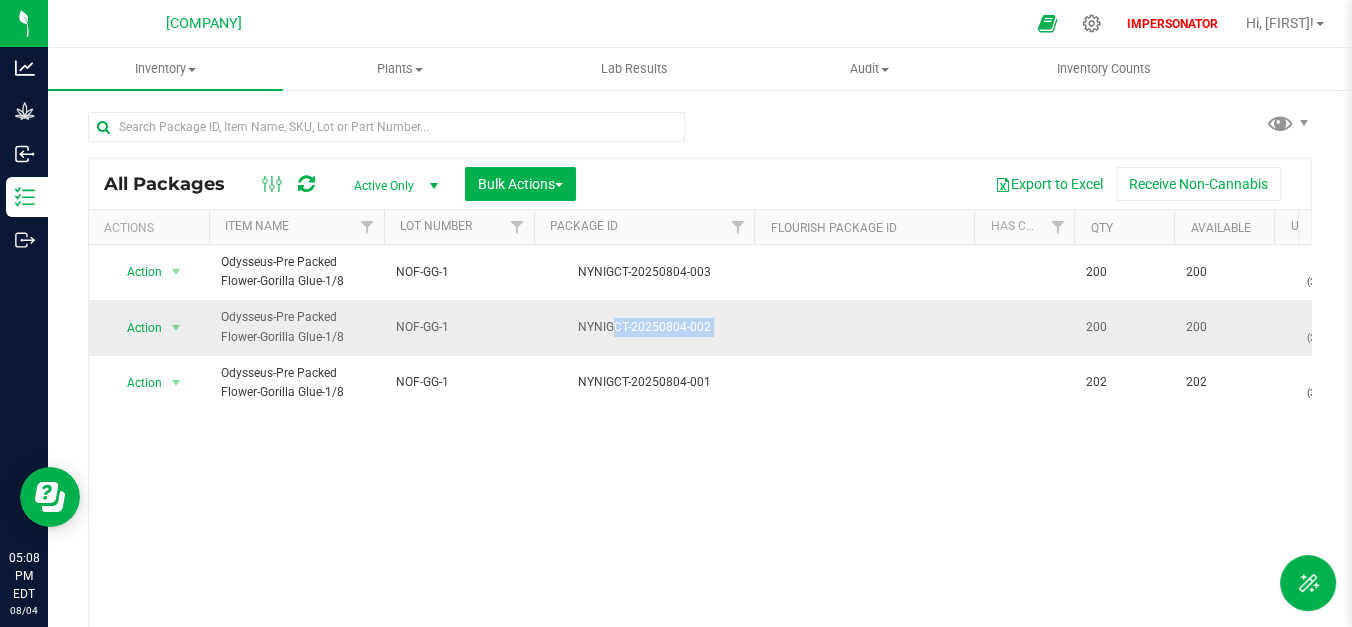 drag, startPoint x: 581, startPoint y: 331, endPoint x: 808, endPoint y: 329, distance: 227.0088 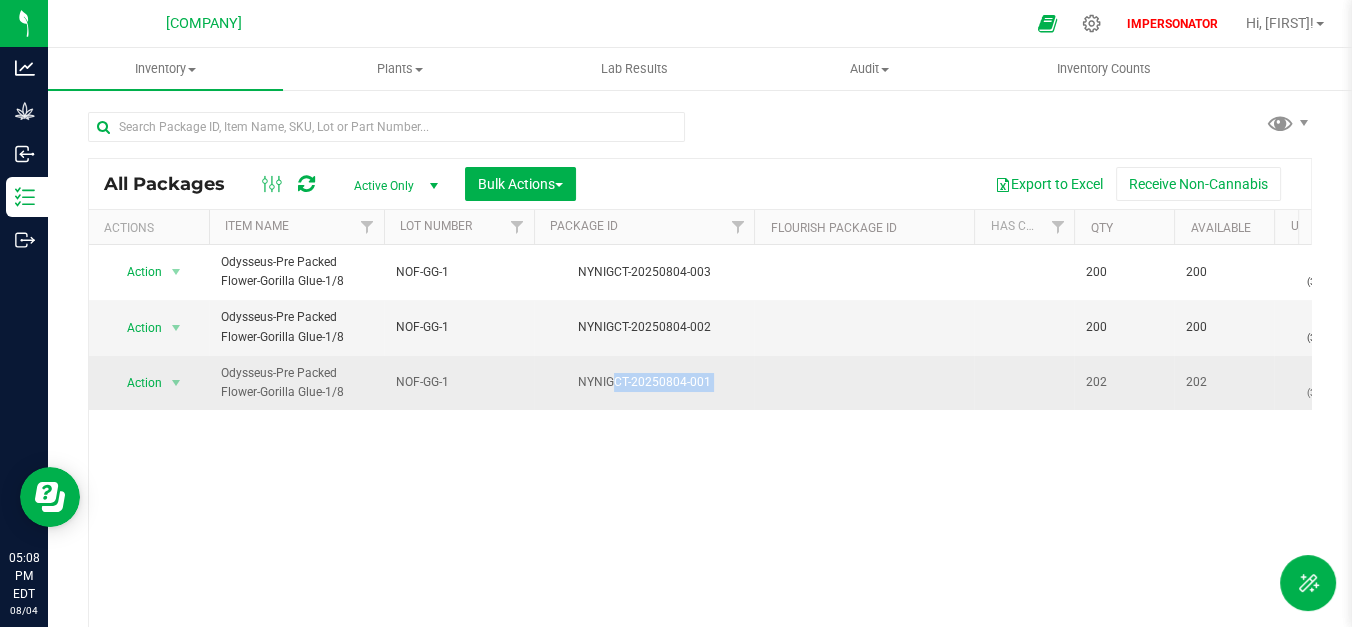 drag, startPoint x: 580, startPoint y: 384, endPoint x: 780, endPoint y: 388, distance: 200.04 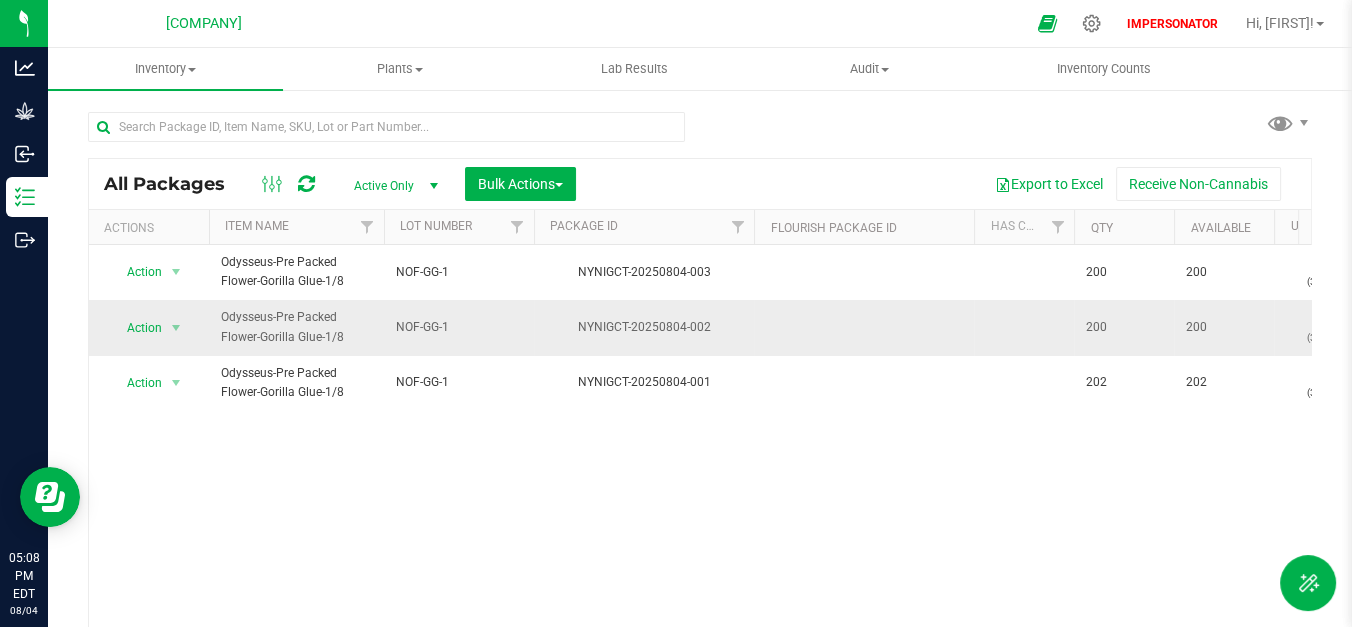 click on "[LICENSE_NUMBER]" at bounding box center [644, 327] 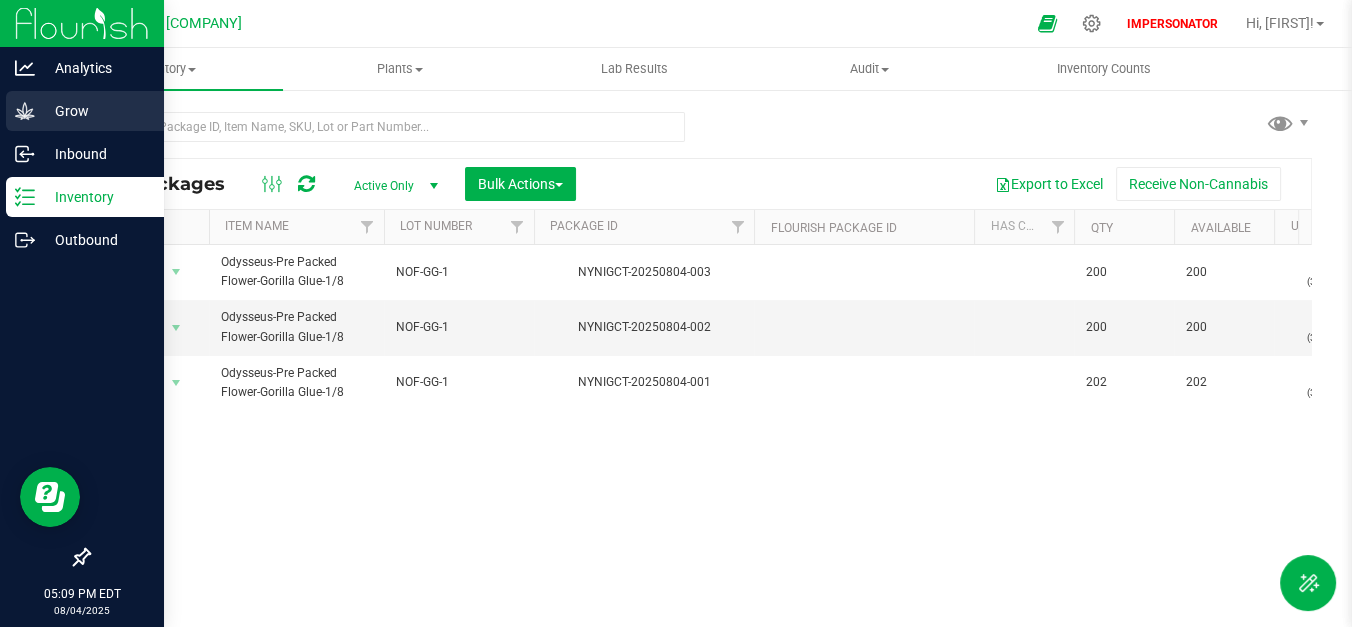 click 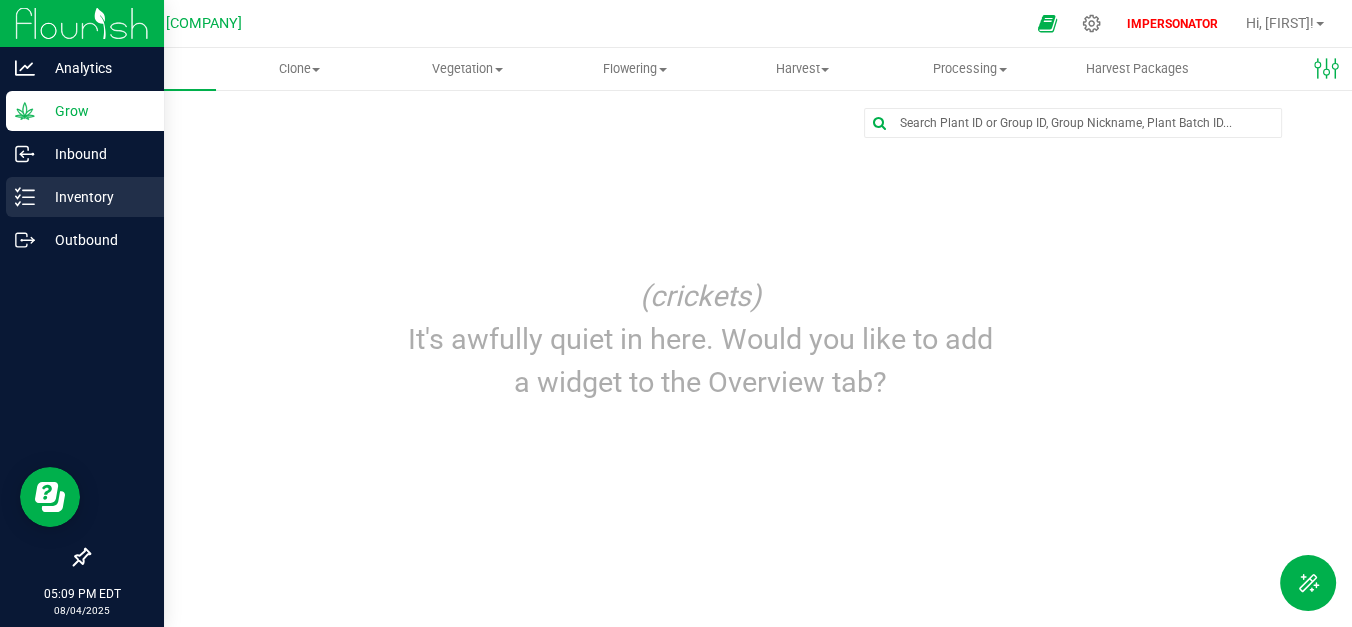 click on "Inventory" at bounding box center (95, 197) 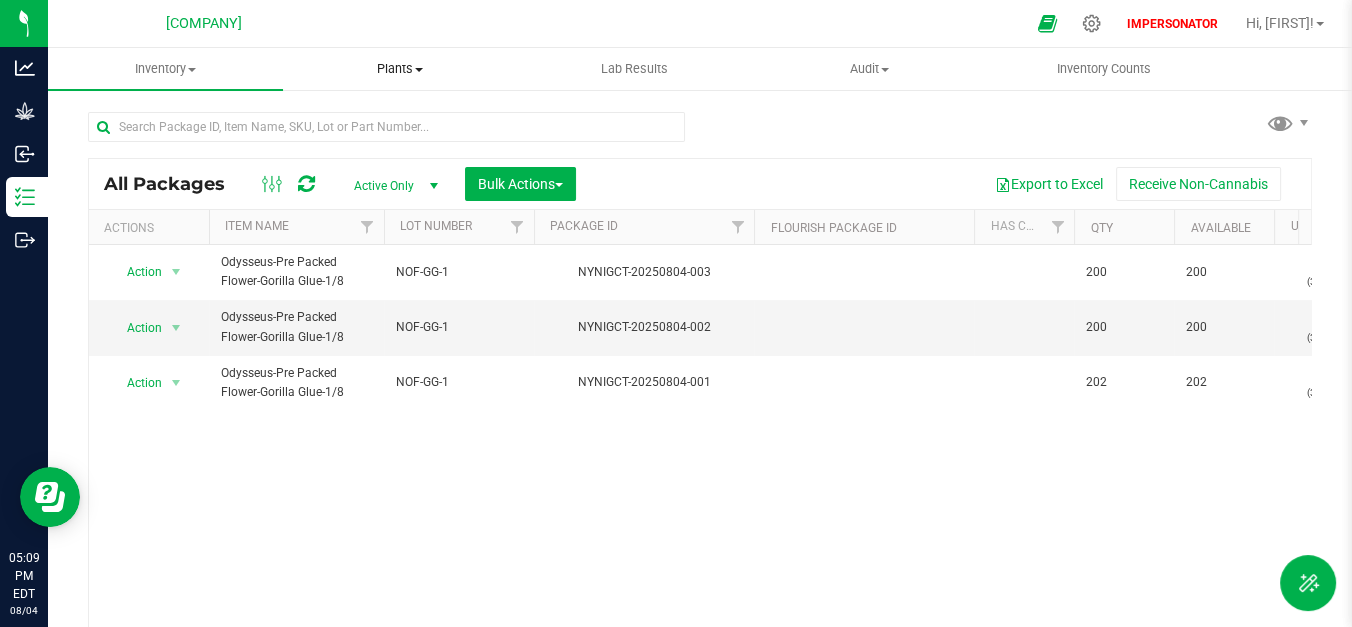 click on "Plants" at bounding box center [400, 69] 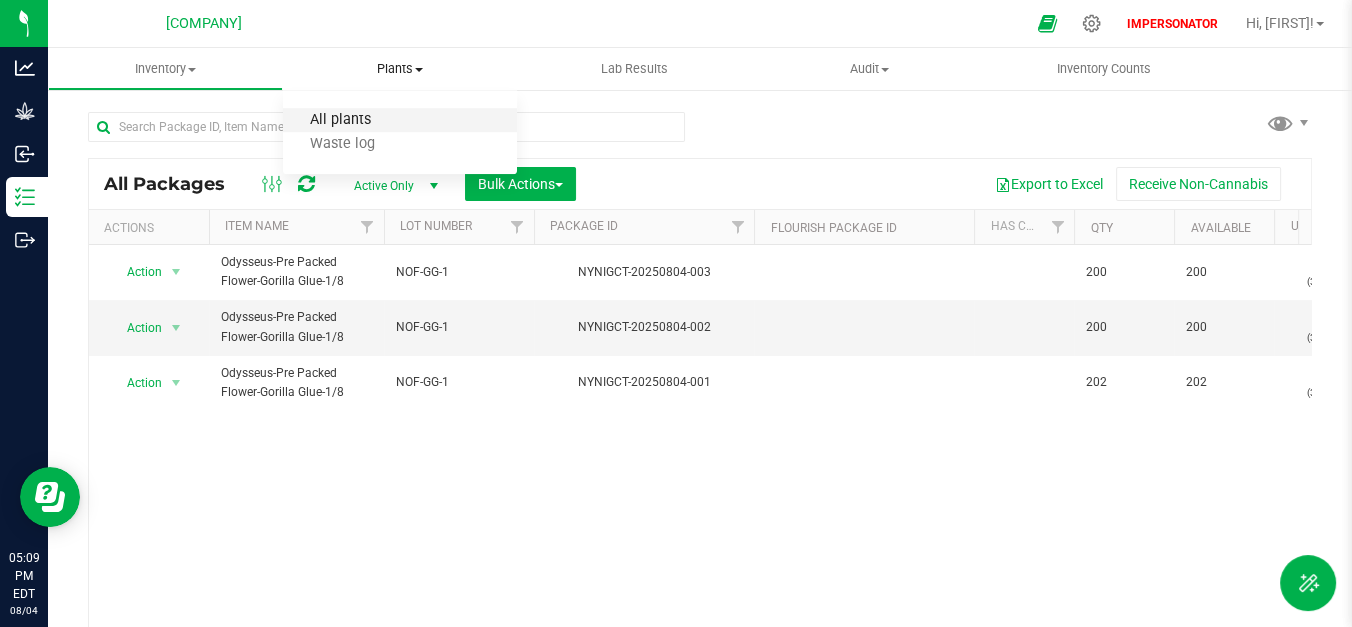 click on "All plants" at bounding box center [340, 120] 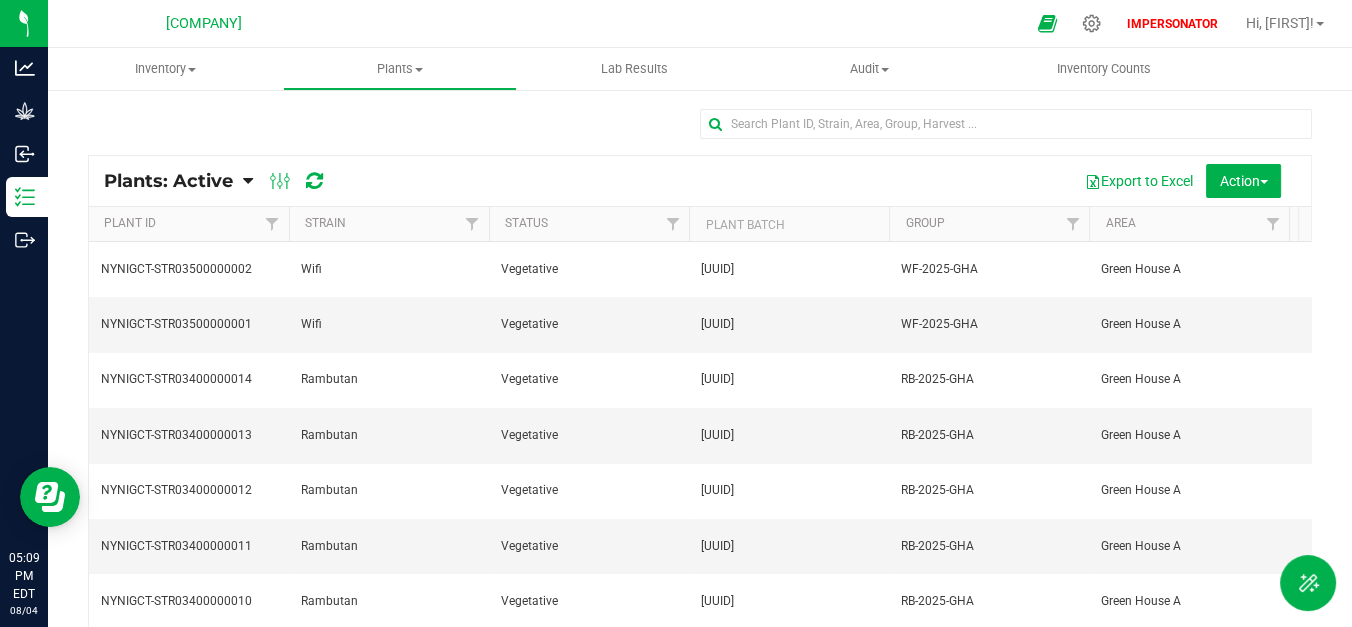 scroll, scrollTop: 85, scrollLeft: 0, axis: vertical 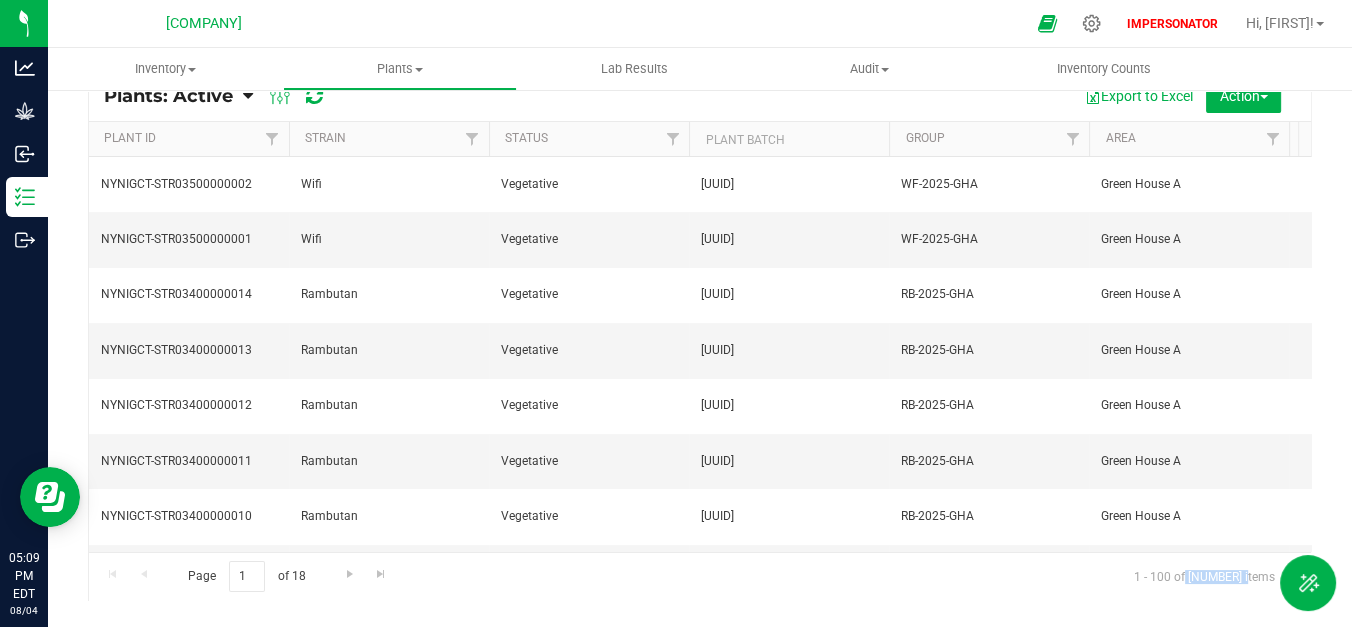 drag, startPoint x: 1196, startPoint y: 574, endPoint x: 1260, endPoint y: 575, distance: 64.00781 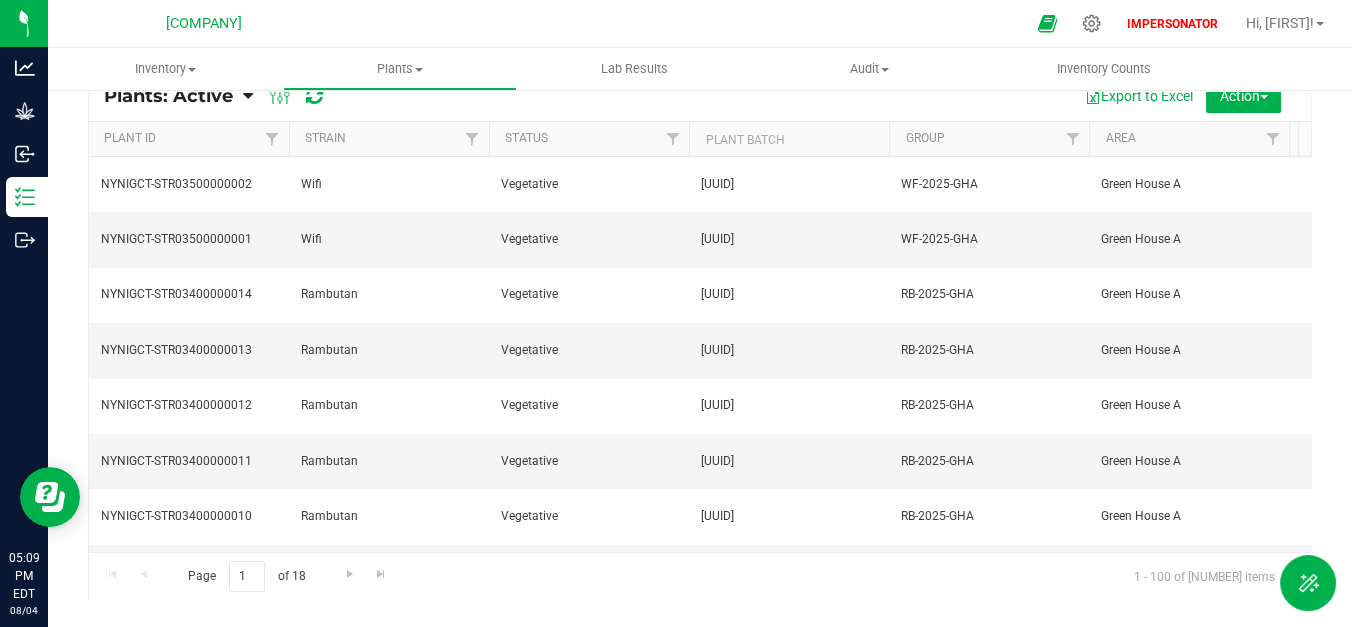 click on "Page 1 of 18 1 - 100 of 1764 items" at bounding box center [700, 576] 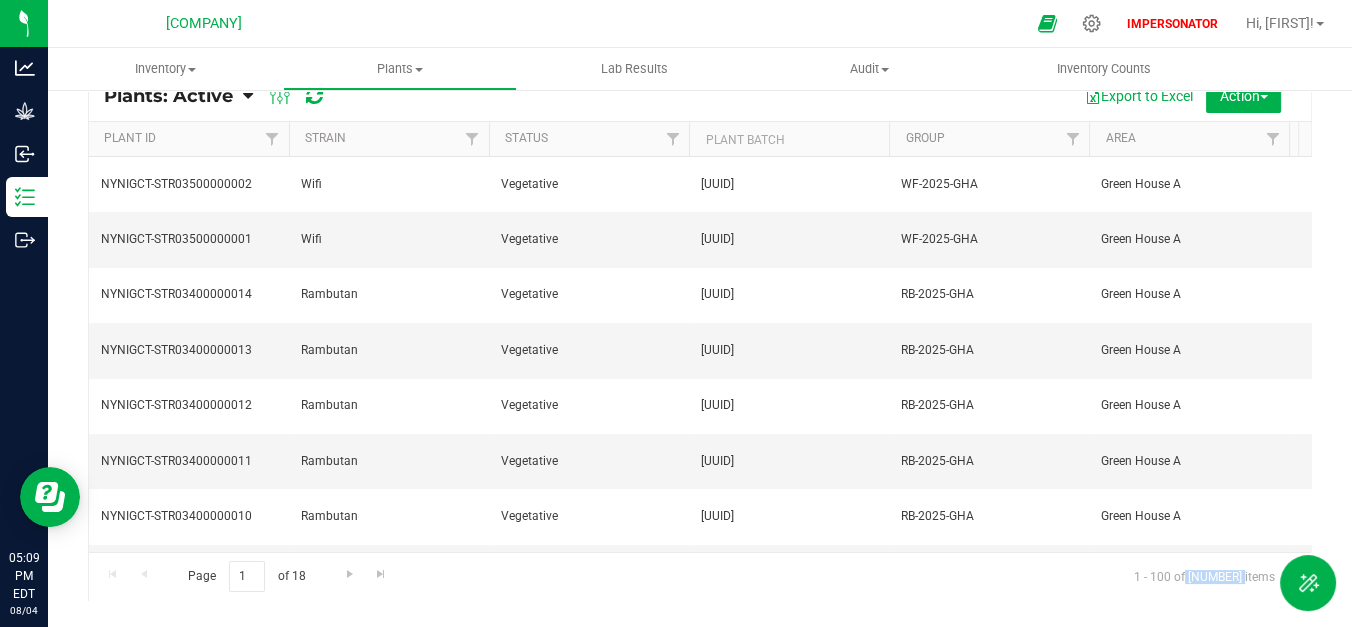 drag, startPoint x: 1198, startPoint y: 577, endPoint x: 1257, endPoint y: 578, distance: 59.008472 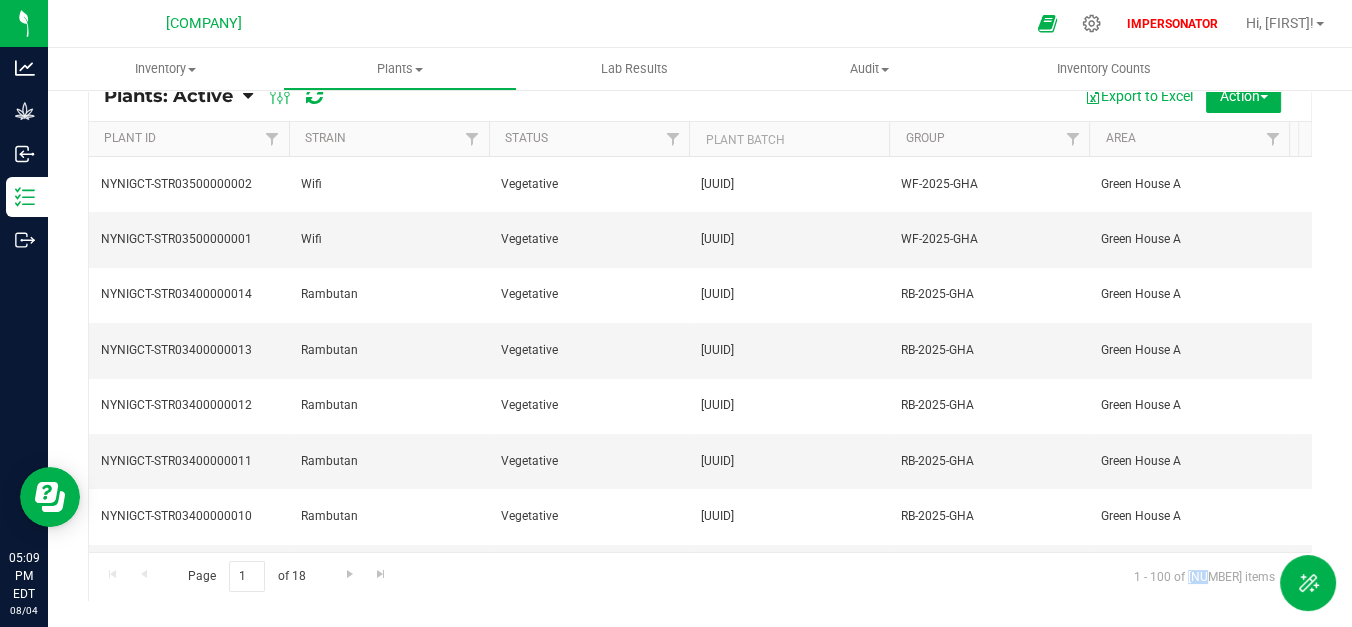 drag, startPoint x: 1200, startPoint y: 580, endPoint x: 1220, endPoint y: 582, distance: 20.09975 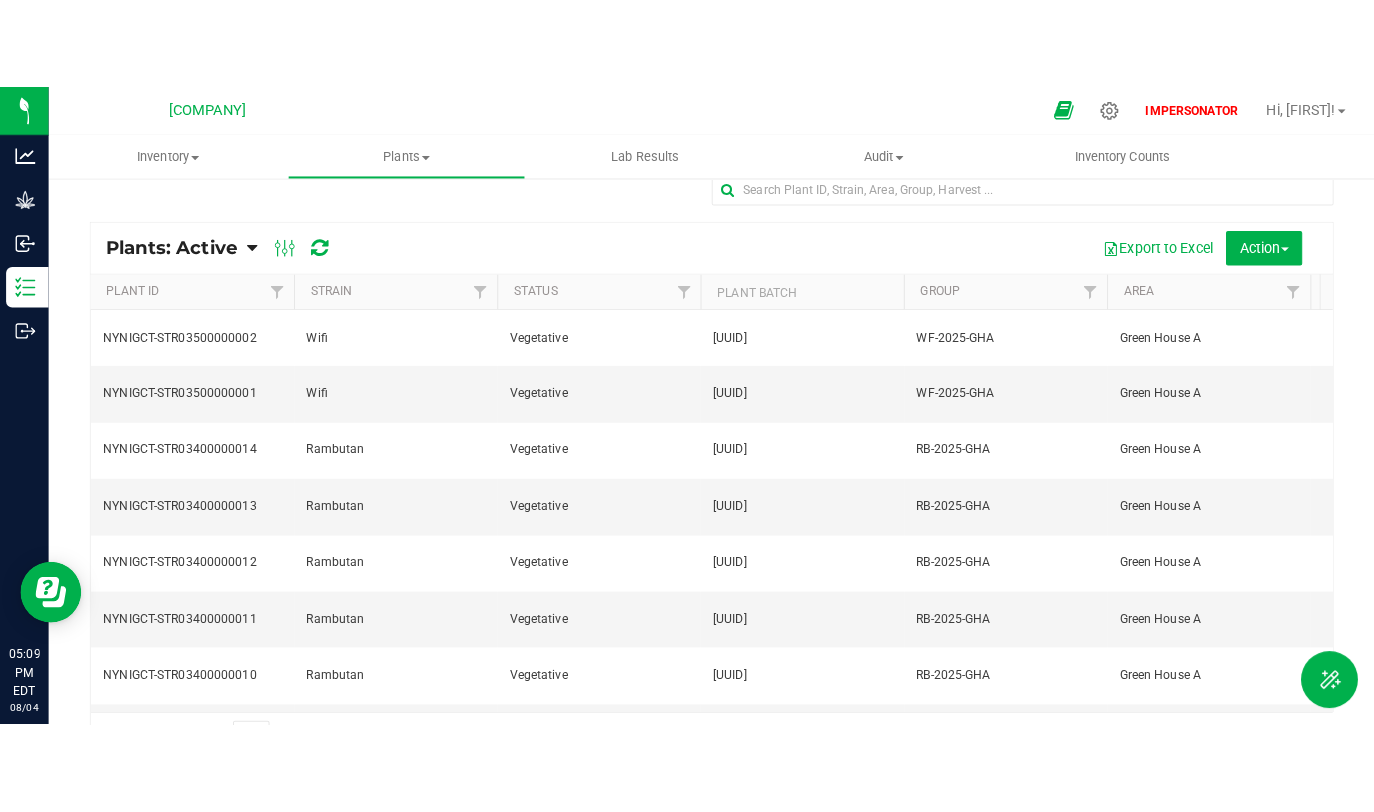 scroll, scrollTop: 0, scrollLeft: 0, axis: both 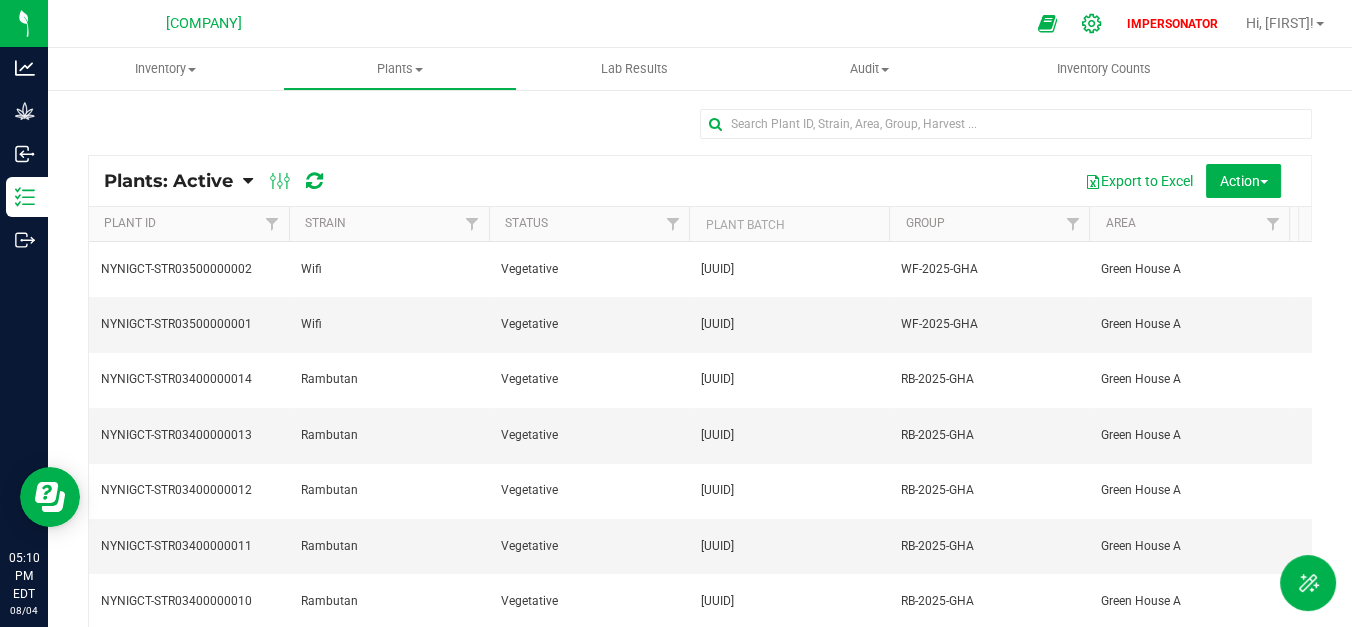 click 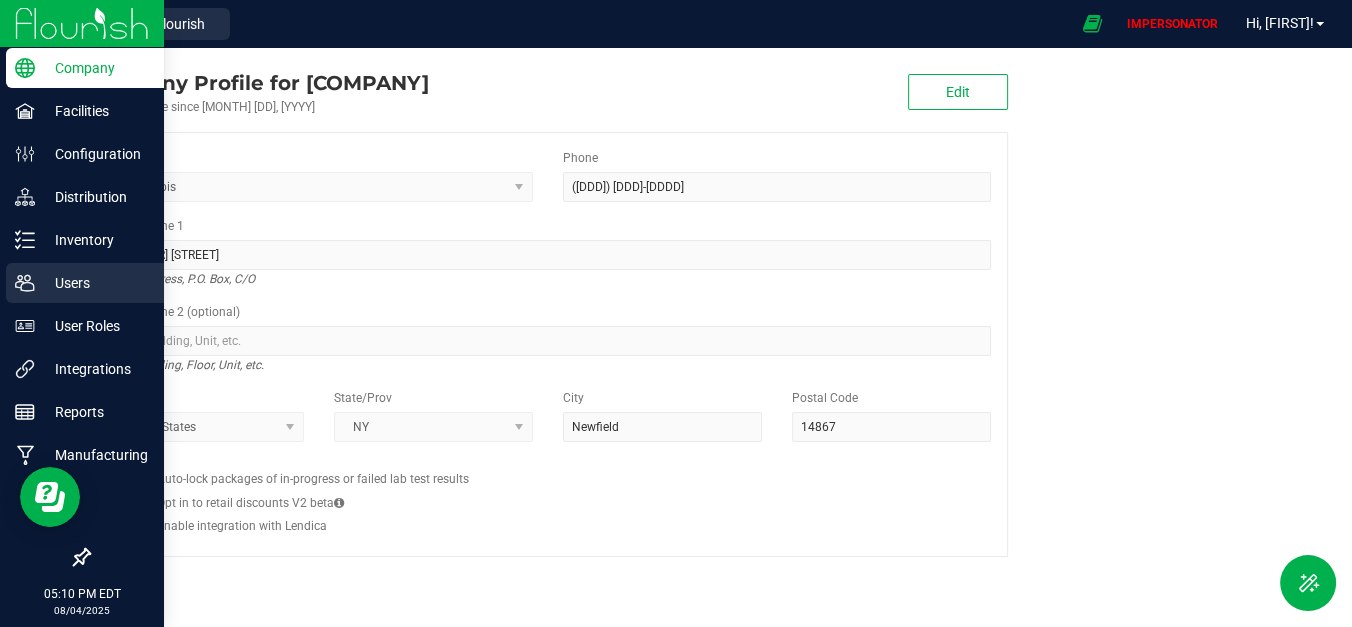 click on "Users" at bounding box center (95, 283) 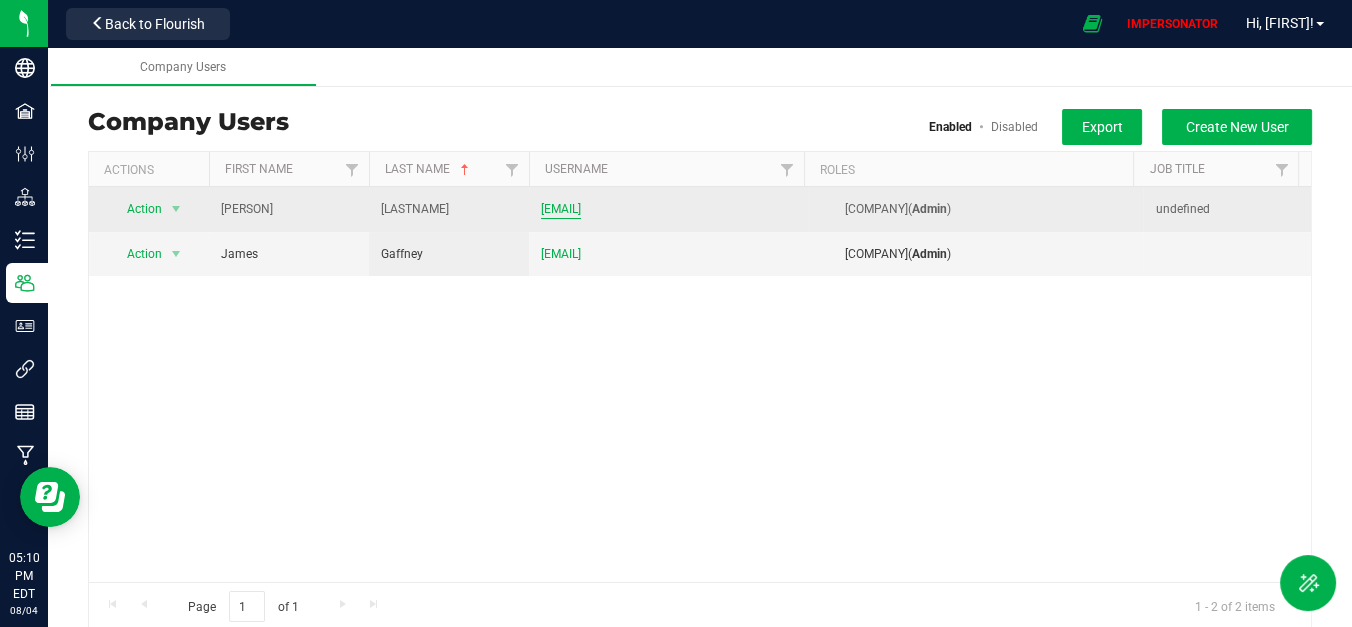 click on "nightowlfarmllc@gmail.com" at bounding box center [561, 209] 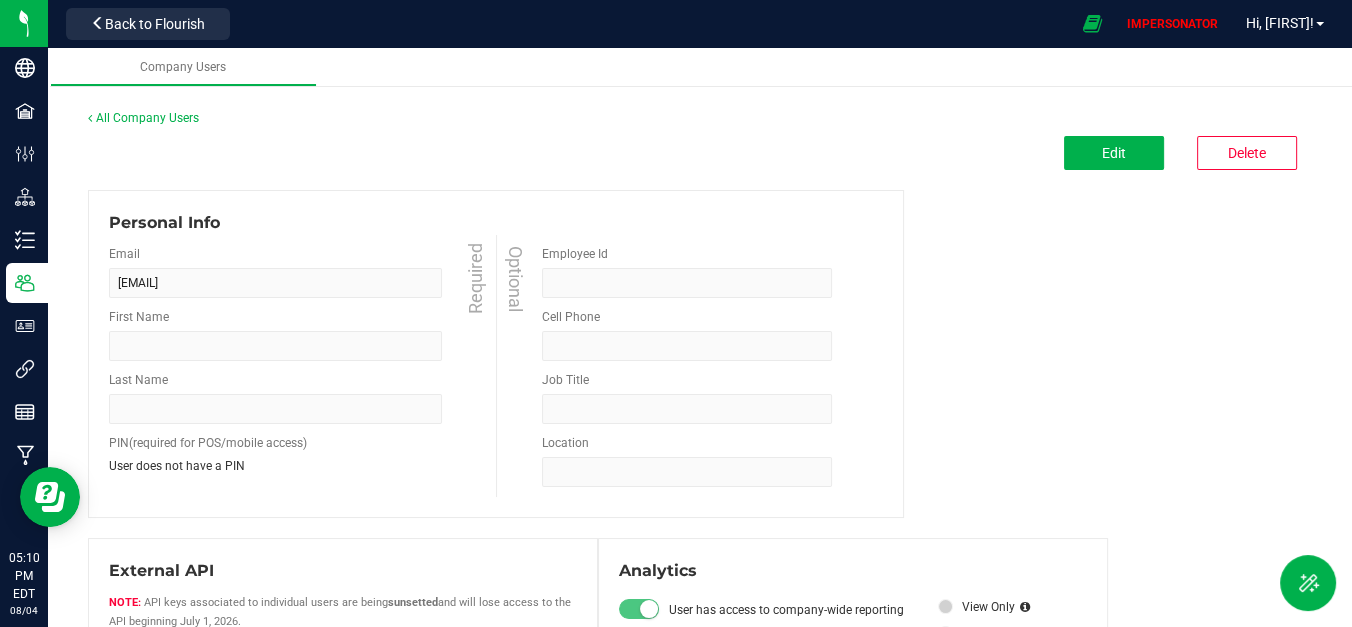 type on "Charles" 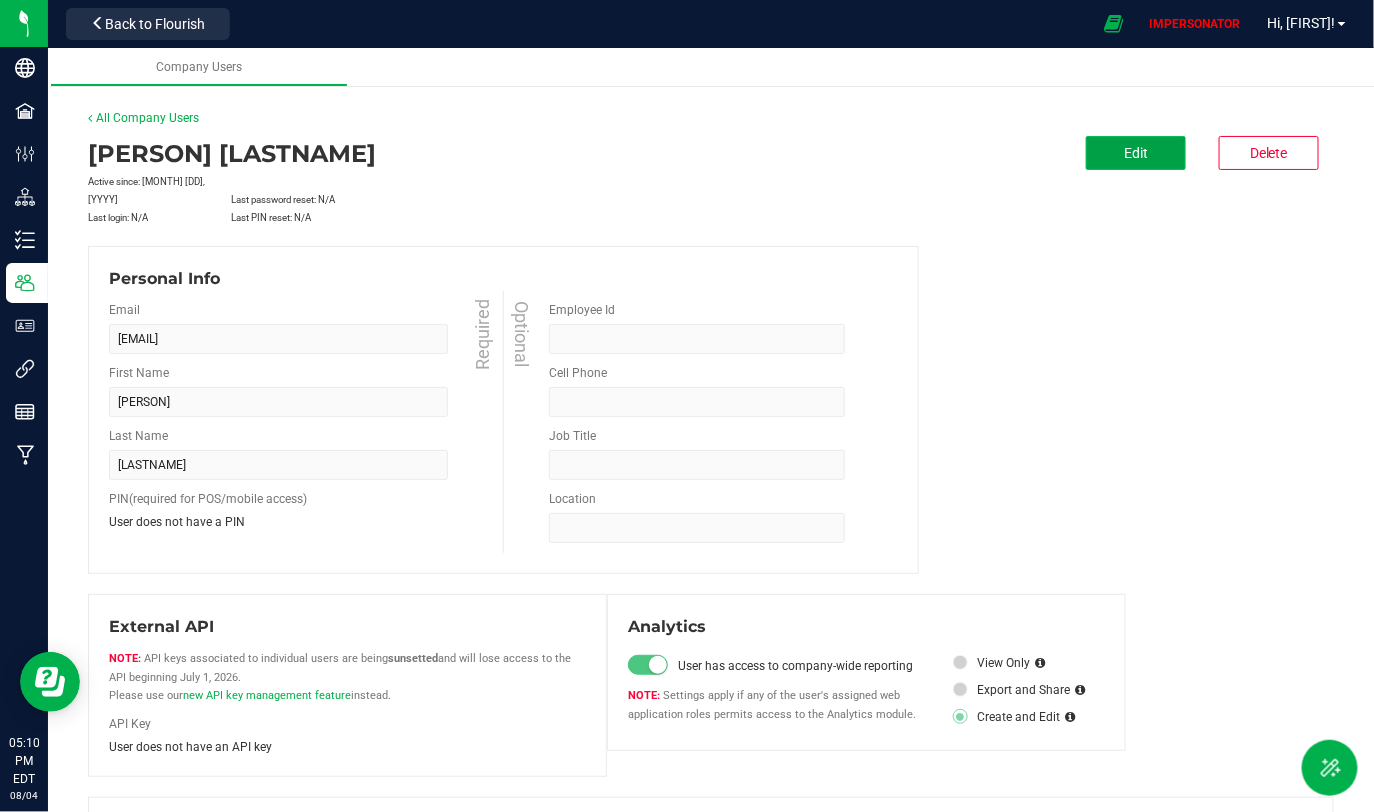 click on "Edit" at bounding box center [1136, 153] 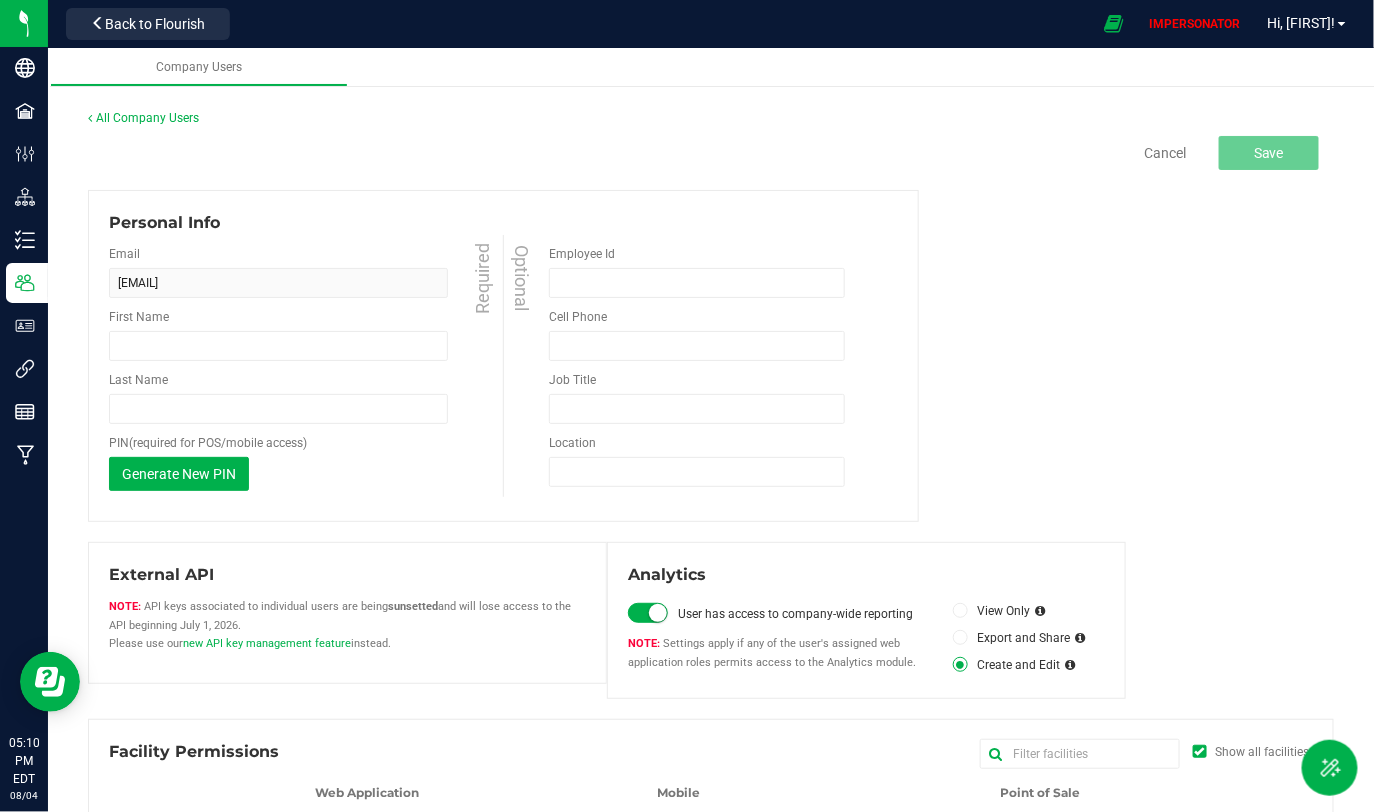 type on "Charles" 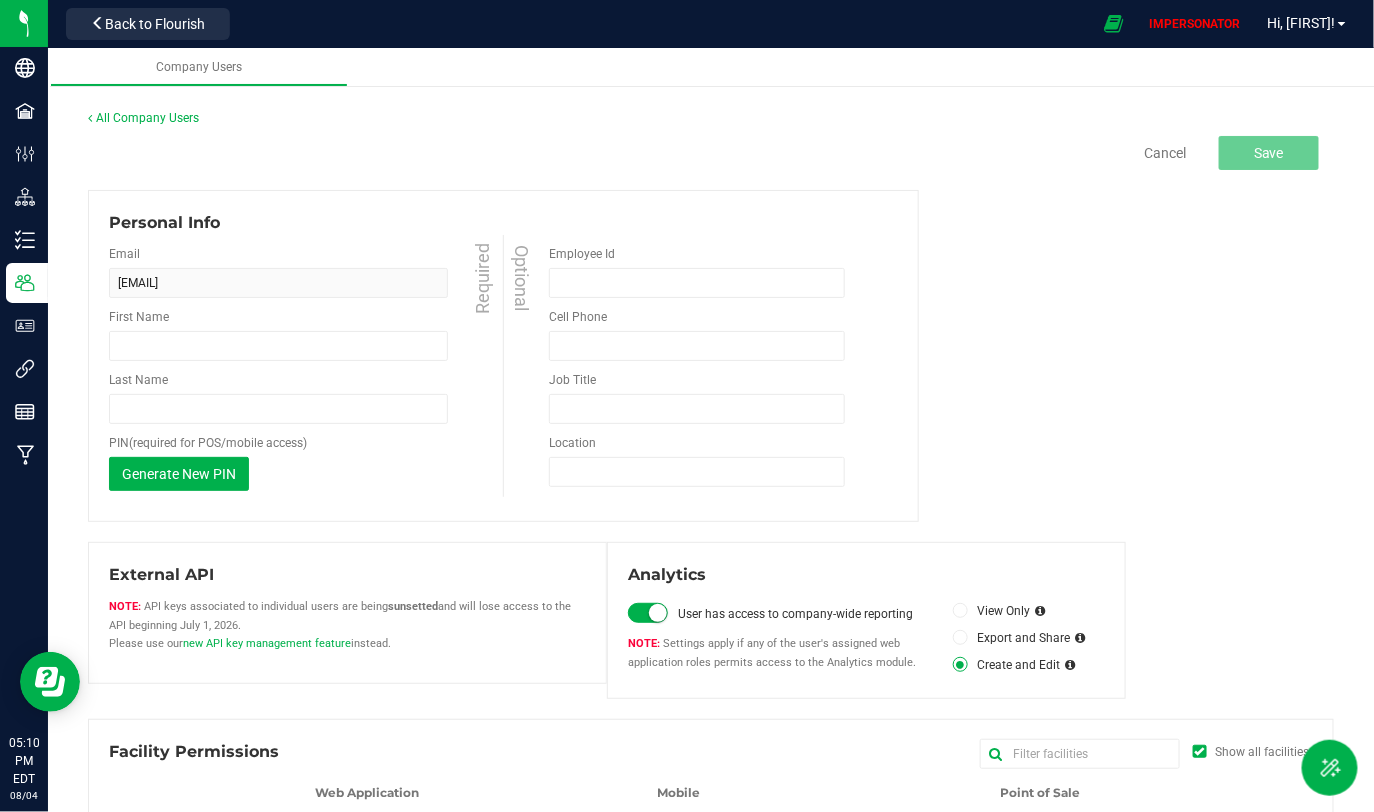 type on "Blanchard" 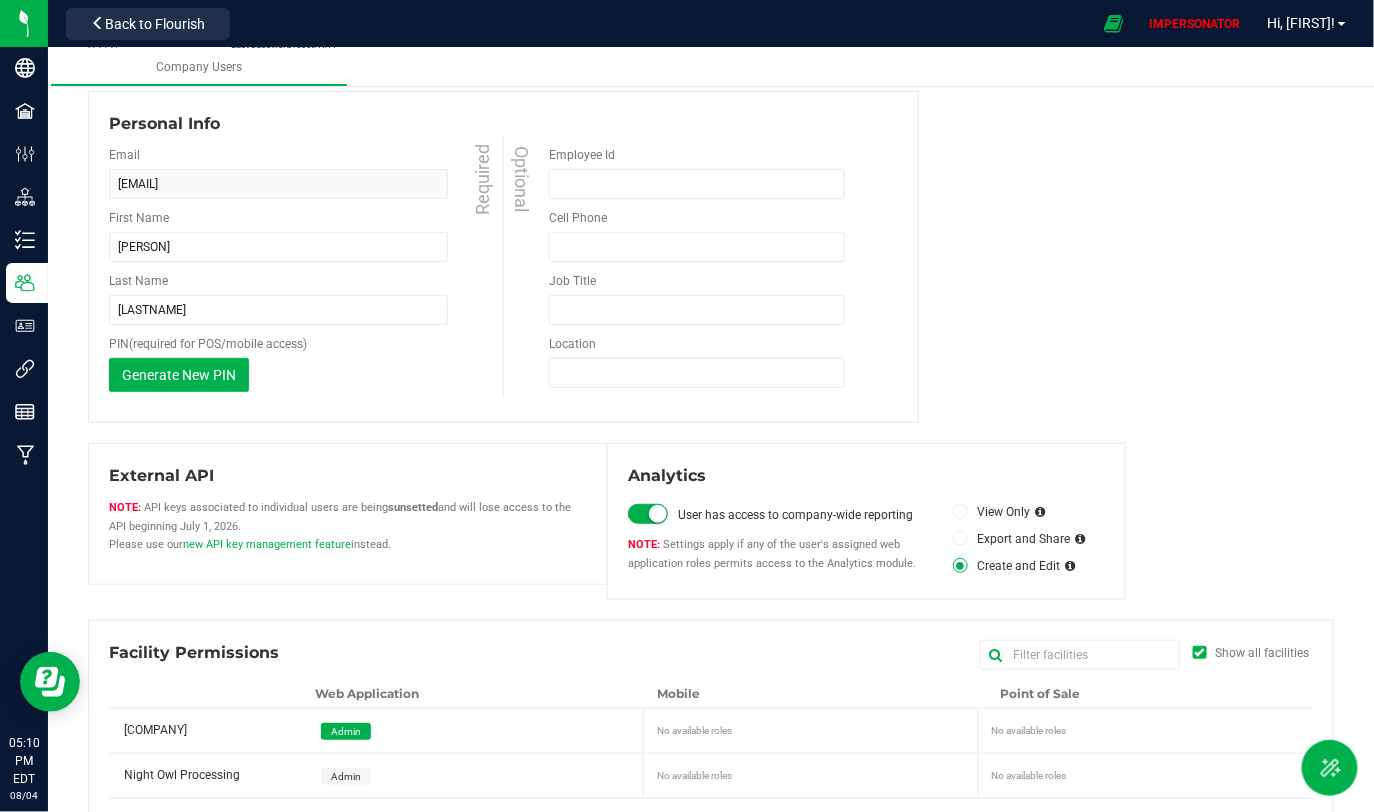 scroll, scrollTop: 164, scrollLeft: 0, axis: vertical 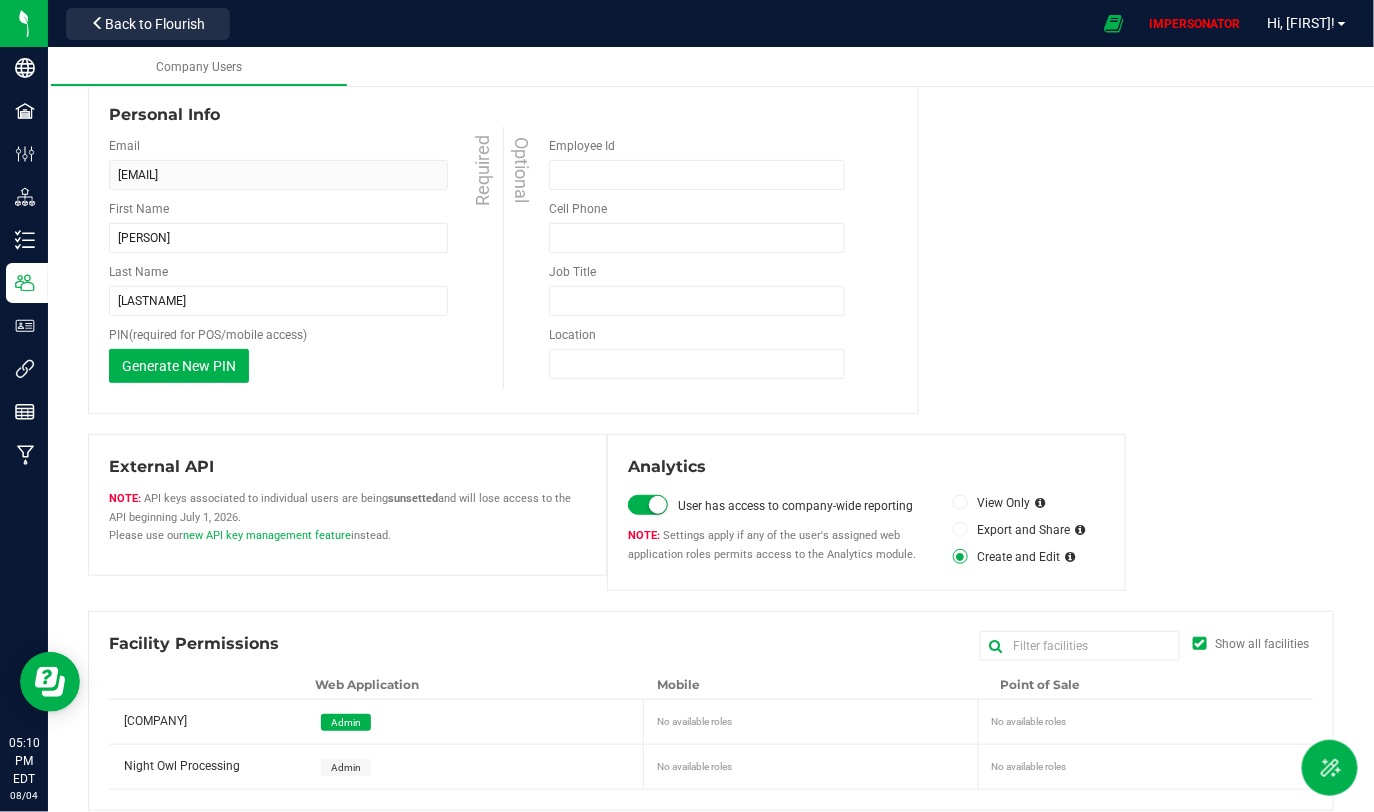 click on "Admin" at bounding box center [346, 767] 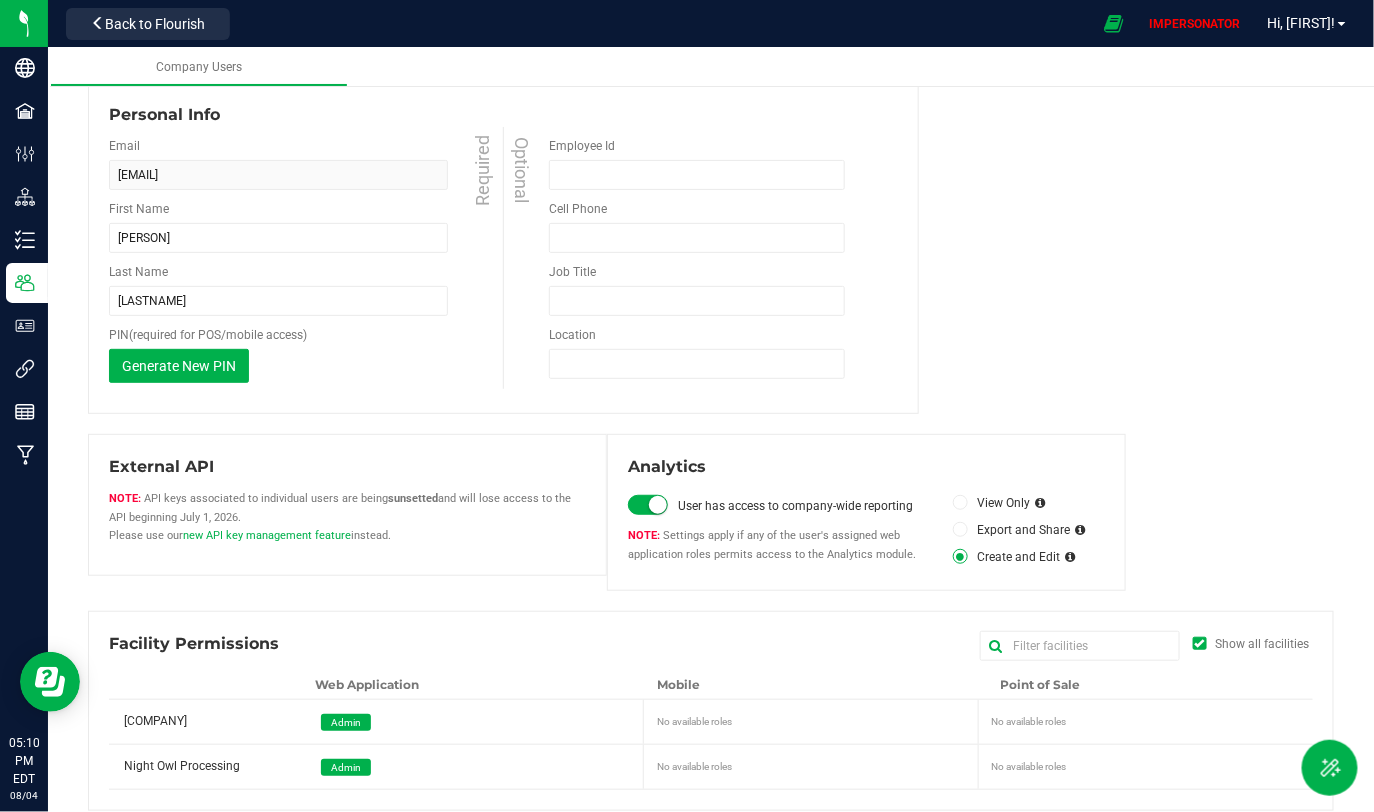 scroll, scrollTop: 0, scrollLeft: 0, axis: both 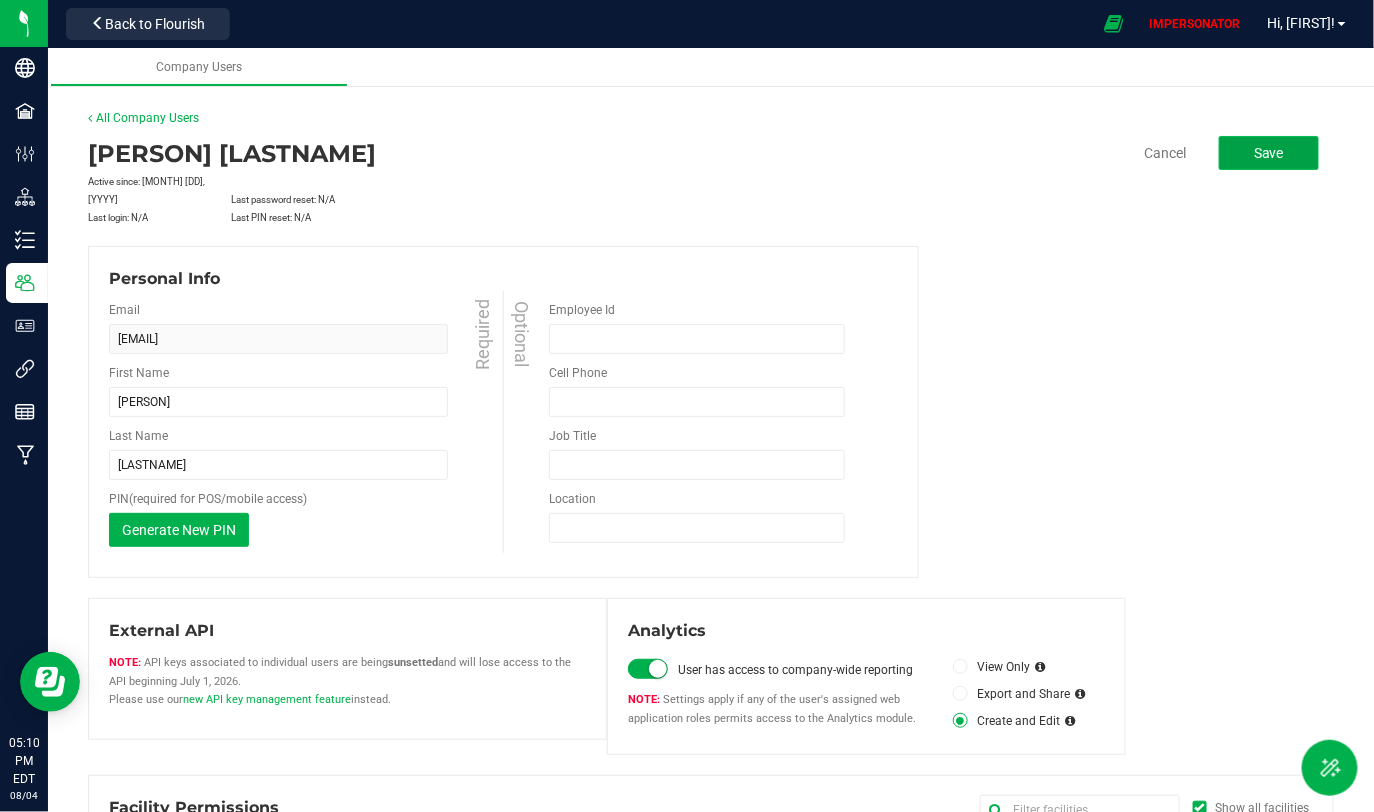 click on "Save" 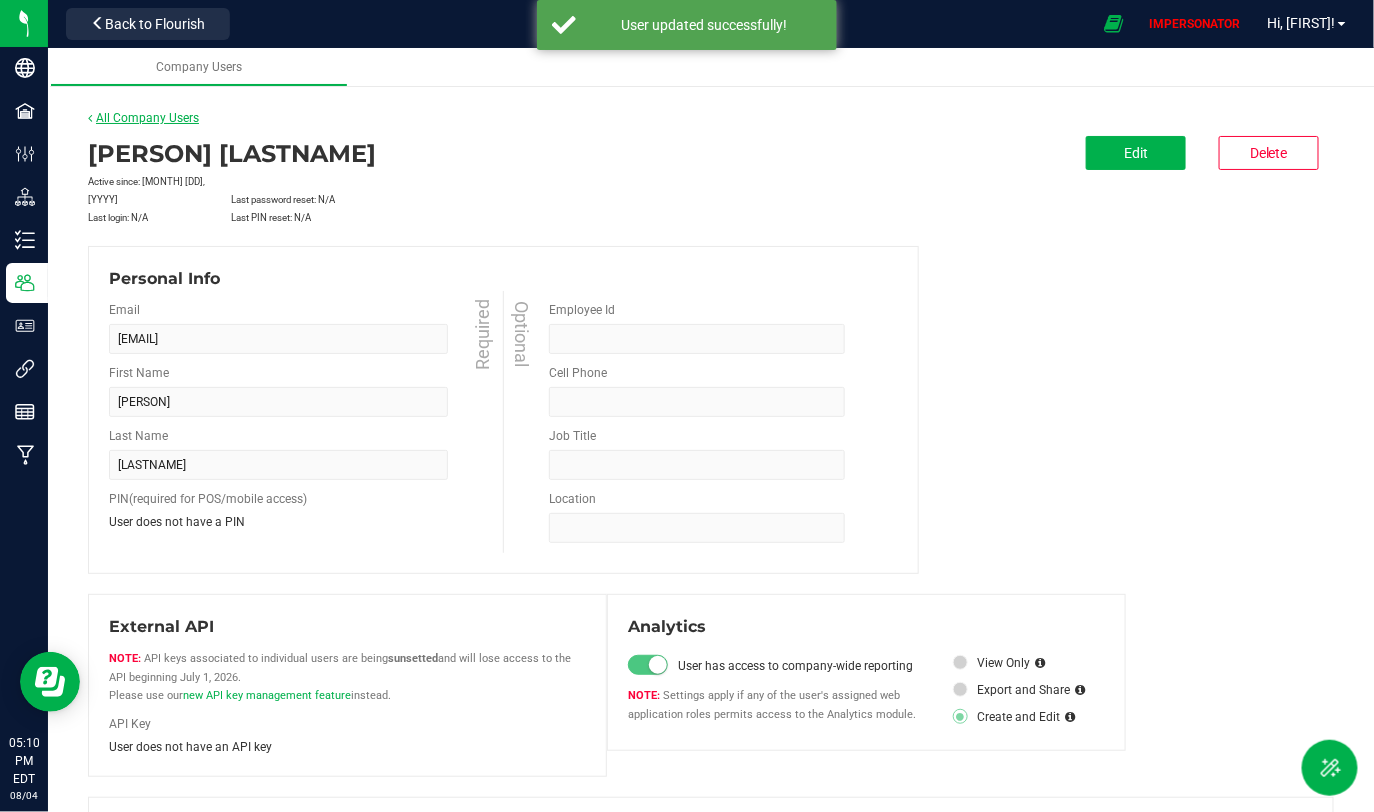 click on "All Company Users" at bounding box center (143, 118) 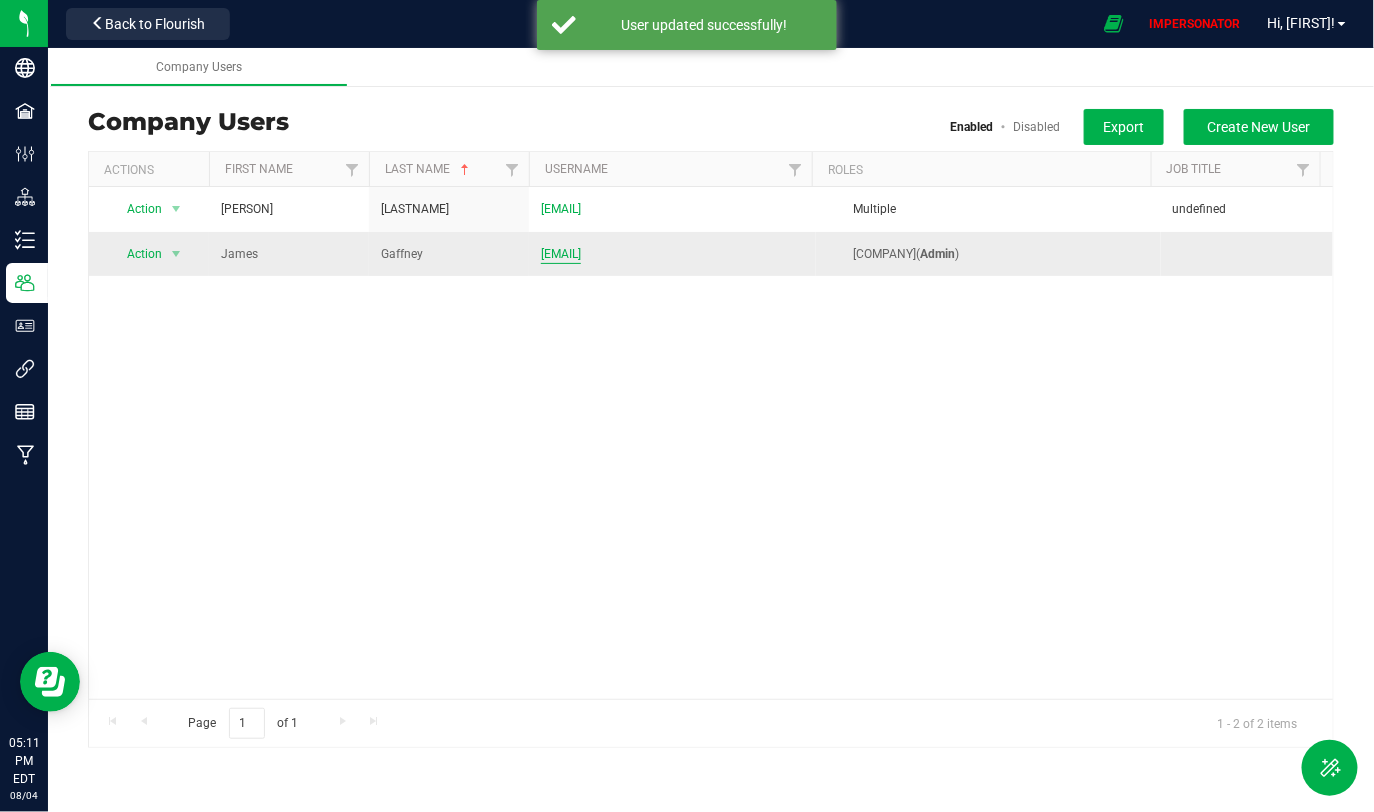 click on "[EMAIL]" at bounding box center (561, 254) 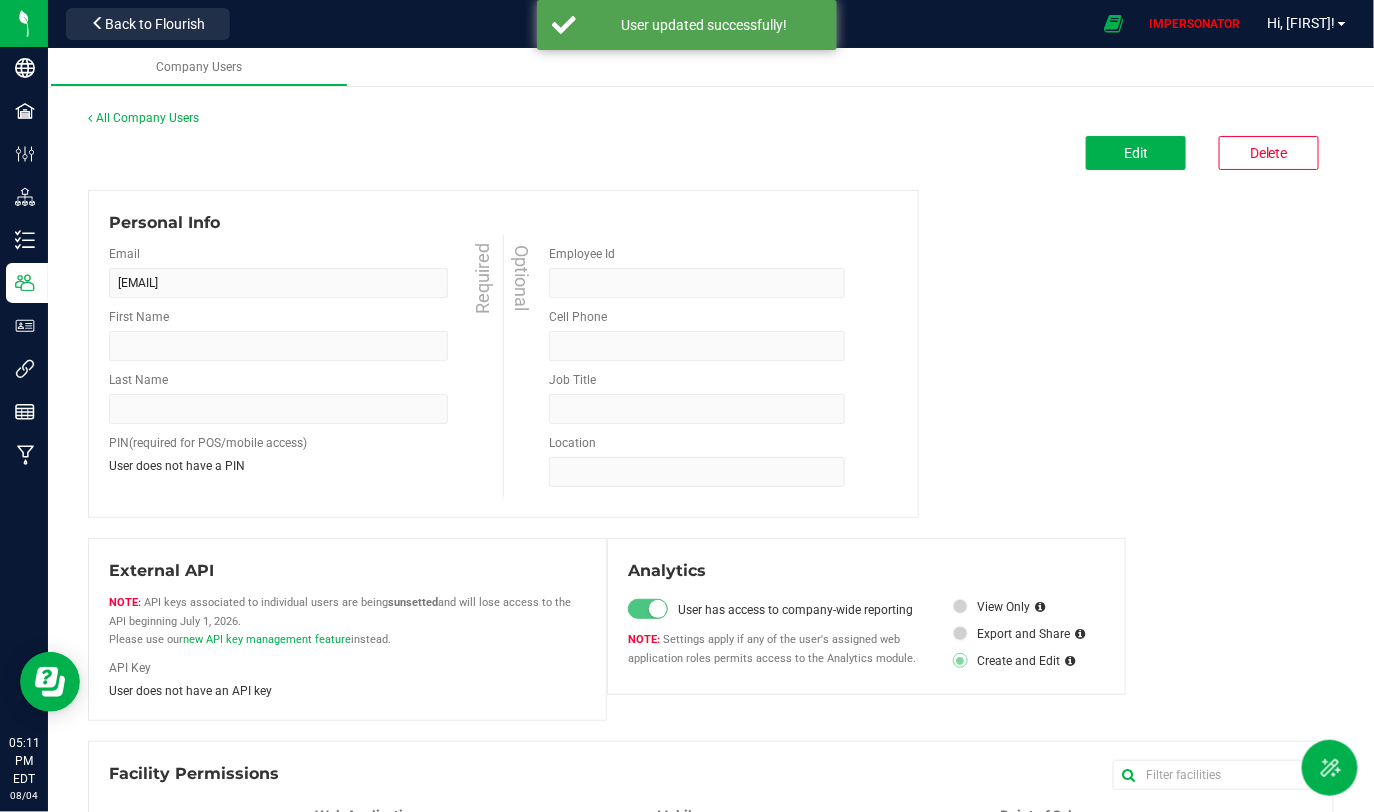 type on "James" 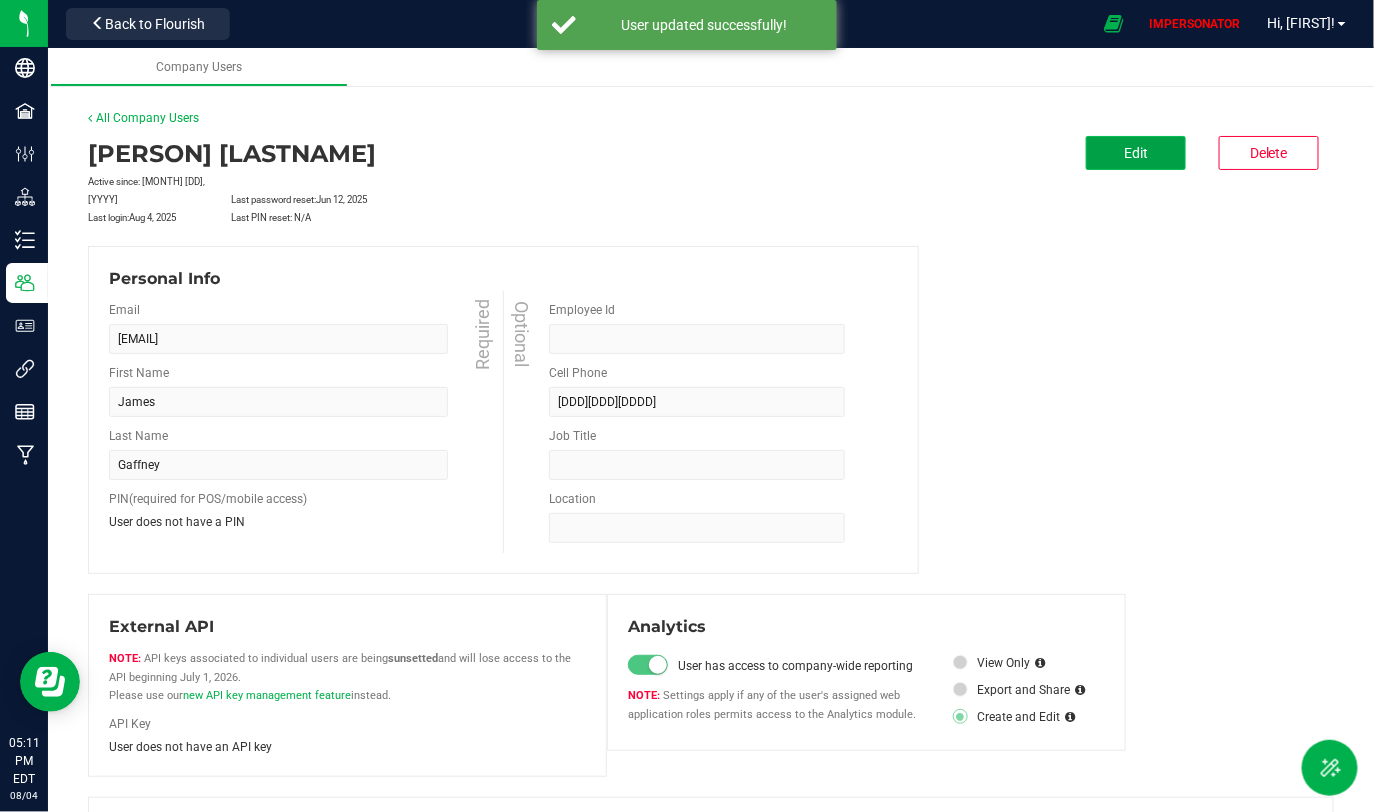 click on "Edit" at bounding box center (1136, 153) 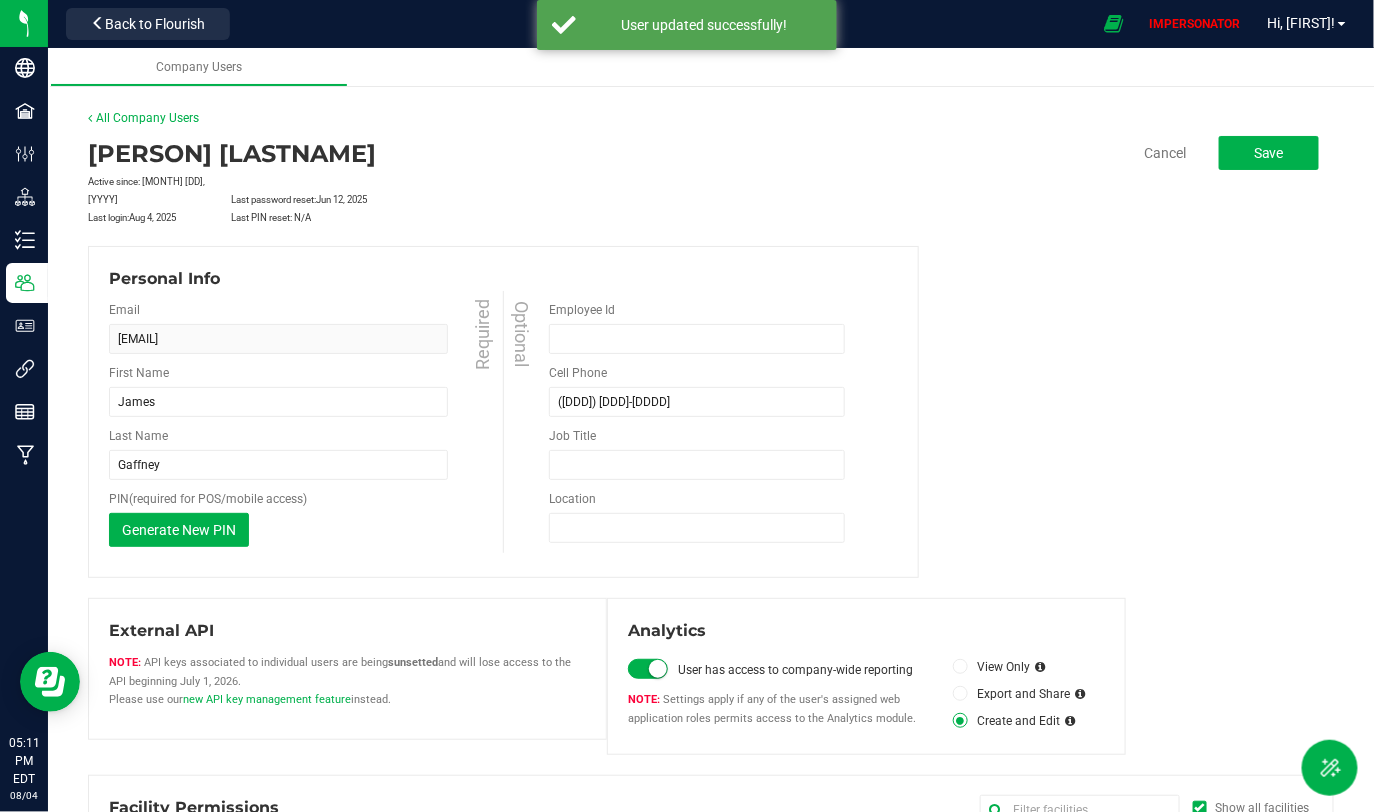 scroll, scrollTop: 164, scrollLeft: 0, axis: vertical 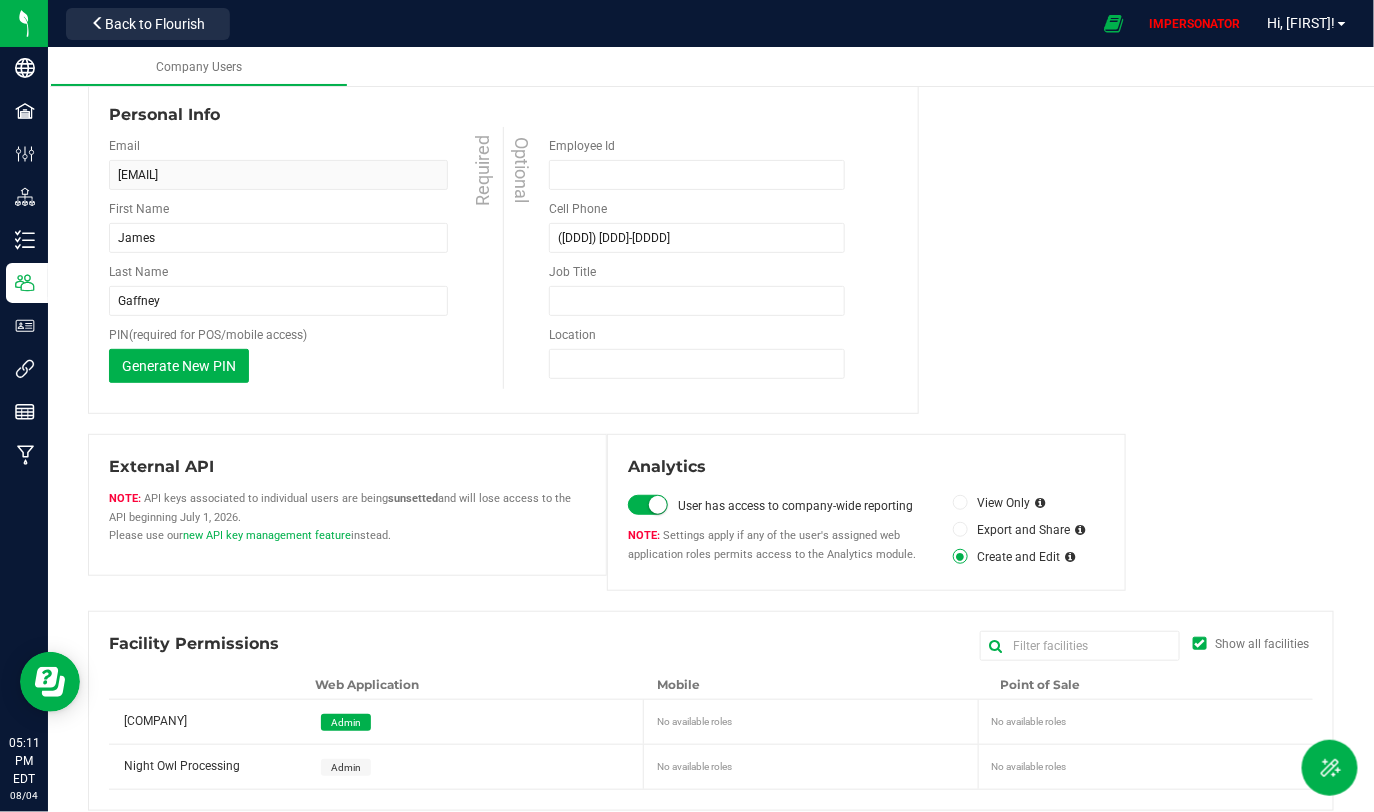click on "Admin" at bounding box center [346, 767] 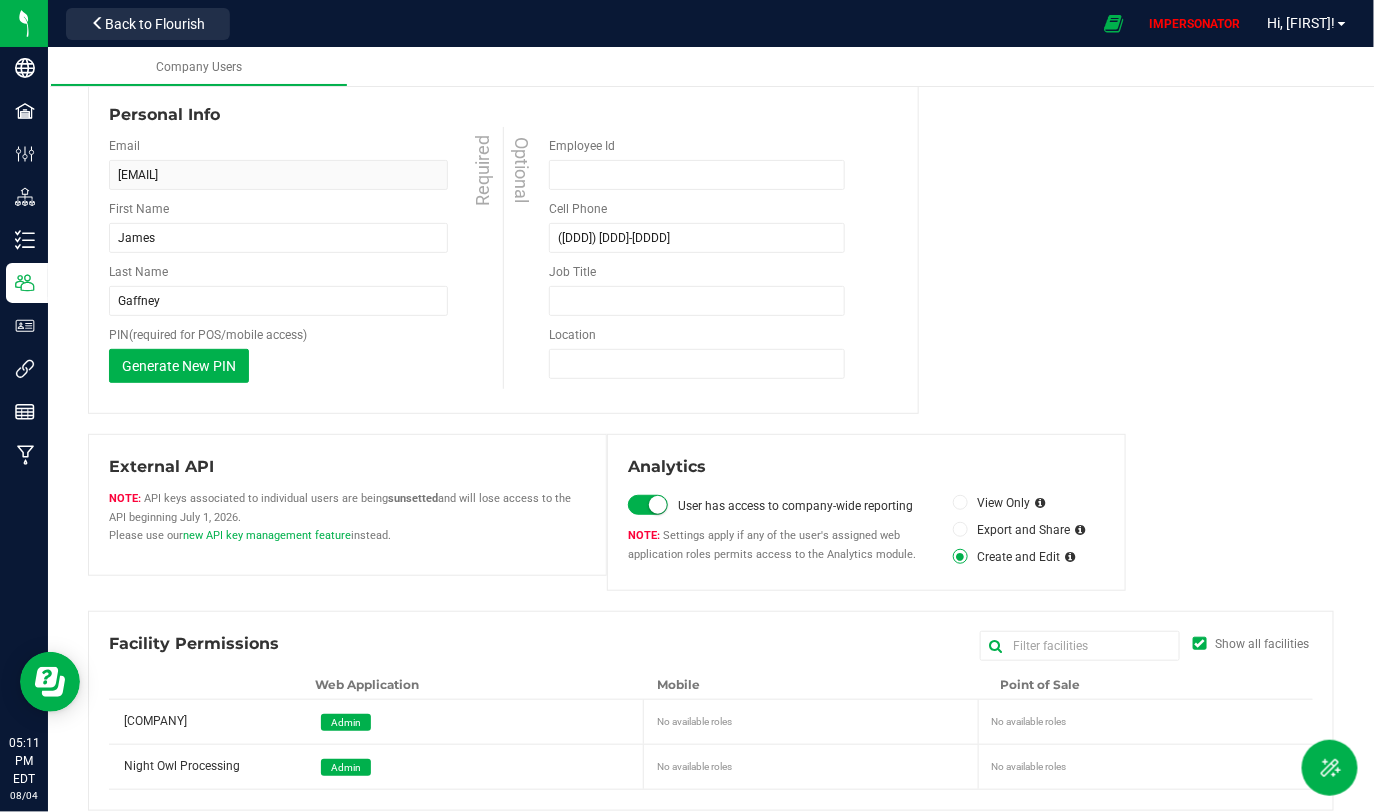 scroll, scrollTop: 0, scrollLeft: 0, axis: both 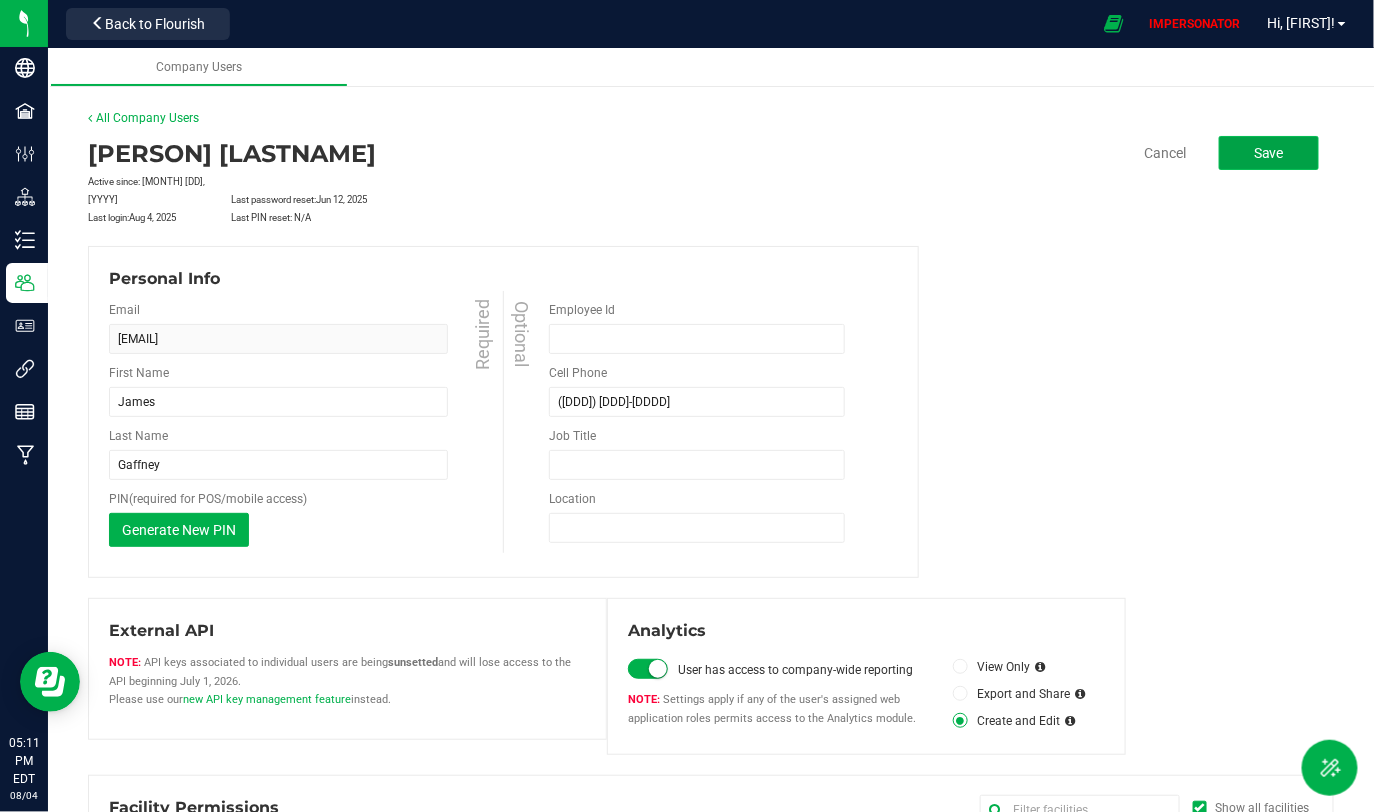 click on "Save" 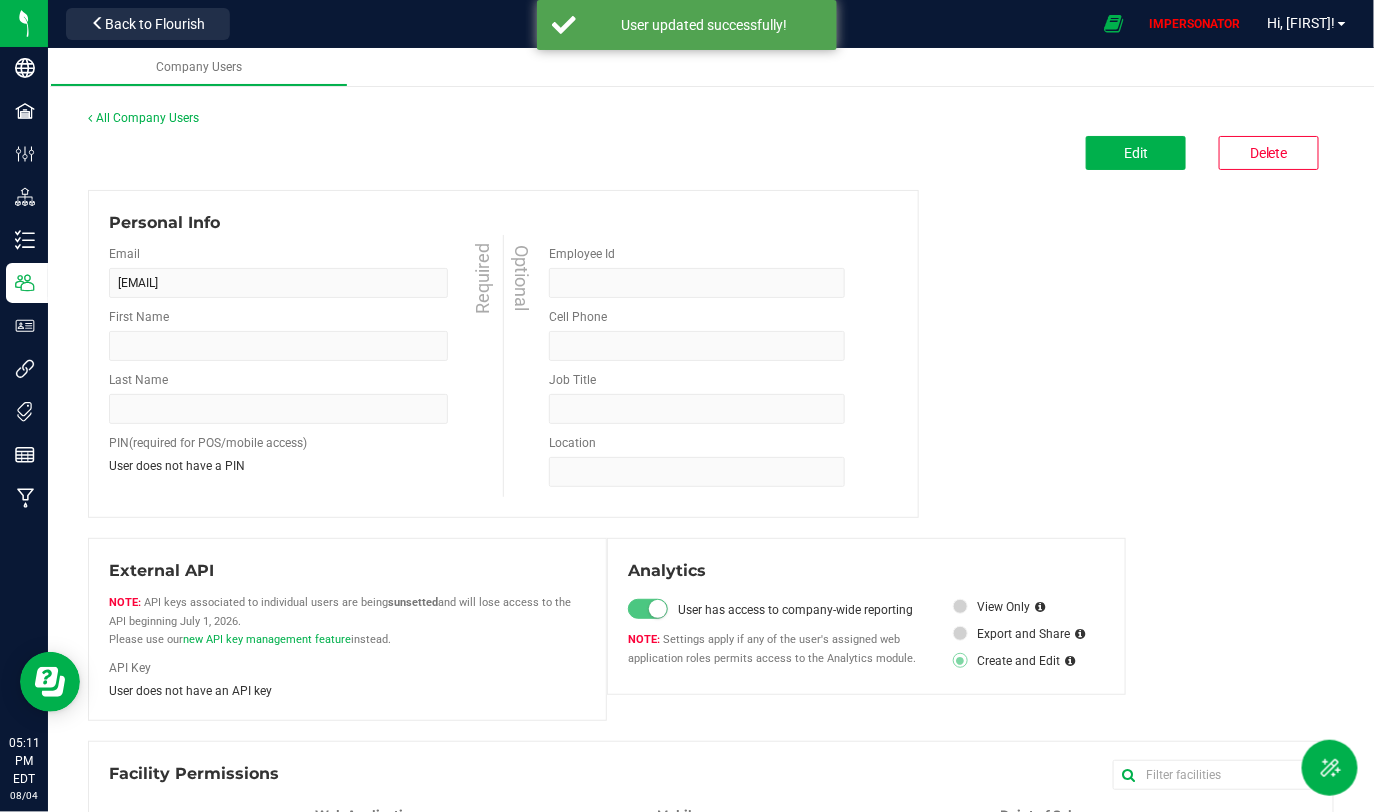 type on "James" 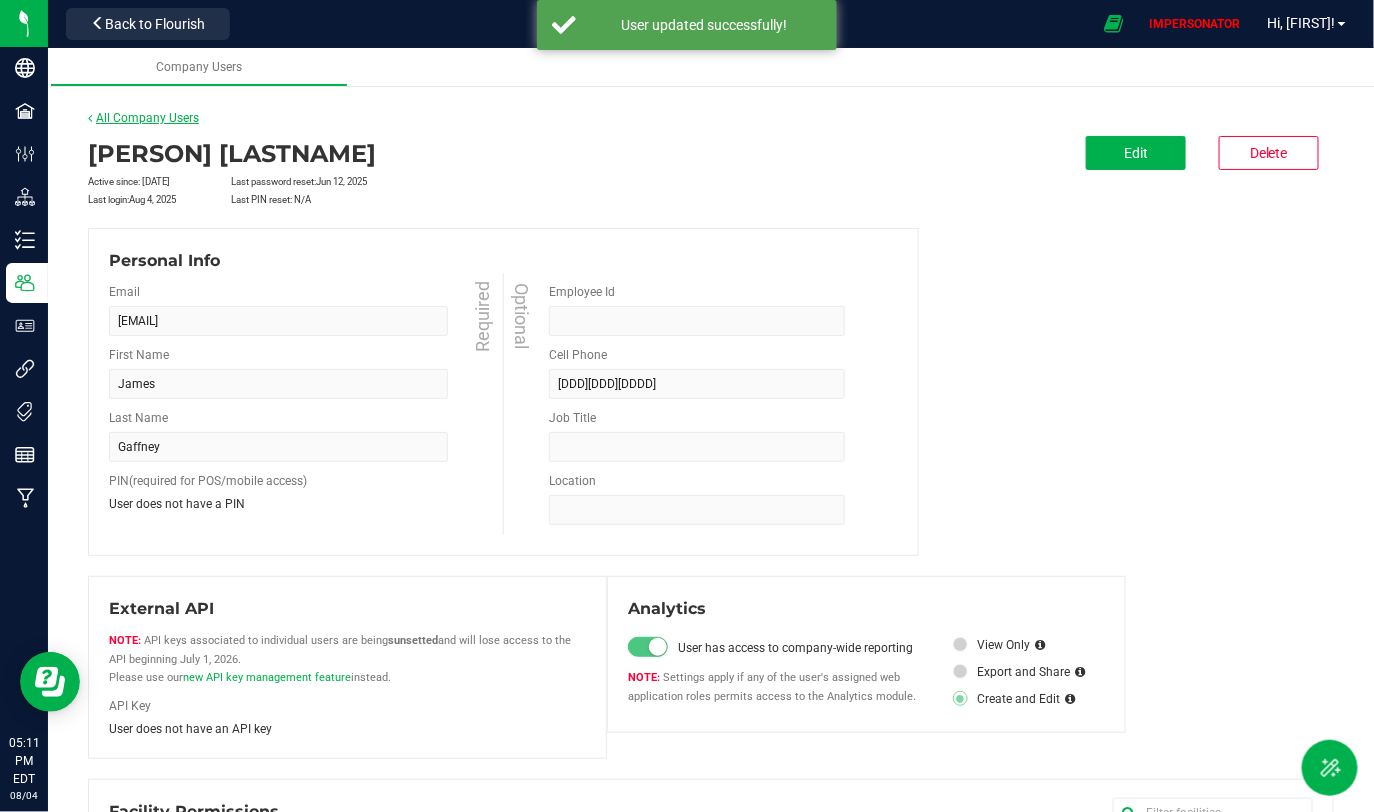 click on "All Company Users" at bounding box center (143, 118) 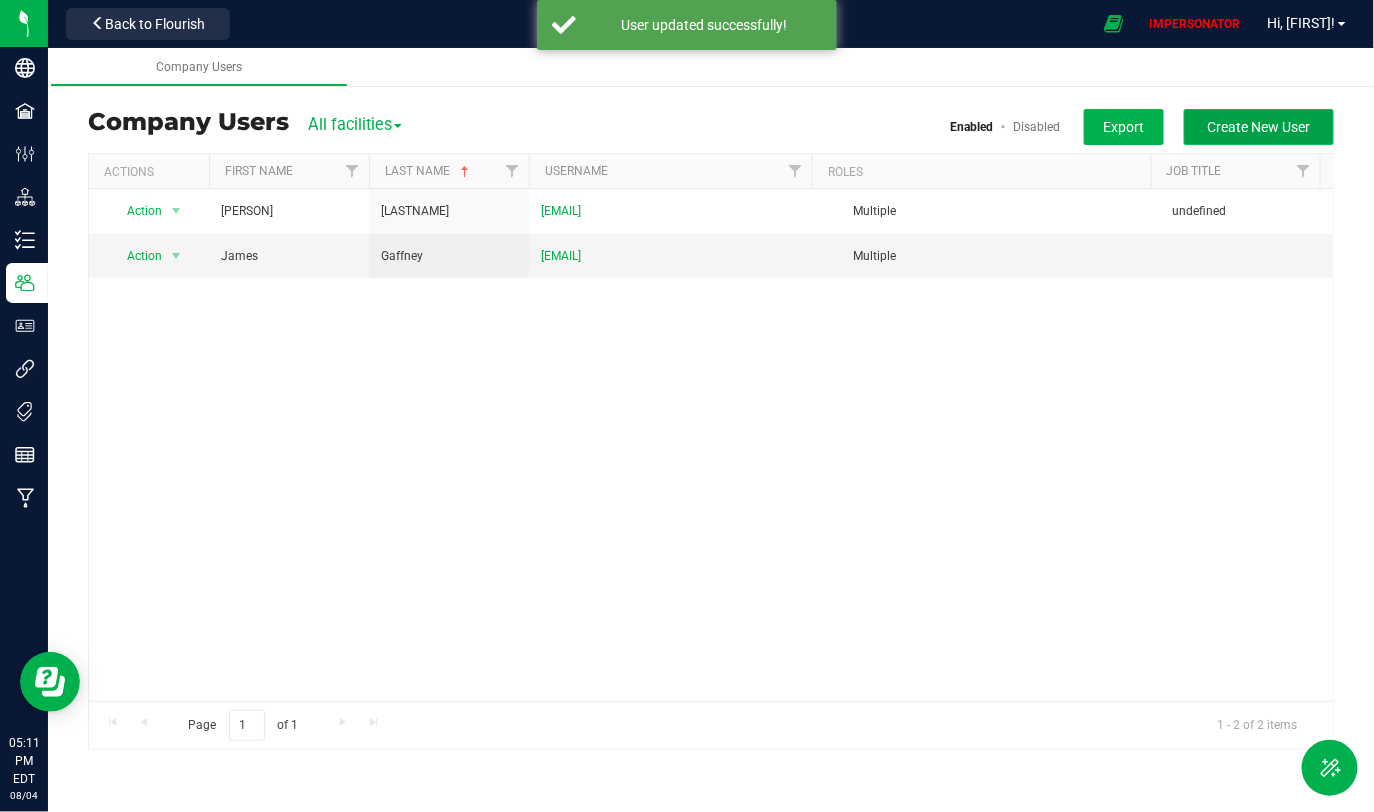 click on "Create New User" at bounding box center [1259, 127] 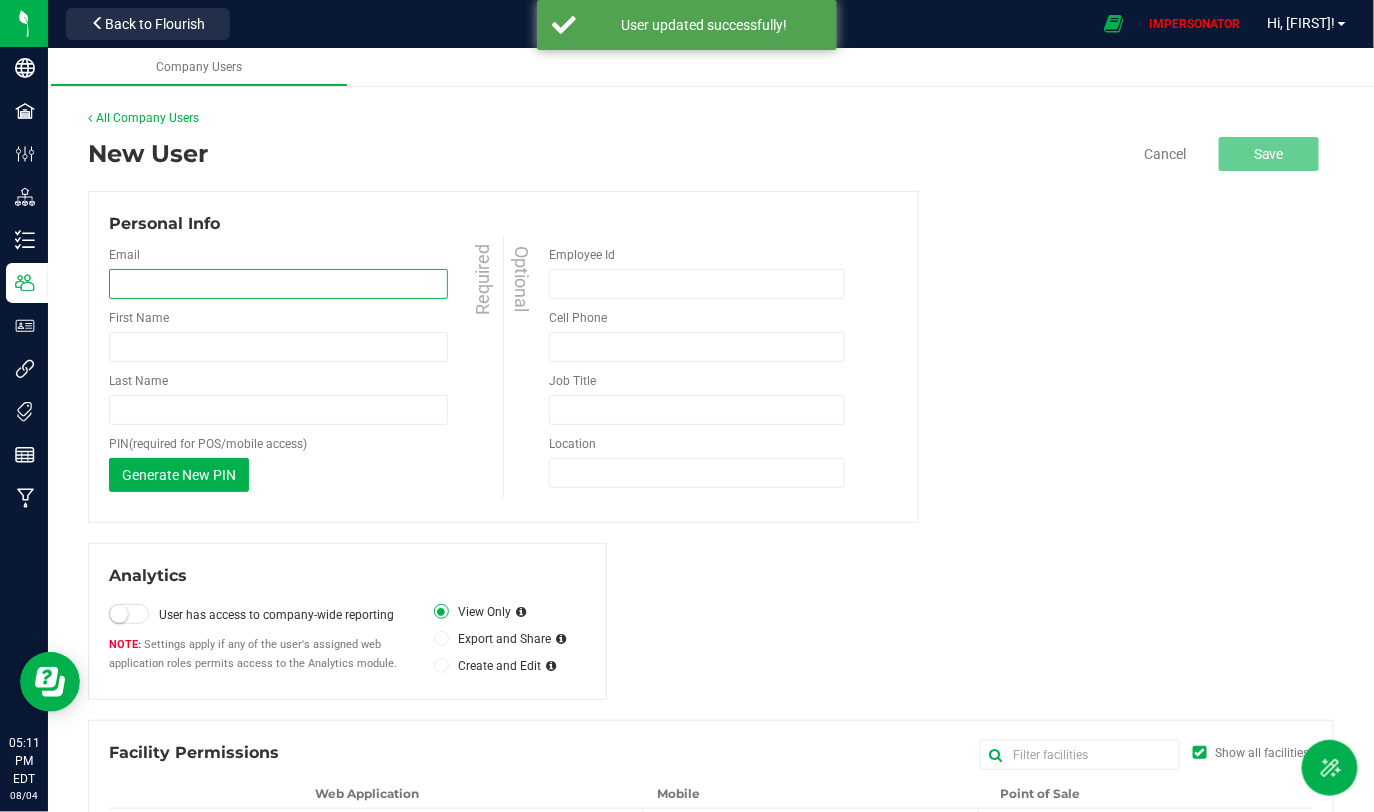 click at bounding box center [278, 284] 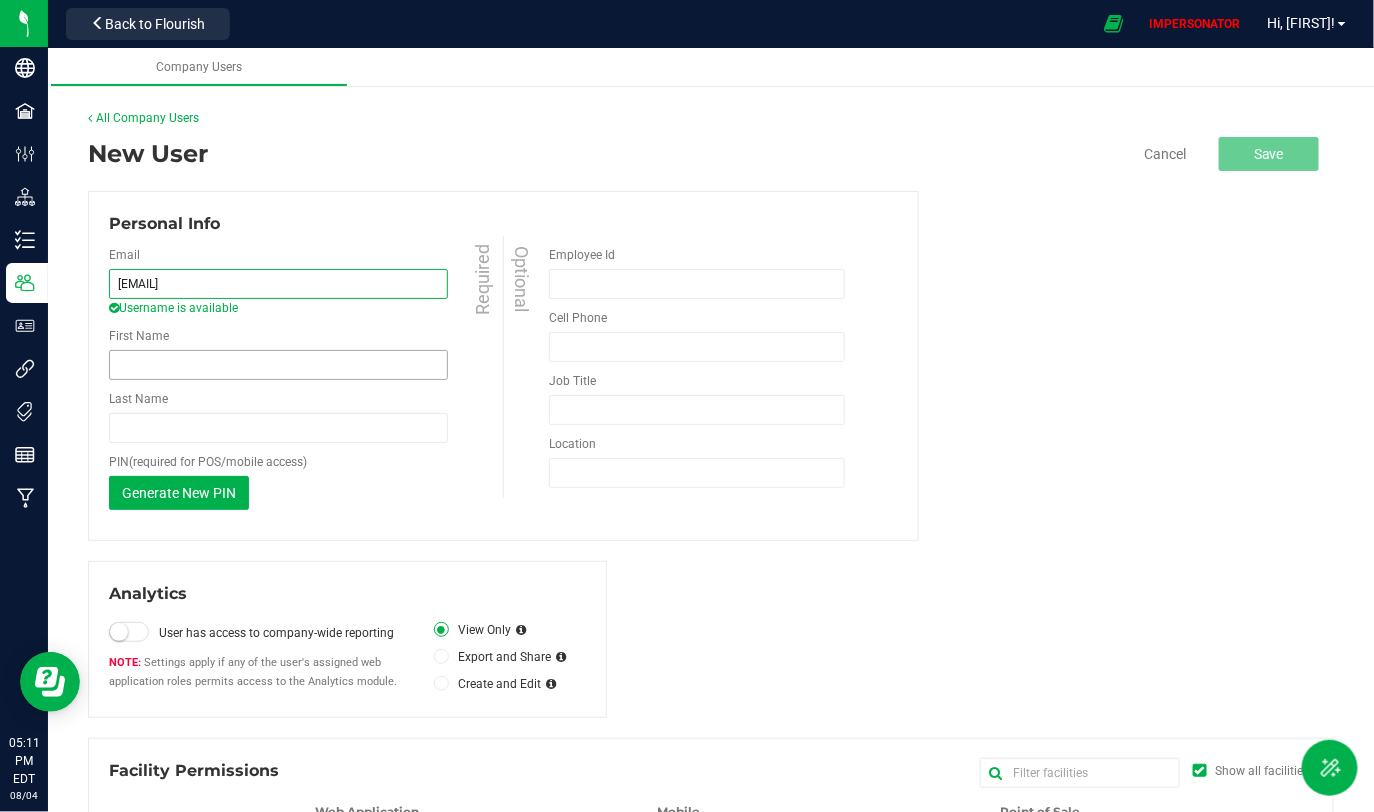 type on "odysseusadmin1@proton.me" 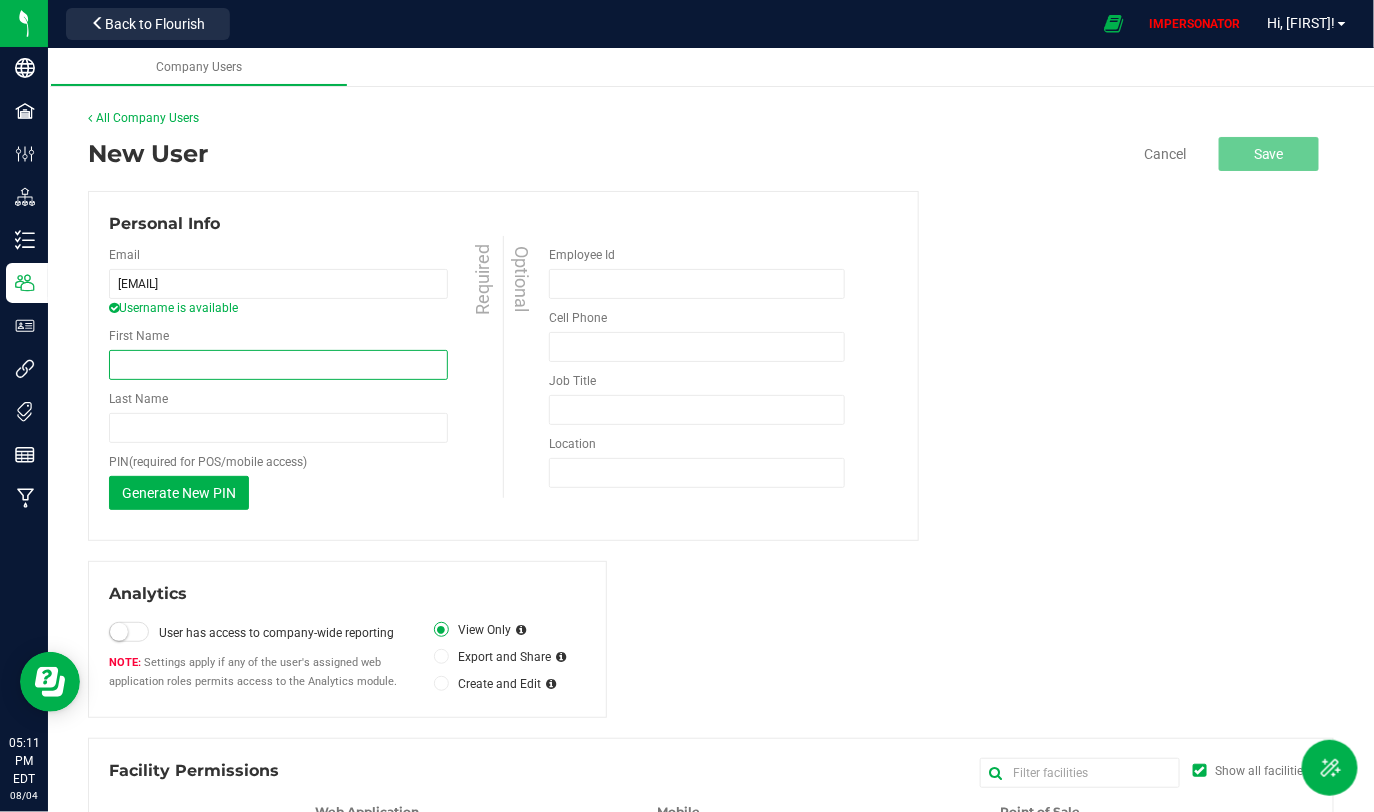 click on "First Name" at bounding box center (278, 365) 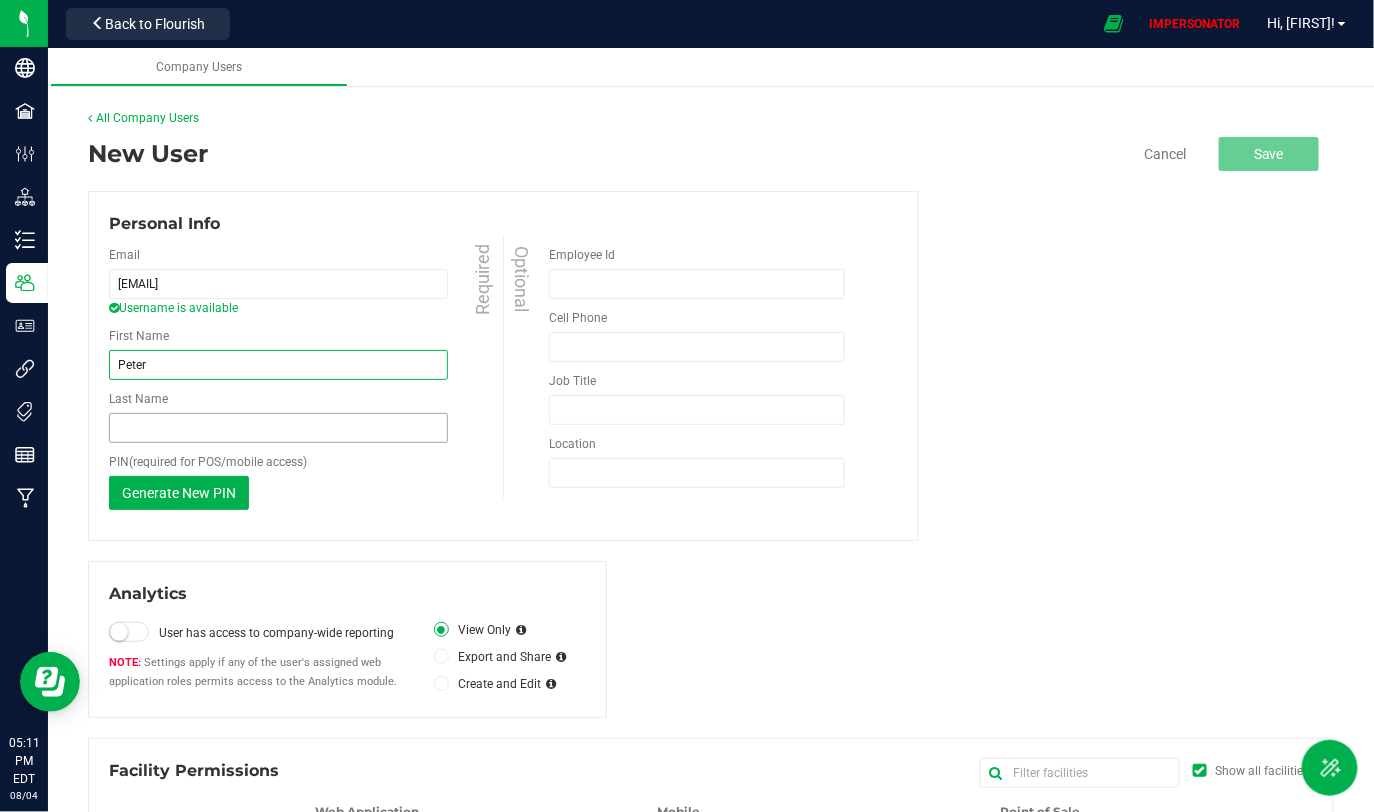 type on "Peter" 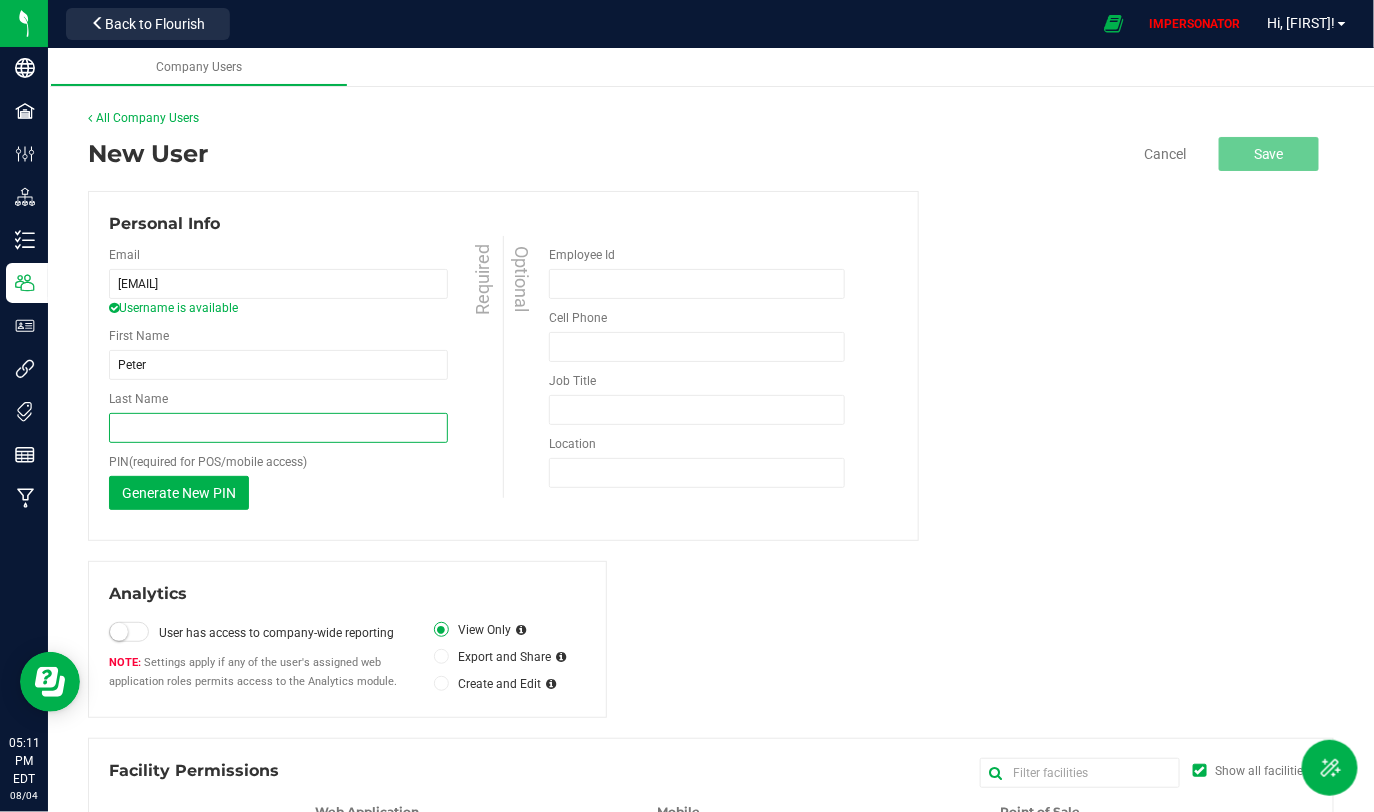 click on "Last Name" at bounding box center (278, 428) 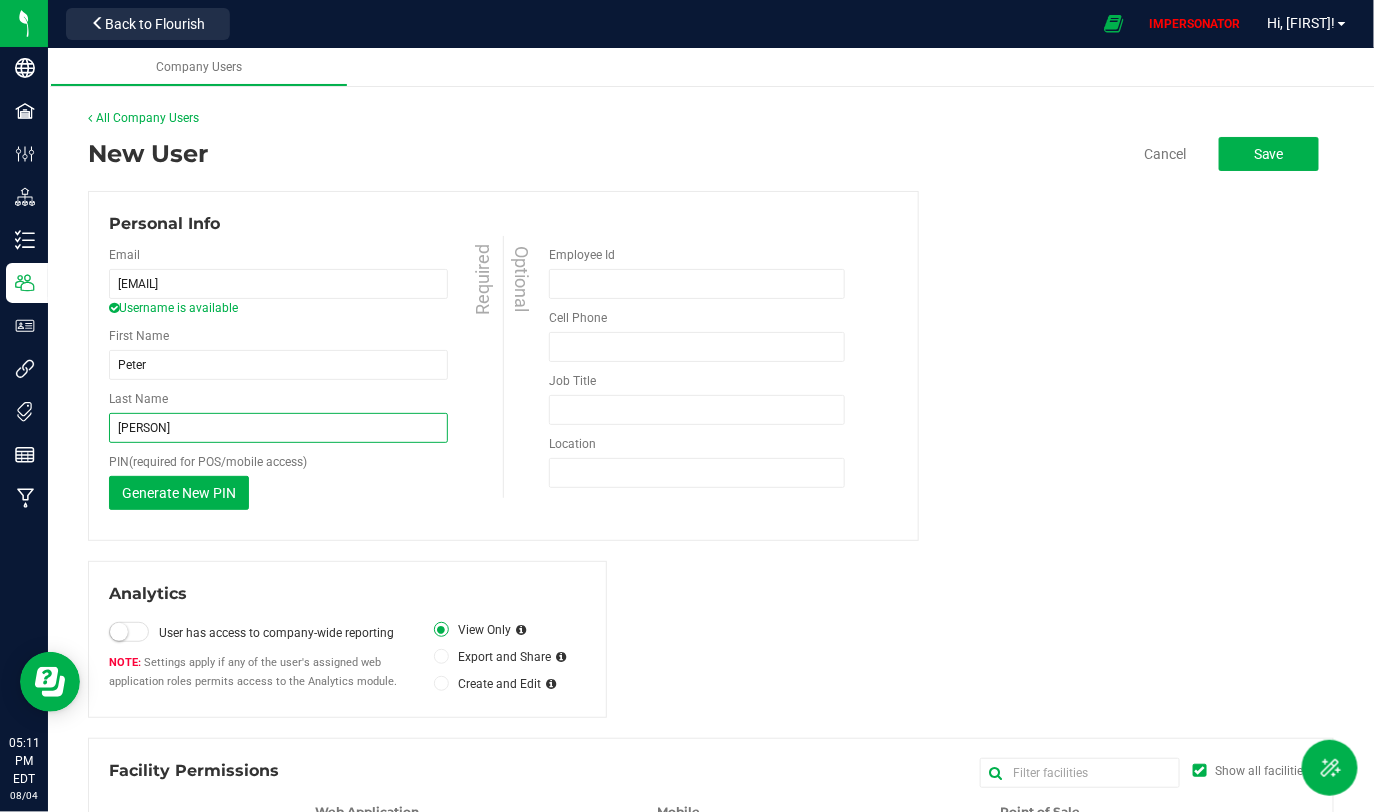 type on "Melendez" 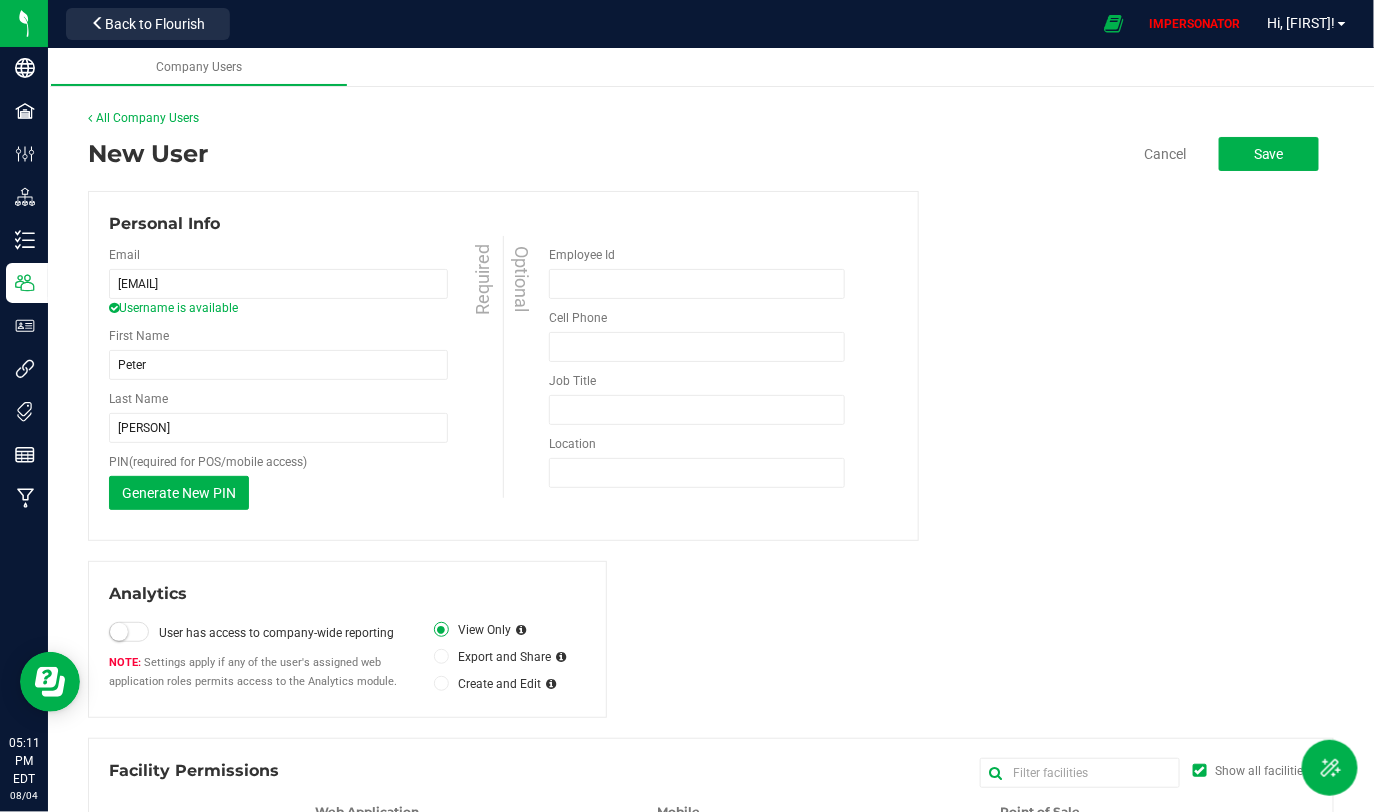click on "Analytics" at bounding box center [347, 594] 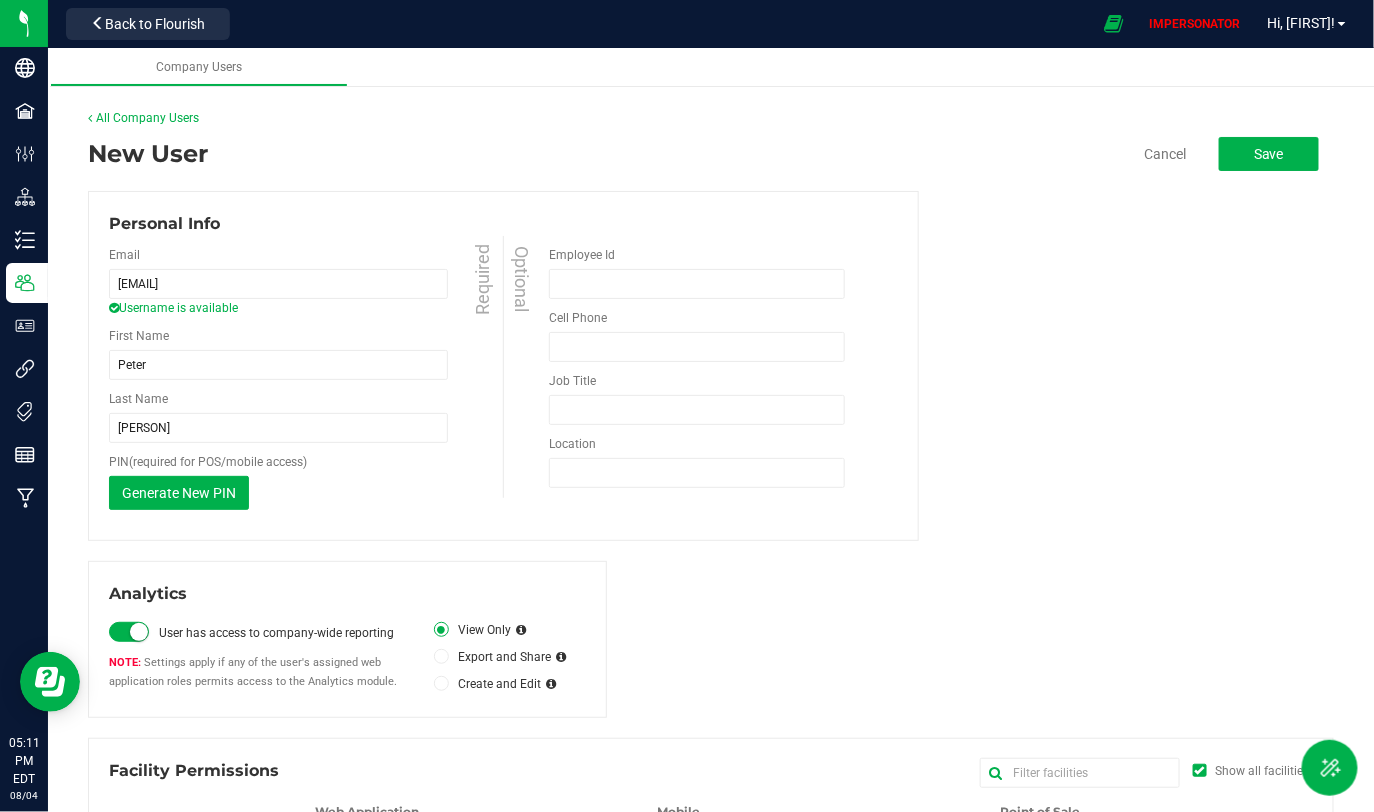 click on "Create and Edit" at bounding box center [487, 684] 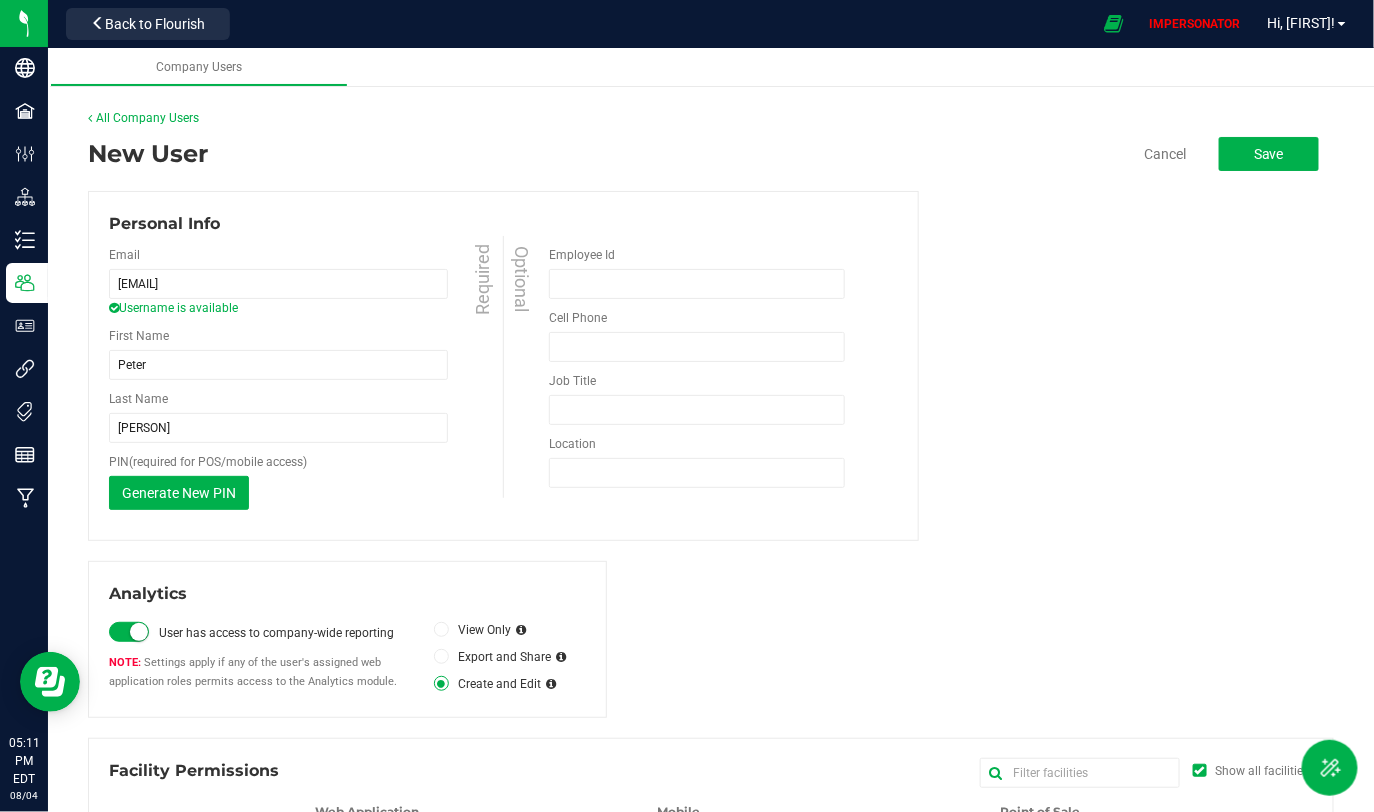 scroll, scrollTop: 145, scrollLeft: 0, axis: vertical 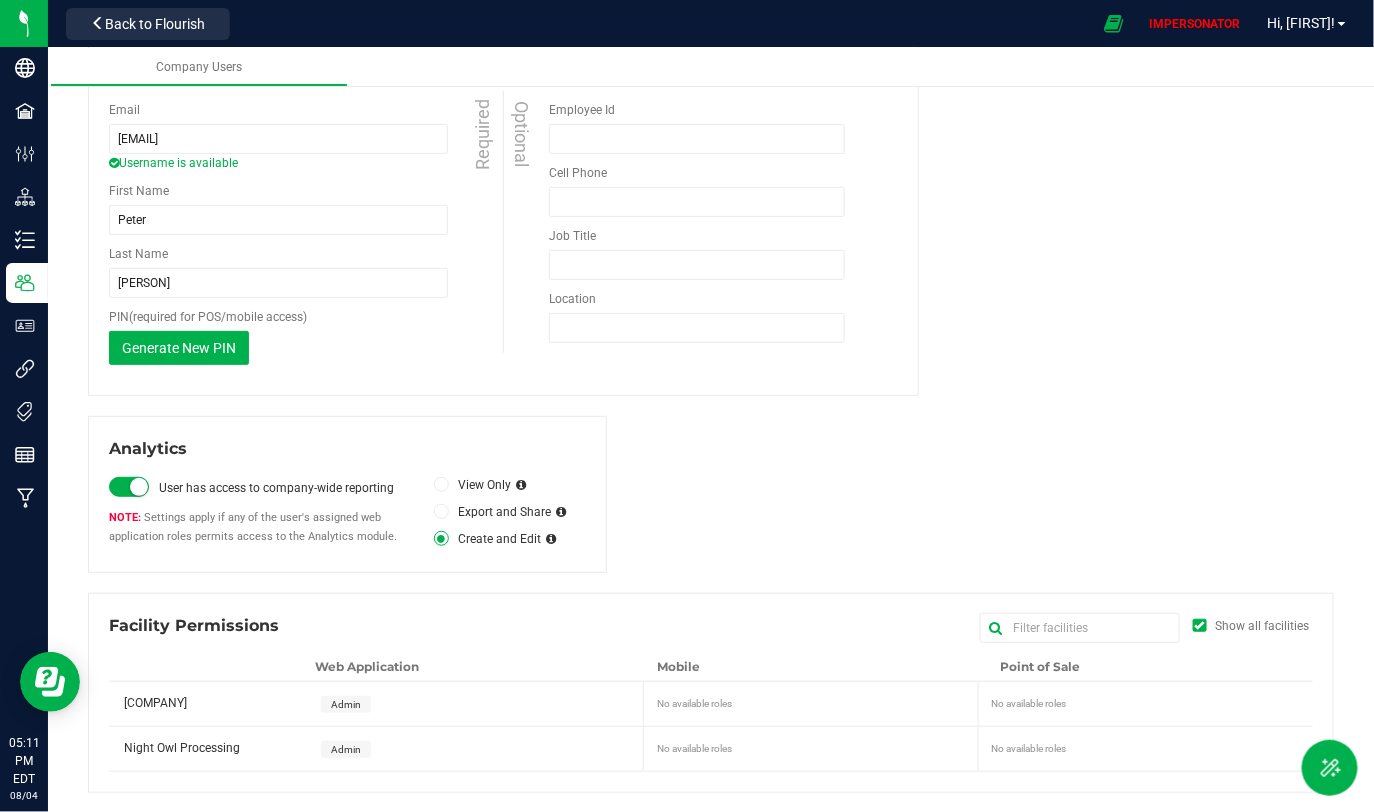 click on "Admin" at bounding box center (346, 704) 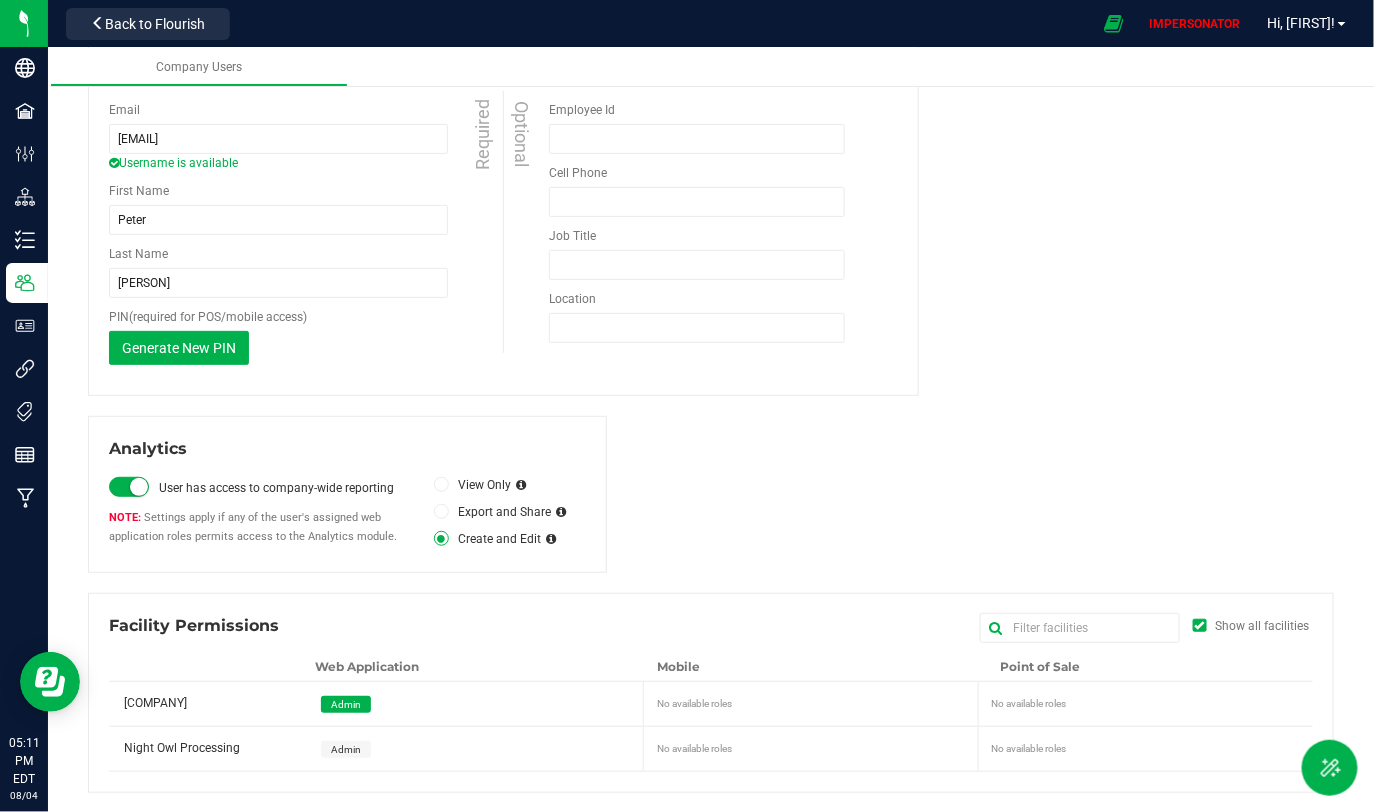 click on "Admin" at bounding box center [346, 749] 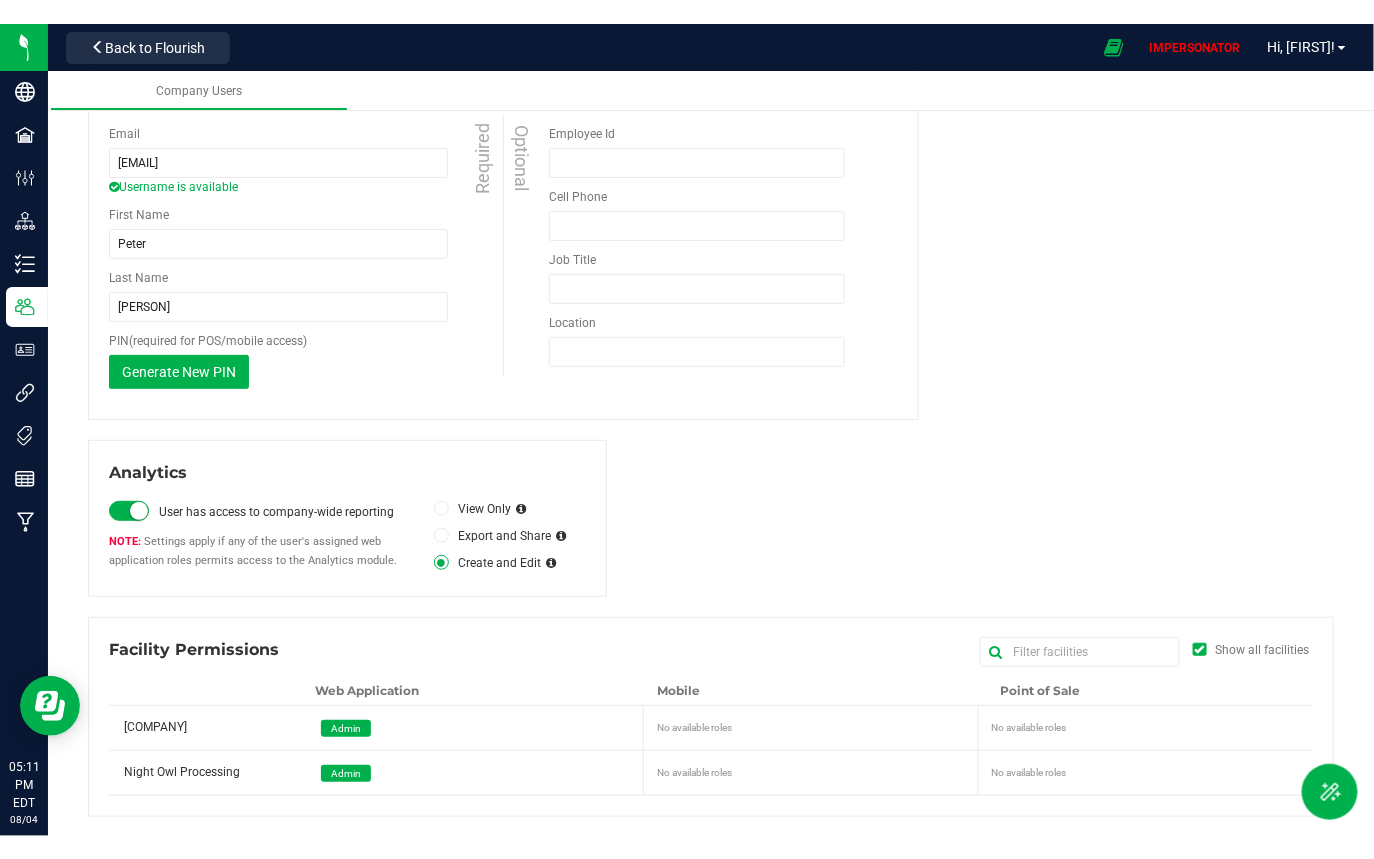 scroll, scrollTop: 0, scrollLeft: 0, axis: both 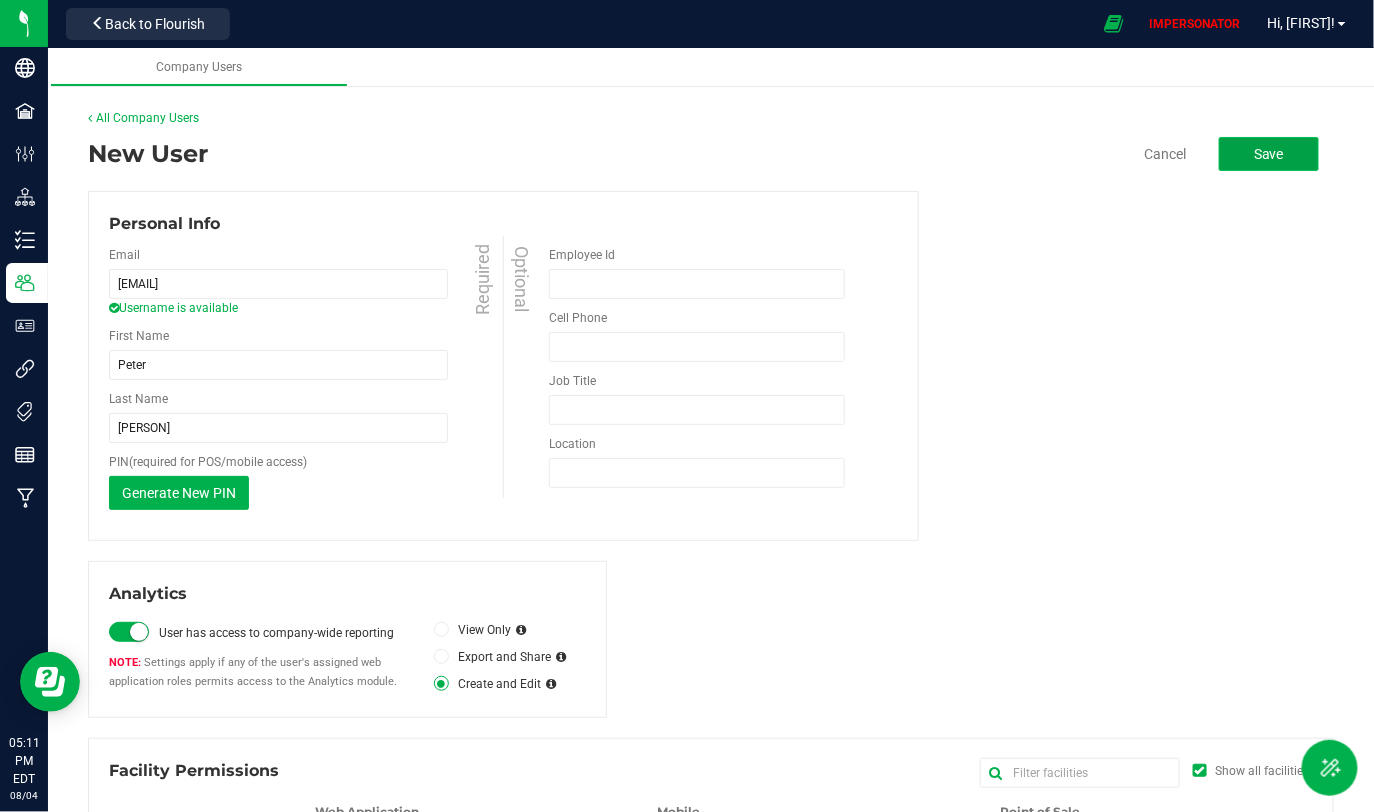 click on "Save" 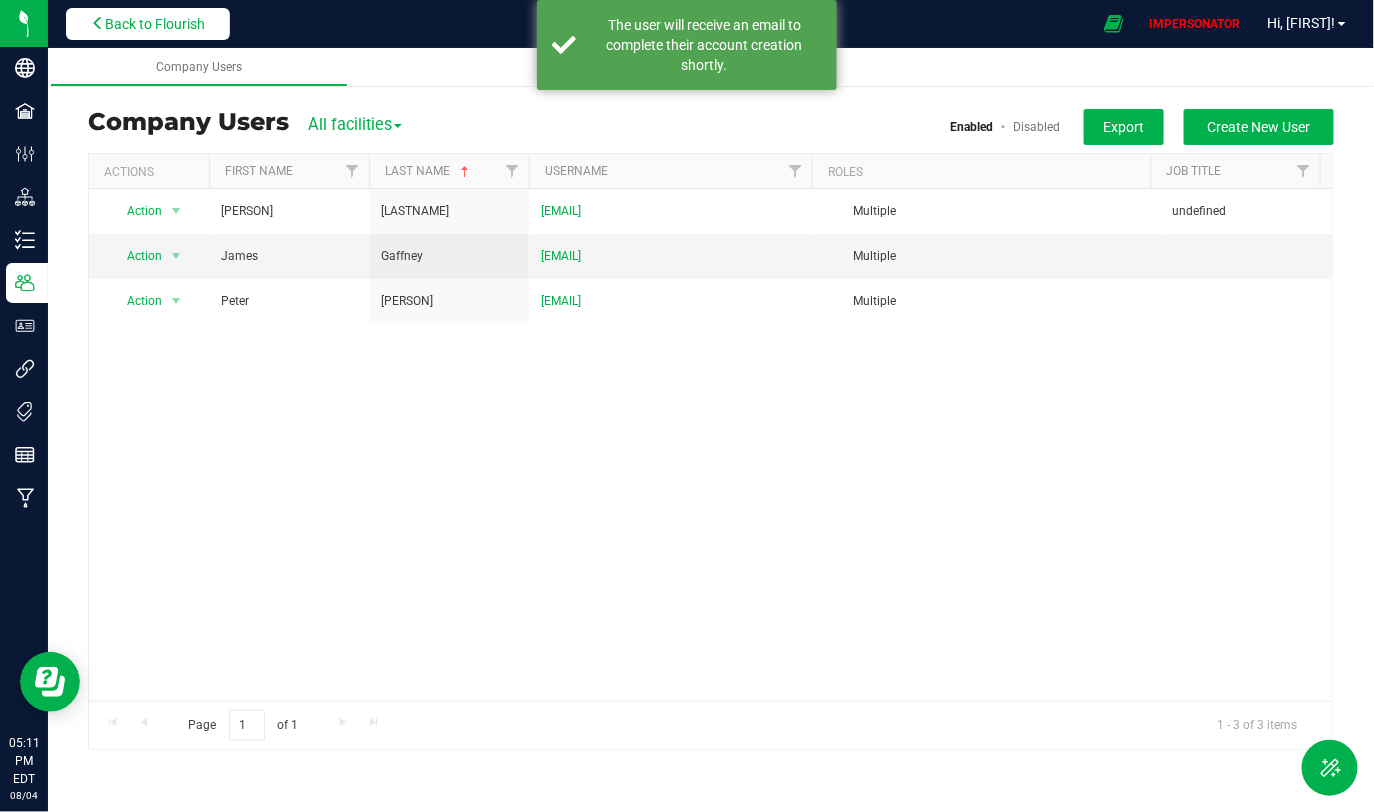 click on "Back to Flourish" at bounding box center (155, 24) 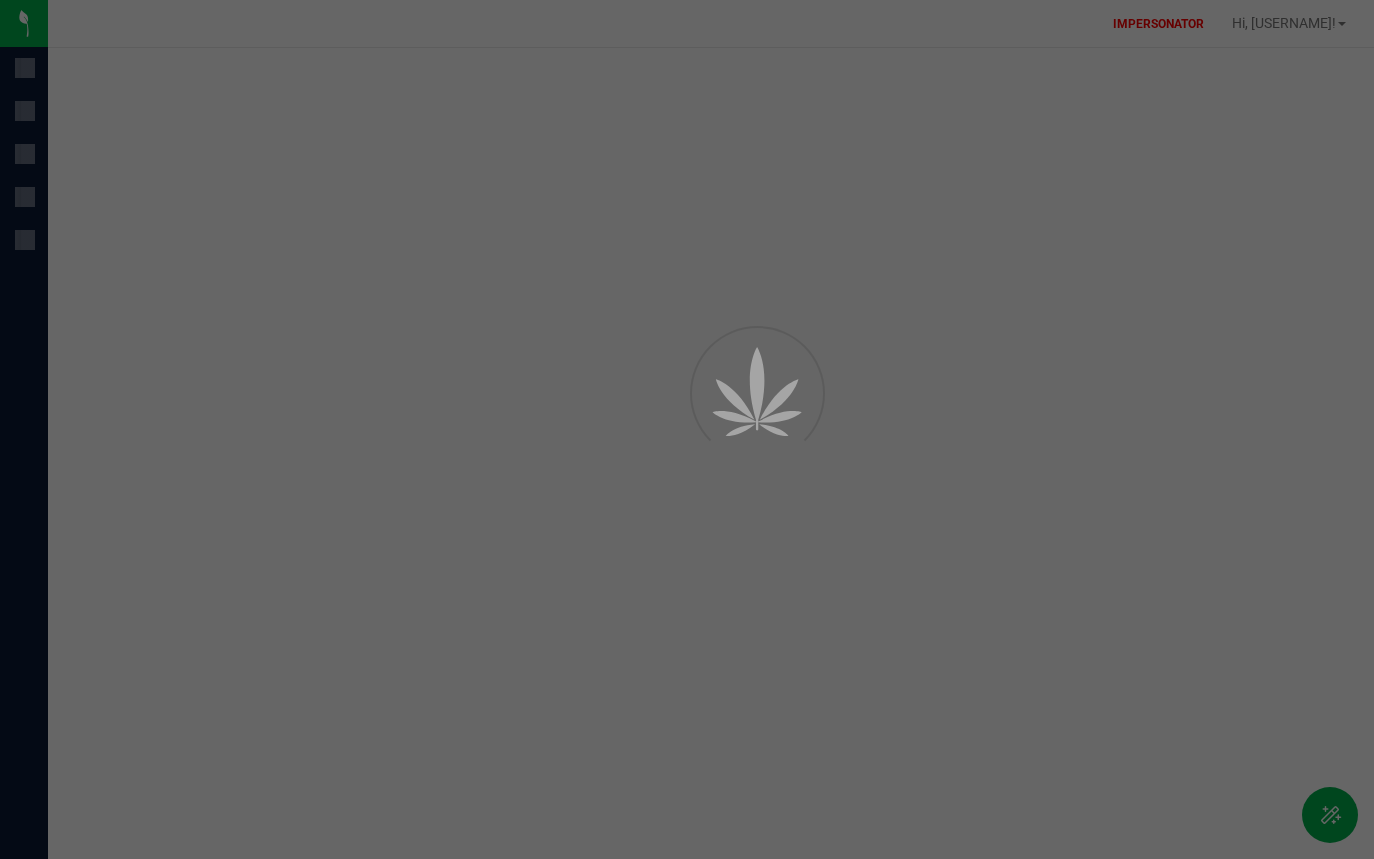 scroll, scrollTop: 0, scrollLeft: 0, axis: both 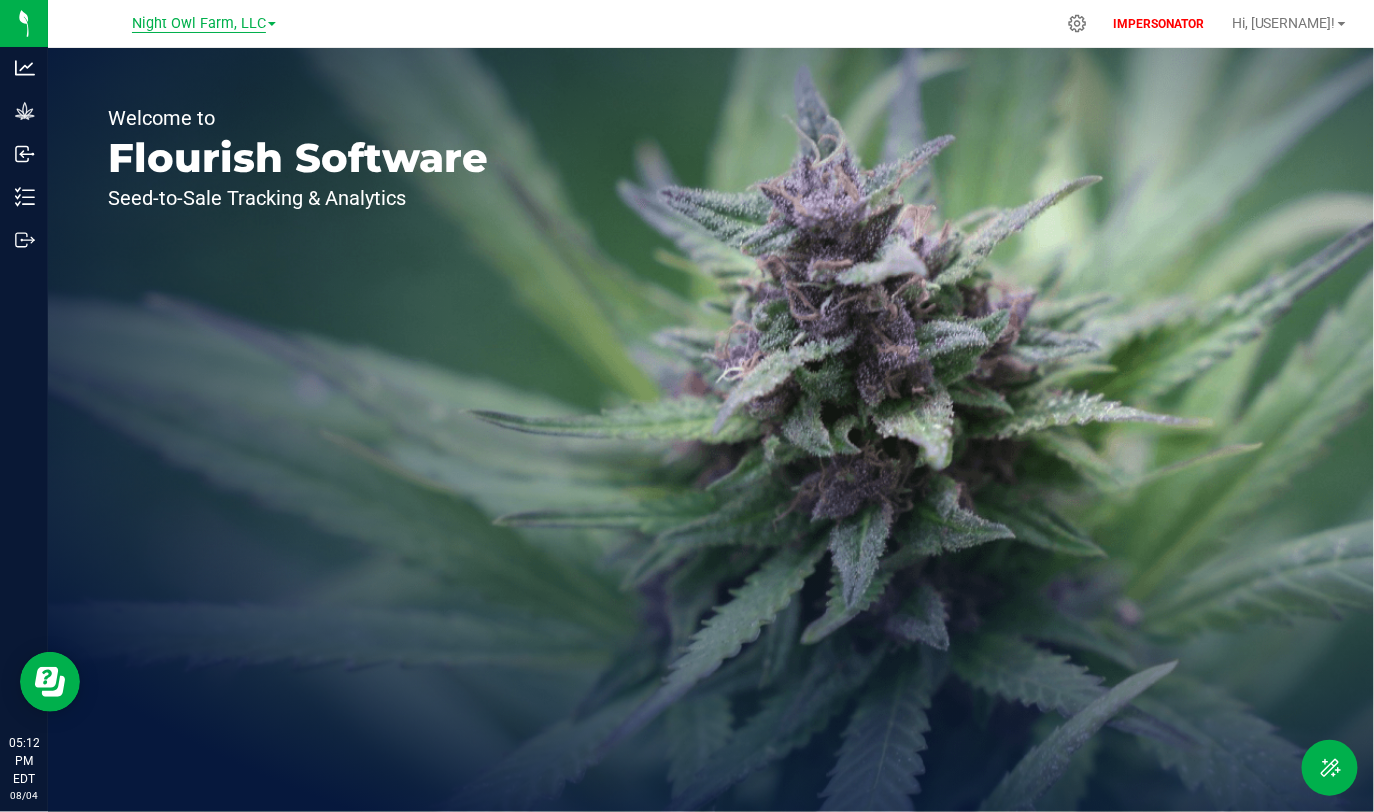 click on "Night Owl Farm, LLC" at bounding box center (199, 24) 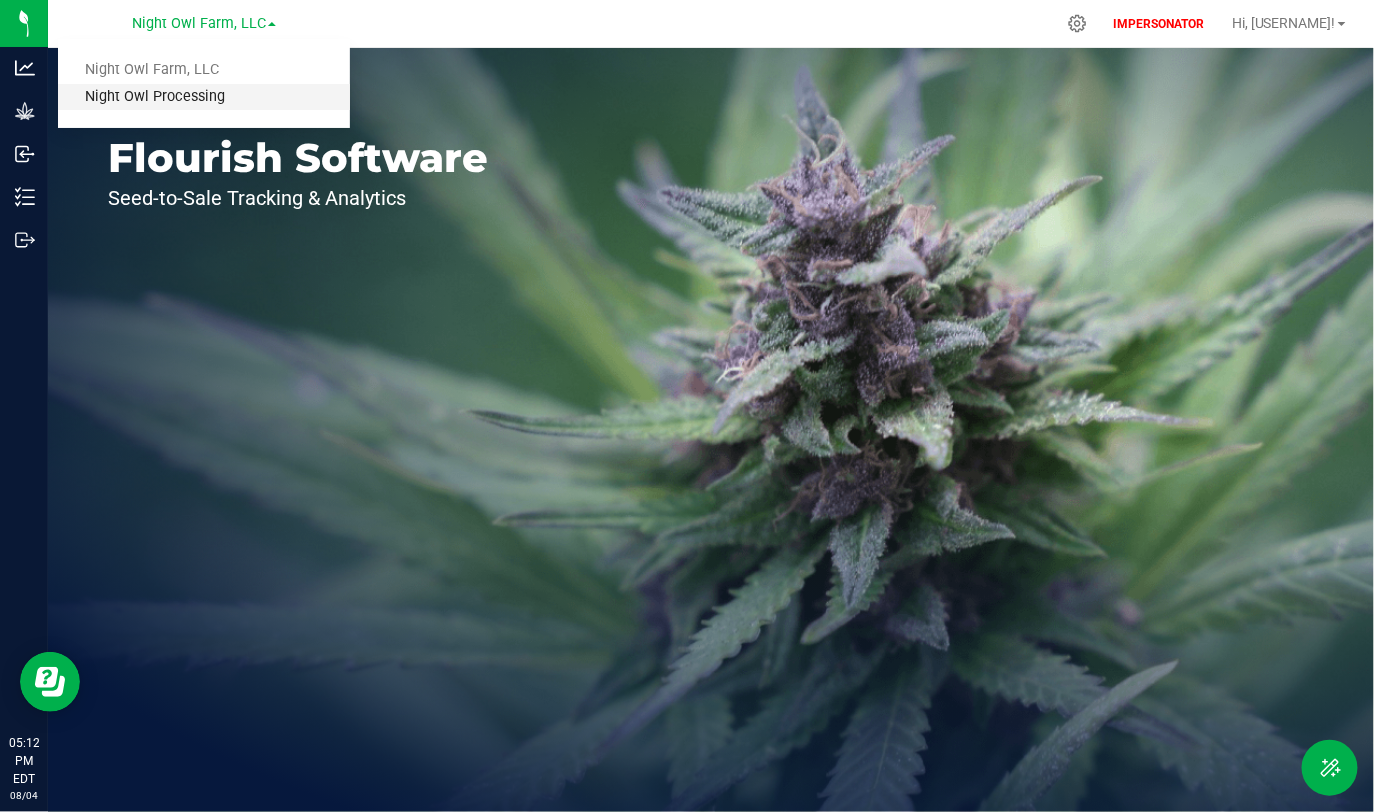 click on "Night Owl Processing" at bounding box center [204, 97] 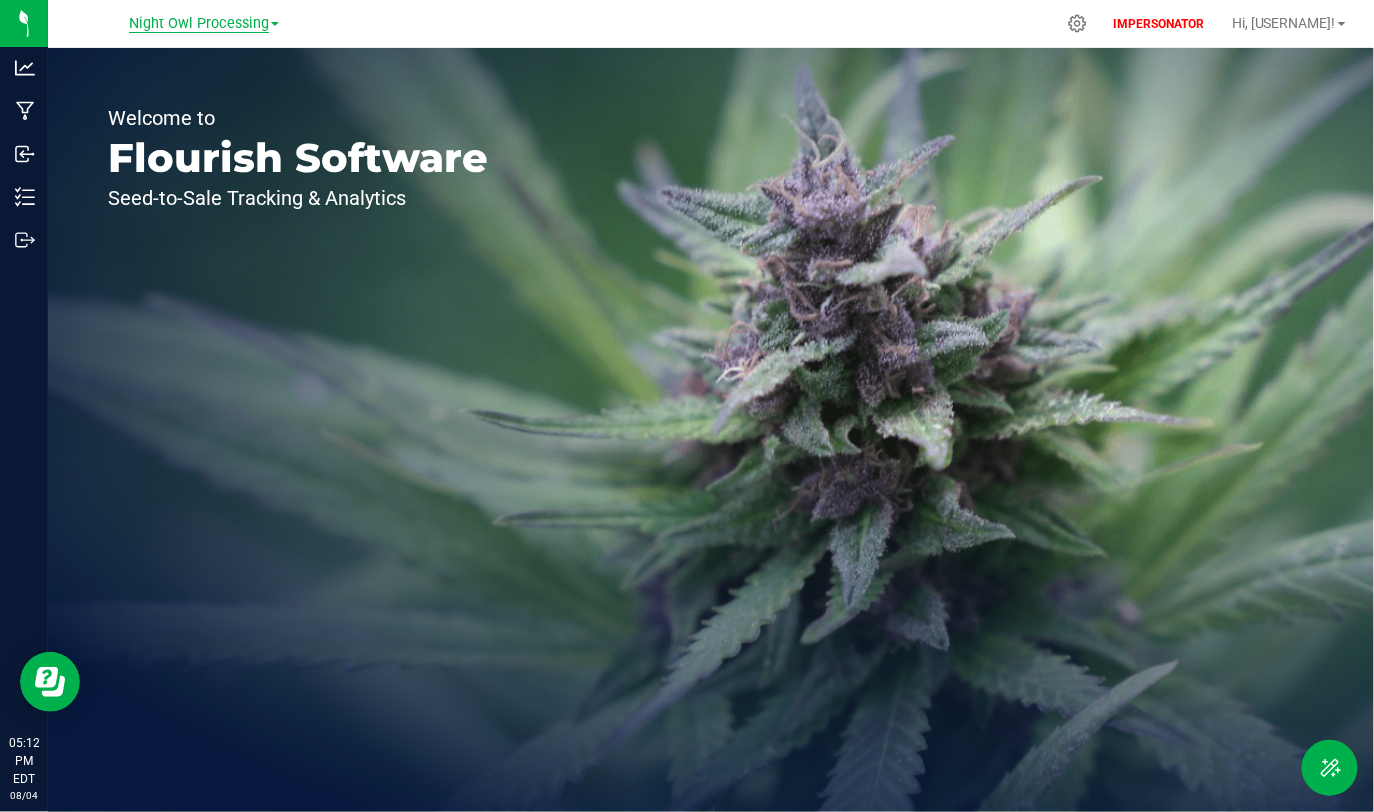 click on "Night Owl Processing" at bounding box center (199, 24) 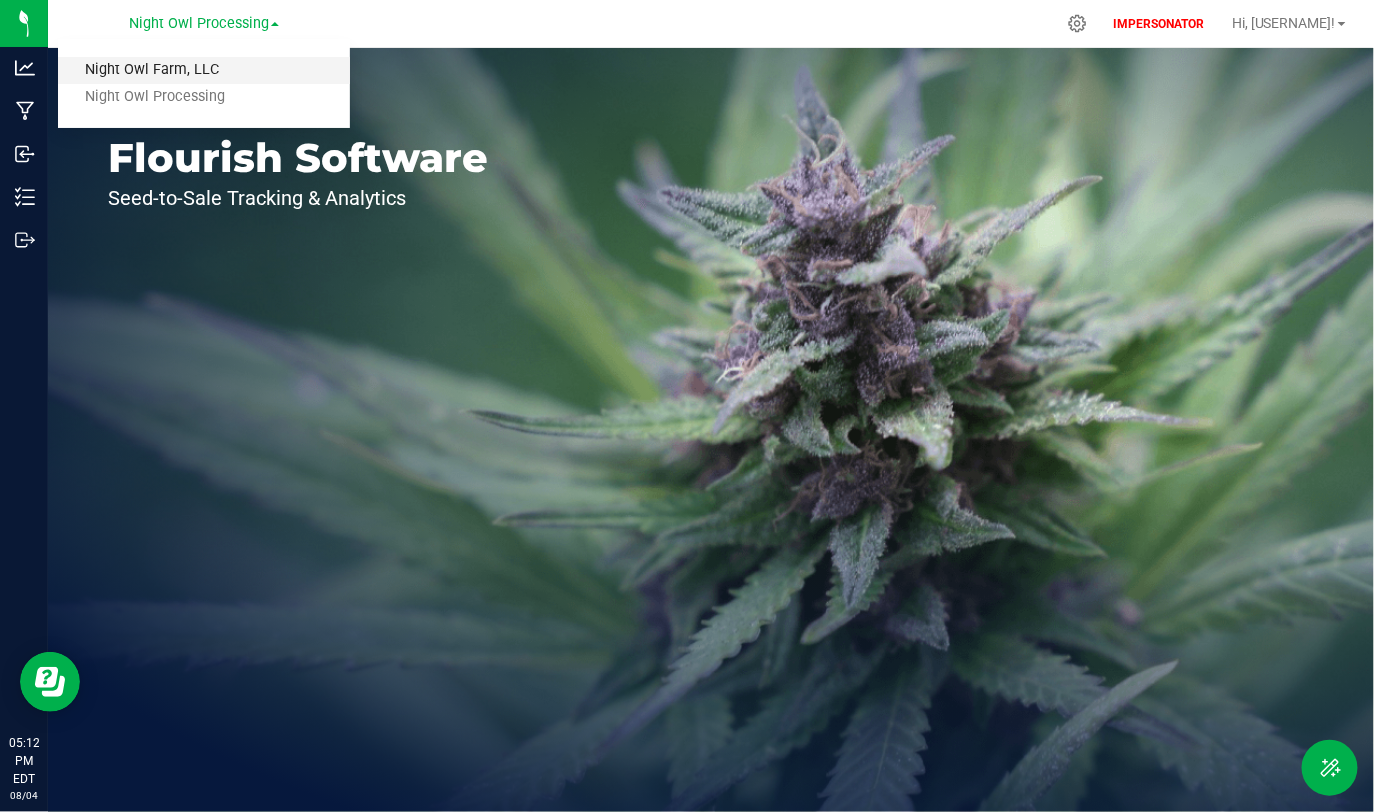 click on "Night Owl Farm, LLC" at bounding box center (204, 70) 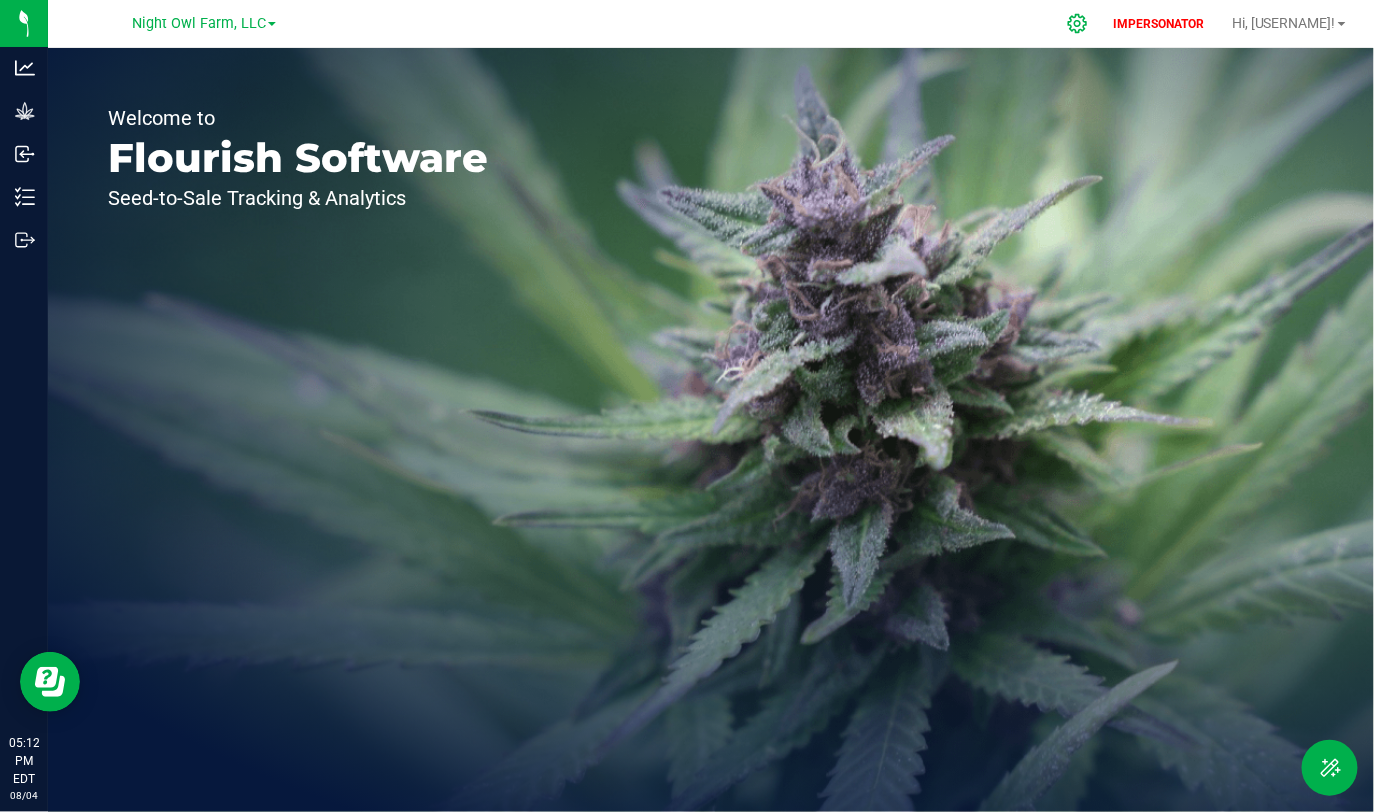 click 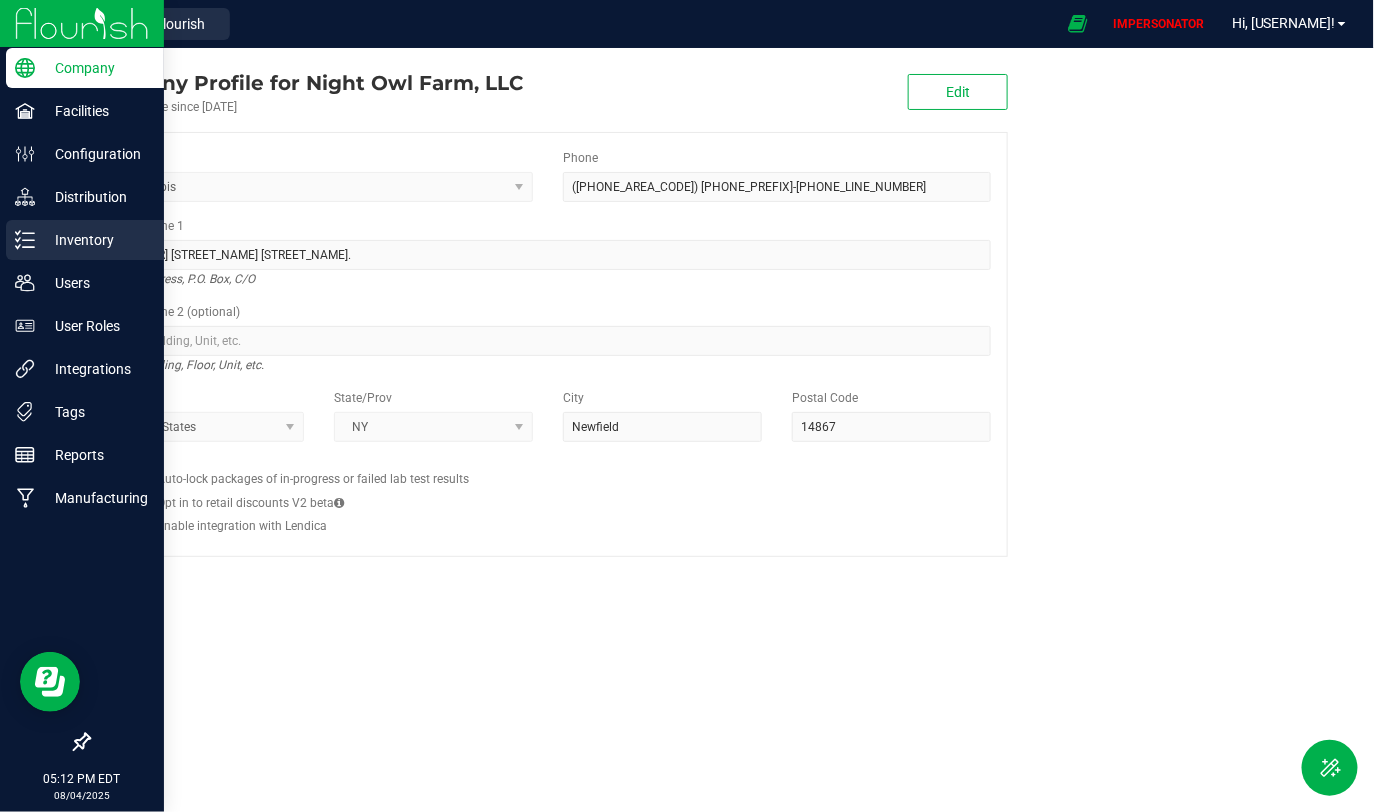 click 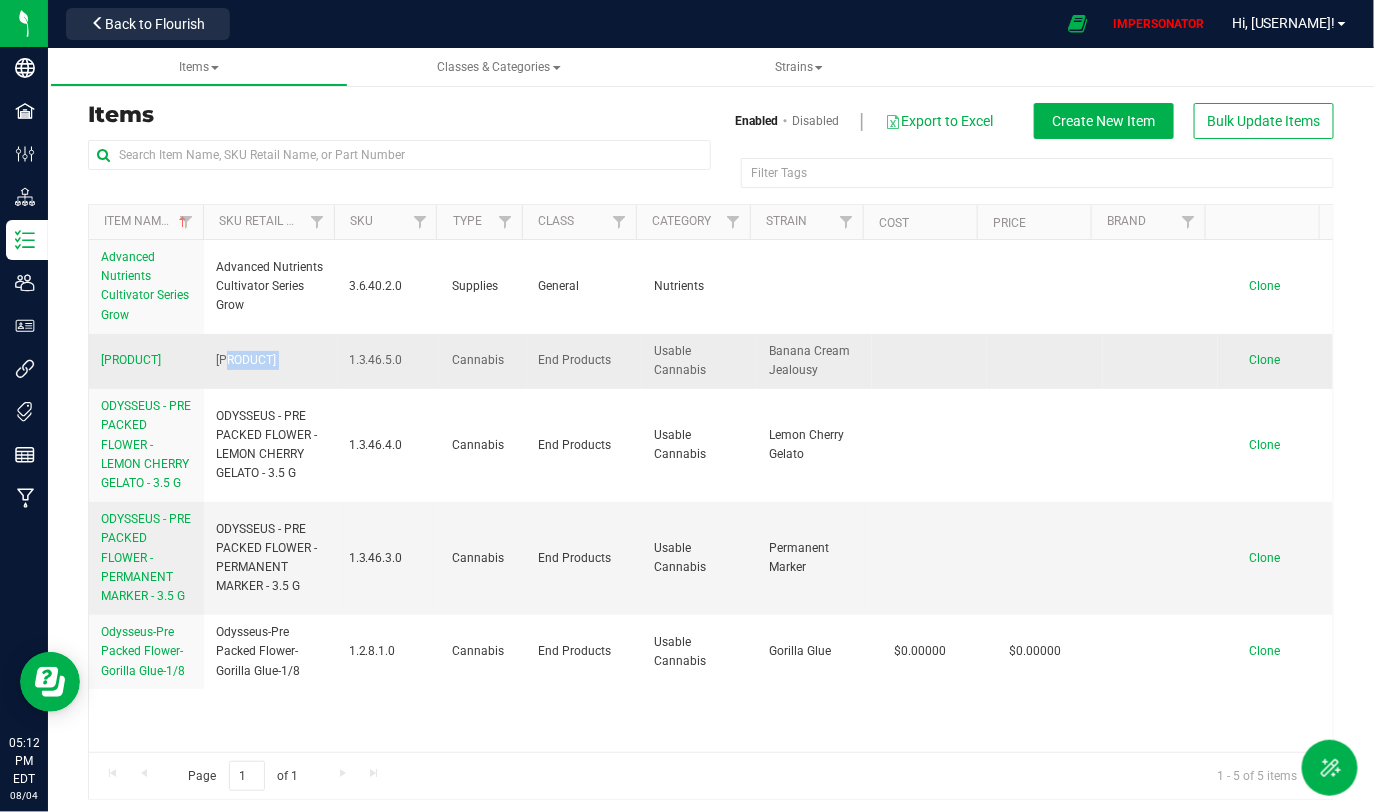 drag, startPoint x: 230, startPoint y: 378, endPoint x: 337, endPoint y: 454, distance: 131.24405 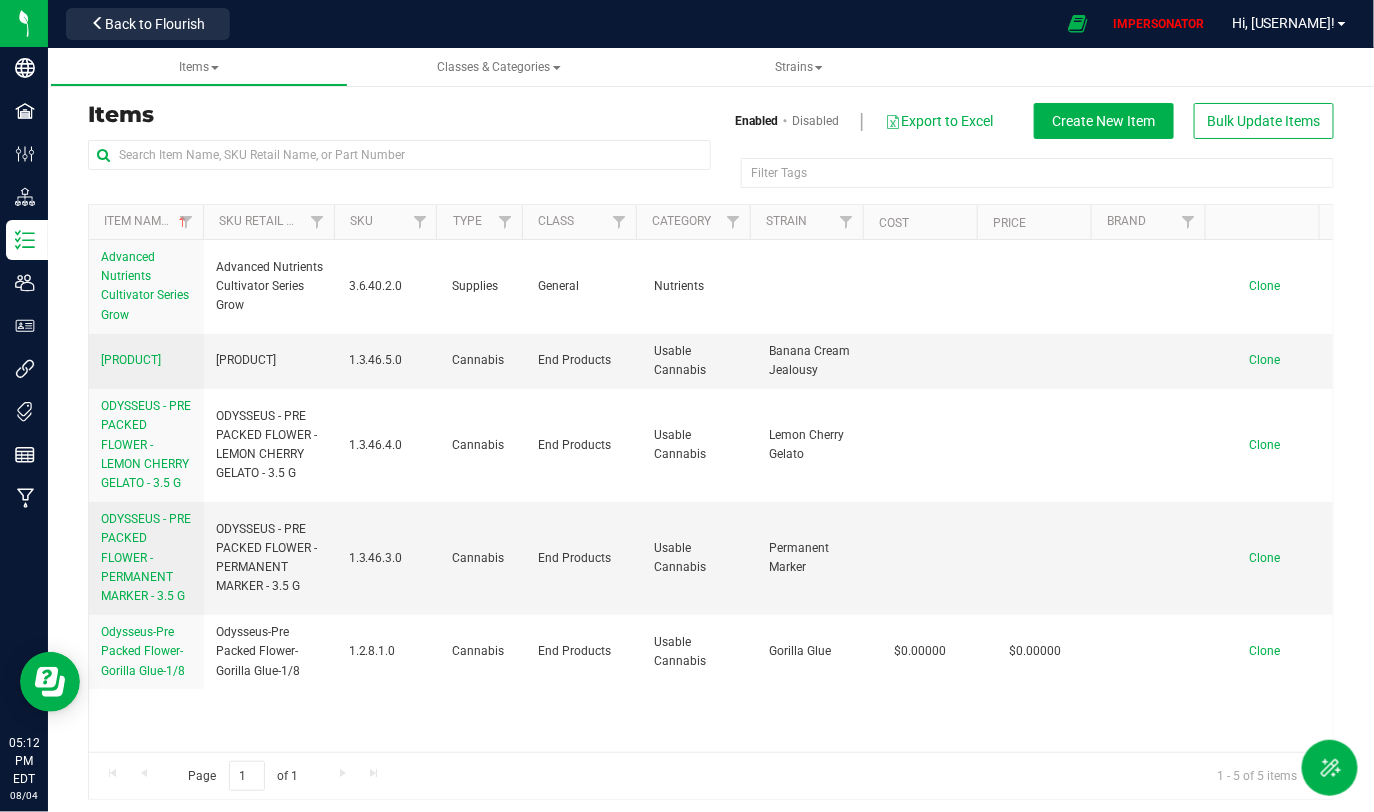 scroll, scrollTop: 32, scrollLeft: 0, axis: vertical 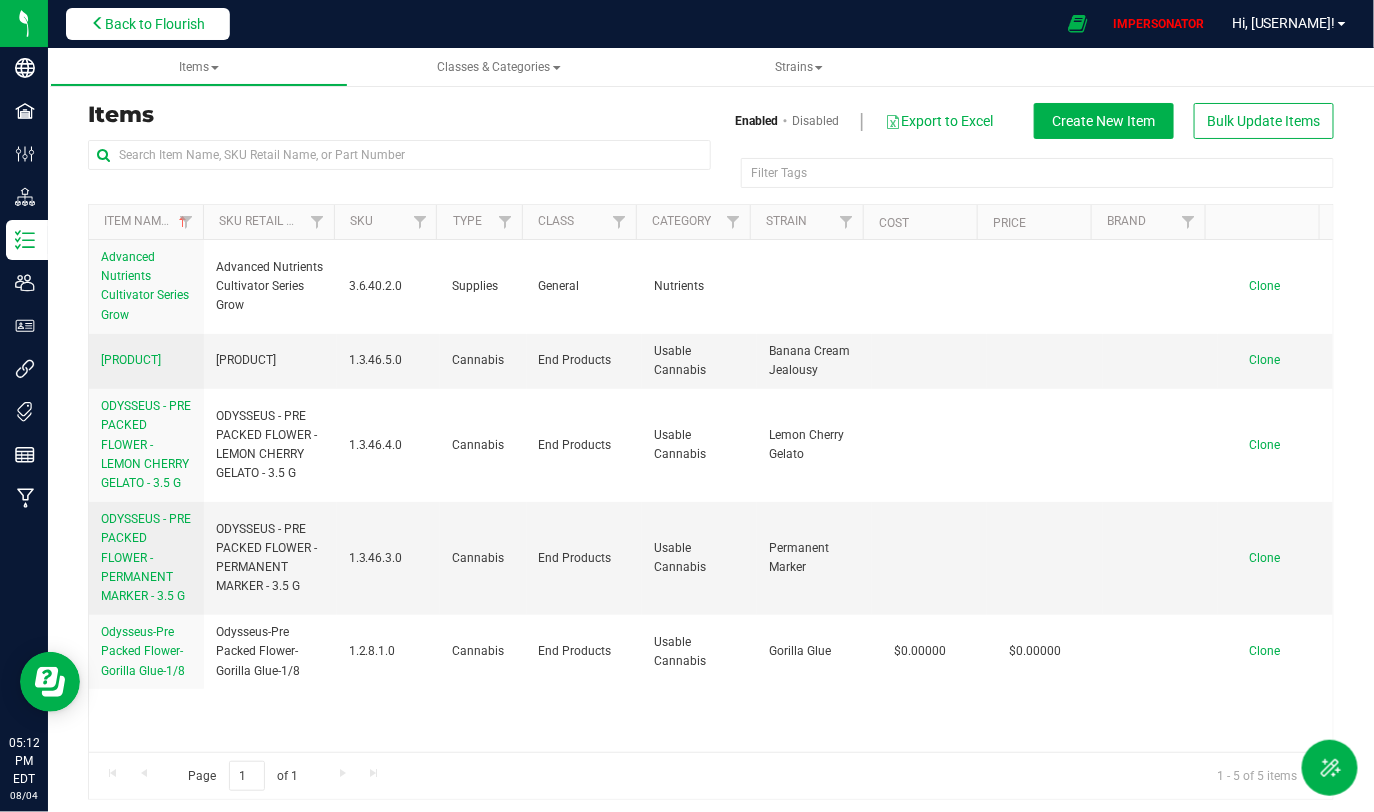 click on "Back to Flourish" at bounding box center [155, 24] 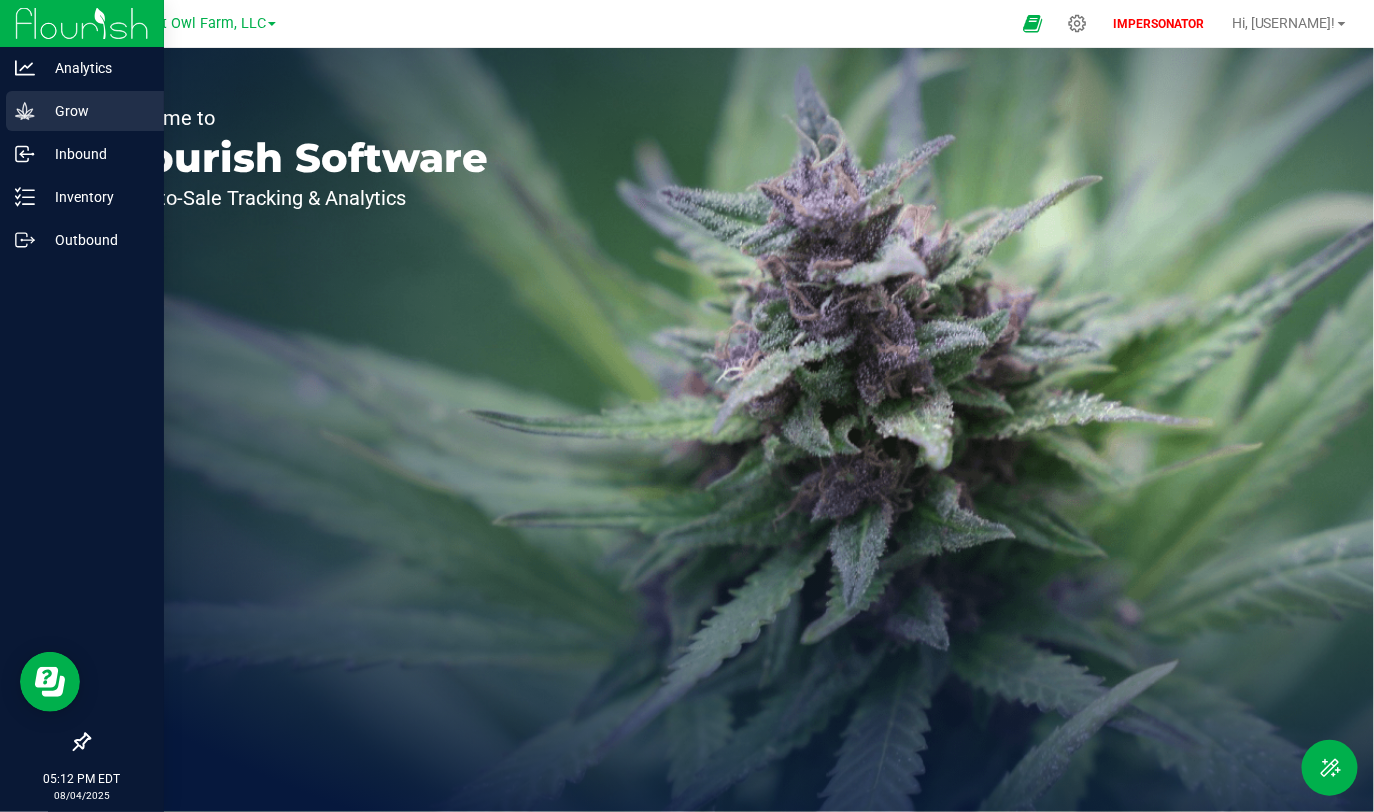 click on "Grow" at bounding box center (95, 111) 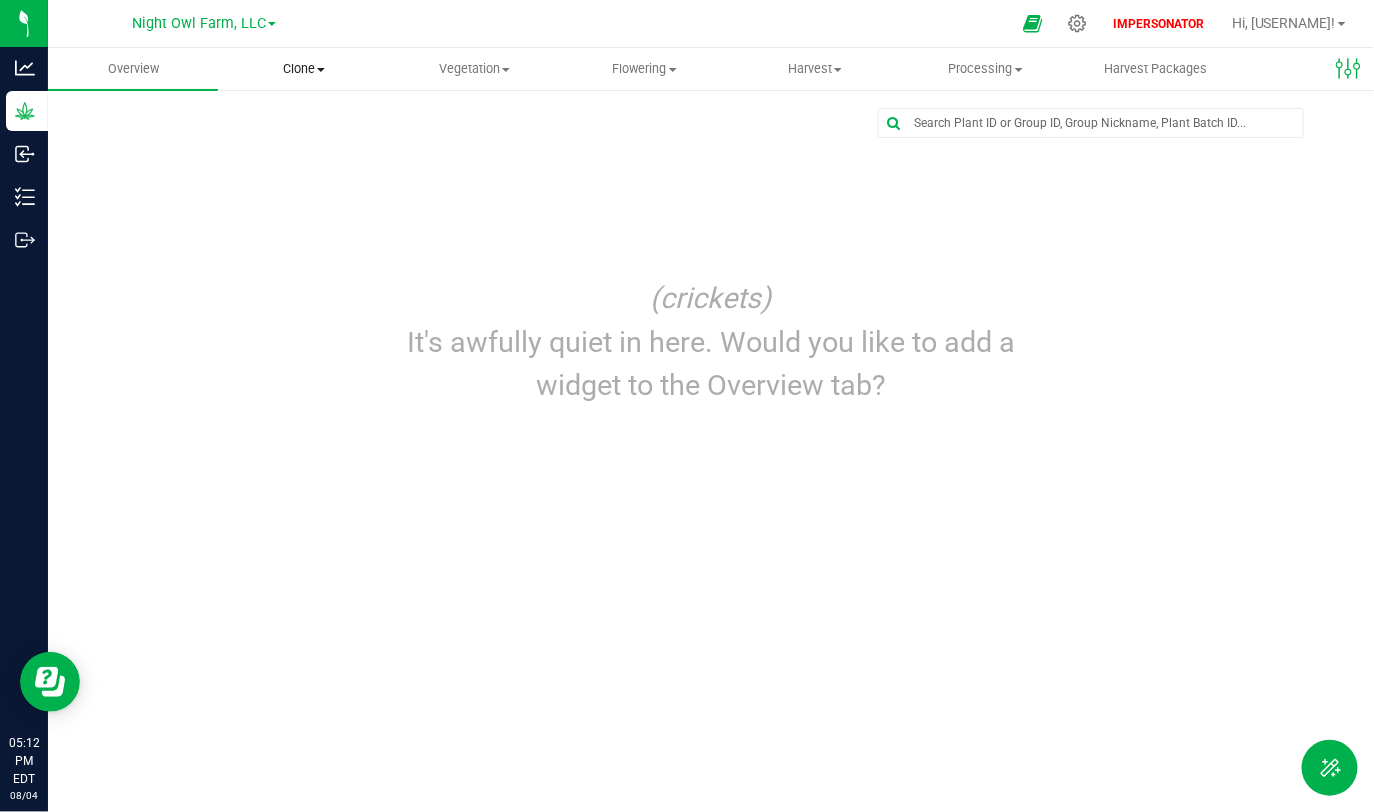 click on "Clone" at bounding box center [303, 69] 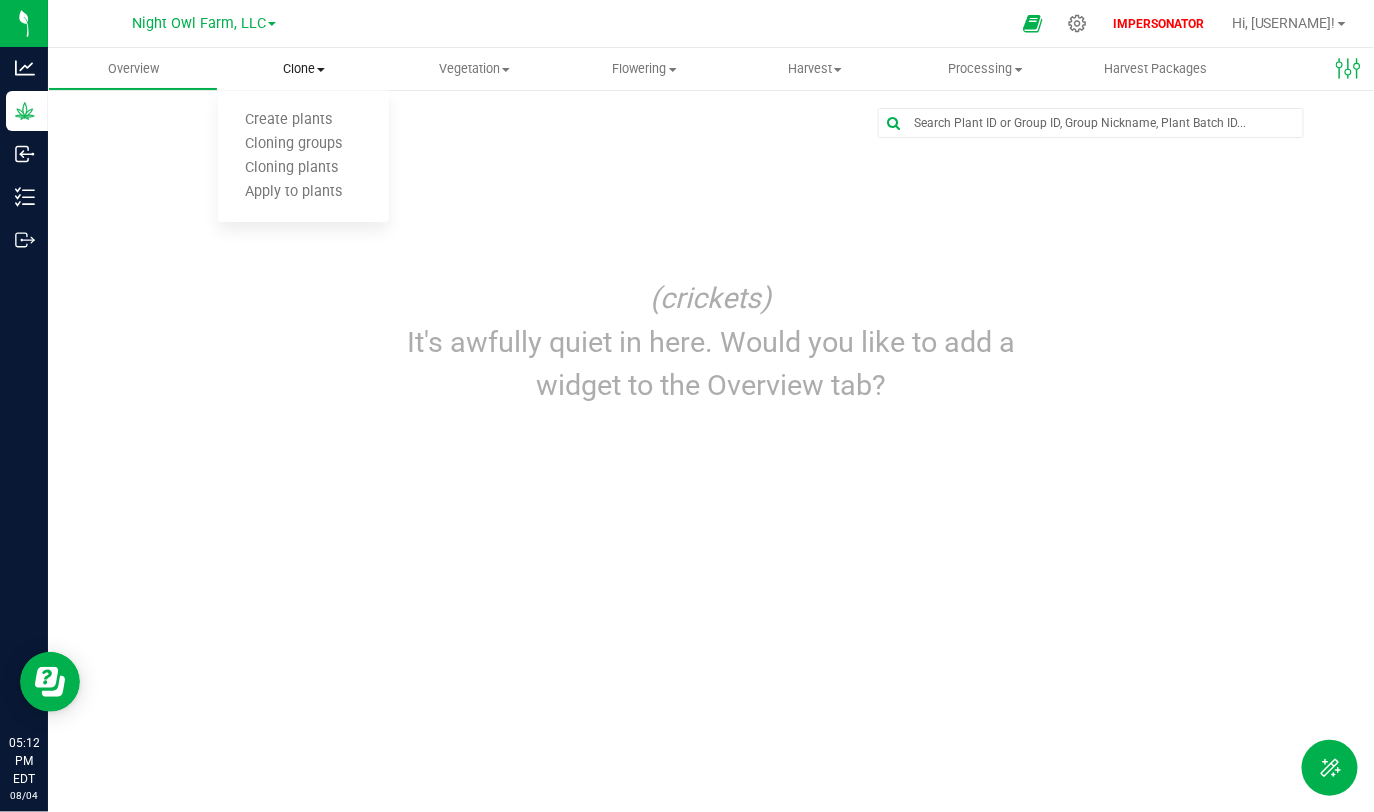 click on "Clone" at bounding box center (303, 69) 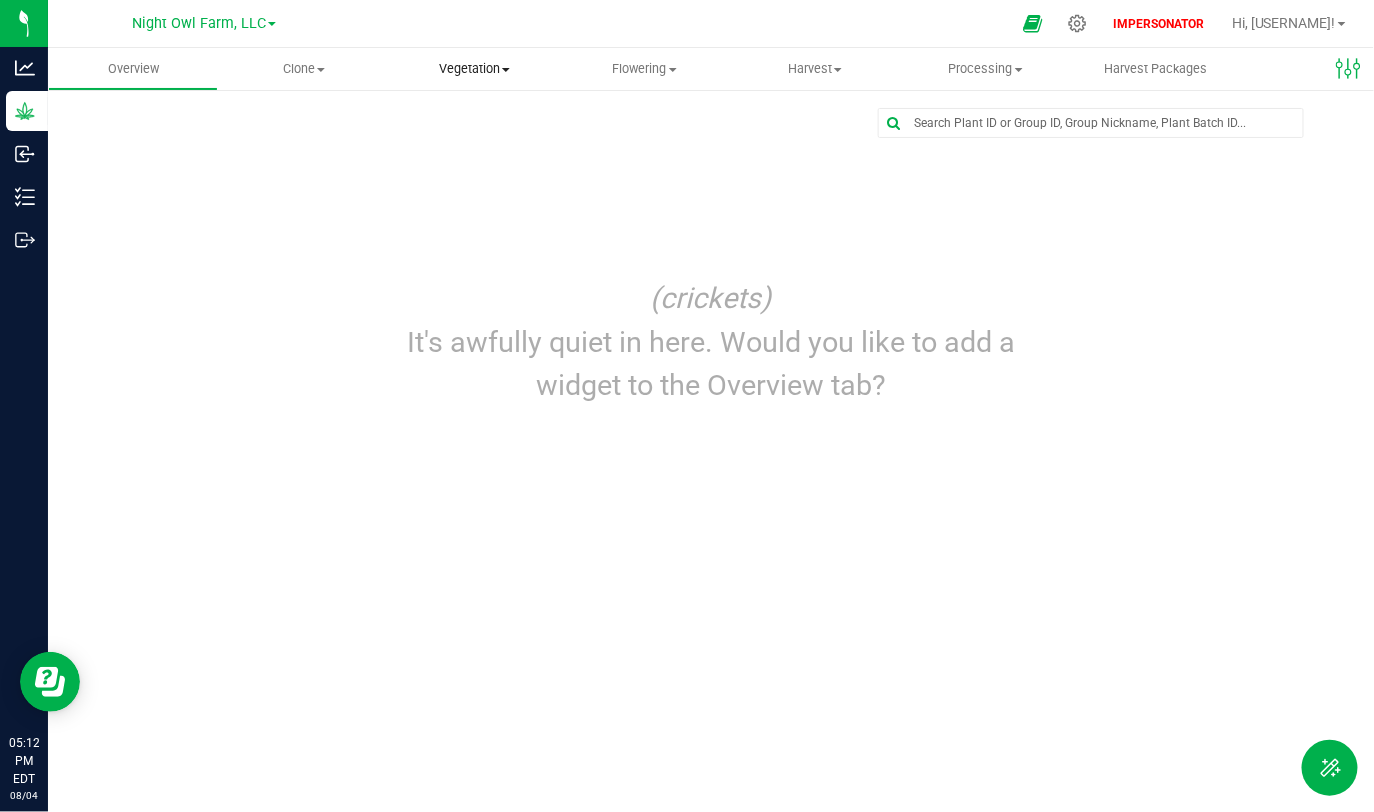 click on "Vegetation" at bounding box center [474, 69] 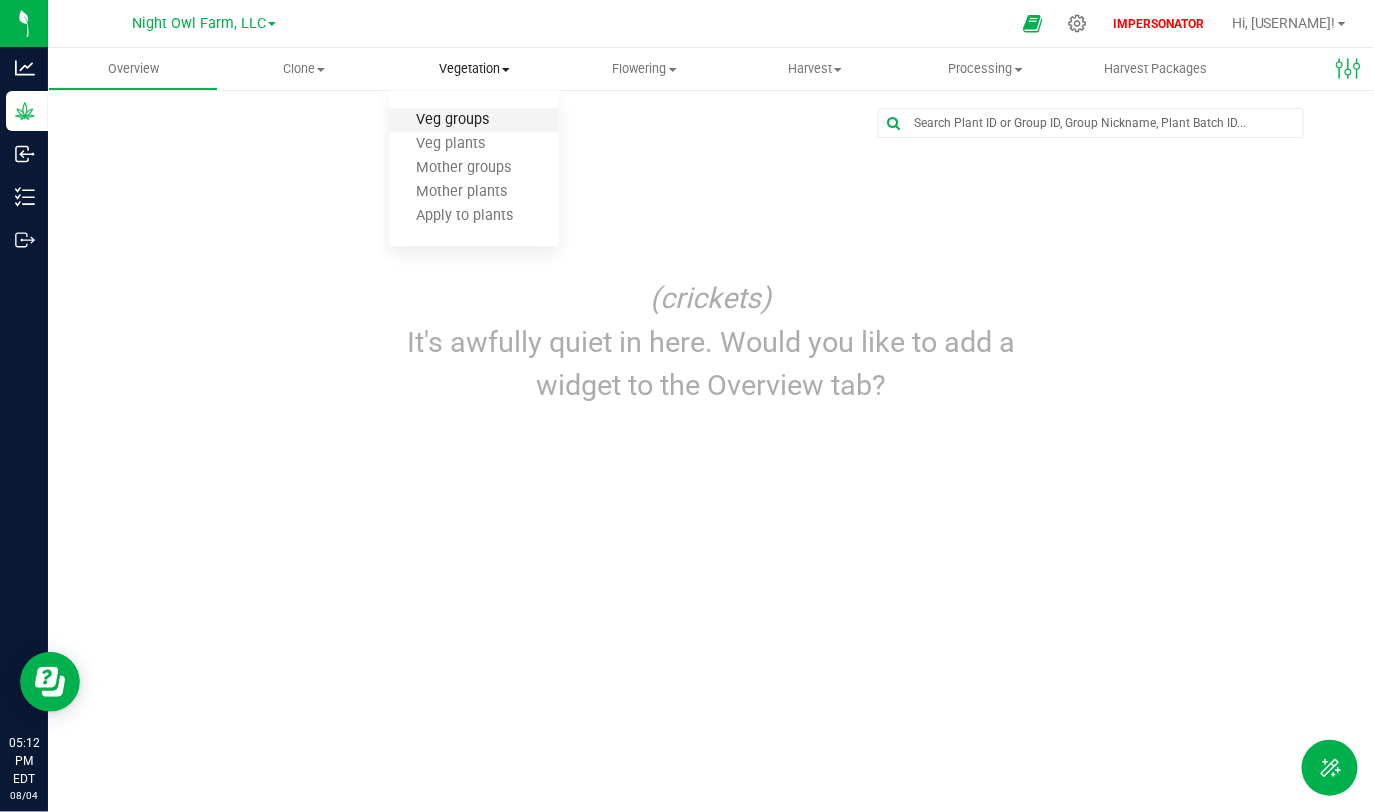click on "Veg groups" at bounding box center [452, 120] 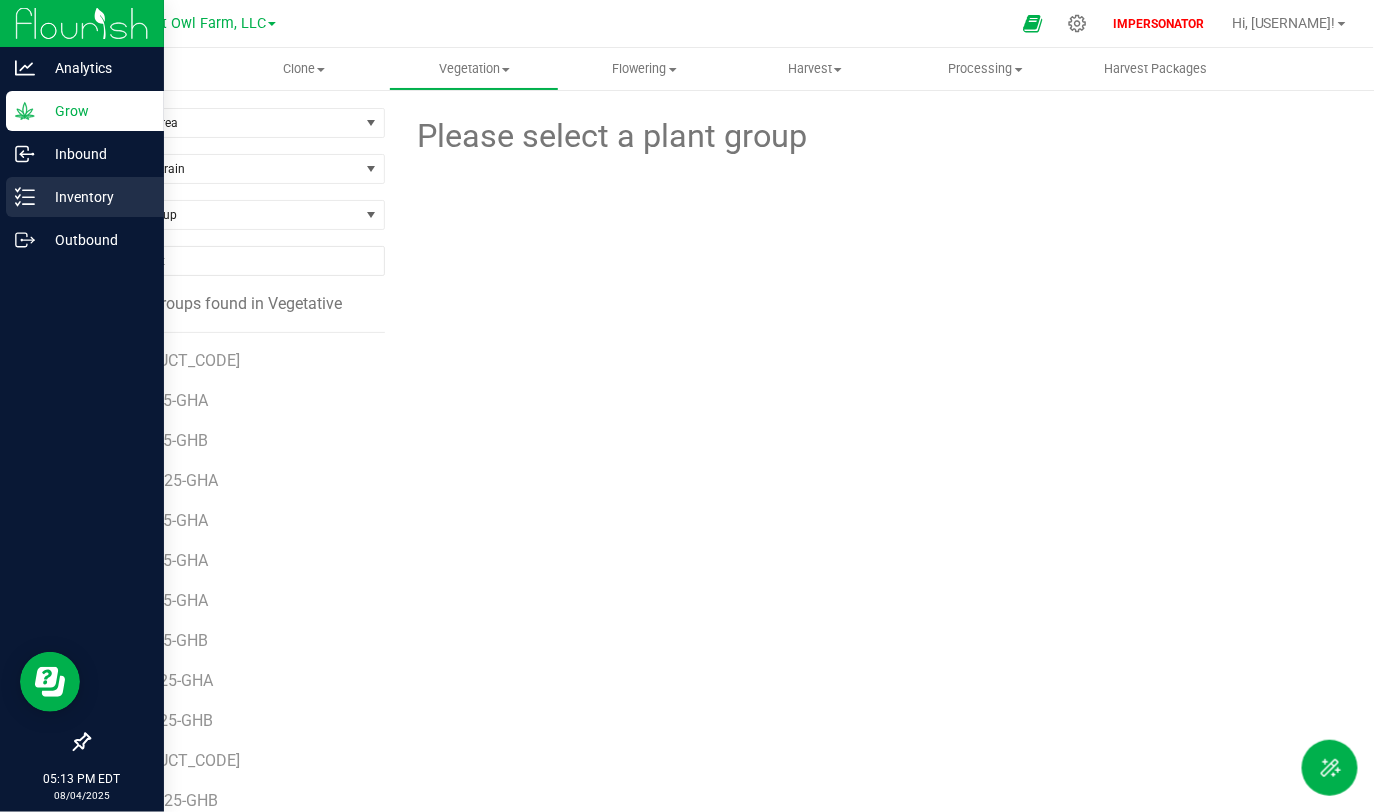 click on "Inventory" at bounding box center [95, 197] 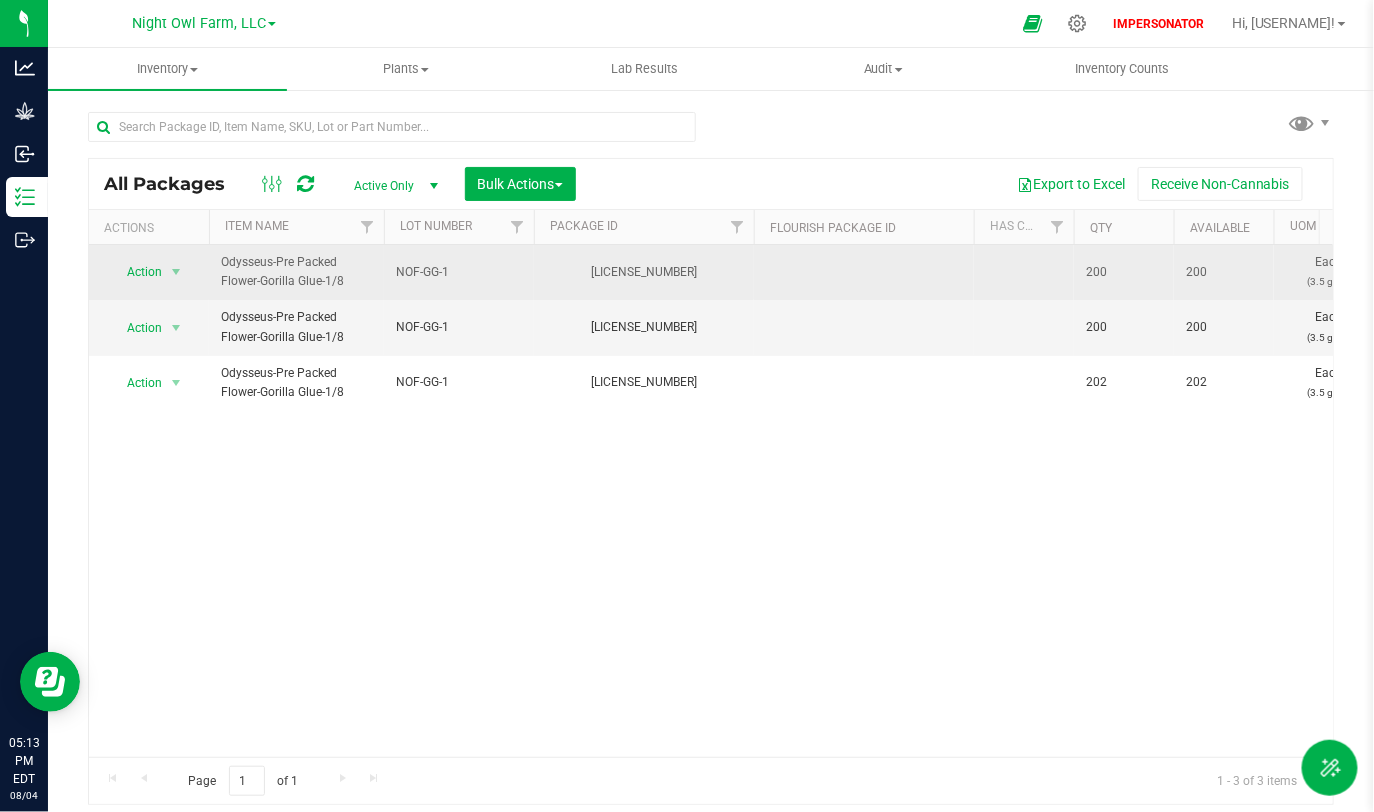 drag, startPoint x: 219, startPoint y: 261, endPoint x: 338, endPoint y: 288, distance: 122.02459 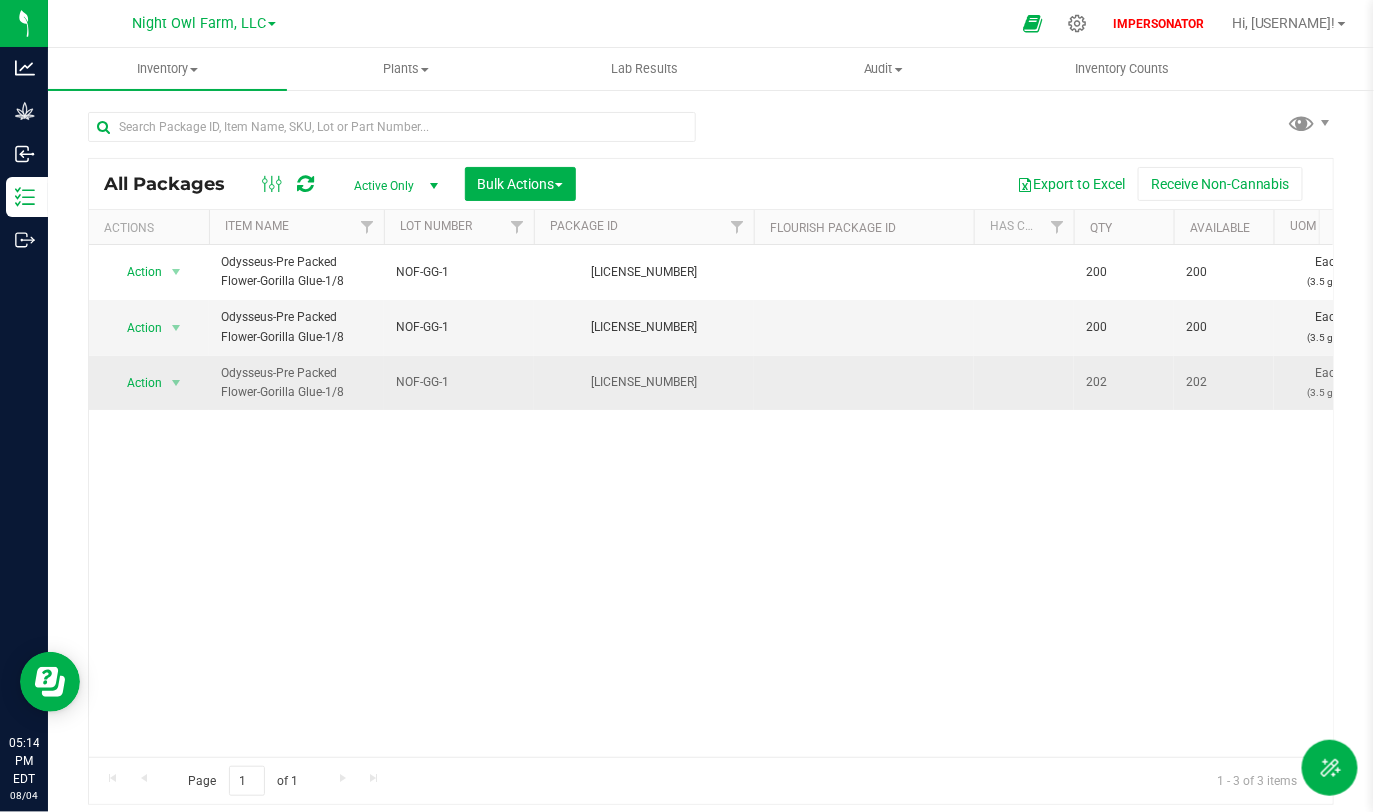 drag, startPoint x: 1109, startPoint y: 384, endPoint x: 1075, endPoint y: 384, distance: 34 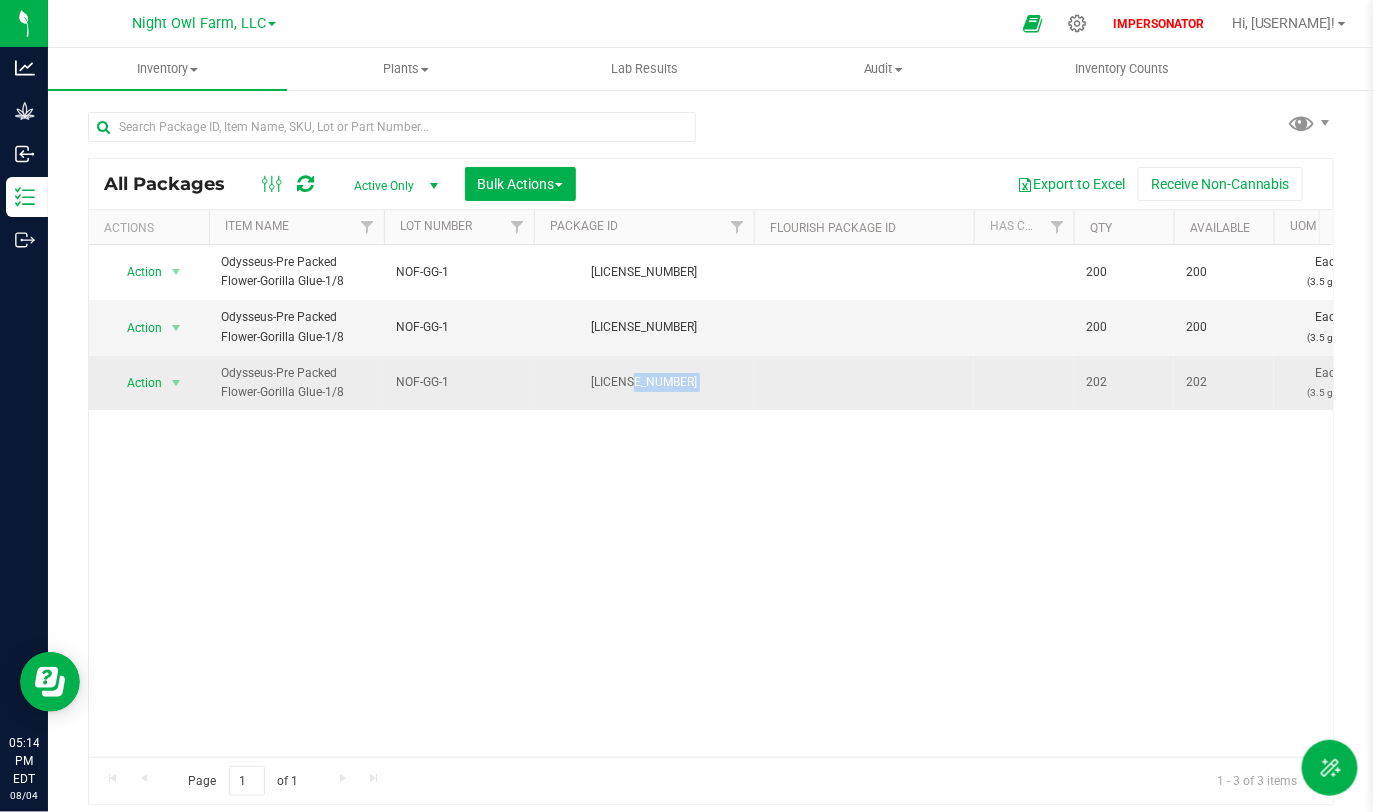 drag, startPoint x: 591, startPoint y: 381, endPoint x: 771, endPoint y: 391, distance: 180.27756 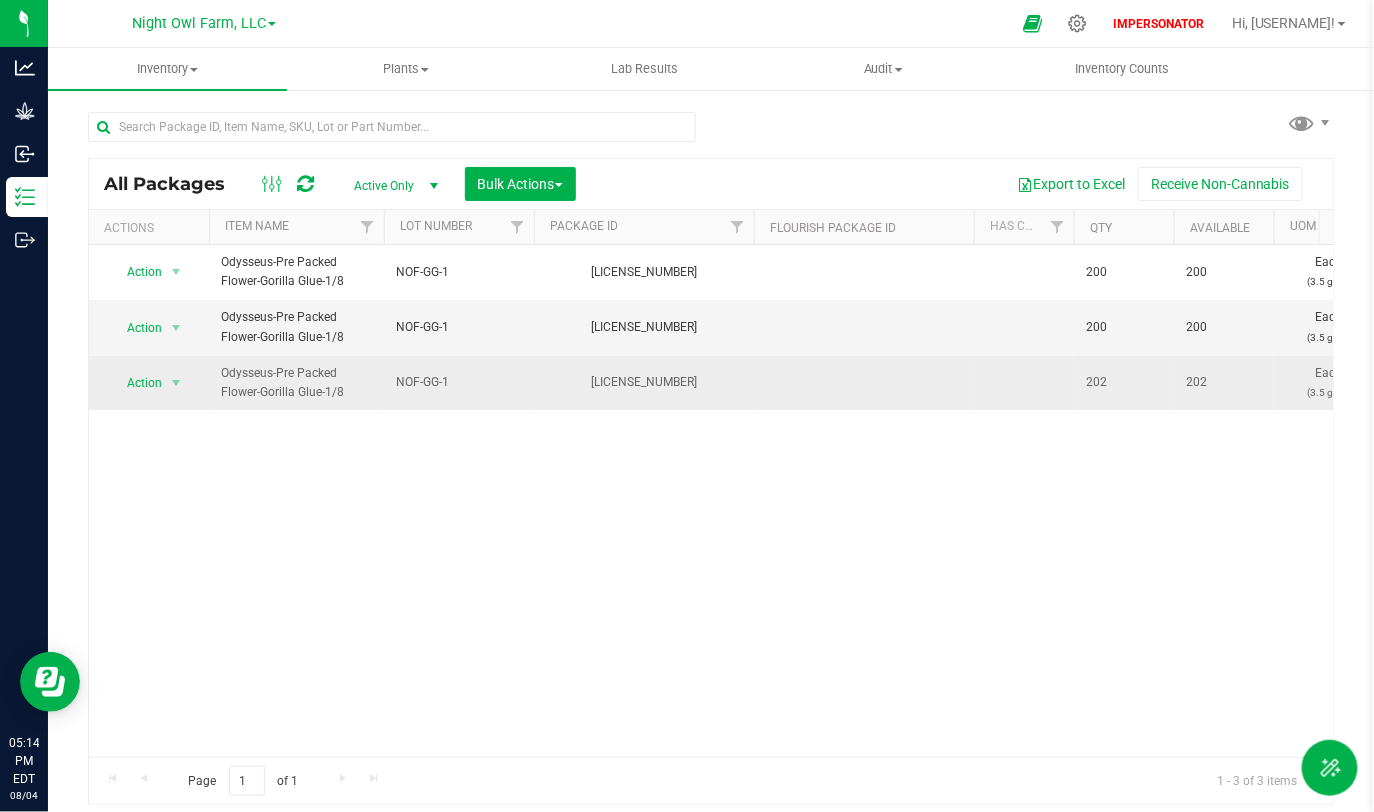 drag, startPoint x: 571, startPoint y: 379, endPoint x: 724, endPoint y: 379, distance: 153 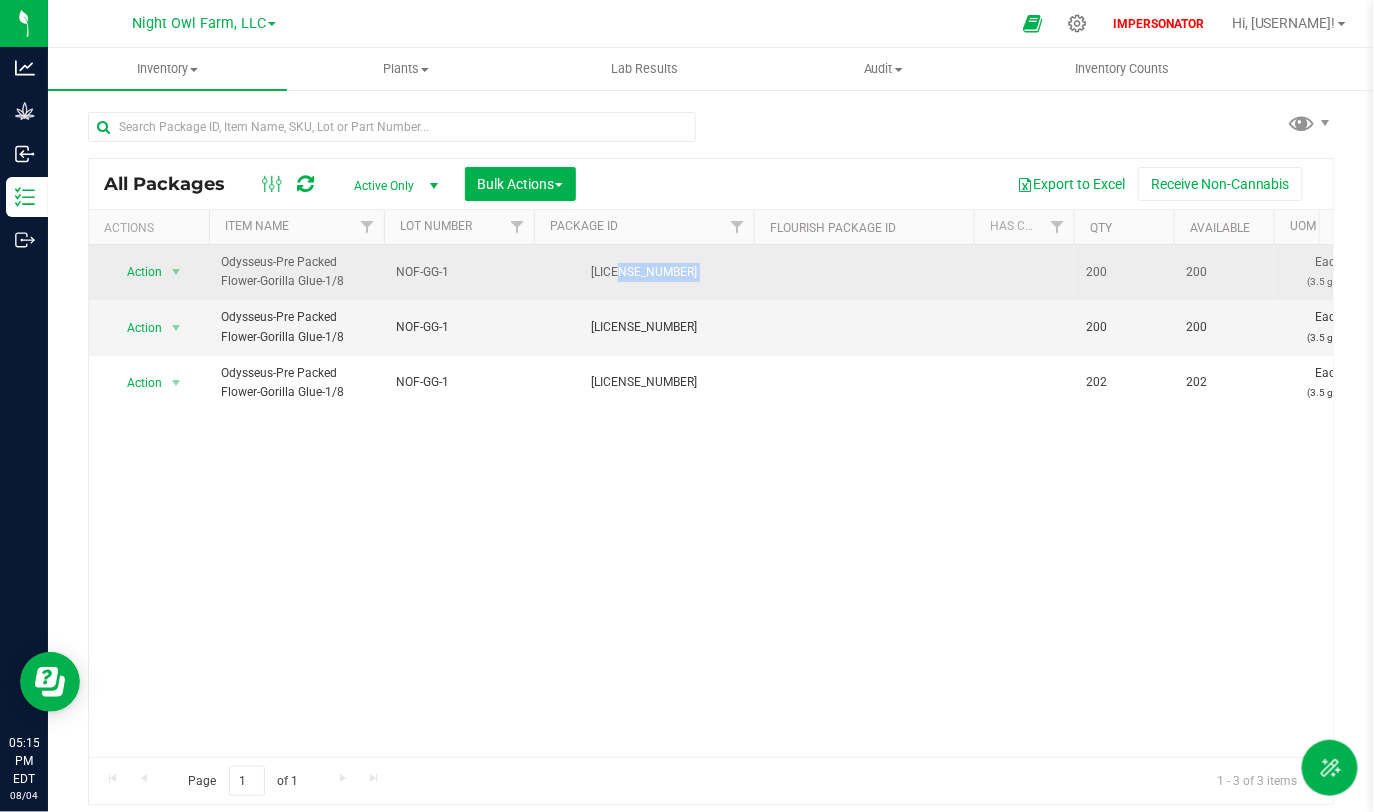 drag, startPoint x: 579, startPoint y: 275, endPoint x: 797, endPoint y: 273, distance: 218.00917 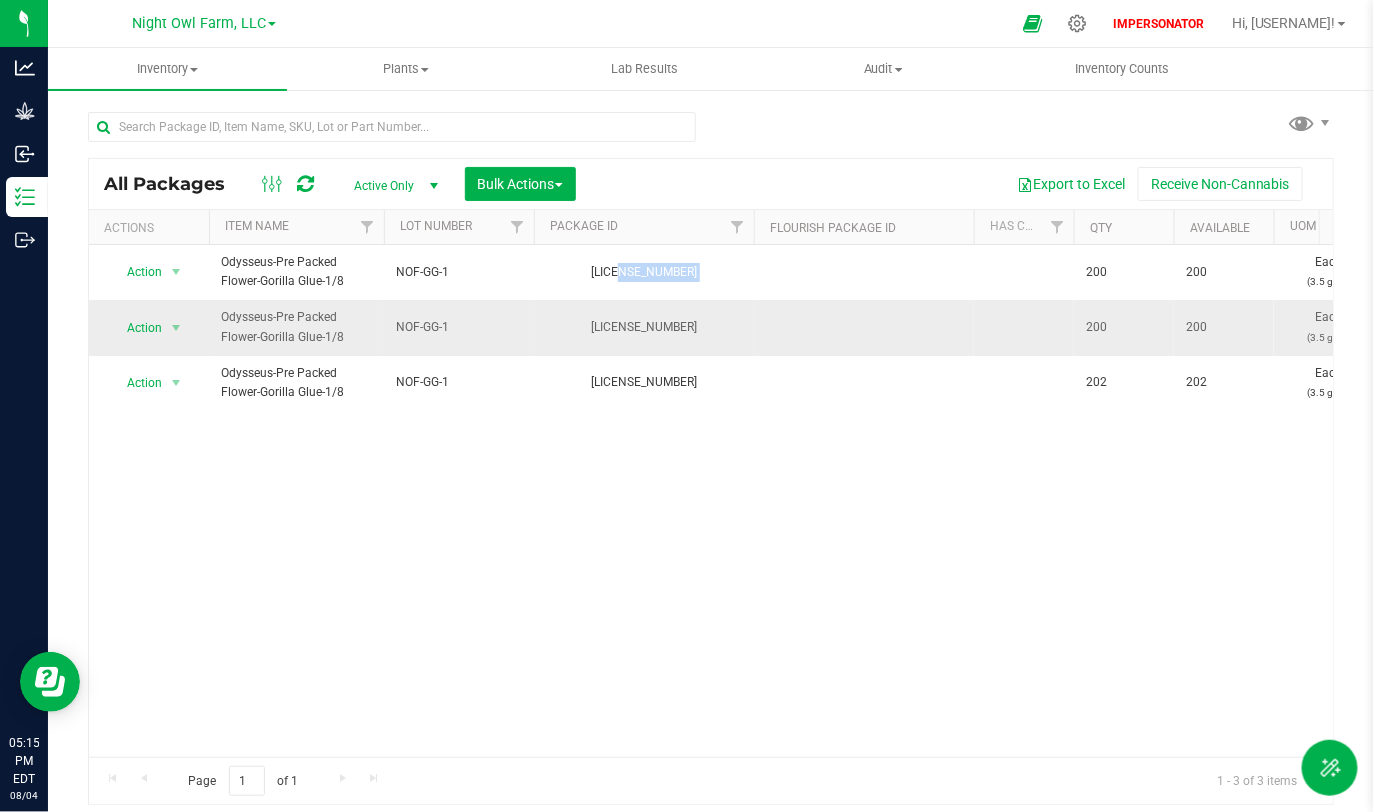 drag, startPoint x: 571, startPoint y: 322, endPoint x: 713, endPoint y: 342, distance: 143.40154 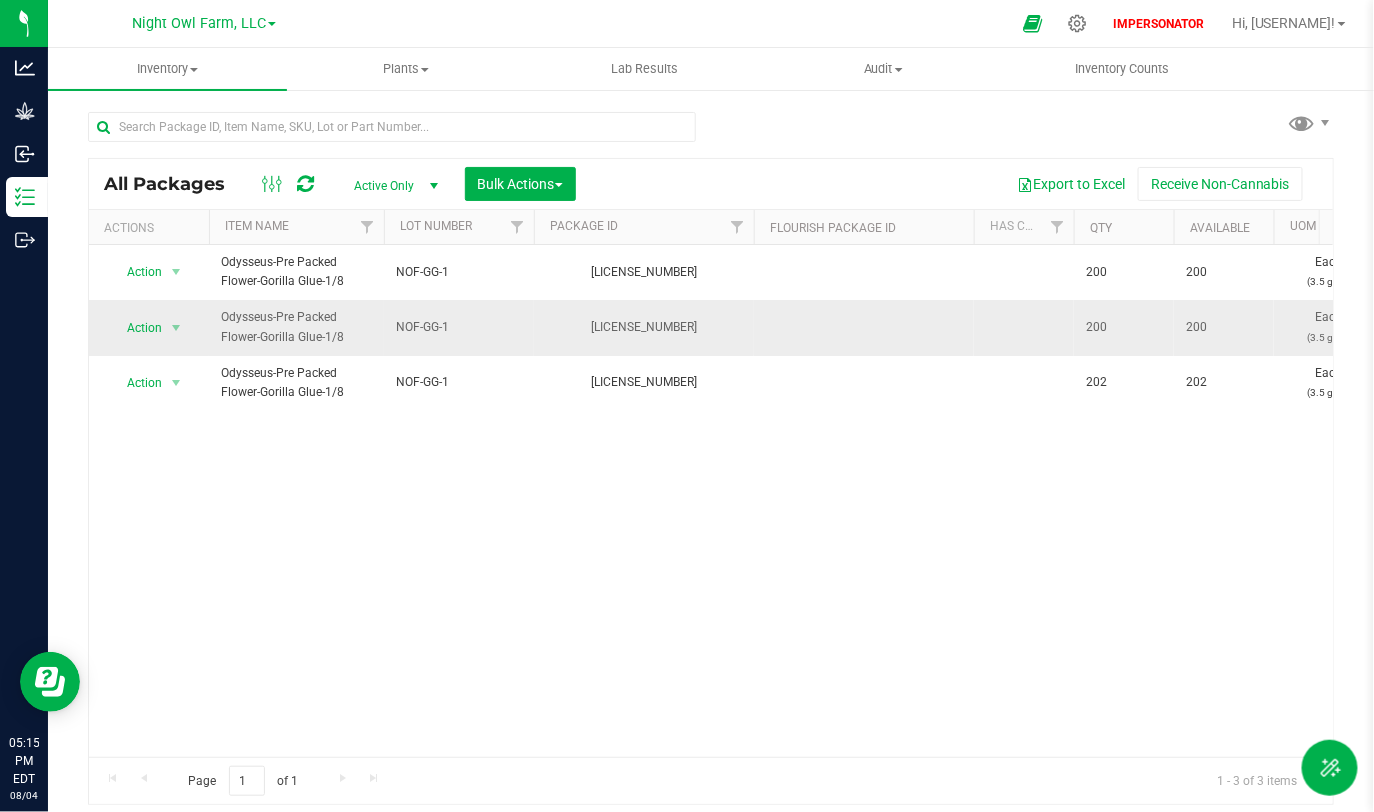 click at bounding box center [864, 327] 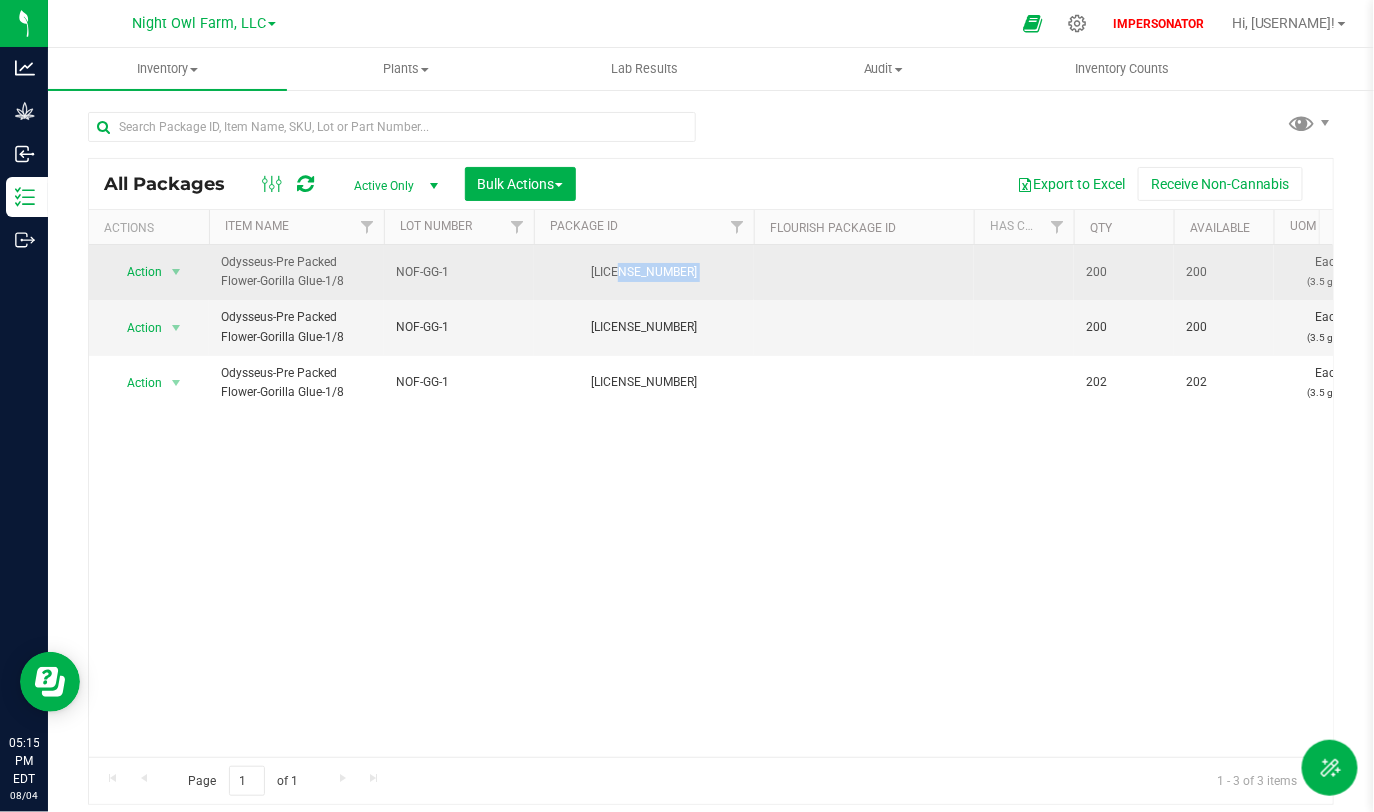 drag, startPoint x: 568, startPoint y: 277, endPoint x: 758, endPoint y: 264, distance: 190.44421 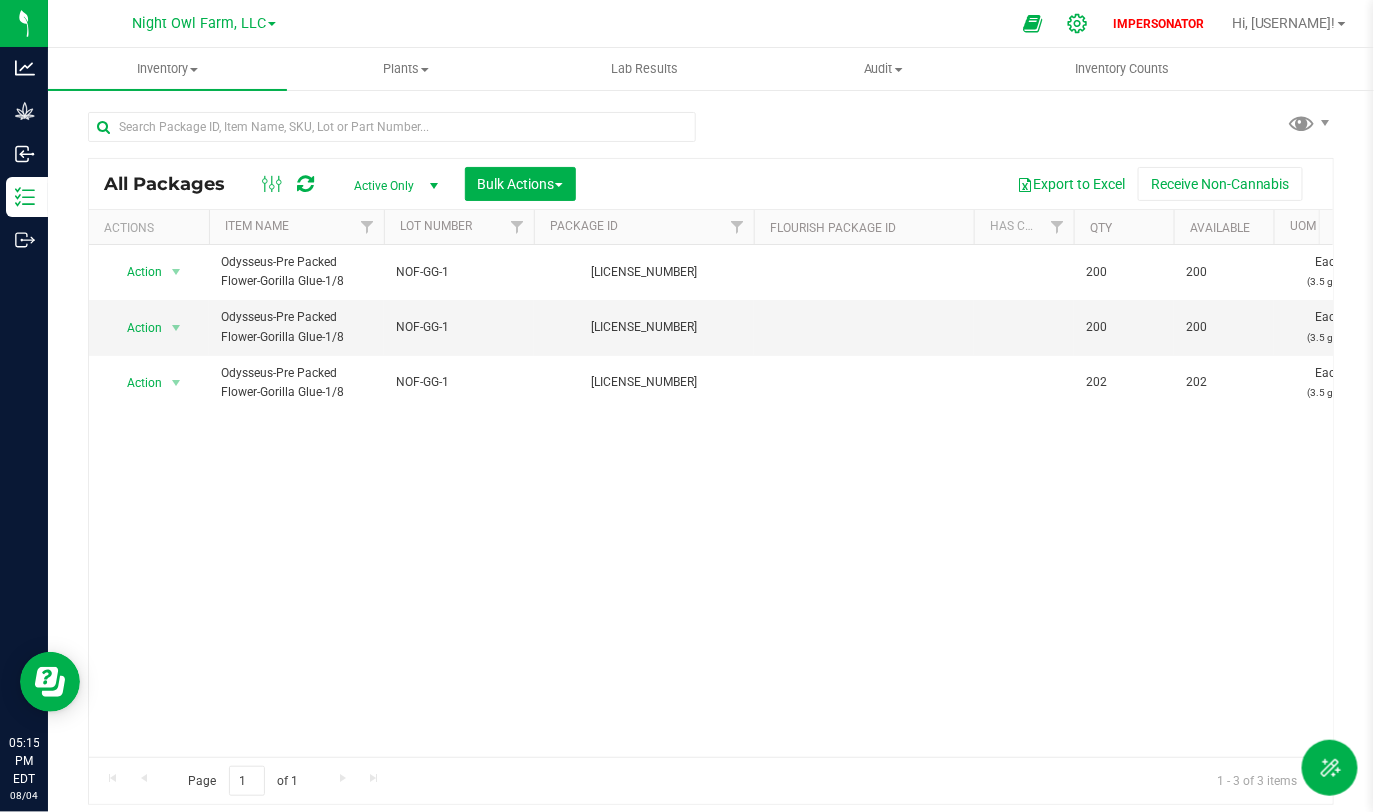click 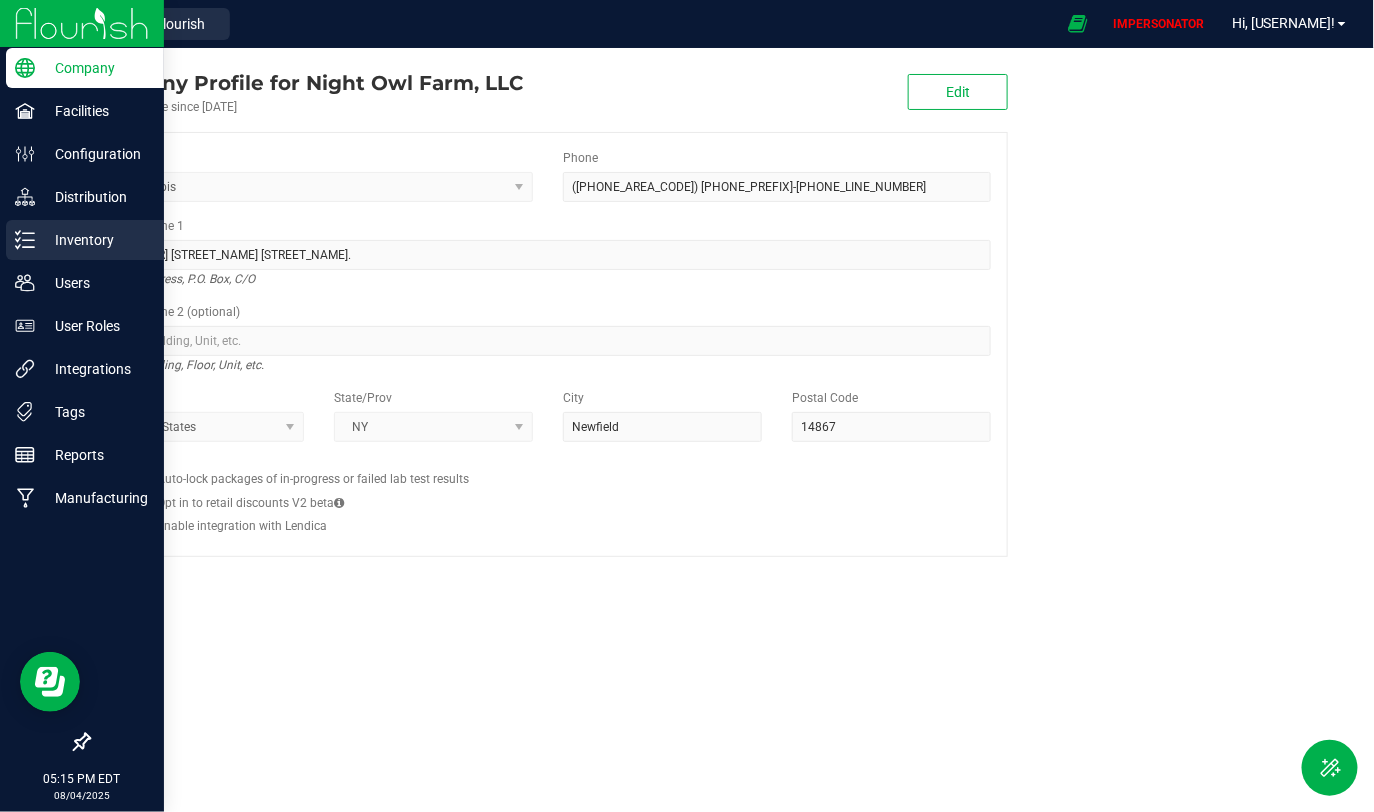 click on "Inventory" at bounding box center (95, 240) 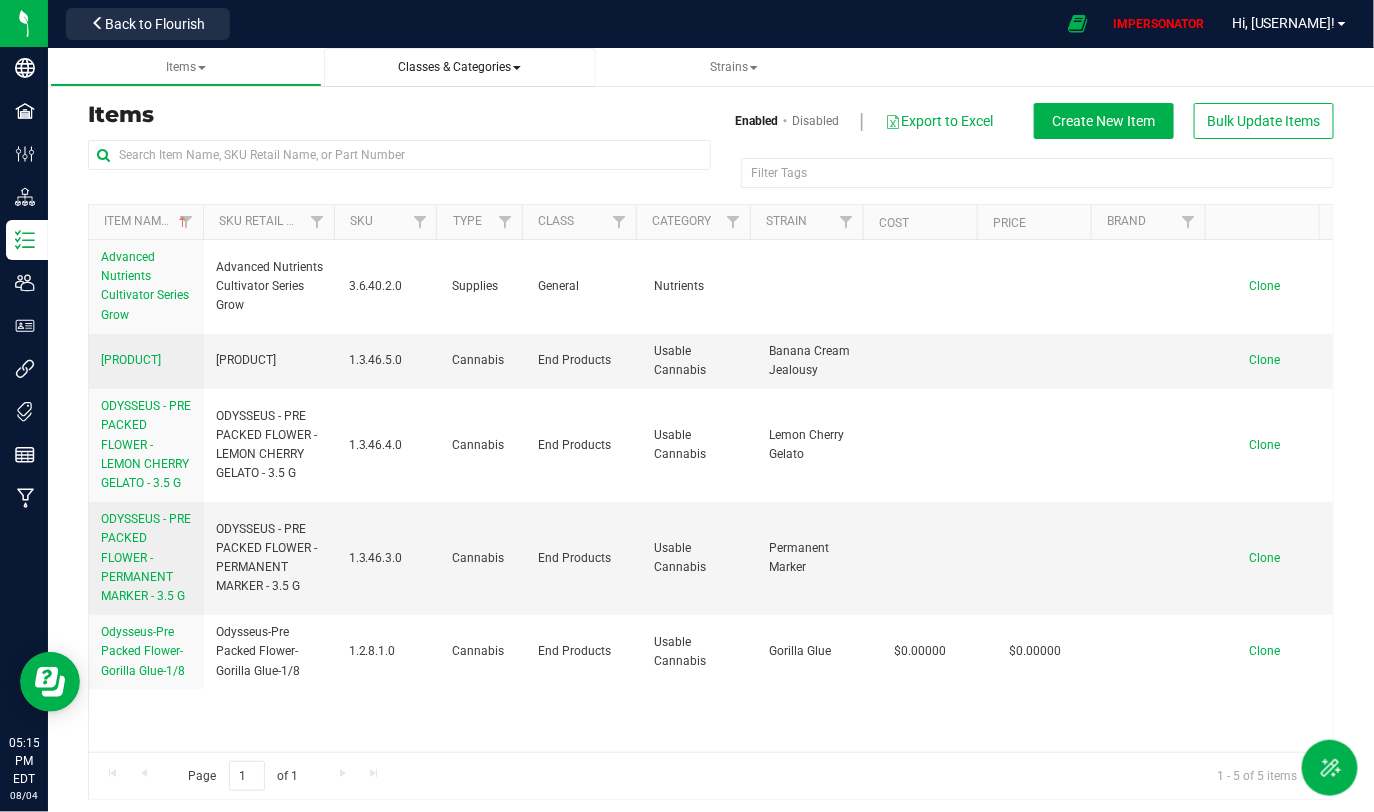 click on "Classes & Categories" at bounding box center [460, 67] 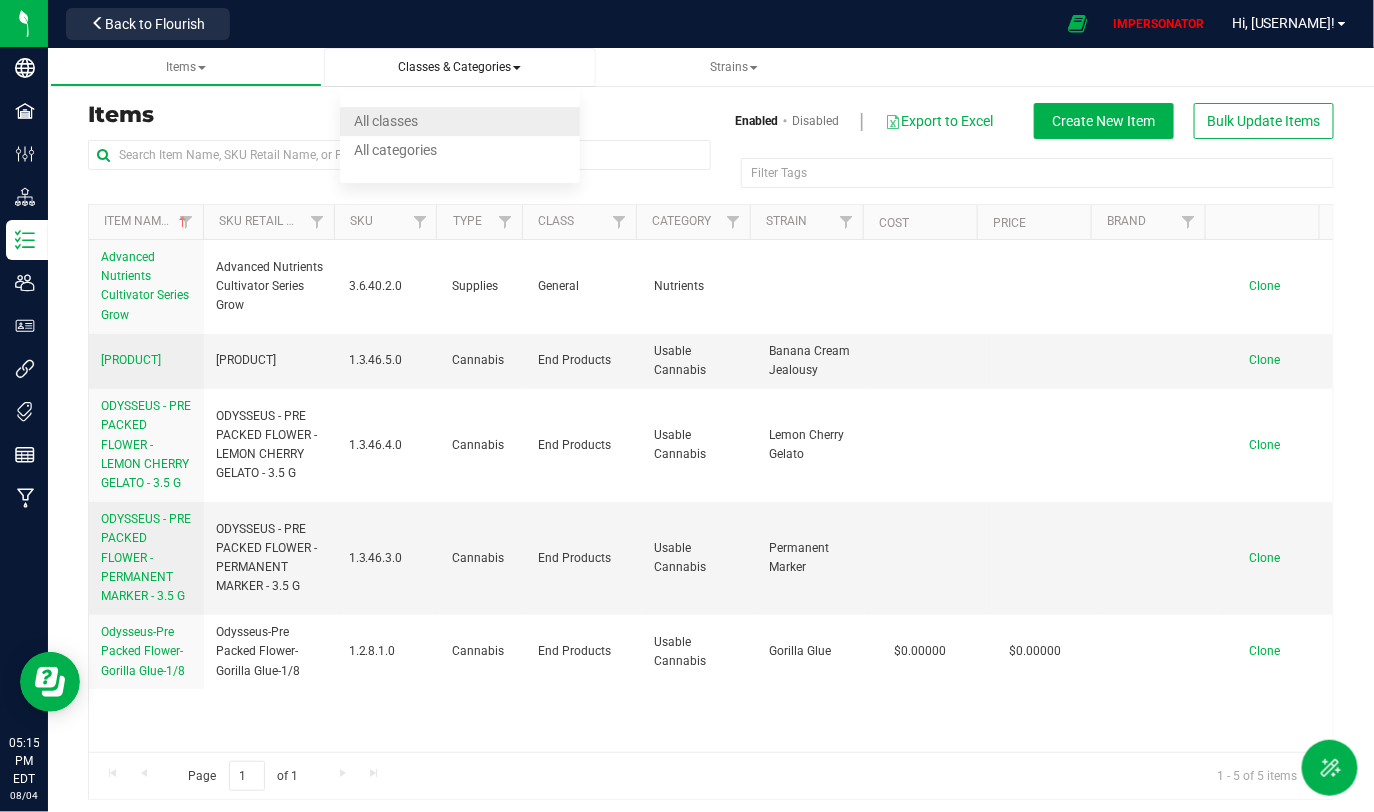 click on "All classes" at bounding box center [386, 121] 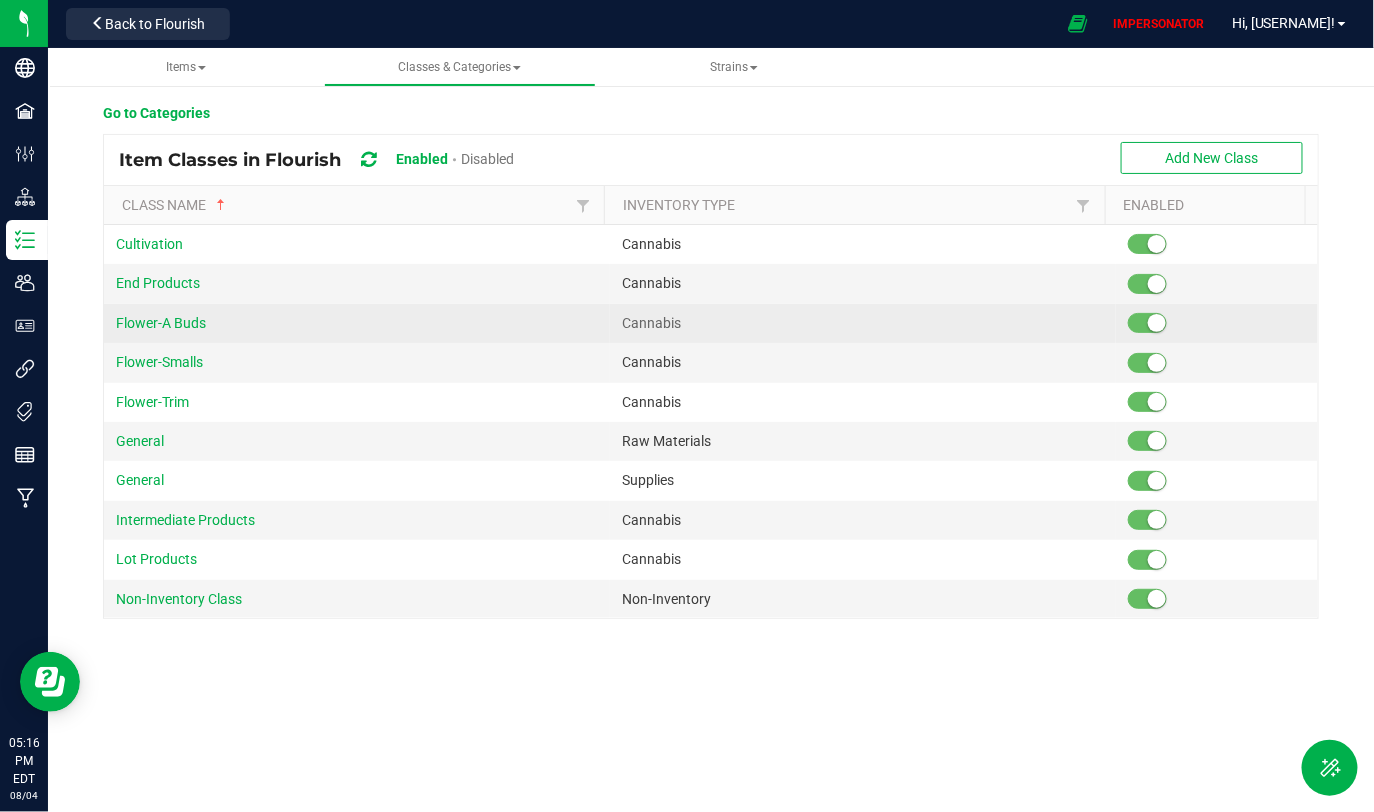 drag, startPoint x: 217, startPoint y: 325, endPoint x: 206, endPoint y: 325, distance: 11 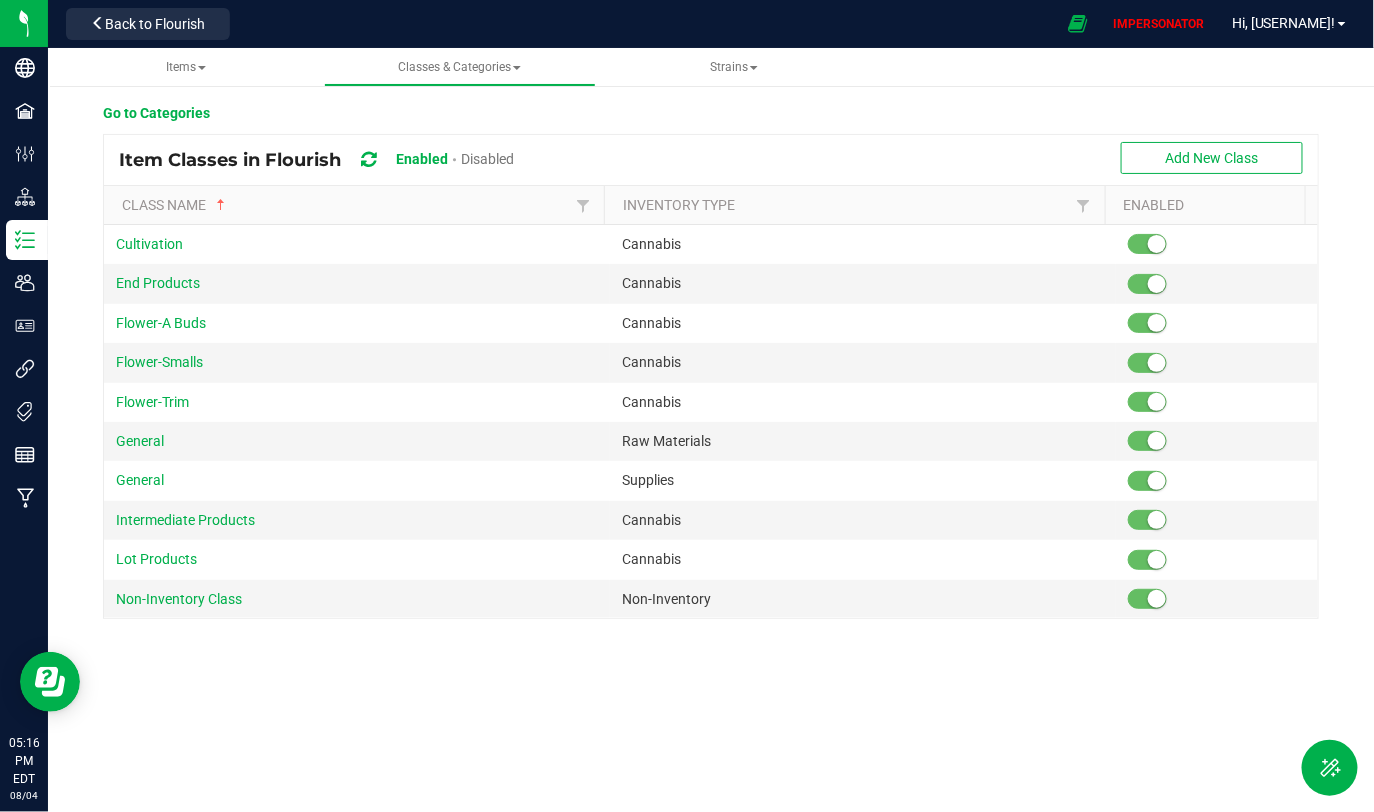 drag, startPoint x: 243, startPoint y: 324, endPoint x: 101, endPoint y: 322, distance: 142.01408 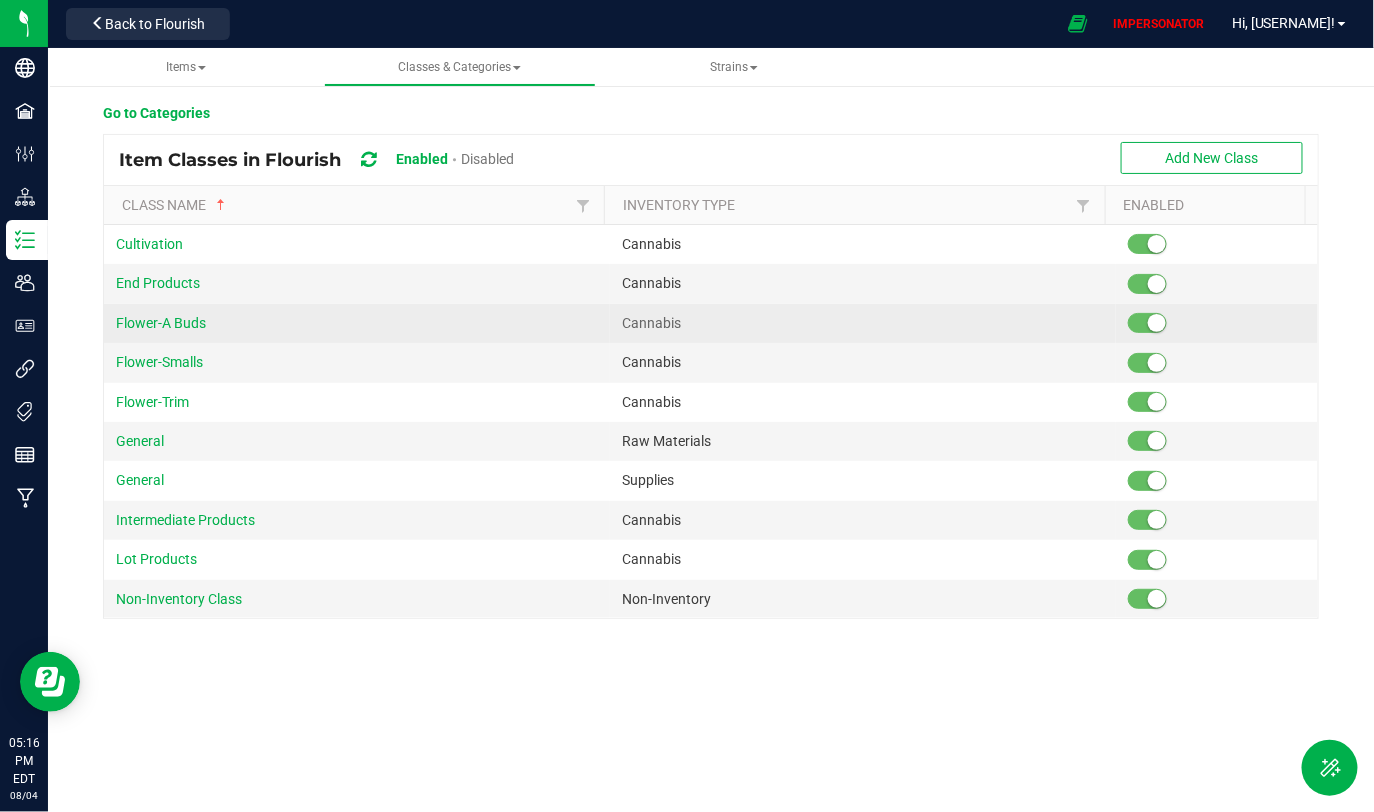 click on "Flower-A Buds" at bounding box center (357, 323) 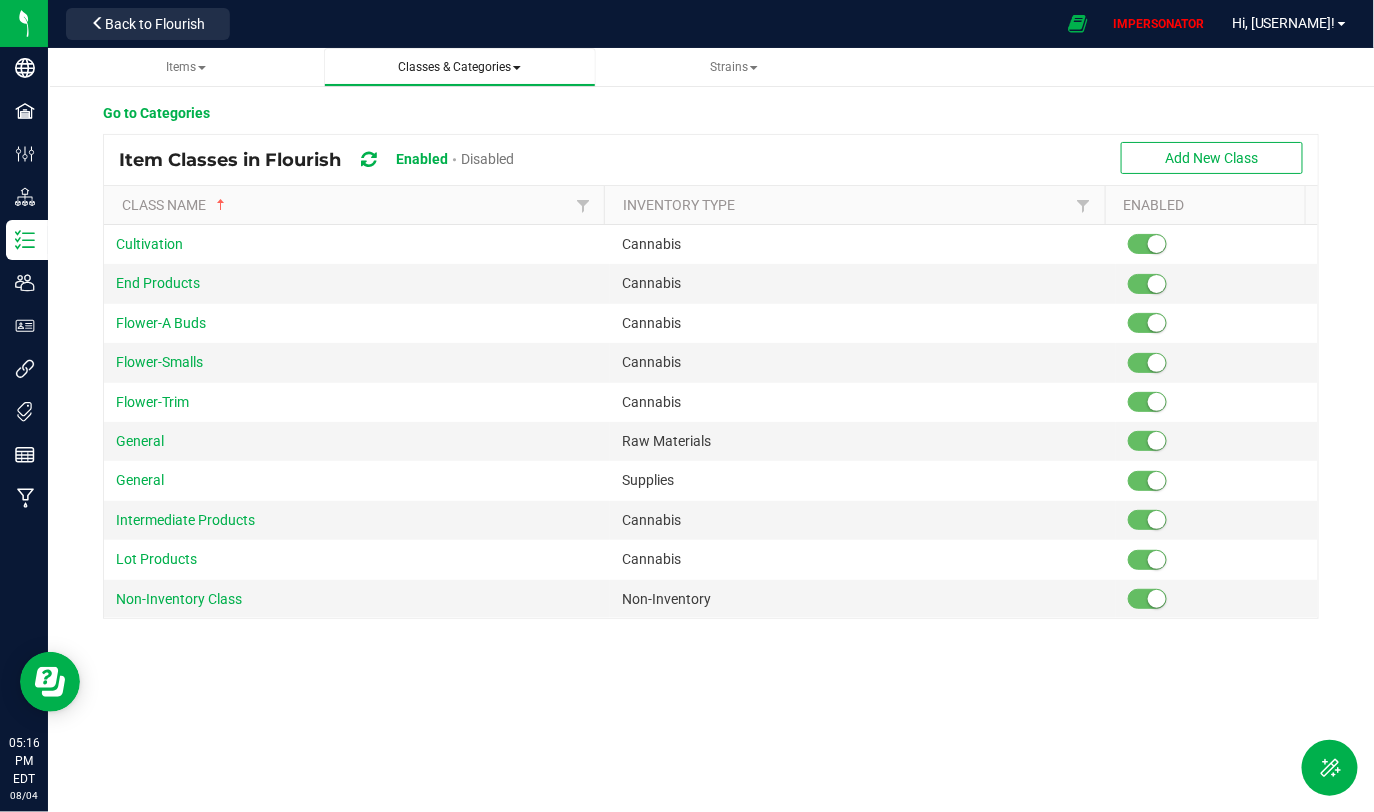 click on "Classes & Categories" at bounding box center [459, 67] 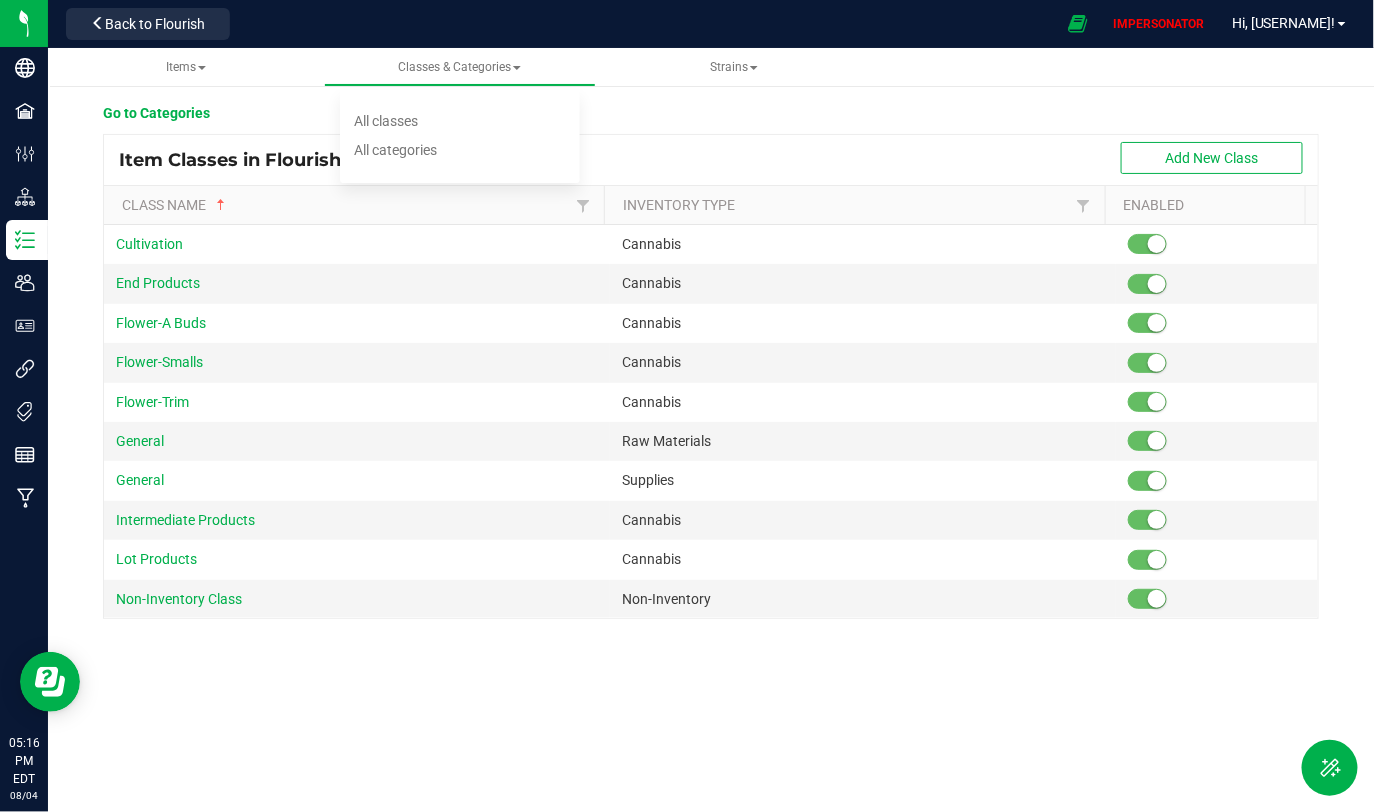 drag, startPoint x: 228, startPoint y: 327, endPoint x: 102, endPoint y: 323, distance: 126.06348 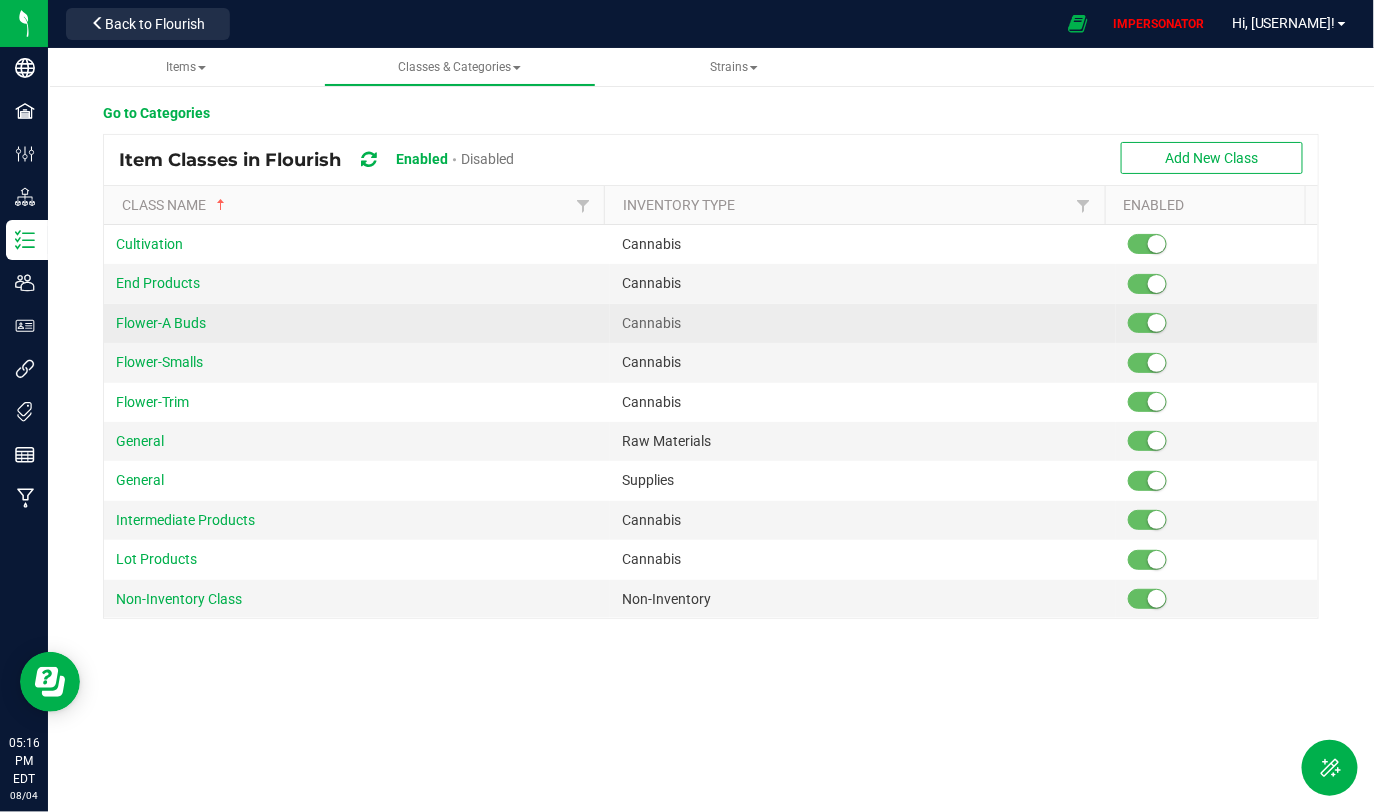 click on "Flower-A Buds" at bounding box center [357, 323] 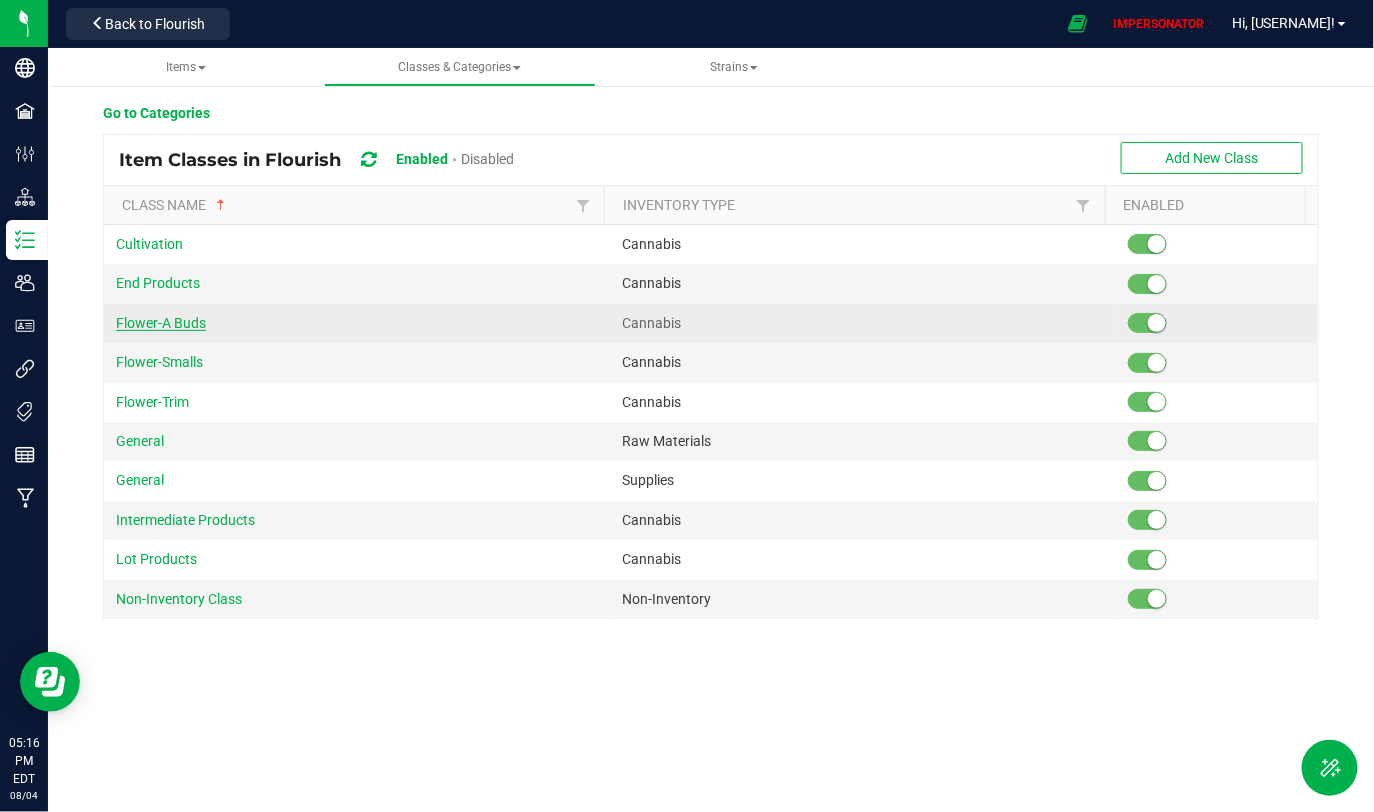 drag, startPoint x: 224, startPoint y: 330, endPoint x: 117, endPoint y: 329, distance: 107.00467 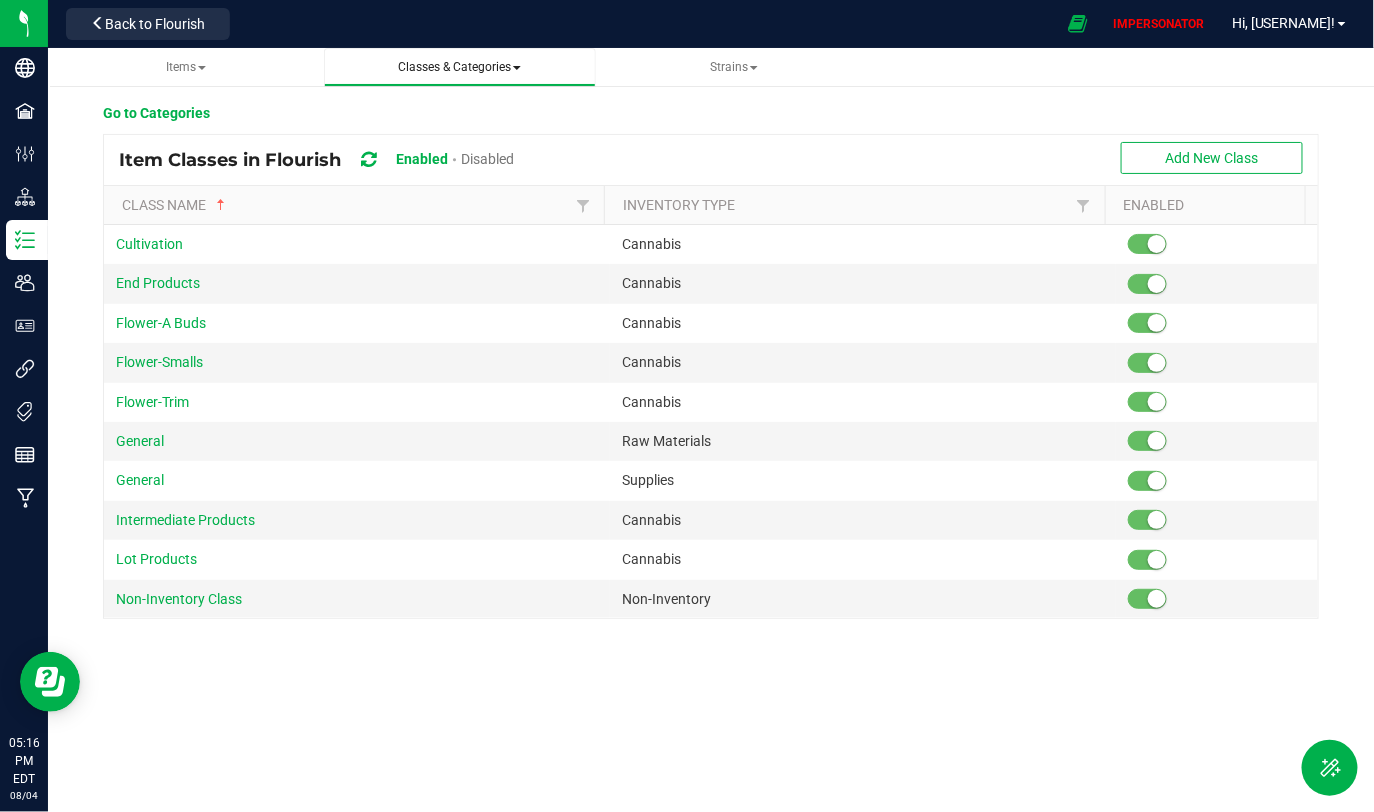 click on "Classes & Categories" at bounding box center (459, 67) 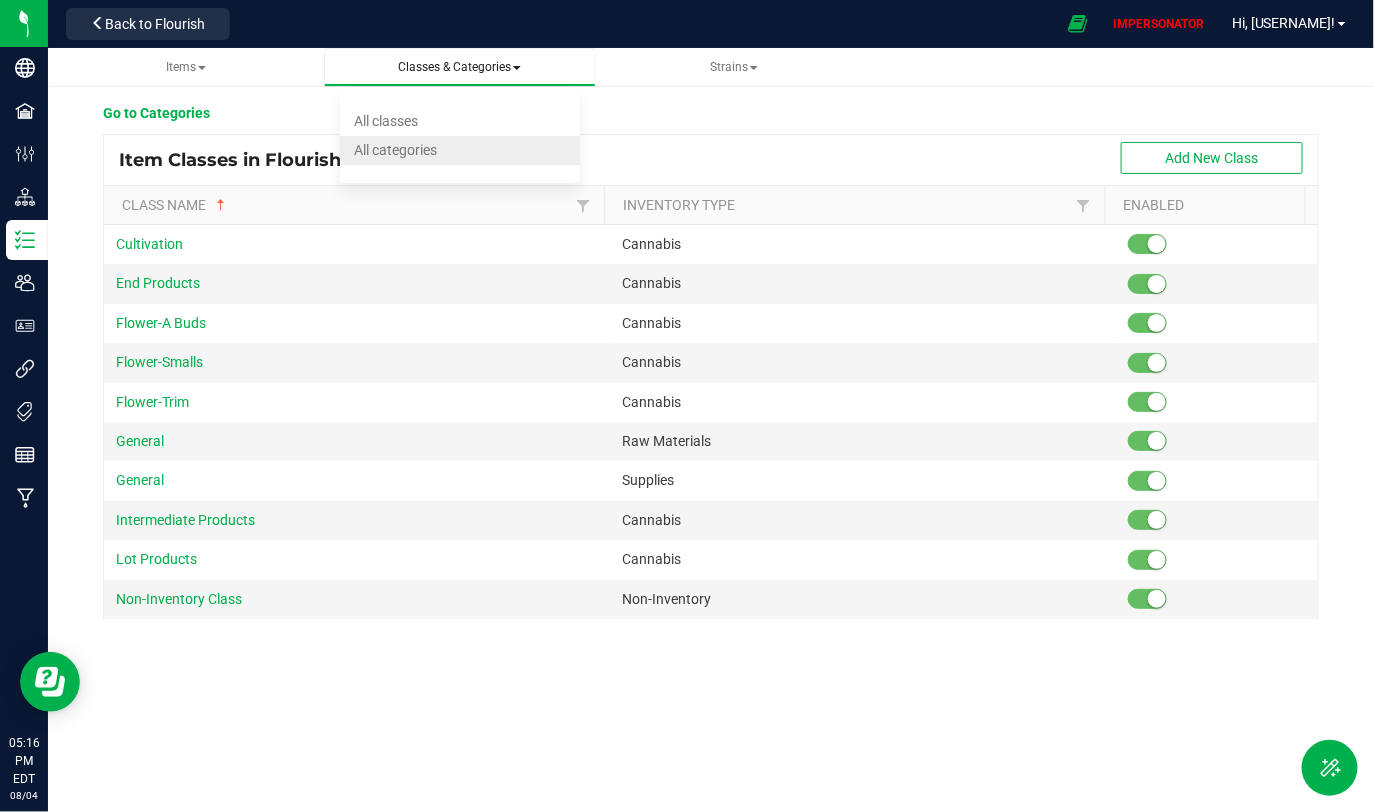 click on "All categories" at bounding box center (460, 150) 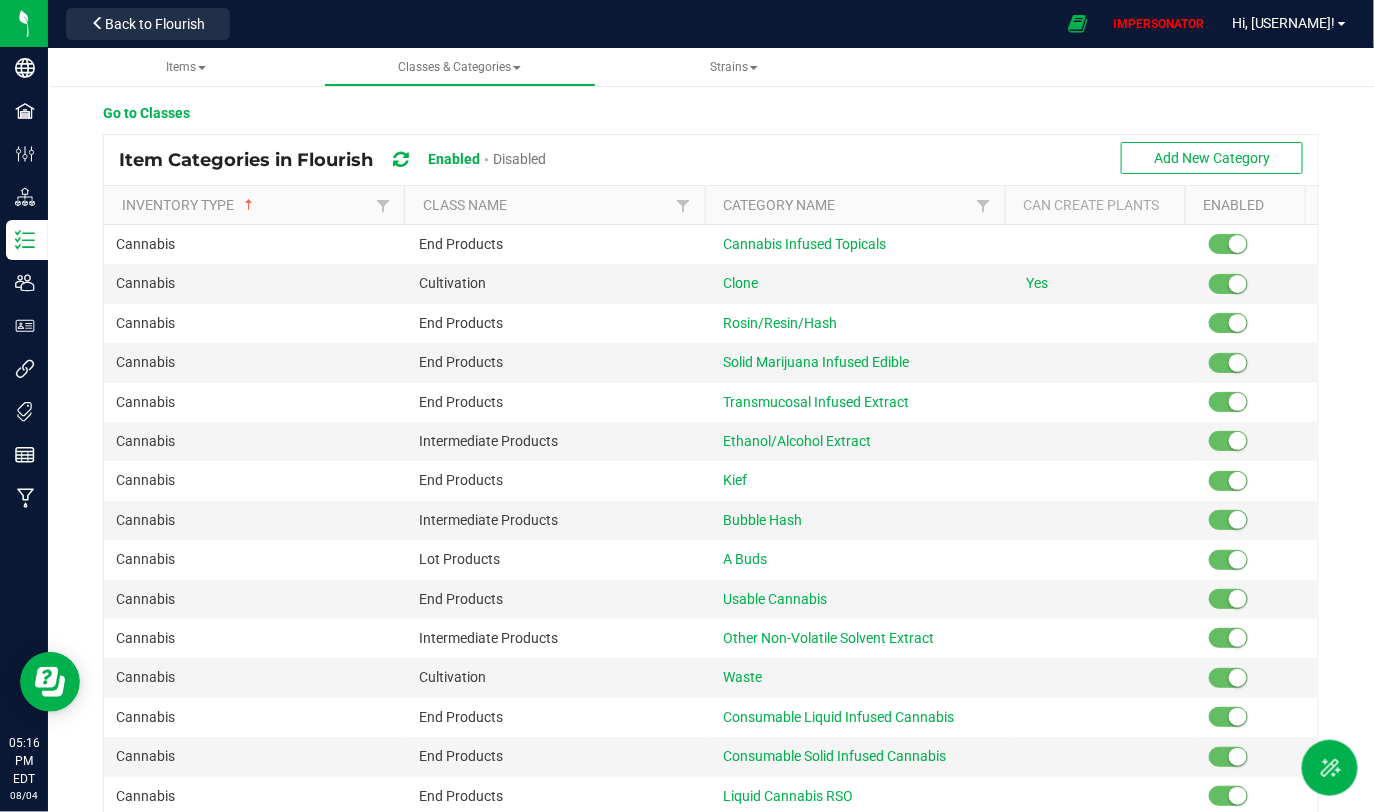 click on "Class Name" at bounding box center (554, 205) 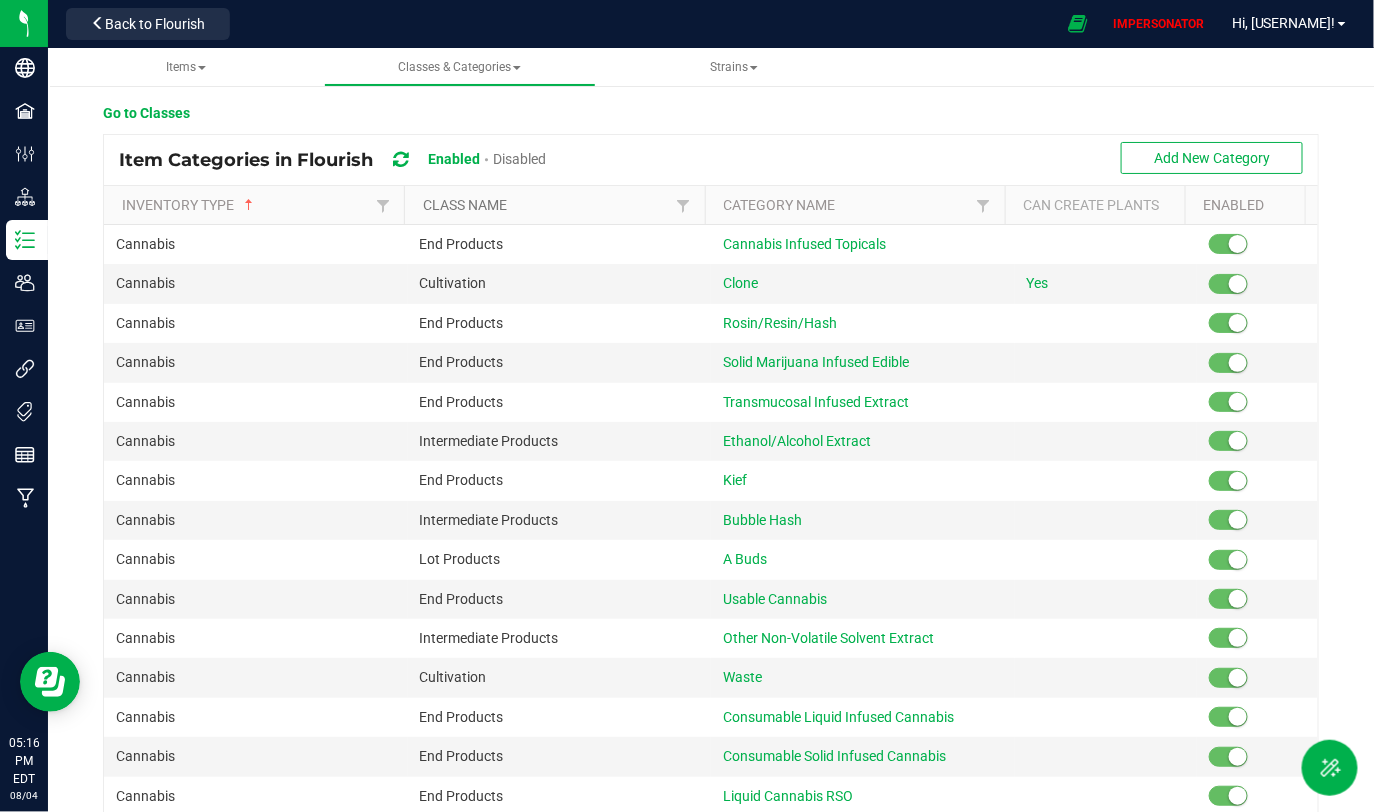 click on "Class Name" at bounding box center [547, 205] 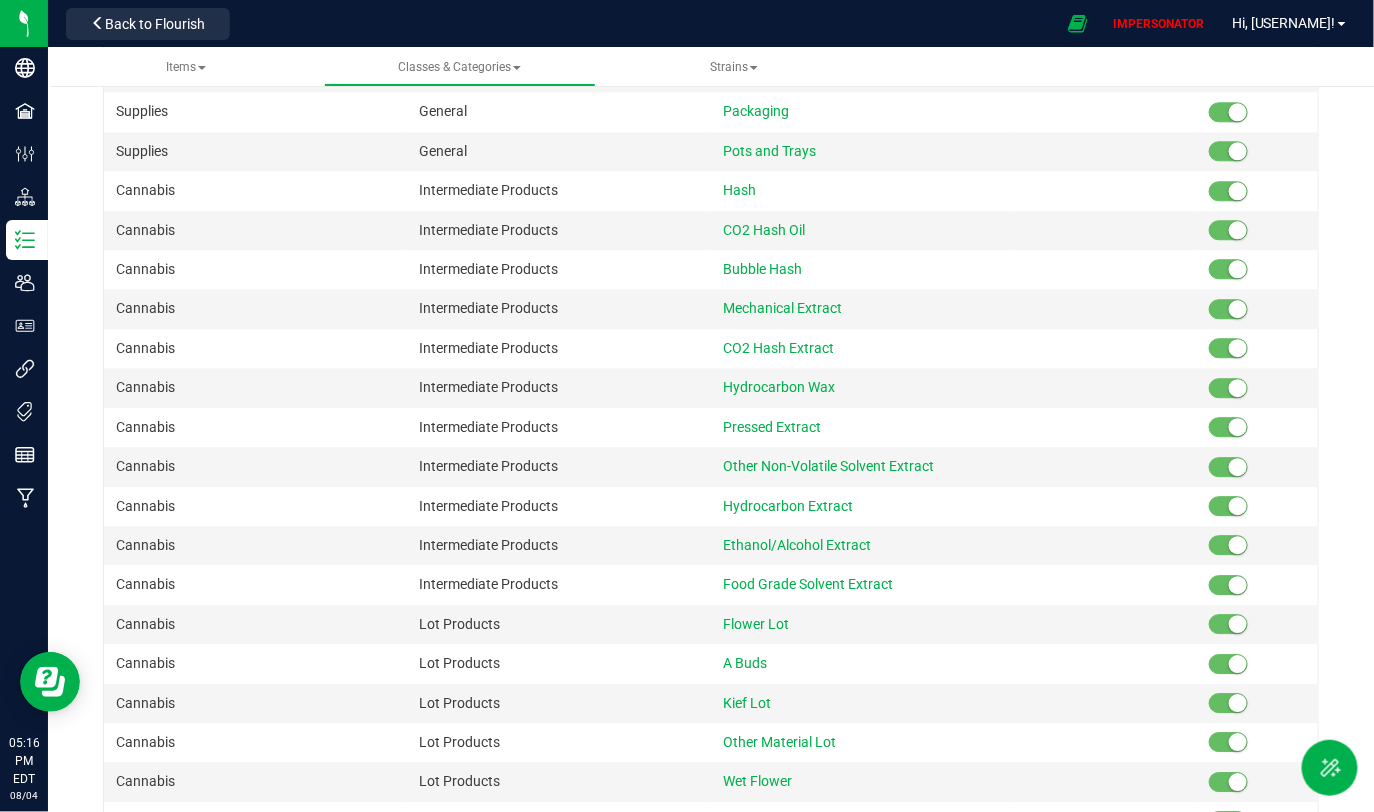 scroll, scrollTop: 1674, scrollLeft: 0, axis: vertical 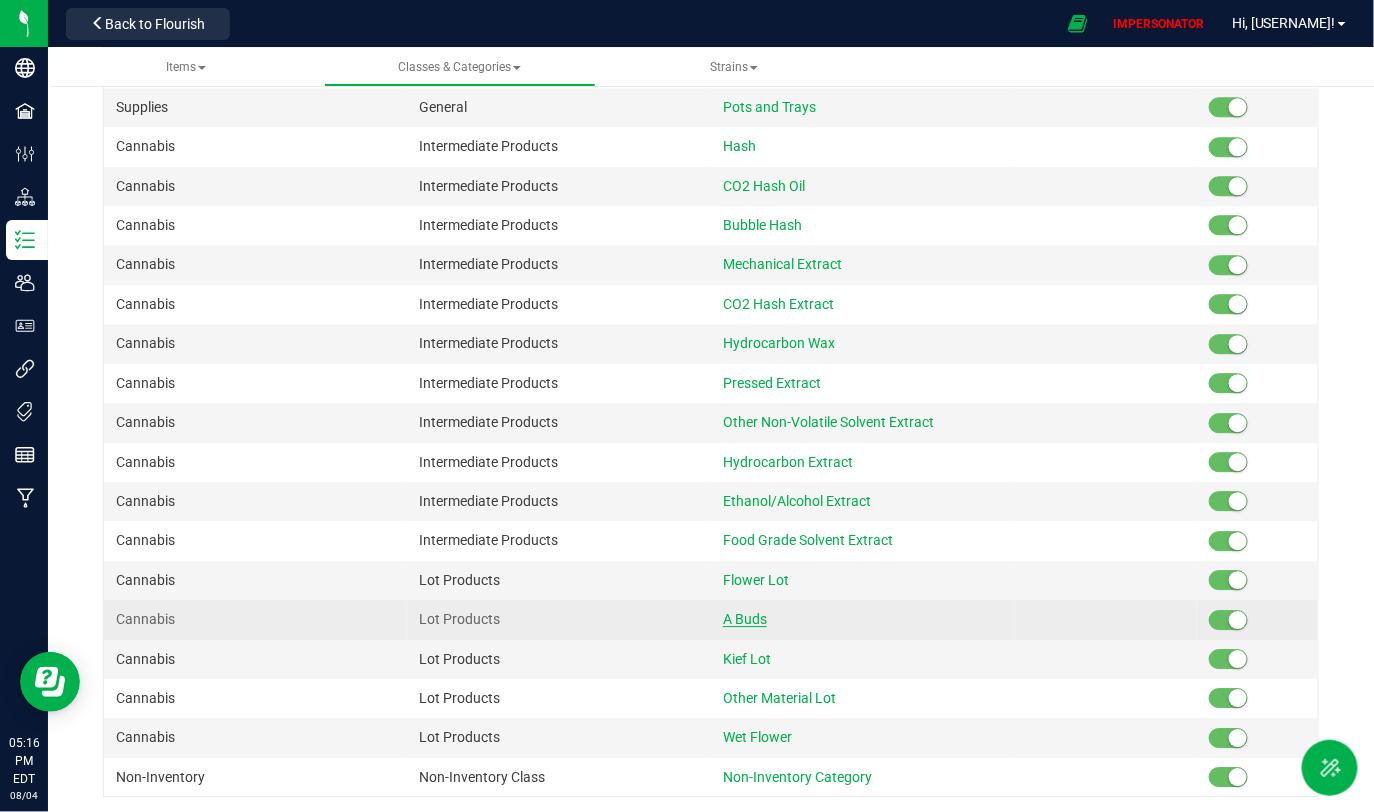 click on "A Buds" at bounding box center (745, 619) 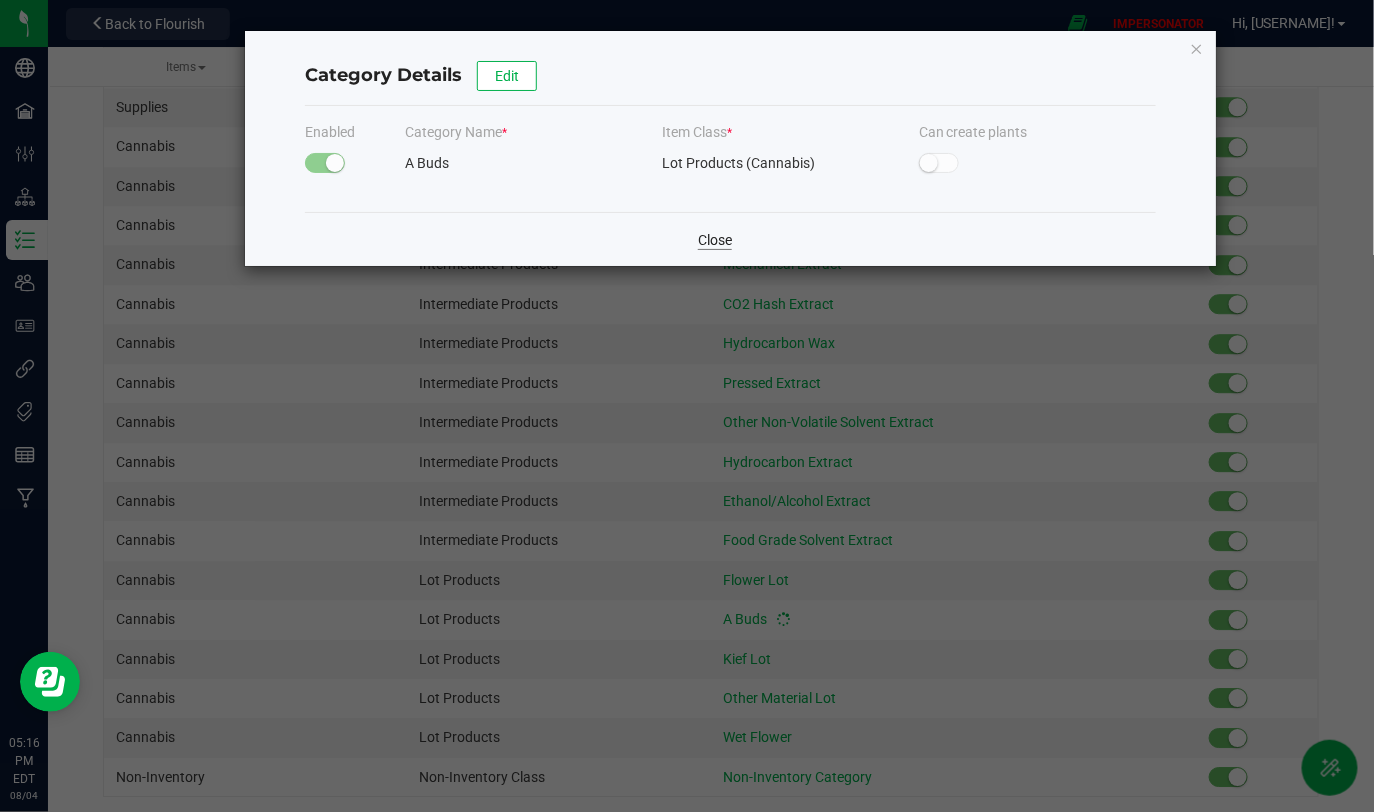 click on "Close" 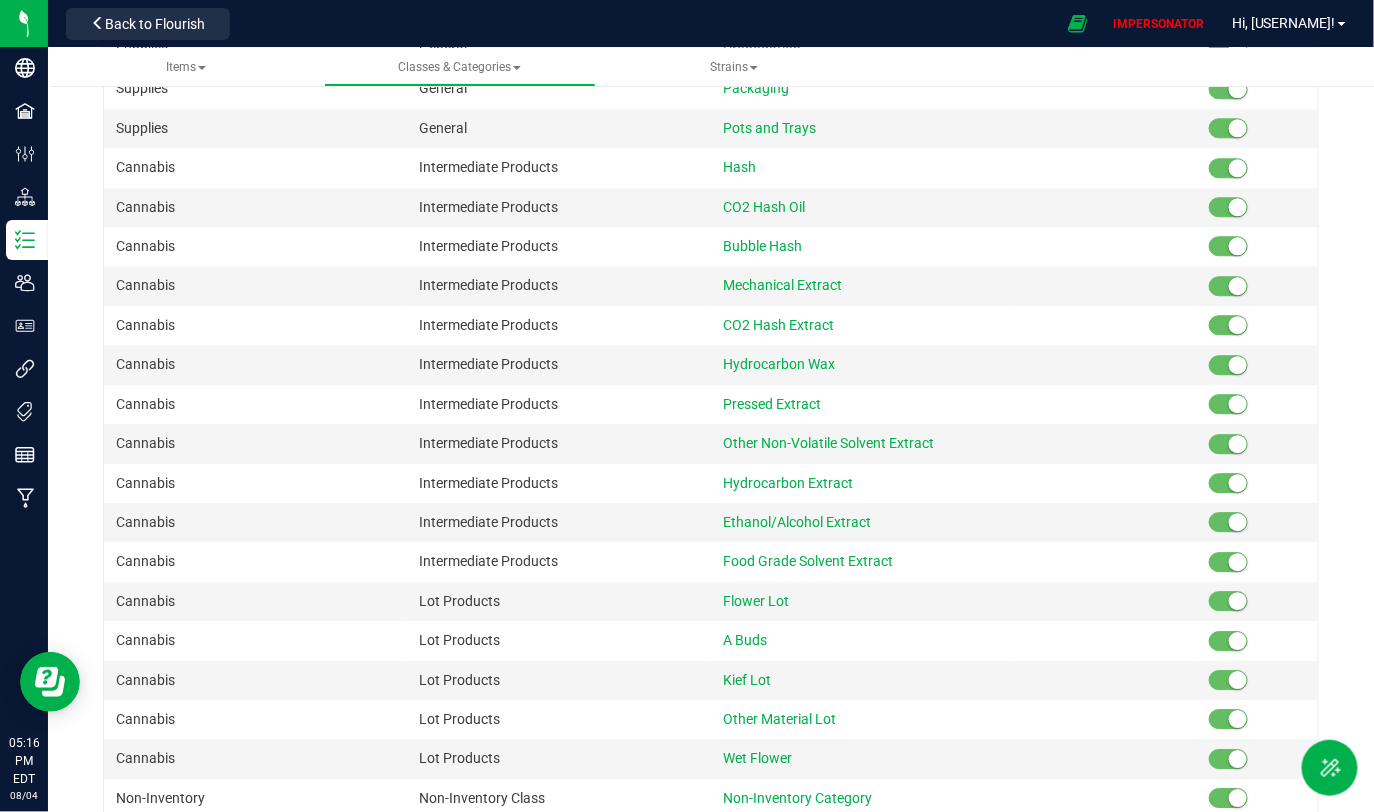 scroll, scrollTop: 1674, scrollLeft: 0, axis: vertical 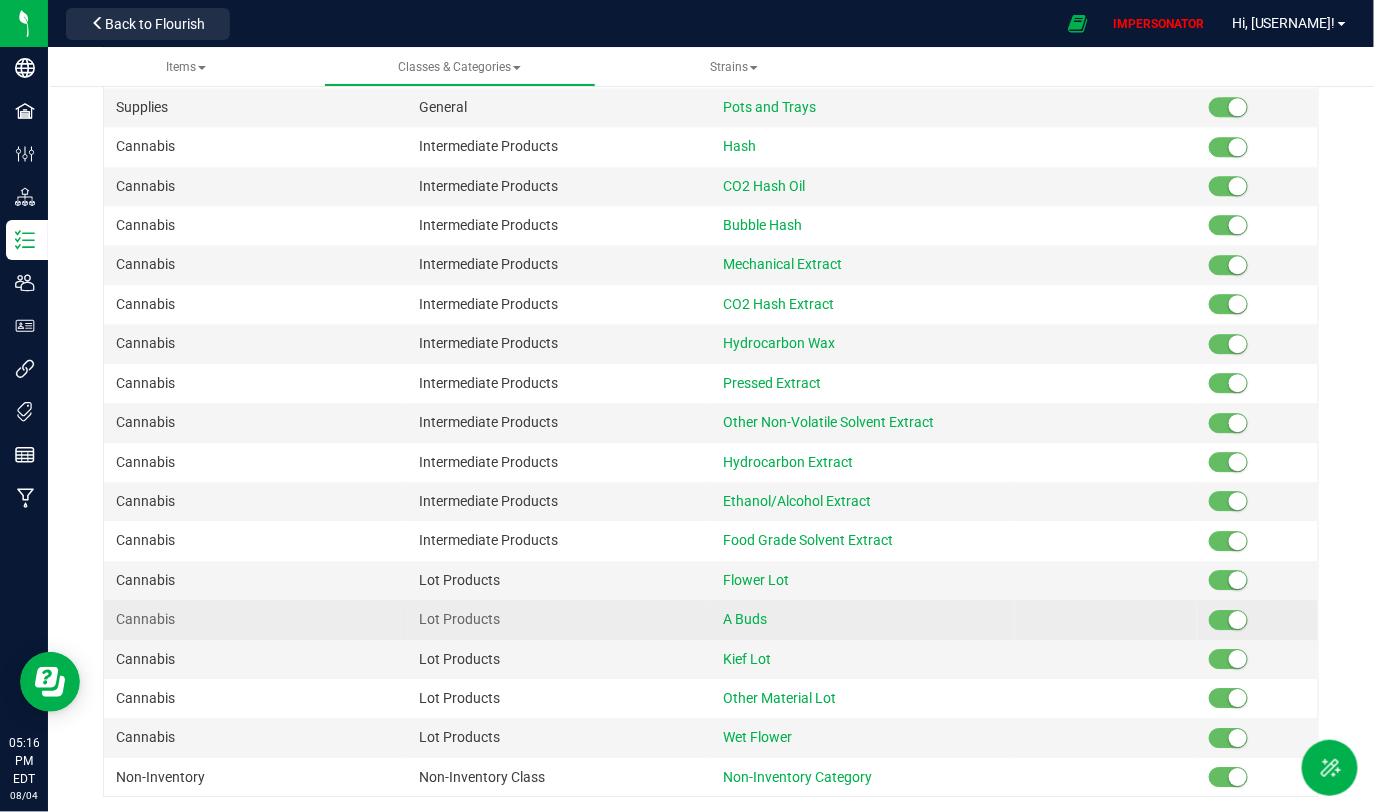 drag, startPoint x: 772, startPoint y: 618, endPoint x: 669, endPoint y: 618, distance: 103 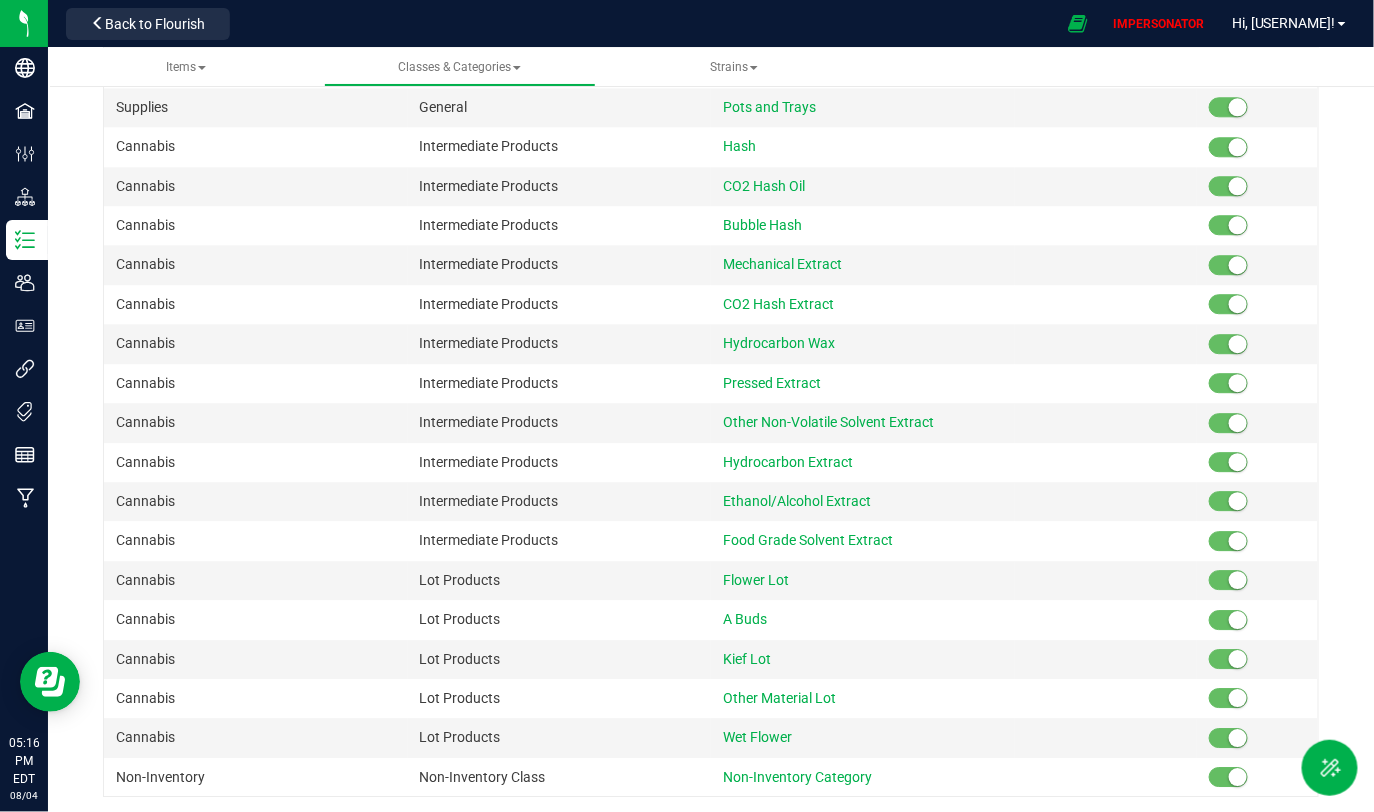 scroll, scrollTop: 169, scrollLeft: 0, axis: vertical 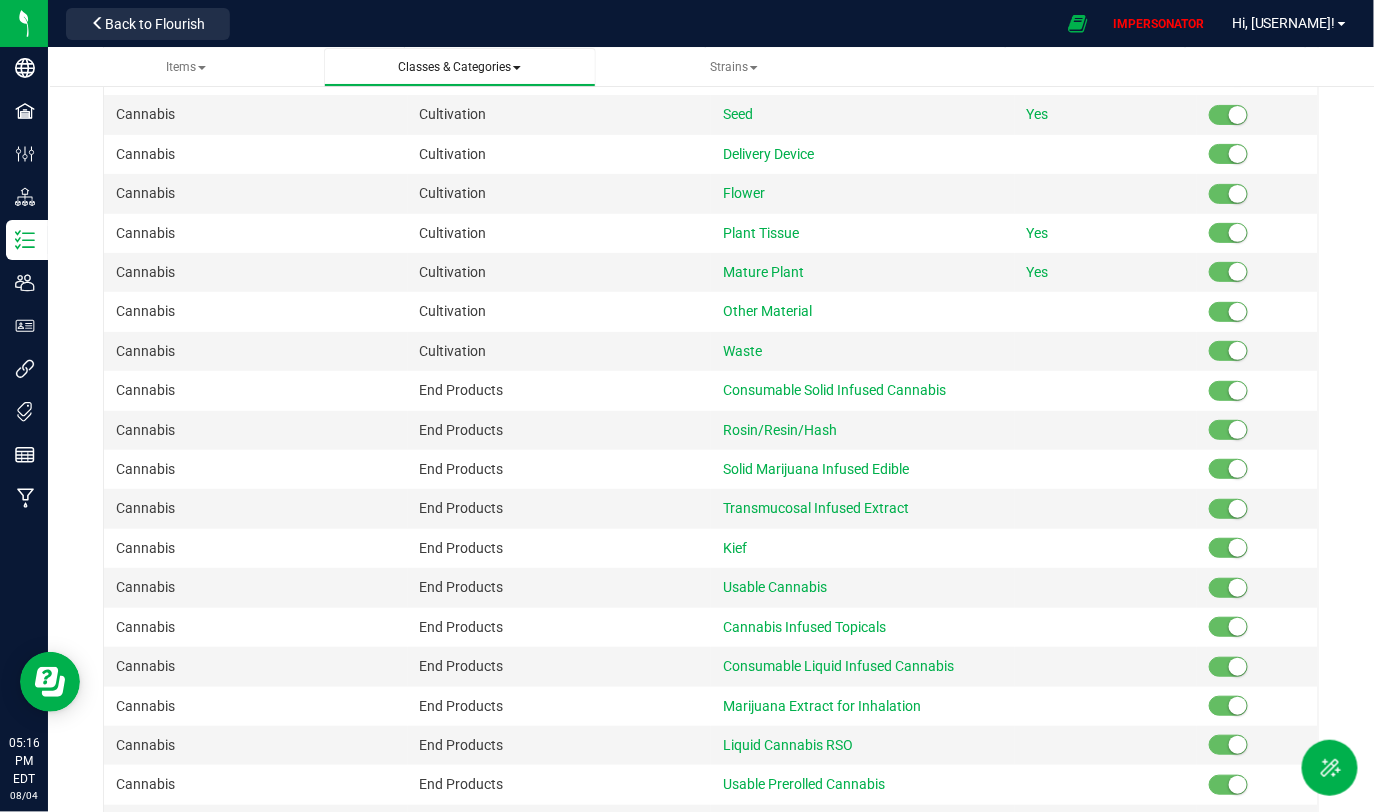 click on "Classes & Categories" at bounding box center [459, 67] 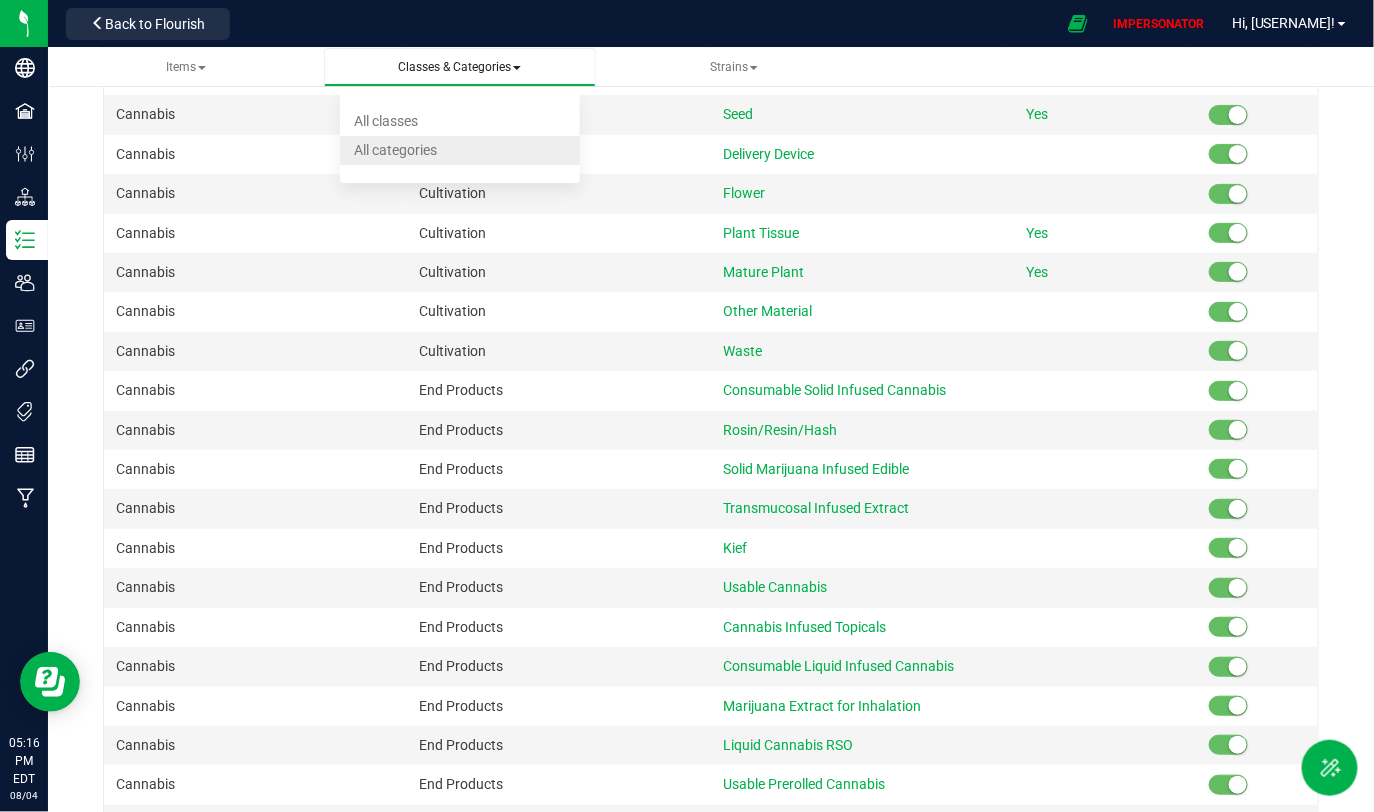 click on "All categories" at bounding box center (395, 150) 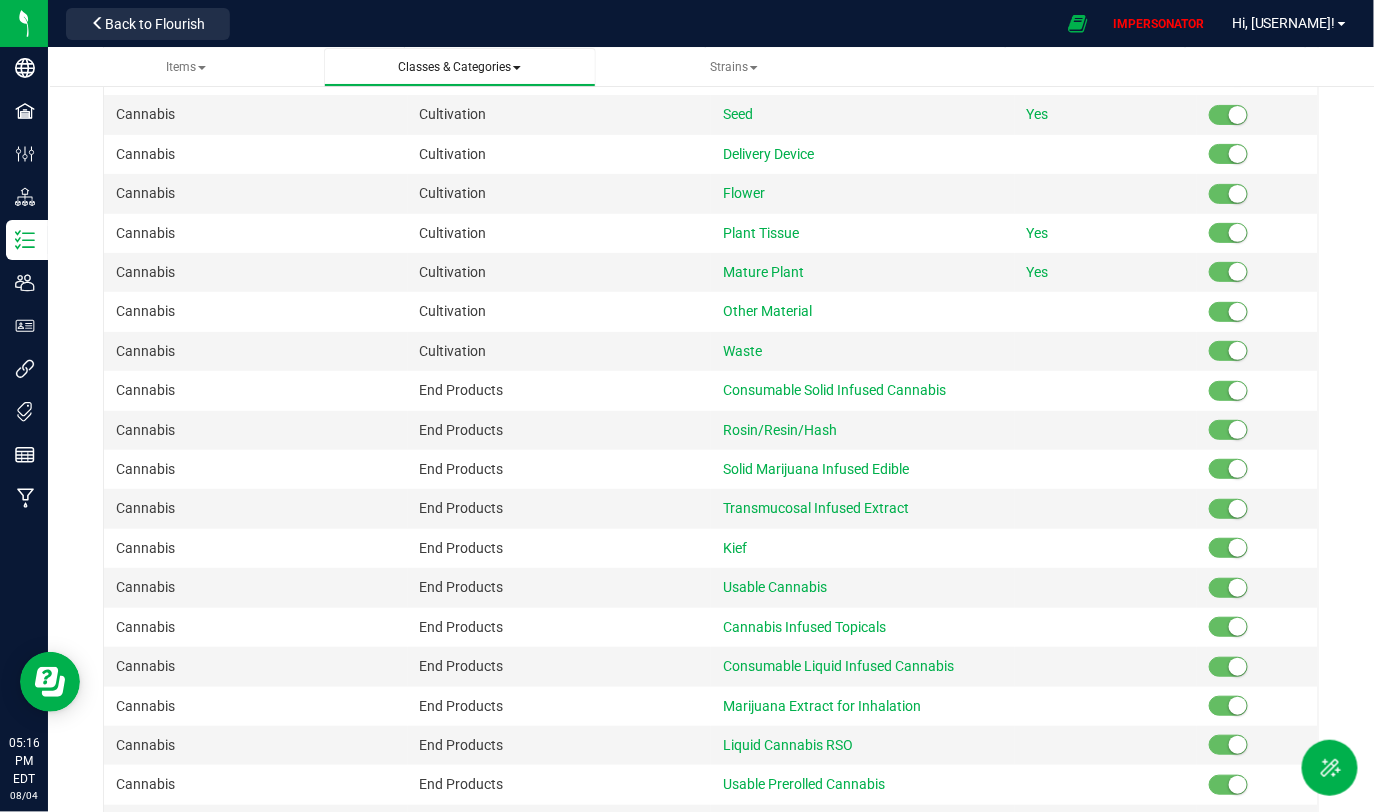 click on "Classes & Categories   All classes   All categories" at bounding box center [460, 67] 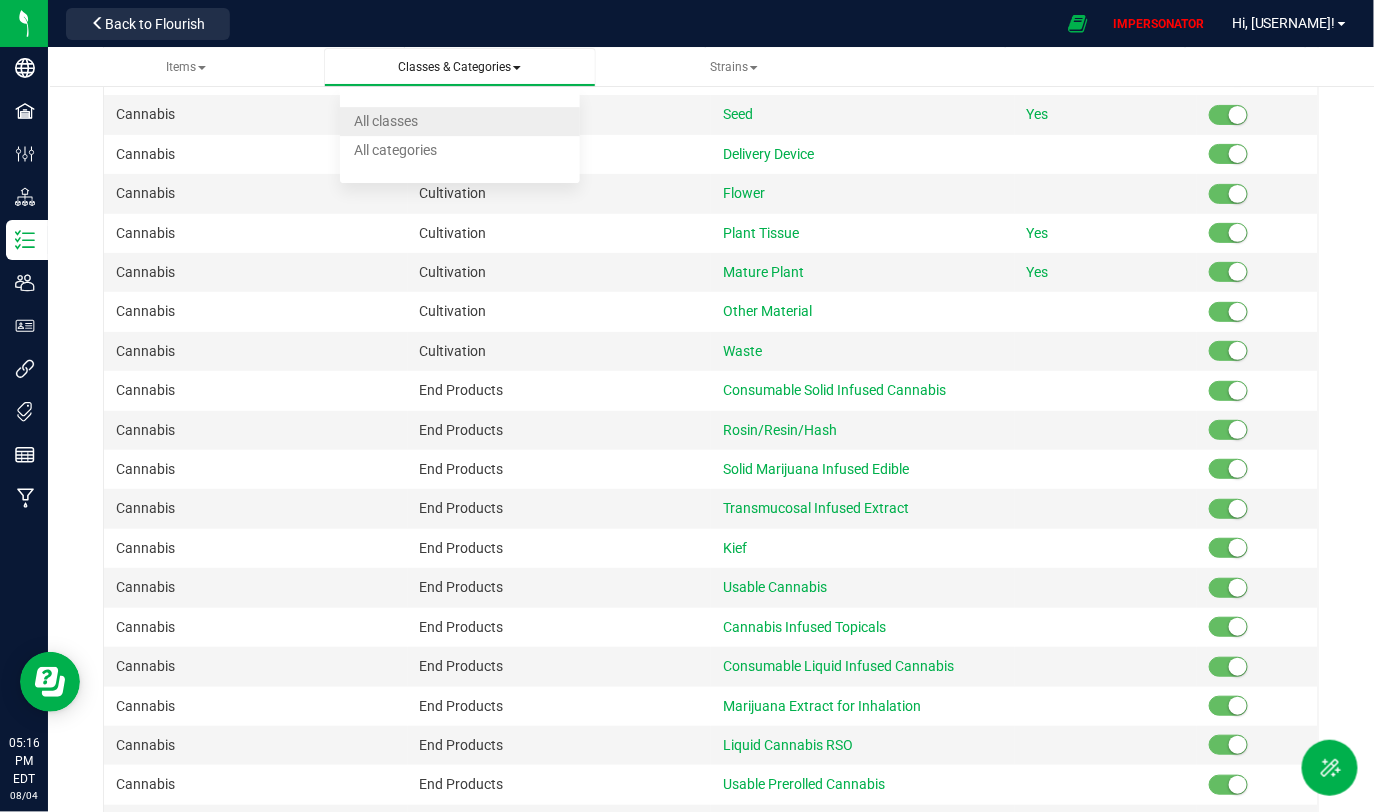 click on "All classes" at bounding box center [386, 121] 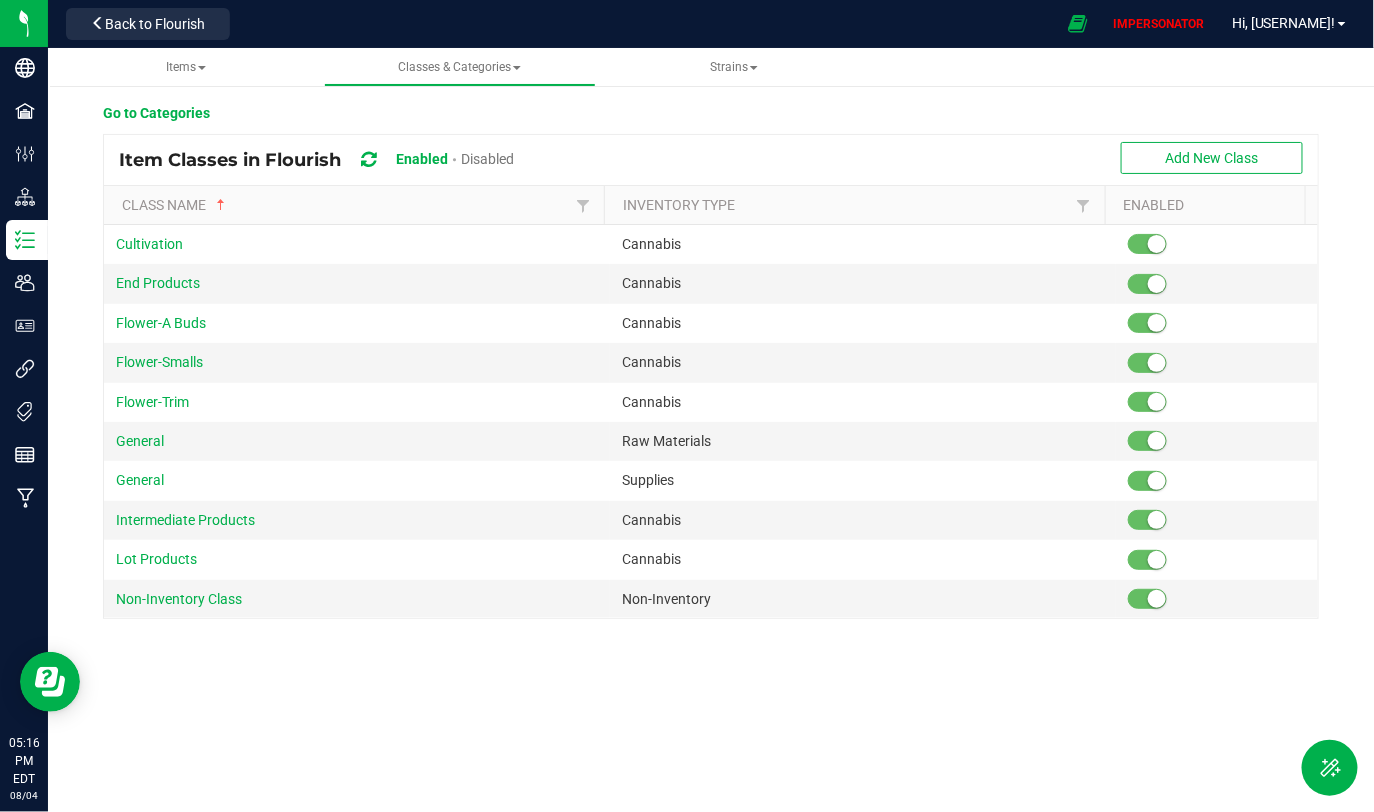 scroll, scrollTop: 0, scrollLeft: 0, axis: both 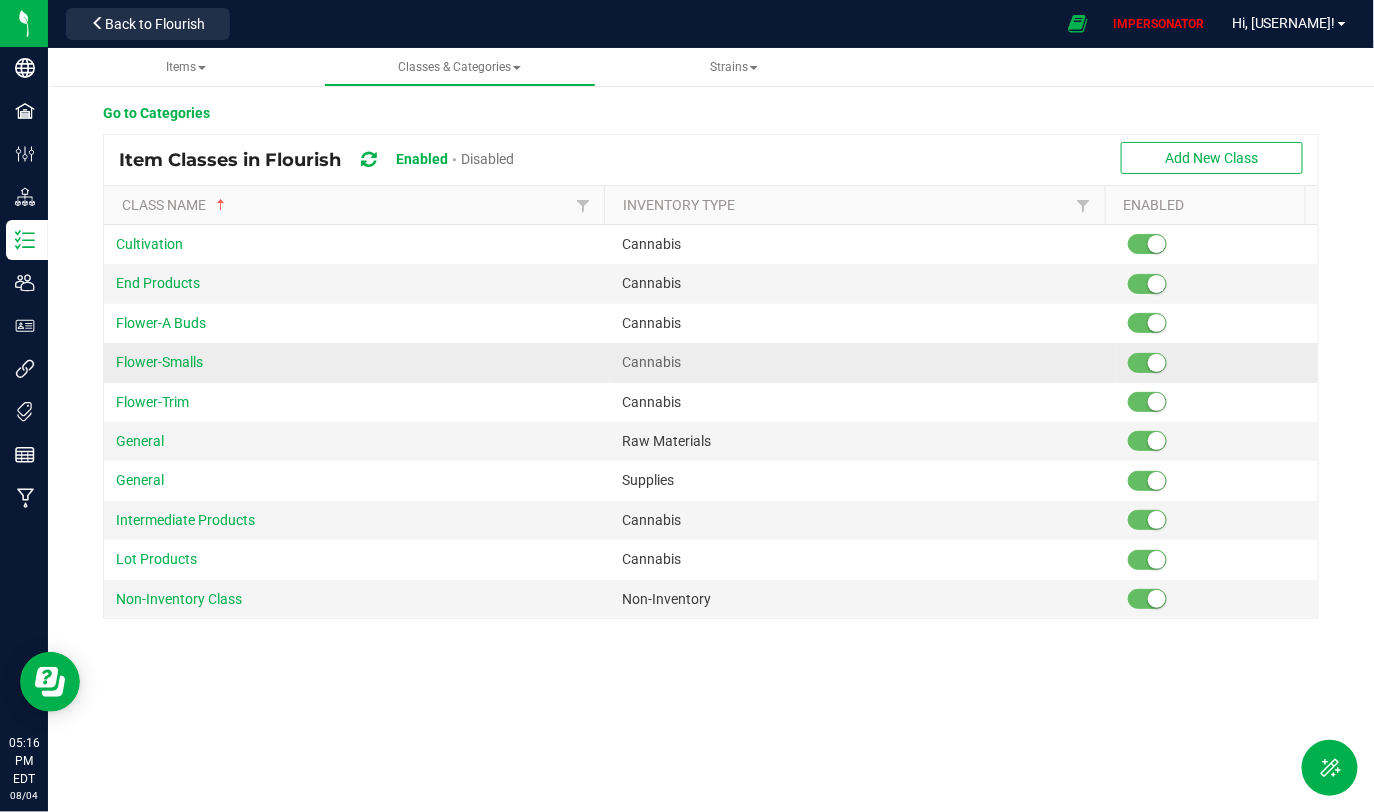 drag, startPoint x: 221, startPoint y: 361, endPoint x: 112, endPoint y: 363, distance: 109.01835 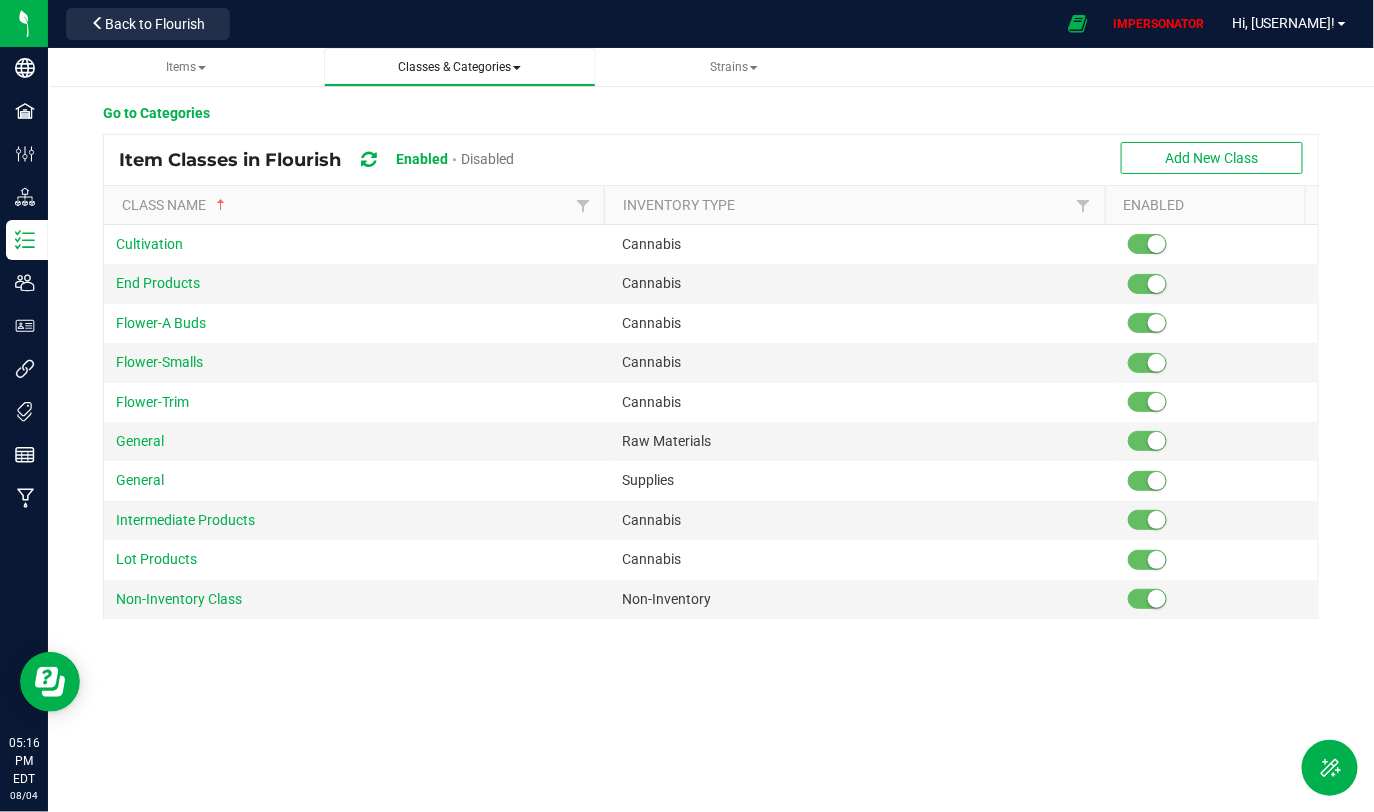click on "Classes & Categories   All classes   All categories" at bounding box center [460, 67] 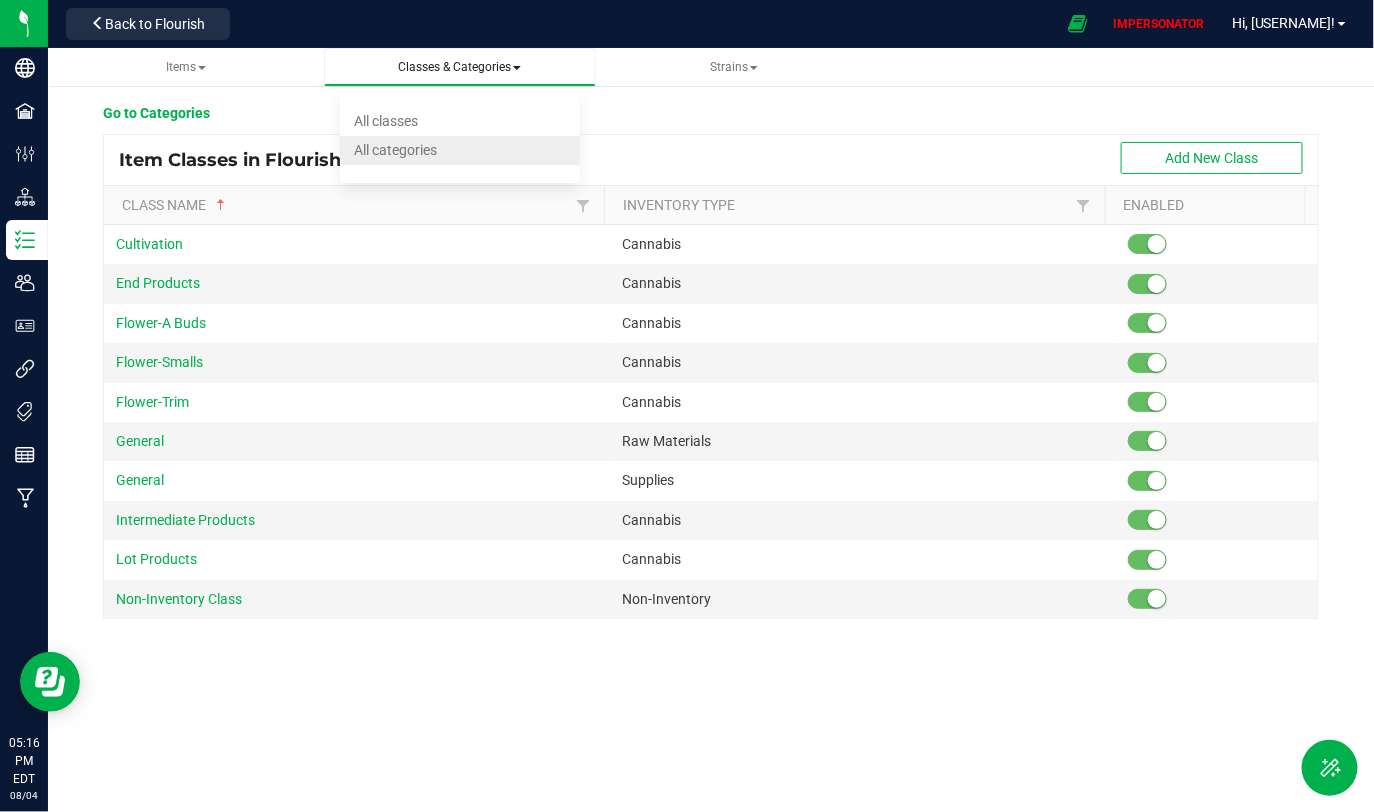 click on "All categories" at bounding box center (460, 150) 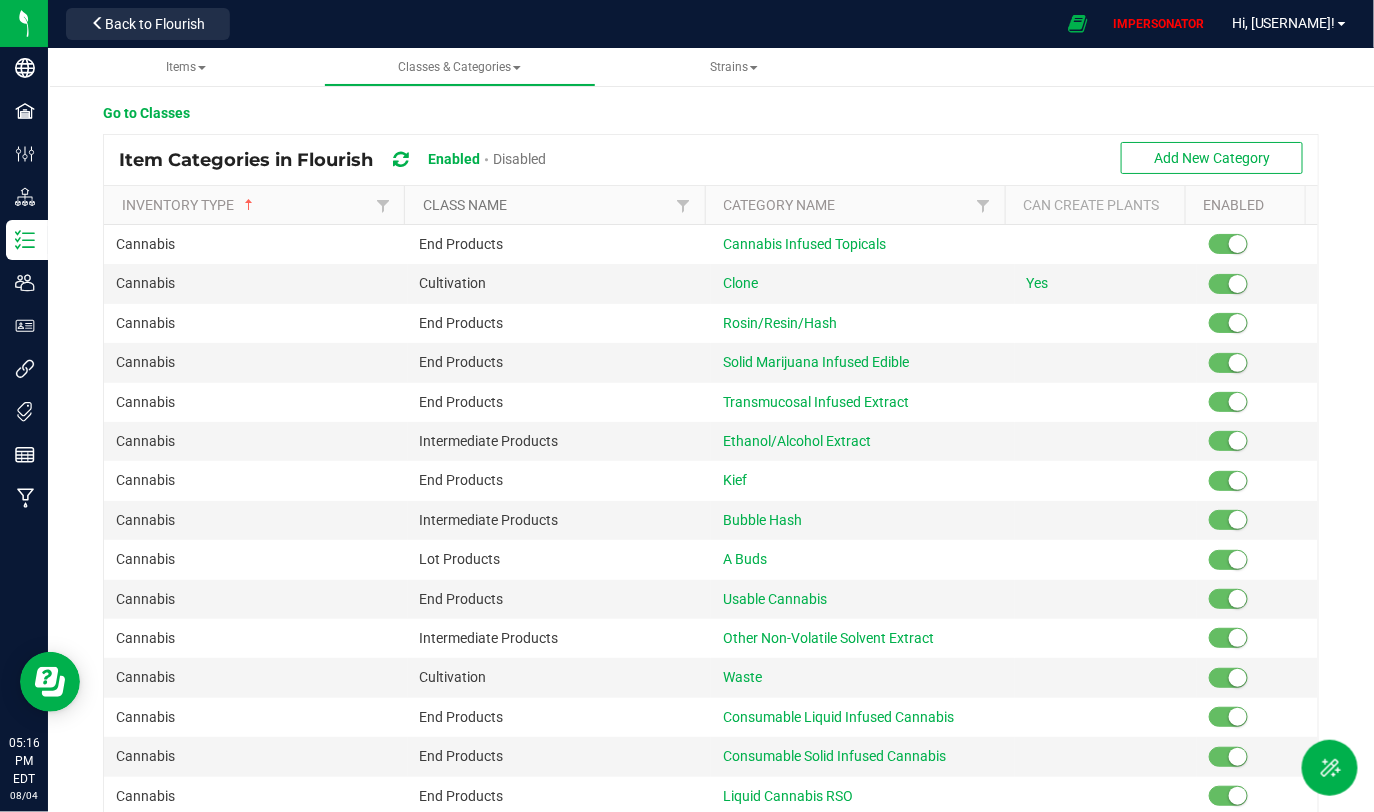 click on "Class Name" at bounding box center (547, 205) 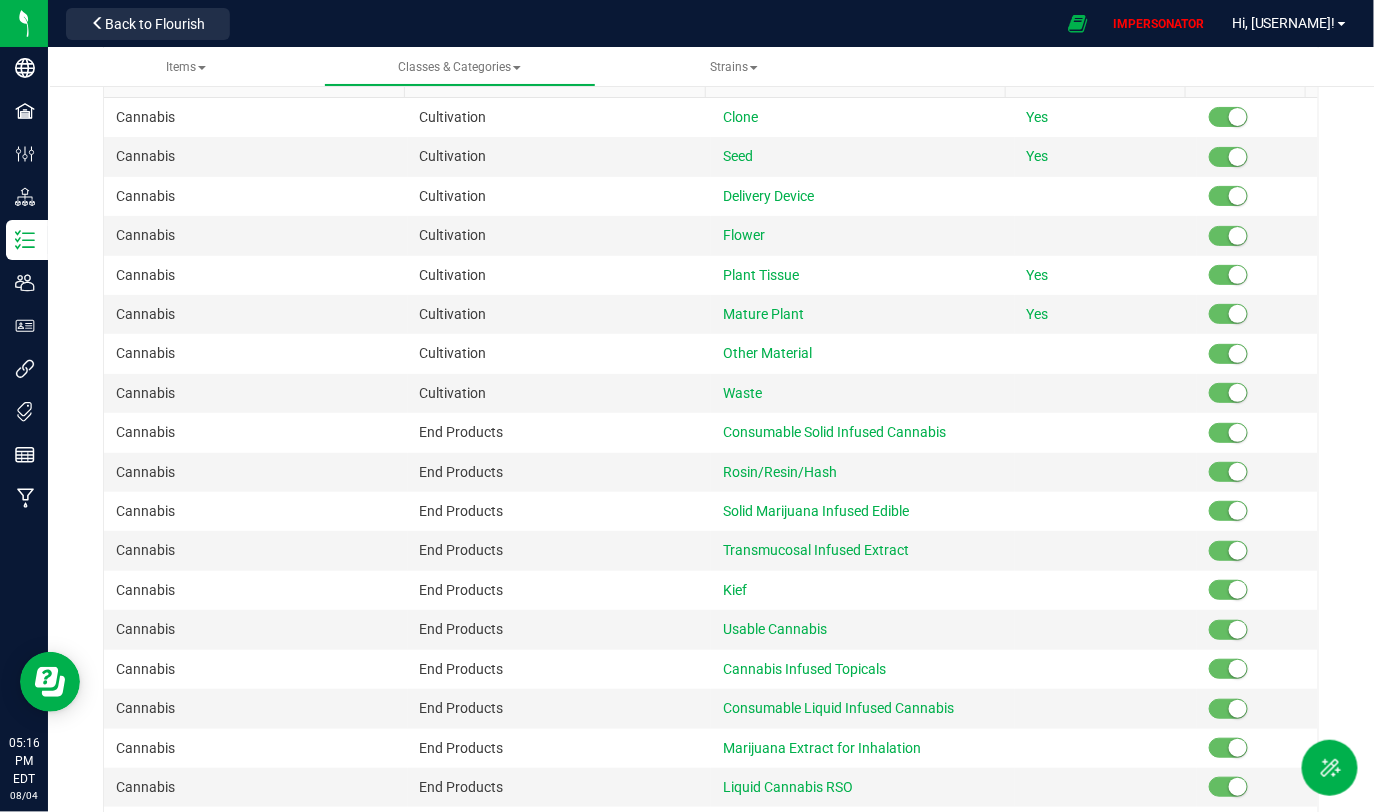 scroll, scrollTop: 0, scrollLeft: 0, axis: both 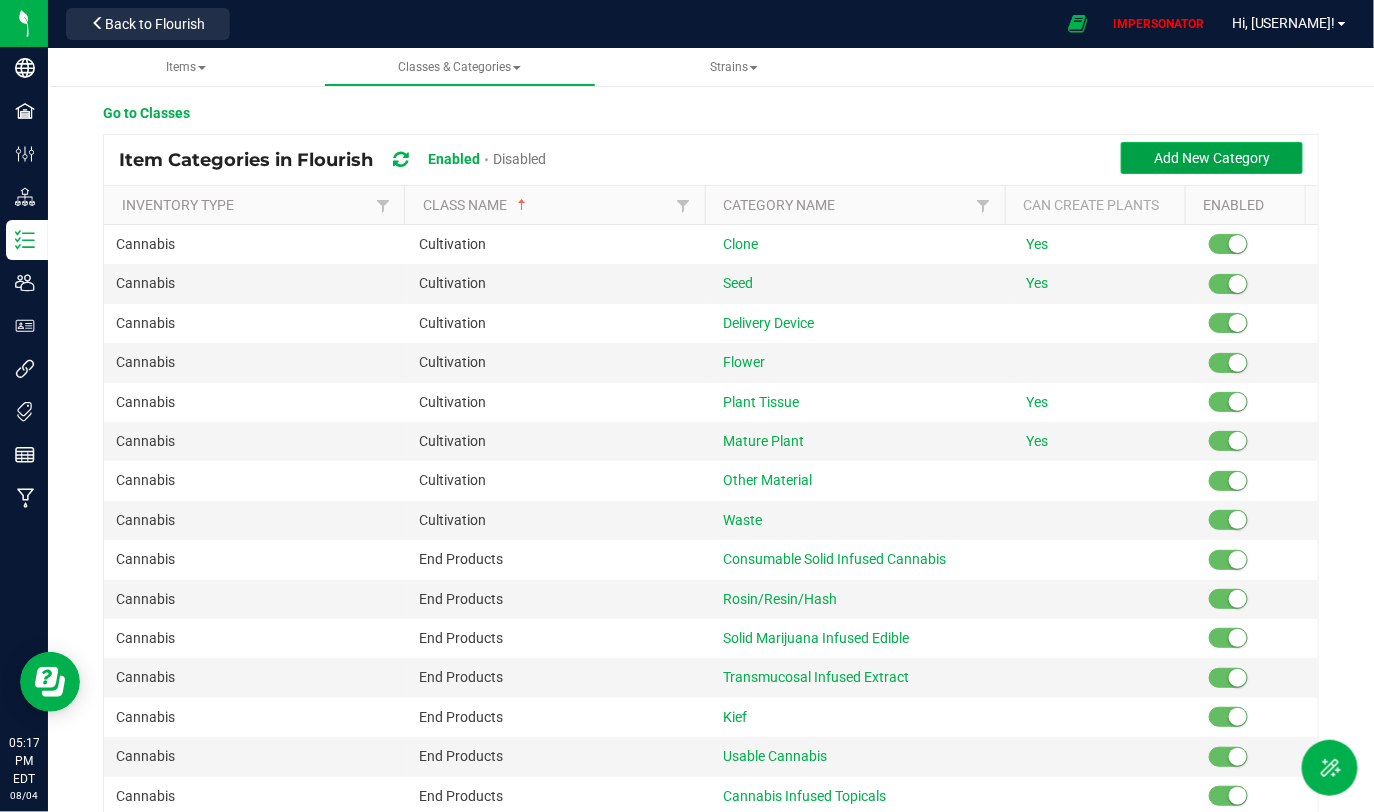 click on "Add New Category" at bounding box center [1212, 158] 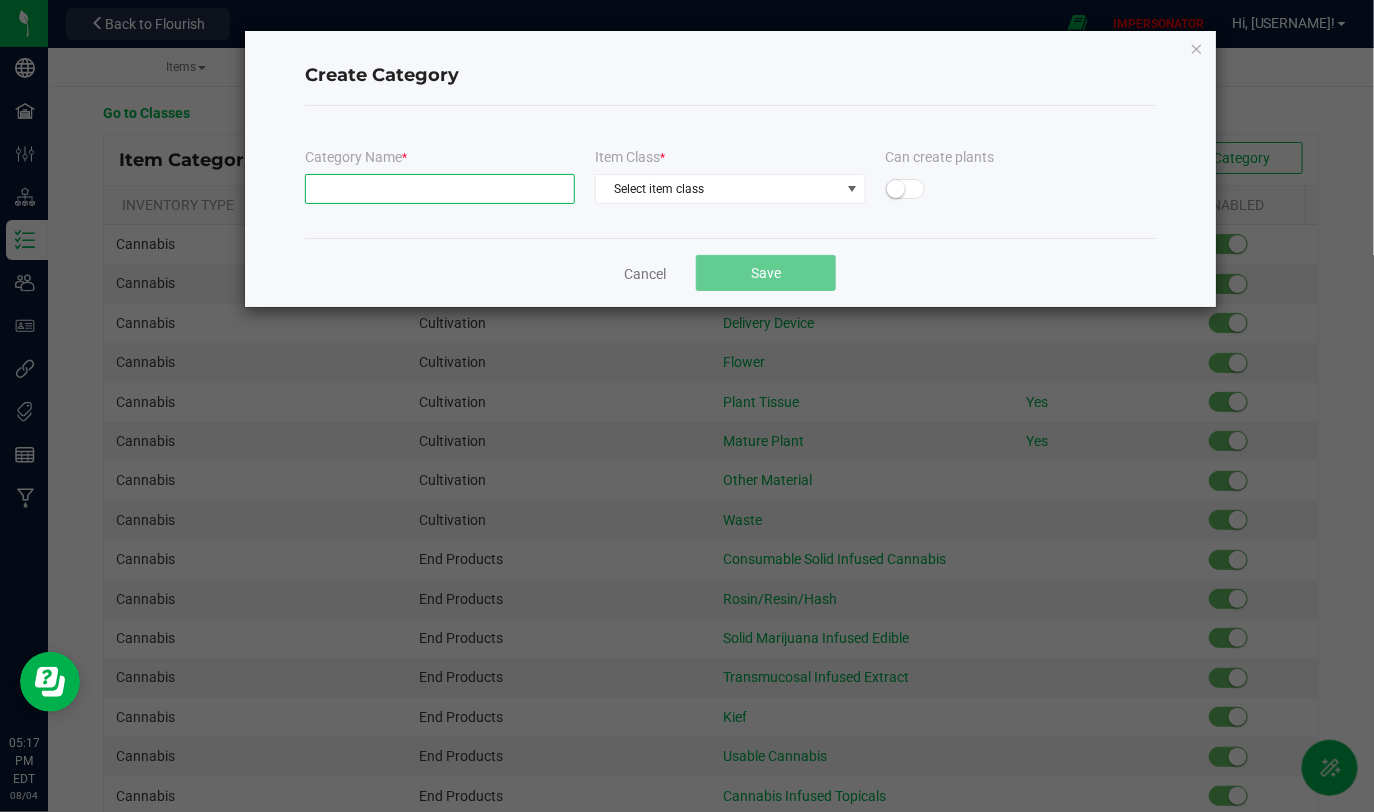 click at bounding box center [440, 189] 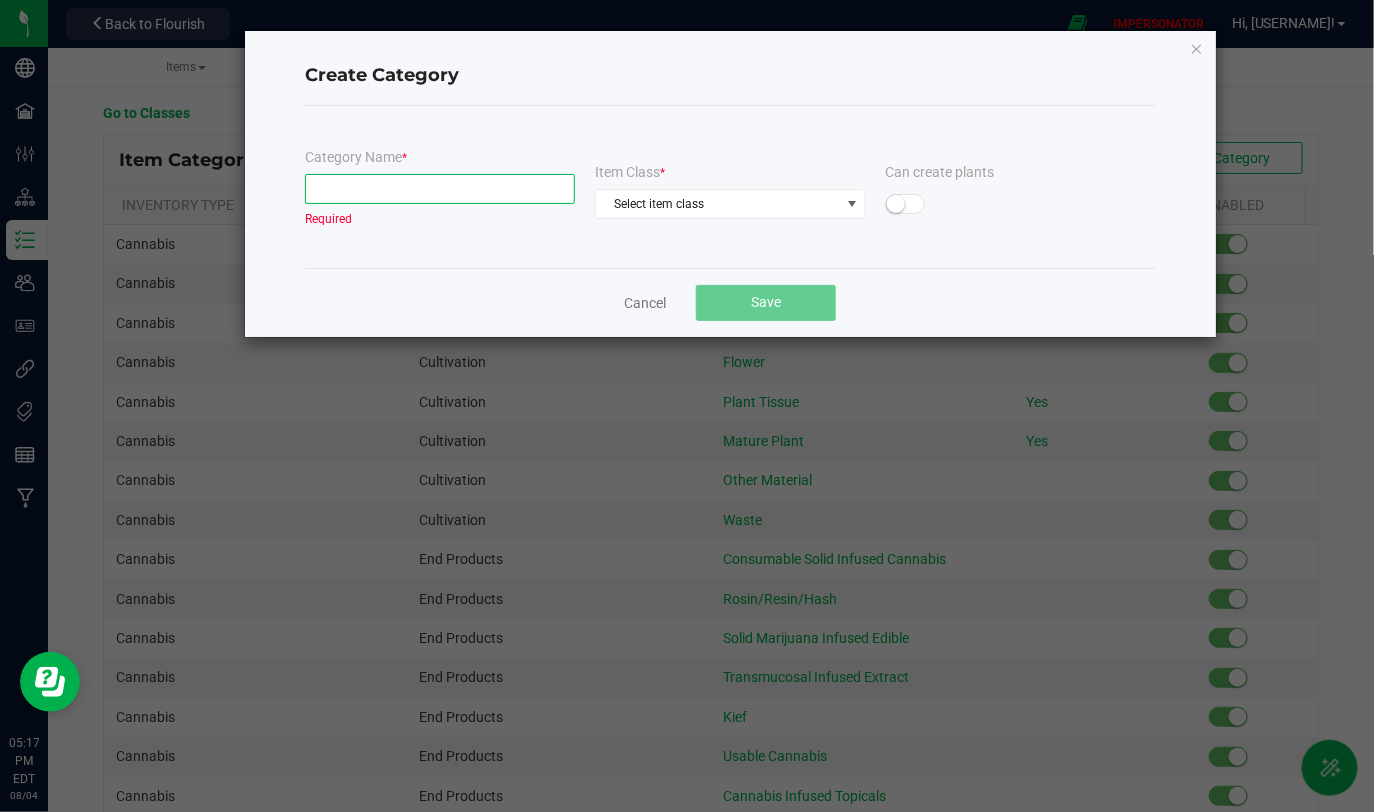 paste on "Flower-Smalls" 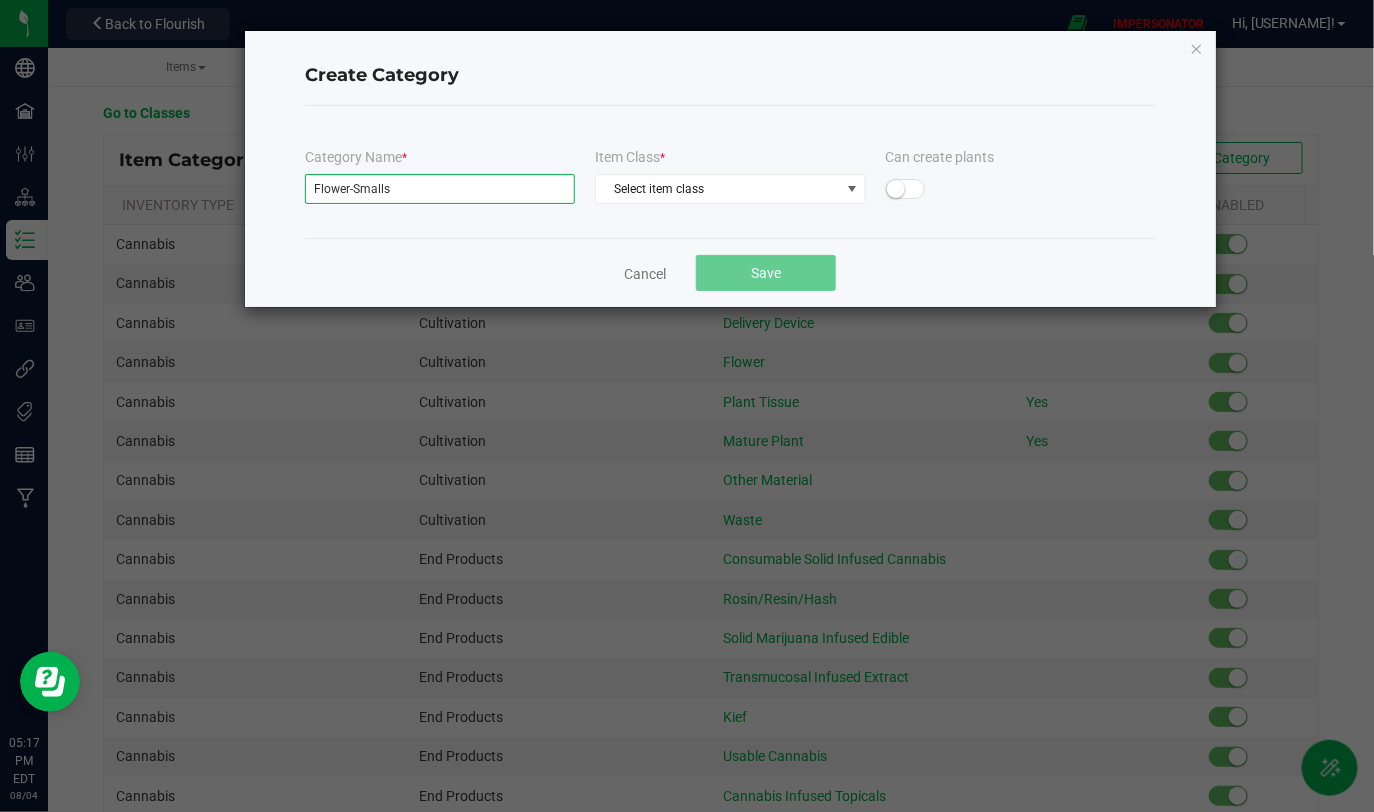 drag, startPoint x: 355, startPoint y: 187, endPoint x: 259, endPoint y: 187, distance: 96 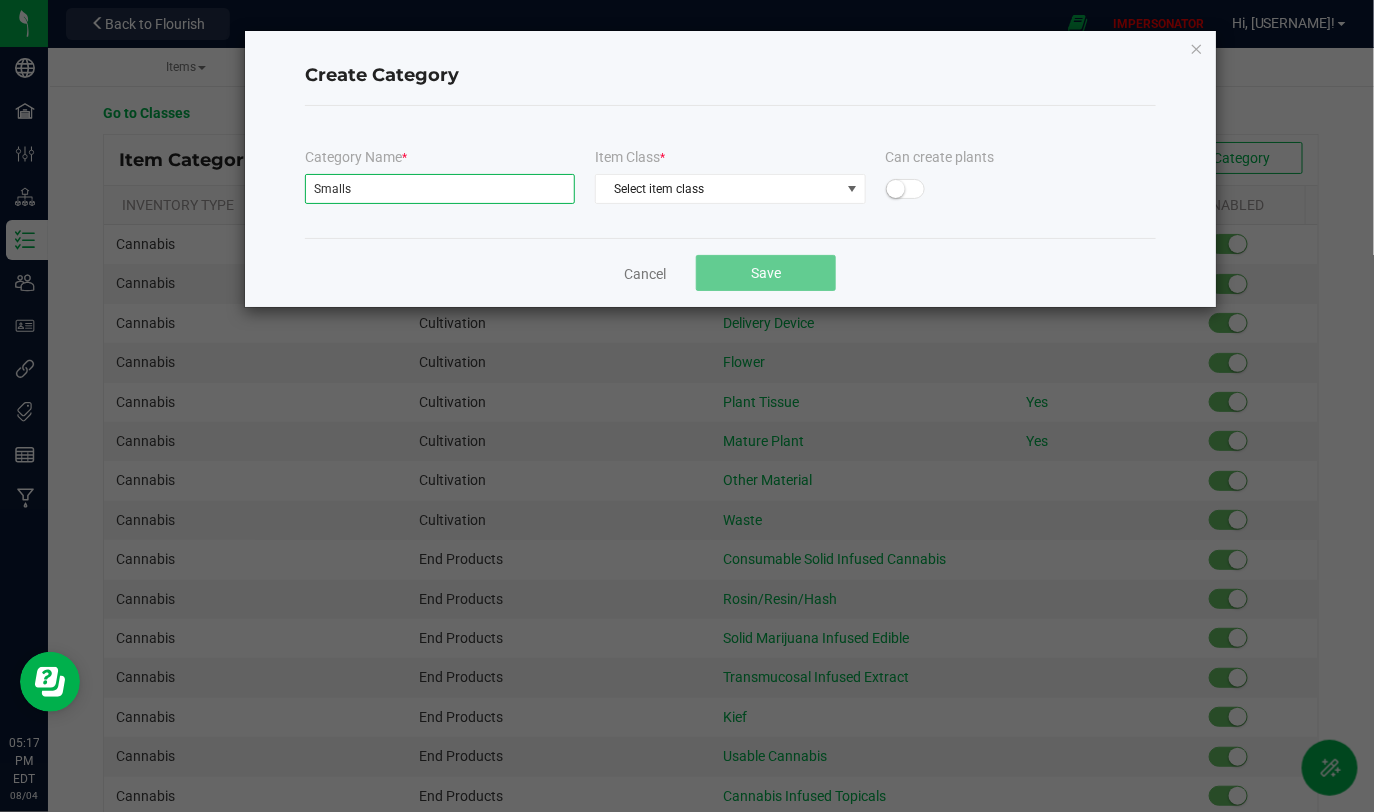 type on "Smalls" 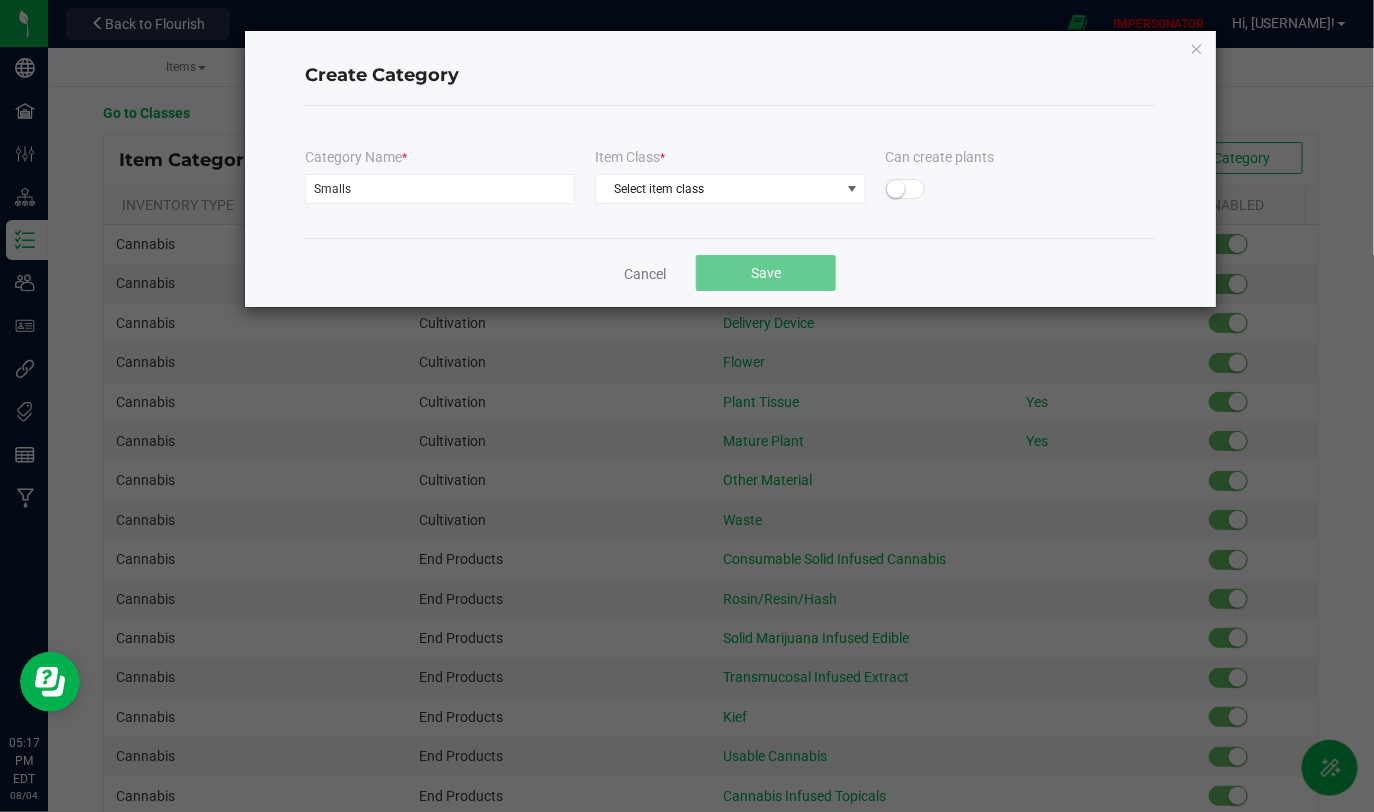 click on "Item Class  *" 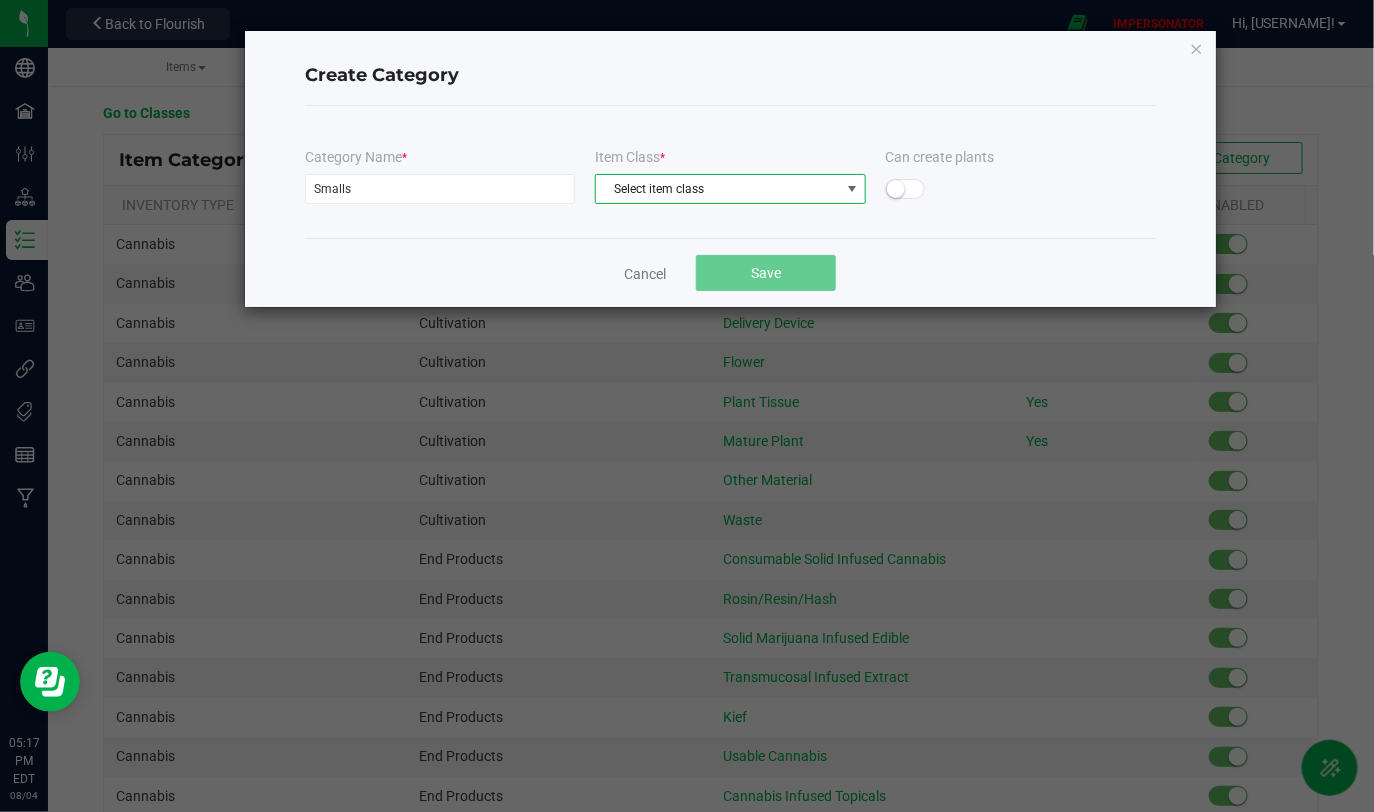 click on "Select item class" at bounding box center [717, 189] 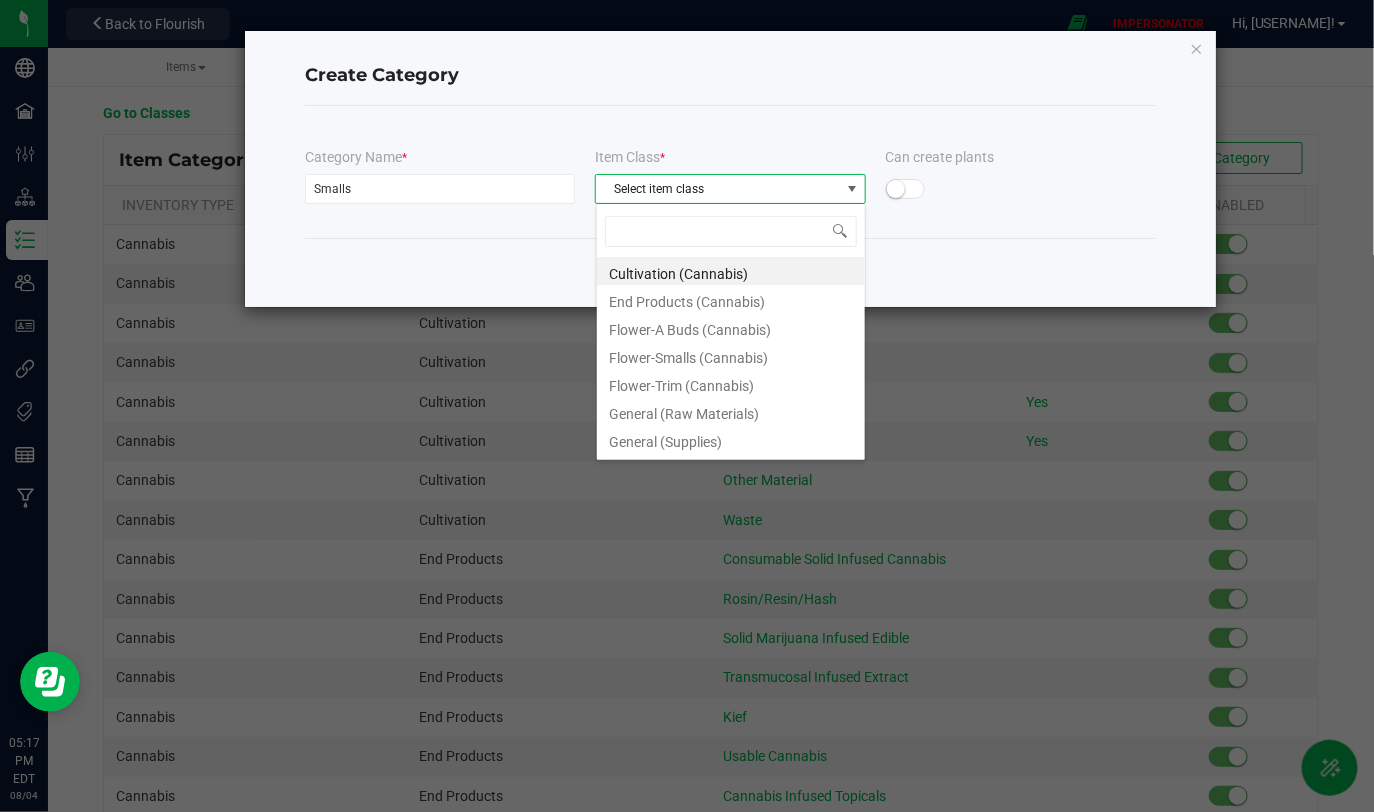 scroll, scrollTop: 99970, scrollLeft: 99729, axis: both 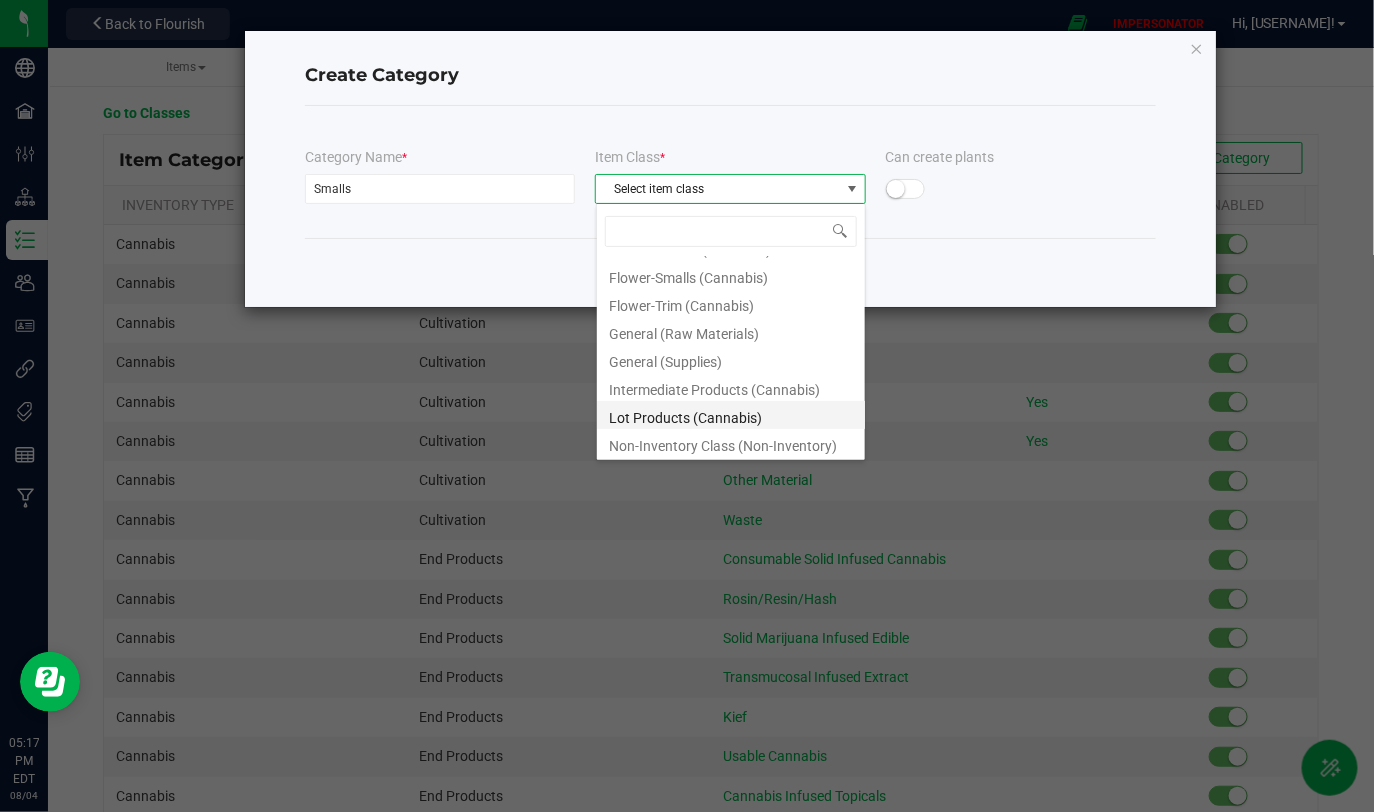 click on "Lot Products (Cannabis)" at bounding box center (731, 415) 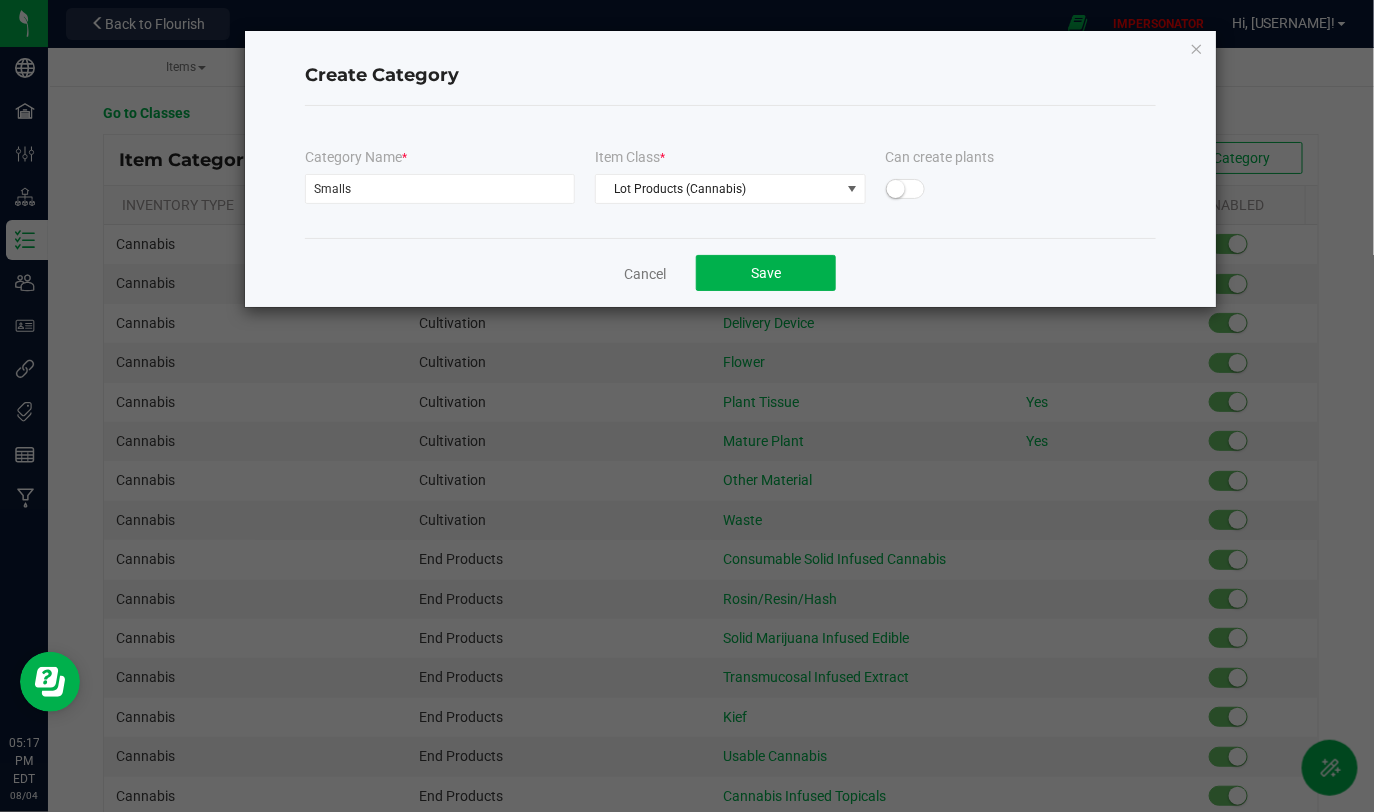 click on "Cancel   Save" 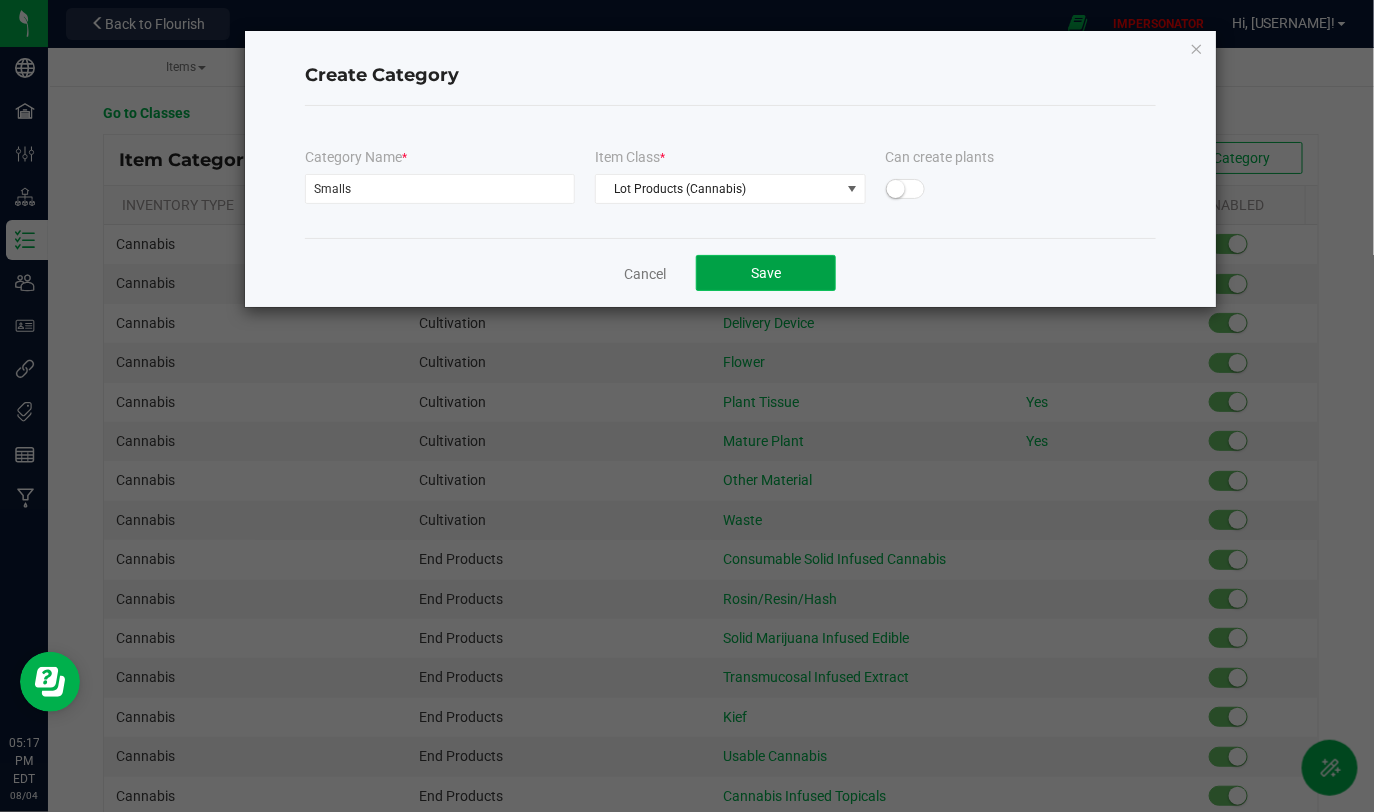 click on "Save" 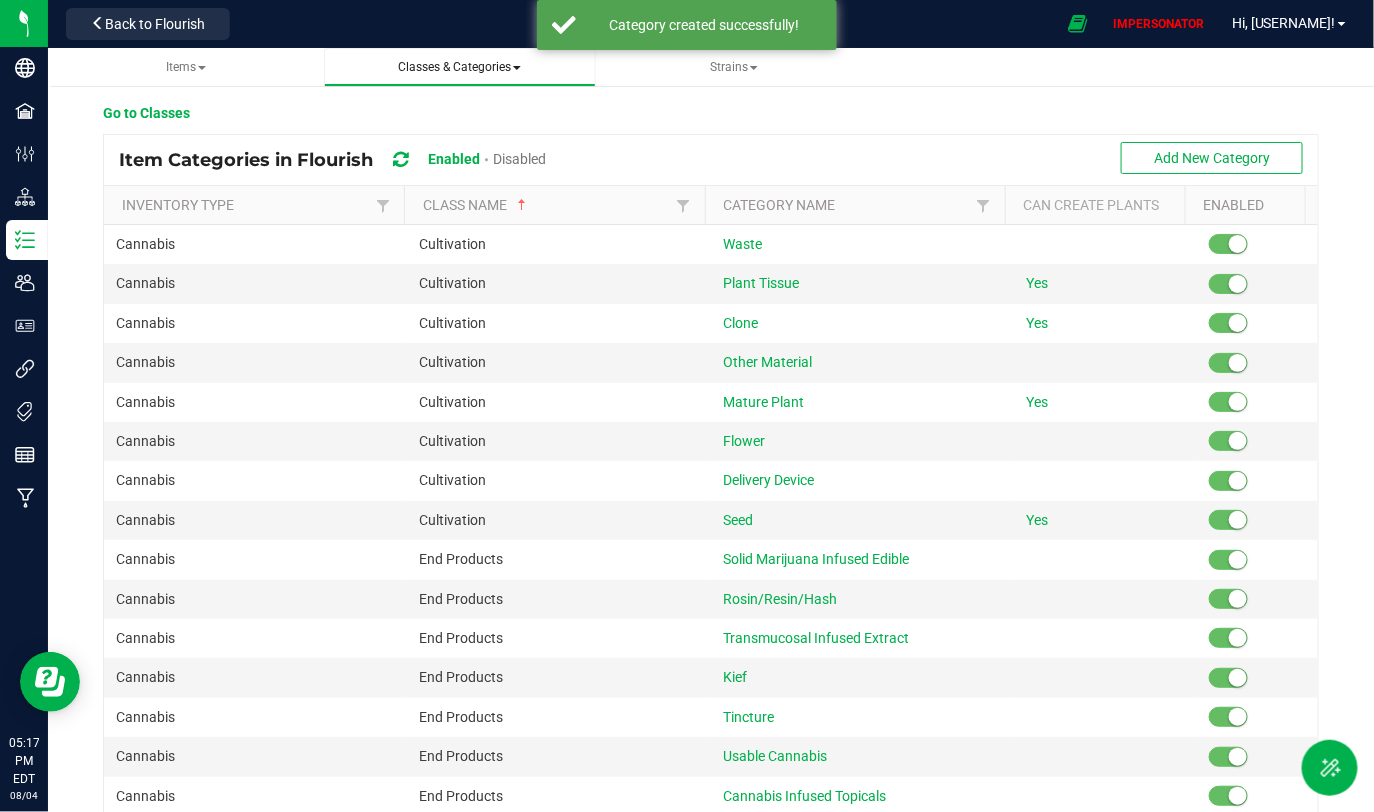 click on "Classes & Categories" at bounding box center [459, 67] 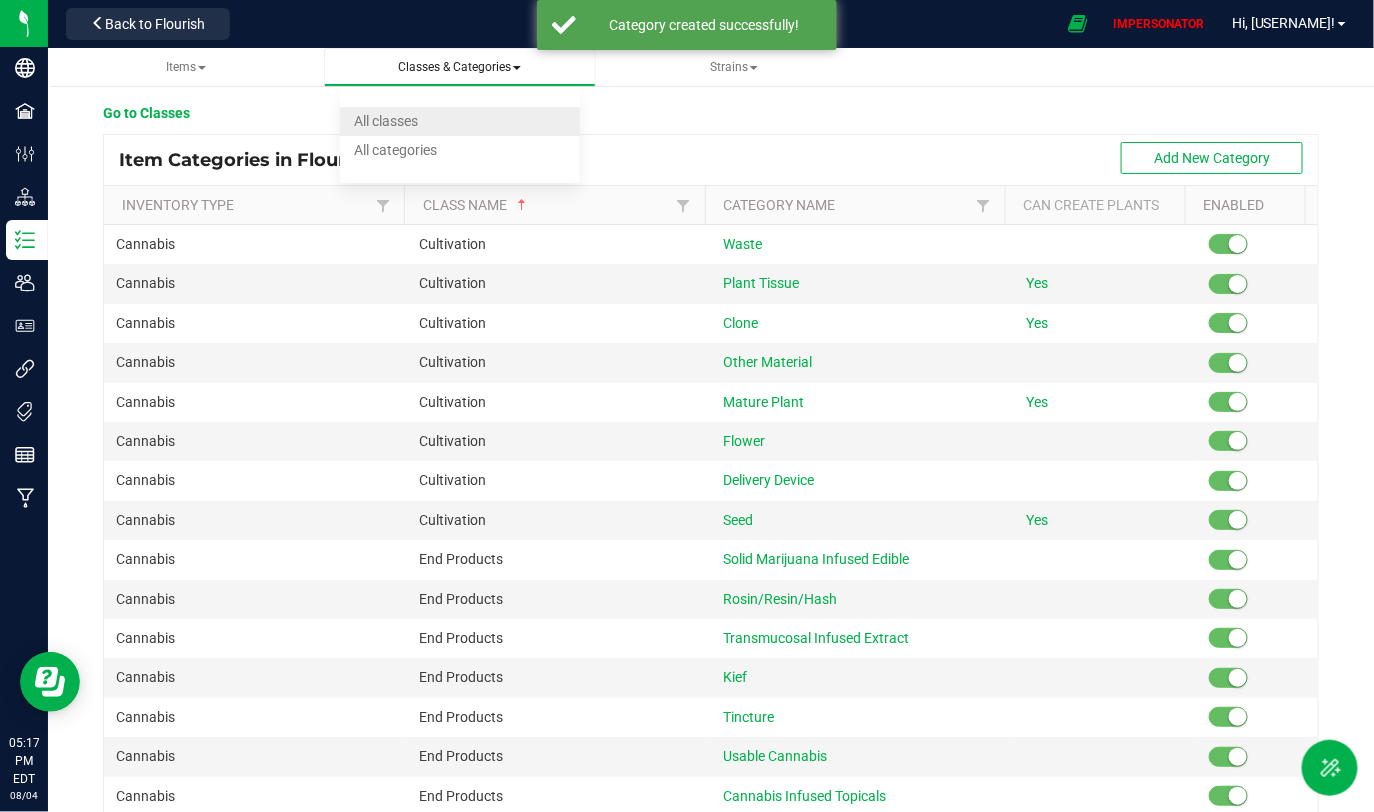 click on "All classes" at bounding box center (386, 121) 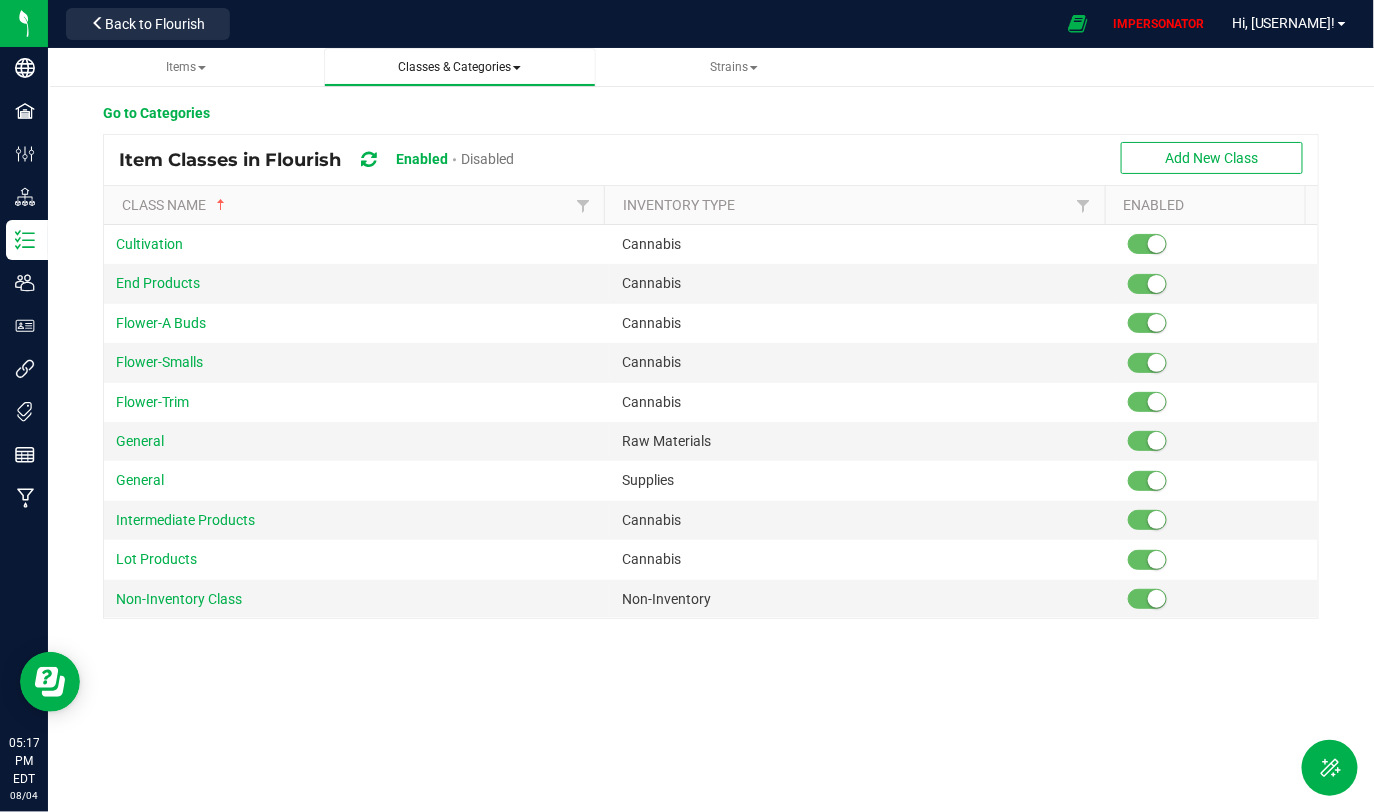 click on "Classes & Categories" at bounding box center [459, 67] 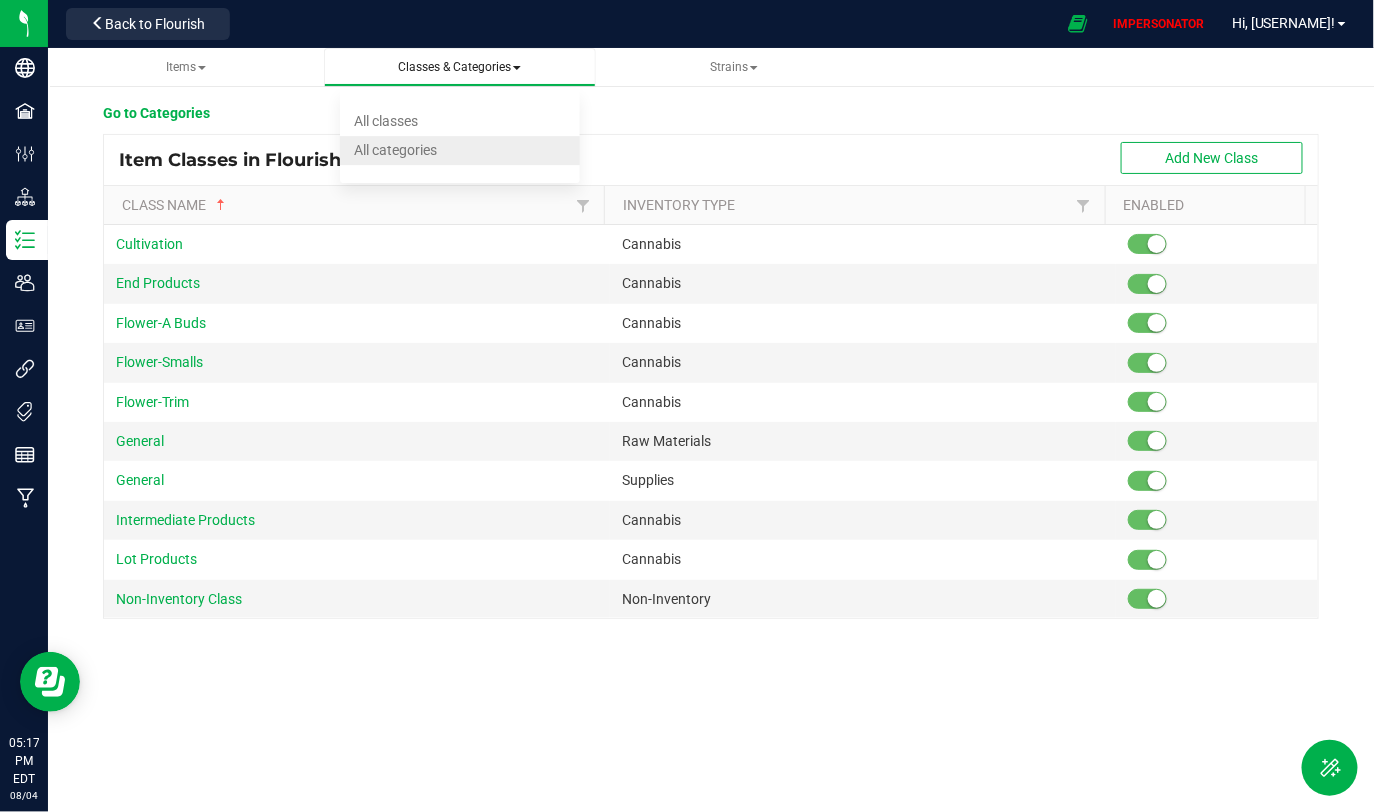 click on "All categories" at bounding box center (395, 150) 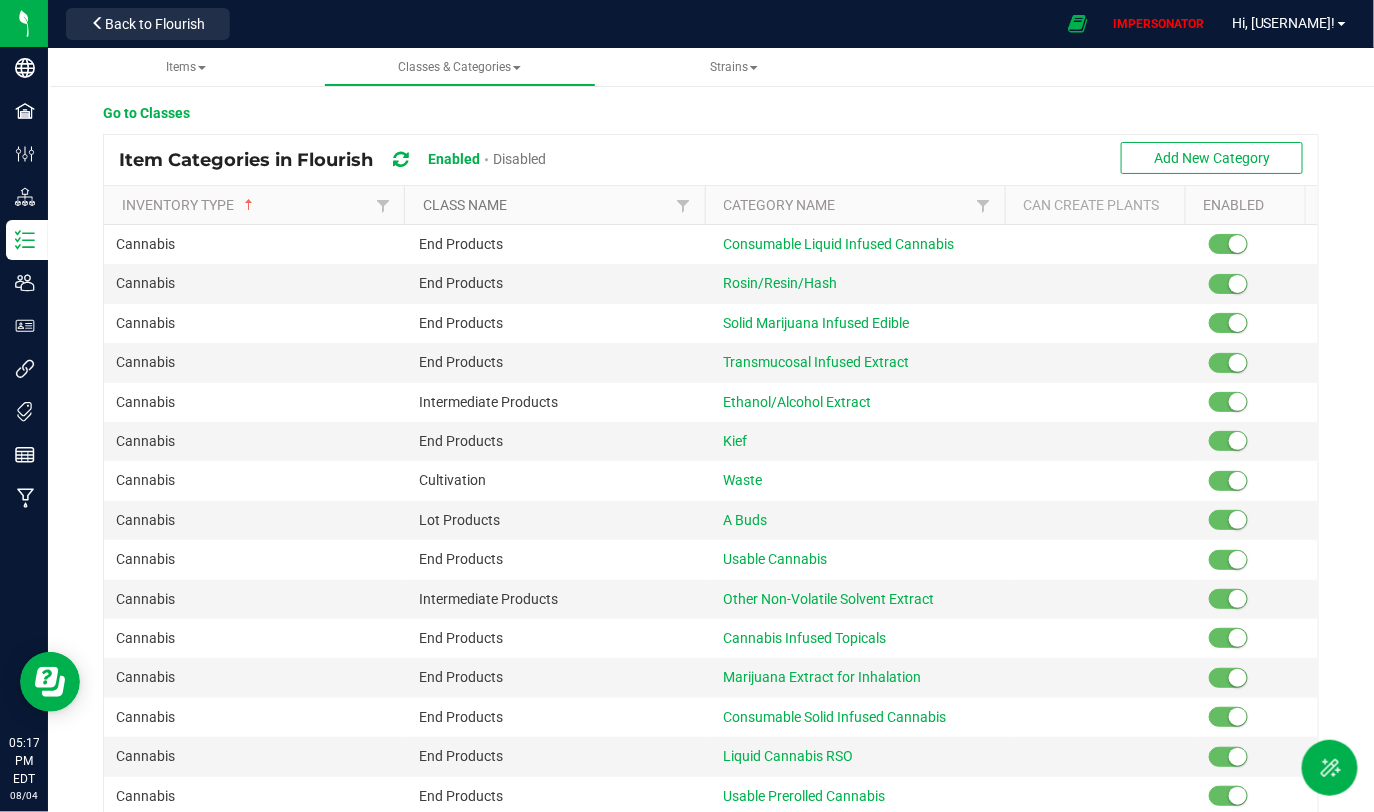 click on "Class Name" at bounding box center [547, 205] 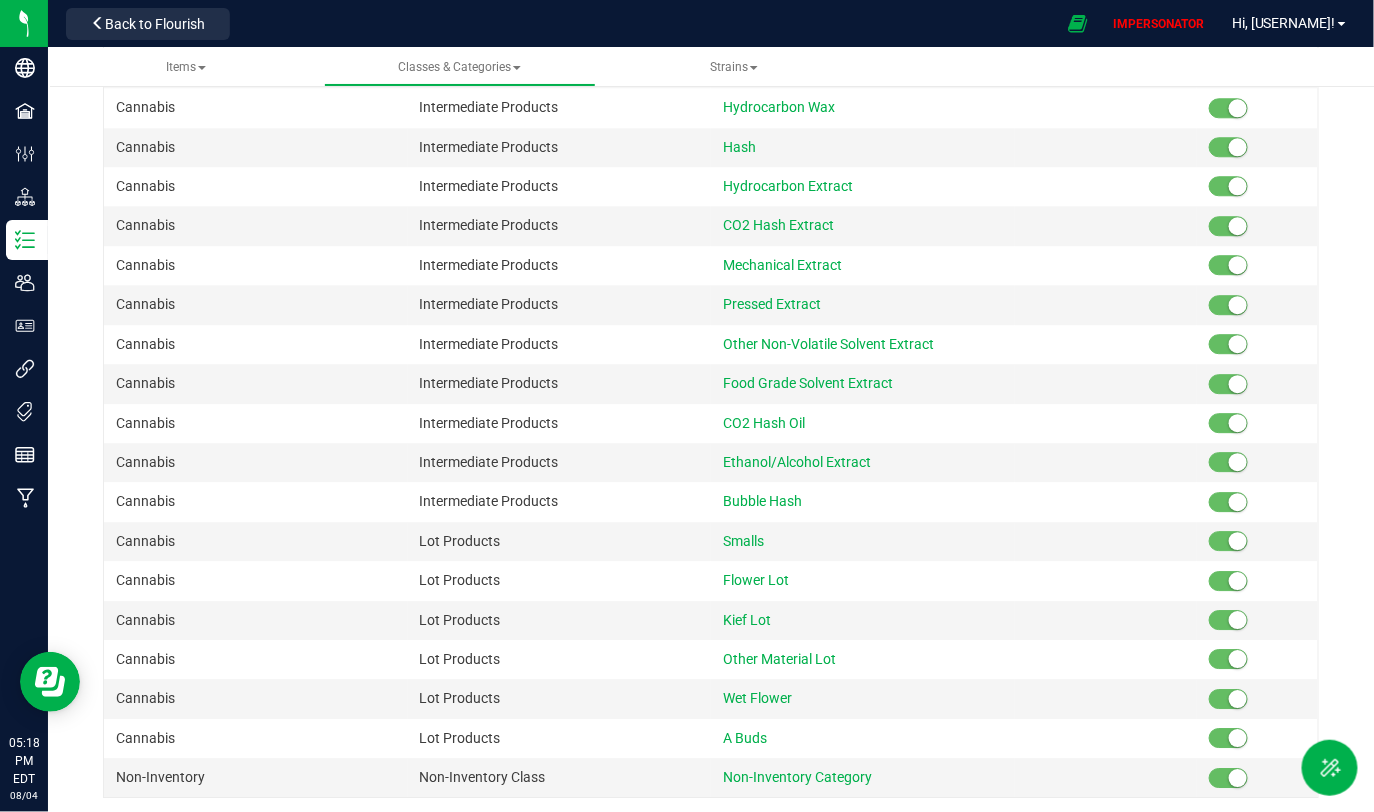 scroll, scrollTop: 365, scrollLeft: 0, axis: vertical 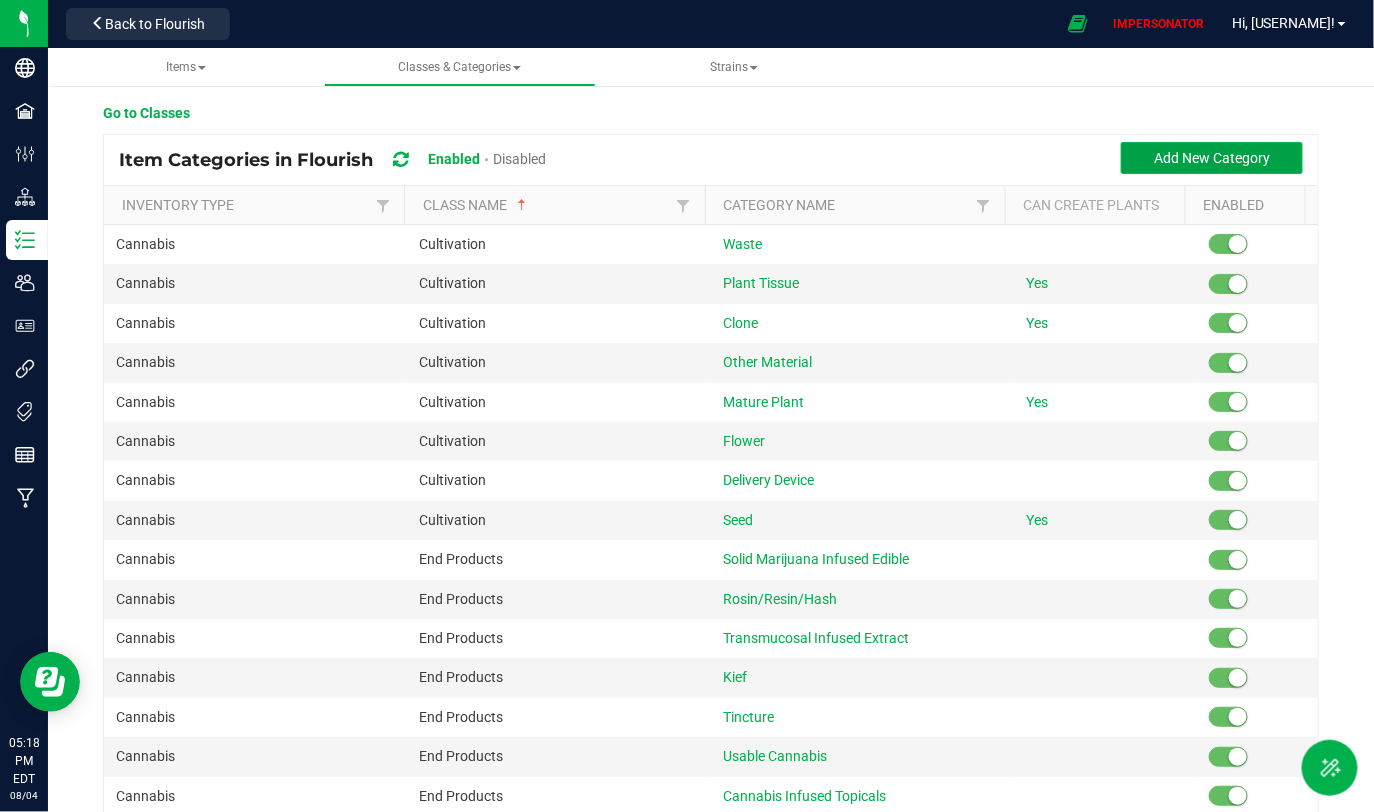 click on "Add New Category" at bounding box center (1212, 158) 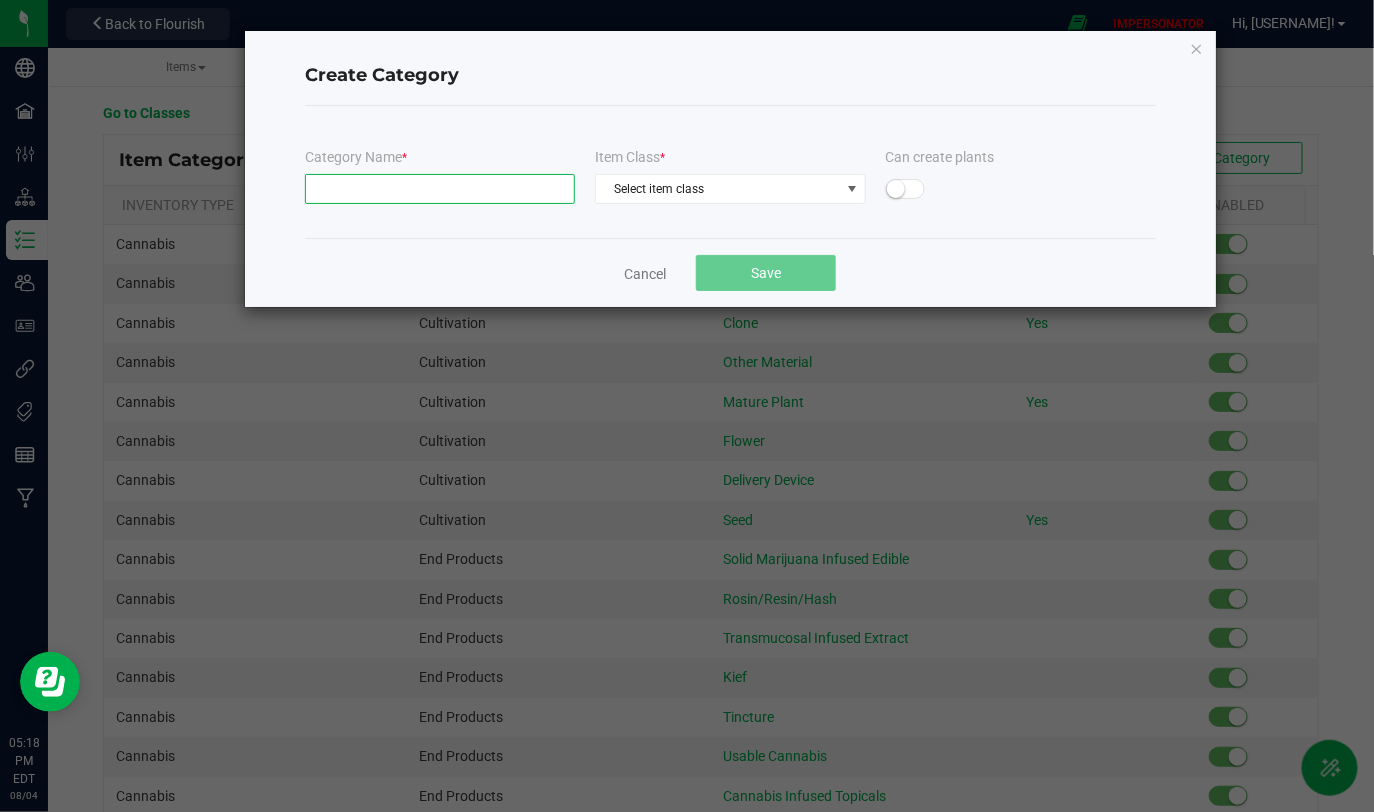 click at bounding box center (440, 189) 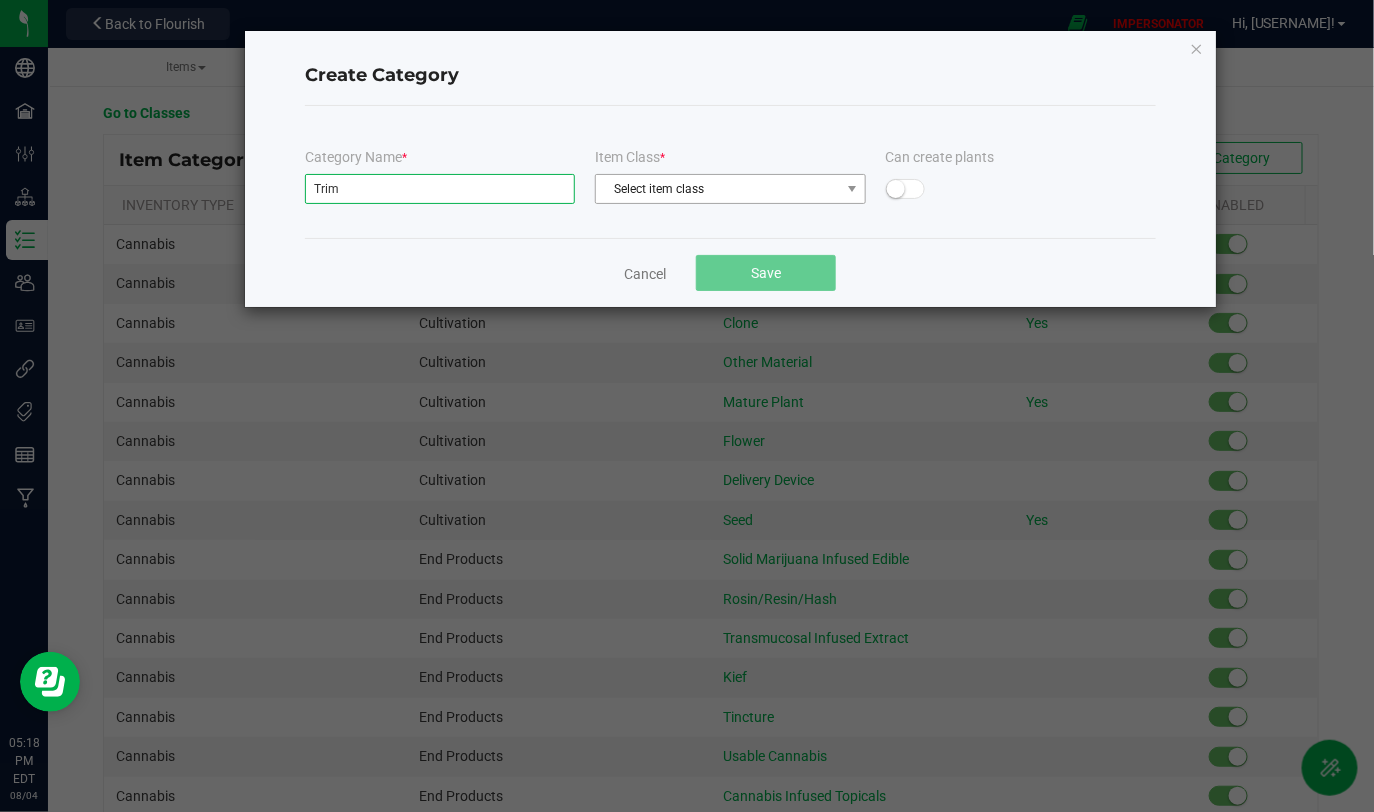 type on "Trim" 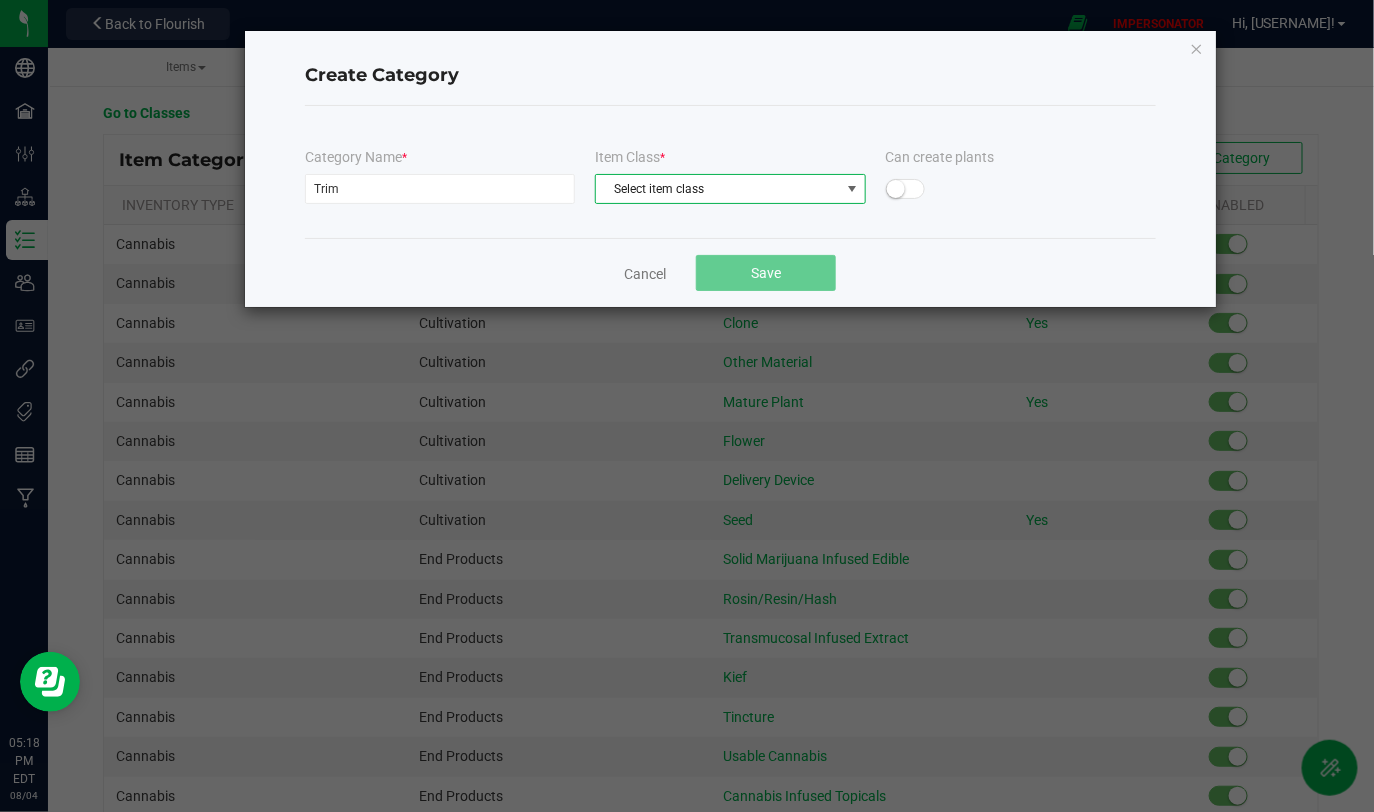 click on "Select item class" at bounding box center [717, 189] 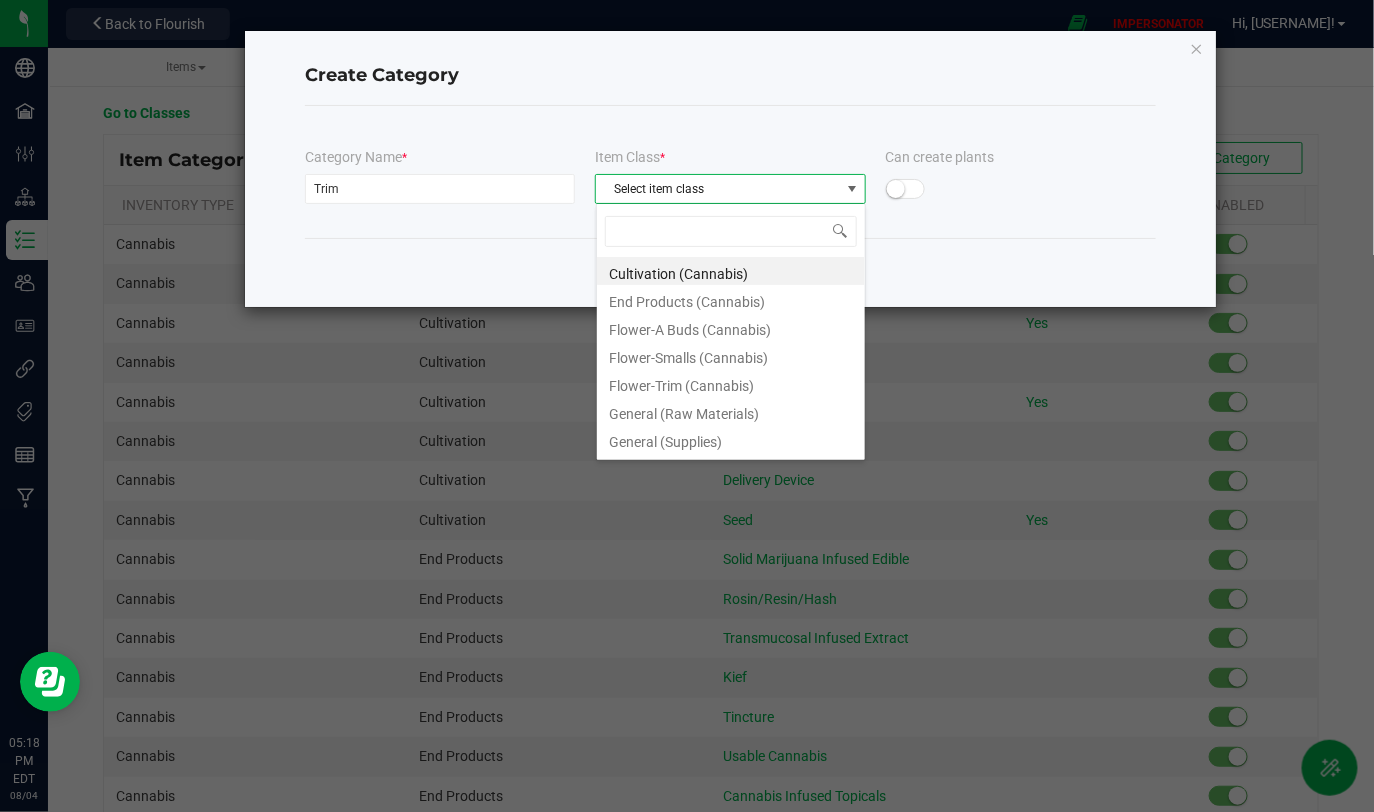 scroll, scrollTop: 99970, scrollLeft: 99729, axis: both 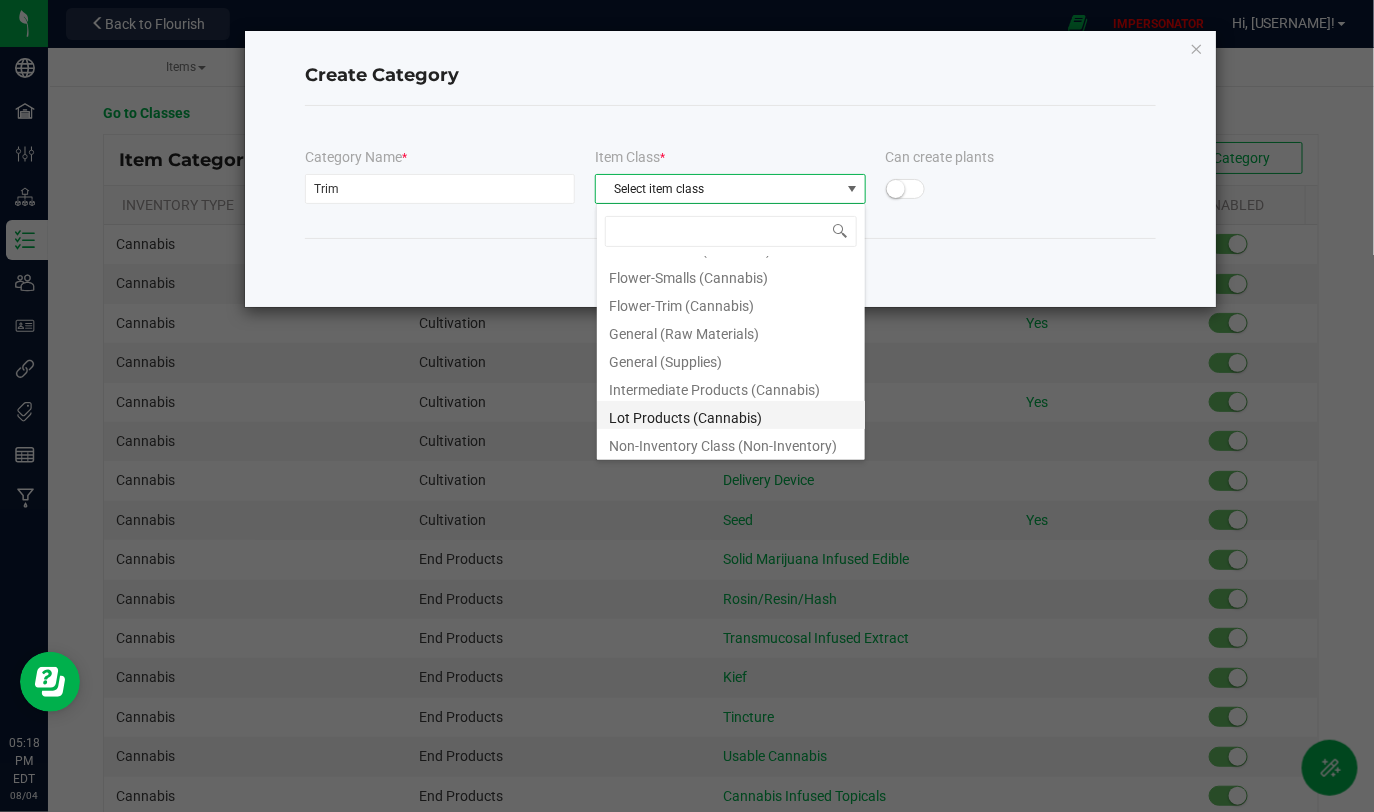 click on "Lot Products (Cannabis)" at bounding box center [731, 415] 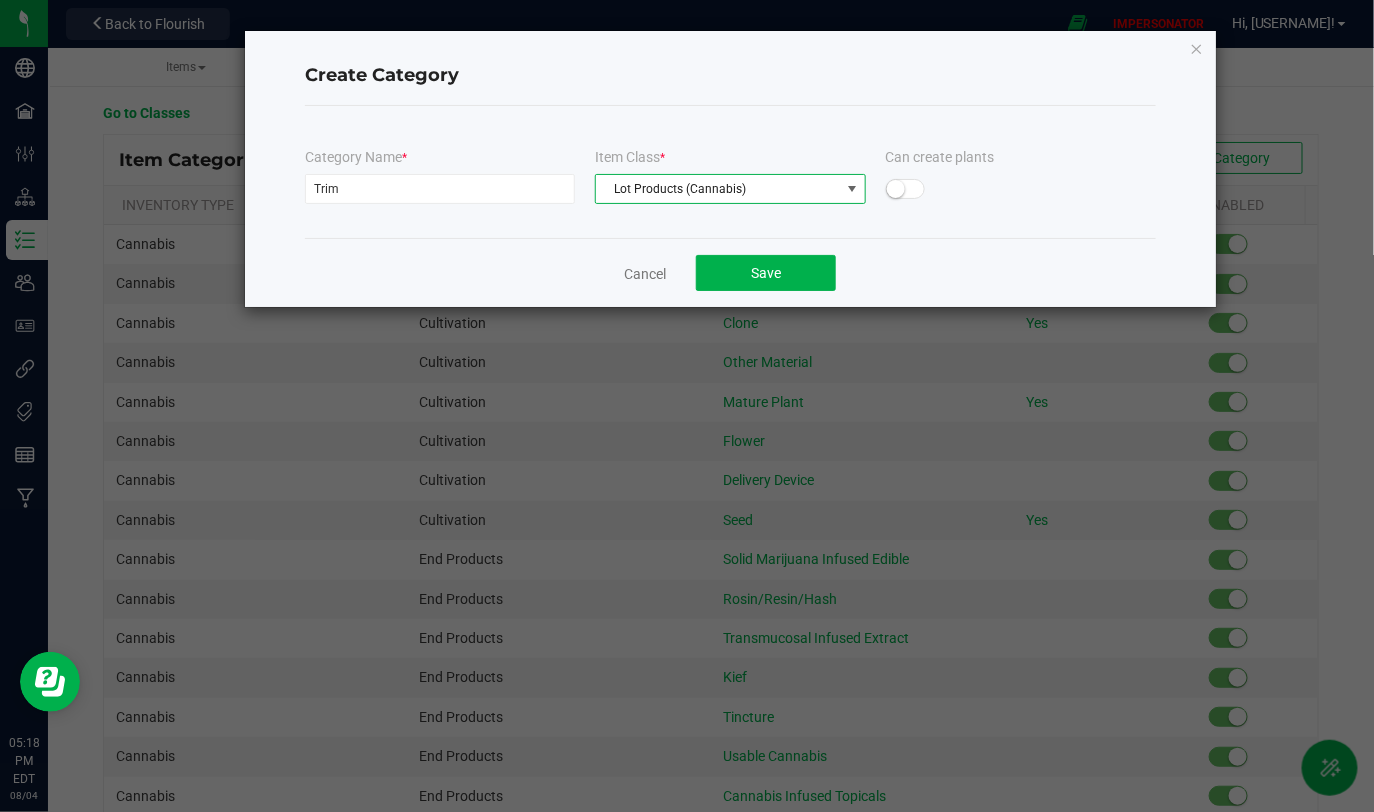 click on "Category Name  * Trim  Item Class  * Lot Products (Cannabis)  Can create plants" 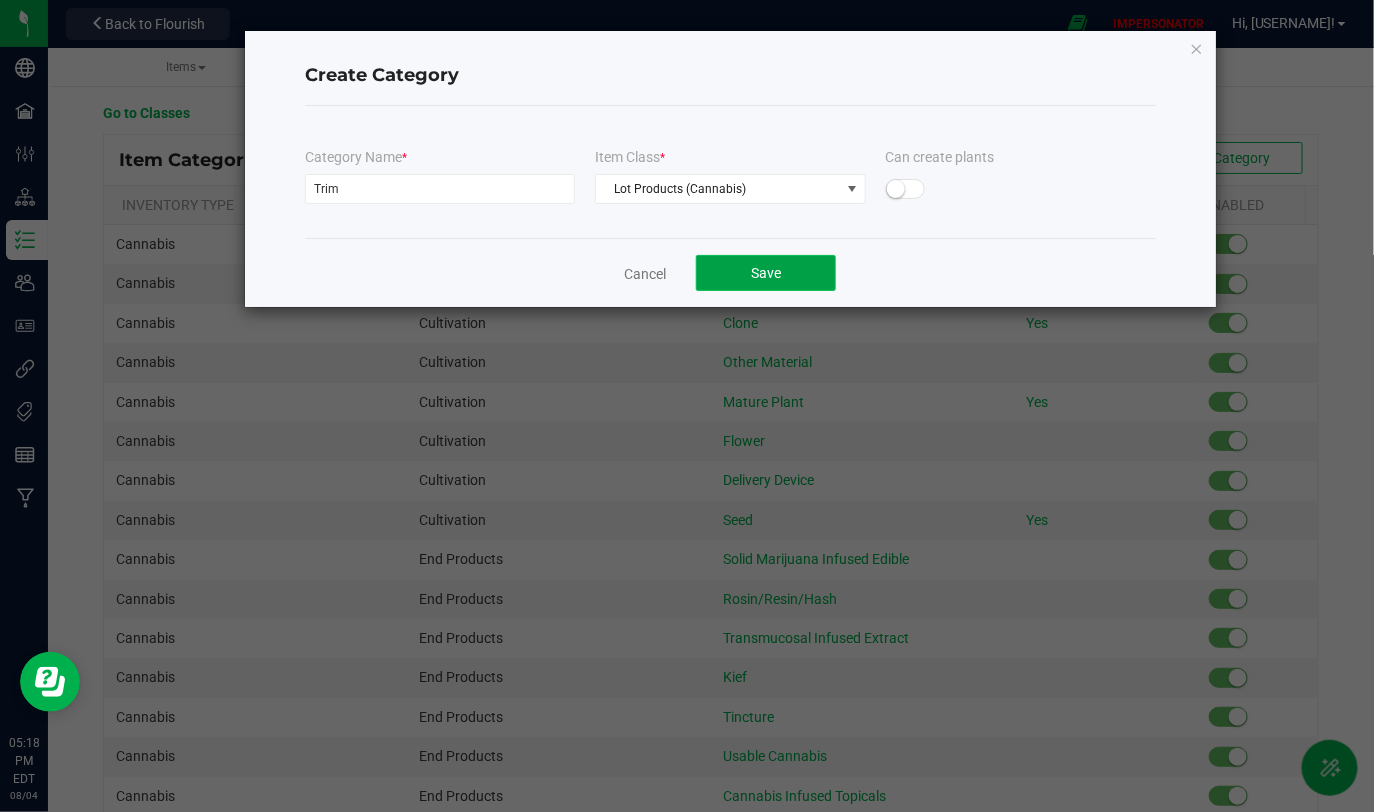 click on "Save" 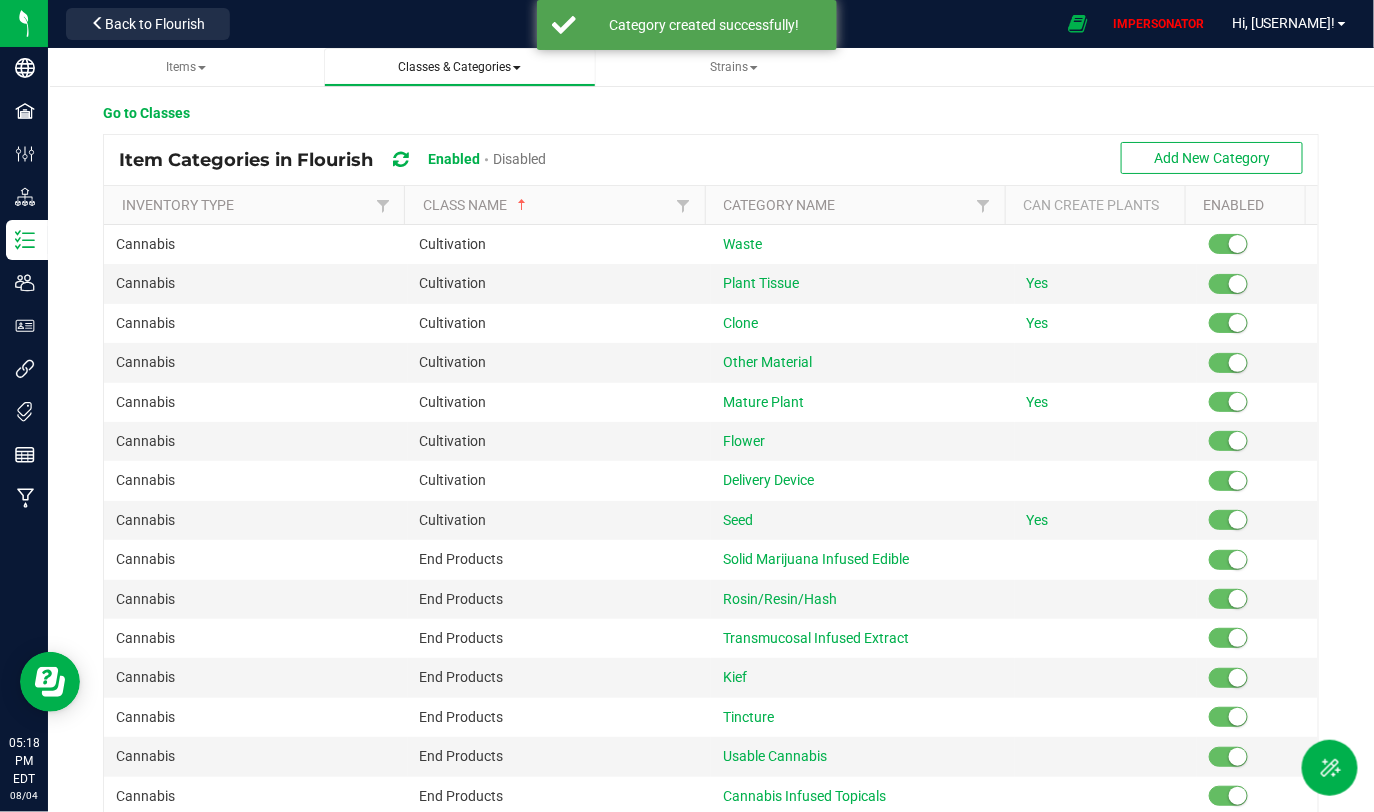 click on "Classes & Categories" at bounding box center [459, 67] 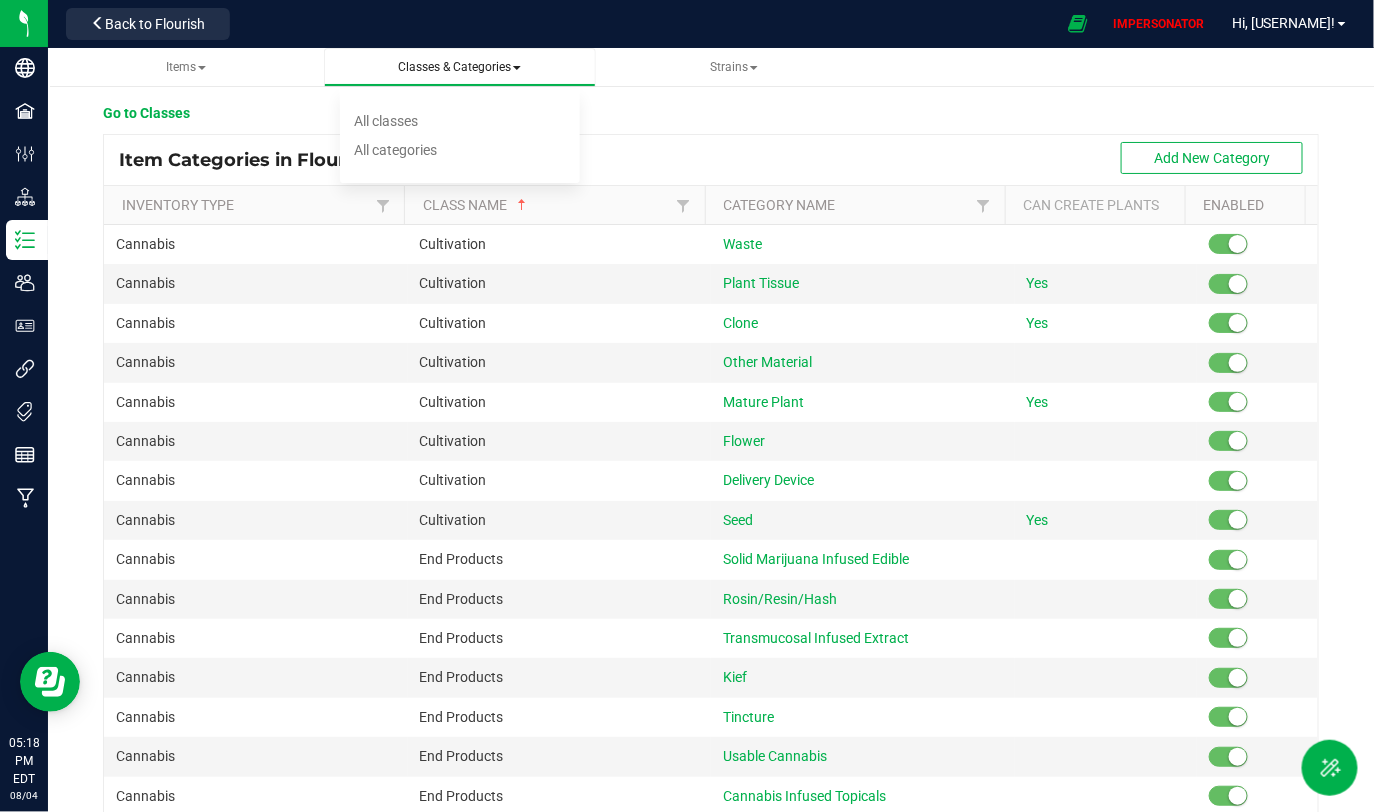 click on "Classes & Categories" at bounding box center (459, 67) 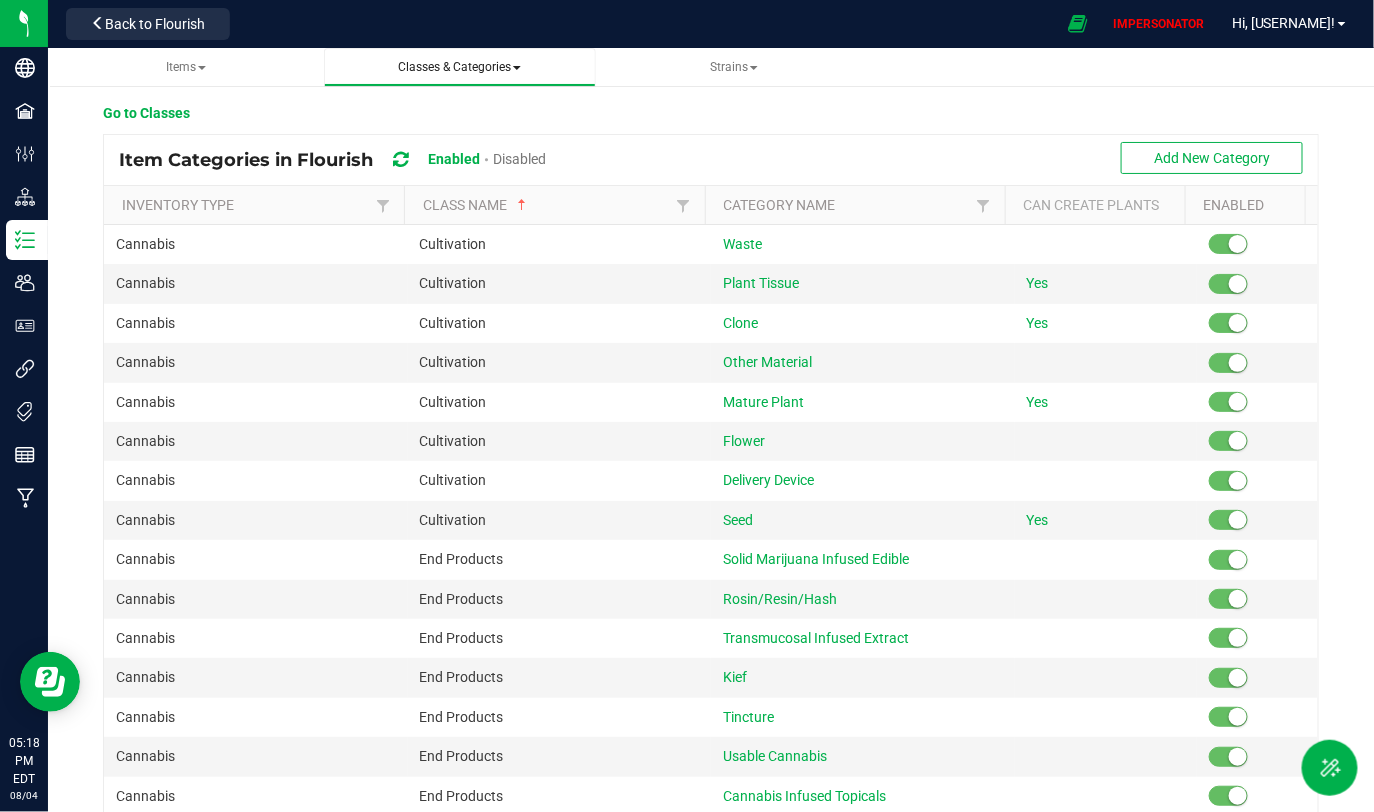 click on "Classes & Categories" at bounding box center (459, 67) 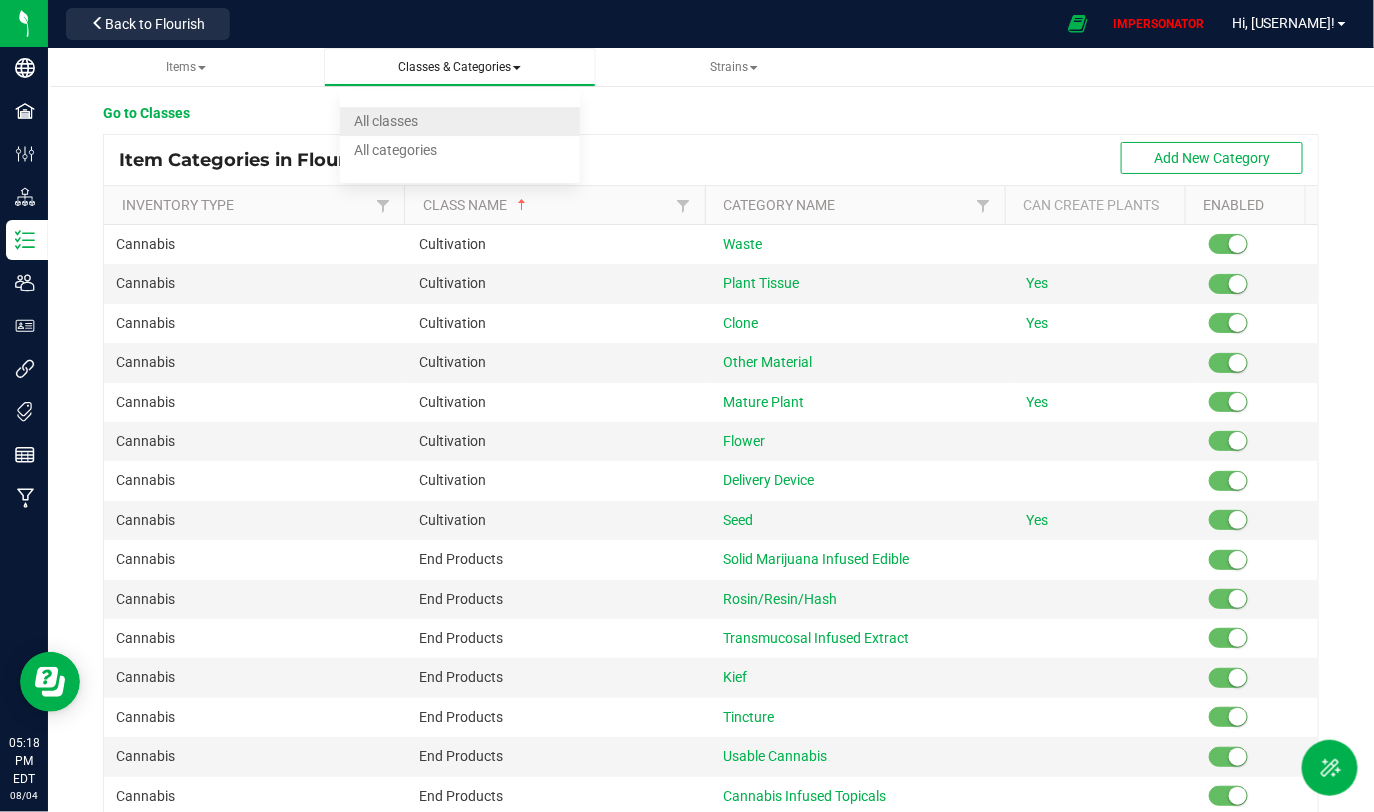 click on "All classes" at bounding box center [386, 121] 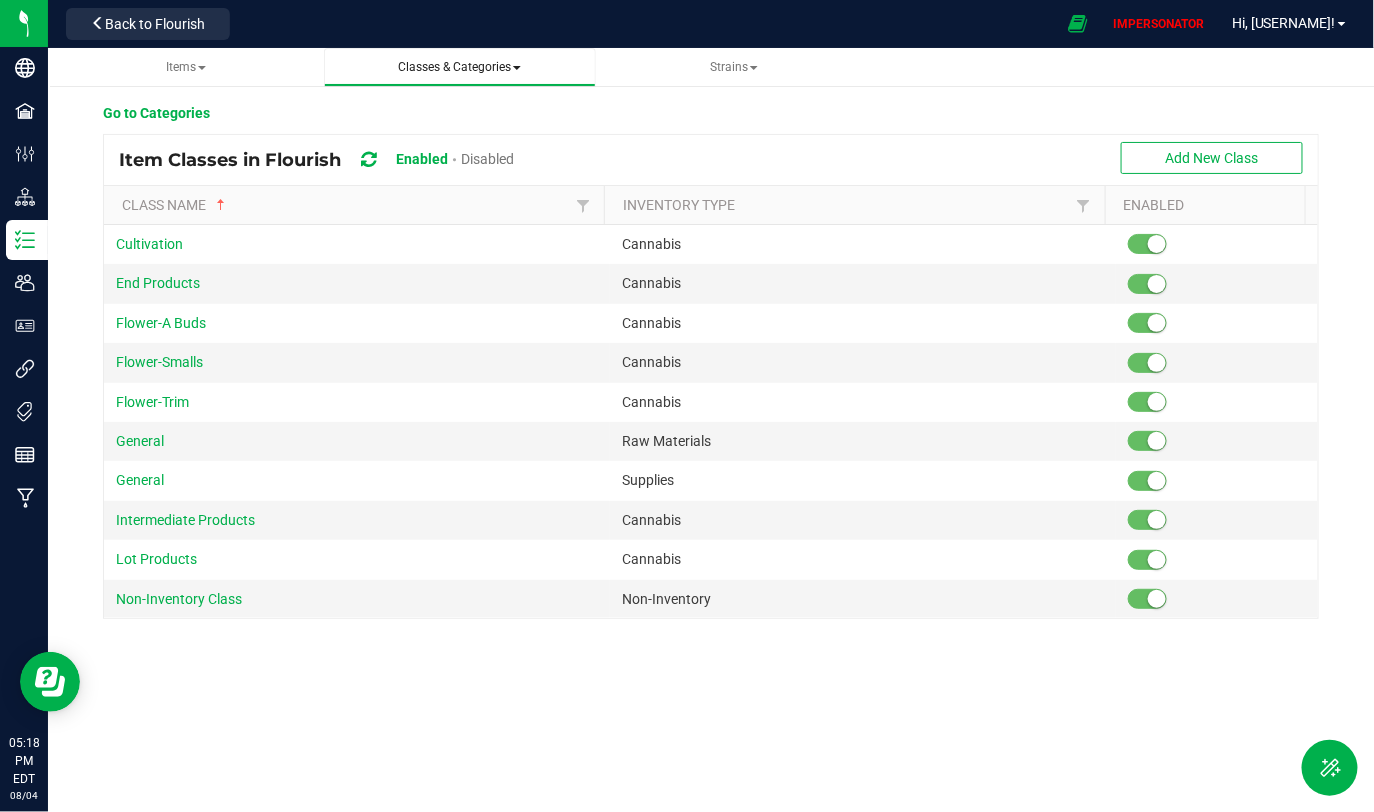 click on "Classes & Categories" at bounding box center (459, 67) 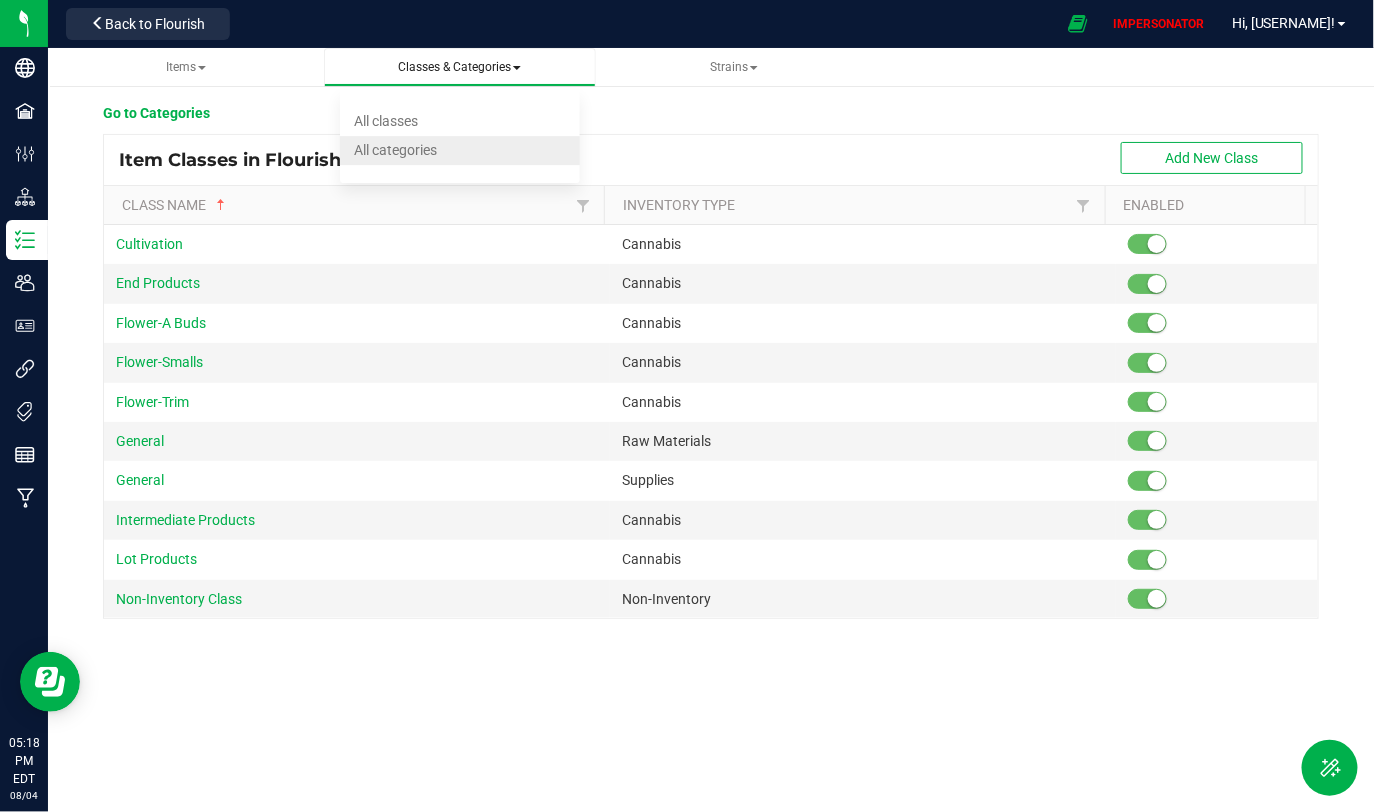 click on "All categories" at bounding box center (460, 150) 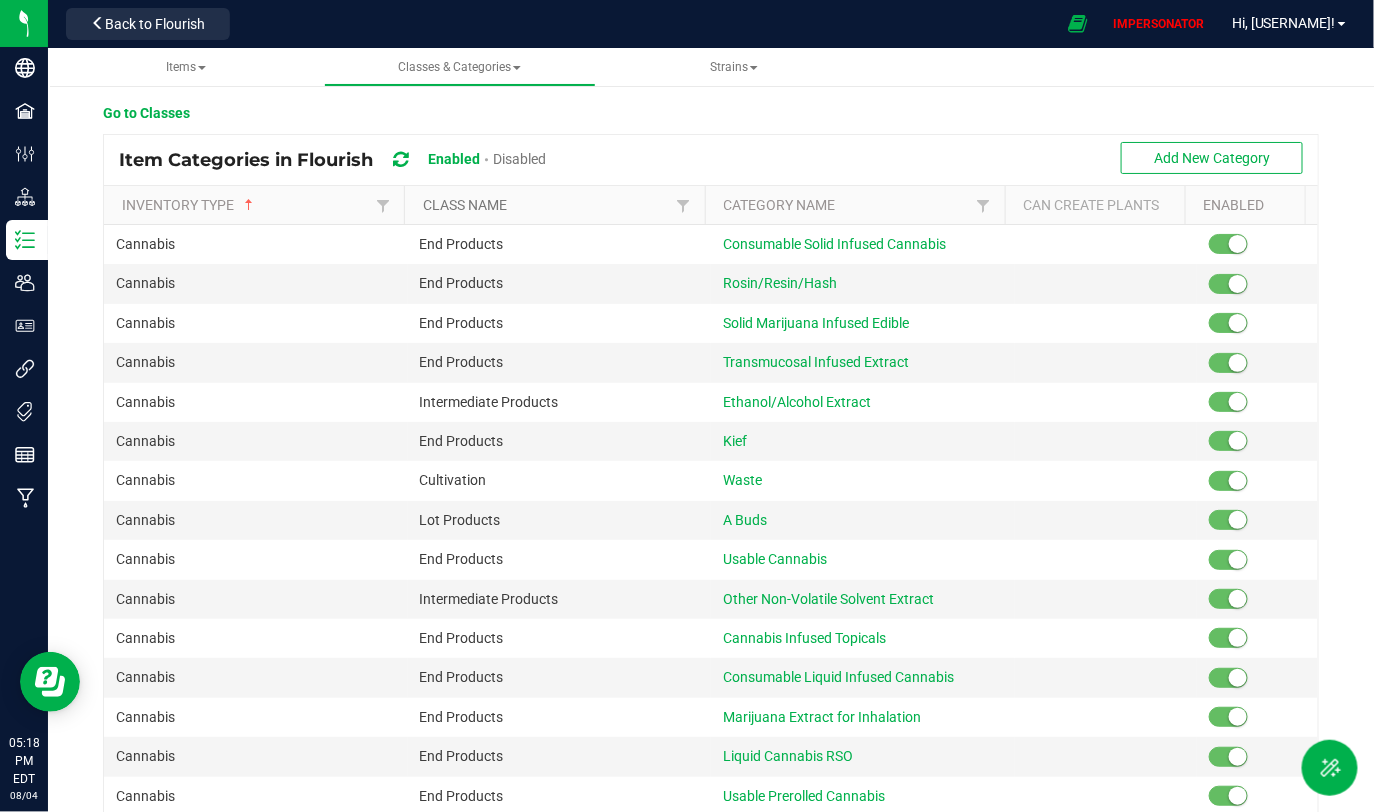 click on "Class Name" at bounding box center (547, 205) 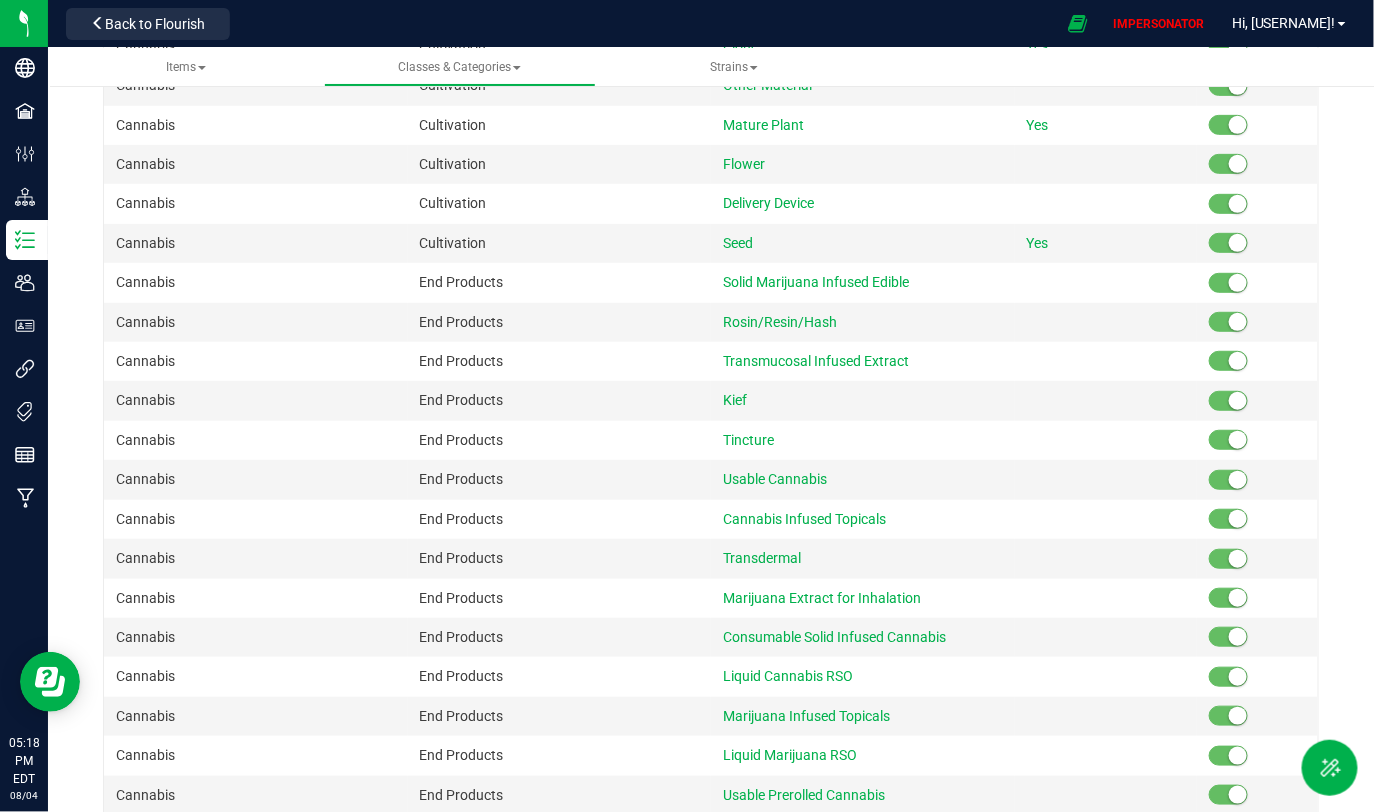scroll, scrollTop: 0, scrollLeft: 0, axis: both 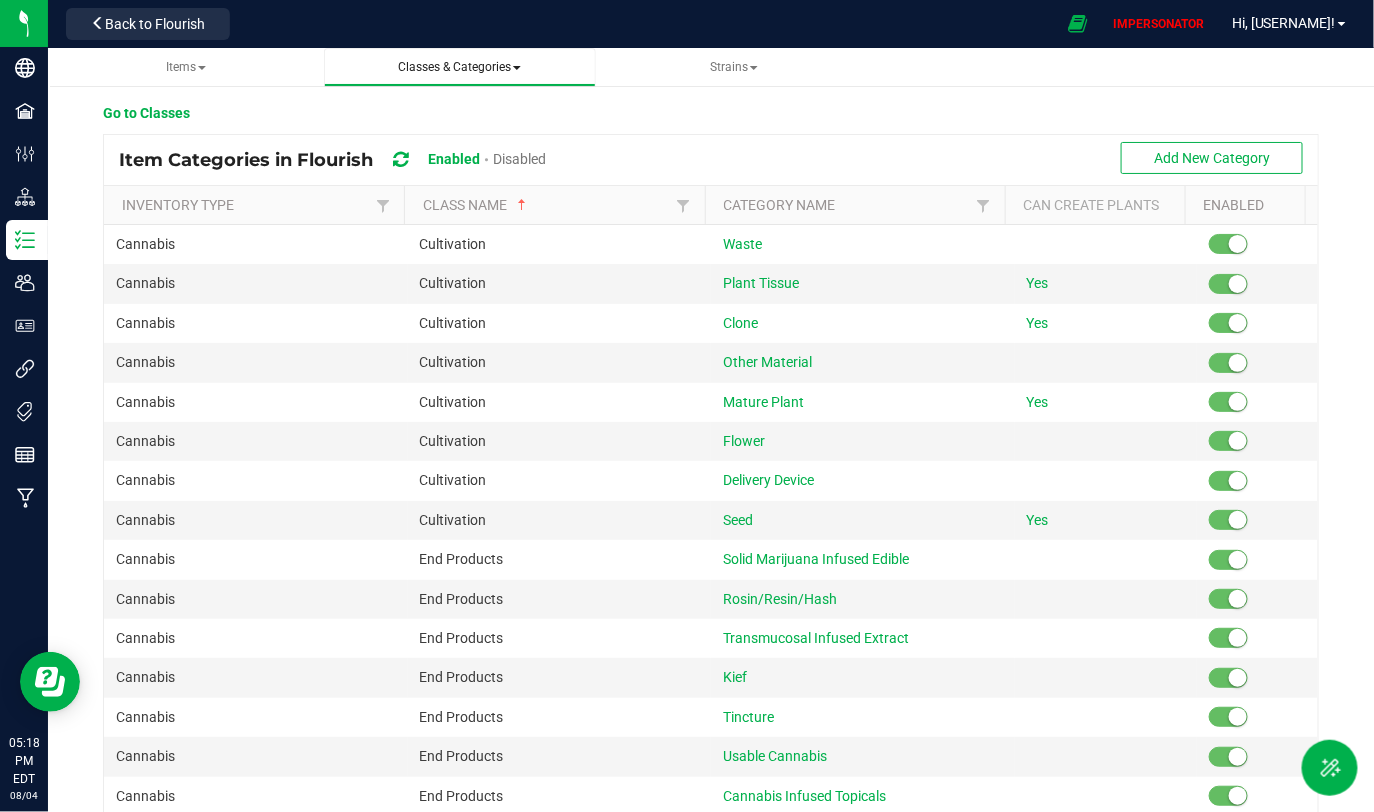 click on "Classes & Categories" at bounding box center (459, 67) 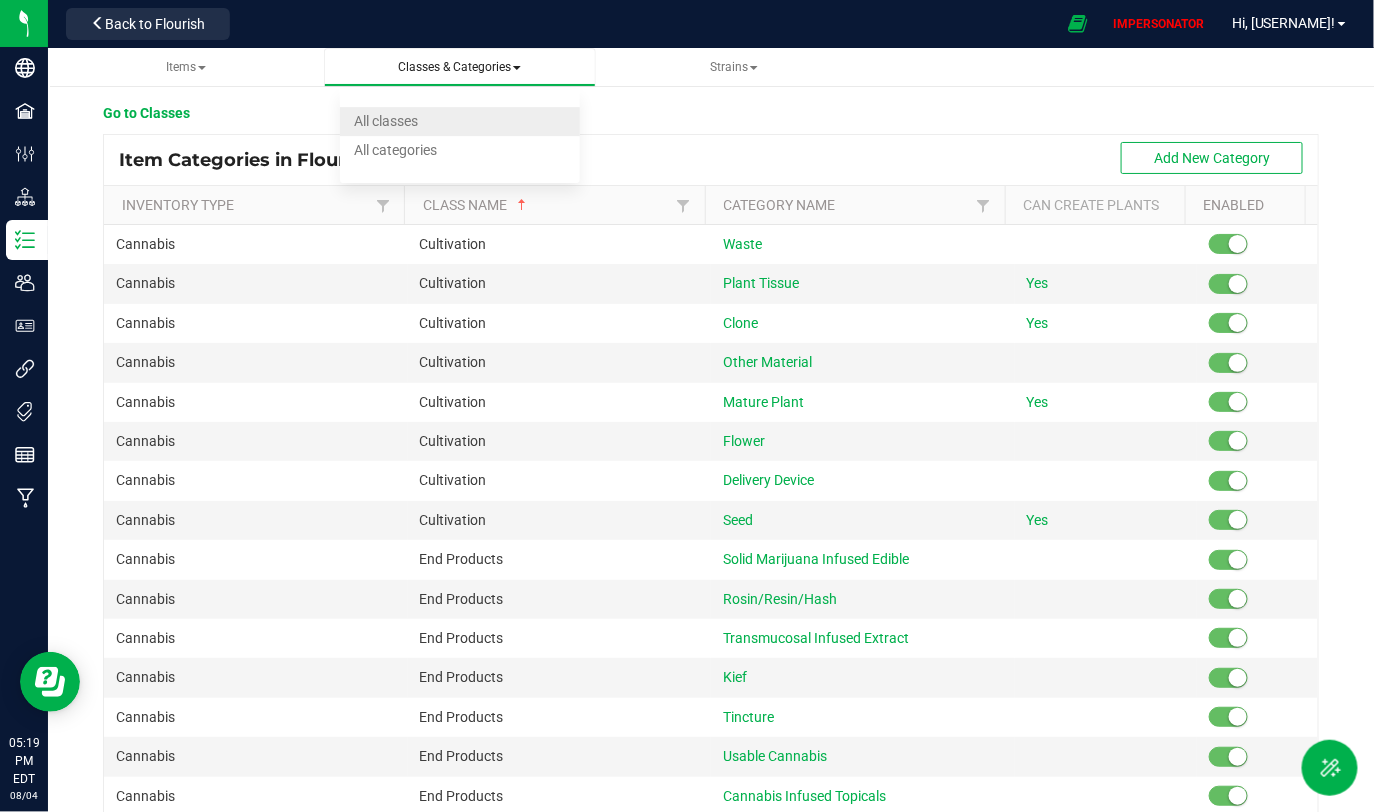 click on "All classes" at bounding box center [460, 121] 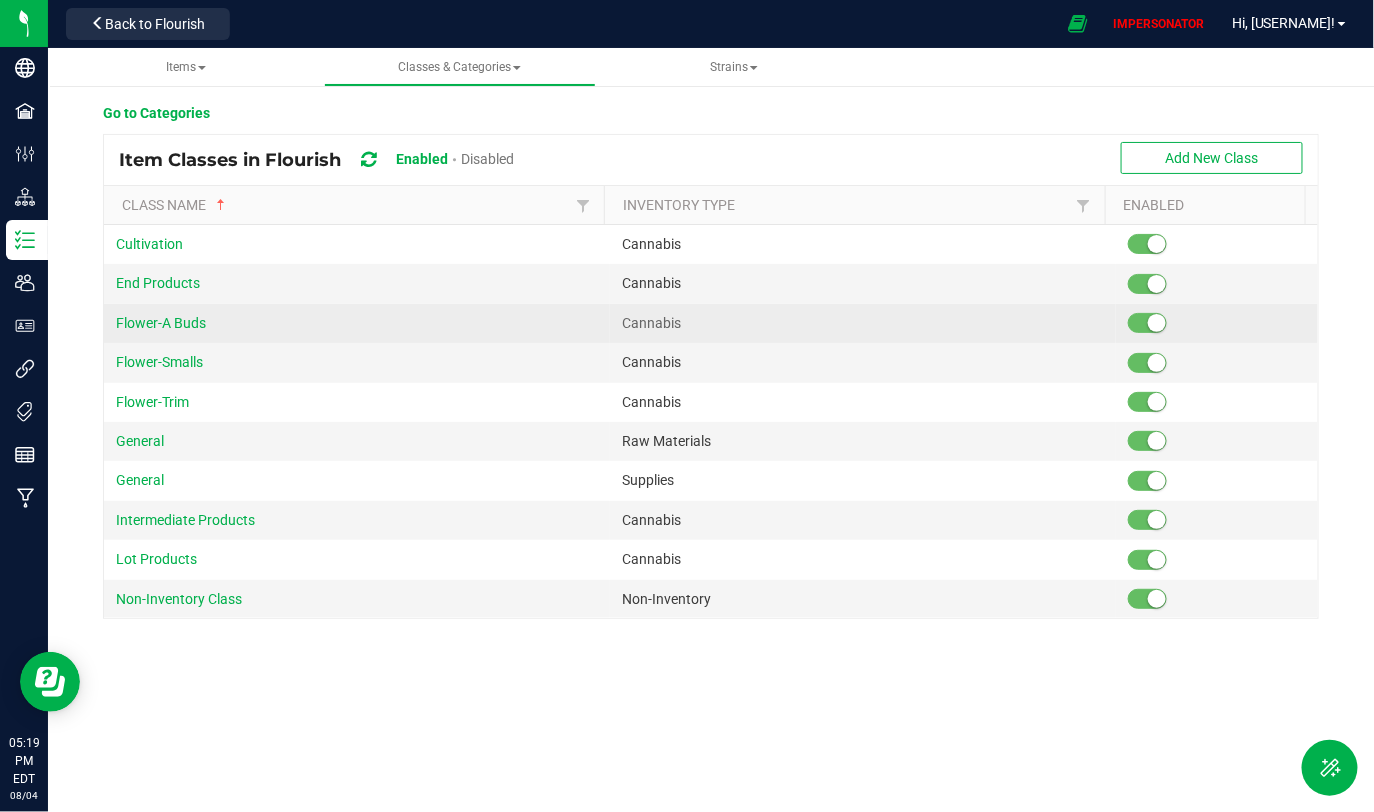 click at bounding box center (1157, 323) 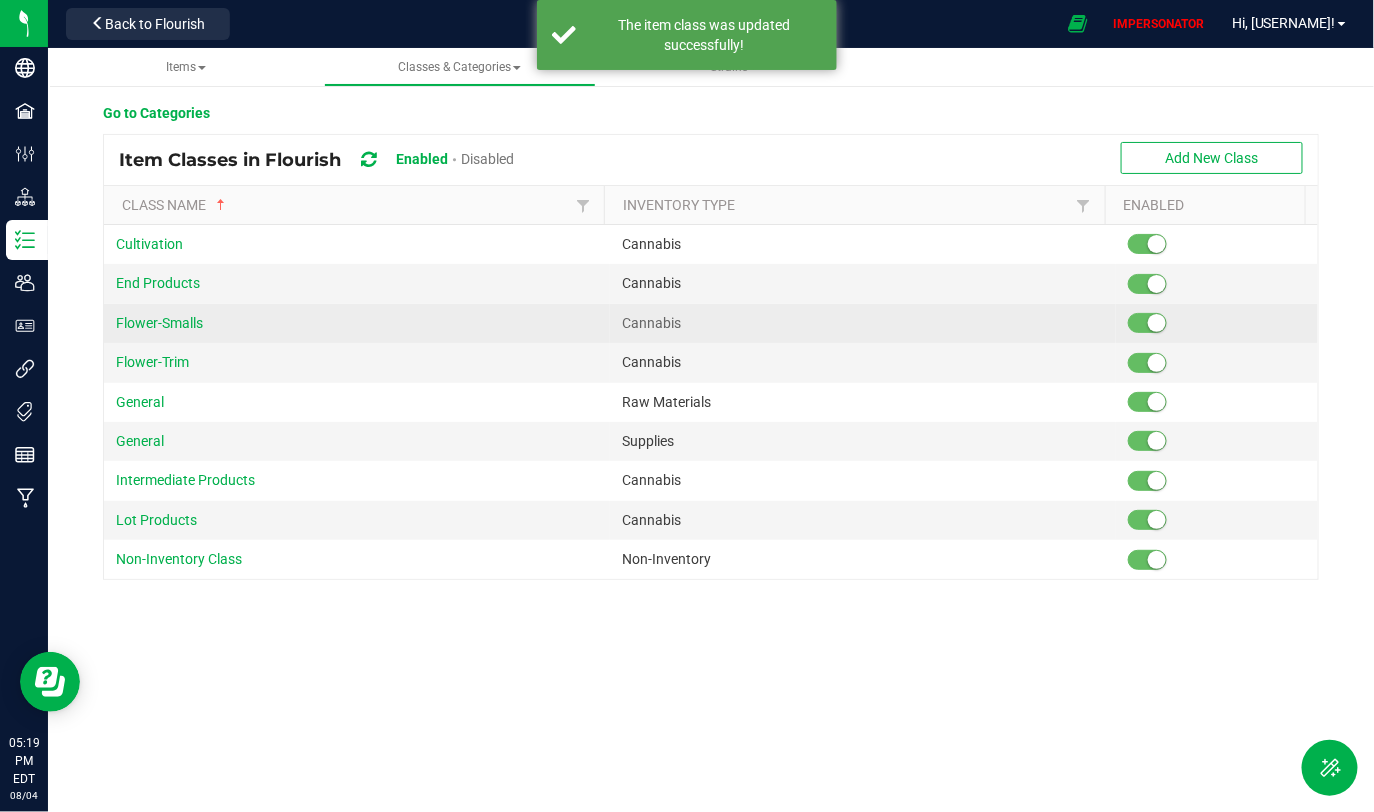 click at bounding box center (1157, 323) 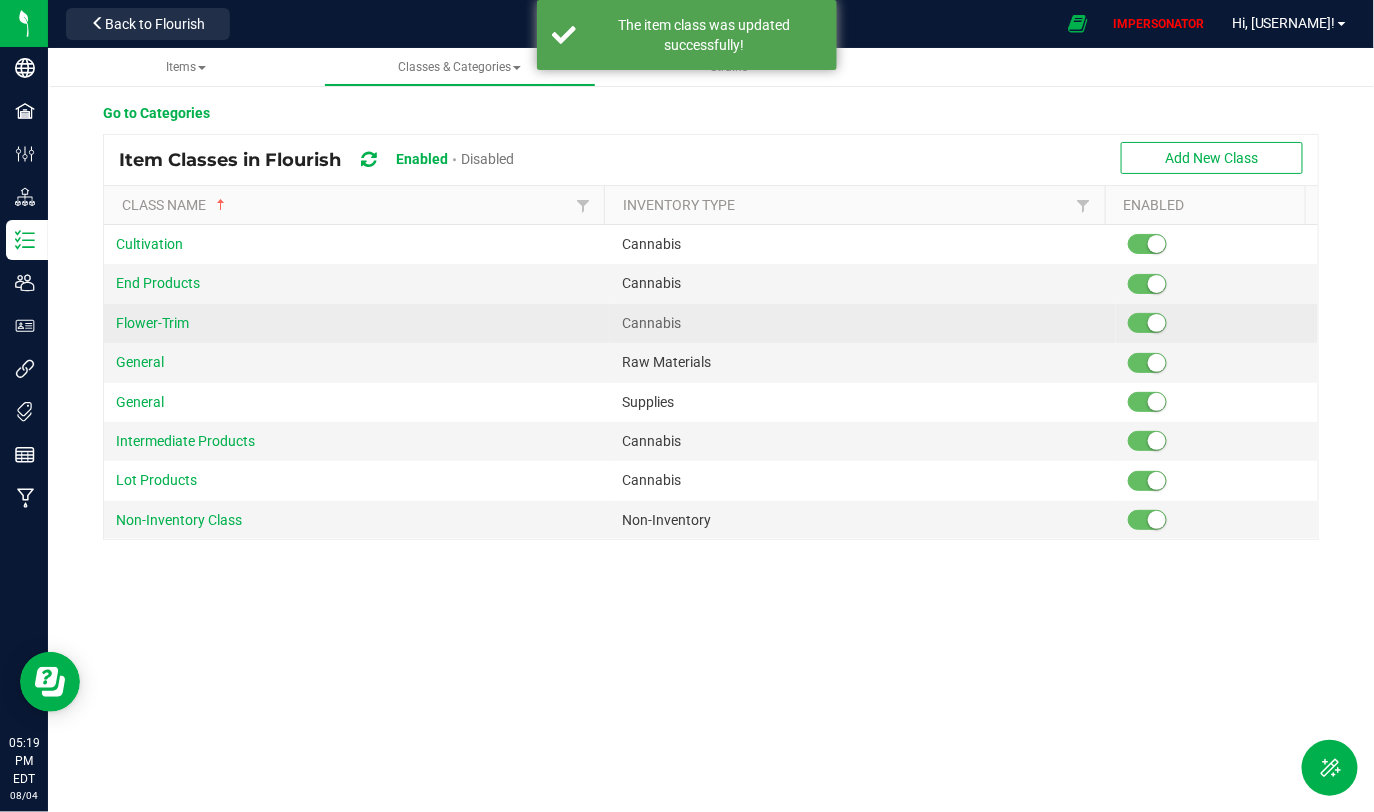 click at bounding box center [1217, 323] 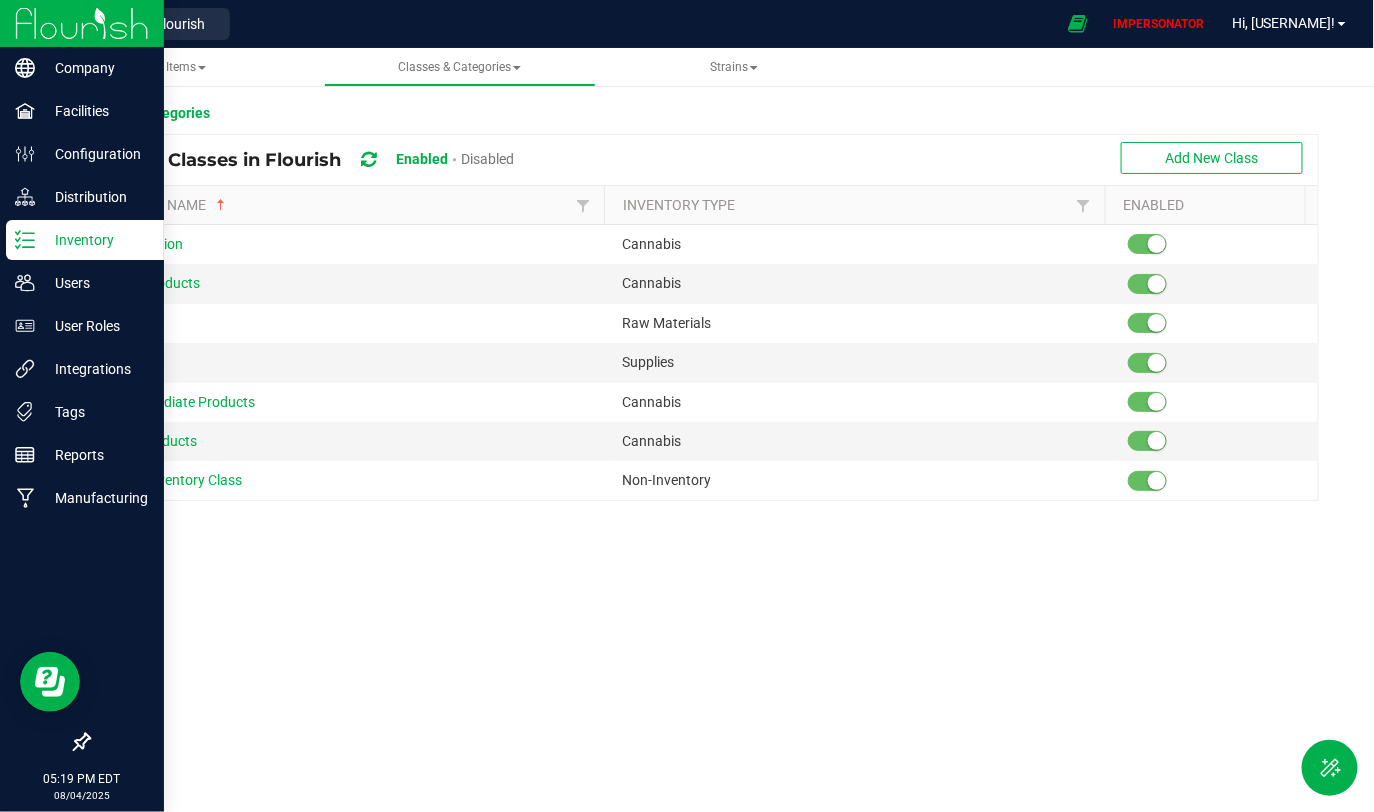 click 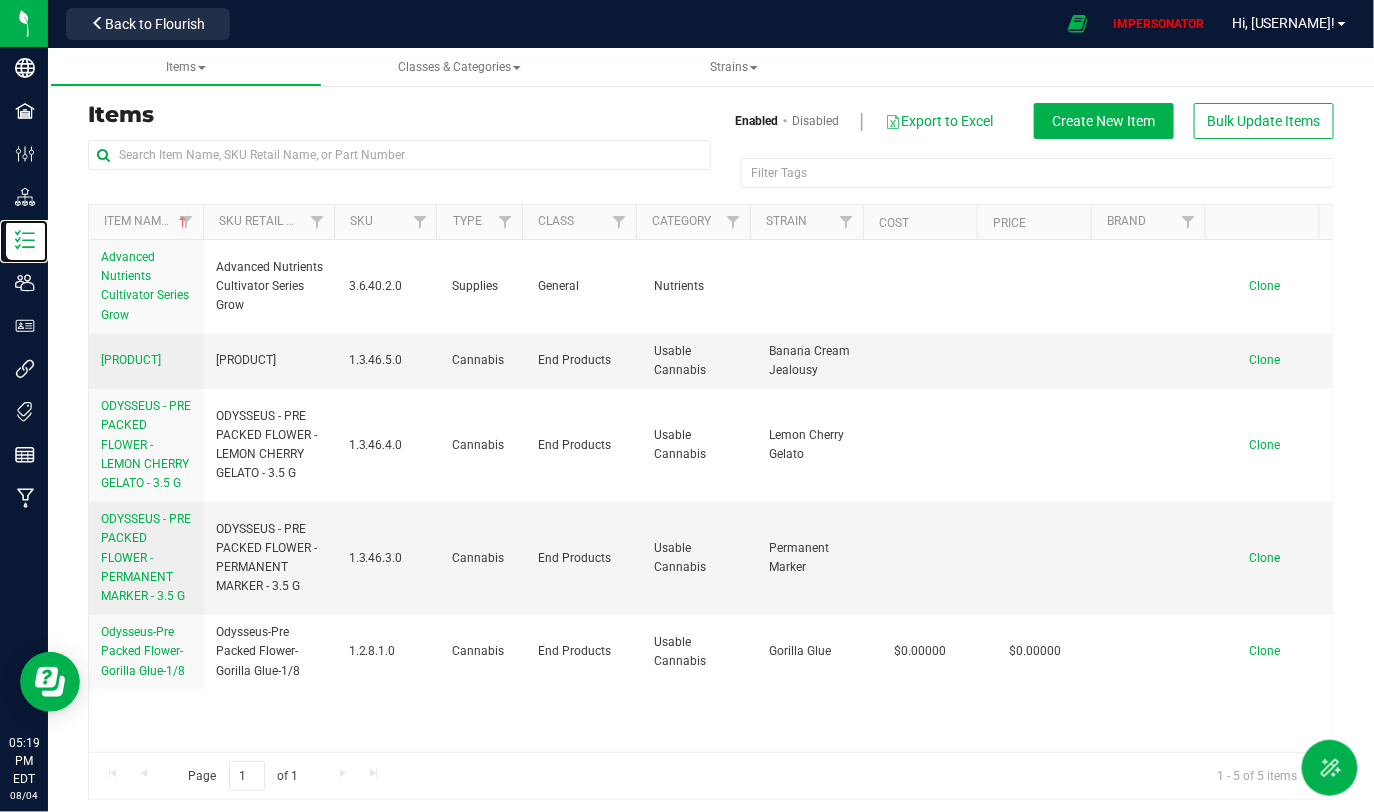 scroll, scrollTop: 32, scrollLeft: 0, axis: vertical 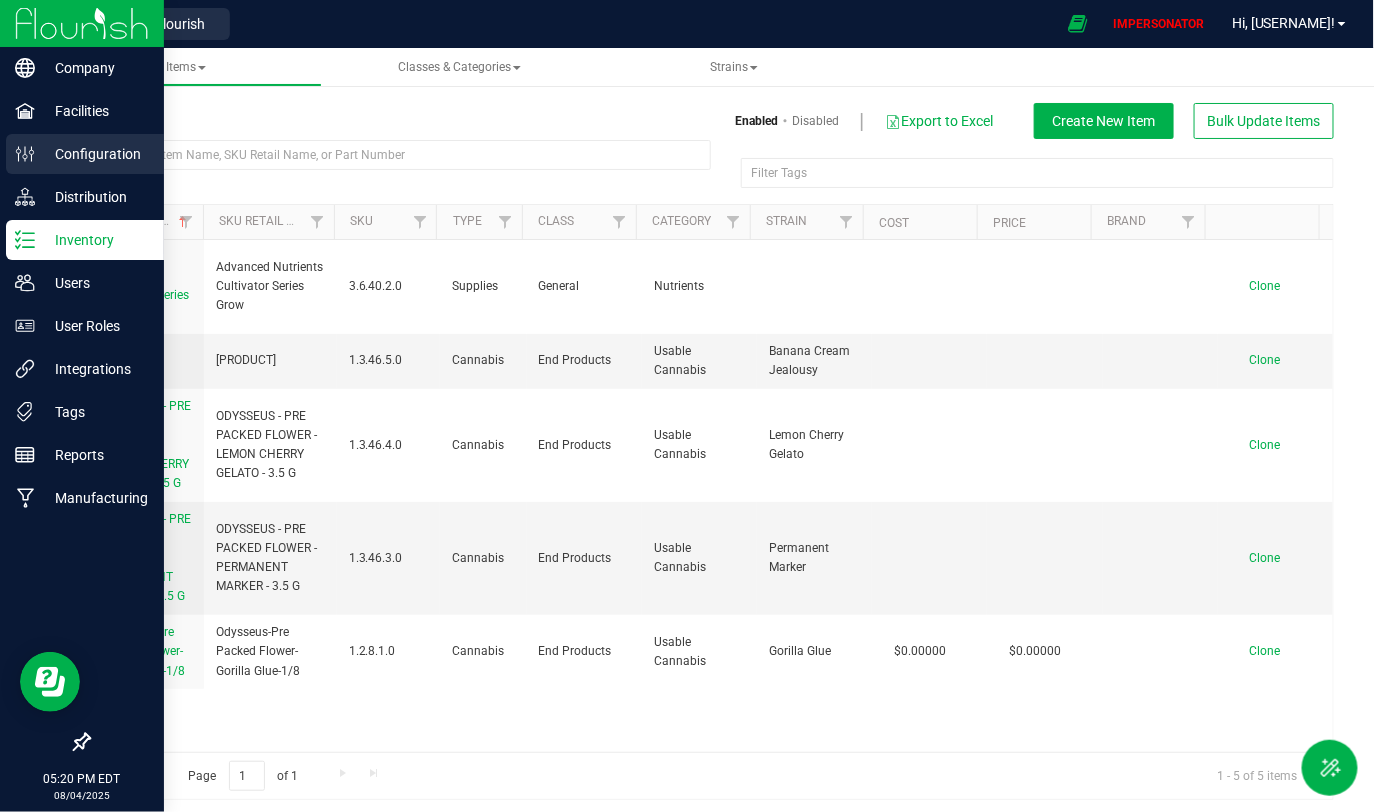 click on "Configuration" at bounding box center (95, 154) 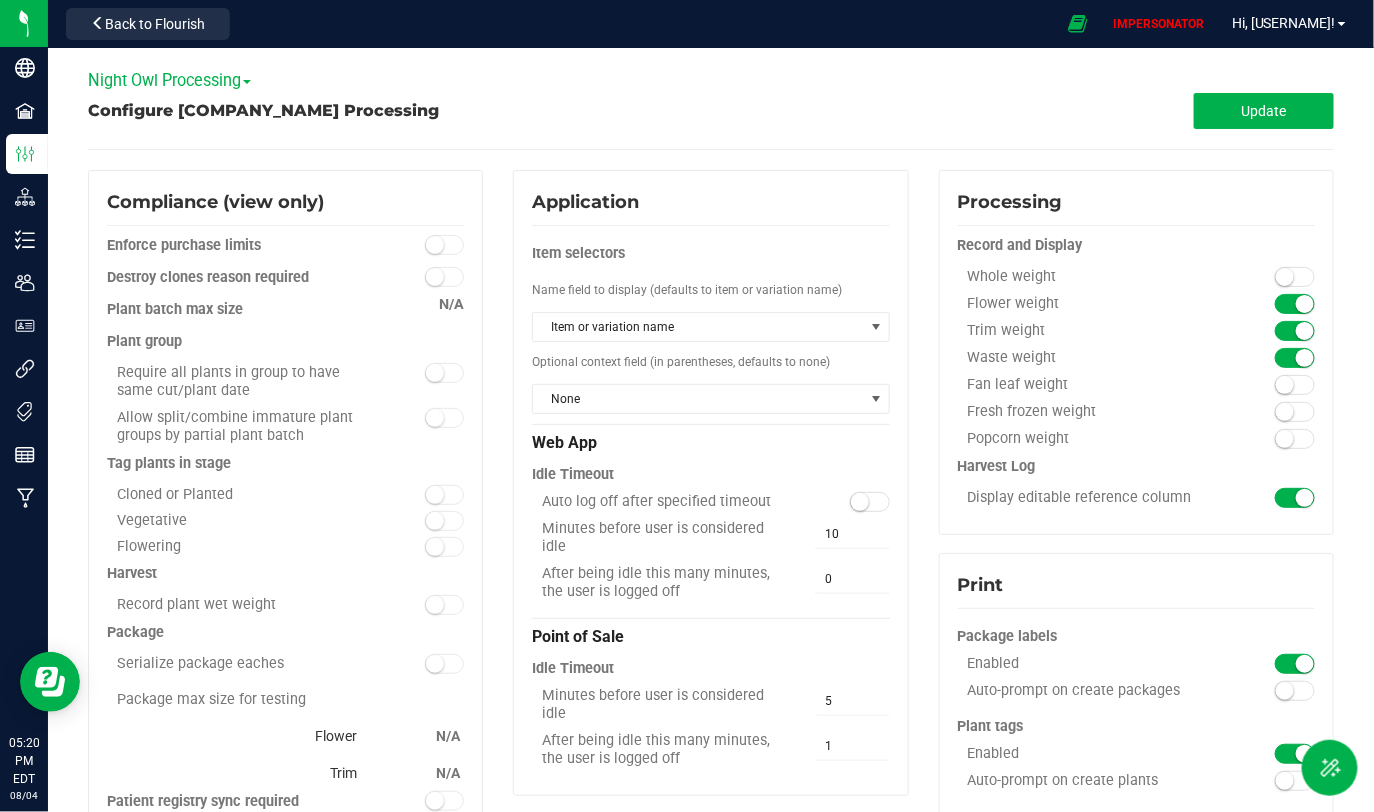 click on "Night Owl Processing" at bounding box center [169, 80] 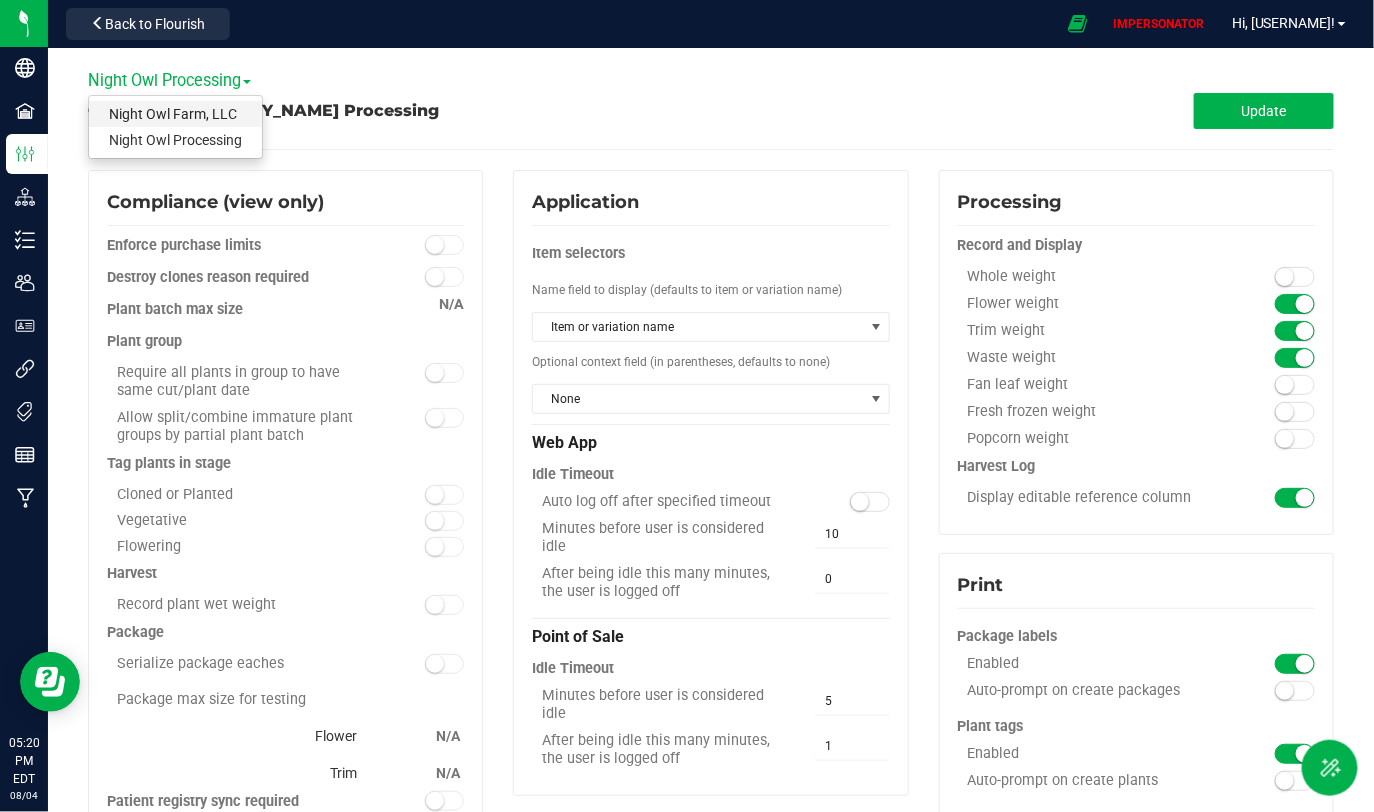 click on "Night Owl Farm, LLC" at bounding box center [175, 114] 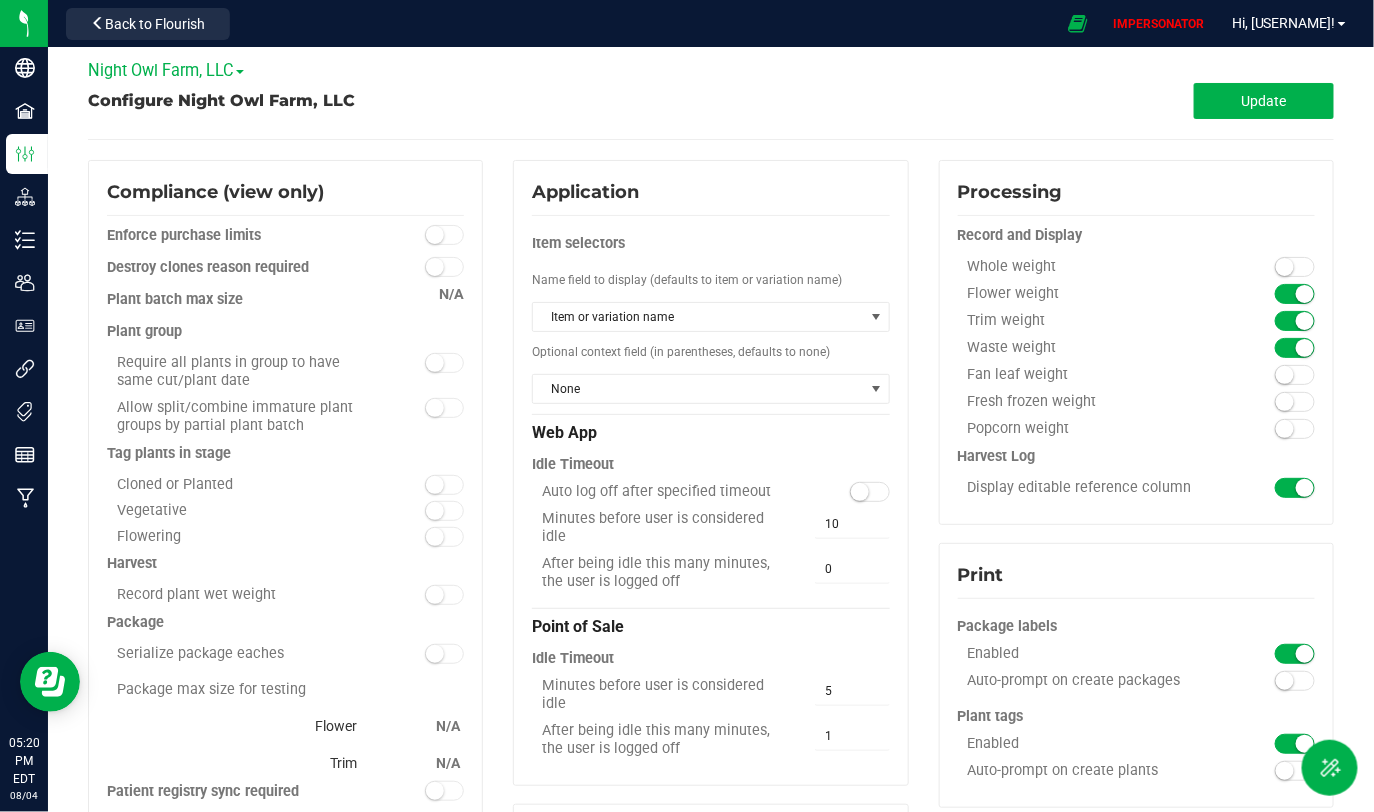 scroll, scrollTop: 0, scrollLeft: 0, axis: both 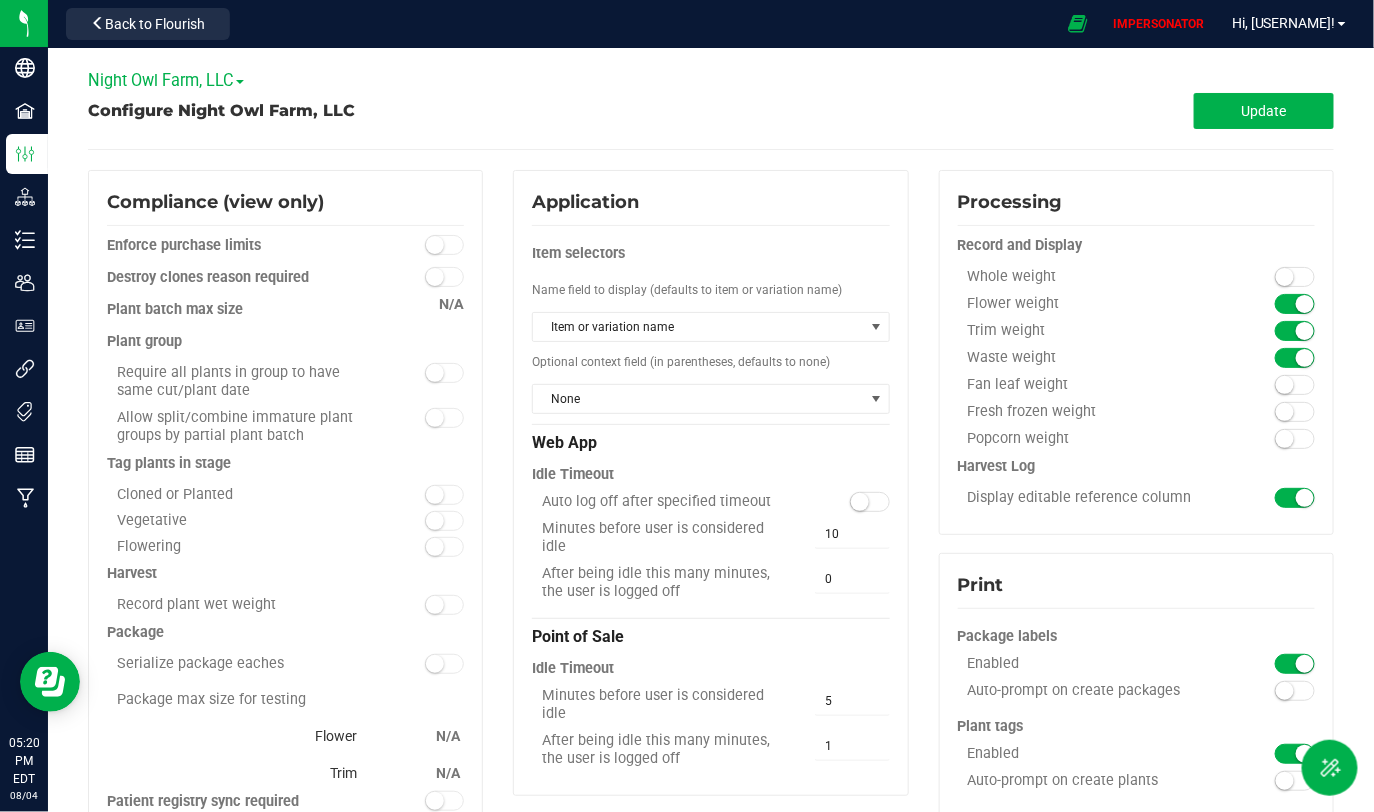 click on "Night Owl Farm, LLC" at bounding box center (166, 80) 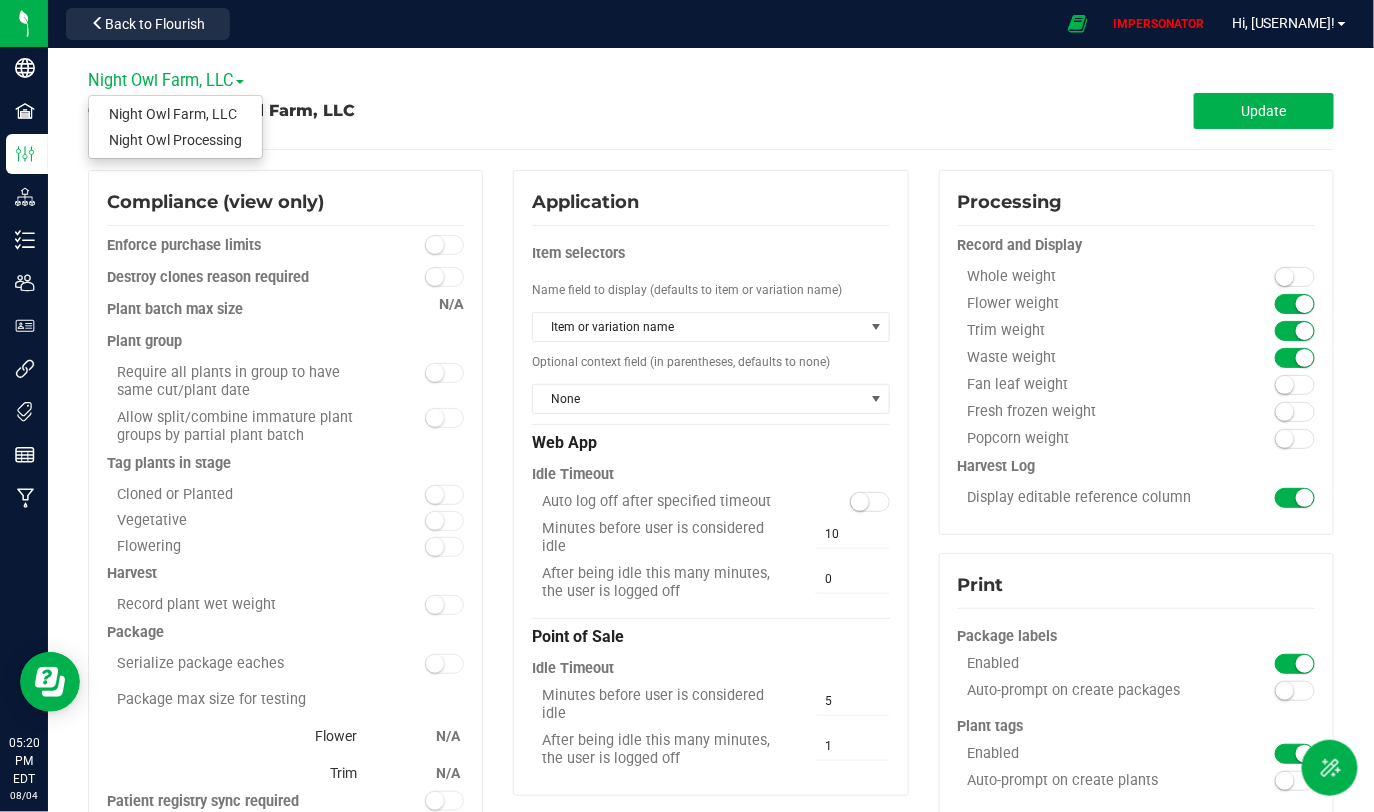 click on "[COMPANY_NAME]" at bounding box center [711, 80] 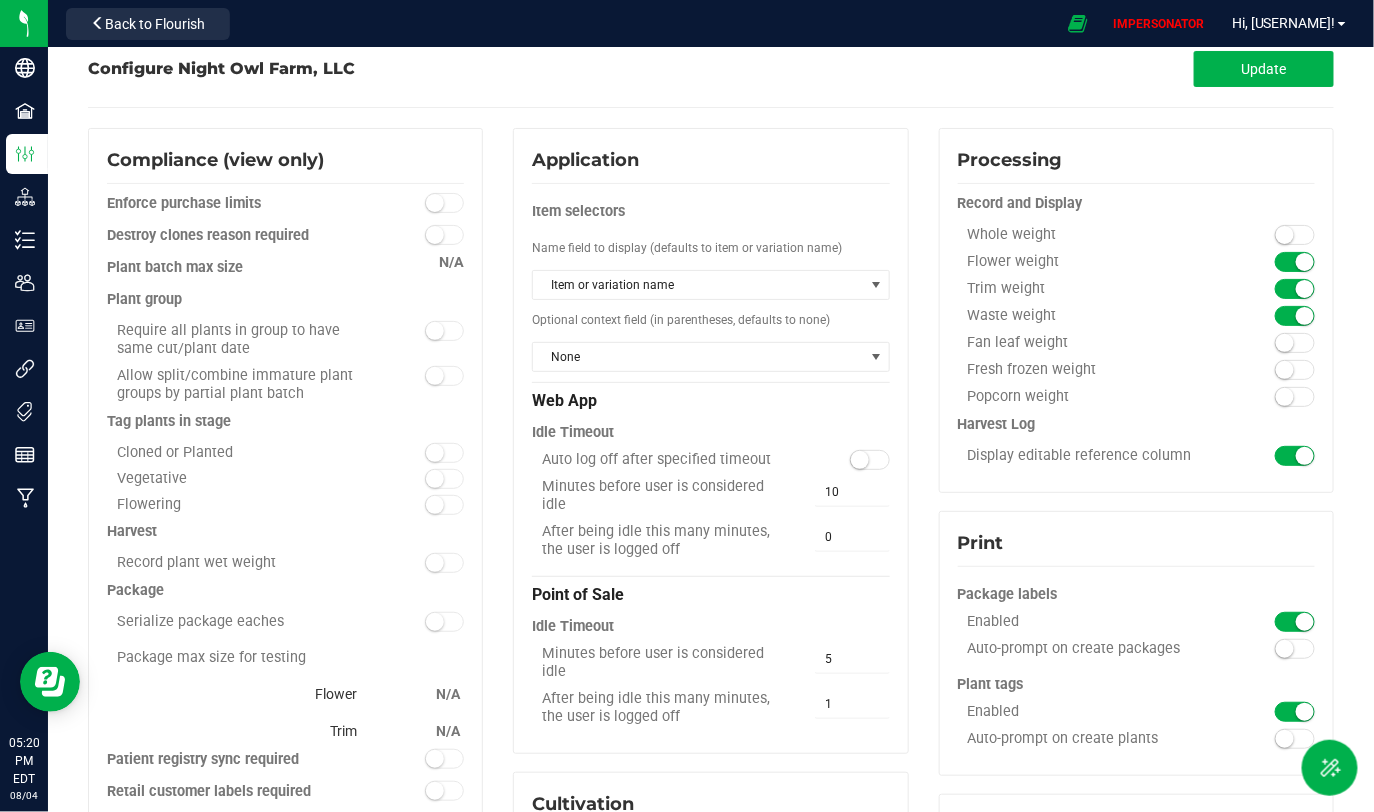 scroll, scrollTop: 0, scrollLeft: 0, axis: both 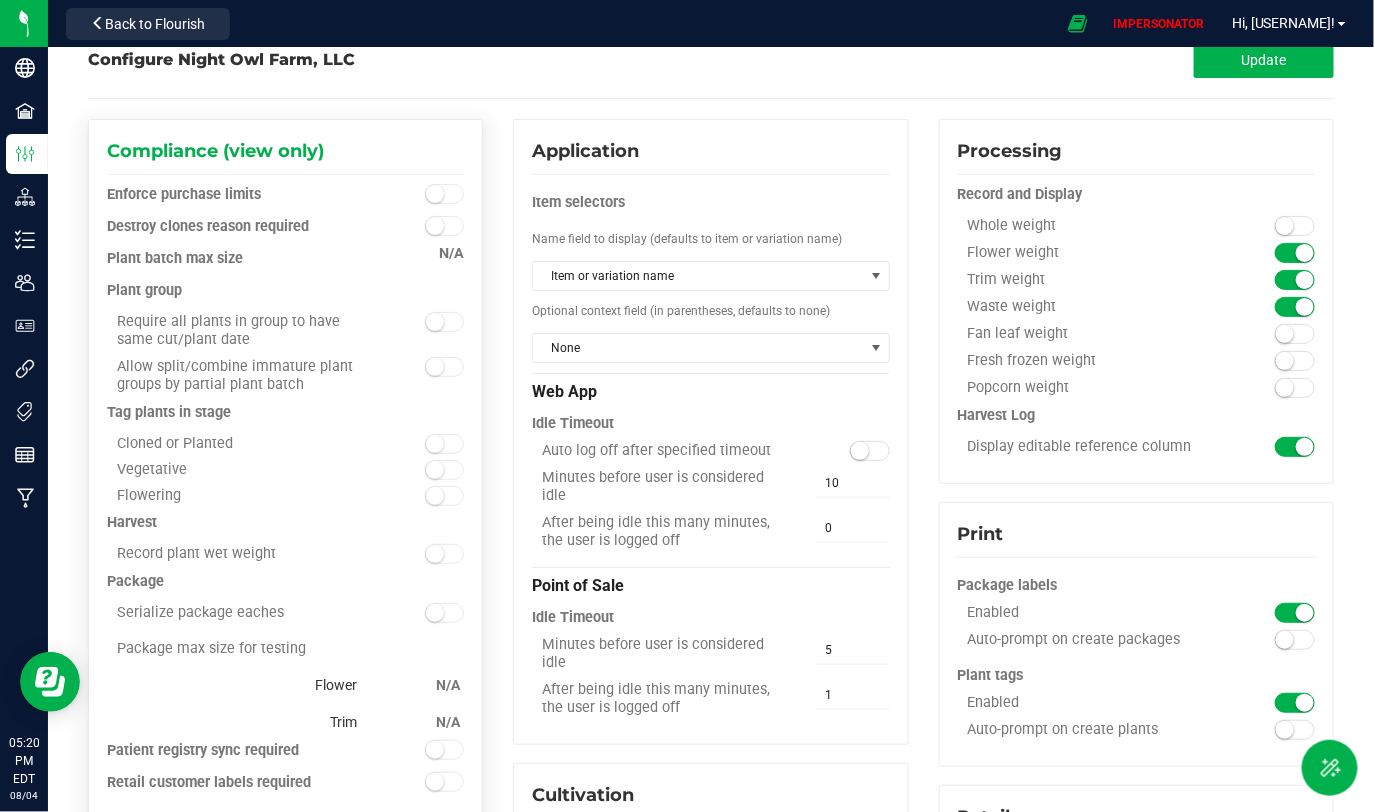 drag, startPoint x: 85, startPoint y: 195, endPoint x: 264, endPoint y: 197, distance: 179.01117 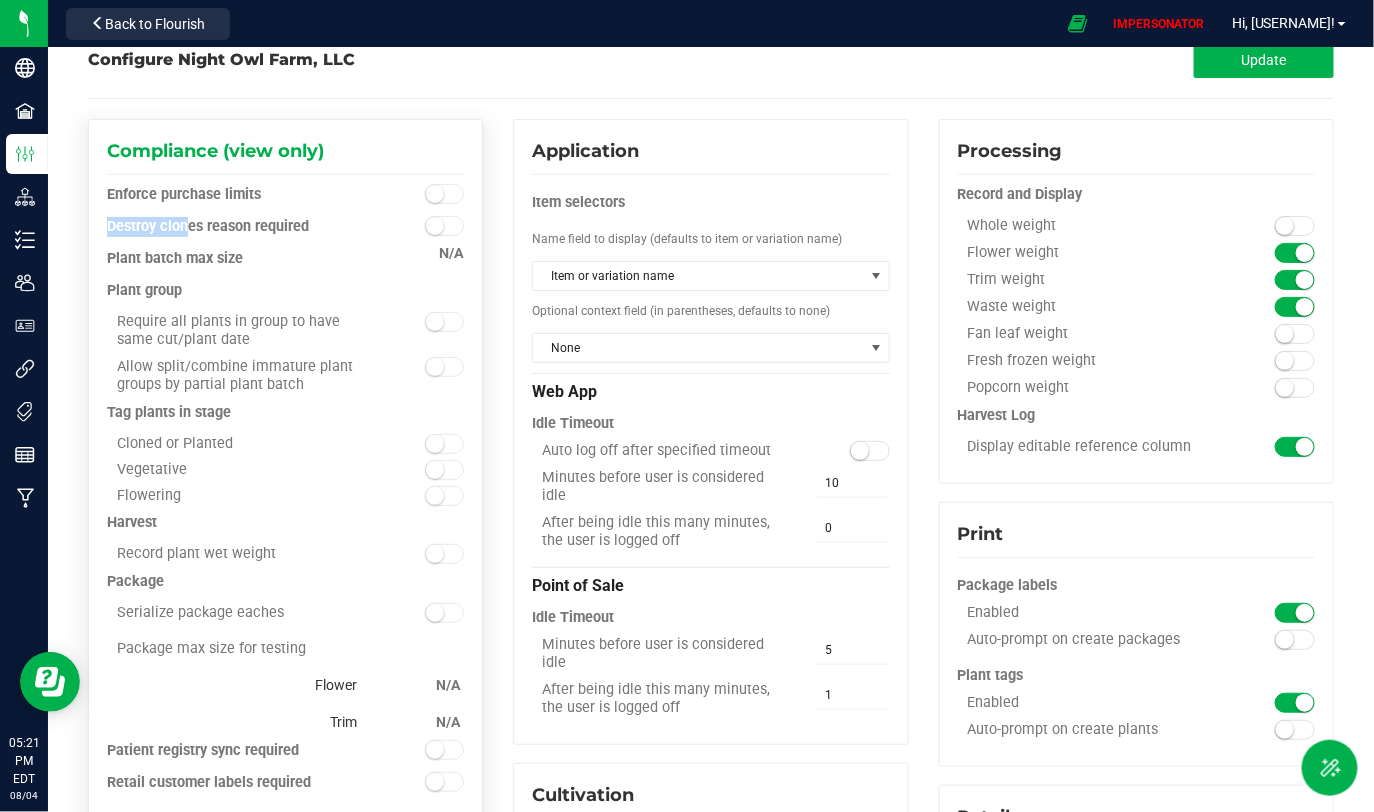 drag, startPoint x: 113, startPoint y: 224, endPoint x: 388, endPoint y: 205, distance: 275.65558 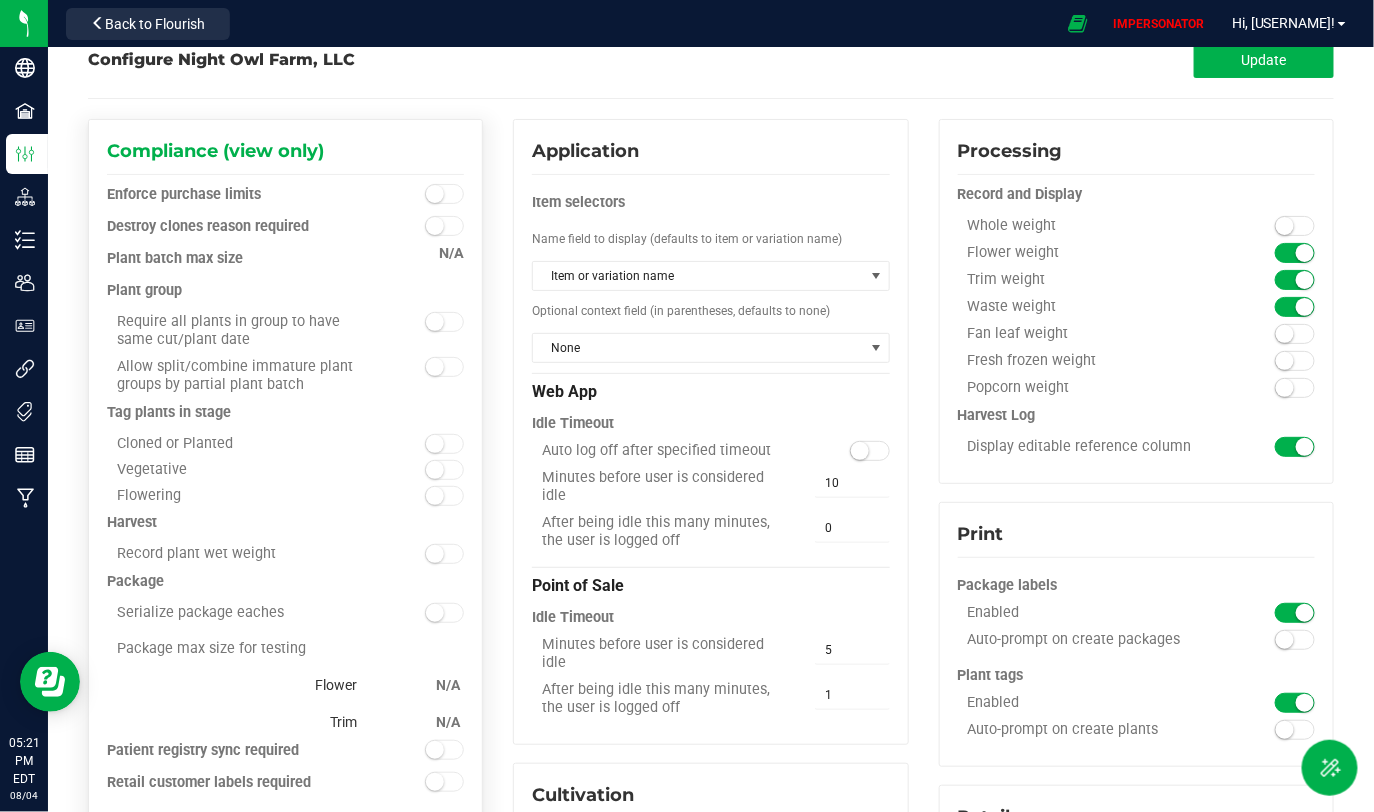 click on "Destroy clones reason required" at bounding box center [241, 227] 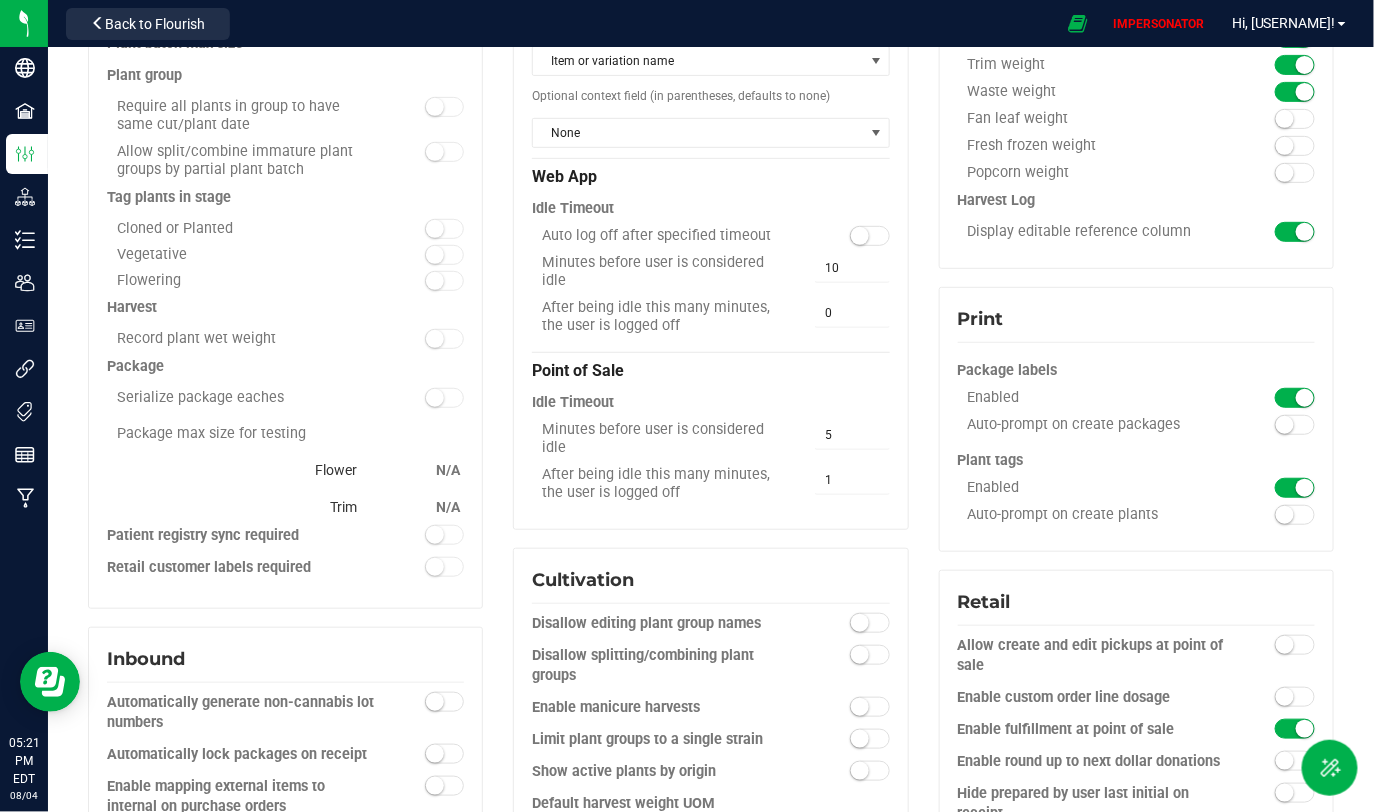 scroll, scrollTop: 264, scrollLeft: 0, axis: vertical 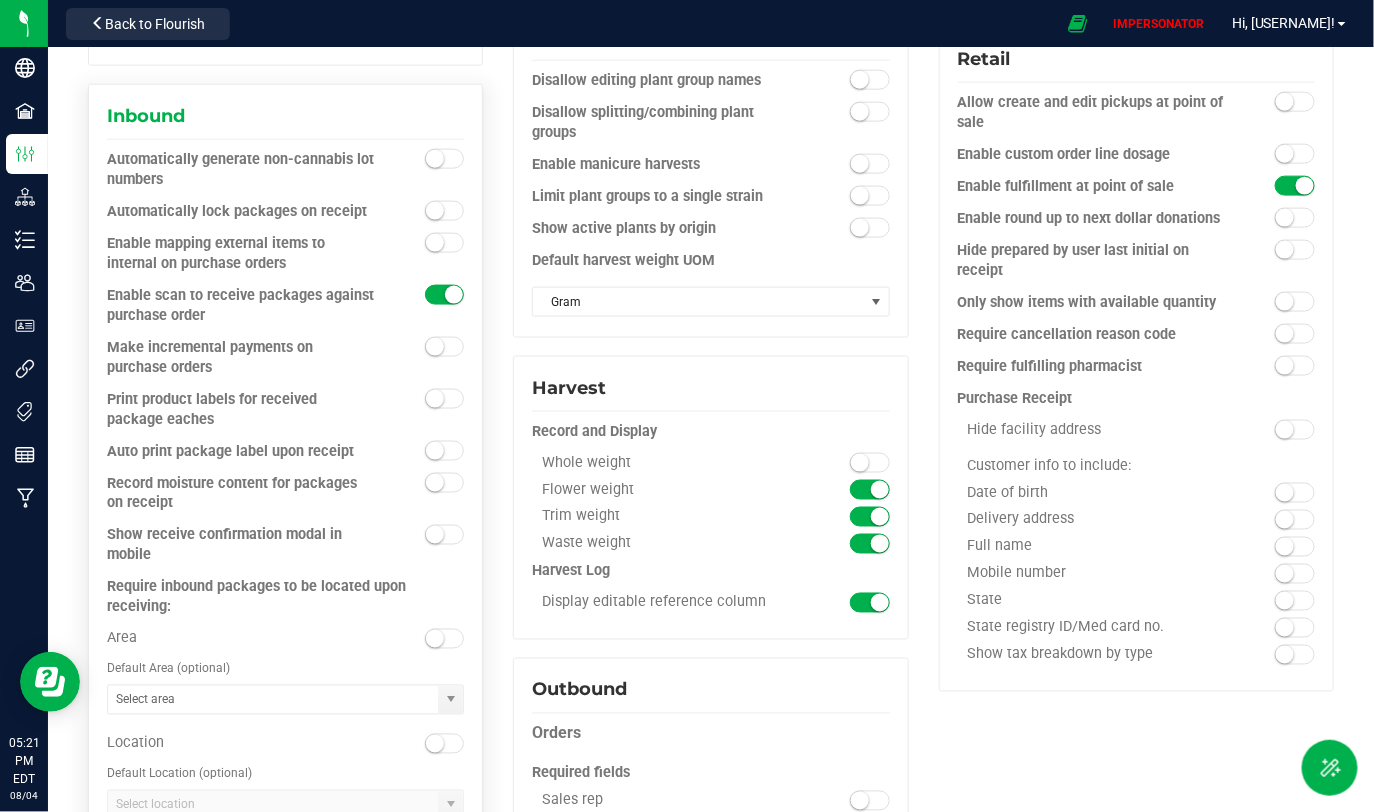 drag, startPoint x: 108, startPoint y: 157, endPoint x: 188, endPoint y: 170, distance: 81.04937 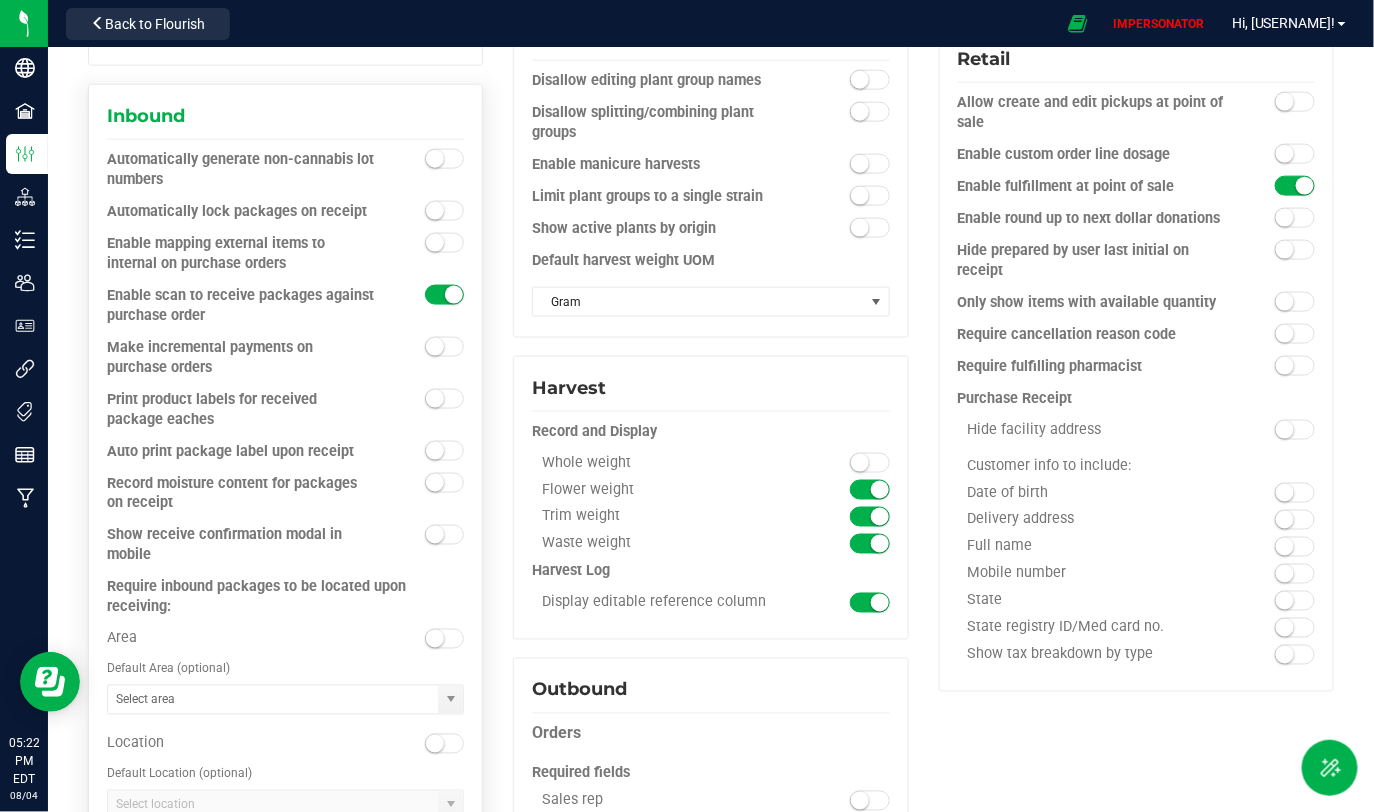 click on "Automatically generate non-cannabis lot numbers" at bounding box center (241, 170) 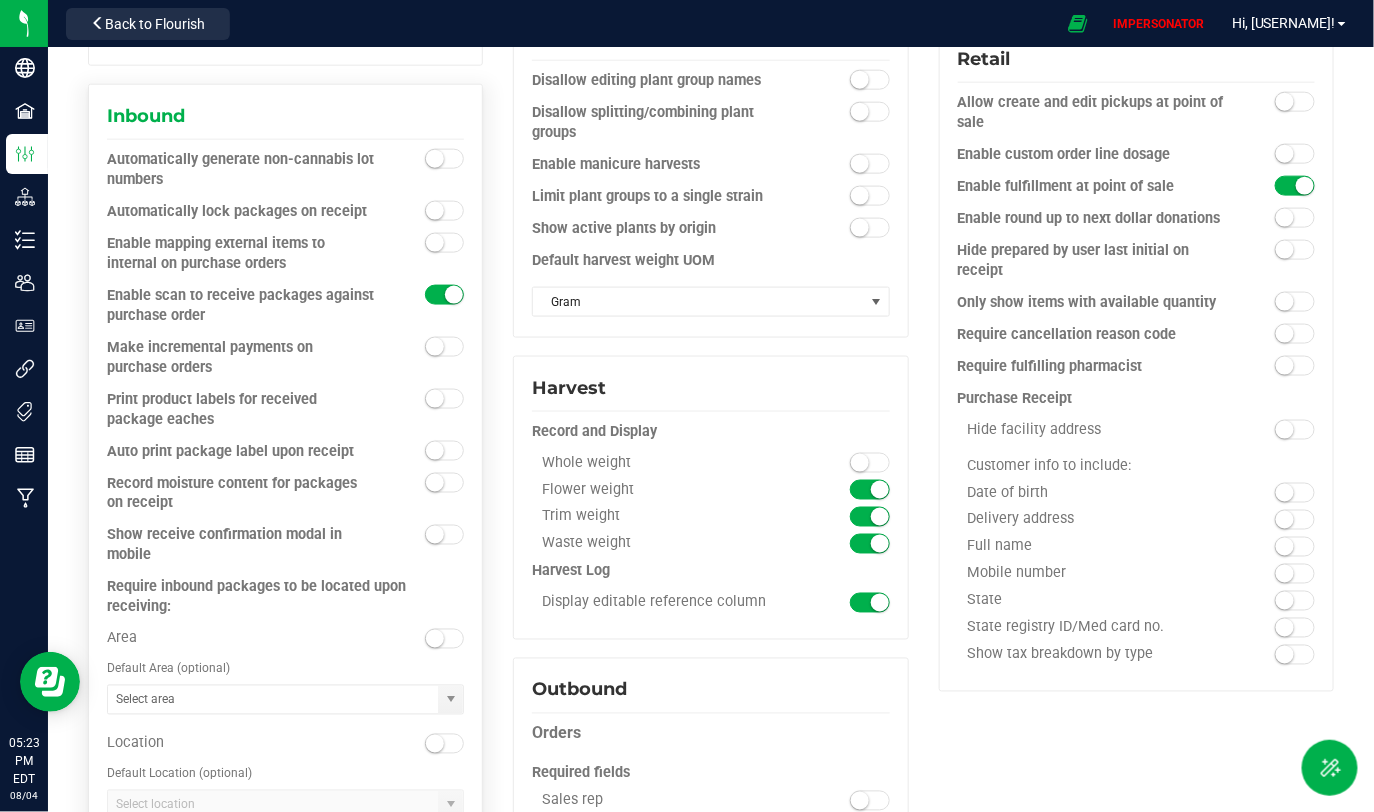 click on "Automatically generate non-cannabis lot numbers" at bounding box center (241, 170) 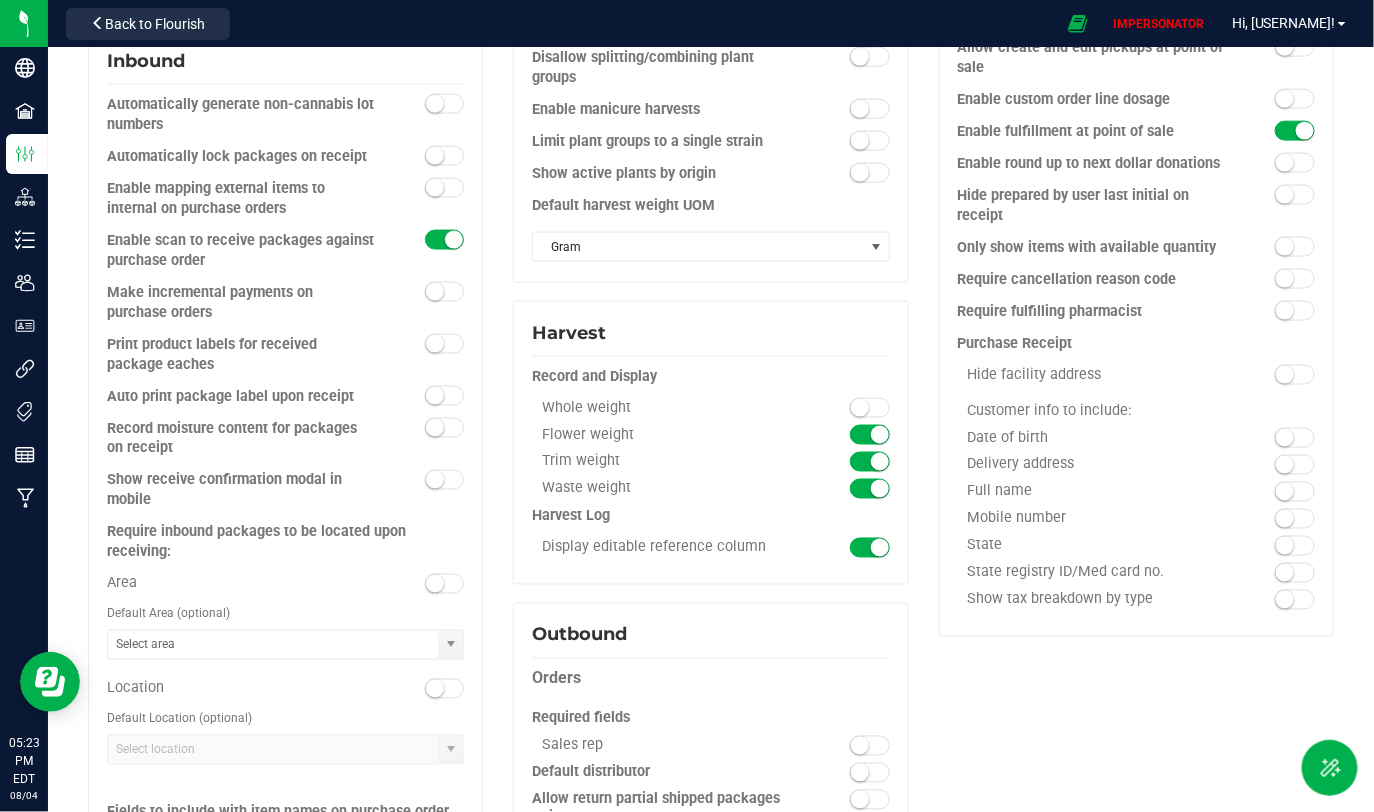 scroll, scrollTop: 866, scrollLeft: 0, axis: vertical 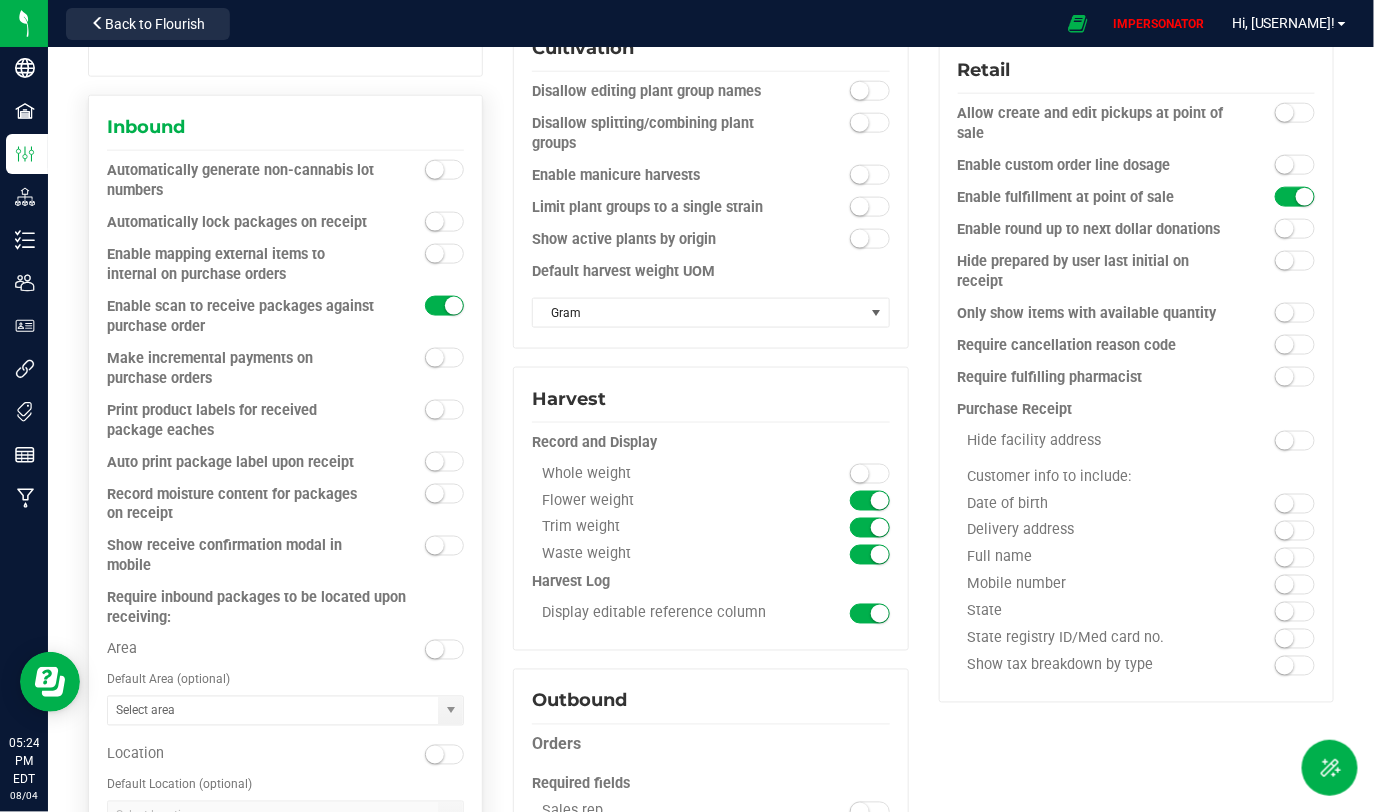click at bounding box center [435, 410] 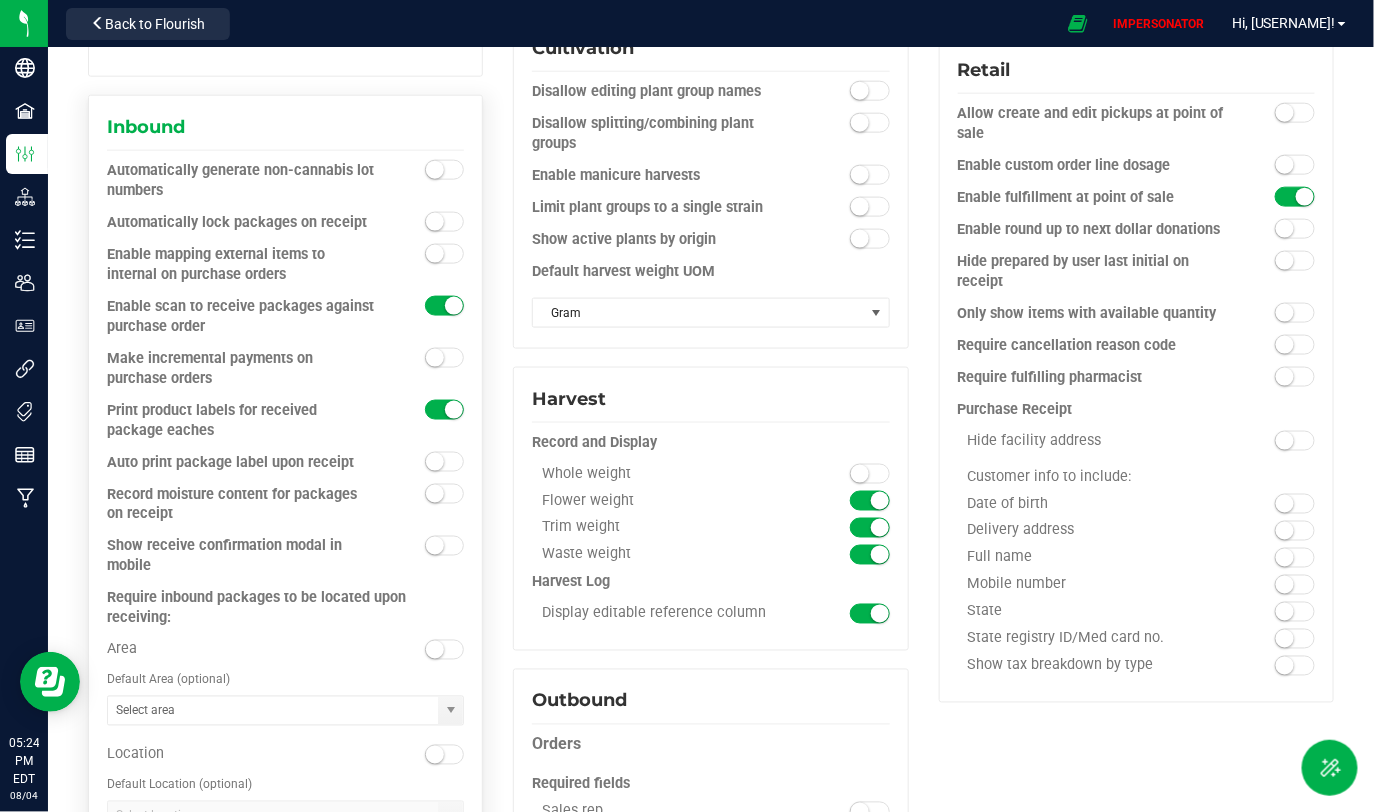 click at bounding box center [435, 546] 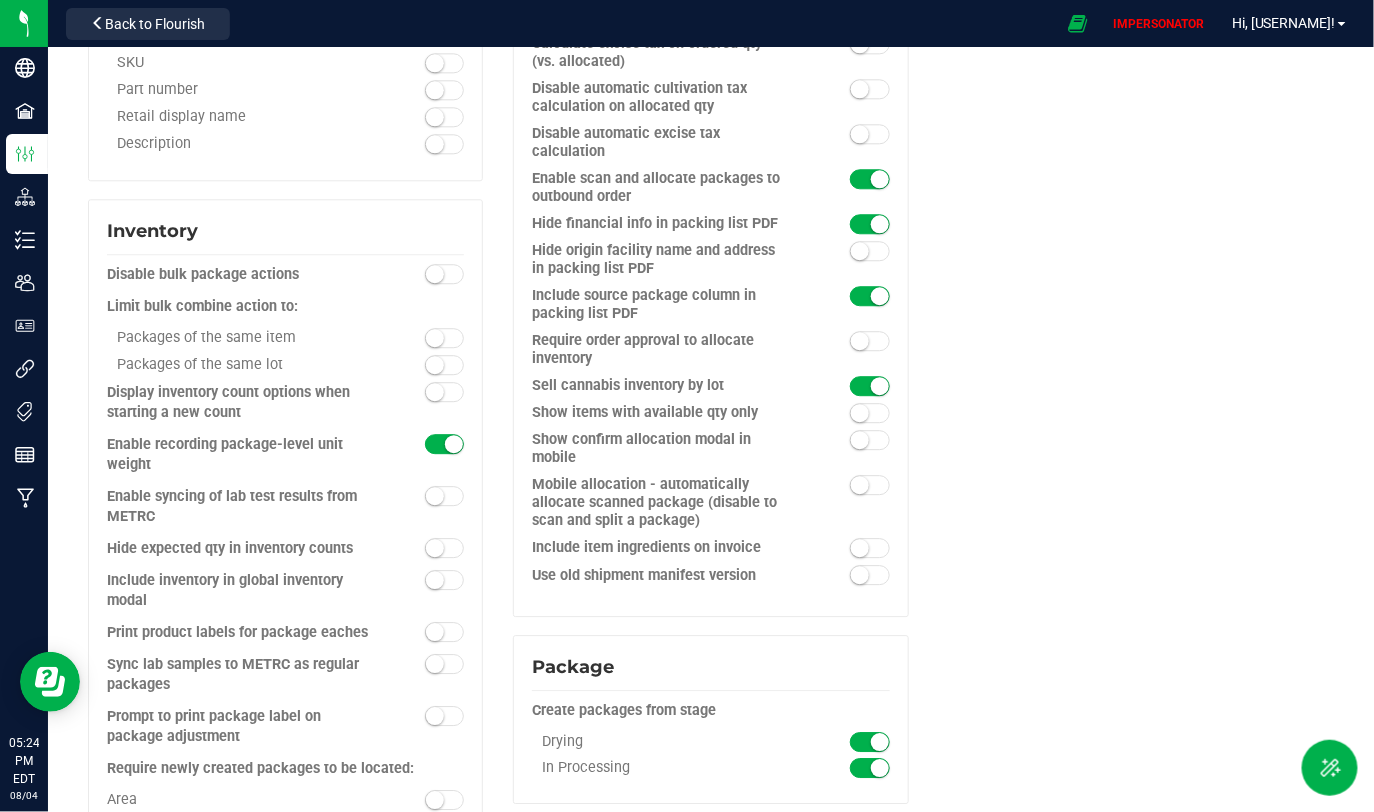 scroll, scrollTop: 1670, scrollLeft: 0, axis: vertical 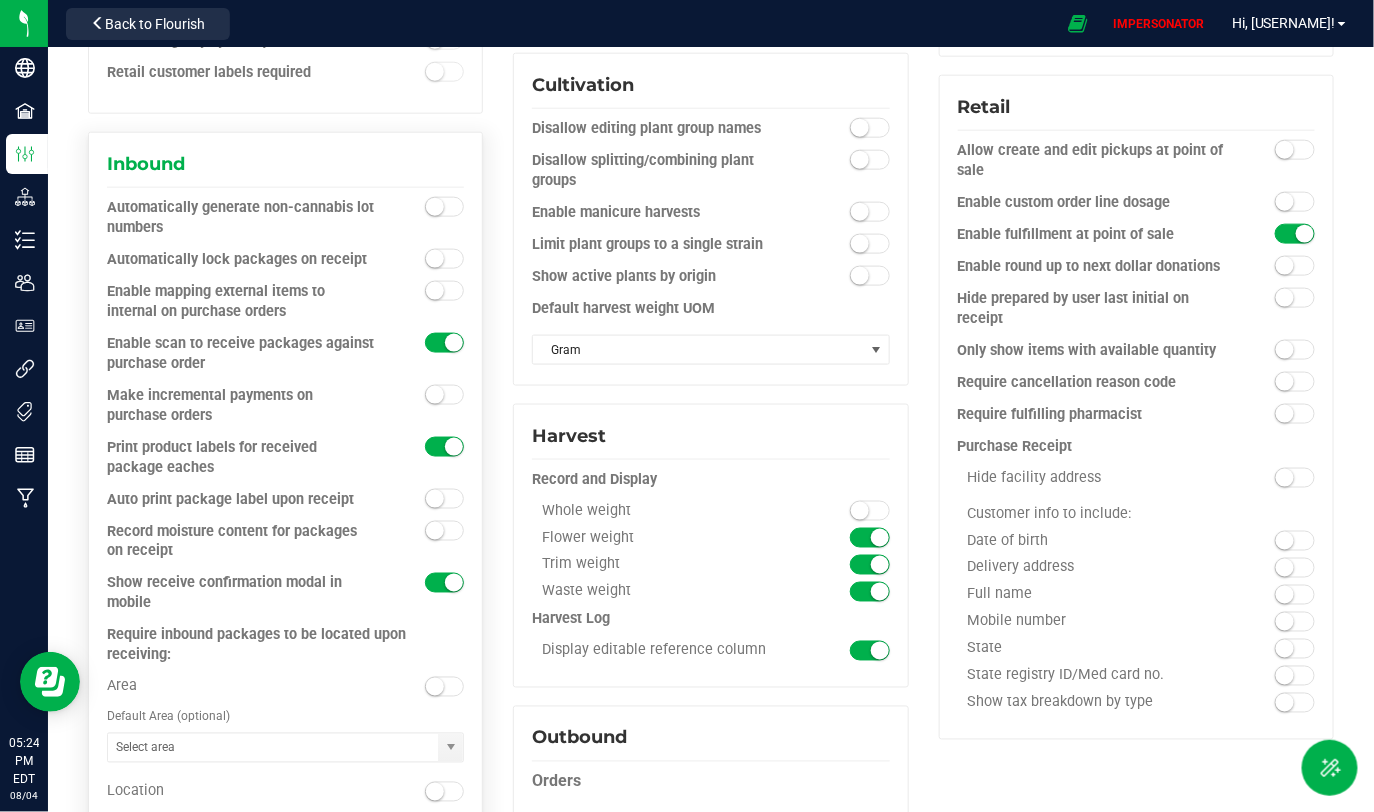 drag, startPoint x: 119, startPoint y: 288, endPoint x: 308, endPoint y: 301, distance: 189.44656 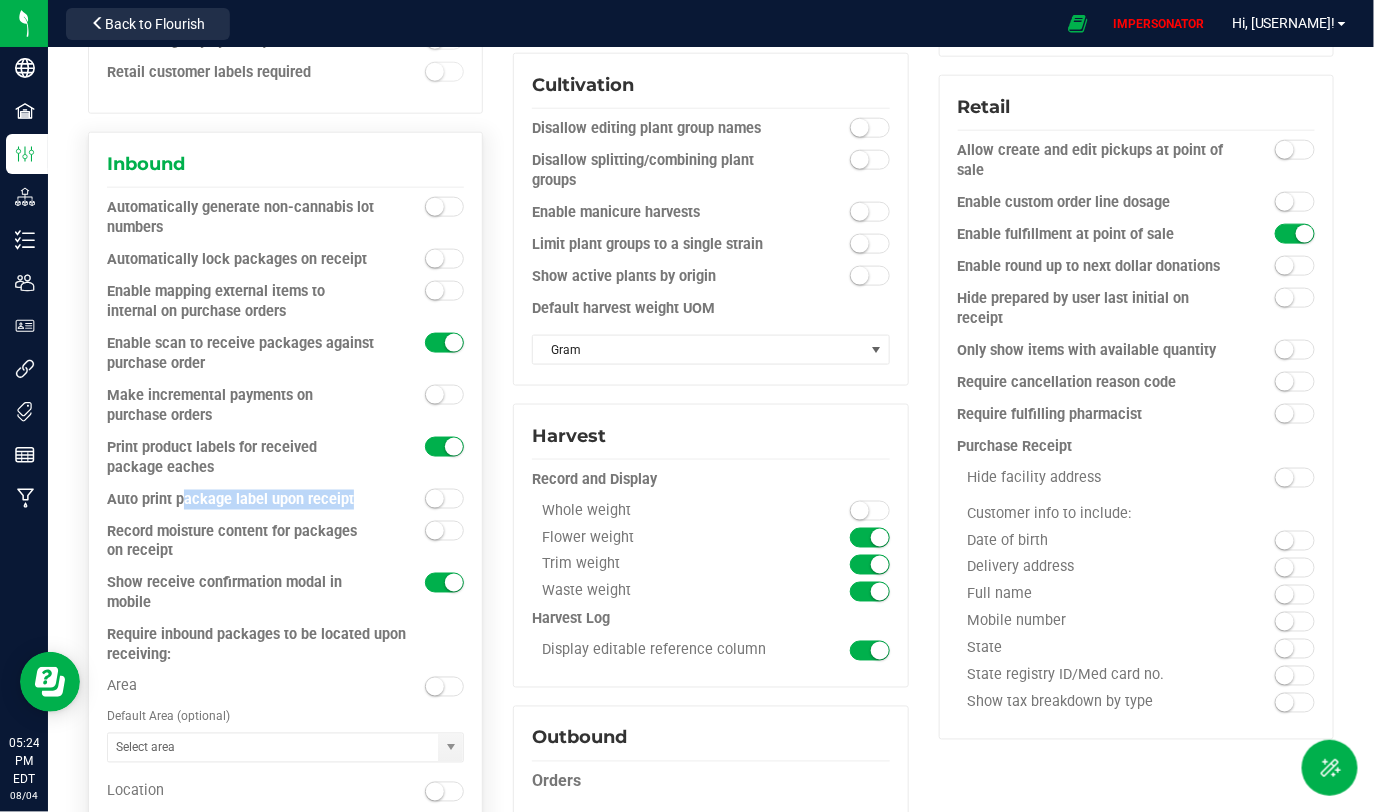 drag, startPoint x: 112, startPoint y: 499, endPoint x: 444, endPoint y: 503, distance: 332.0241 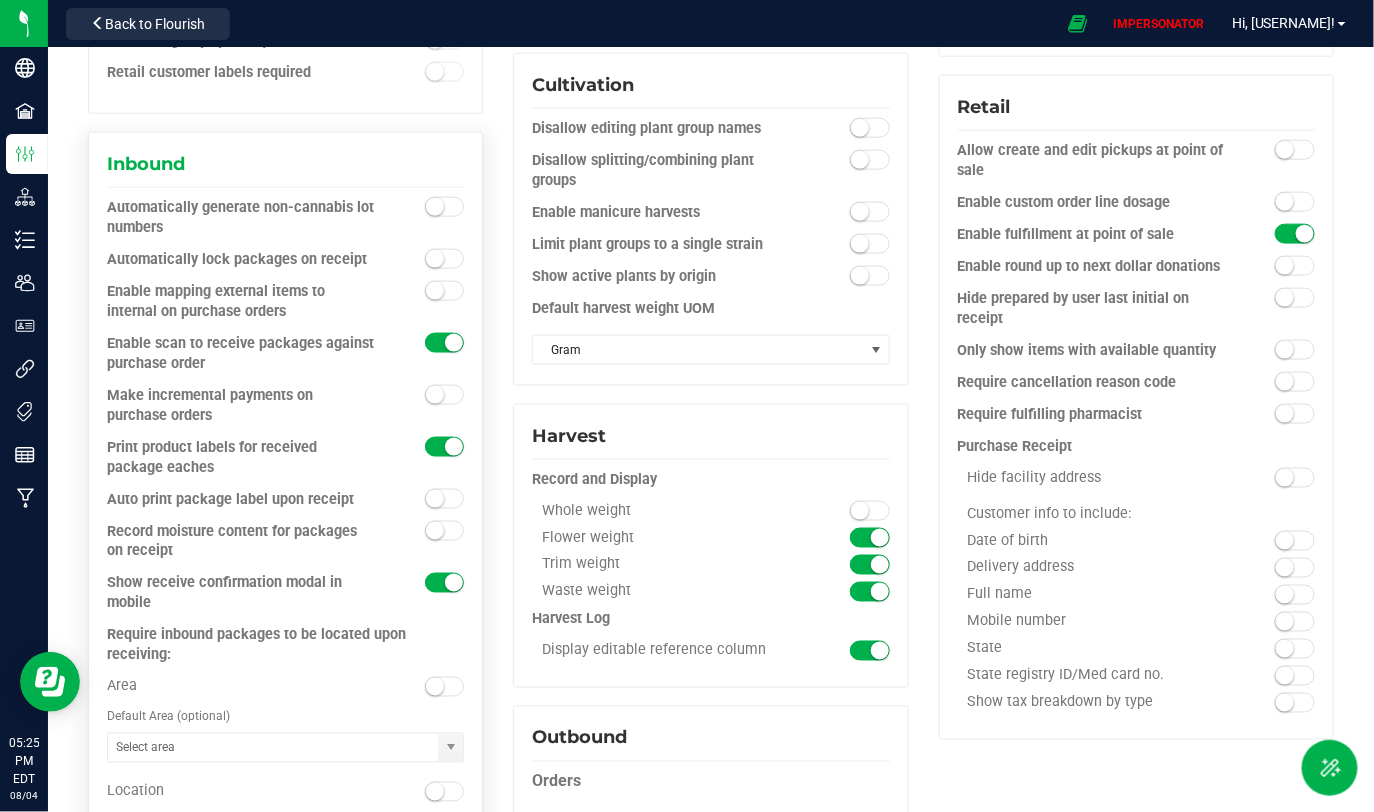 click on "Auto print package label upon receipt" at bounding box center (241, 500) 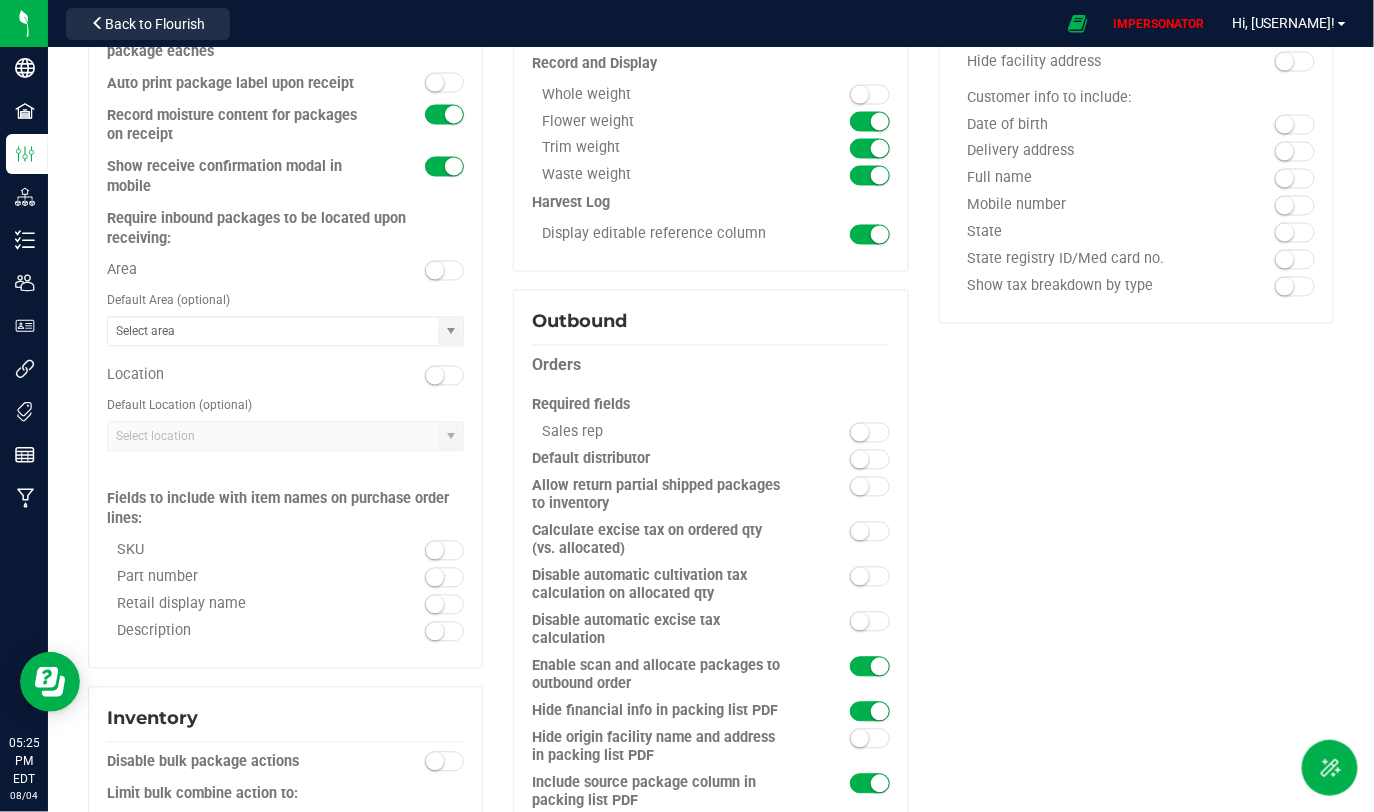 scroll, scrollTop: 1173, scrollLeft: 0, axis: vertical 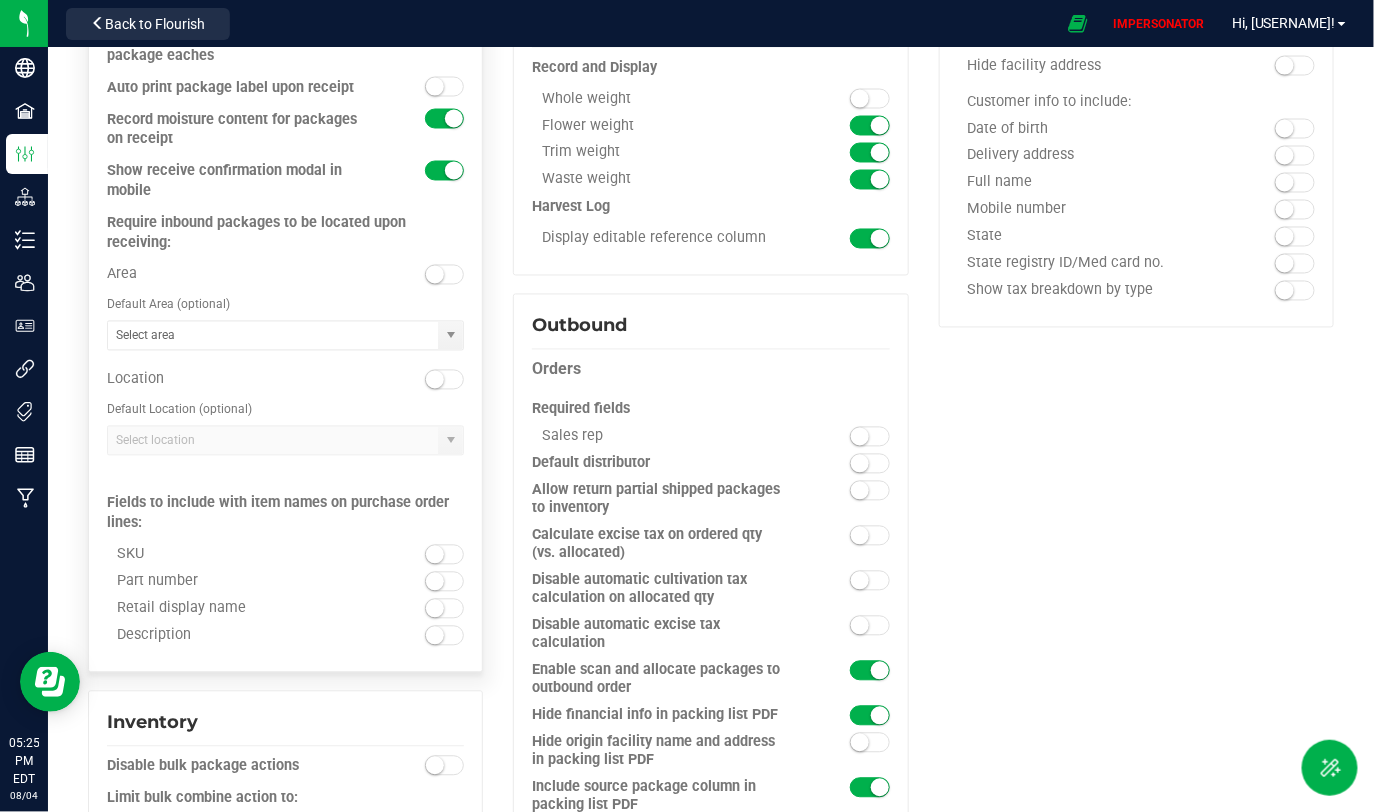 drag, startPoint x: 105, startPoint y: 219, endPoint x: 201, endPoint y: 253, distance: 101.84302 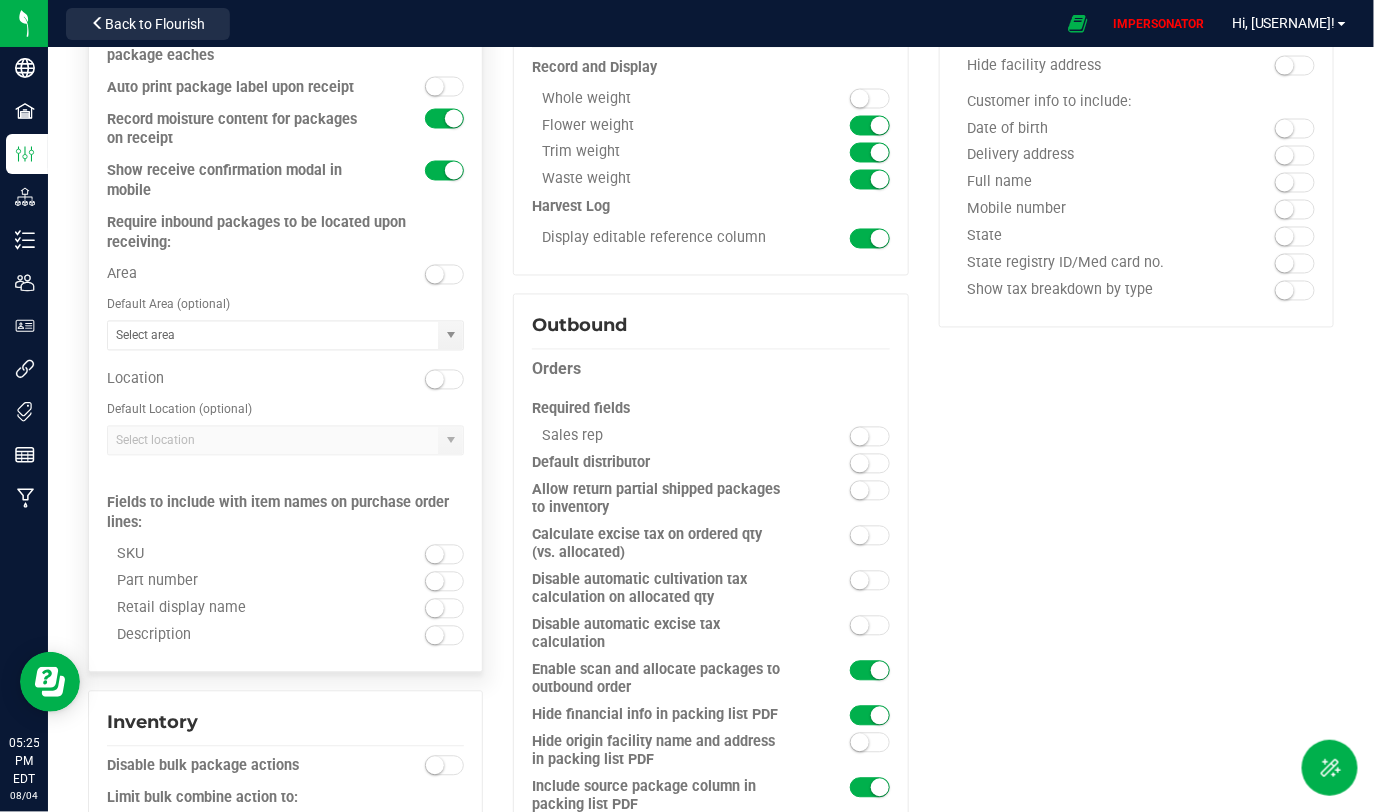 click on "Inbound
Automatically generate non-cannabis lot numbers
Automatically lock packages on receipt
Enable mapping external items to internal on purchase orders" at bounding box center (285, 196) 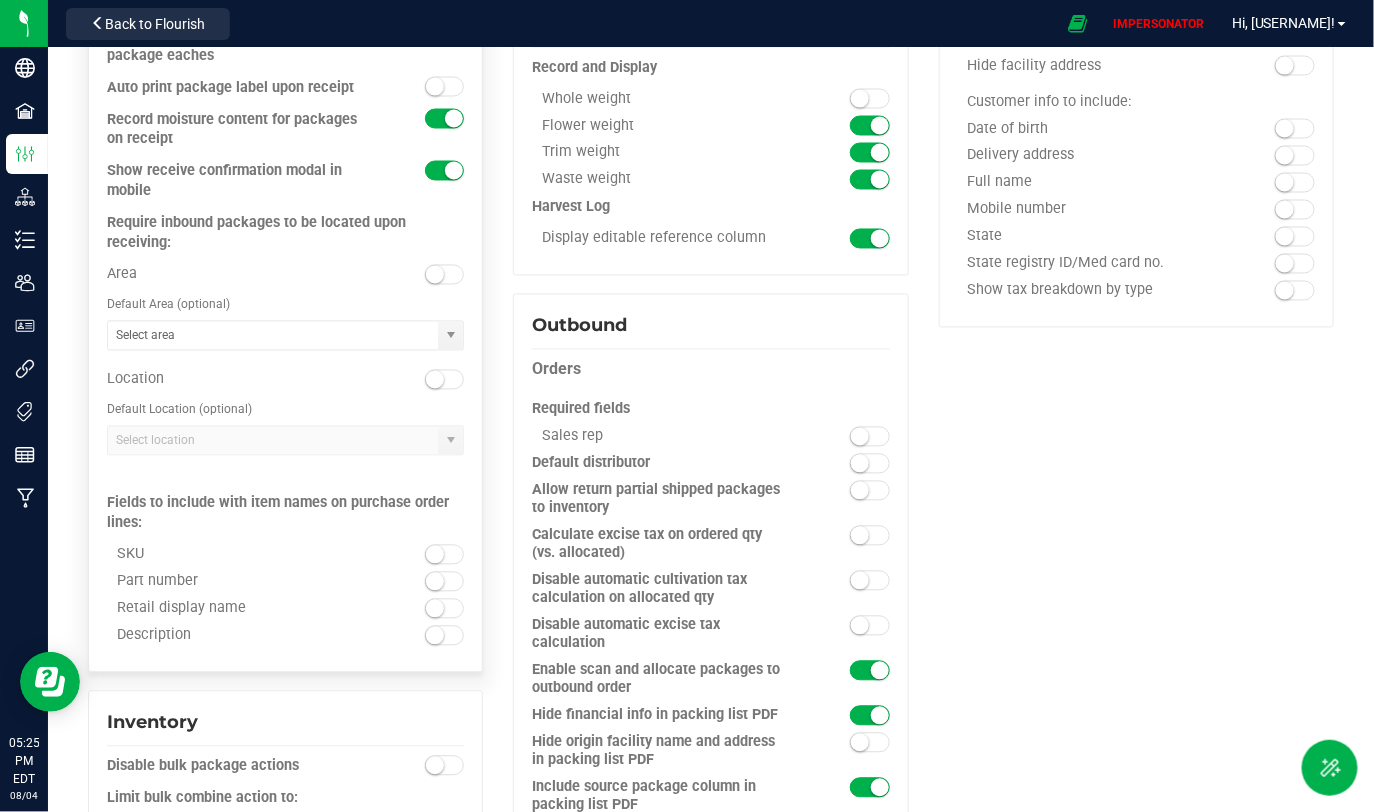 click at bounding box center (445, 275) 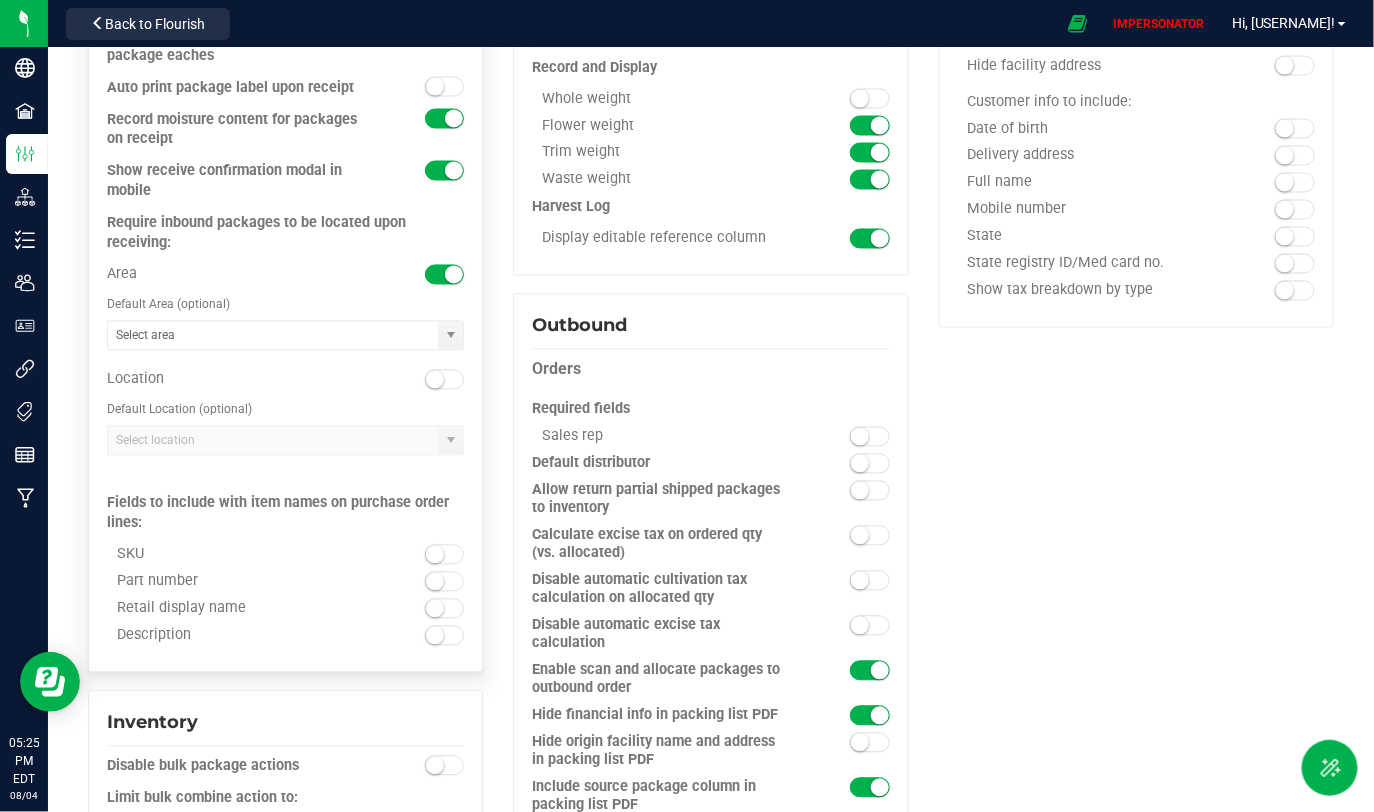 drag, startPoint x: 107, startPoint y: 215, endPoint x: 148, endPoint y: 249, distance: 53.263496 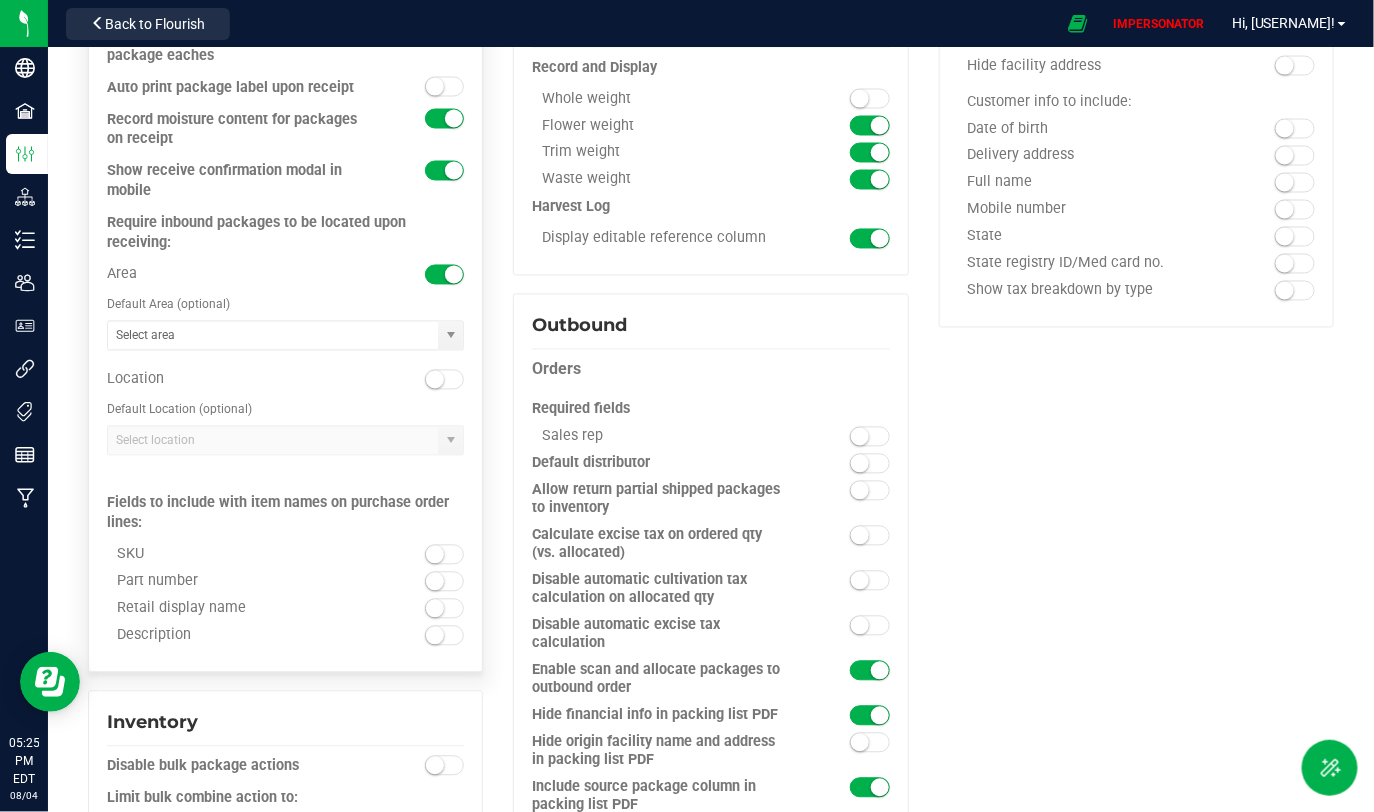 click on "Require inbound packages to be located upon receiving:" at bounding box center (285, 234) 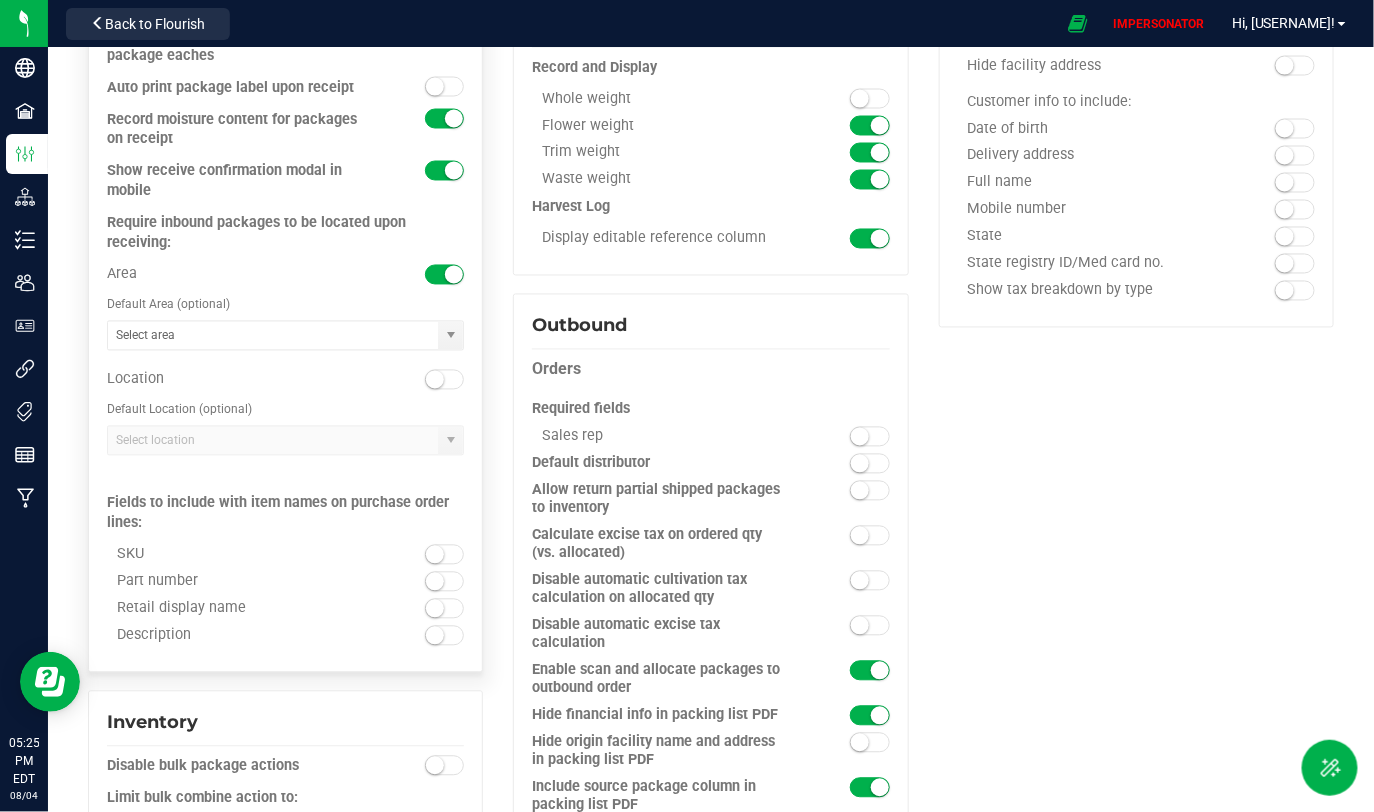 click on "Area" at bounding box center [241, 275] 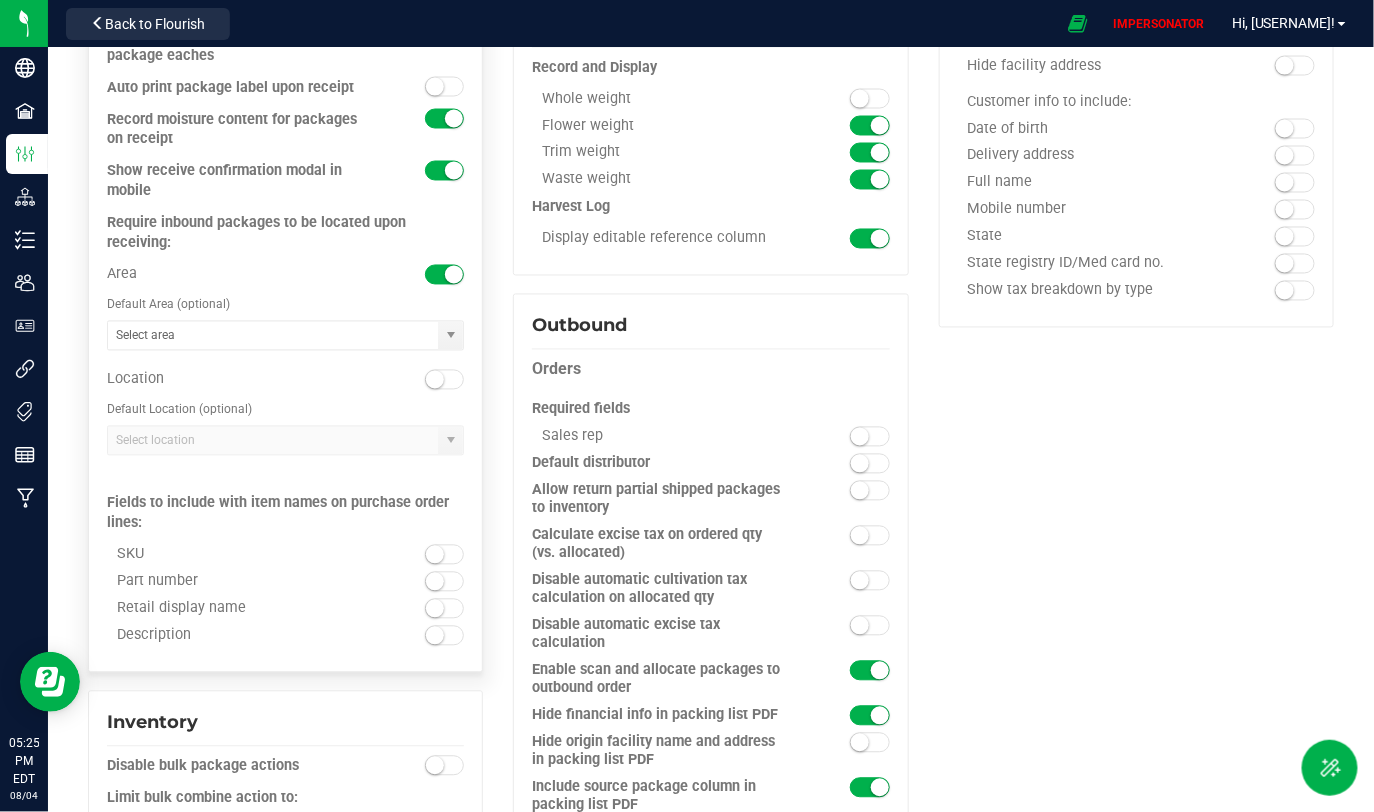 click on "Location" at bounding box center (241, 380) 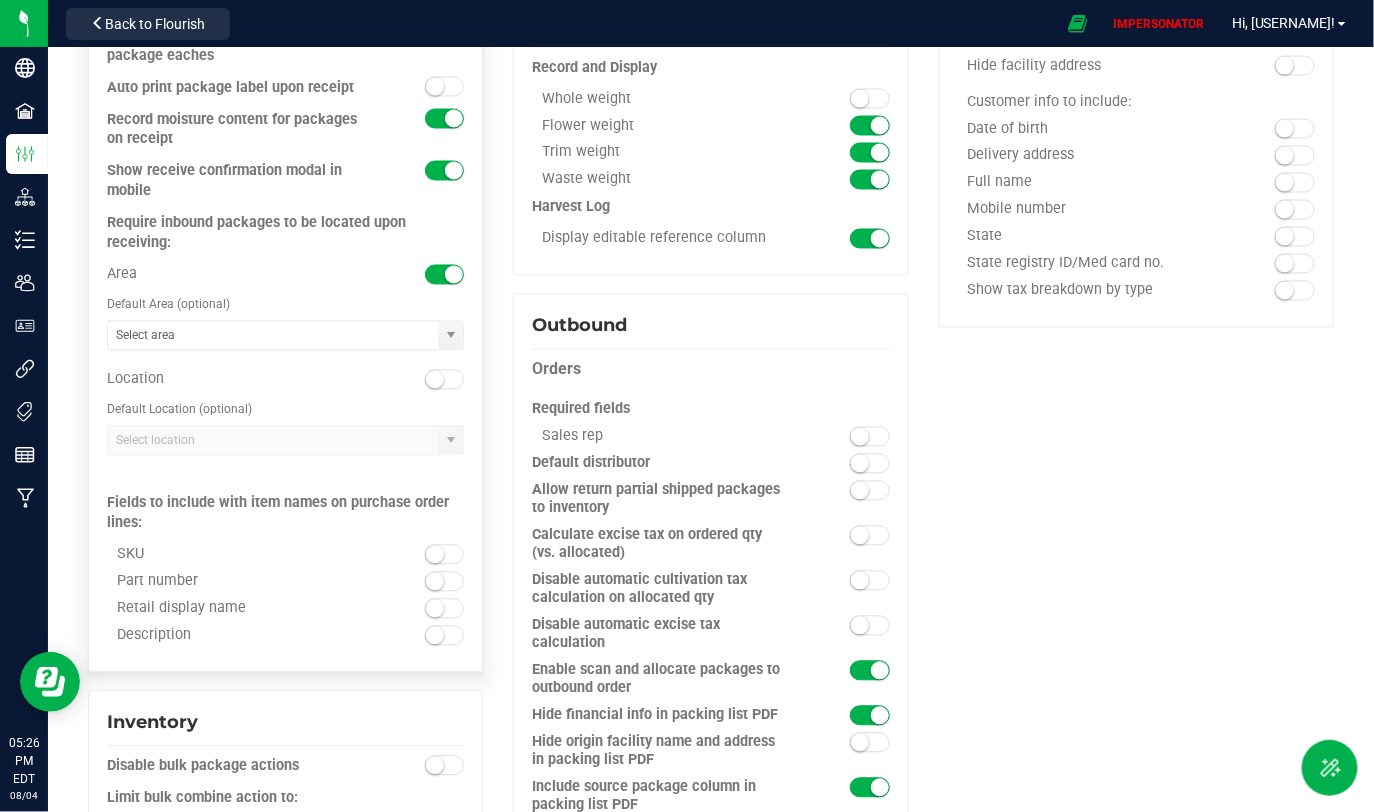 click at bounding box center [445, 555] 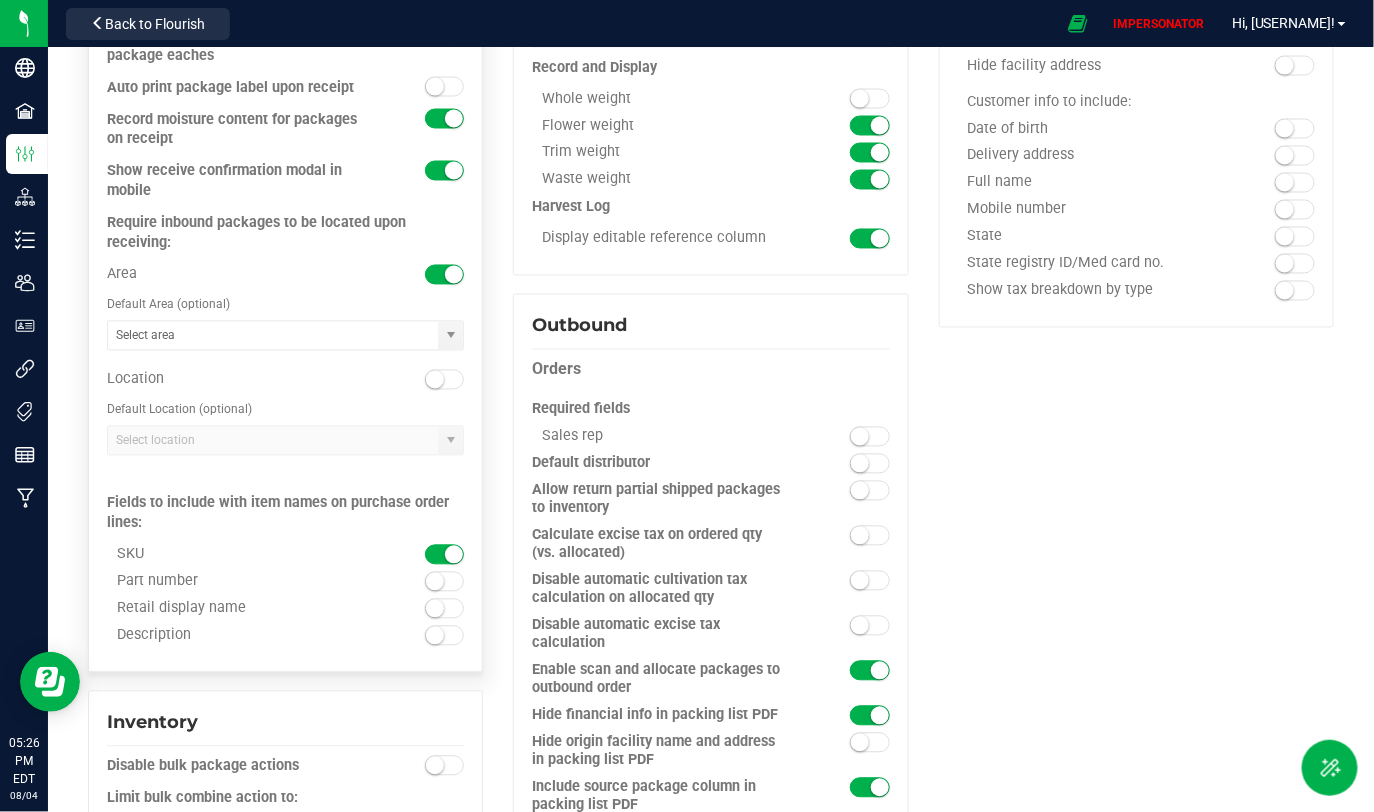 click at bounding box center (445, 582) 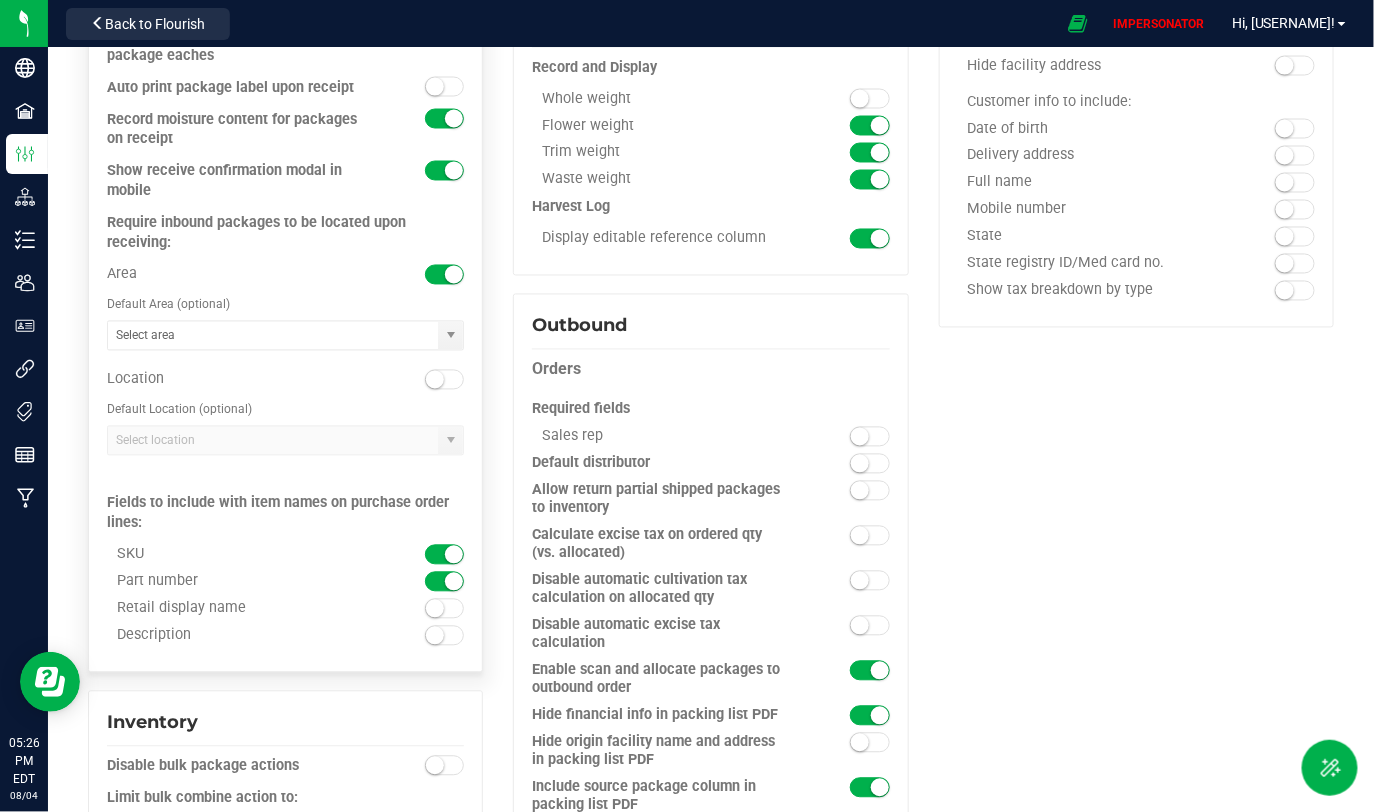 click at bounding box center [445, 609] 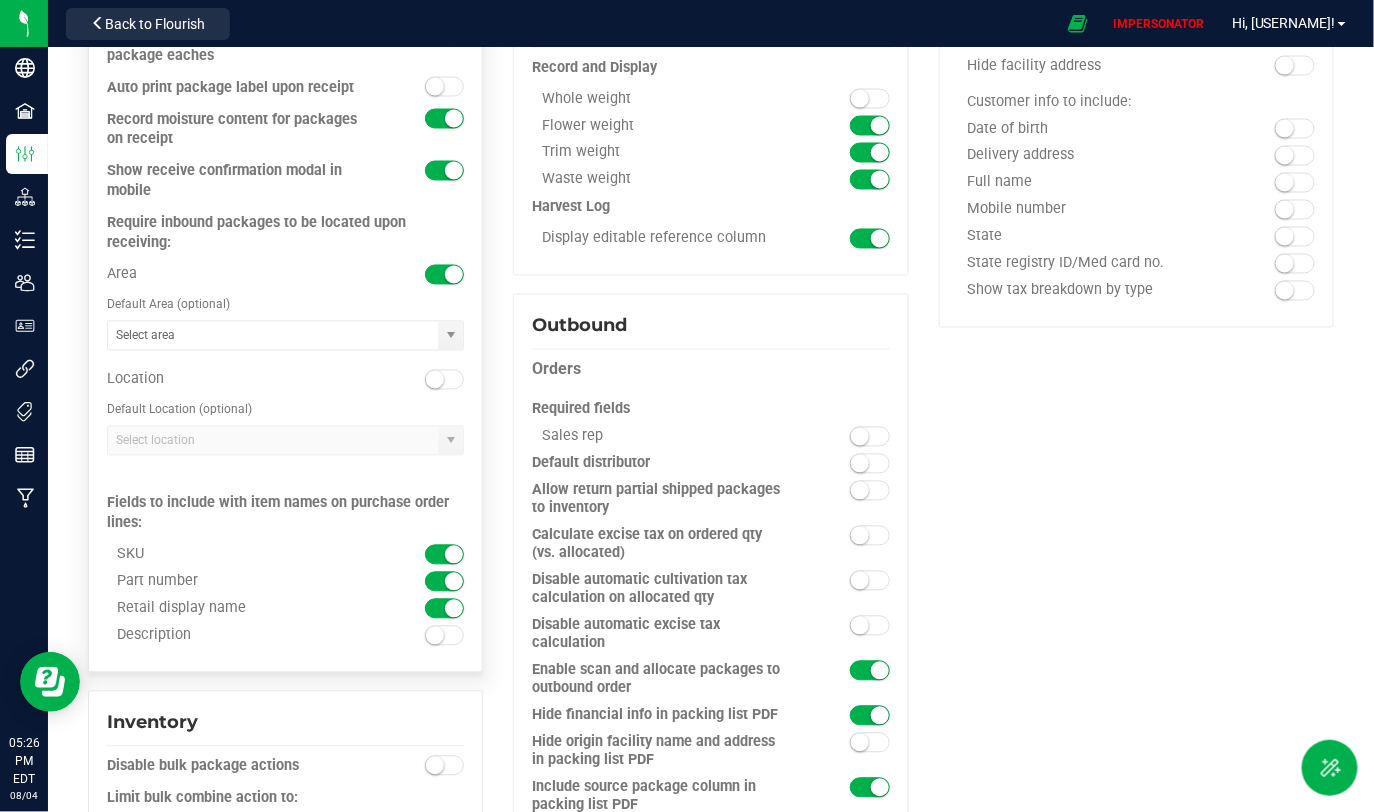 click at bounding box center [445, 636] 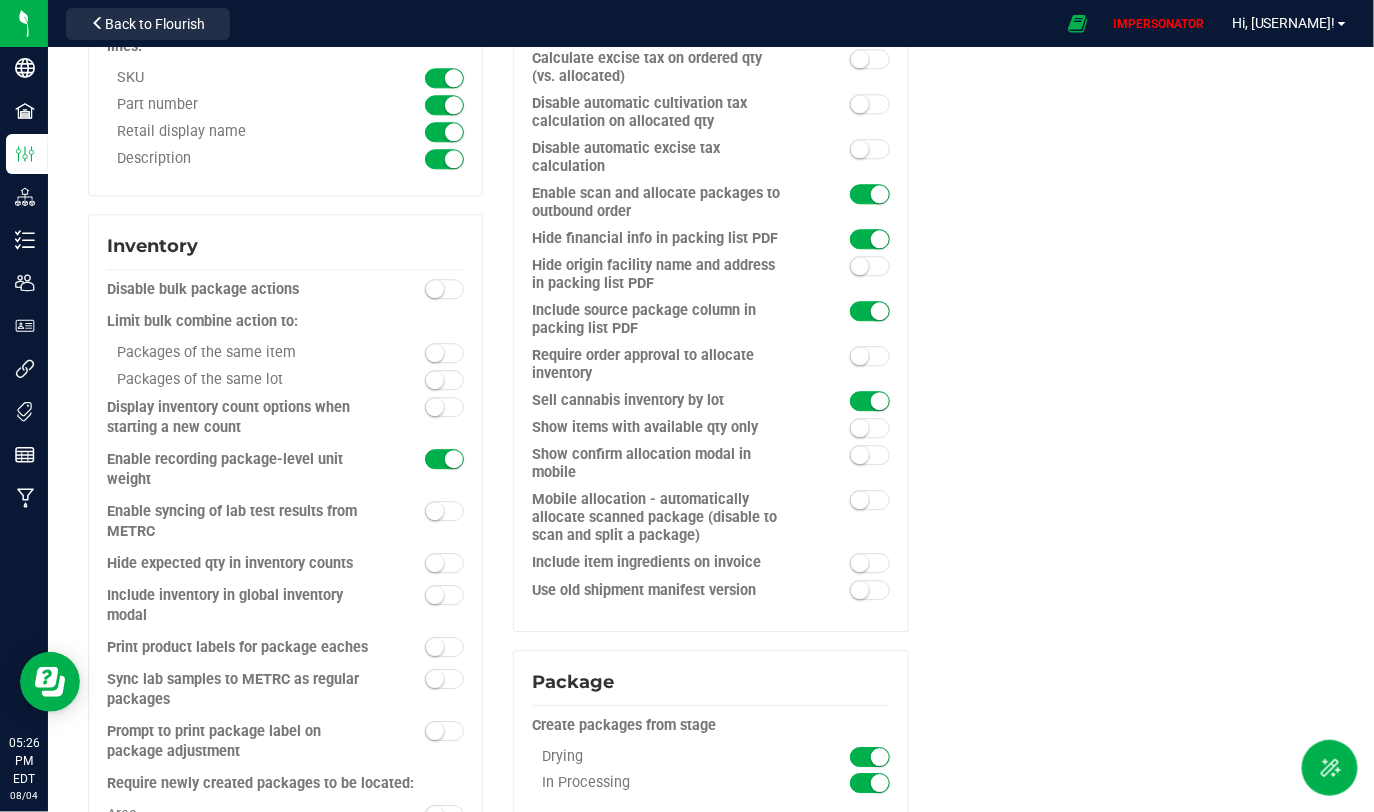 scroll, scrollTop: 1665, scrollLeft: 0, axis: vertical 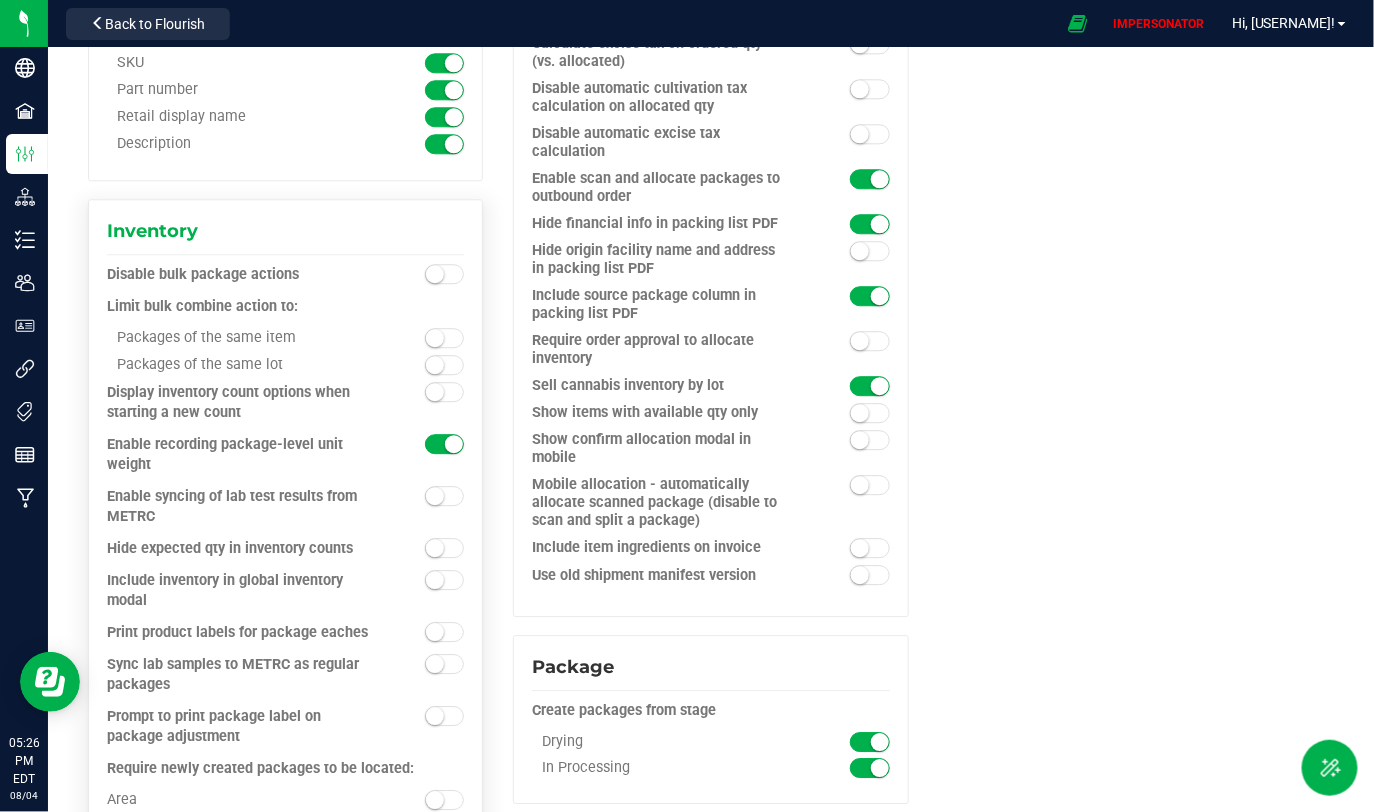 drag, startPoint x: 91, startPoint y: 270, endPoint x: 279, endPoint y: 263, distance: 188.13028 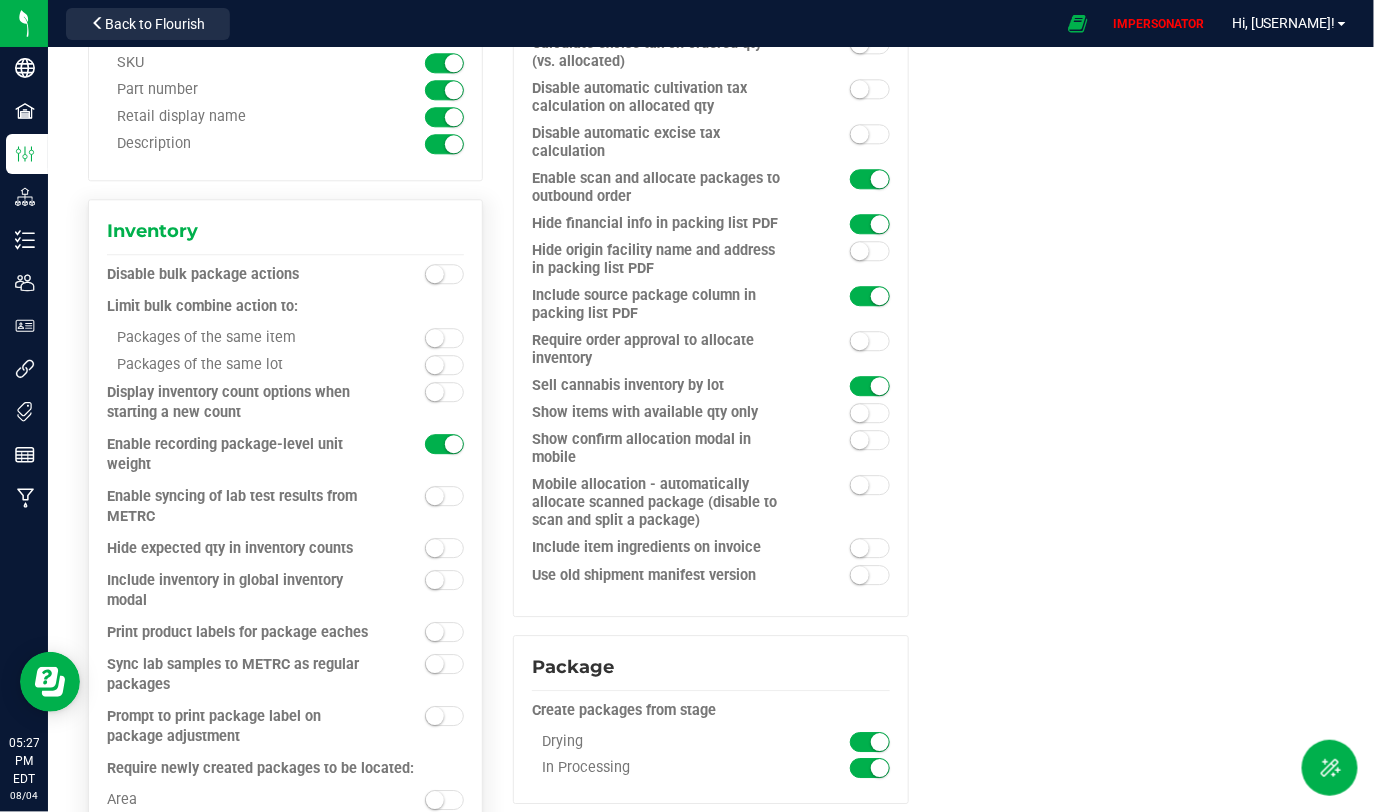 click at bounding box center (445, 392) 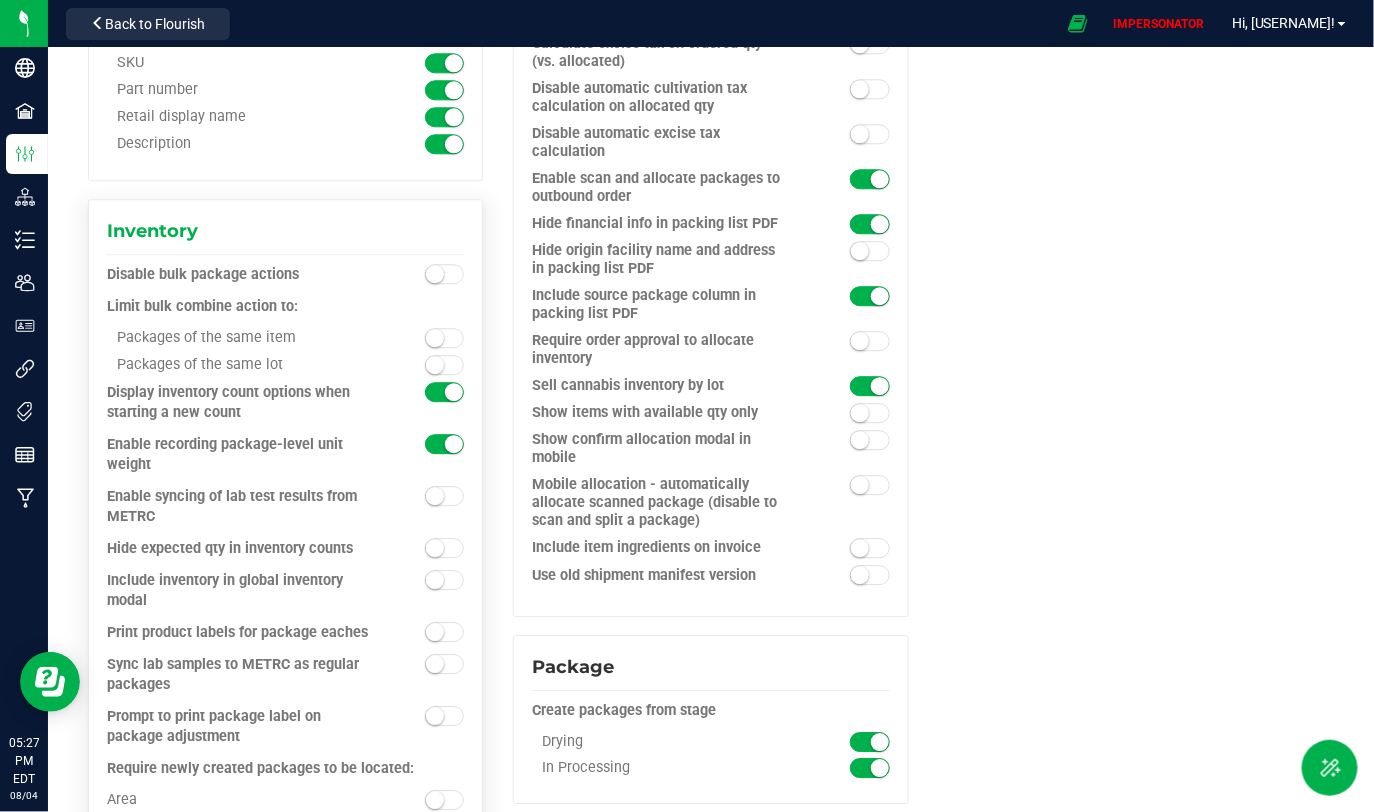 drag, startPoint x: 110, startPoint y: 386, endPoint x: 244, endPoint y: 412, distance: 136.49908 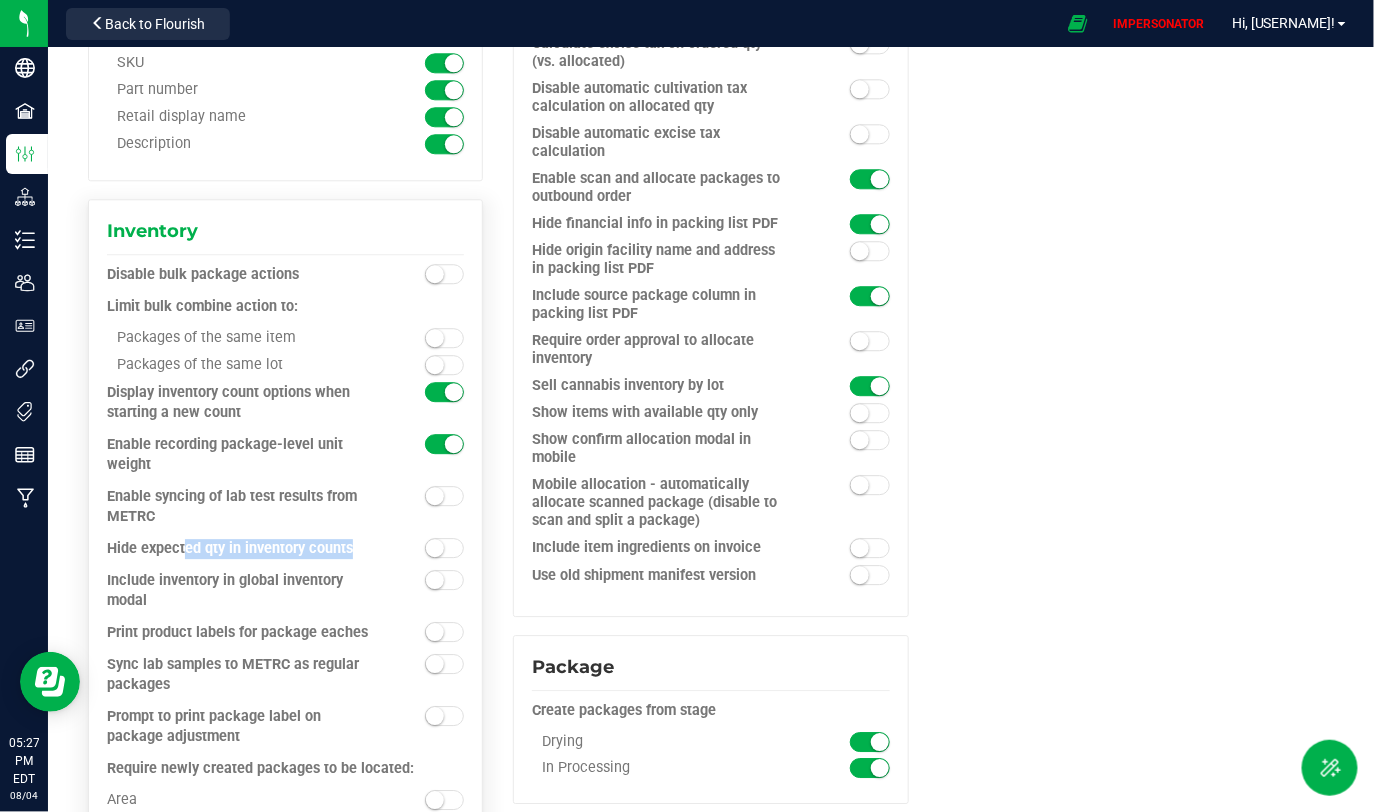 drag, startPoint x: 103, startPoint y: 540, endPoint x: 413, endPoint y: 552, distance: 310.23218 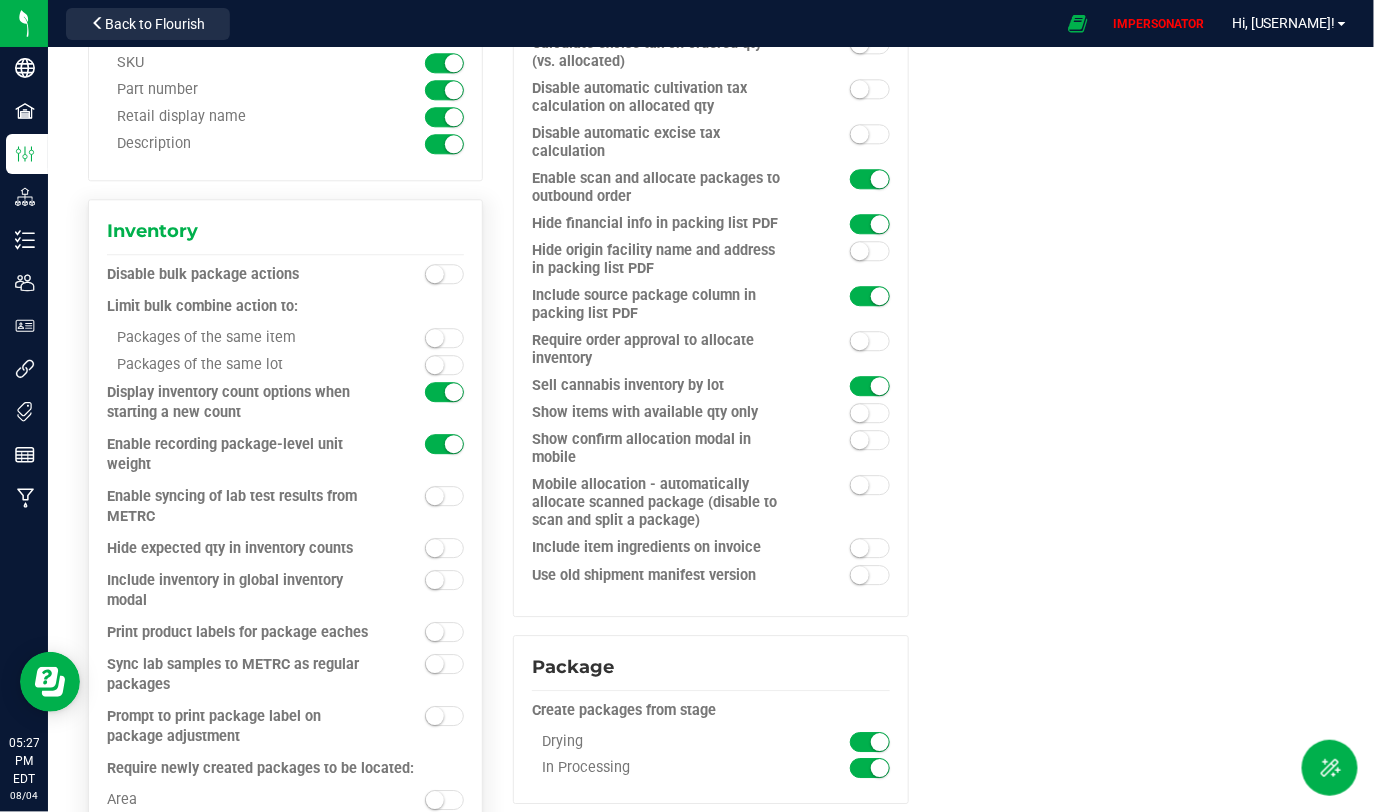 click at bounding box center [419, 549] 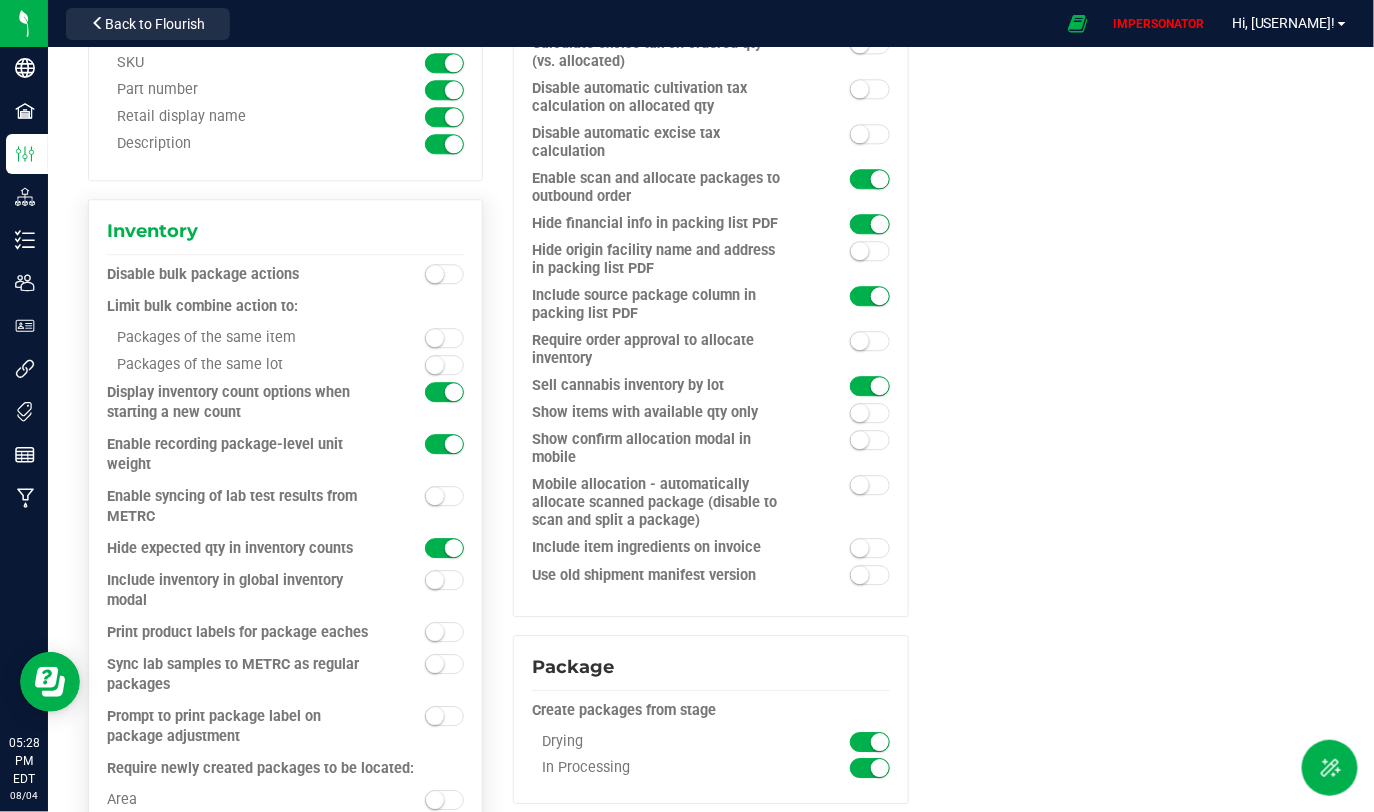 drag, startPoint x: 112, startPoint y: 546, endPoint x: 358, endPoint y: 570, distance: 247.16795 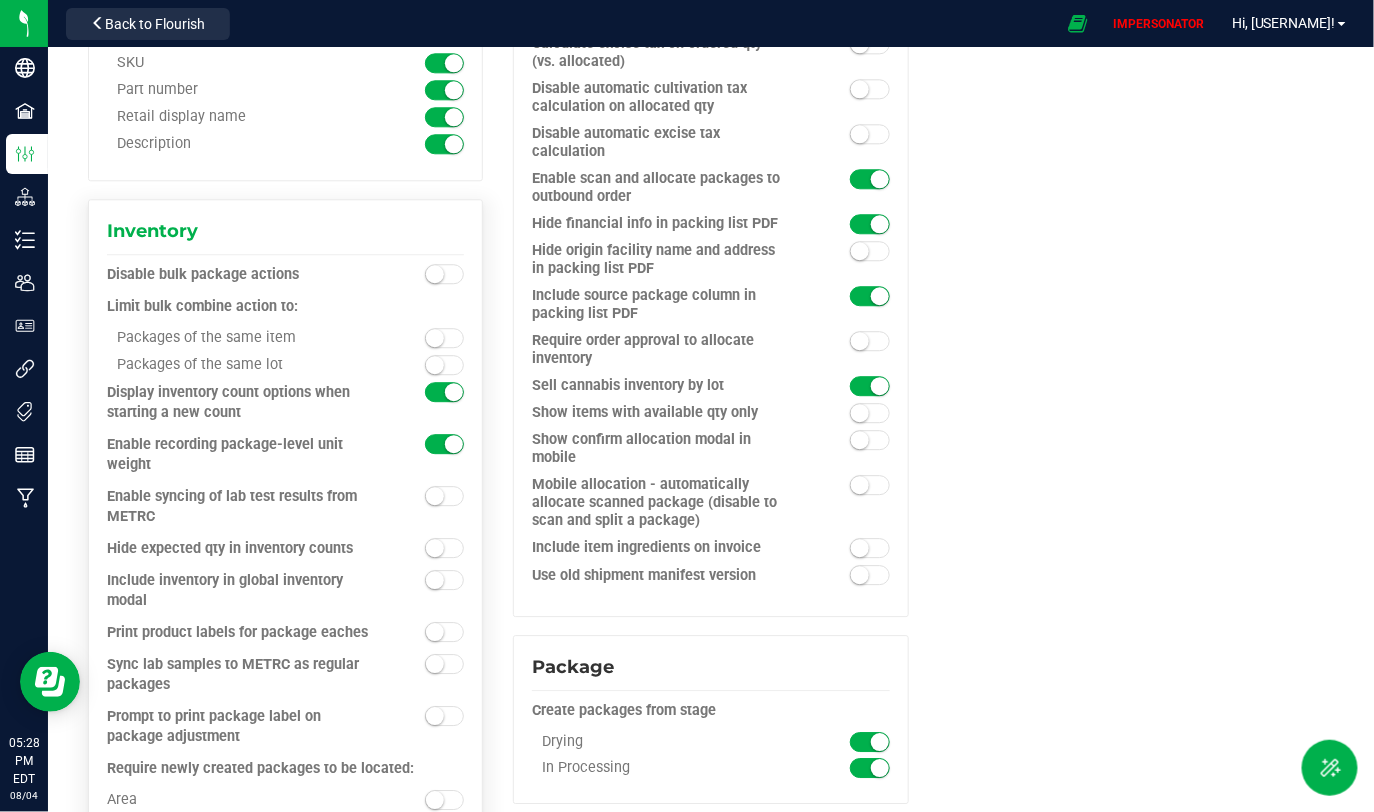 drag, startPoint x: 108, startPoint y: 570, endPoint x: 190, endPoint y: 598, distance: 86.64872 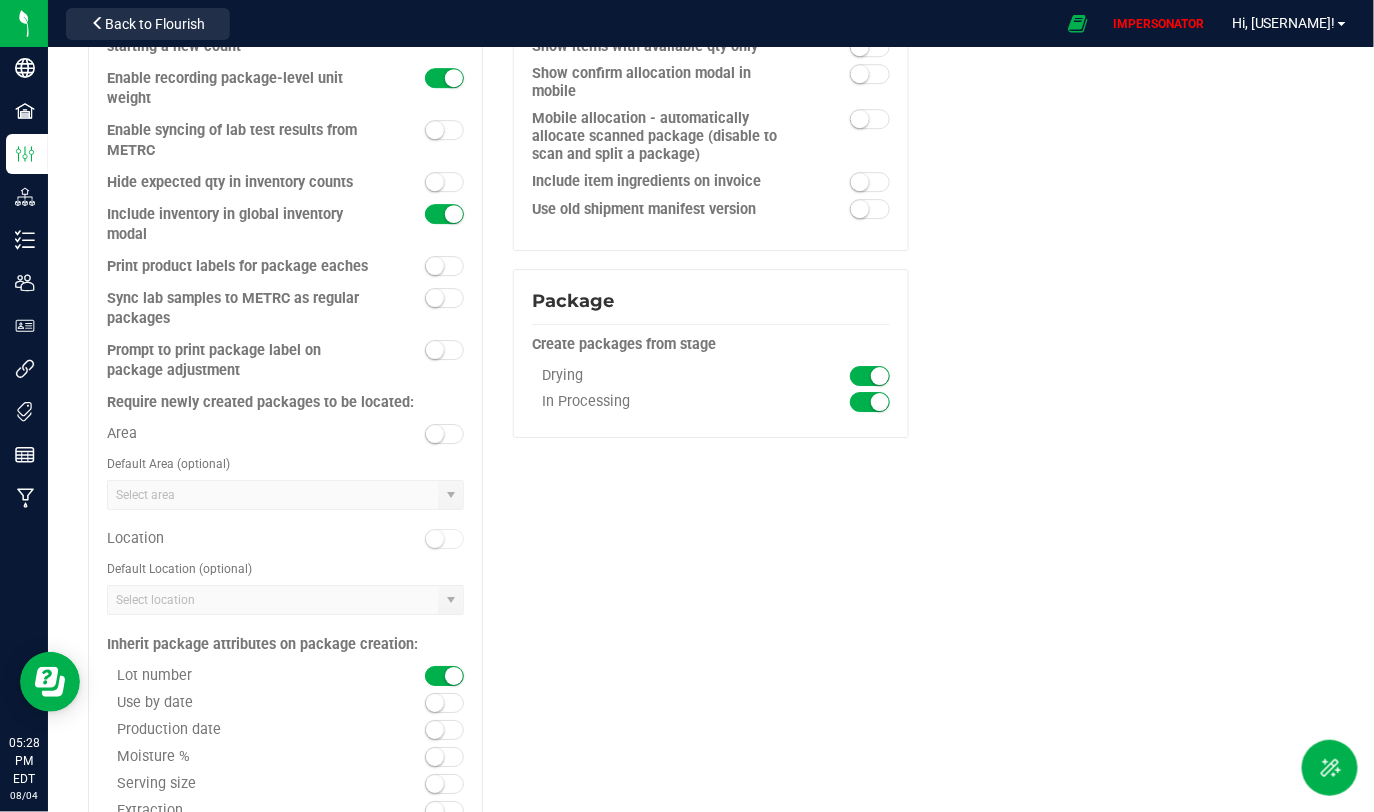 scroll, scrollTop: 2023, scrollLeft: 0, axis: vertical 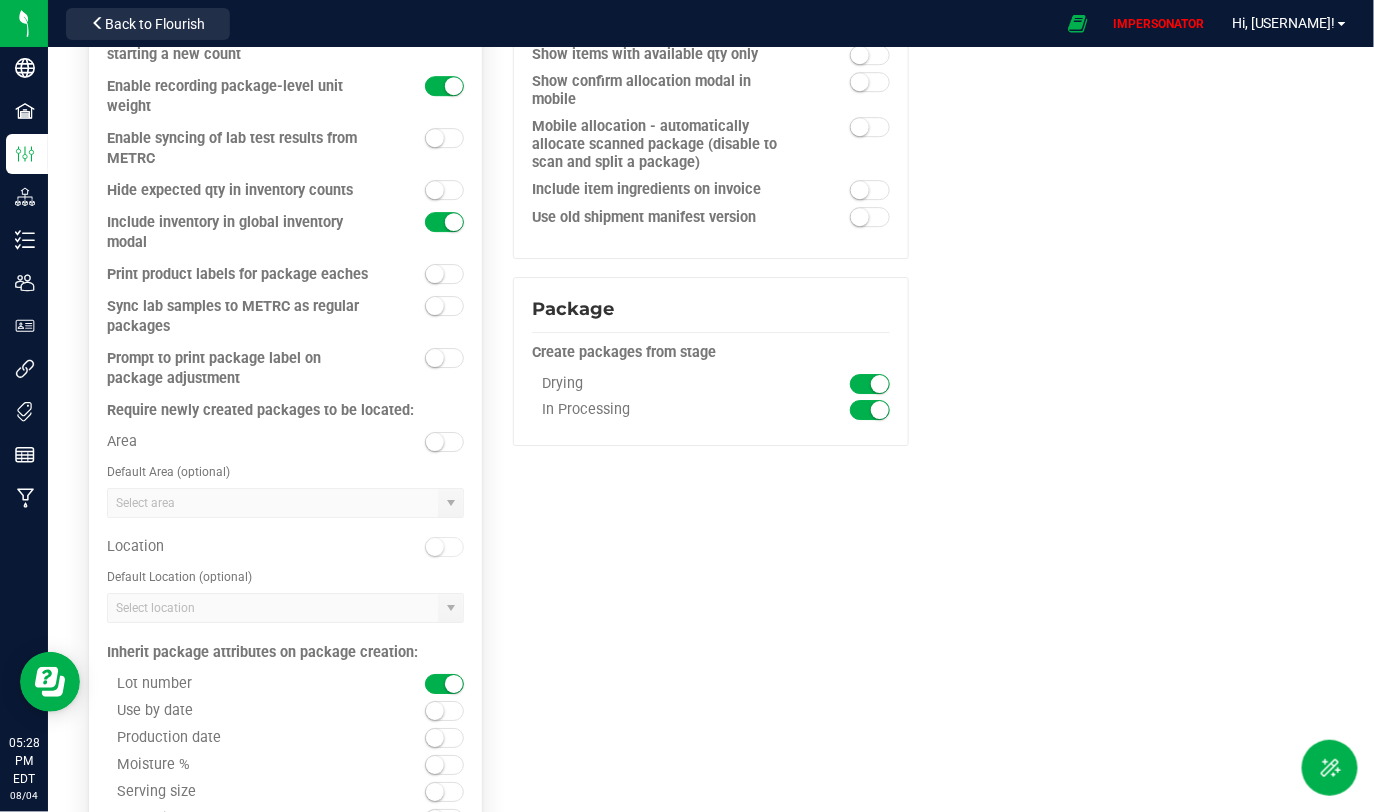 drag, startPoint x: 112, startPoint y: 270, endPoint x: 345, endPoint y: 269, distance: 233.00215 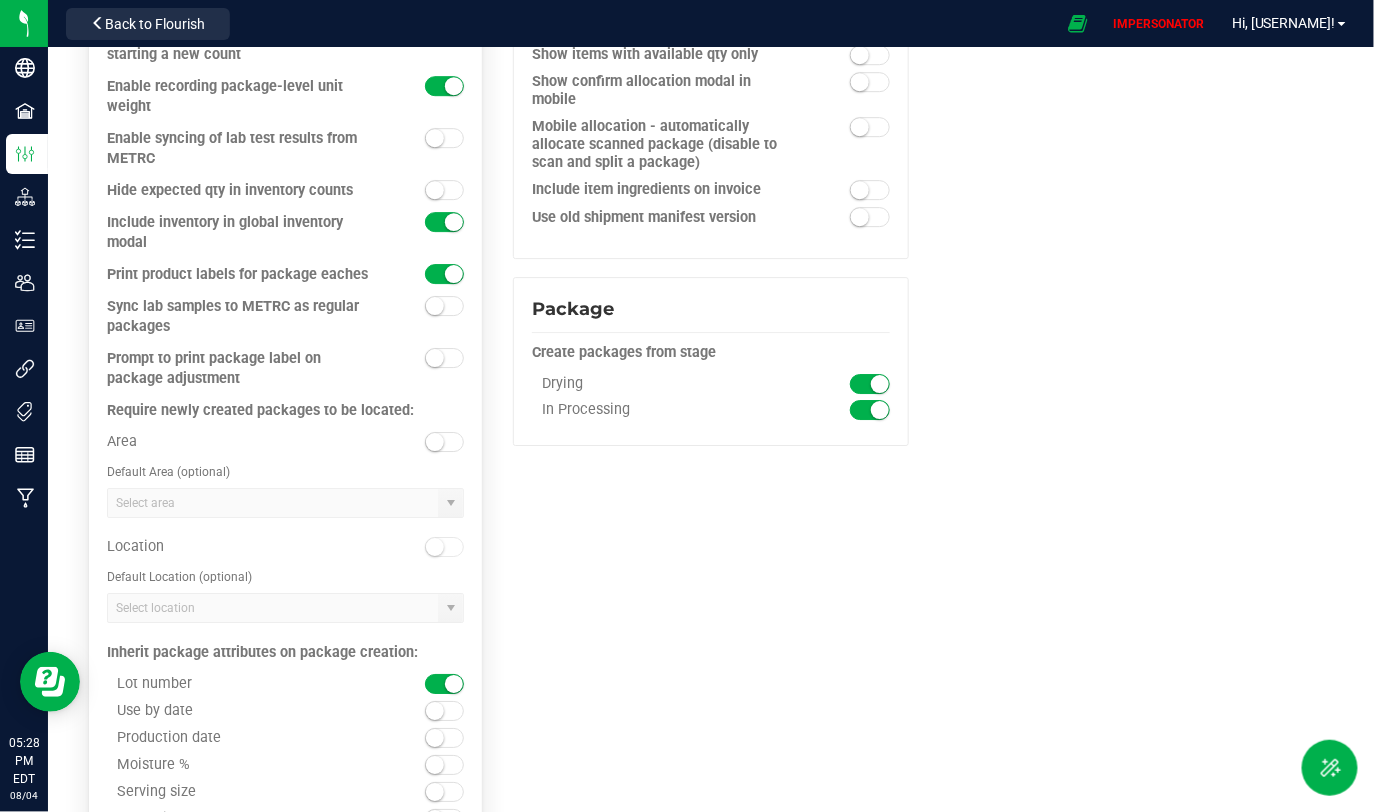 drag, startPoint x: 139, startPoint y: 353, endPoint x: 250, endPoint y: 370, distance: 112.29426 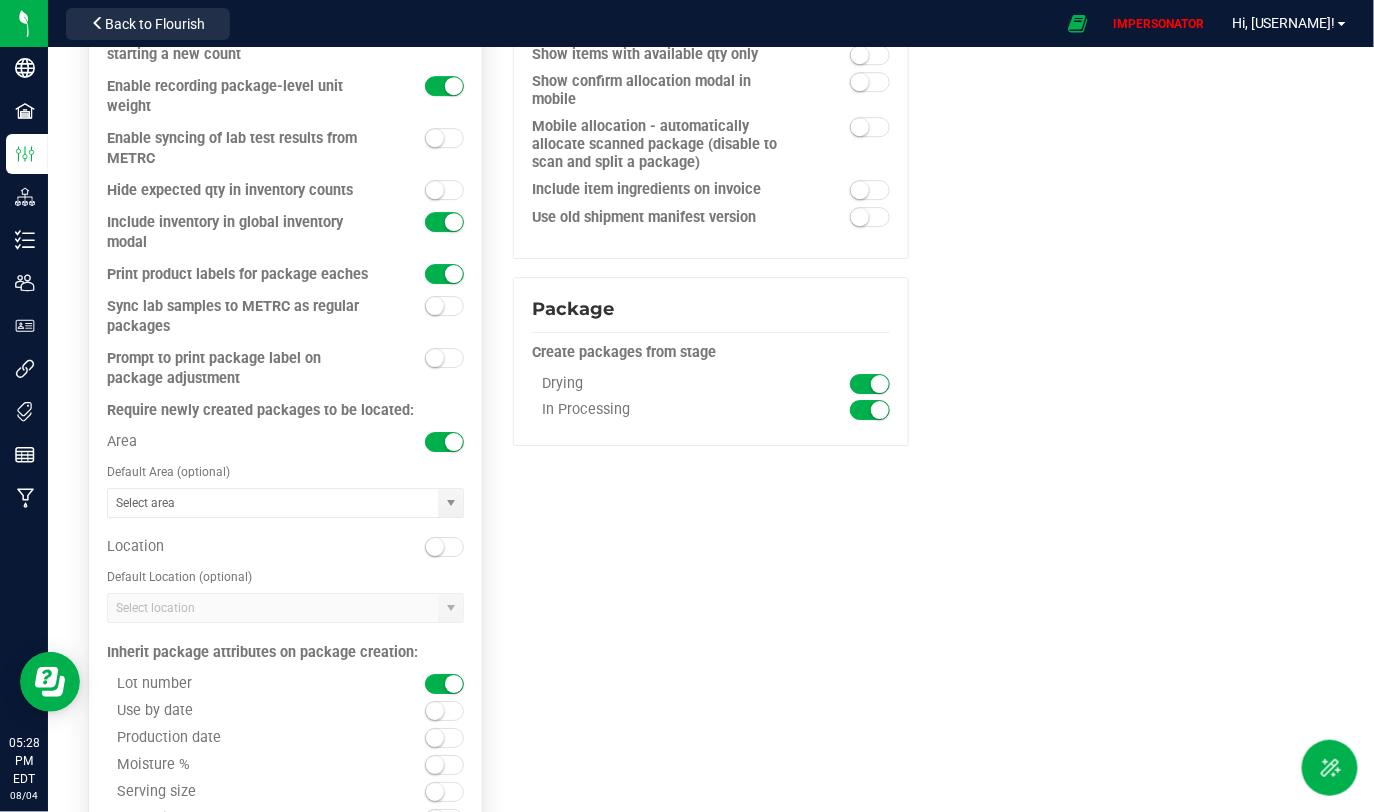 drag, startPoint x: 127, startPoint y: 403, endPoint x: 426, endPoint y: 404, distance: 299.00168 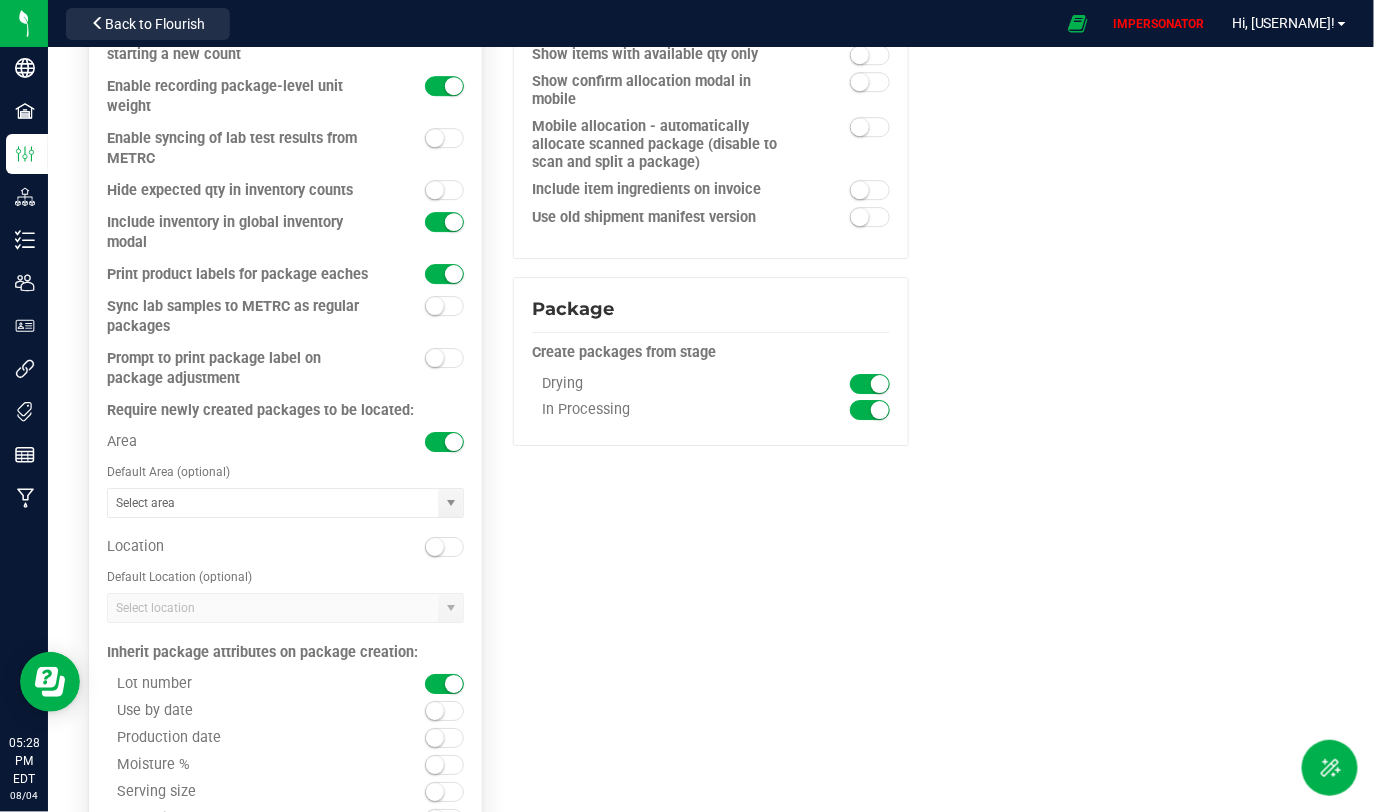 click on "Location" at bounding box center [285, 529] 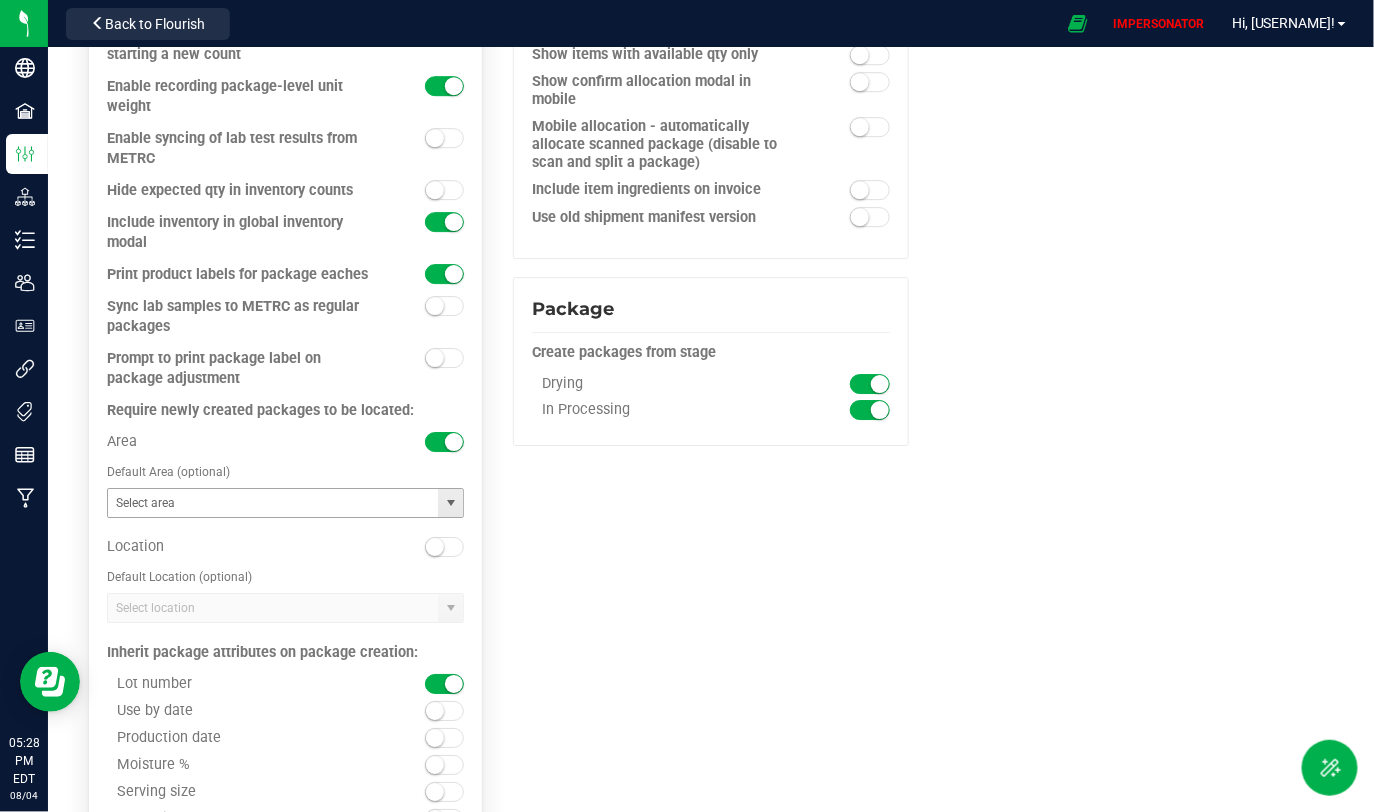 click at bounding box center (451, 503) 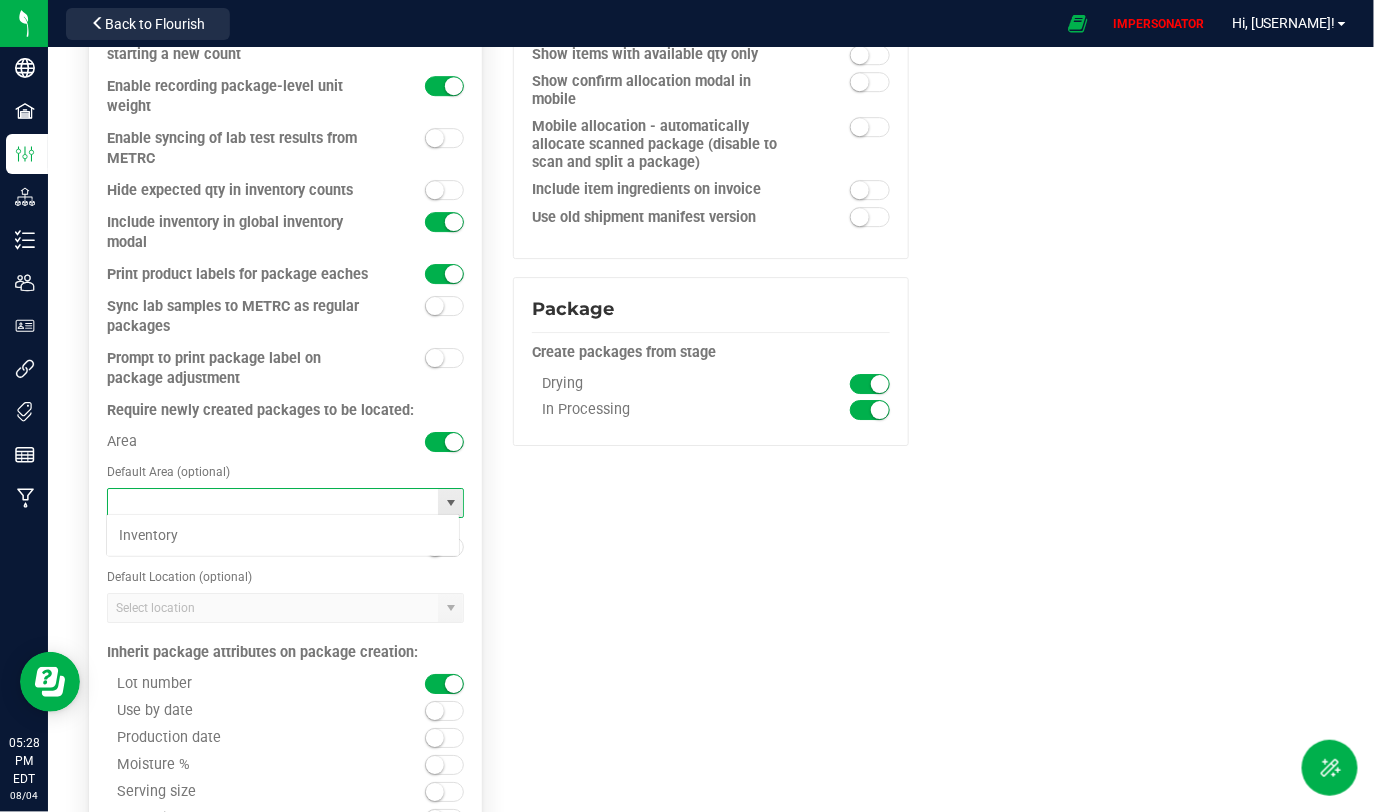 scroll, scrollTop: 99970, scrollLeft: 99645, axis: both 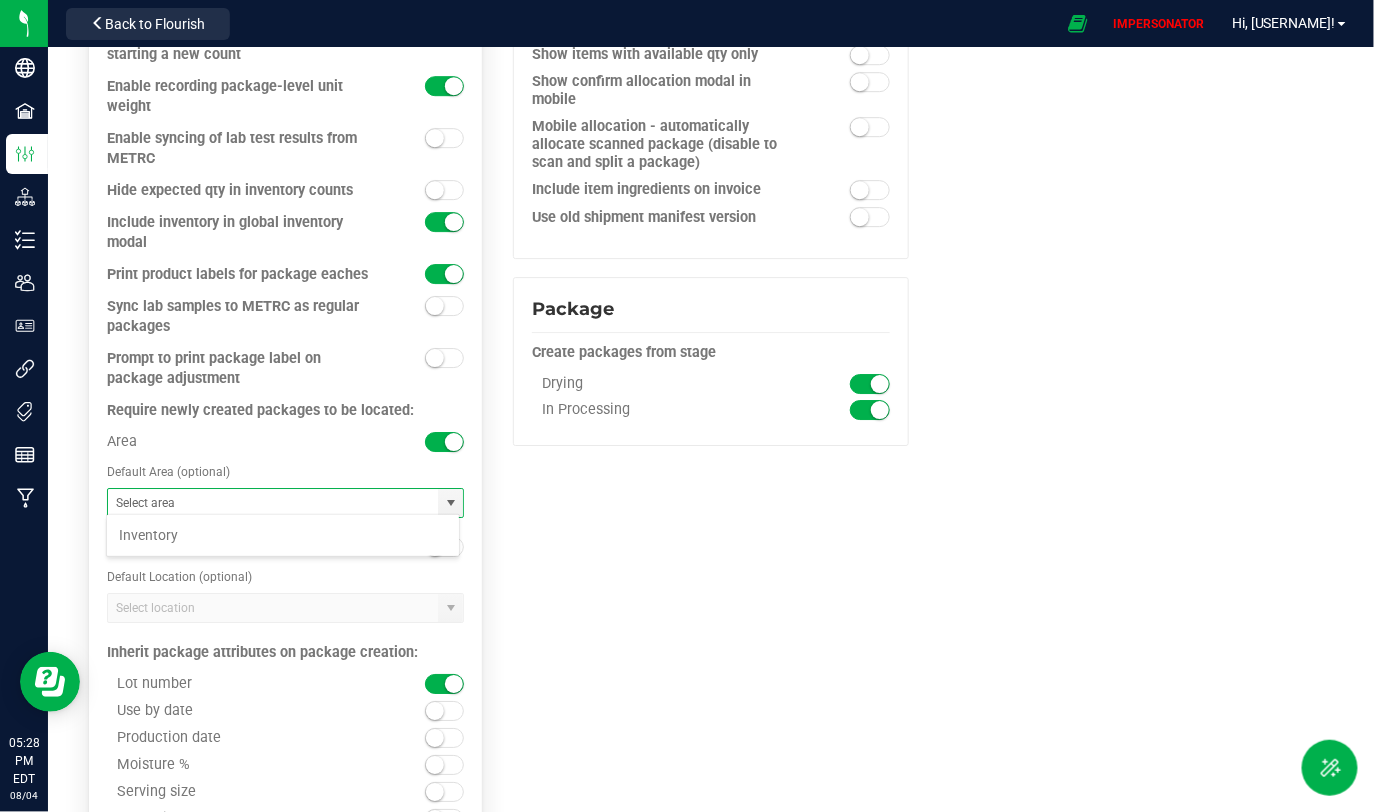 click on "Default Area (optional)" at bounding box center [285, 472] 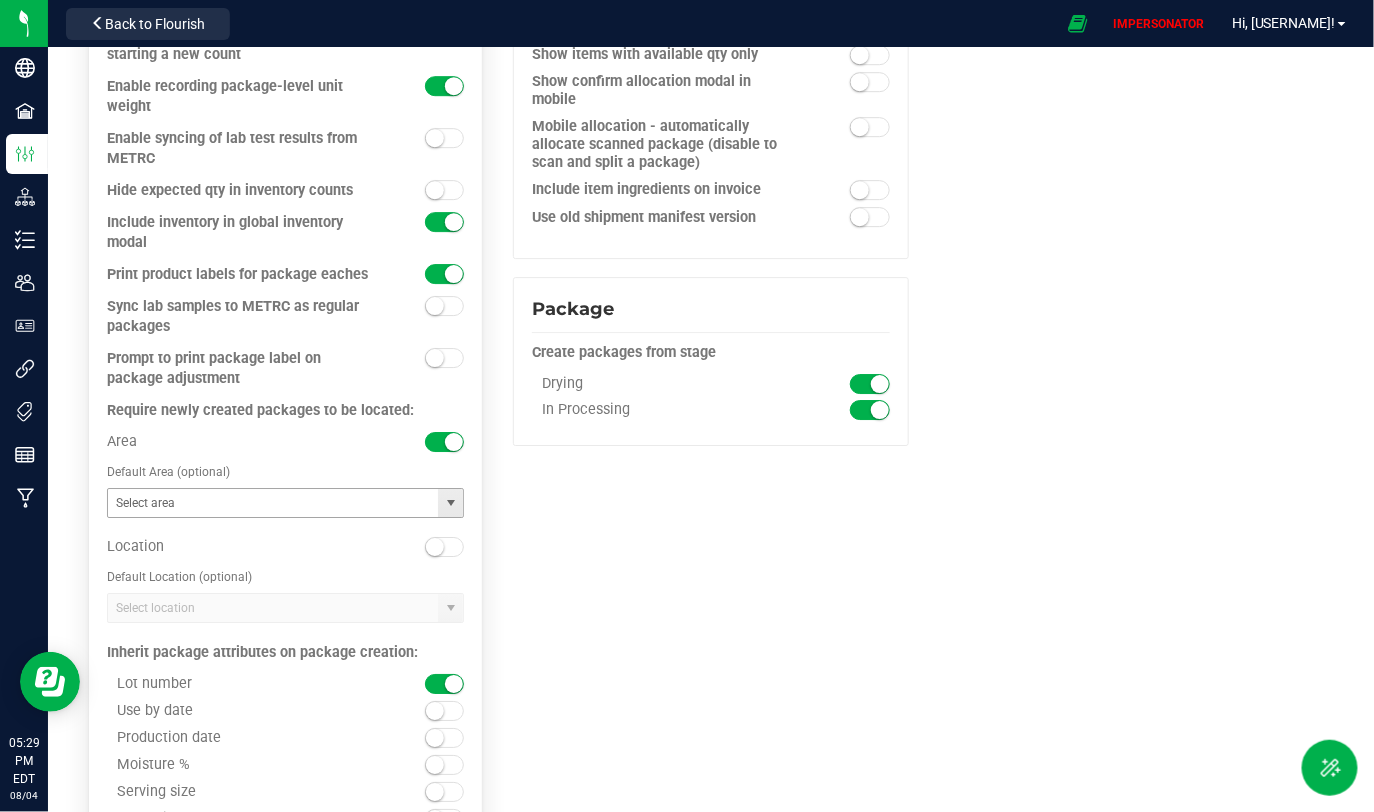 click at bounding box center [451, 503] 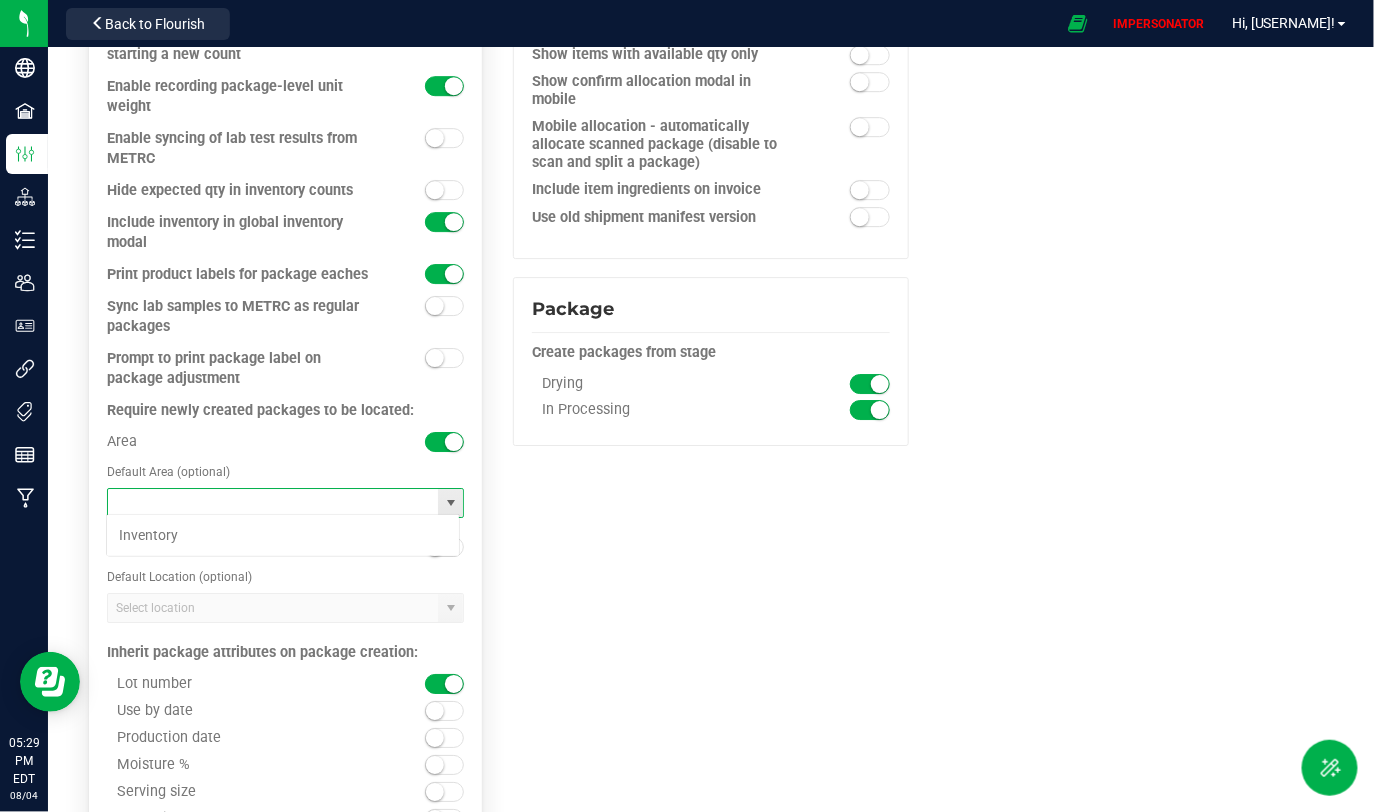 scroll, scrollTop: 99970, scrollLeft: 99645, axis: both 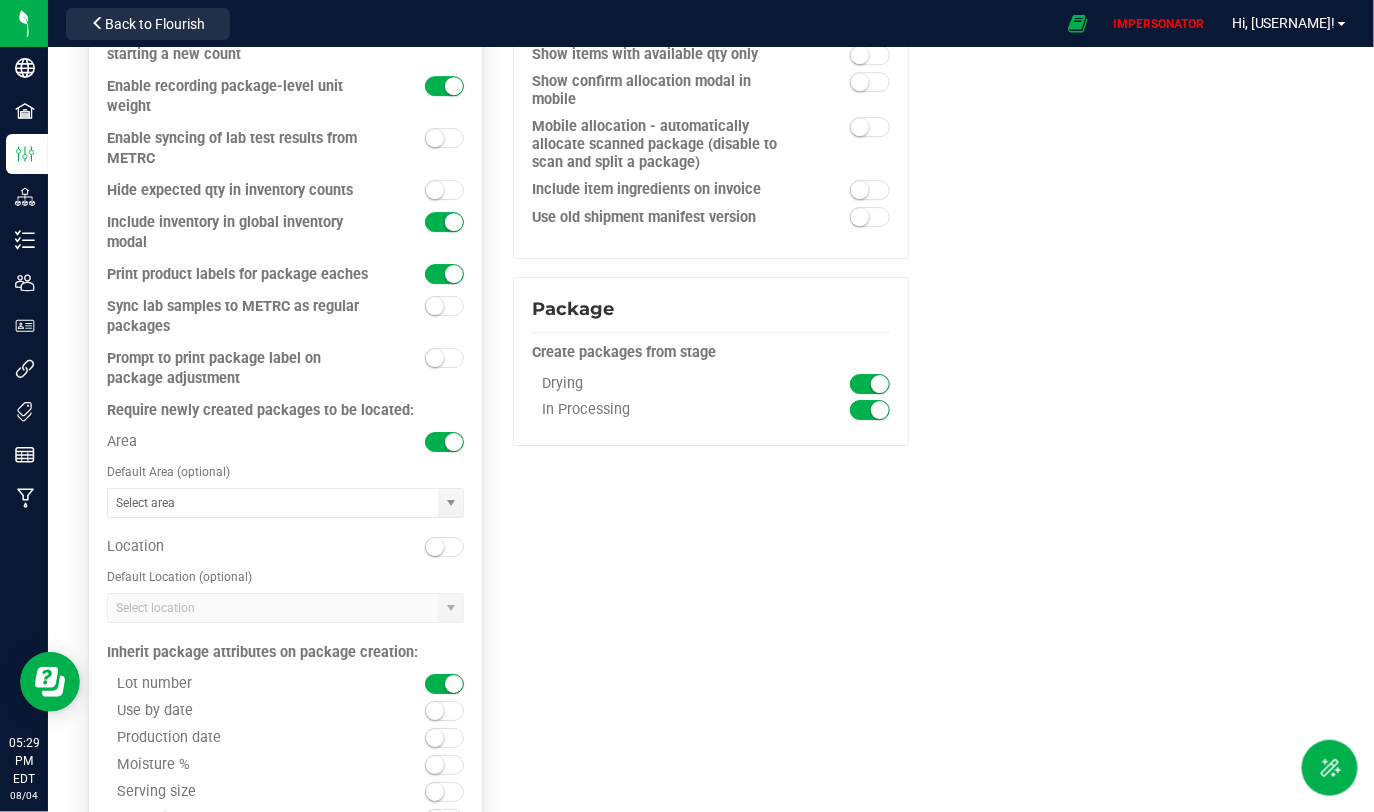 click on "Area" at bounding box center (241, 442) 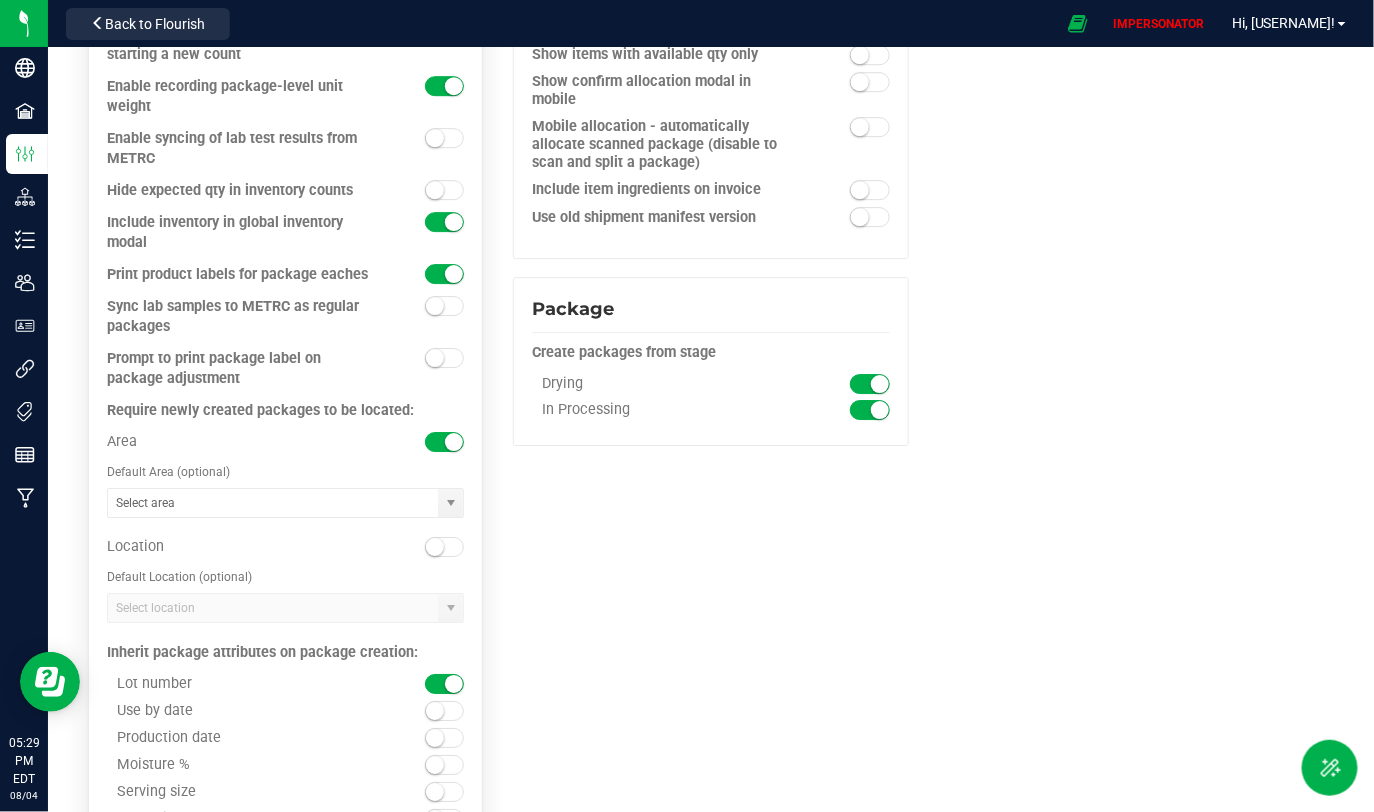 click on "Default Area (optional)" at bounding box center [285, 472] 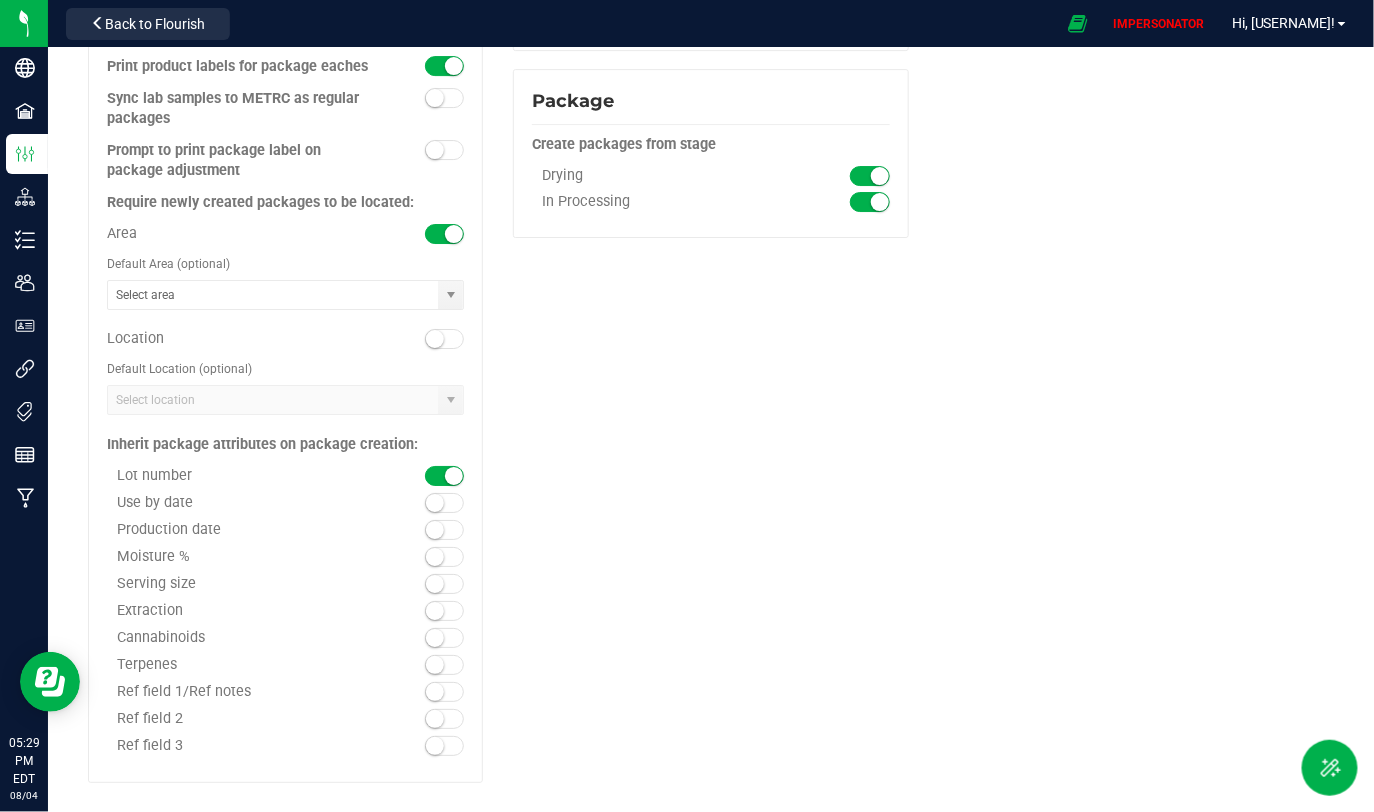 scroll, scrollTop: 2235, scrollLeft: 0, axis: vertical 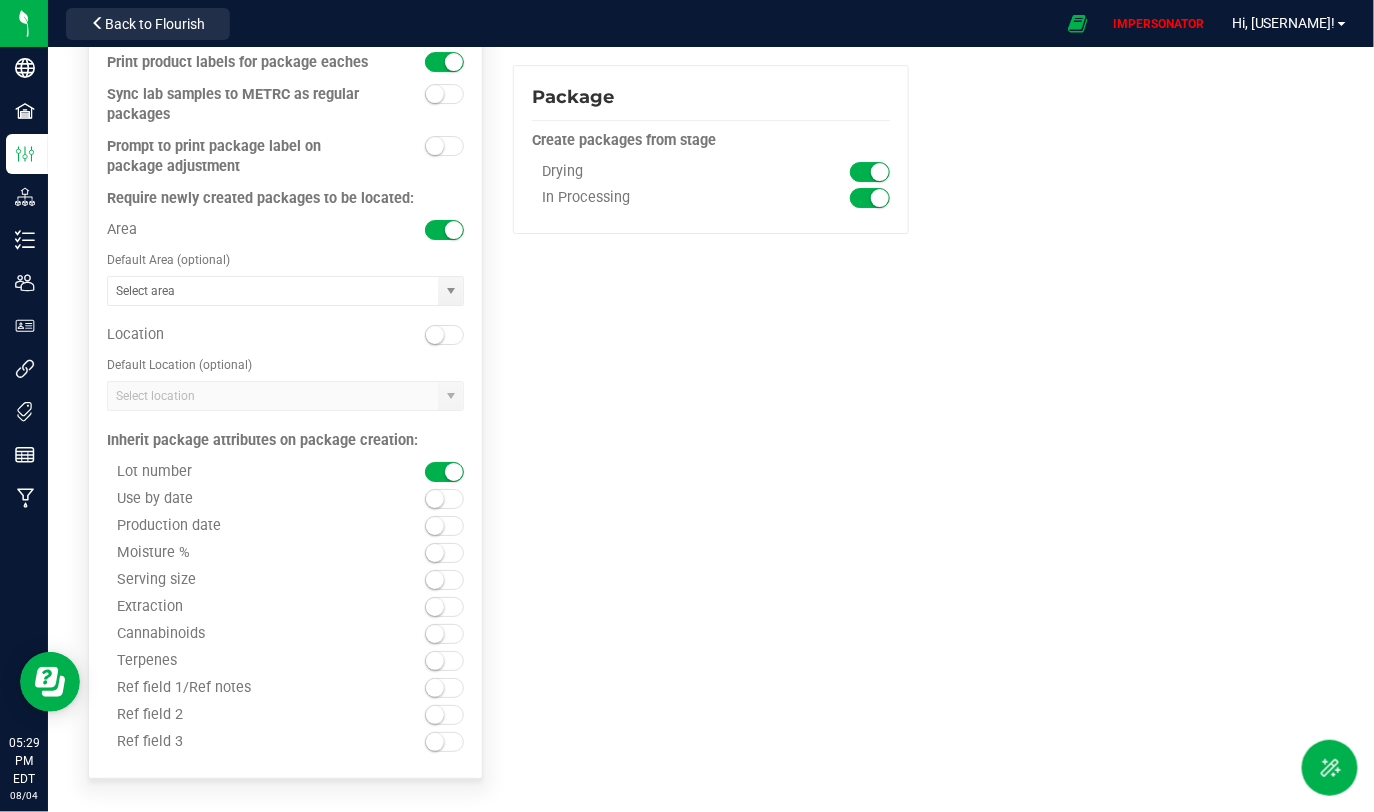 drag, startPoint x: 114, startPoint y: 431, endPoint x: 405, endPoint y: 452, distance: 291.75674 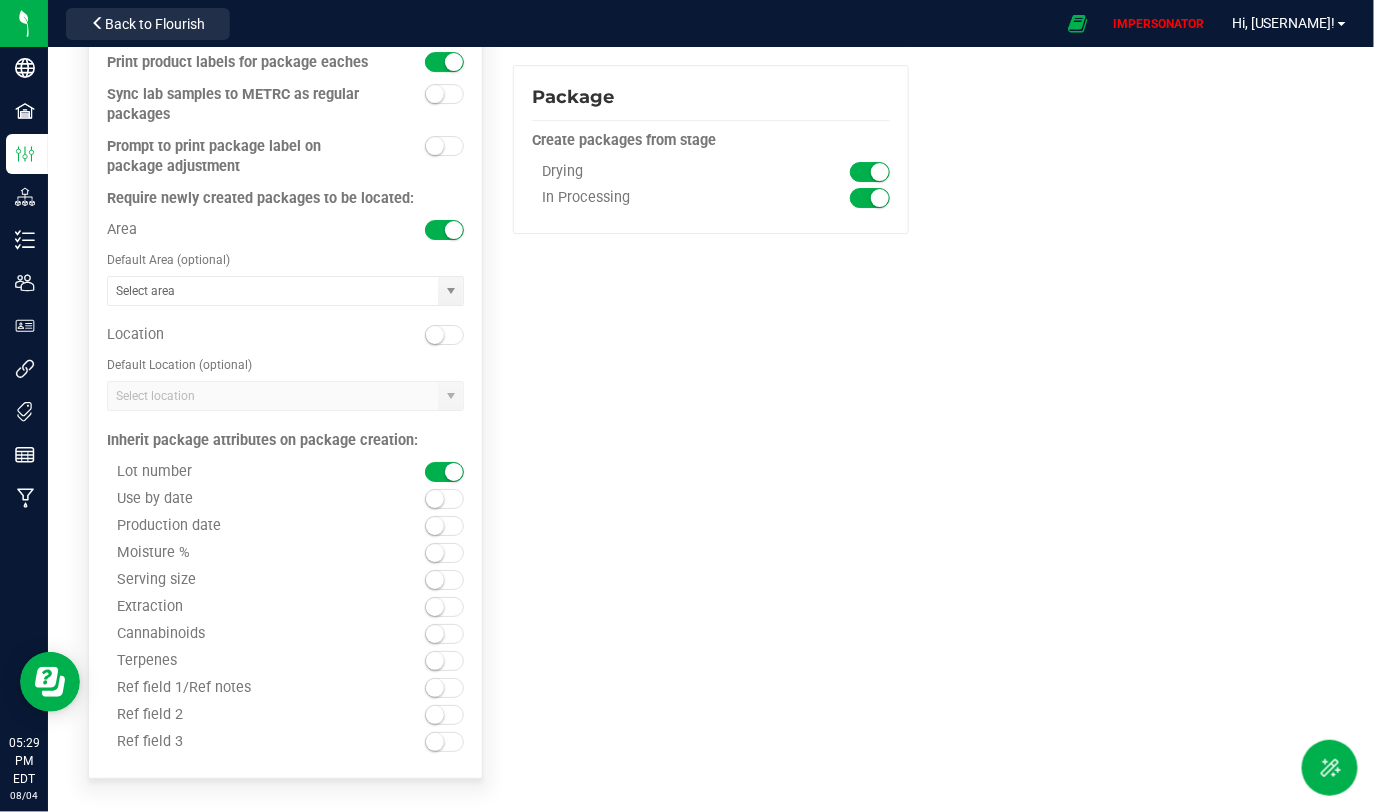click on "Inherit package attributes on package creation:
Lot number
Use by date
Production date" at bounding box center (285, 586) 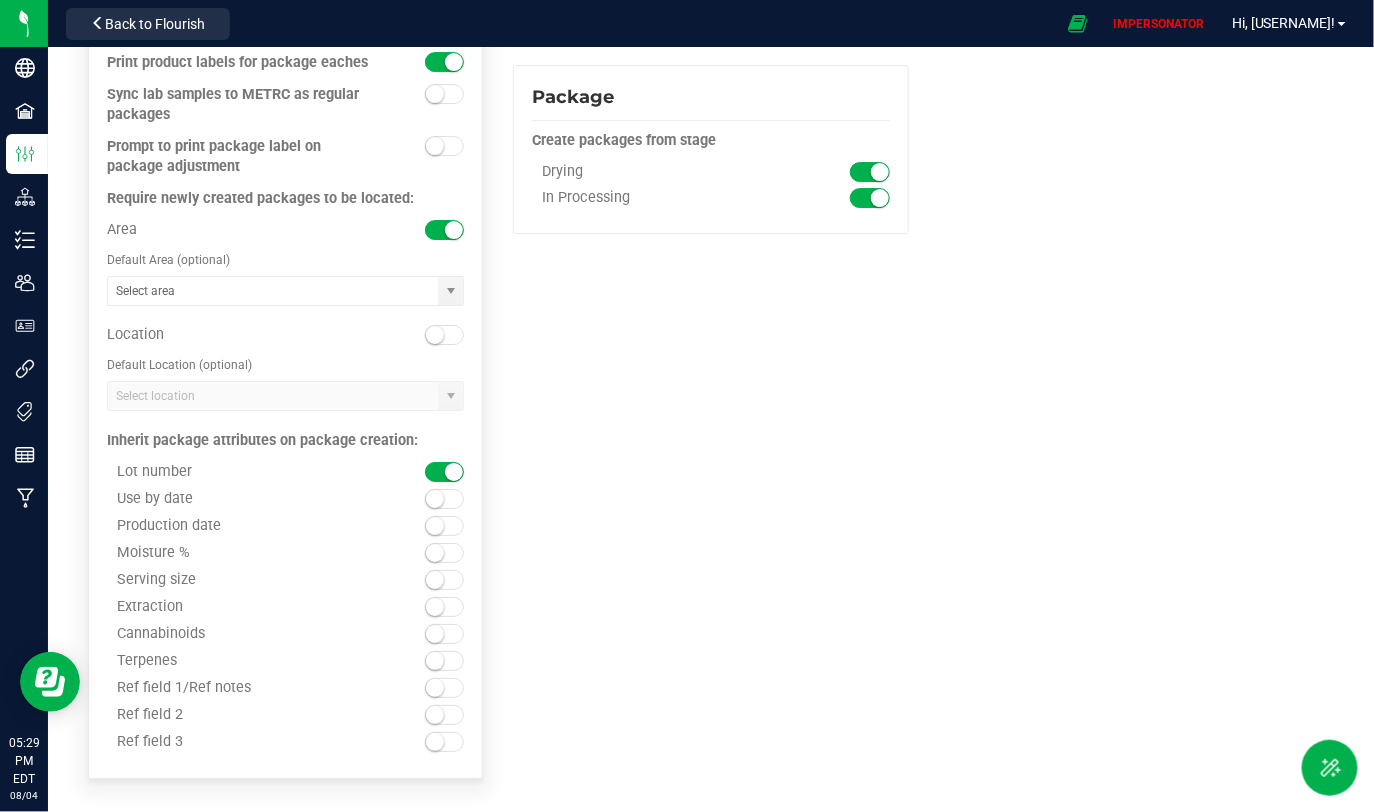 click at bounding box center [435, 499] 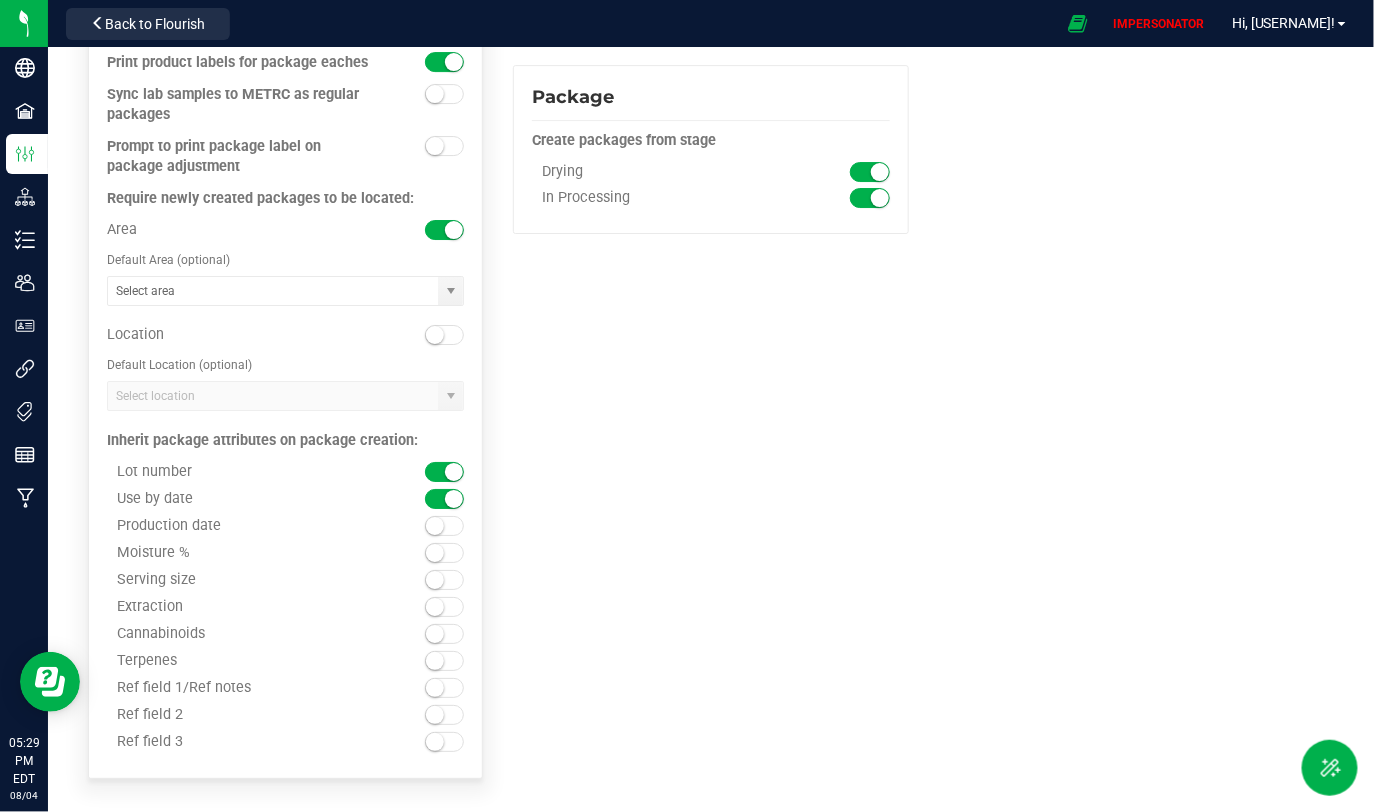 click at bounding box center (445, 526) 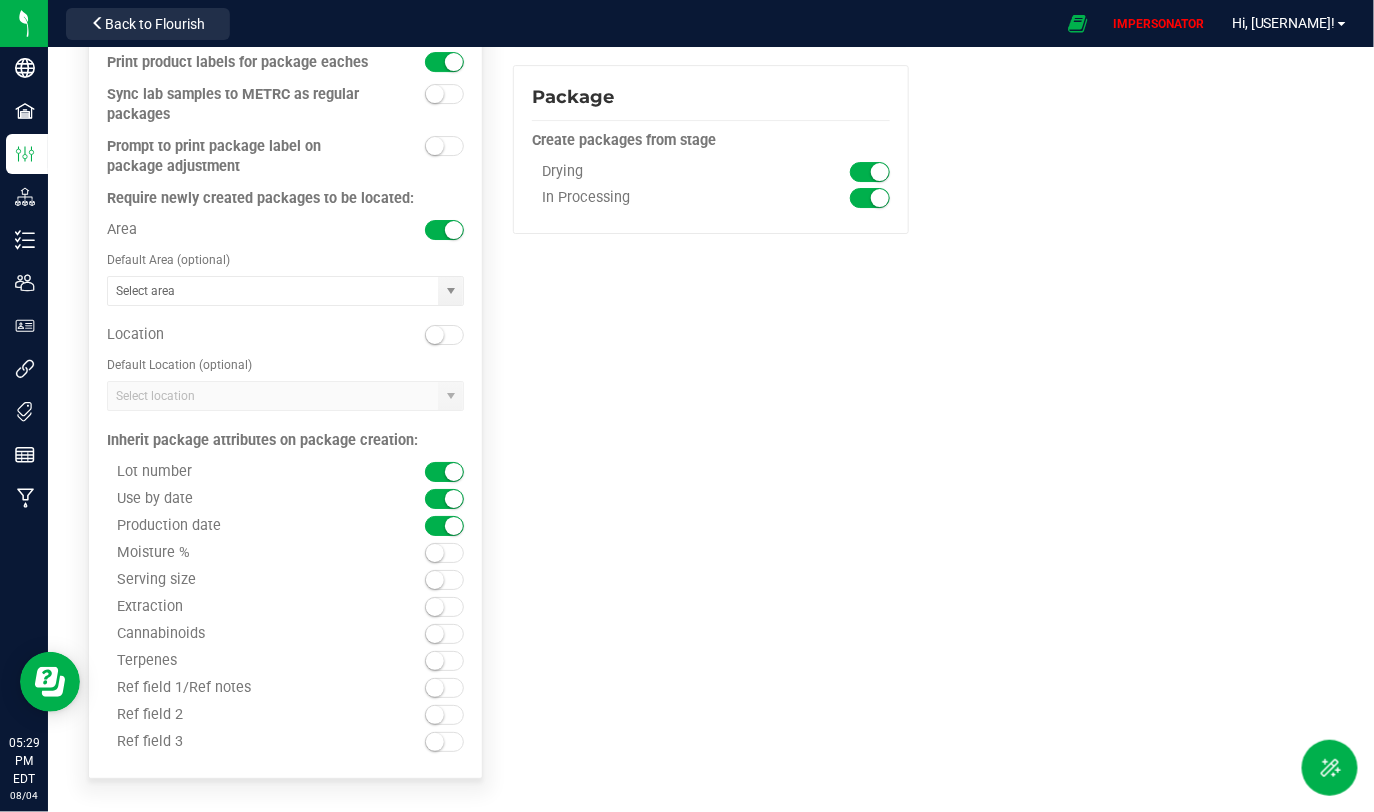 click at bounding box center [435, 553] 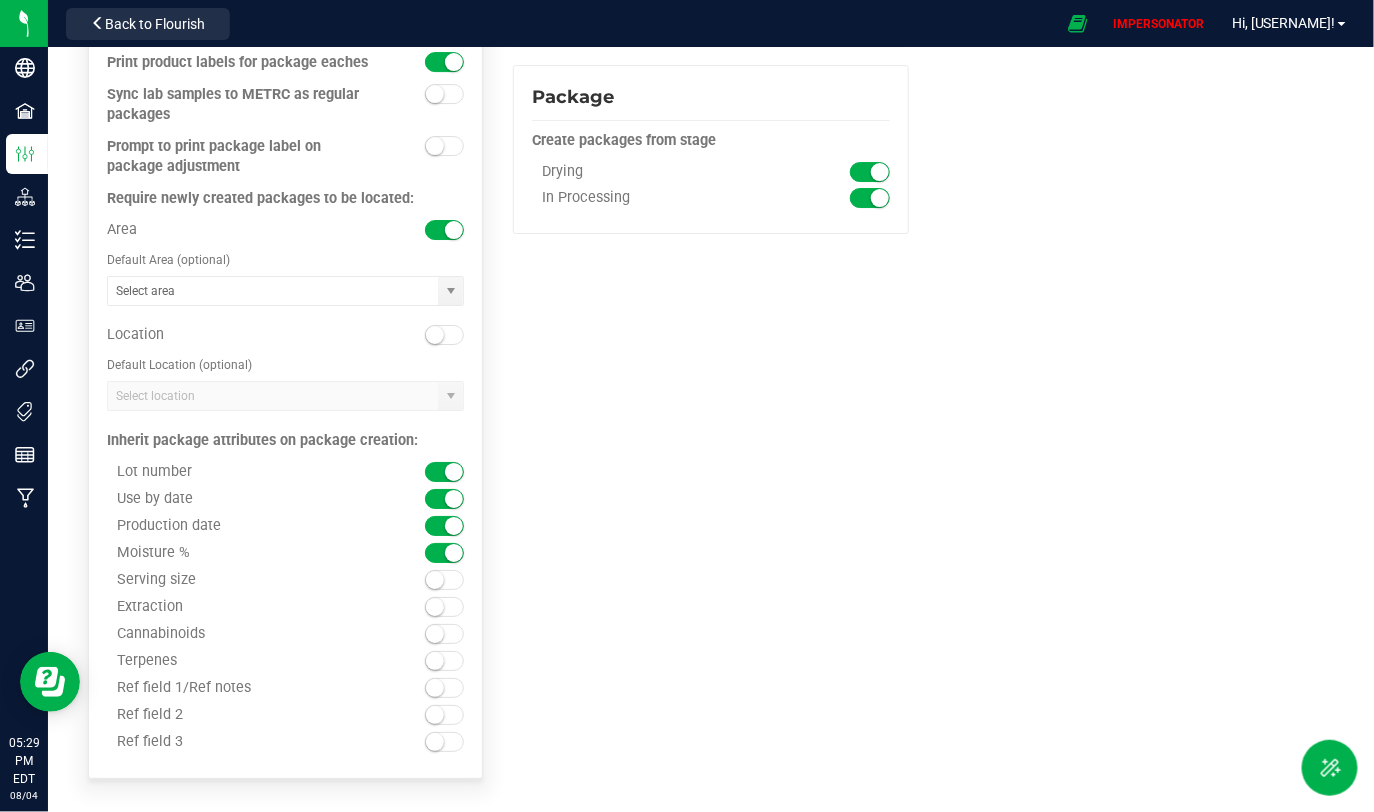 click at bounding box center (435, 580) 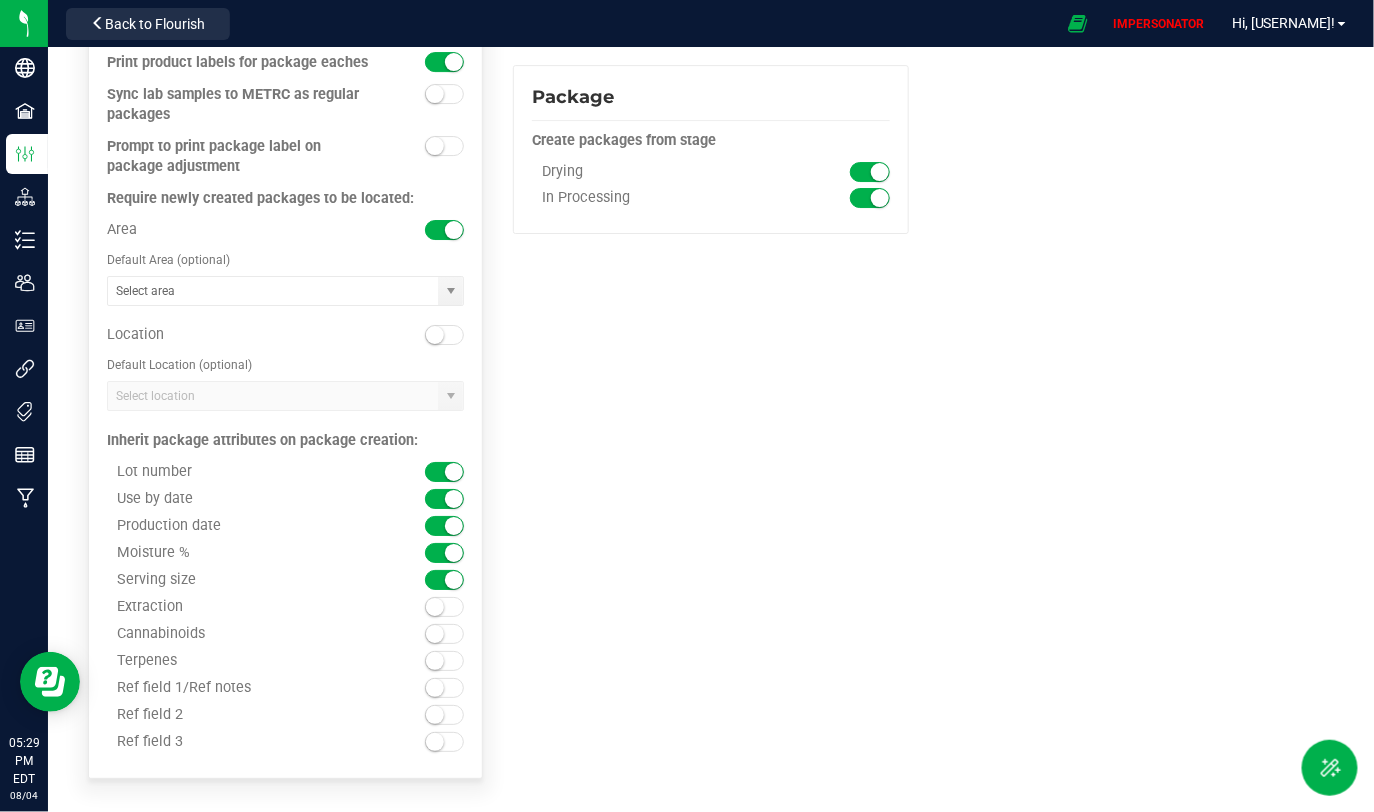 click at bounding box center (435, 607) 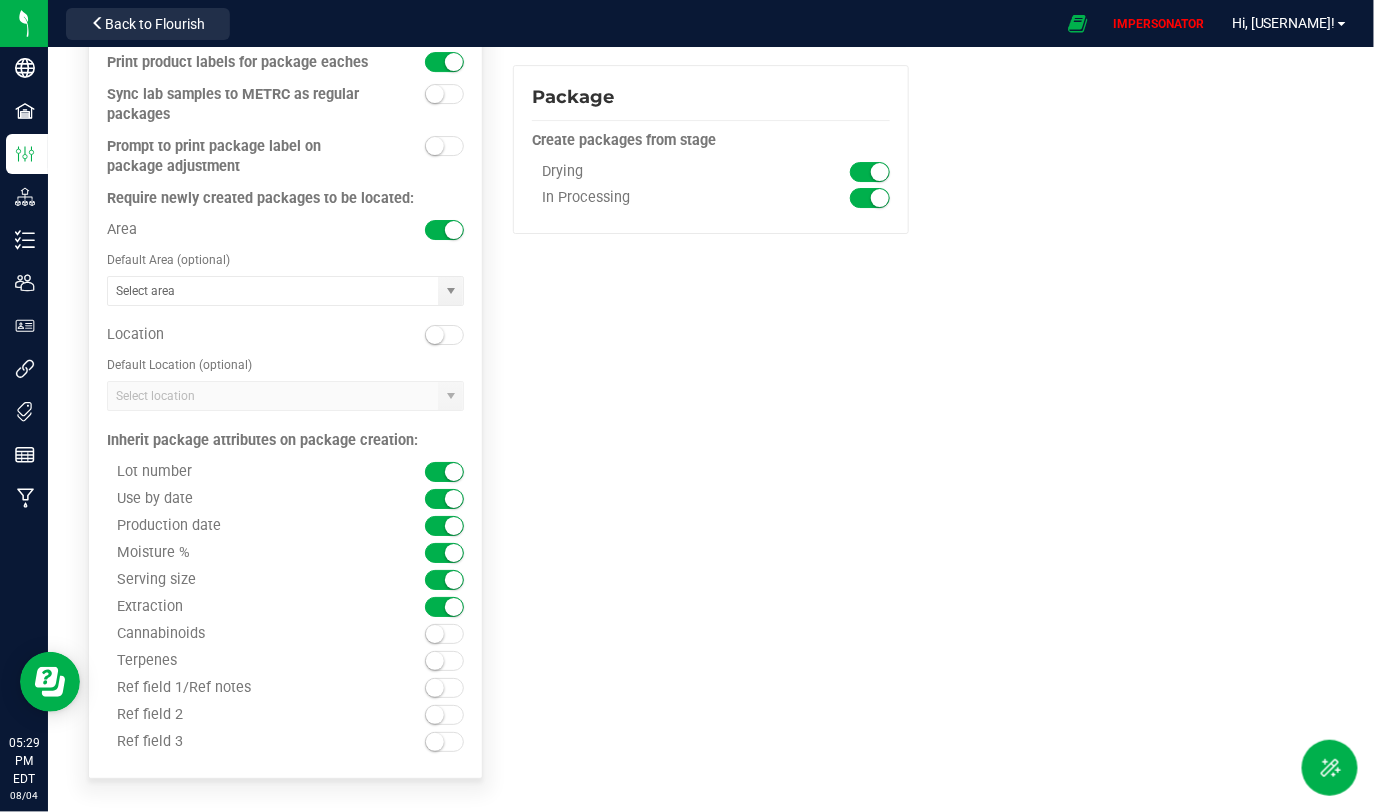 click at bounding box center (435, 634) 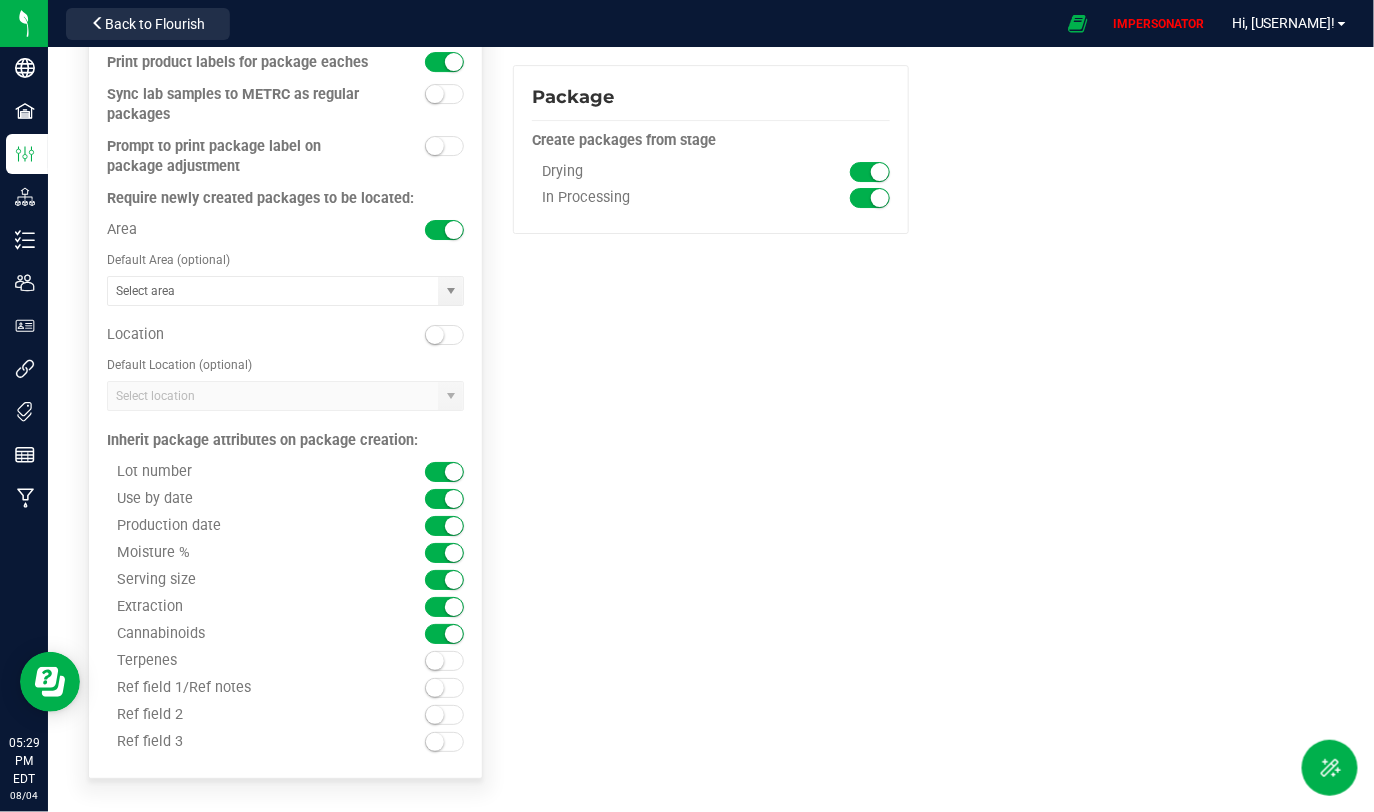 click at bounding box center (435, 661) 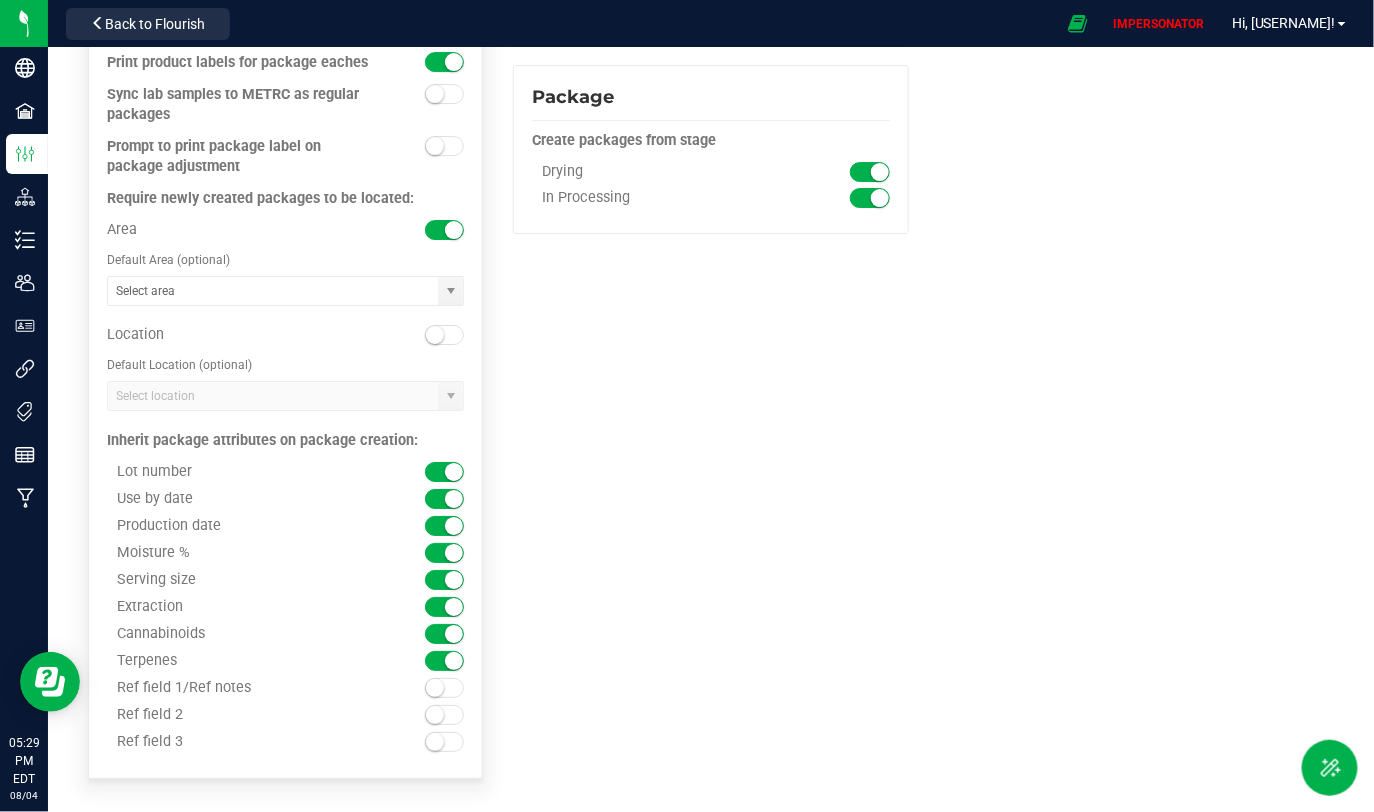click at bounding box center [445, 688] 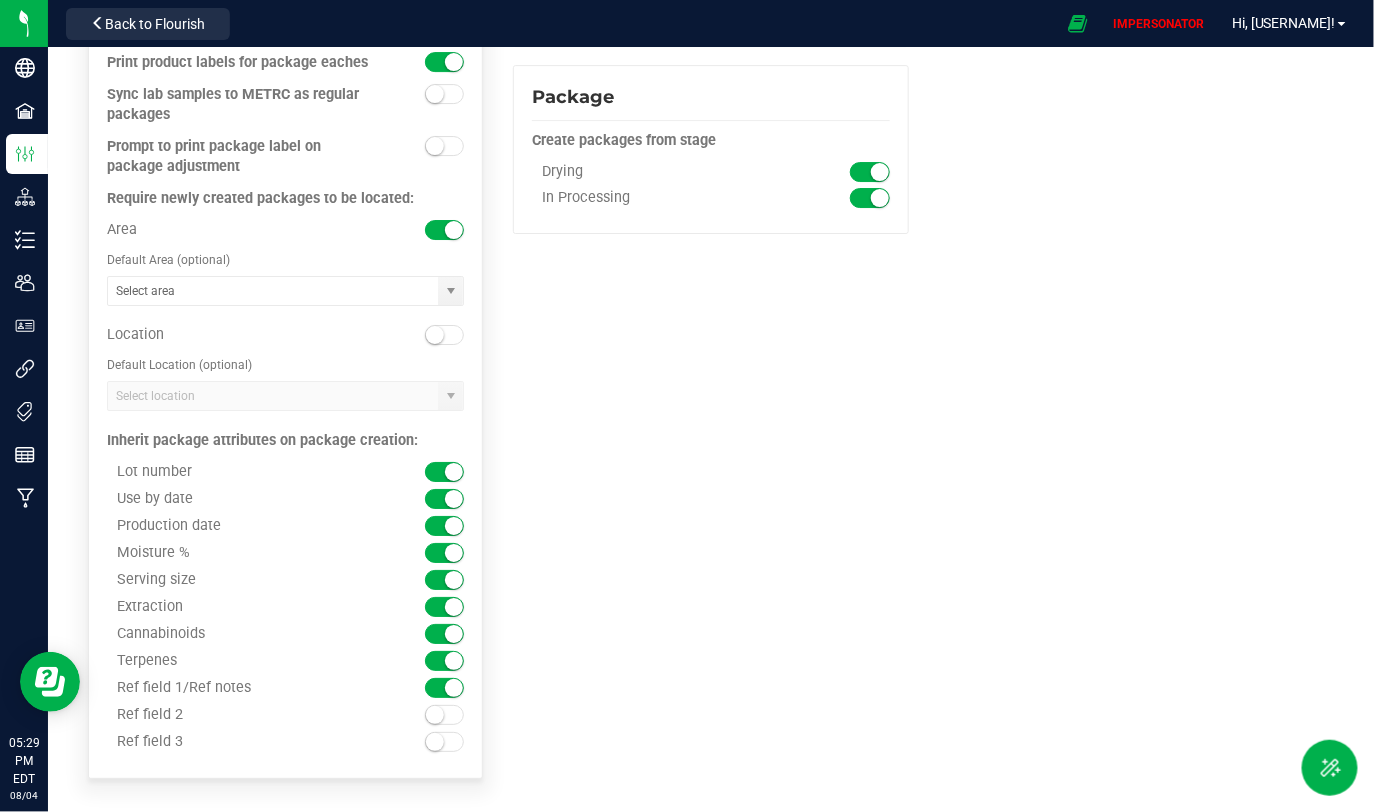 click at bounding box center (445, 715) 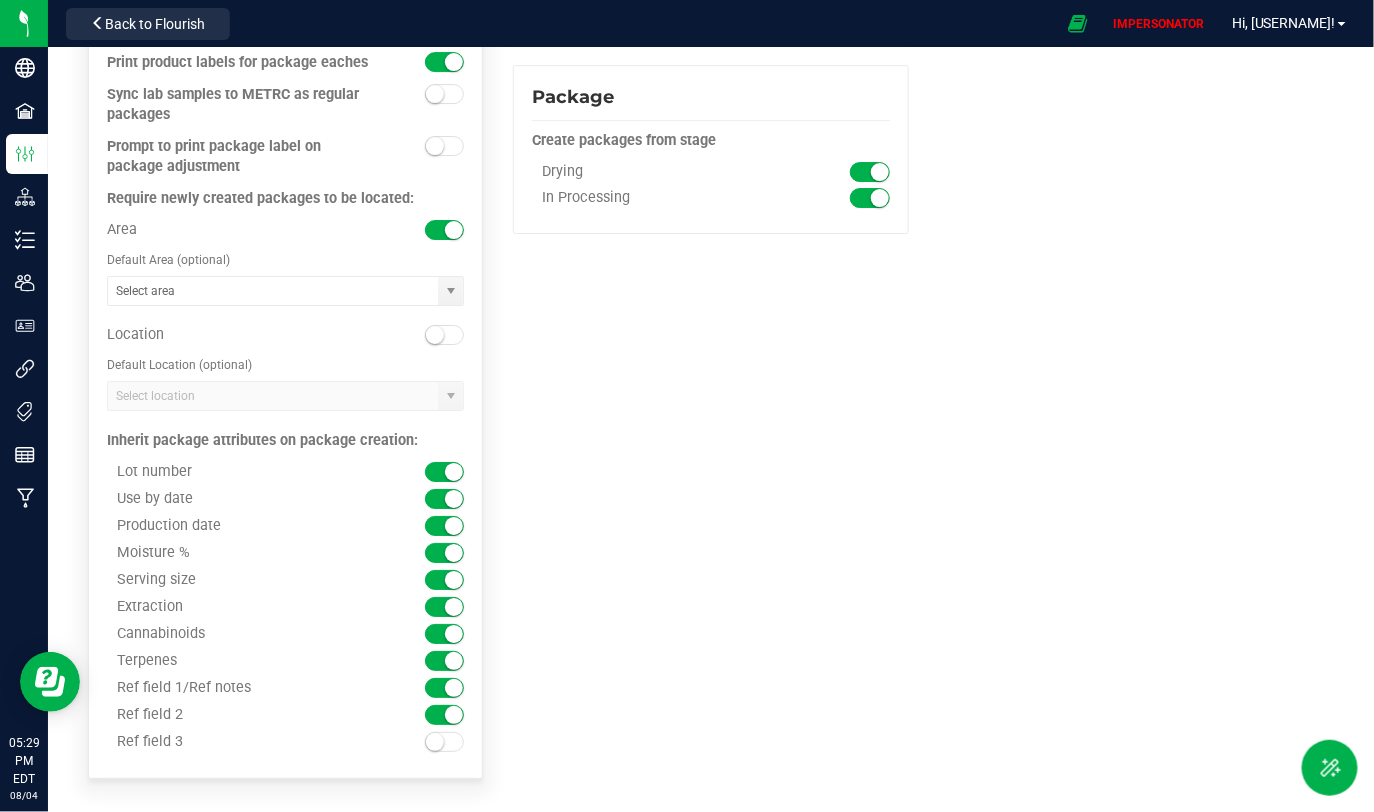 click at bounding box center (435, 742) 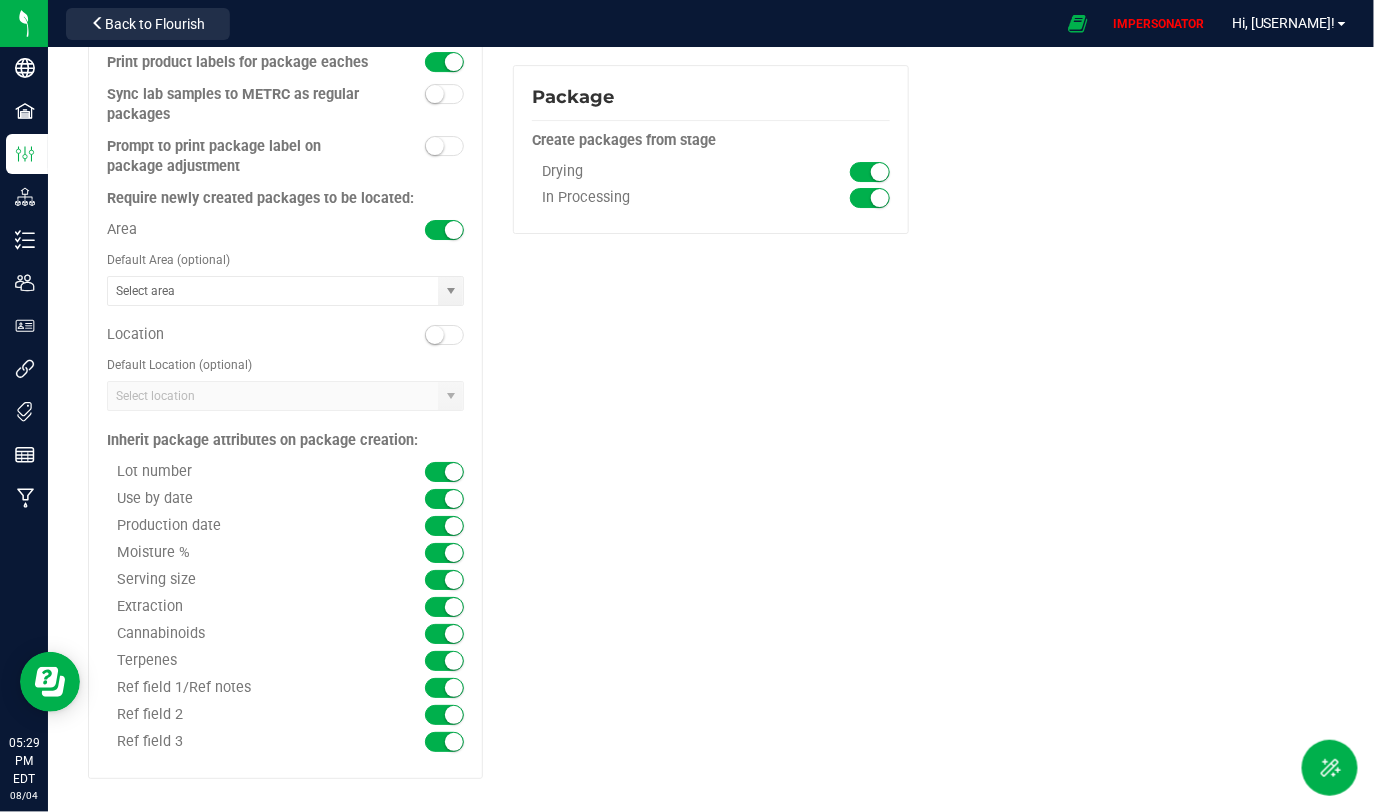 click on "Compliance (view only)
Enforce purchase limits
Destroy clones reason required
Plant batch max size
N/A
Plant group" at bounding box center [711, -634] 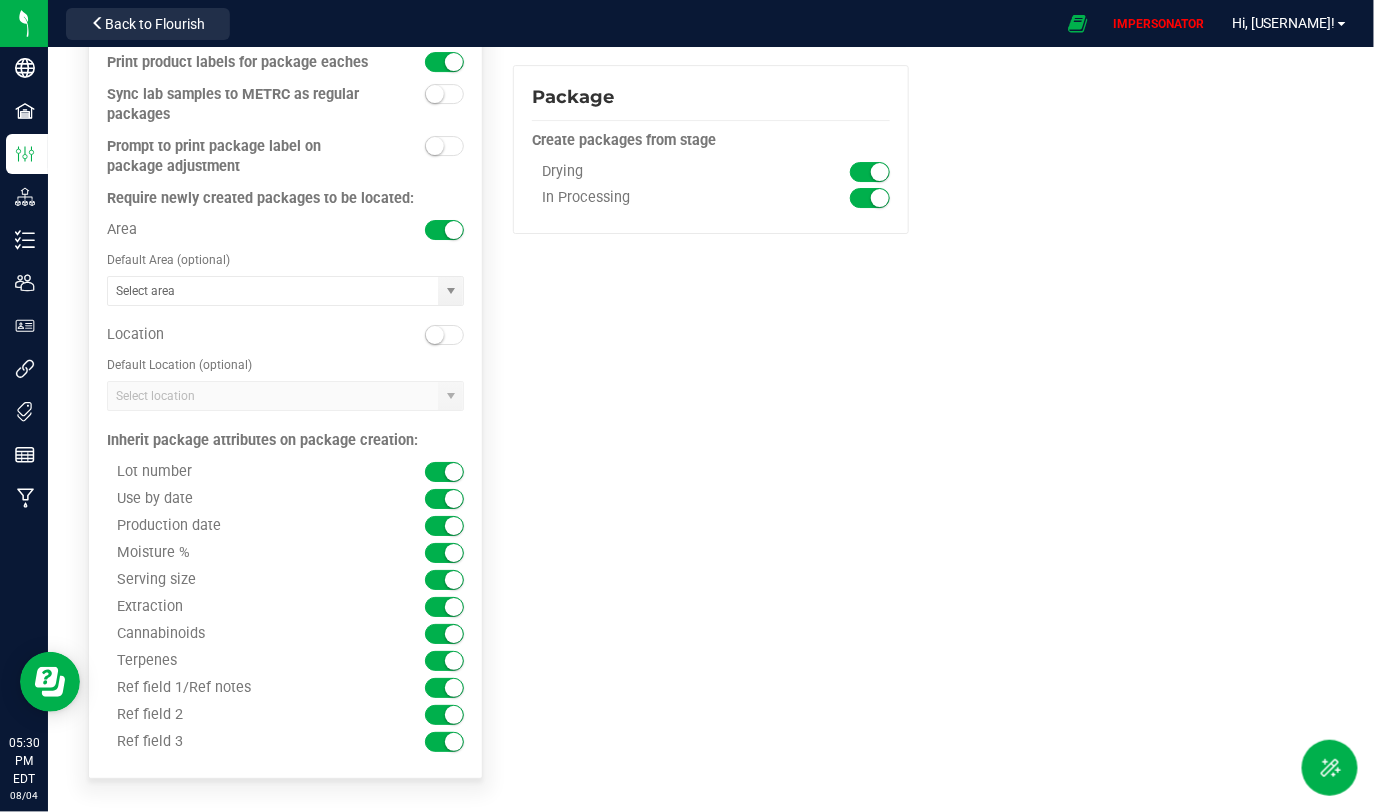 drag, startPoint x: 120, startPoint y: 515, endPoint x: 250, endPoint y: 522, distance: 130.18832 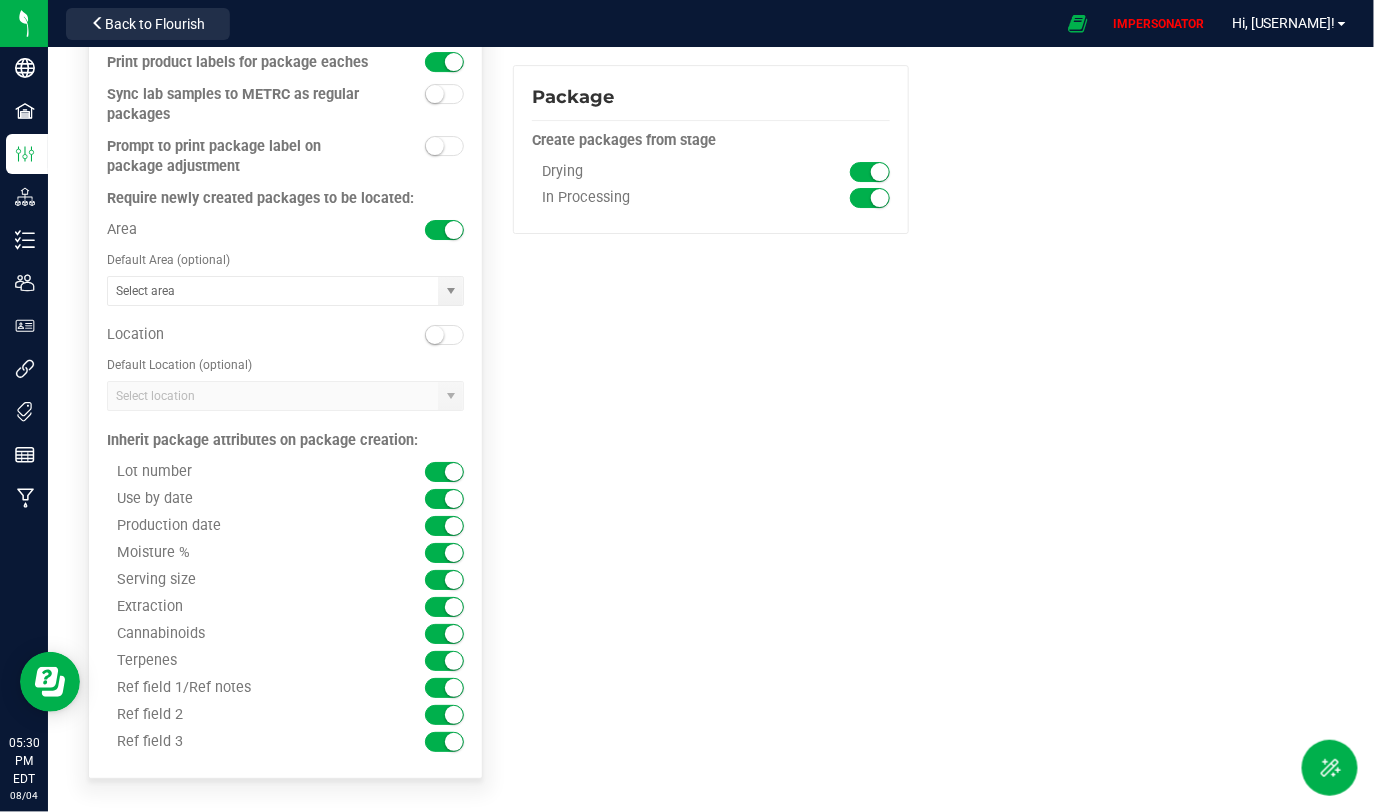 click on "Production date" at bounding box center (241, 526) 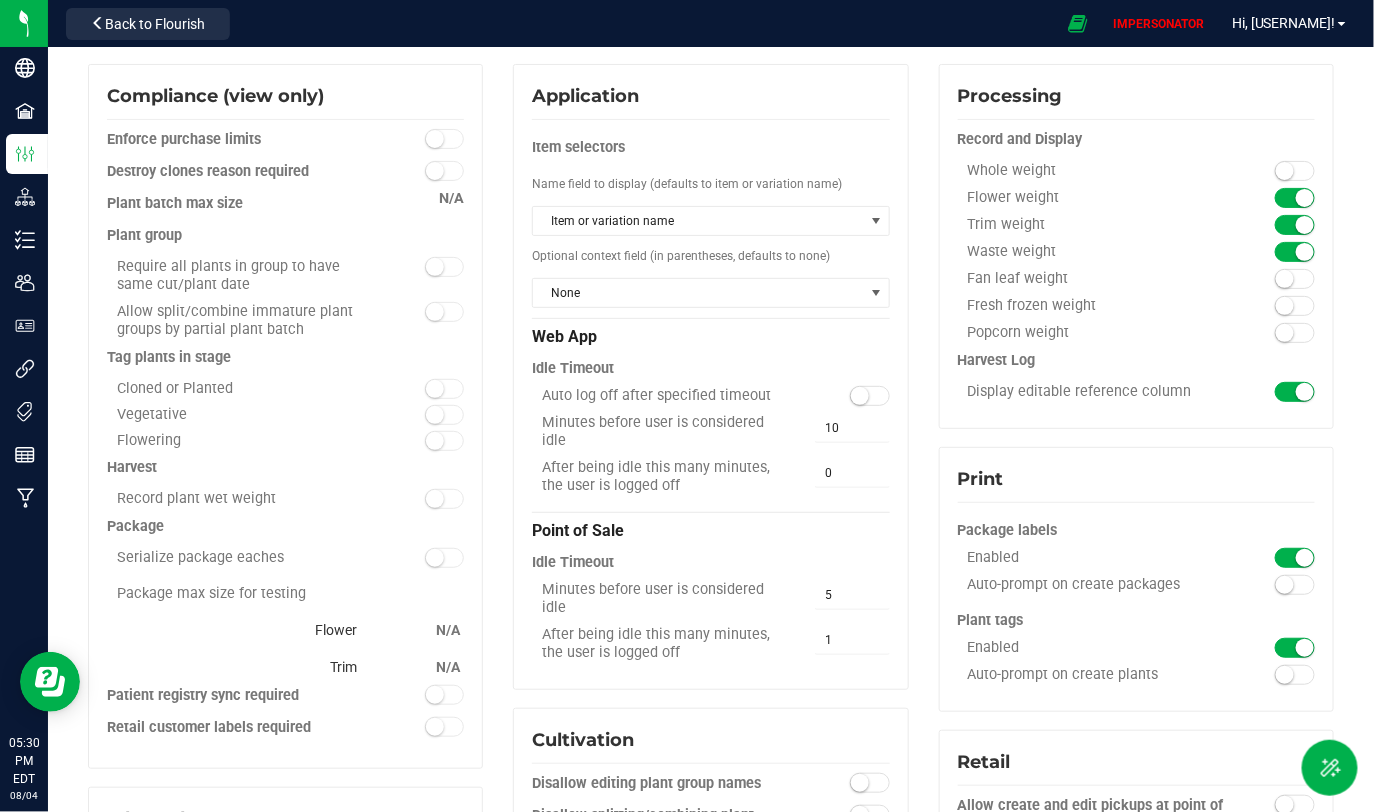 scroll, scrollTop: 101, scrollLeft: 0, axis: vertical 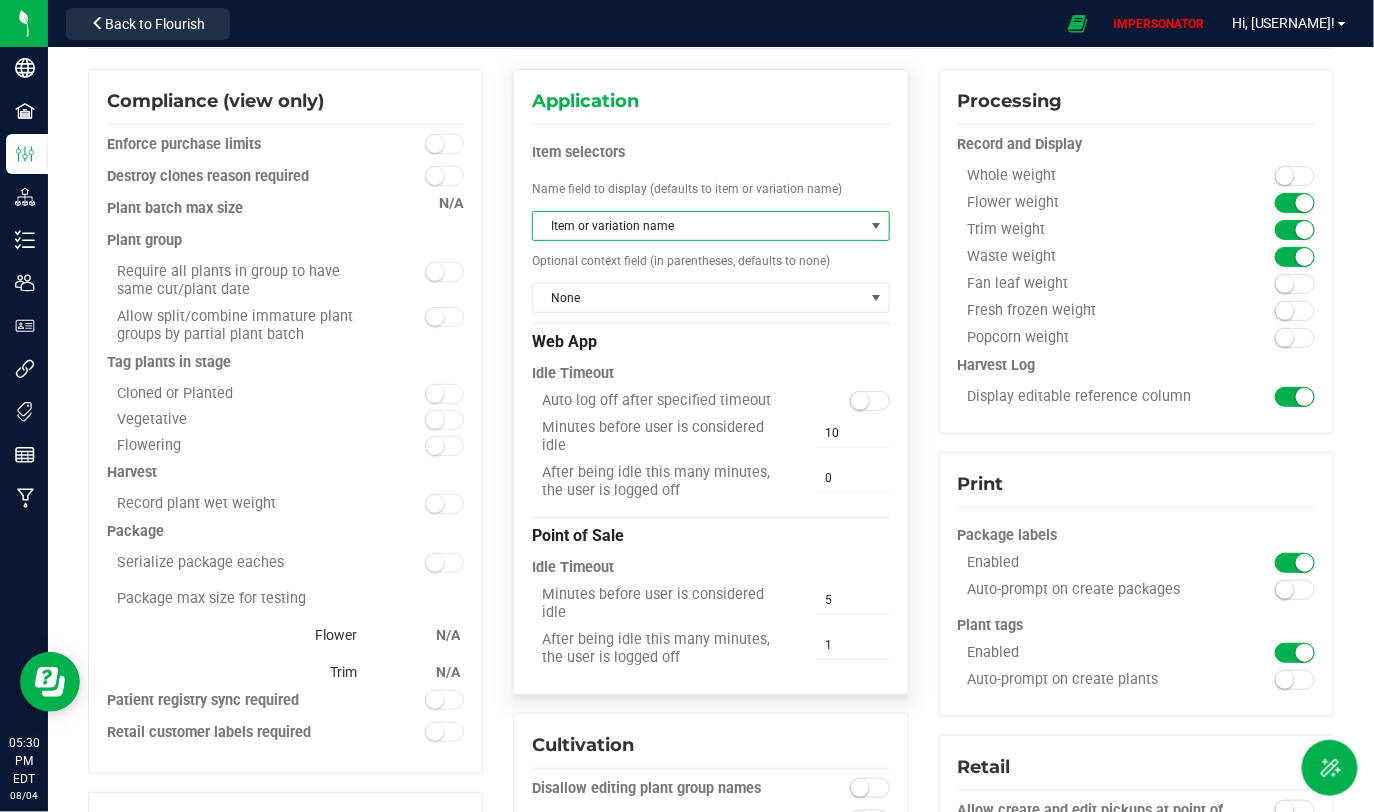 click on "Item or variation name" at bounding box center (698, 226) 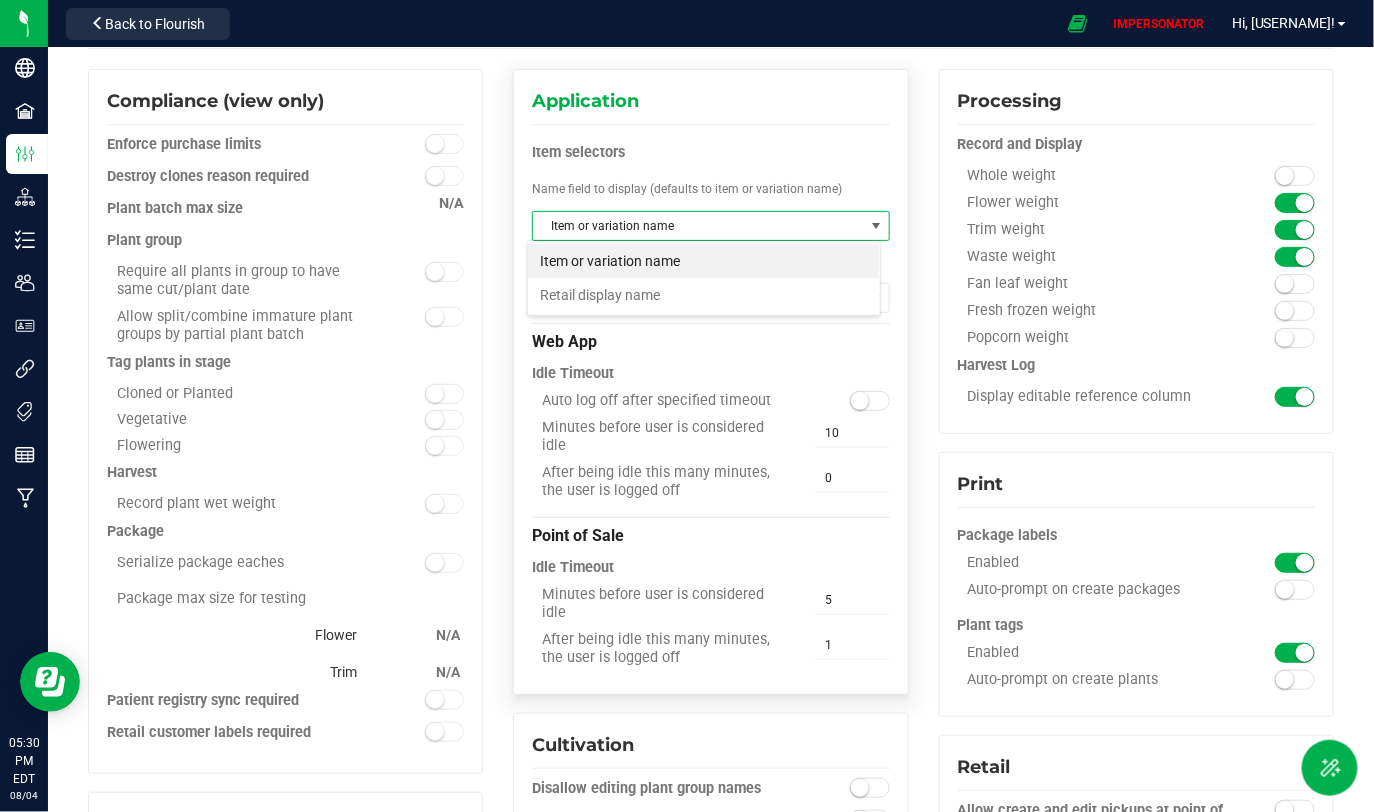 scroll, scrollTop: 99970, scrollLeft: 99645, axis: both 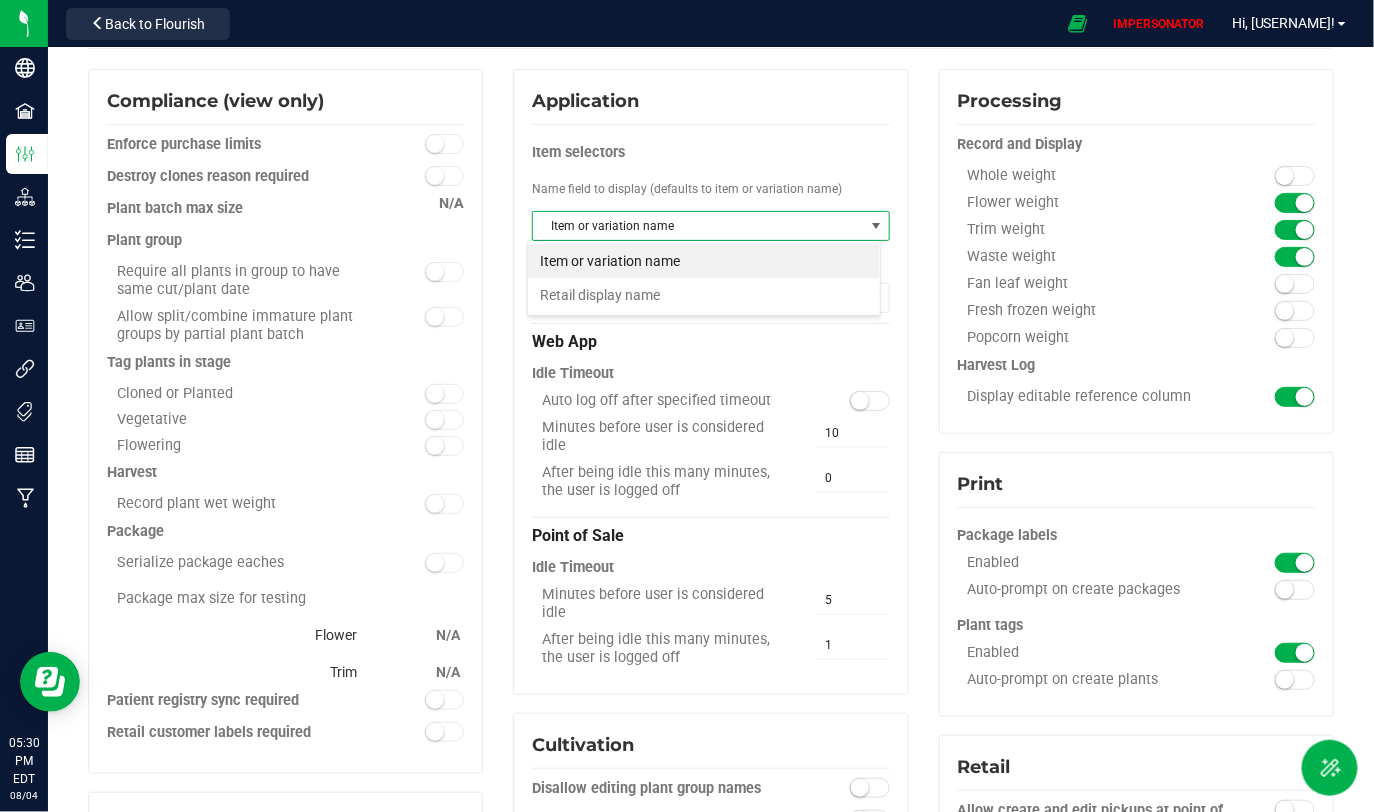 click on "Item or variation name" at bounding box center [704, 261] 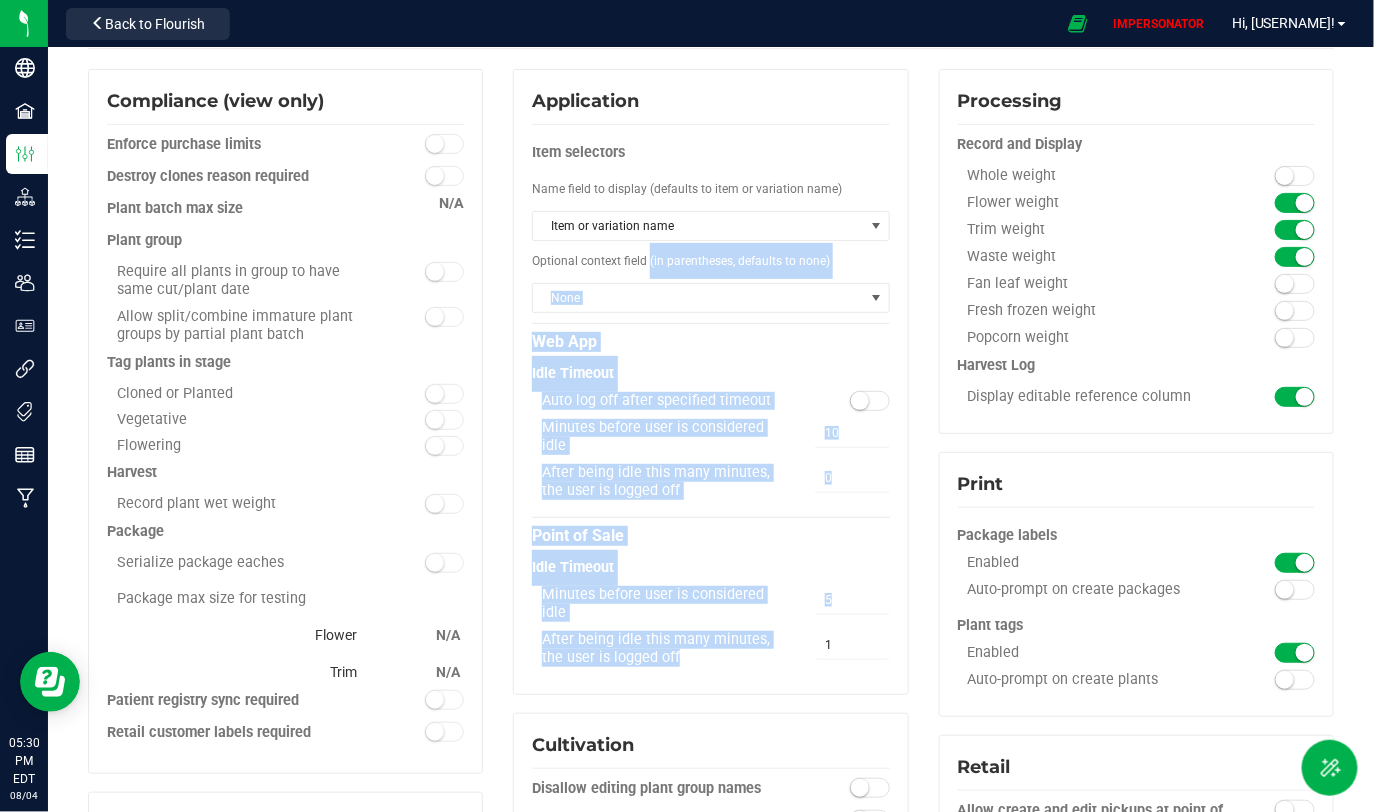 drag, startPoint x: 517, startPoint y: 260, endPoint x: 906, endPoint y: 260, distance: 389 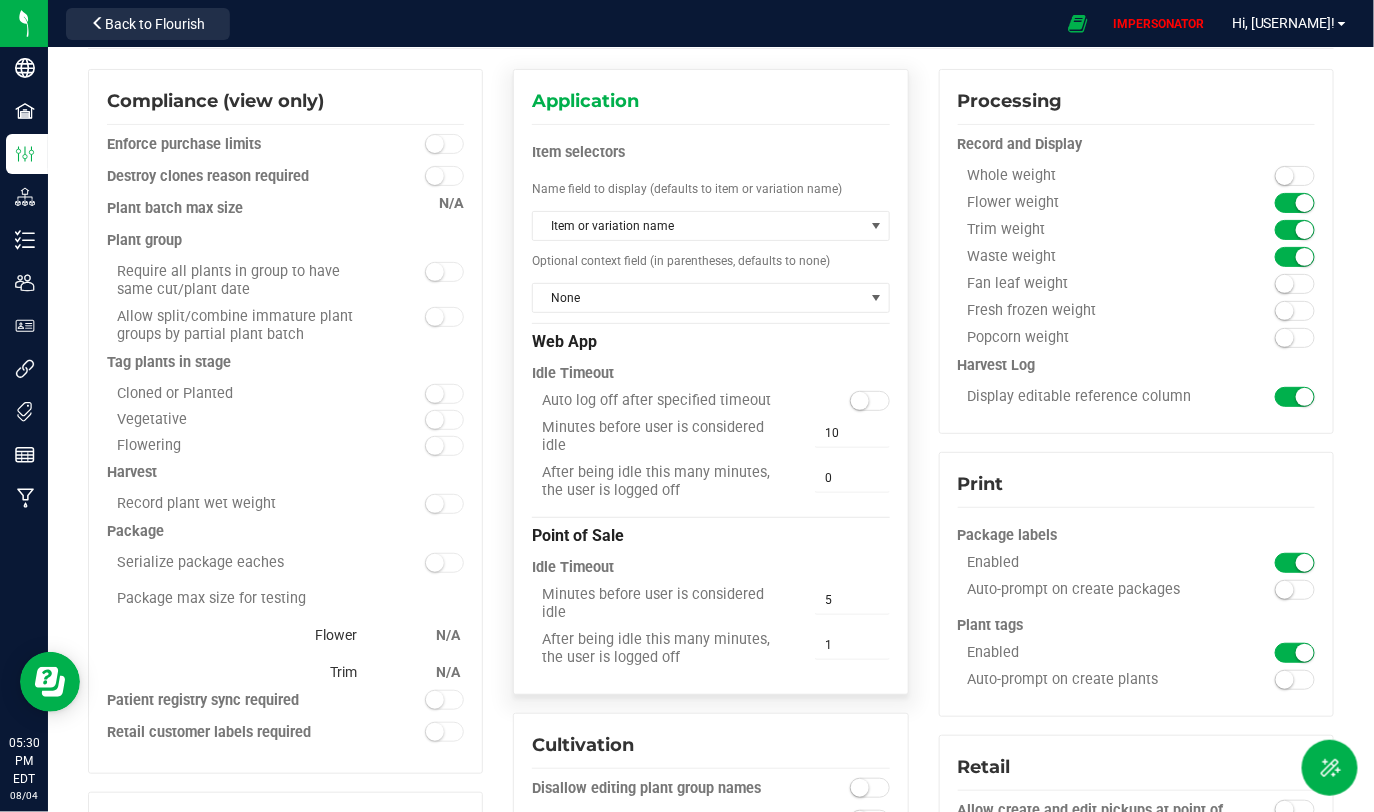 click on "Optional context field (in parentheses, defaults to none)" at bounding box center [710, 261] 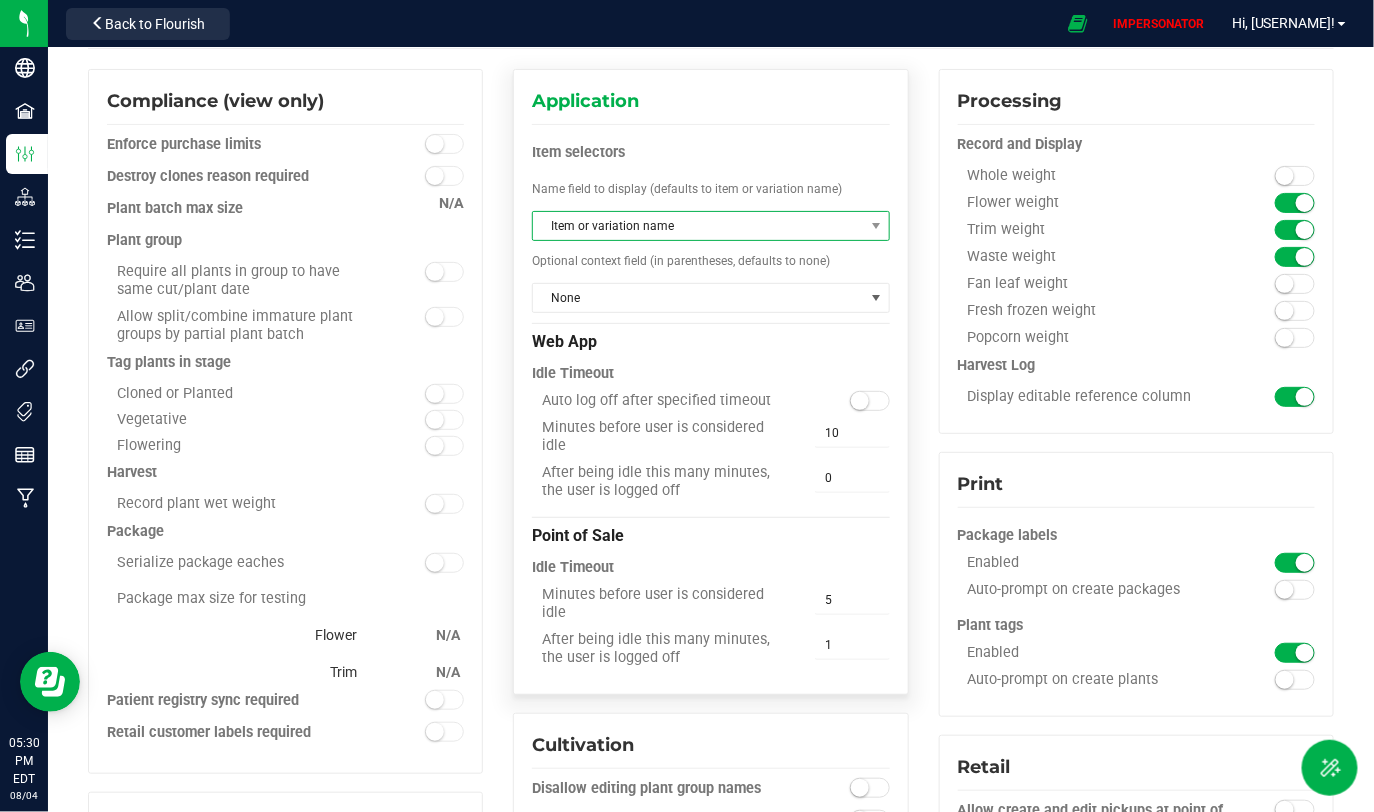 click on "Item or variation name" at bounding box center (698, 226) 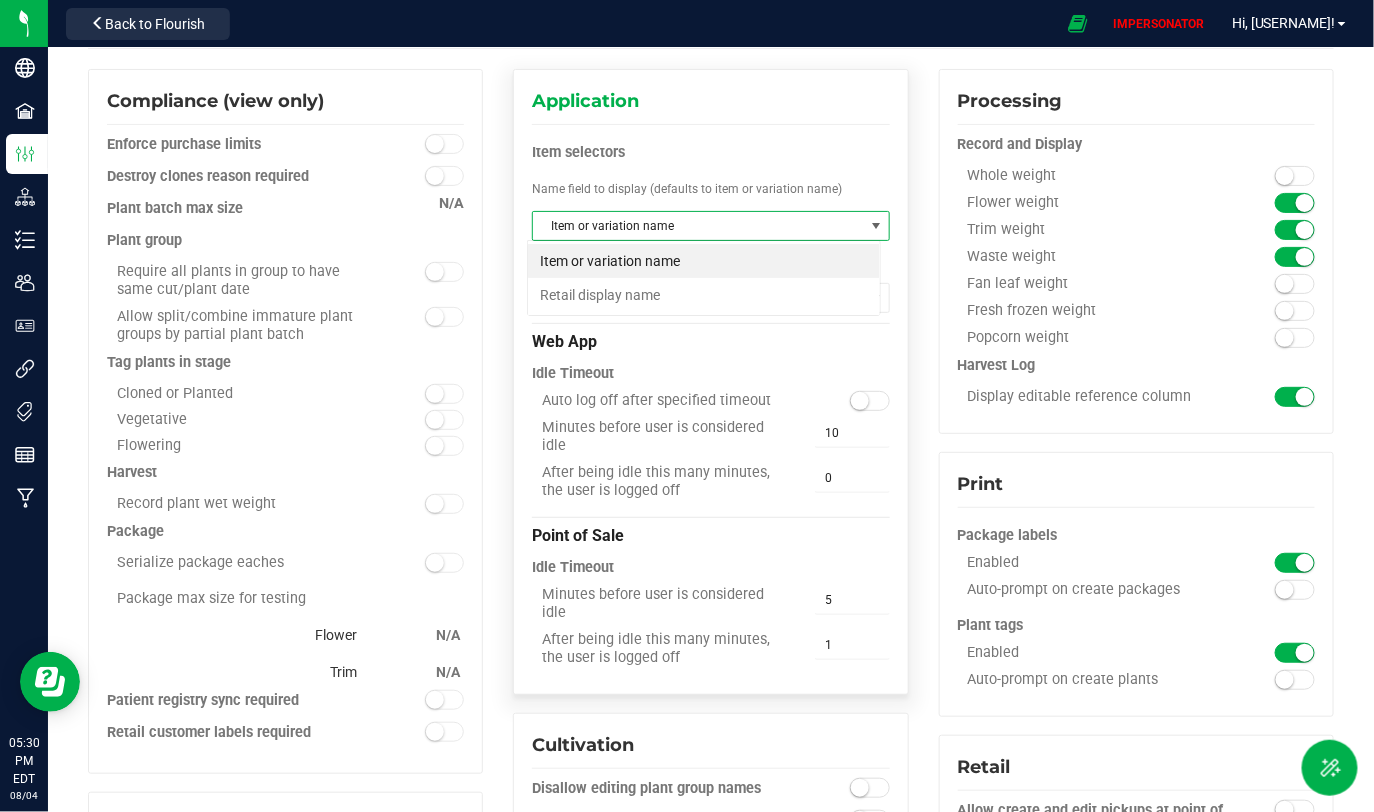 scroll, scrollTop: 99970, scrollLeft: 99645, axis: both 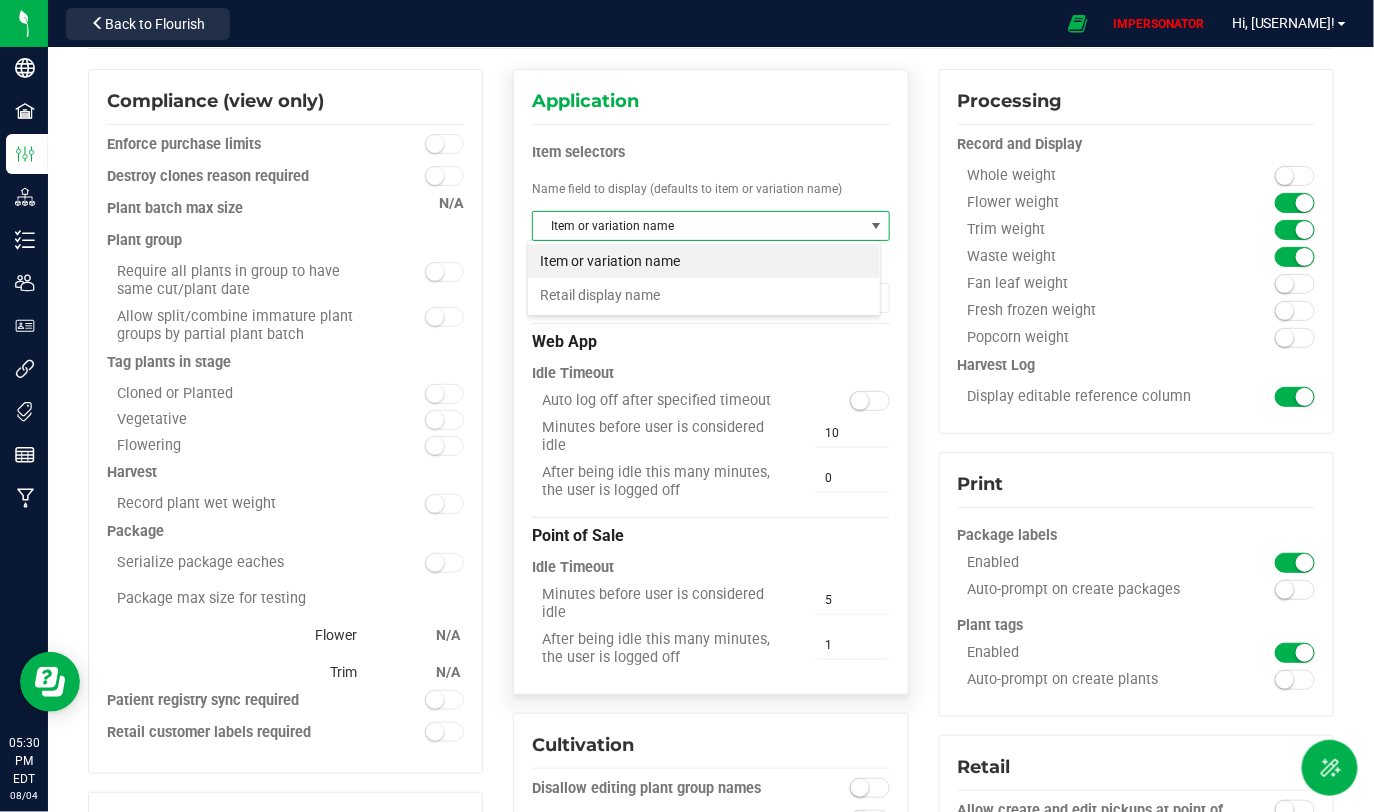 click on "Item or variation name" at bounding box center (698, 226) 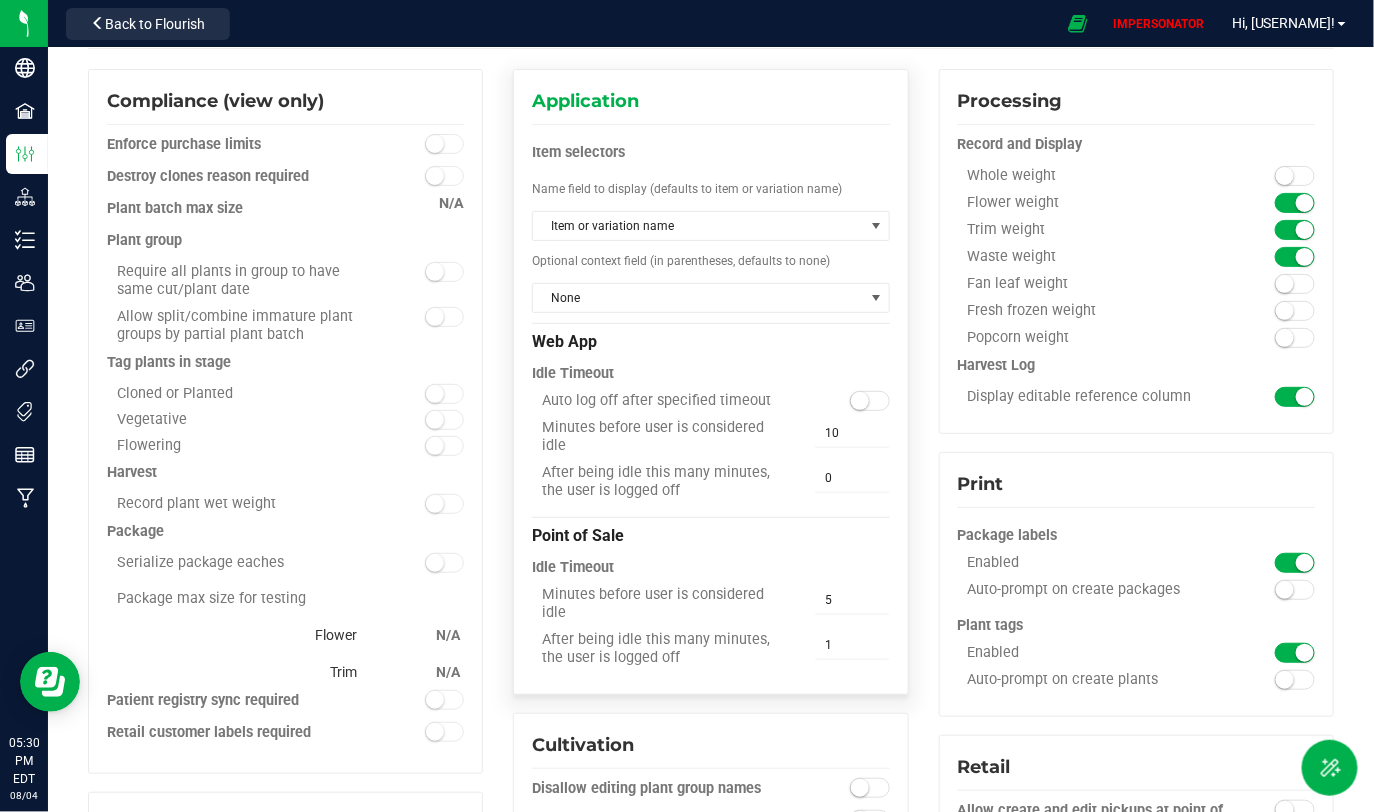 drag, startPoint x: 539, startPoint y: 264, endPoint x: 785, endPoint y: 264, distance: 246 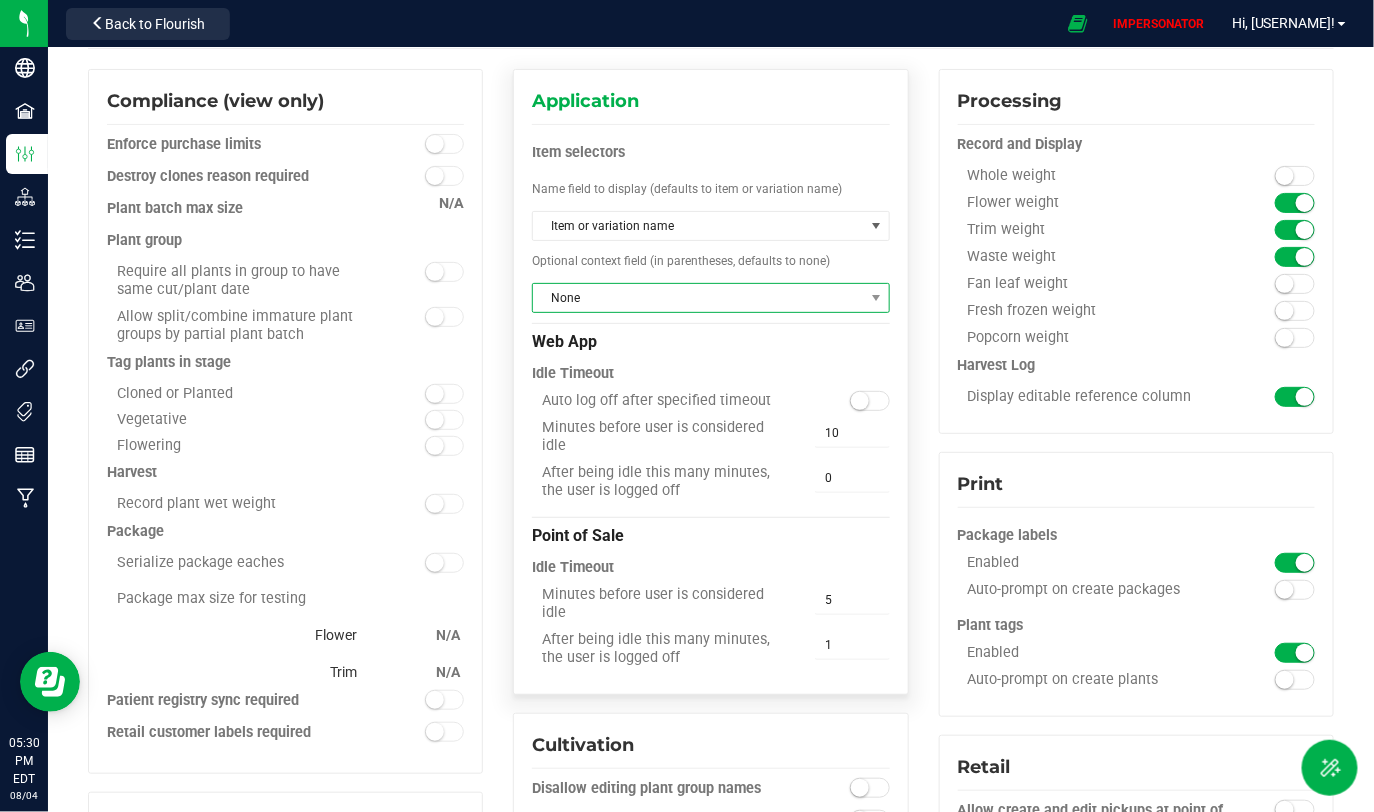click on "None" at bounding box center [698, 298] 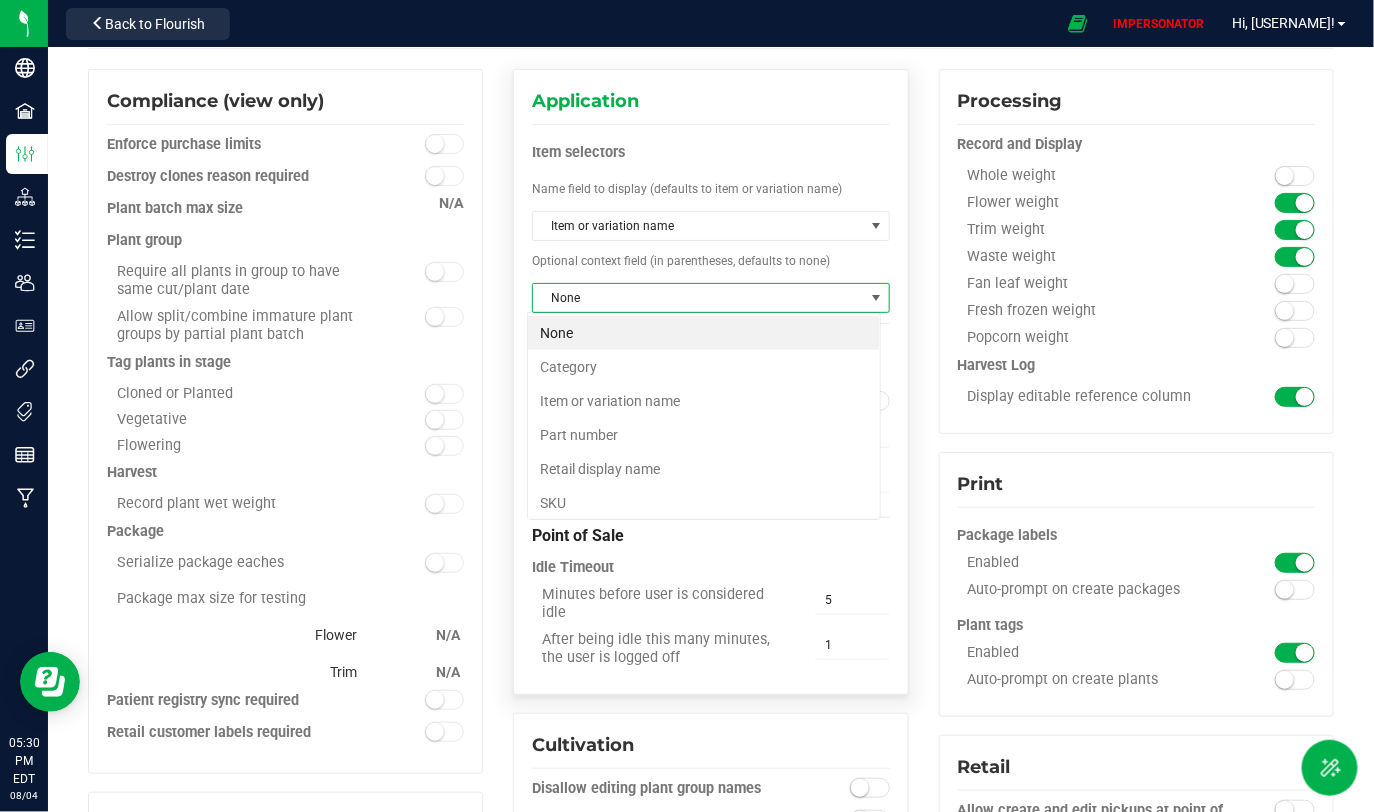scroll, scrollTop: 99970, scrollLeft: 99645, axis: both 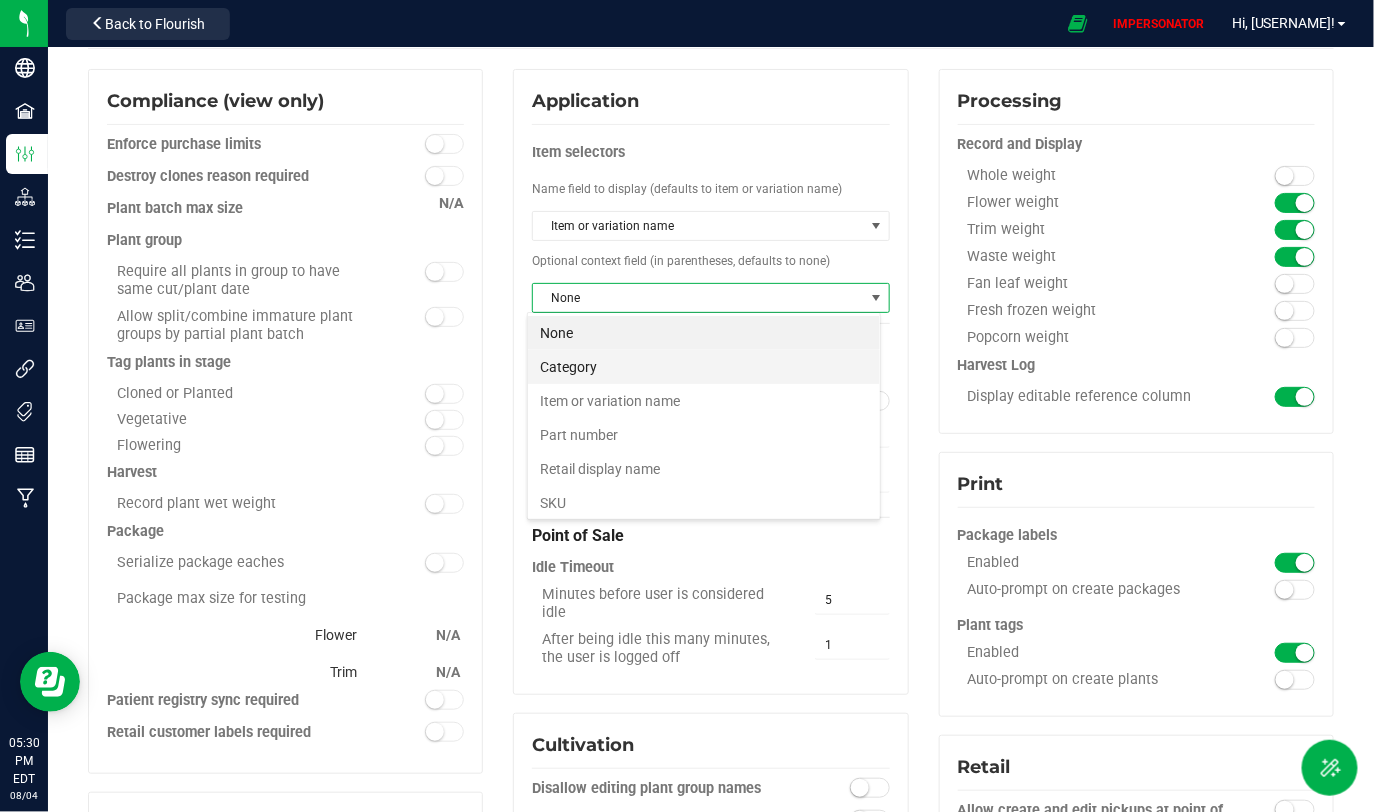 click on "Category" at bounding box center [704, 367] 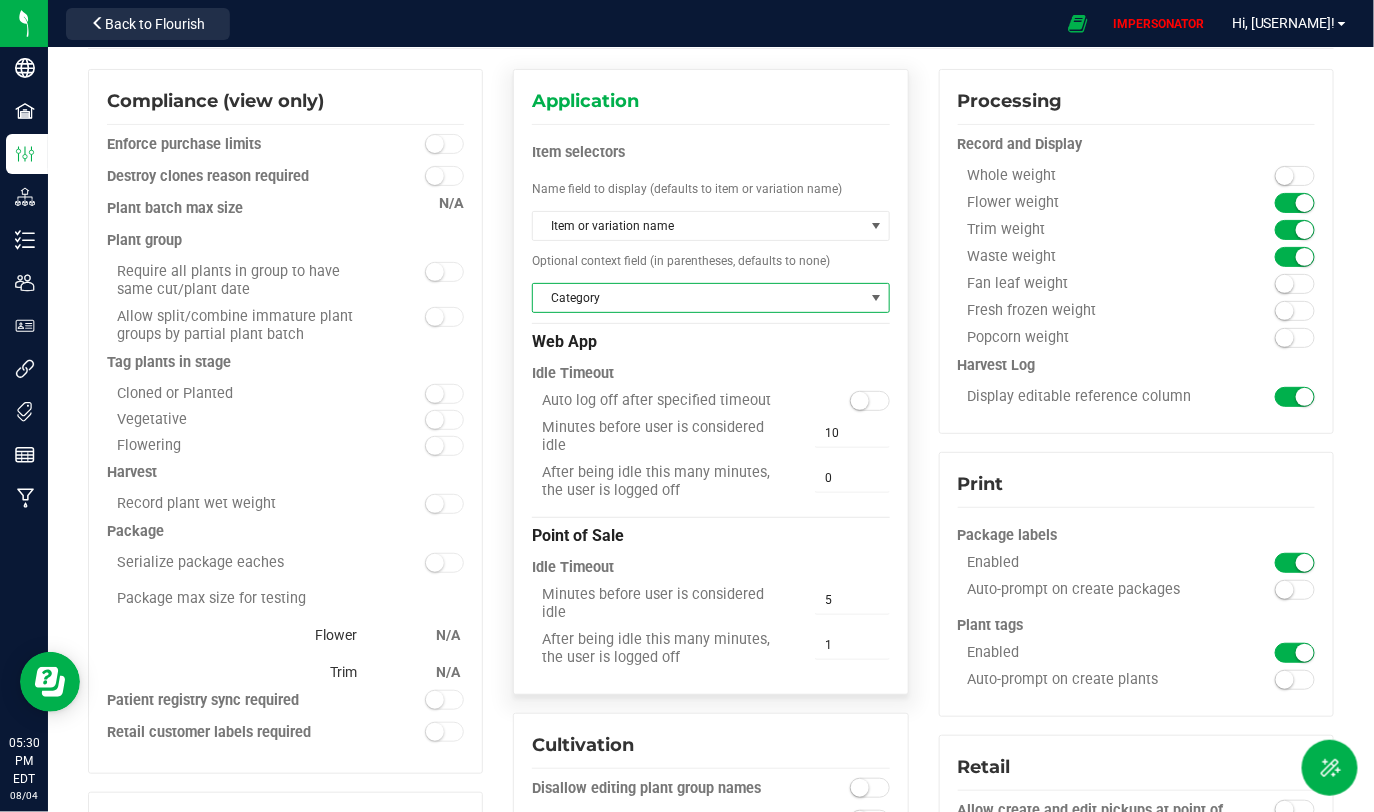 click on "Web App" at bounding box center [710, 339] 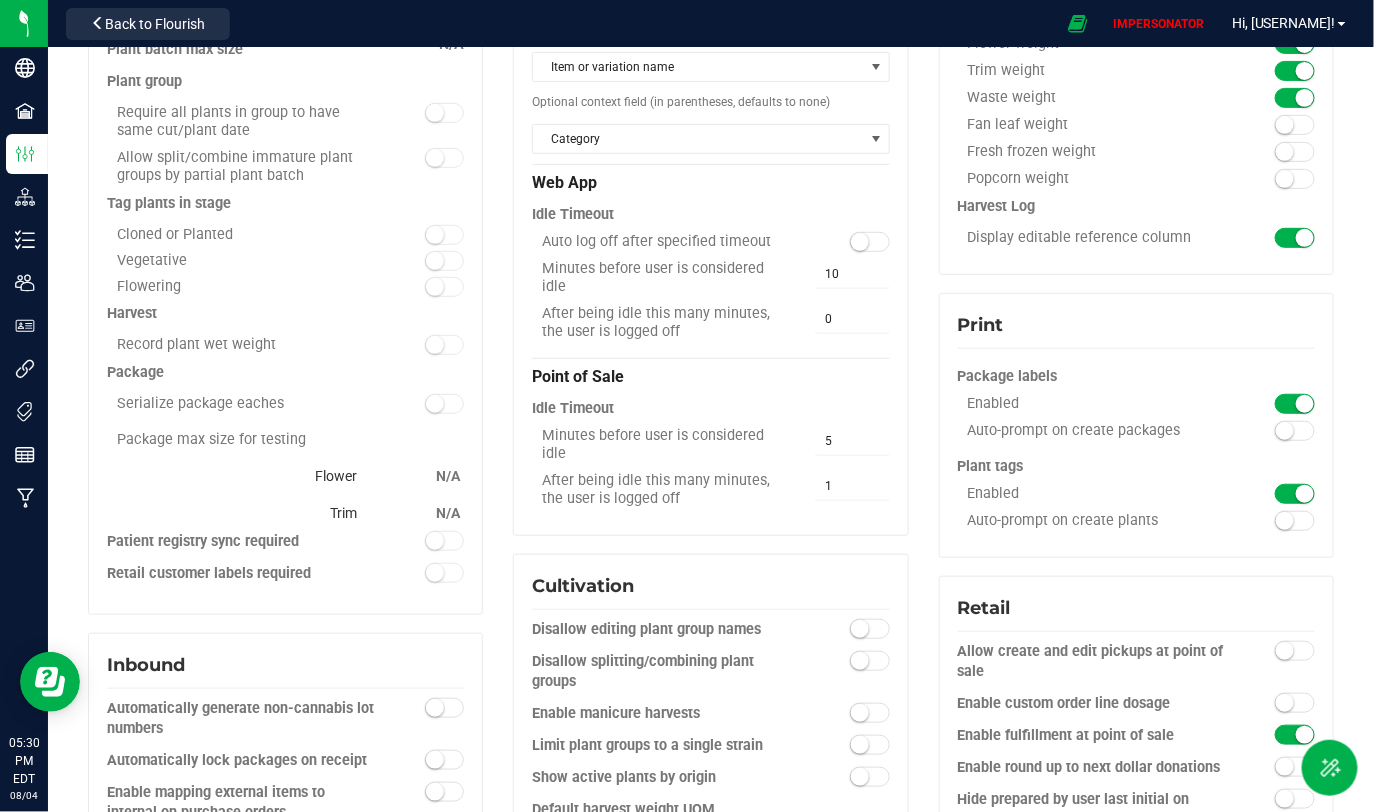scroll, scrollTop: 251, scrollLeft: 0, axis: vertical 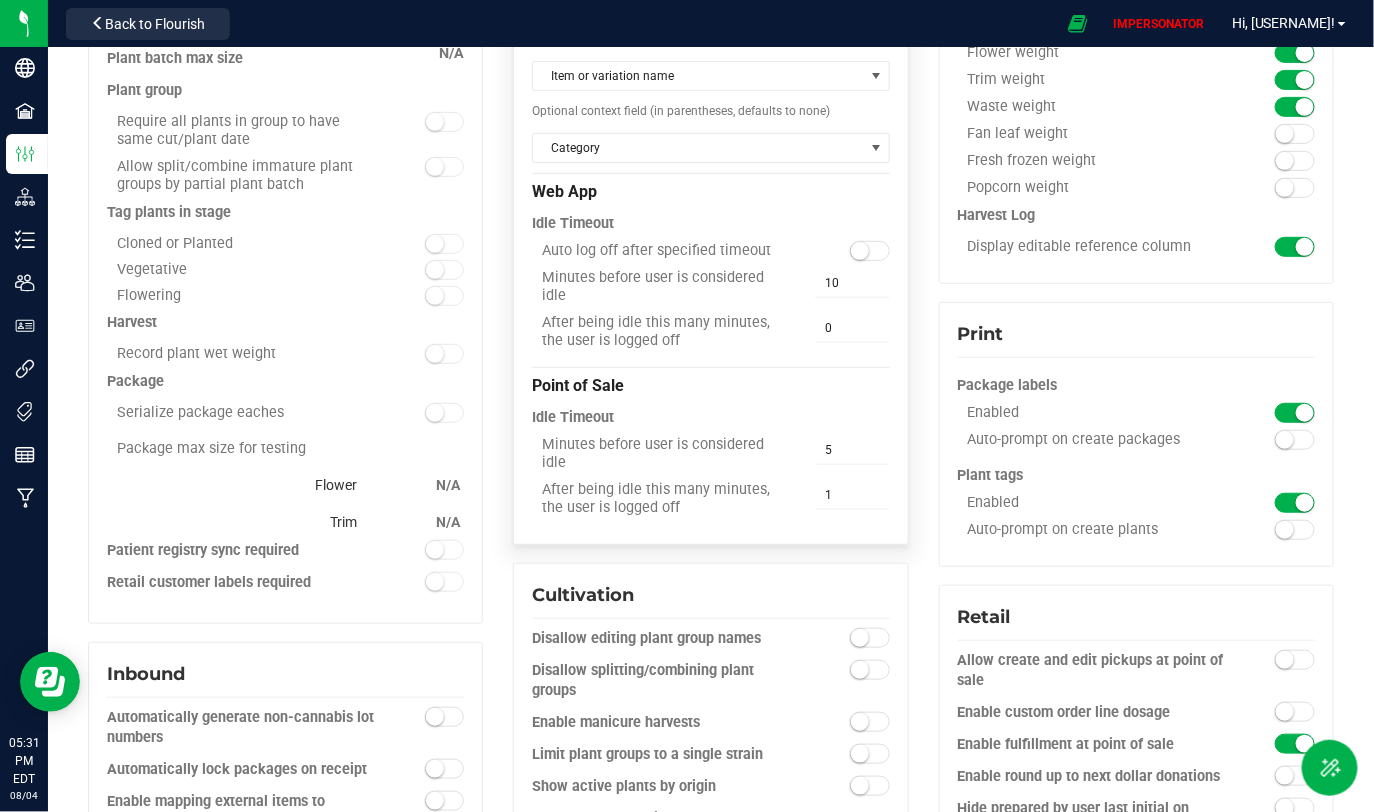 drag, startPoint x: 552, startPoint y: 250, endPoint x: 757, endPoint y: 254, distance: 205.03902 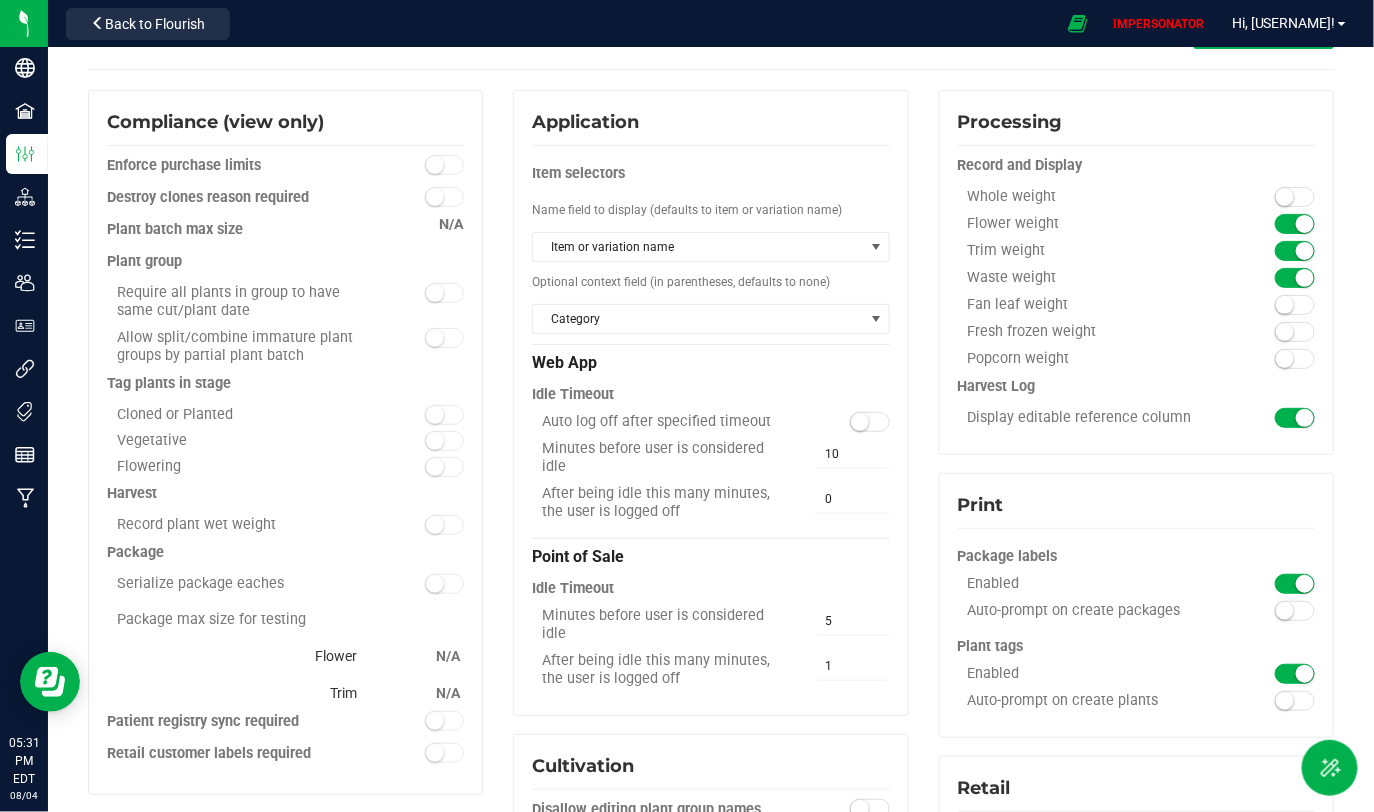 scroll, scrollTop: 0, scrollLeft: 0, axis: both 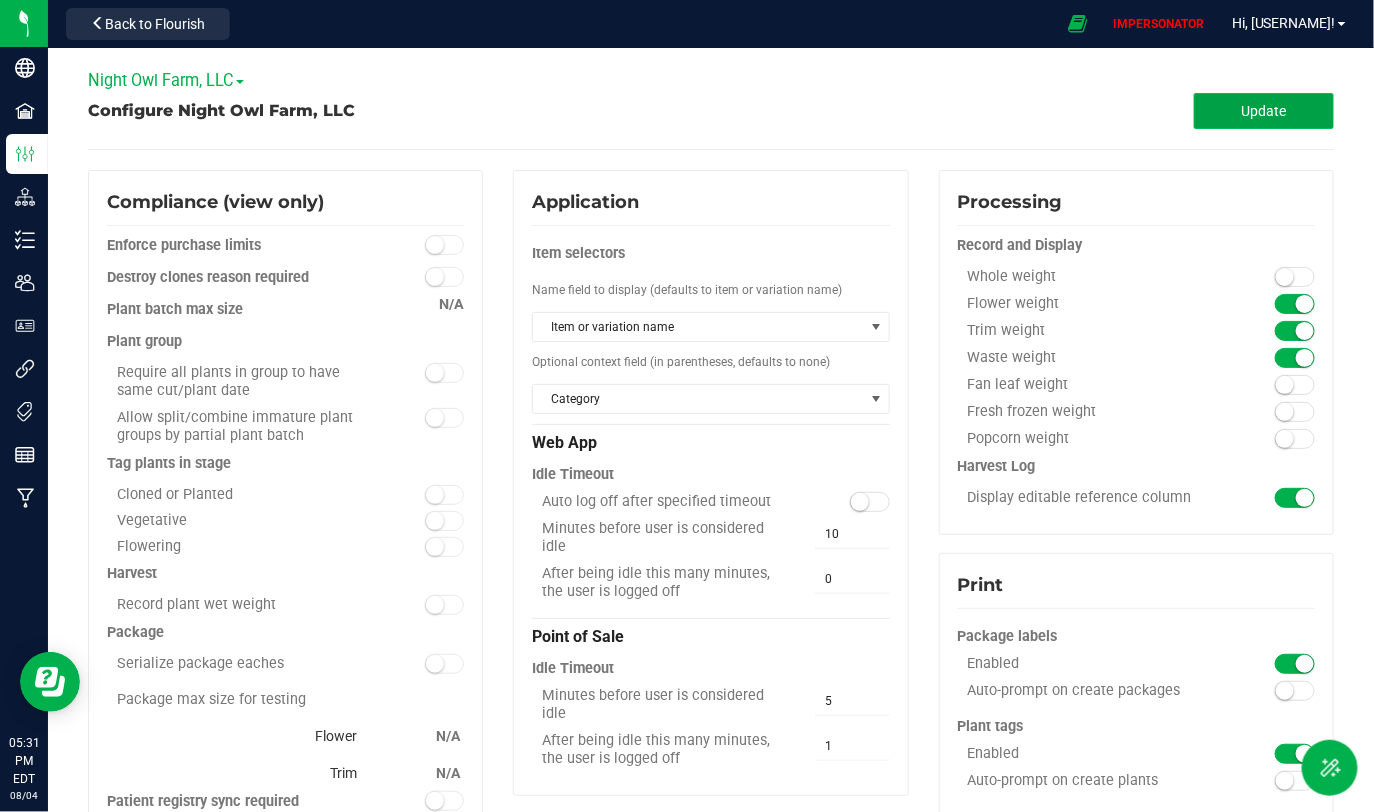 click on "Update" at bounding box center [1264, 111] 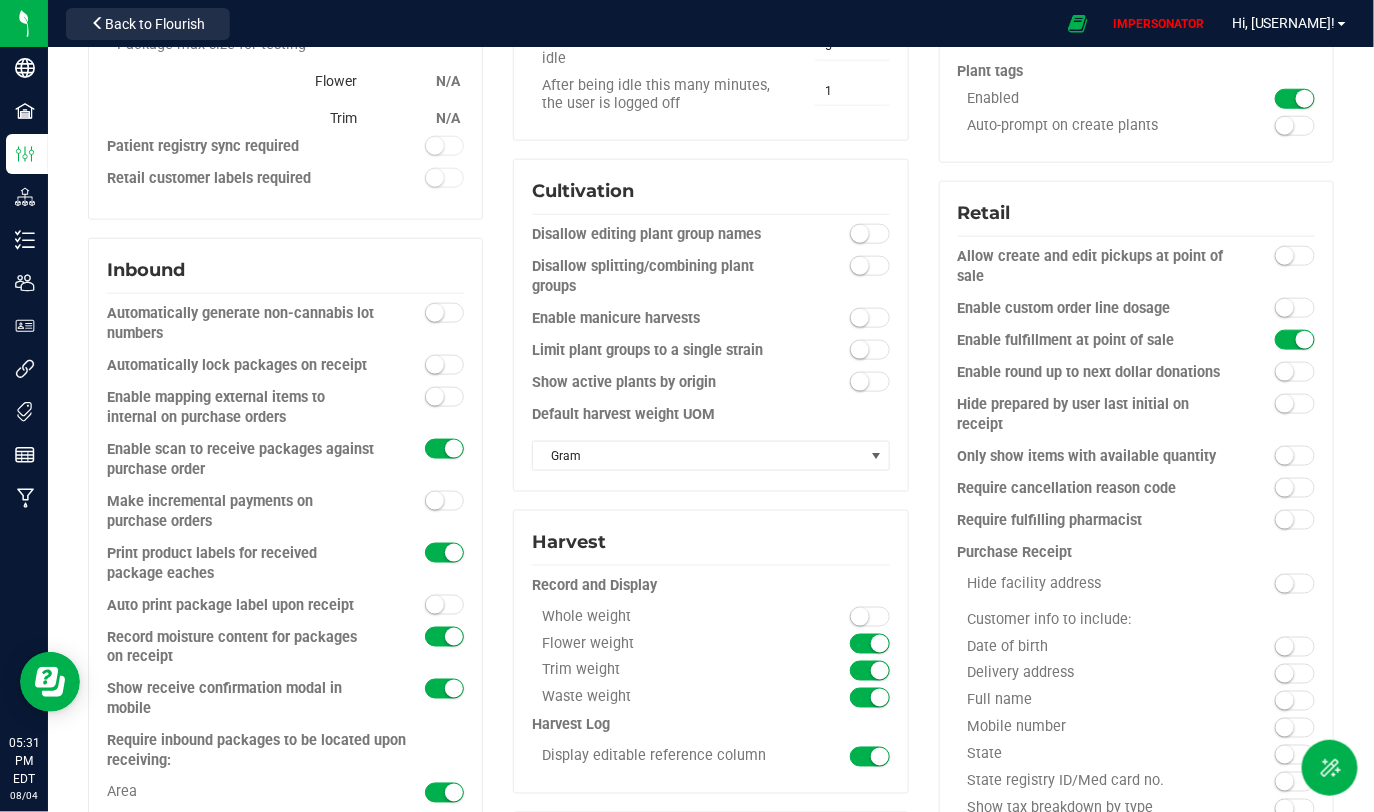 scroll, scrollTop: 644, scrollLeft: 0, axis: vertical 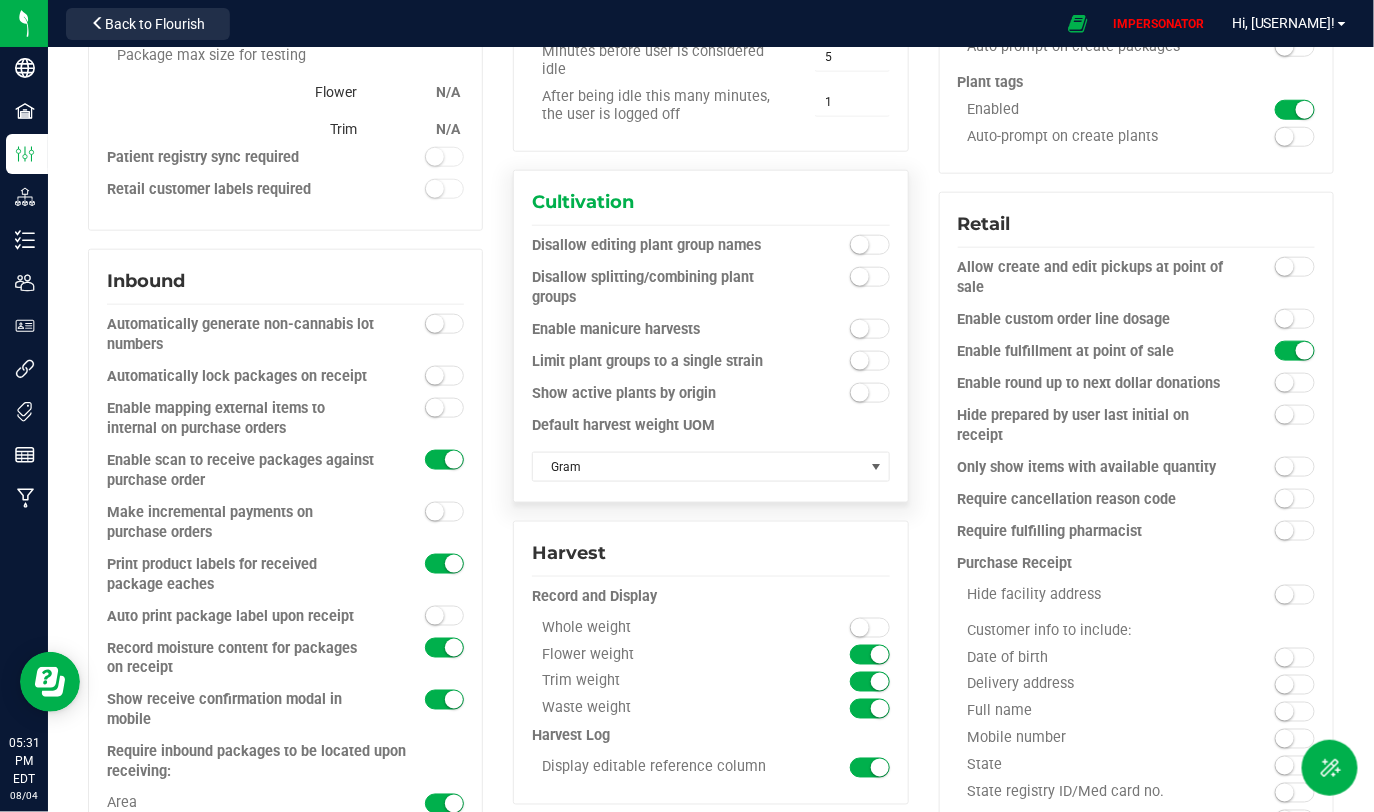 drag, startPoint x: 541, startPoint y: 246, endPoint x: 742, endPoint y: 248, distance: 201.00995 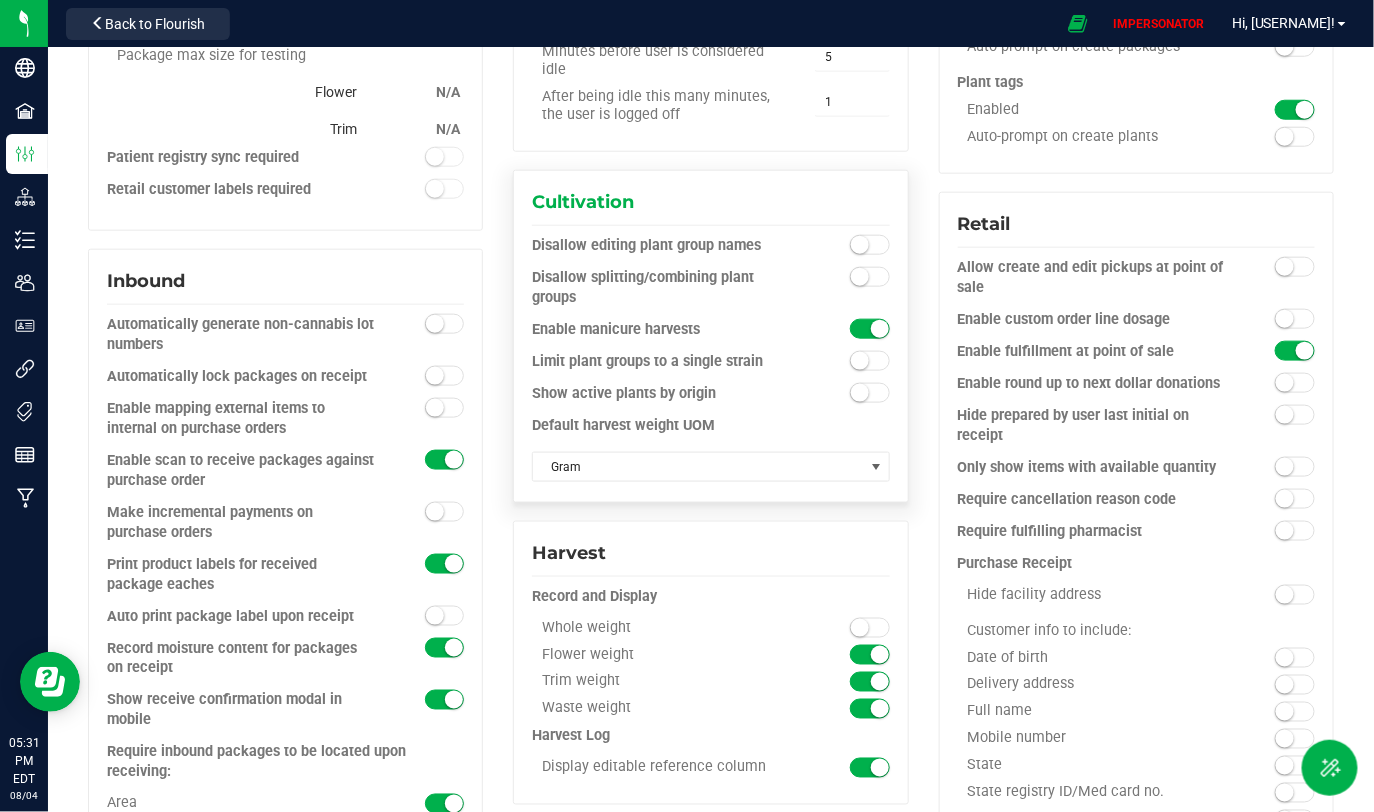 drag, startPoint x: 536, startPoint y: 322, endPoint x: 750, endPoint y: 323, distance: 214.00233 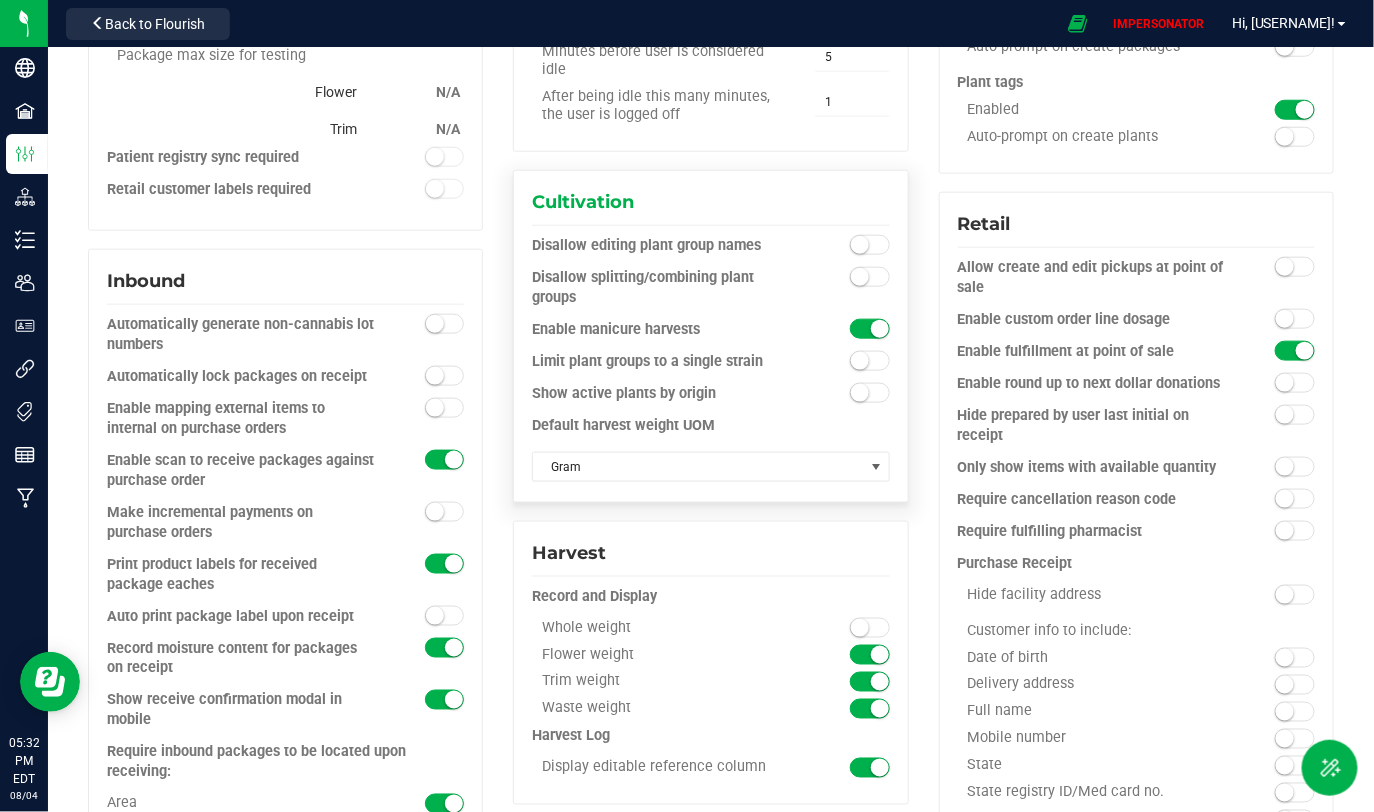 drag, startPoint x: 714, startPoint y: 332, endPoint x: 532, endPoint y: 329, distance: 182.02472 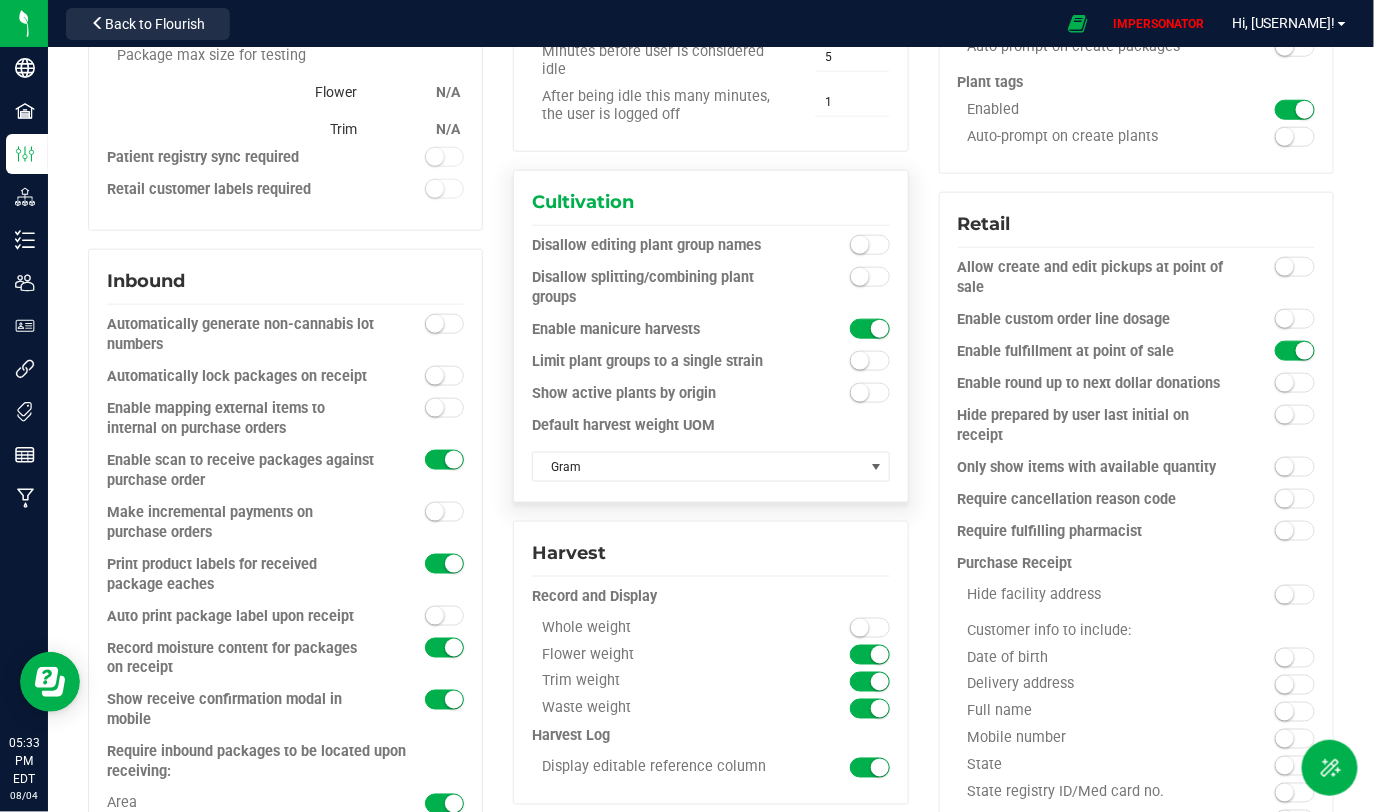 click at bounding box center [844, 362] 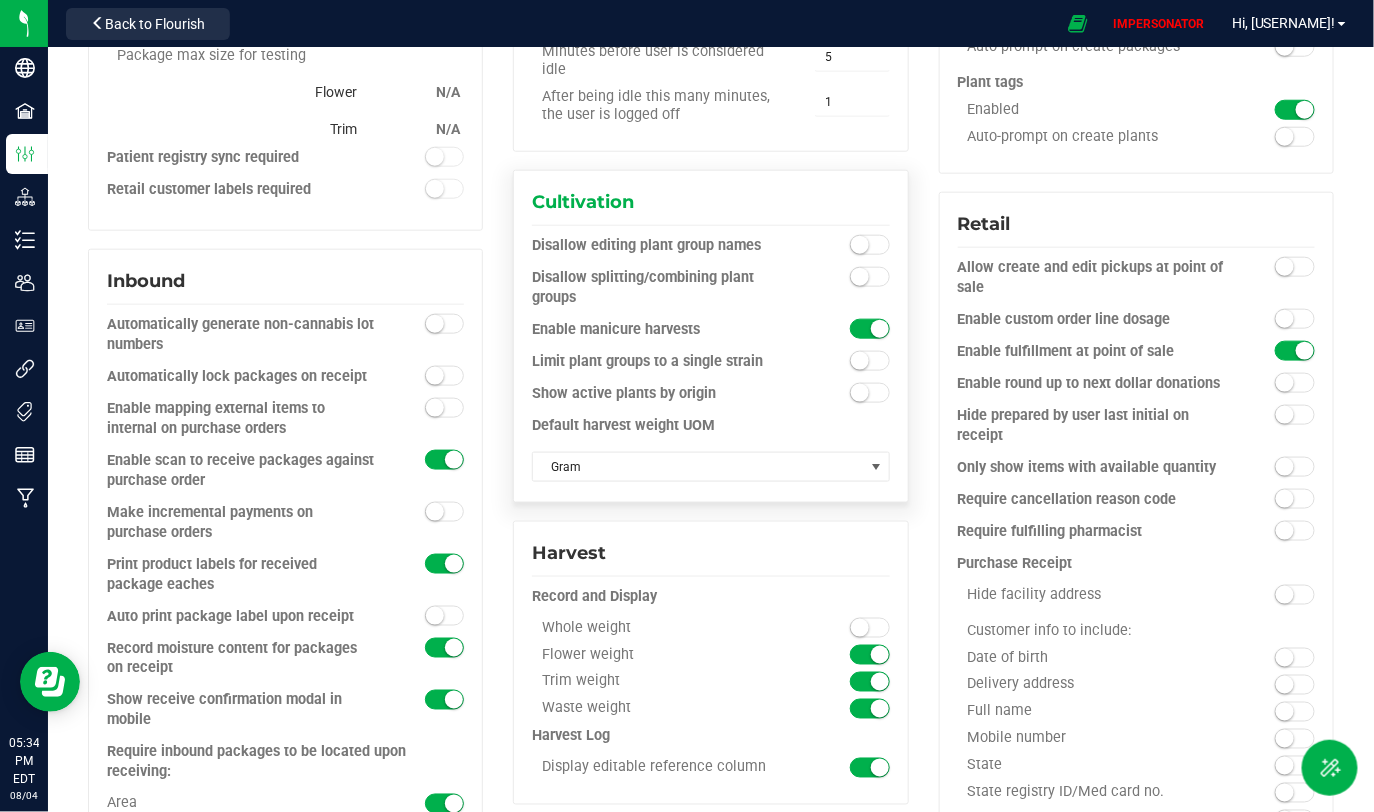 drag, startPoint x: 523, startPoint y: 329, endPoint x: 715, endPoint y: 325, distance: 192.04166 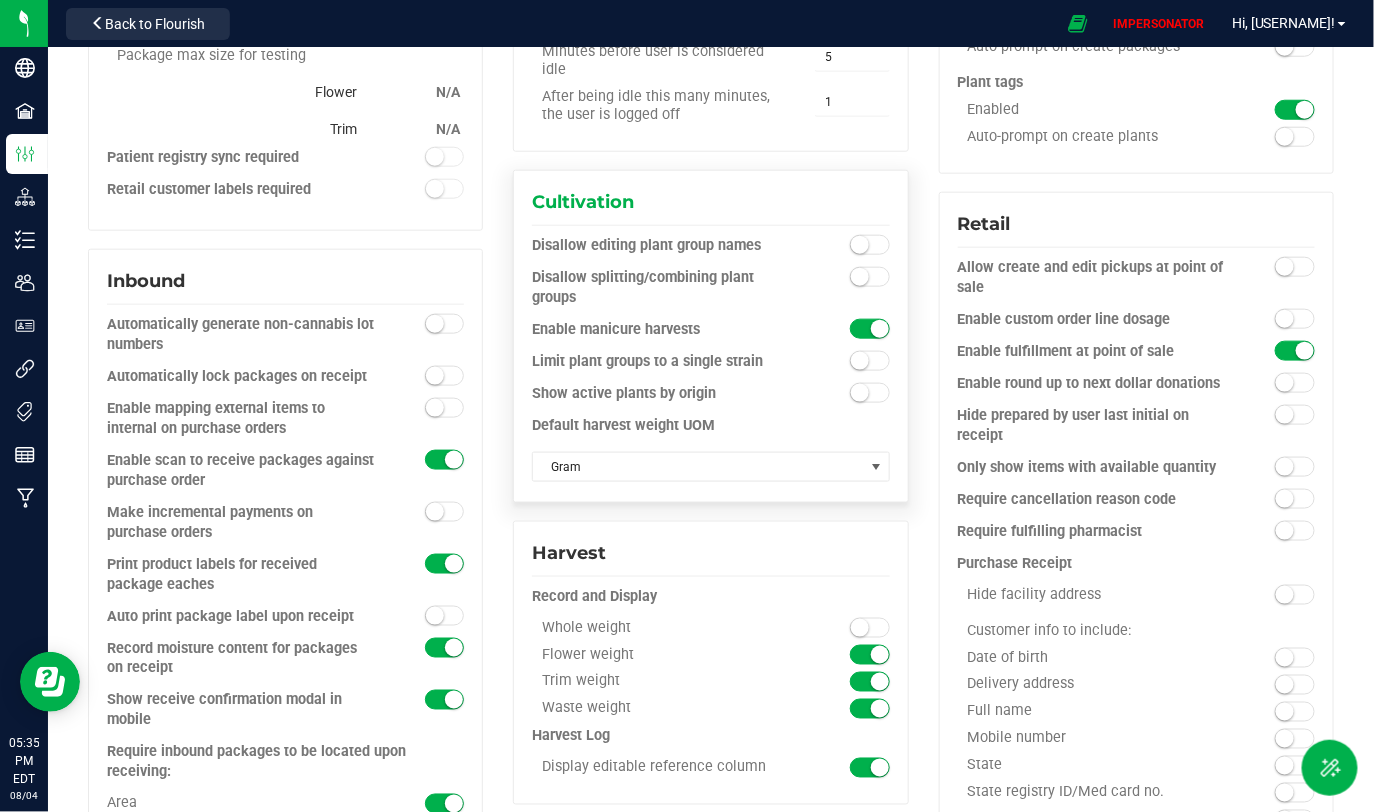 click at bounding box center (870, 393) 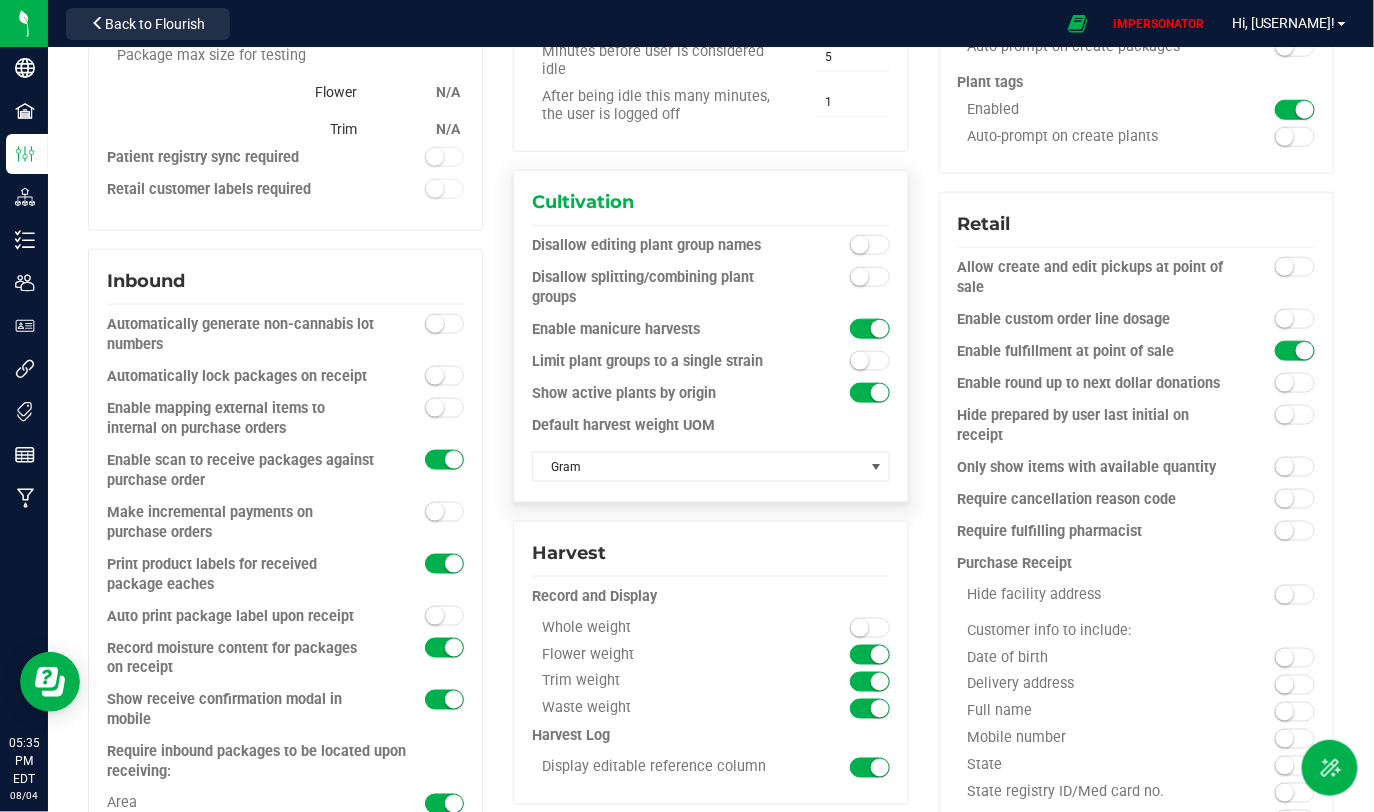 drag, startPoint x: 525, startPoint y: 389, endPoint x: 787, endPoint y: 389, distance: 262 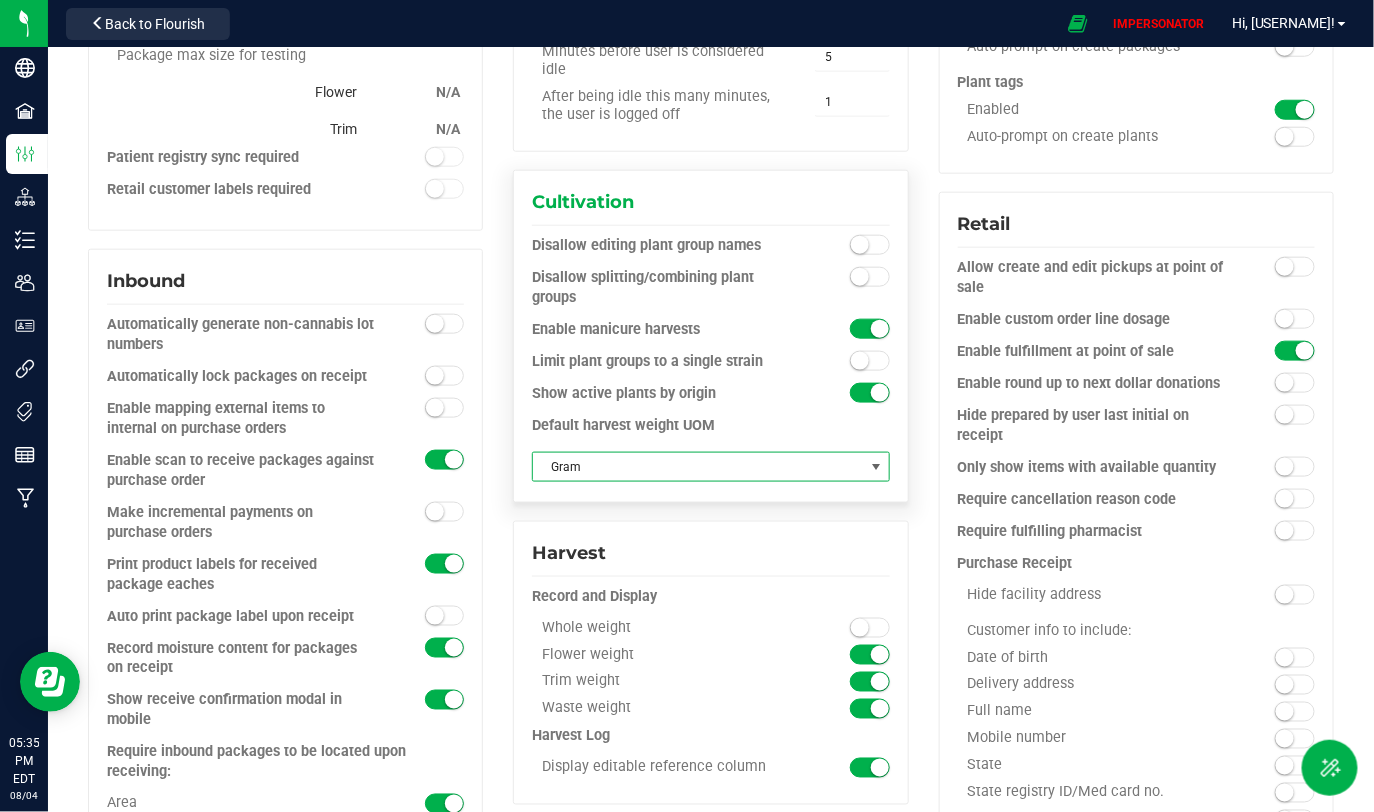 click on "Gram" at bounding box center (698, 467) 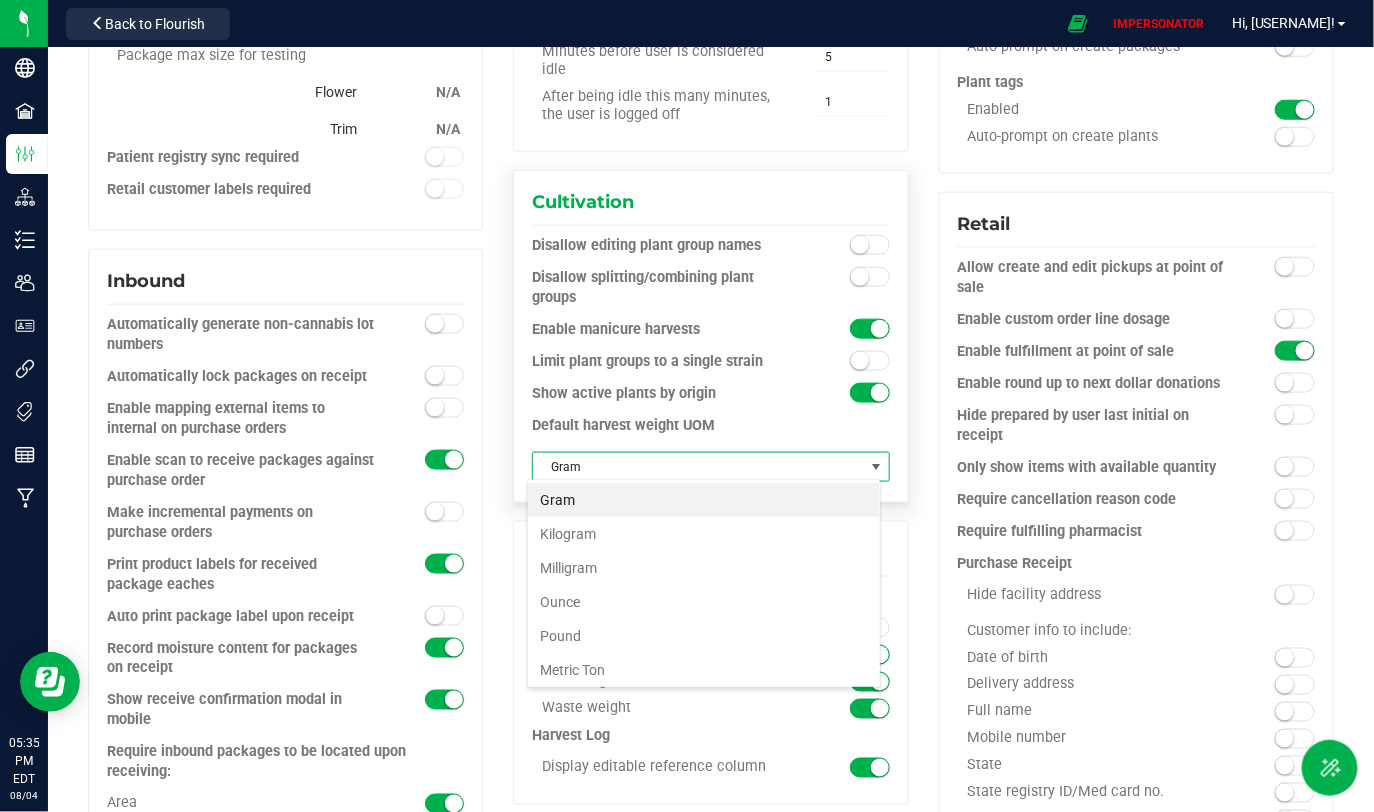 scroll, scrollTop: 99970, scrollLeft: 99645, axis: both 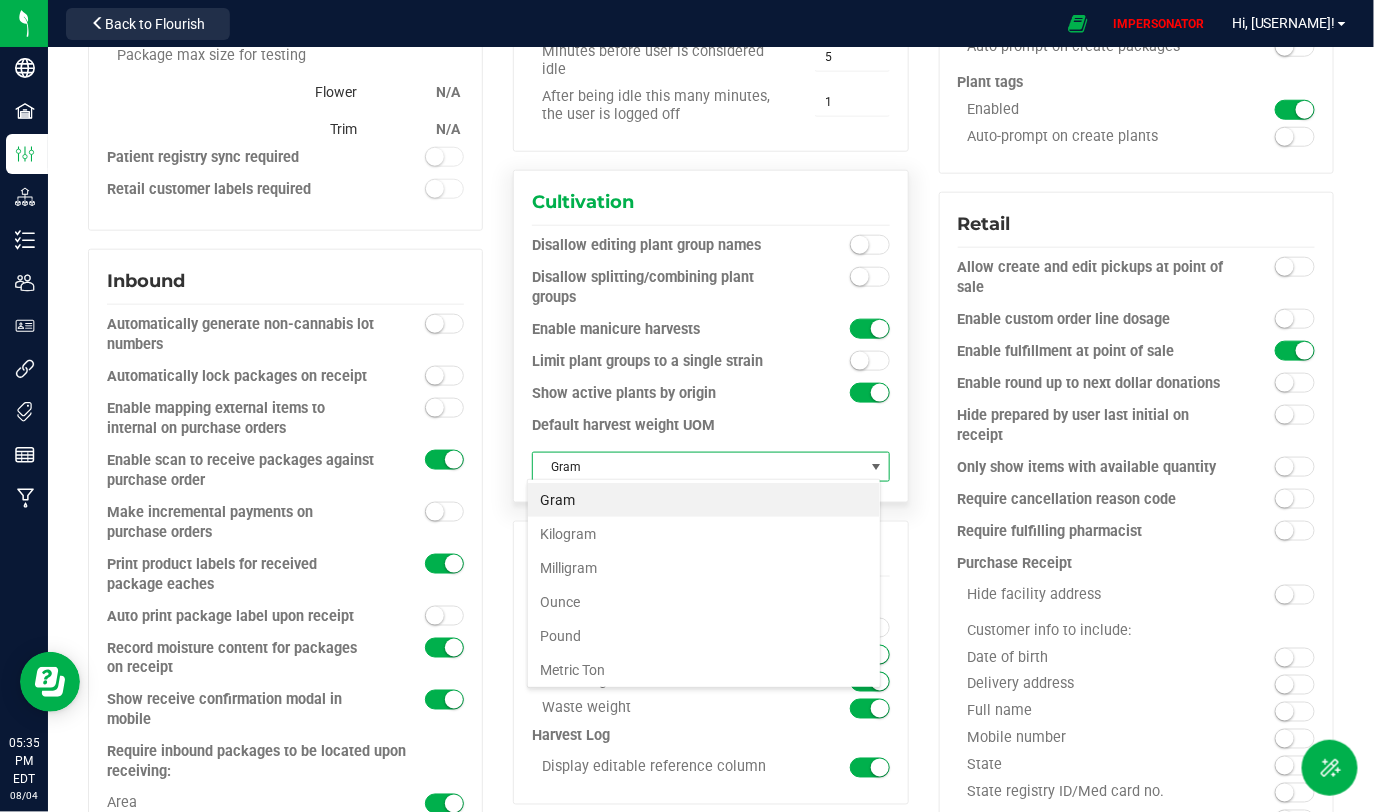click on "Default harvest weight UOM" at bounding box center (710, 426) 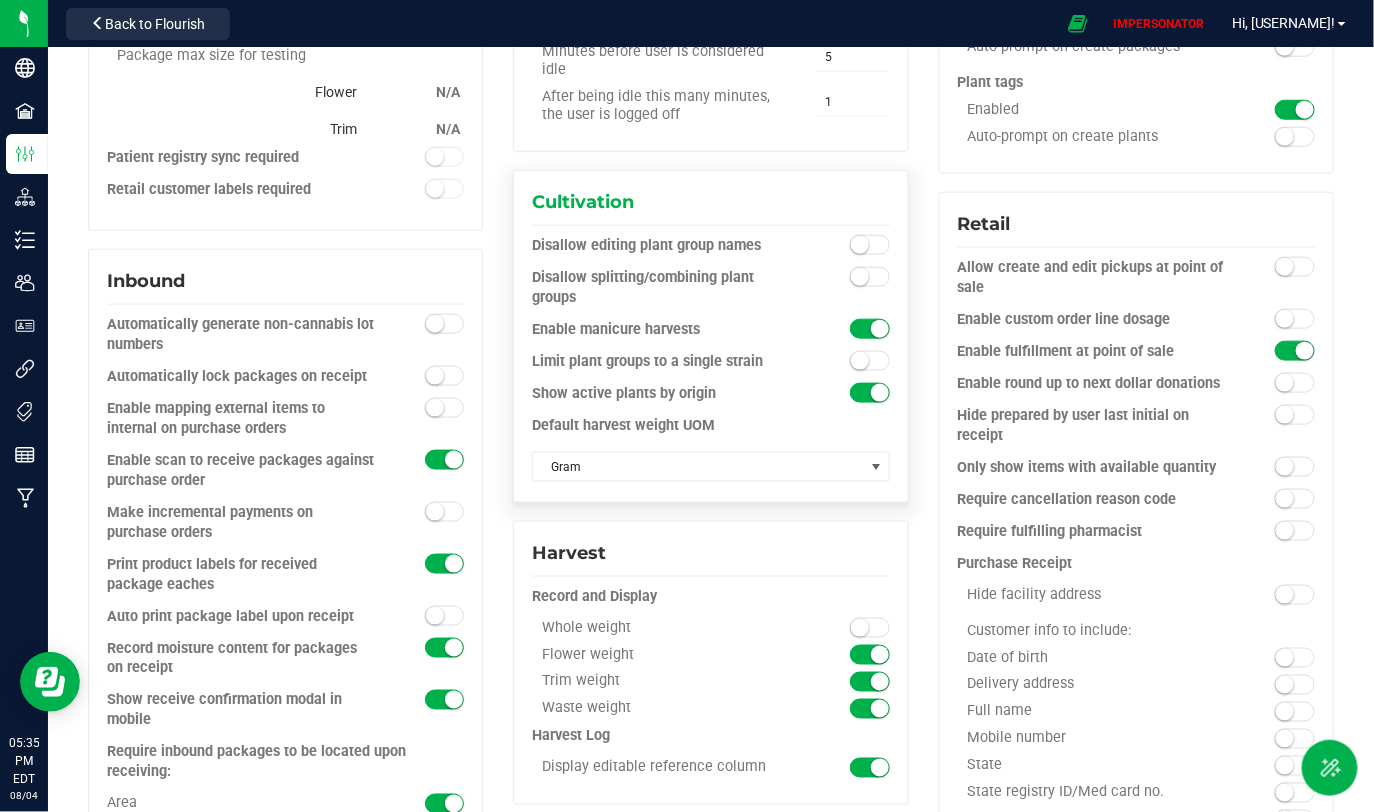 click on "Default harvest weight UOM
Gram" at bounding box center (710, 450) 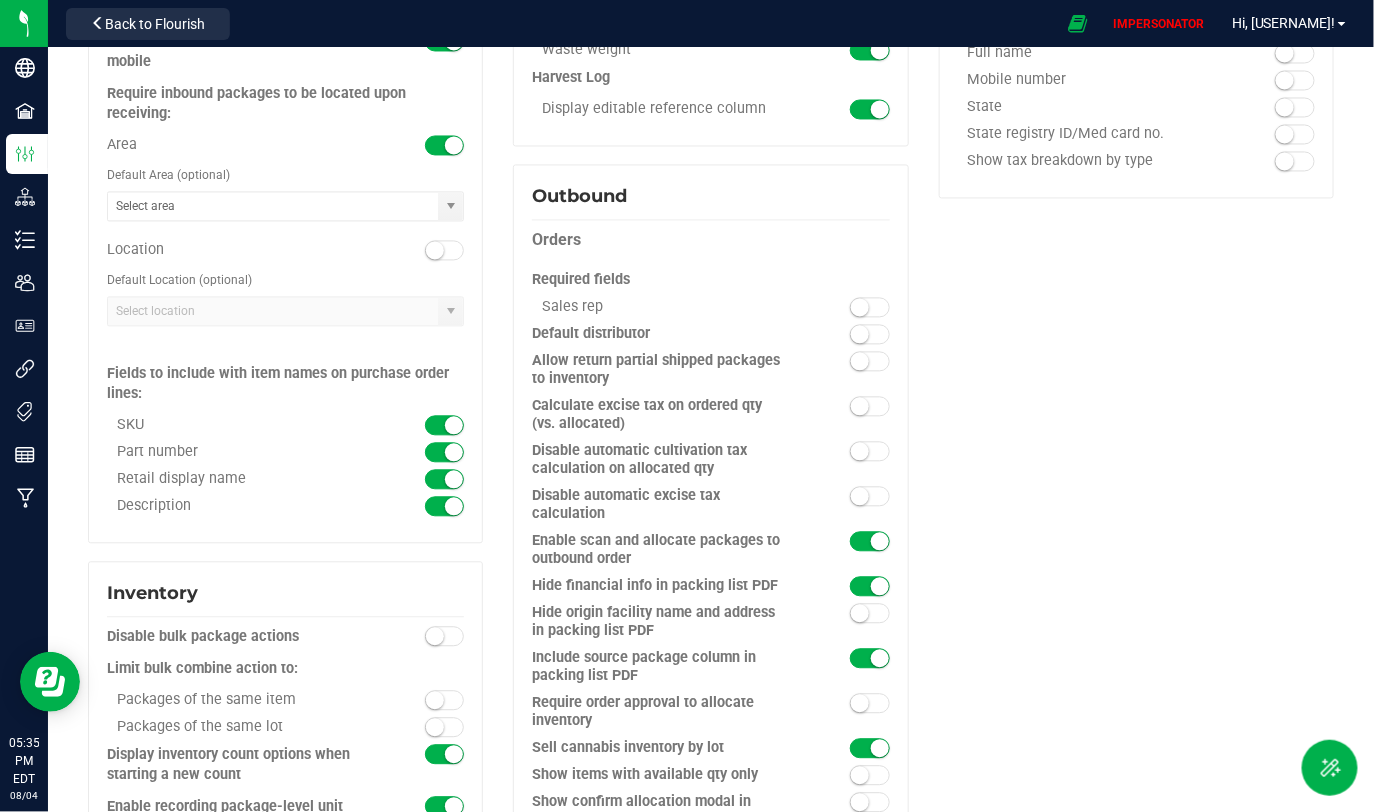 scroll, scrollTop: 1343, scrollLeft: 0, axis: vertical 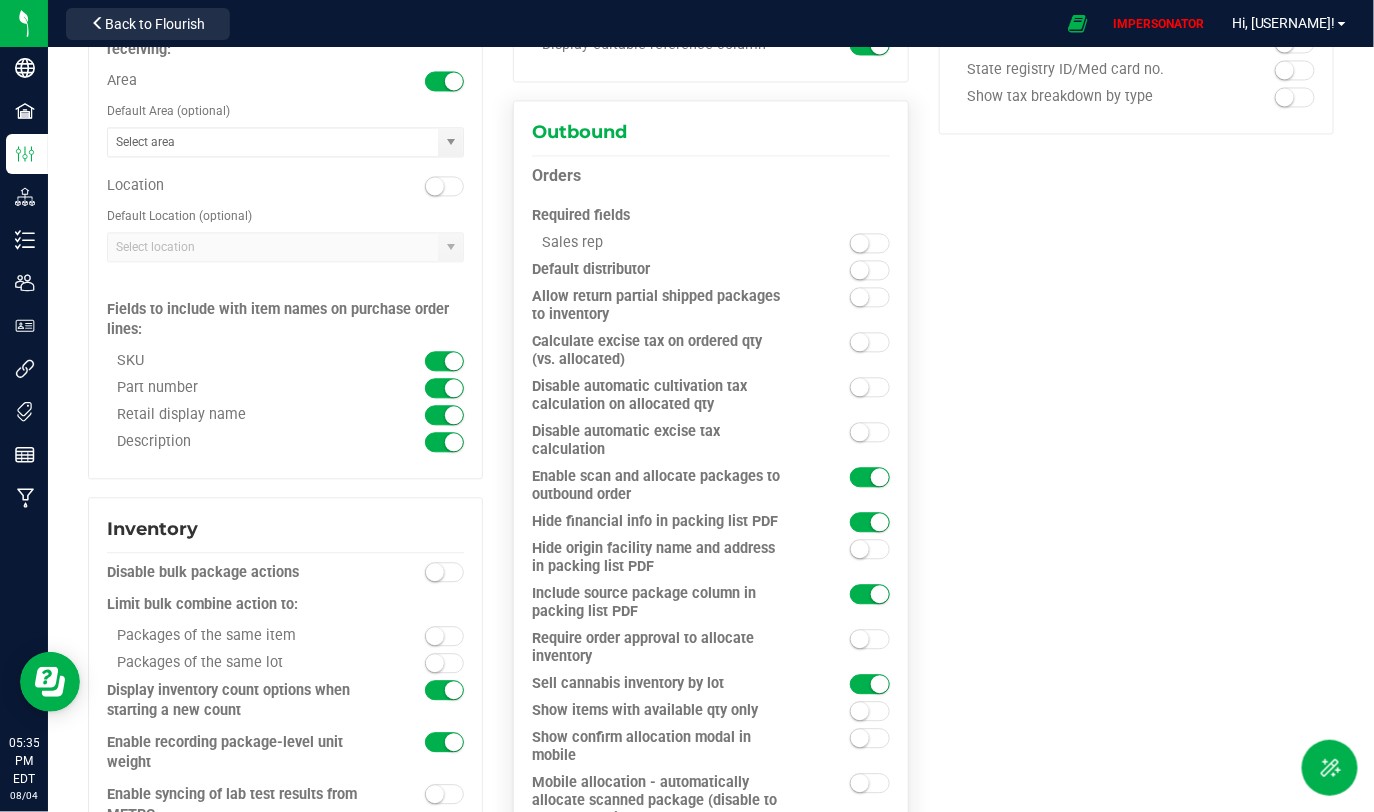 drag, startPoint x: 528, startPoint y: 231, endPoint x: 701, endPoint y: 234, distance: 173.02602 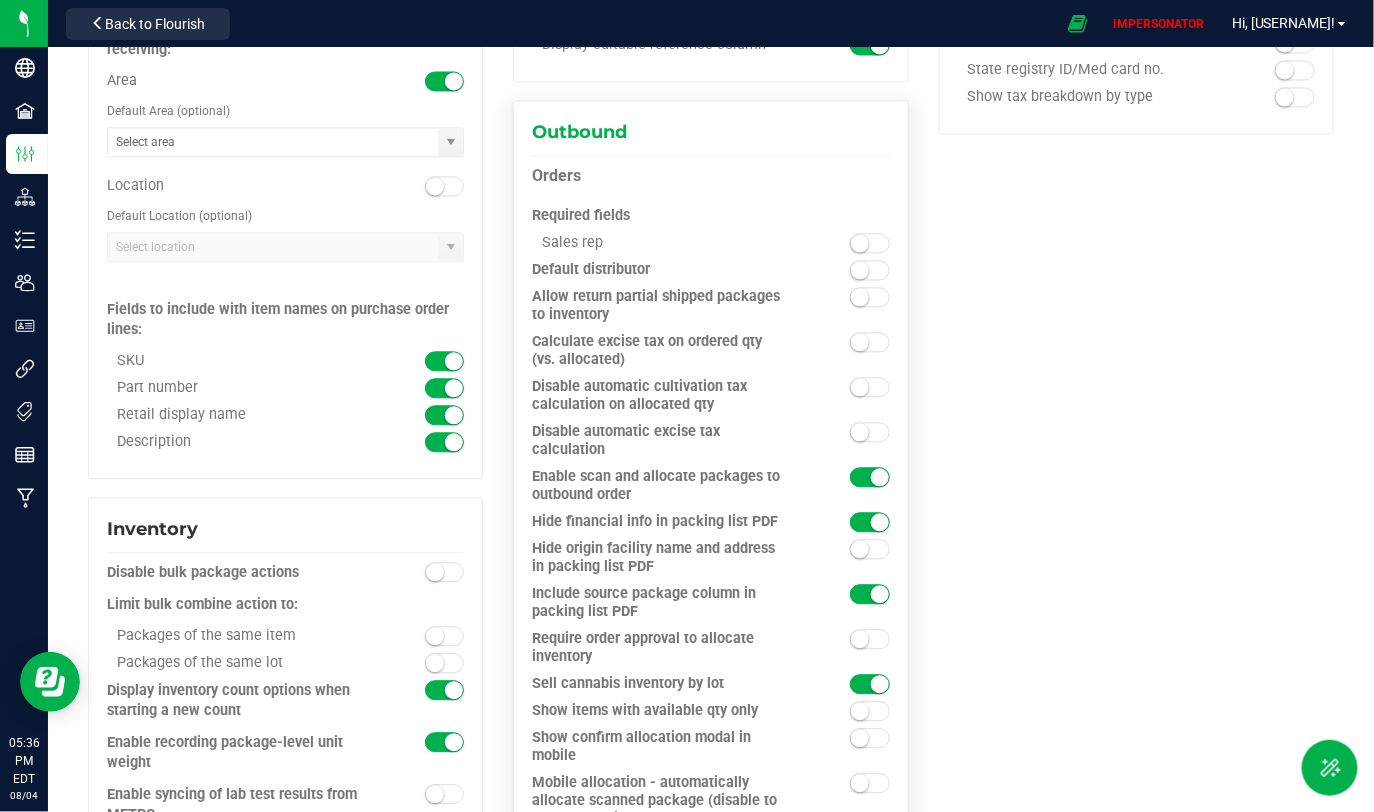 click at bounding box center [870, 243] 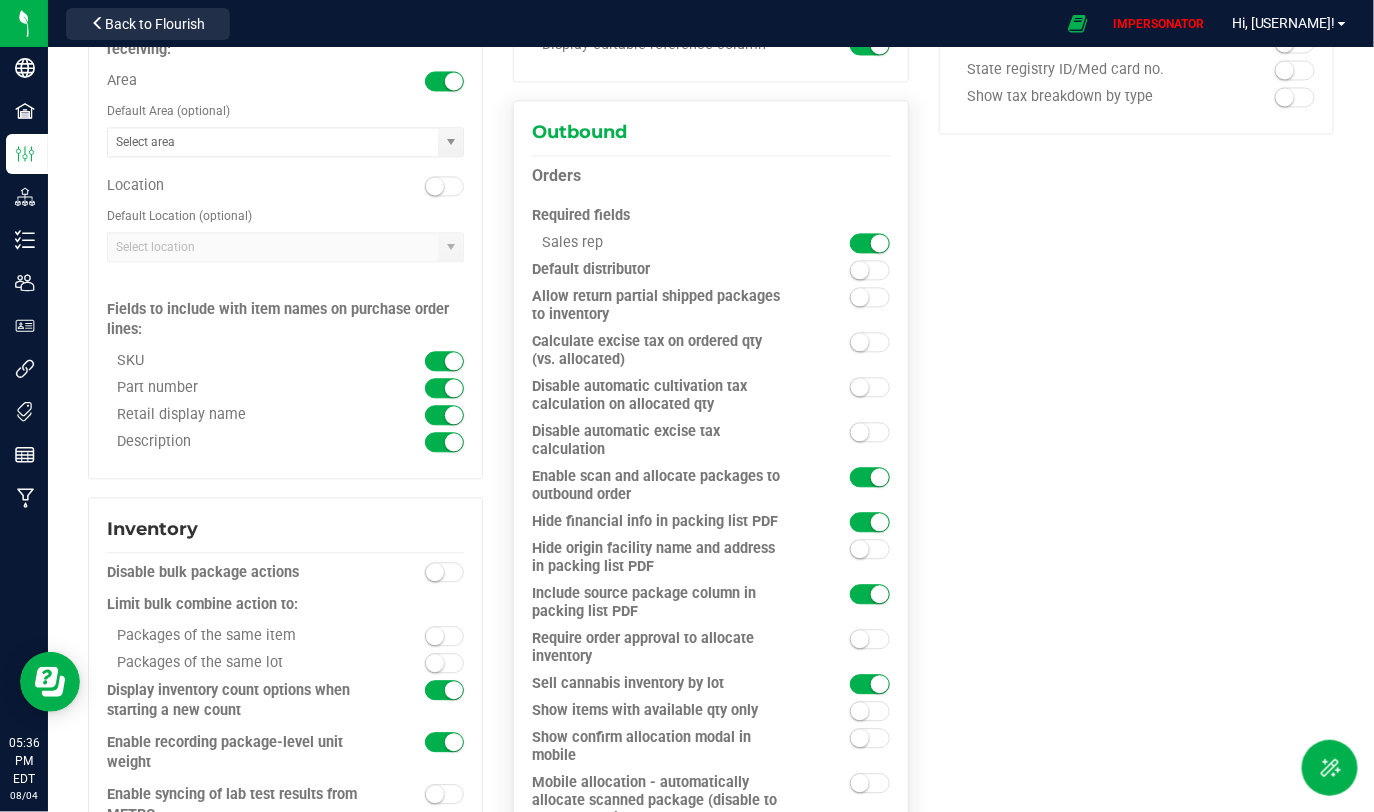 drag, startPoint x: 543, startPoint y: 237, endPoint x: 654, endPoint y: 236, distance: 111.0045 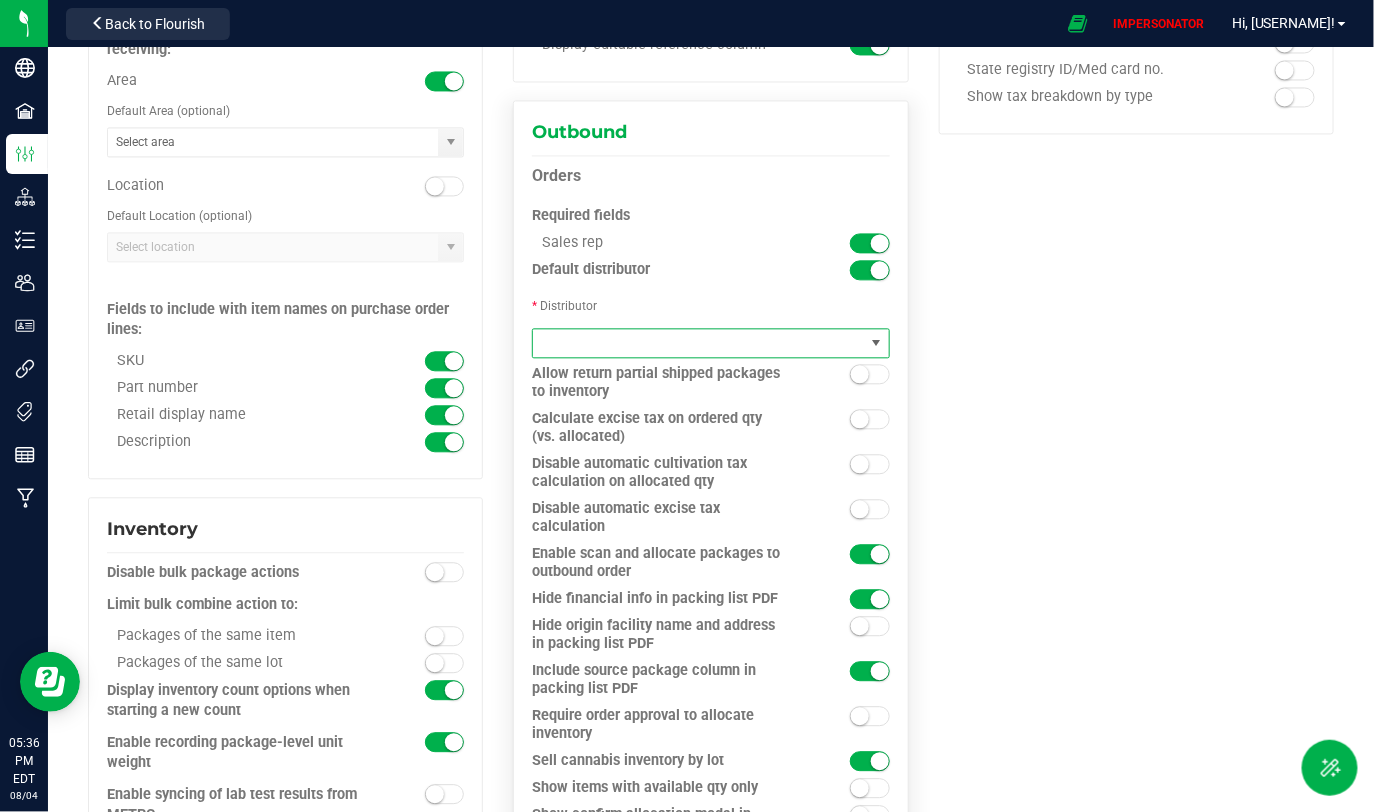 click at bounding box center (698, 343) 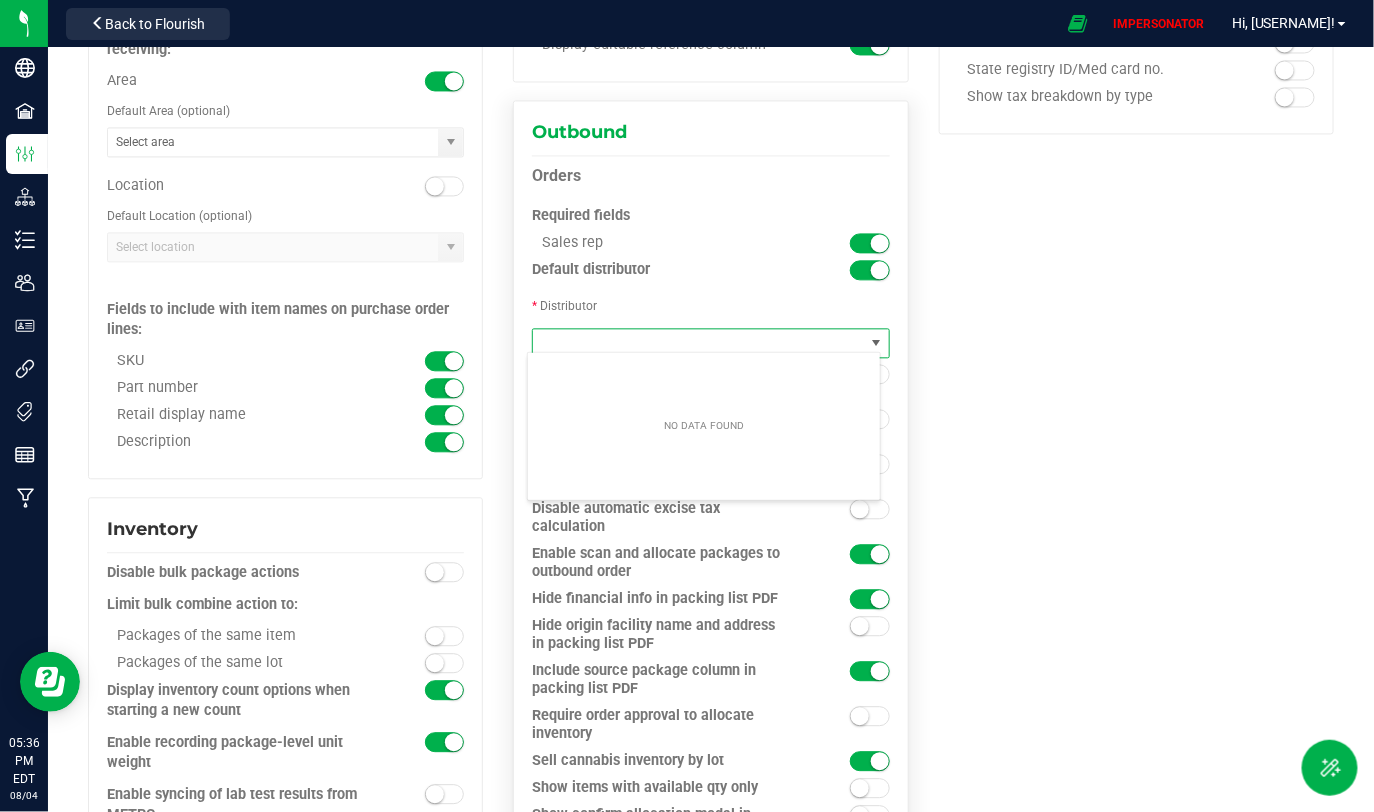 scroll, scrollTop: 99970, scrollLeft: 99645, axis: both 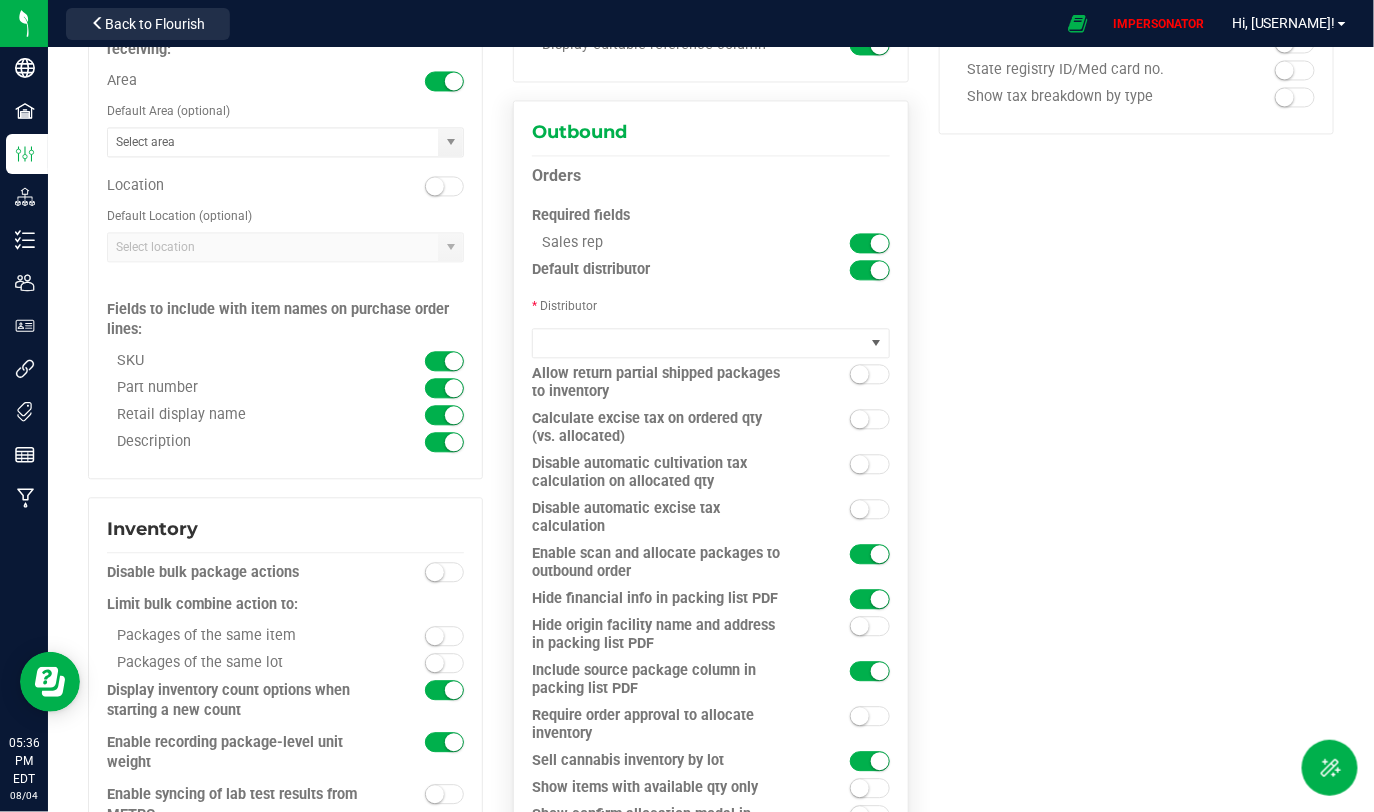 click at bounding box center (880, 270) 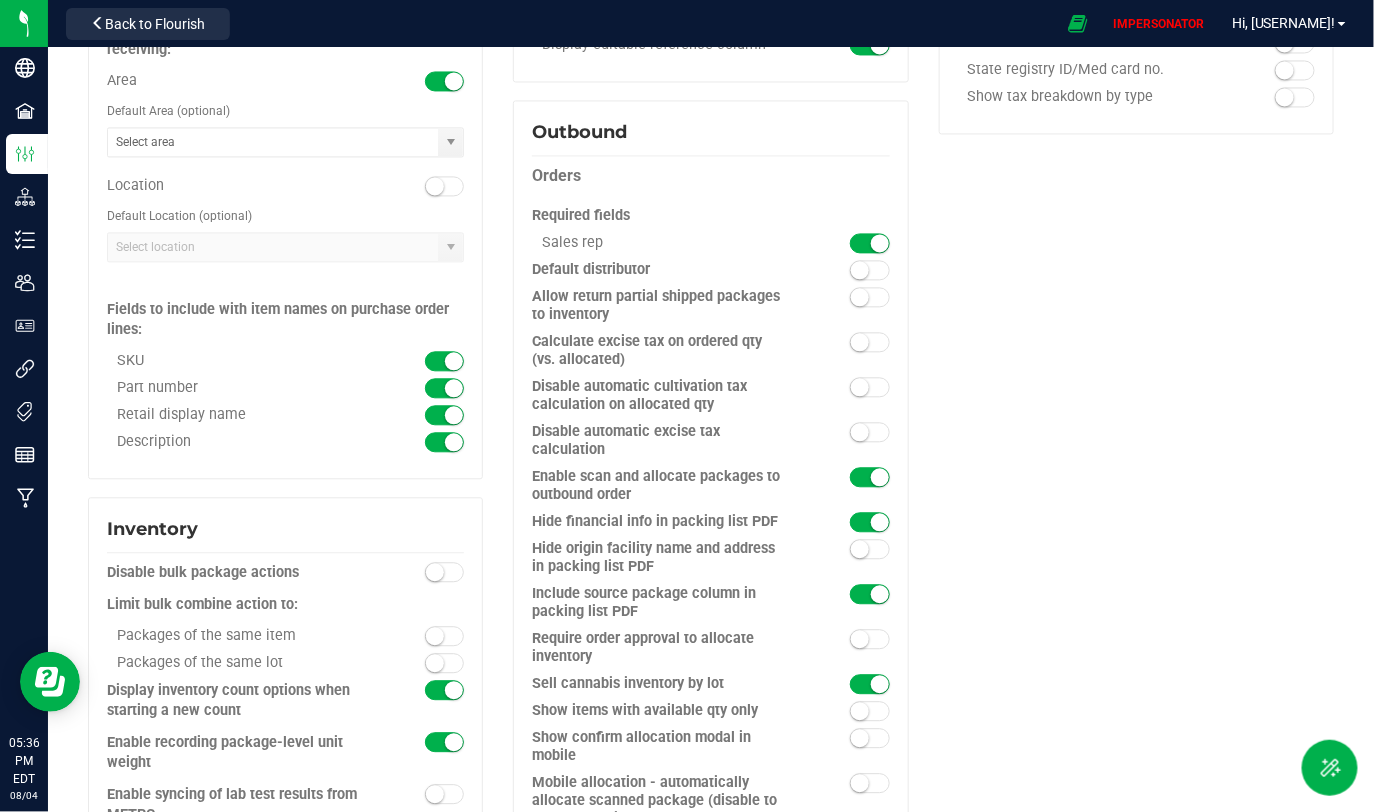 click on "Compliance (view only)
Enforce purchase limits
Destroy clones reason required
Plant batch max size
N/A
Plant group" at bounding box center [711, 234] 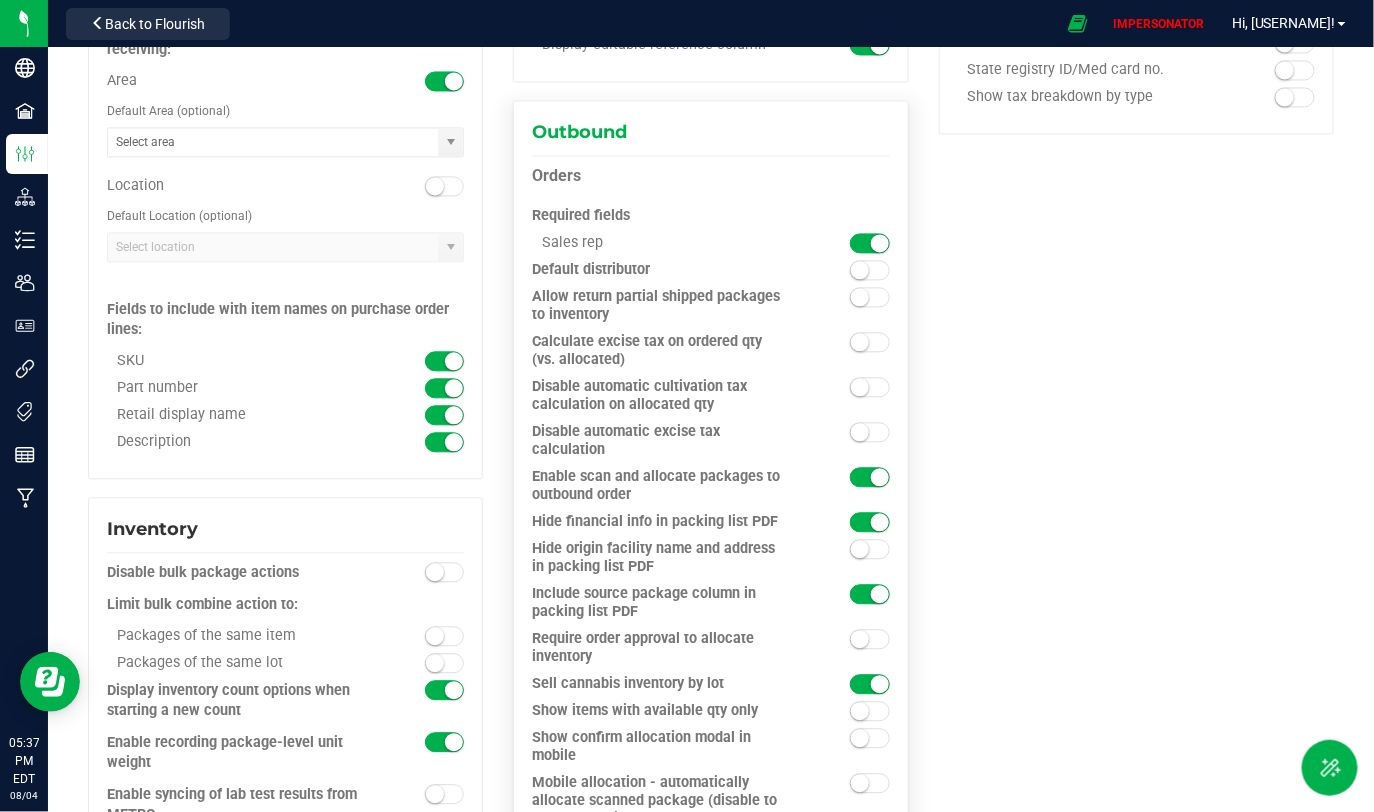 drag, startPoint x: 527, startPoint y: 265, endPoint x: 687, endPoint y: 264, distance: 160.00313 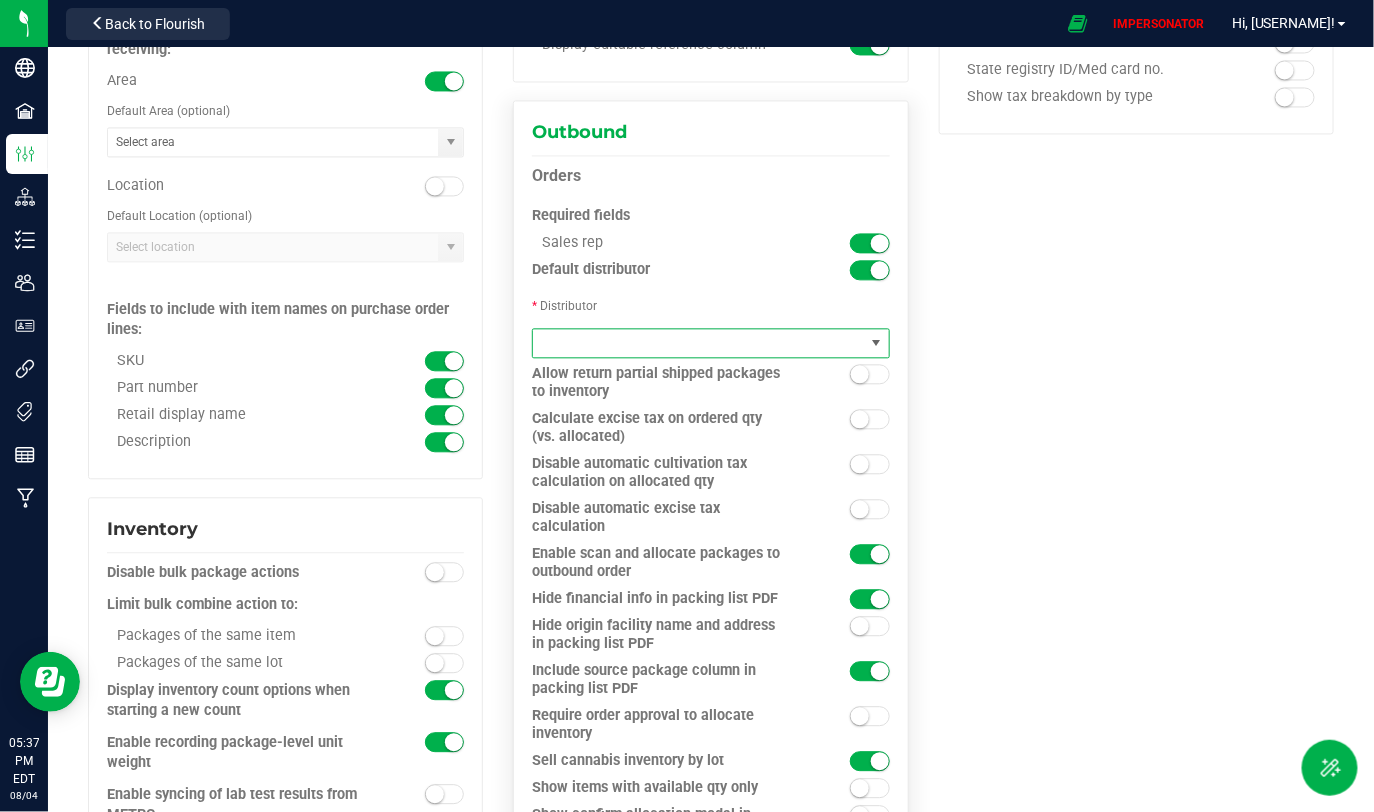 click at bounding box center [698, 343] 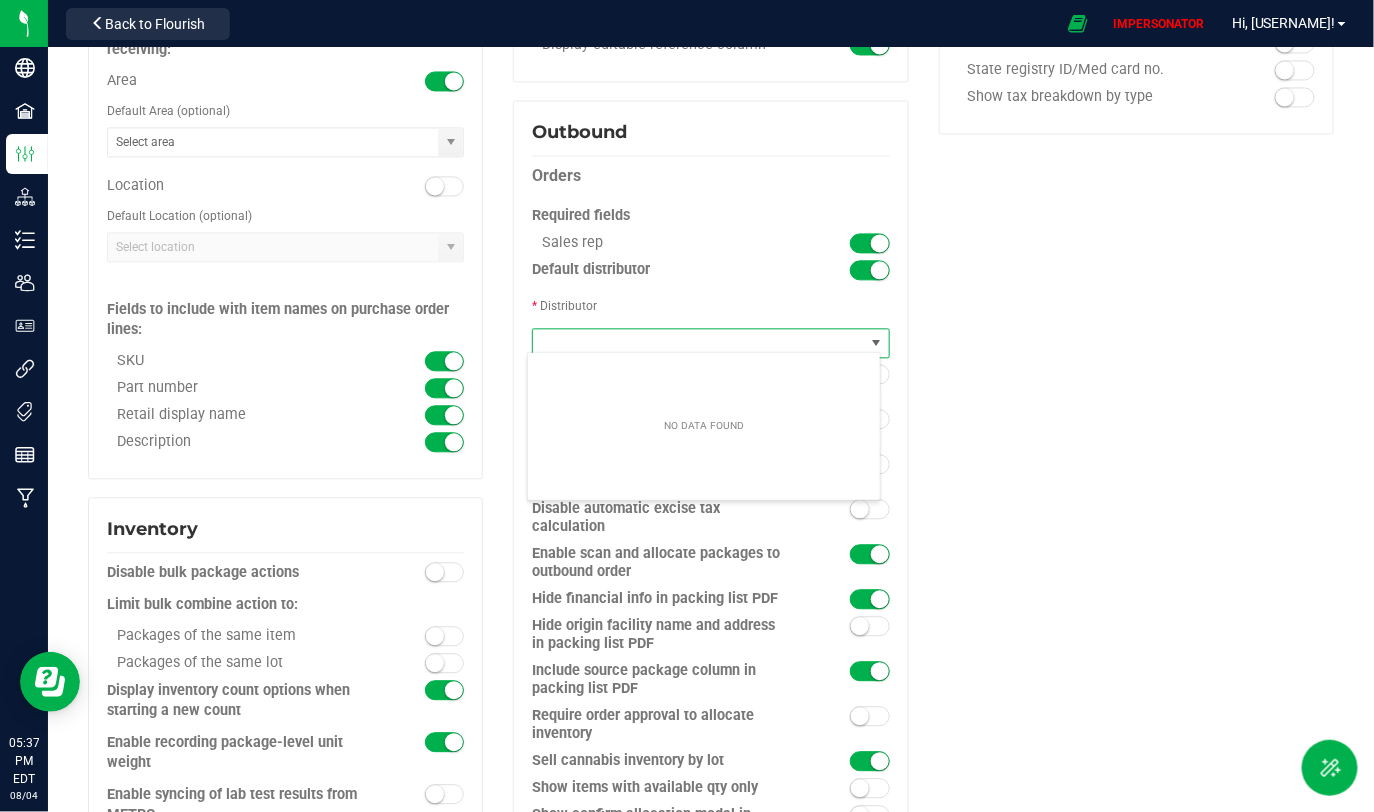 scroll, scrollTop: 99970, scrollLeft: 99645, axis: both 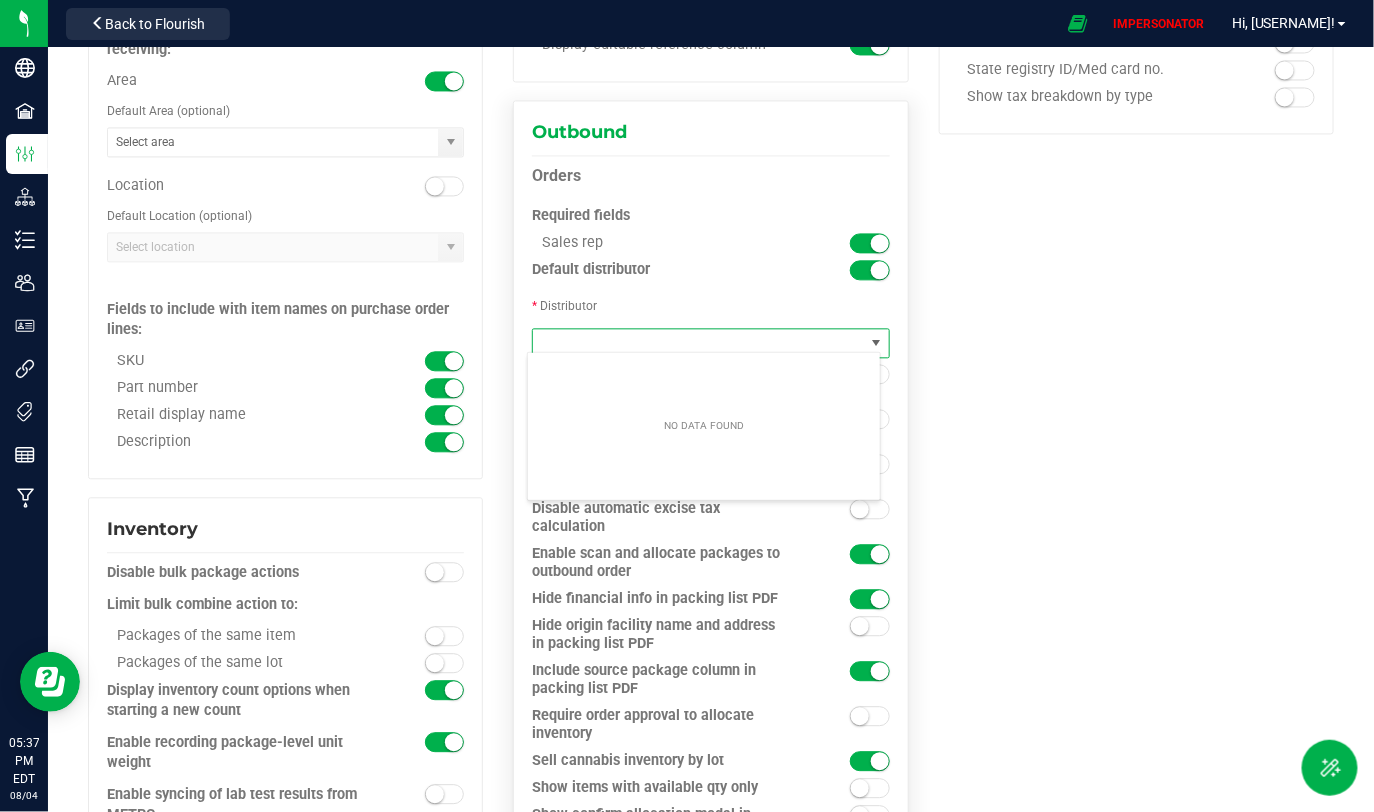 click at bounding box center (698, 343) 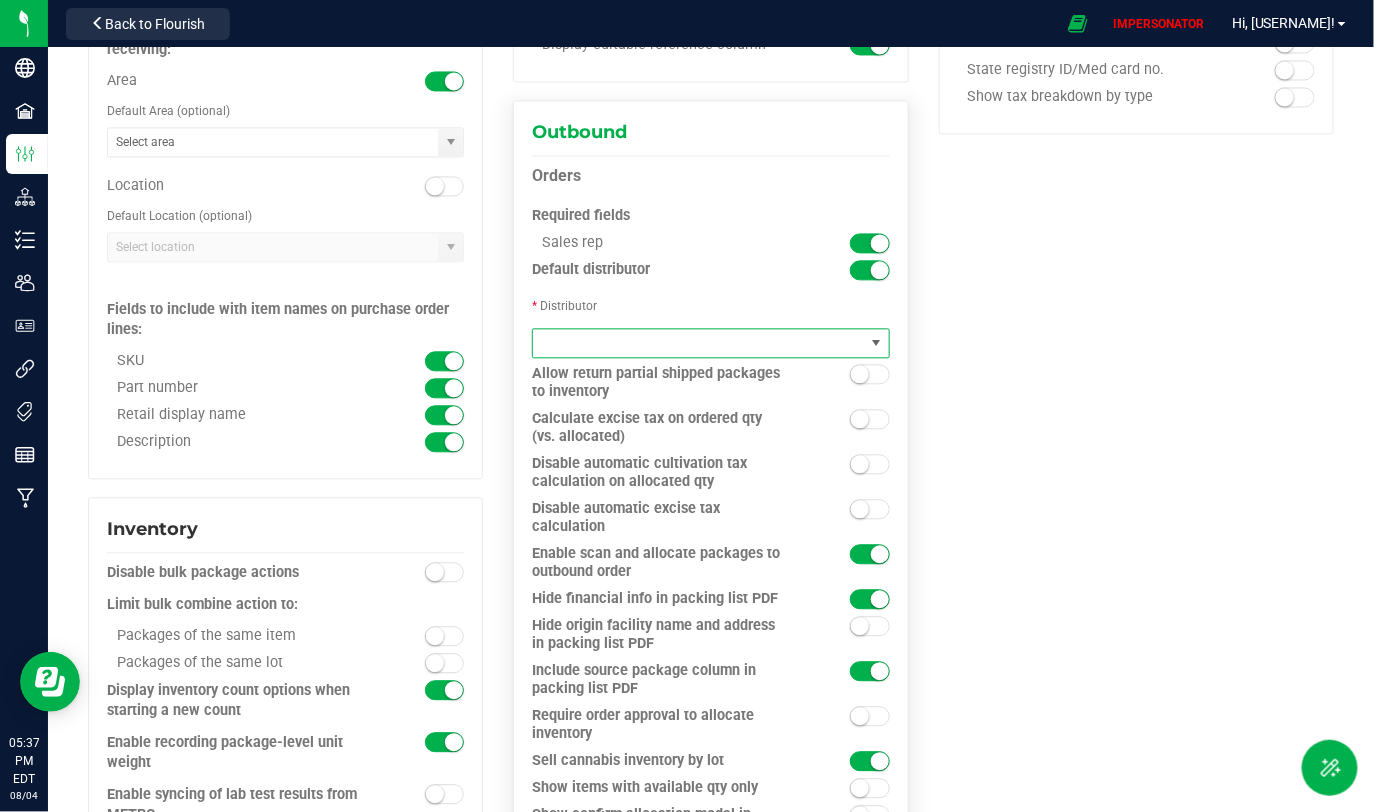 click at bounding box center [880, 270] 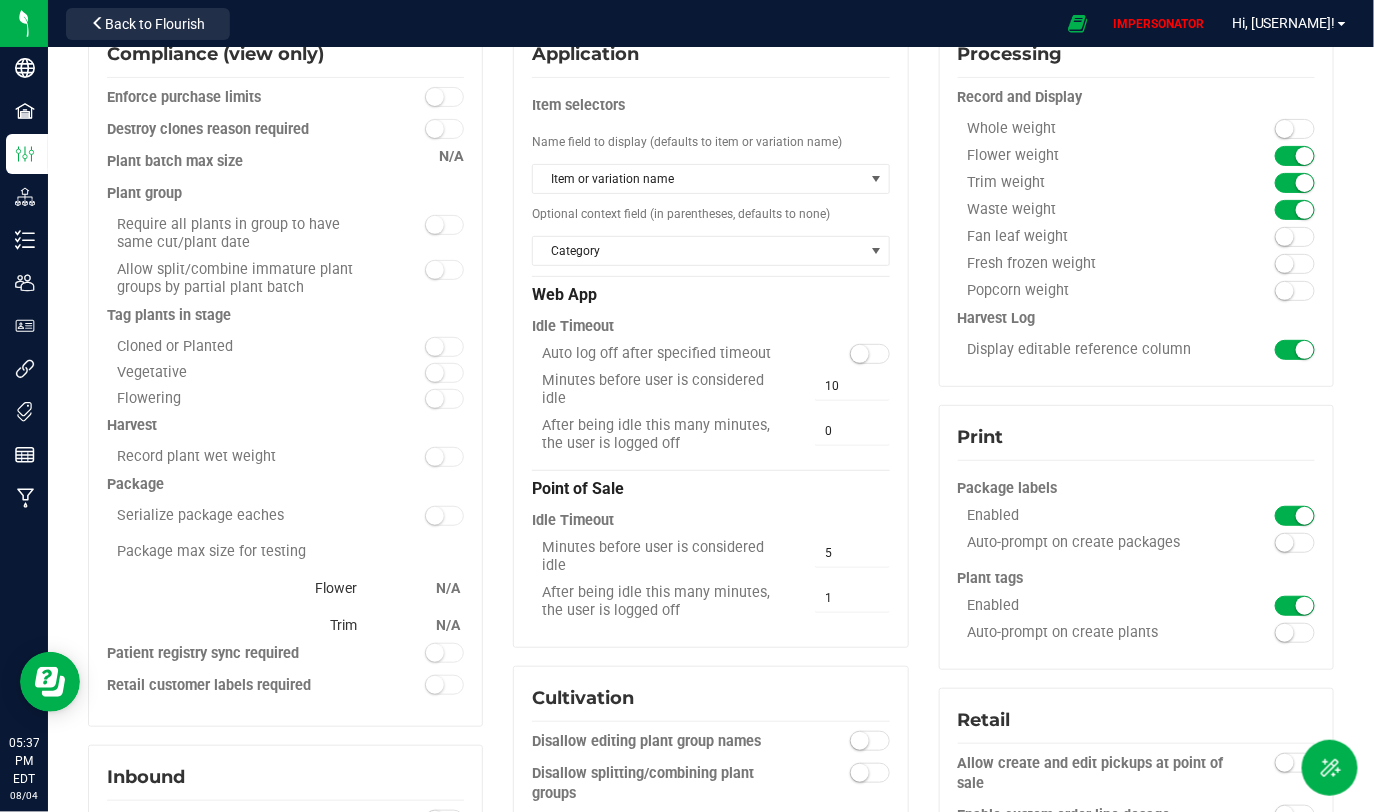 scroll, scrollTop: 0, scrollLeft: 0, axis: both 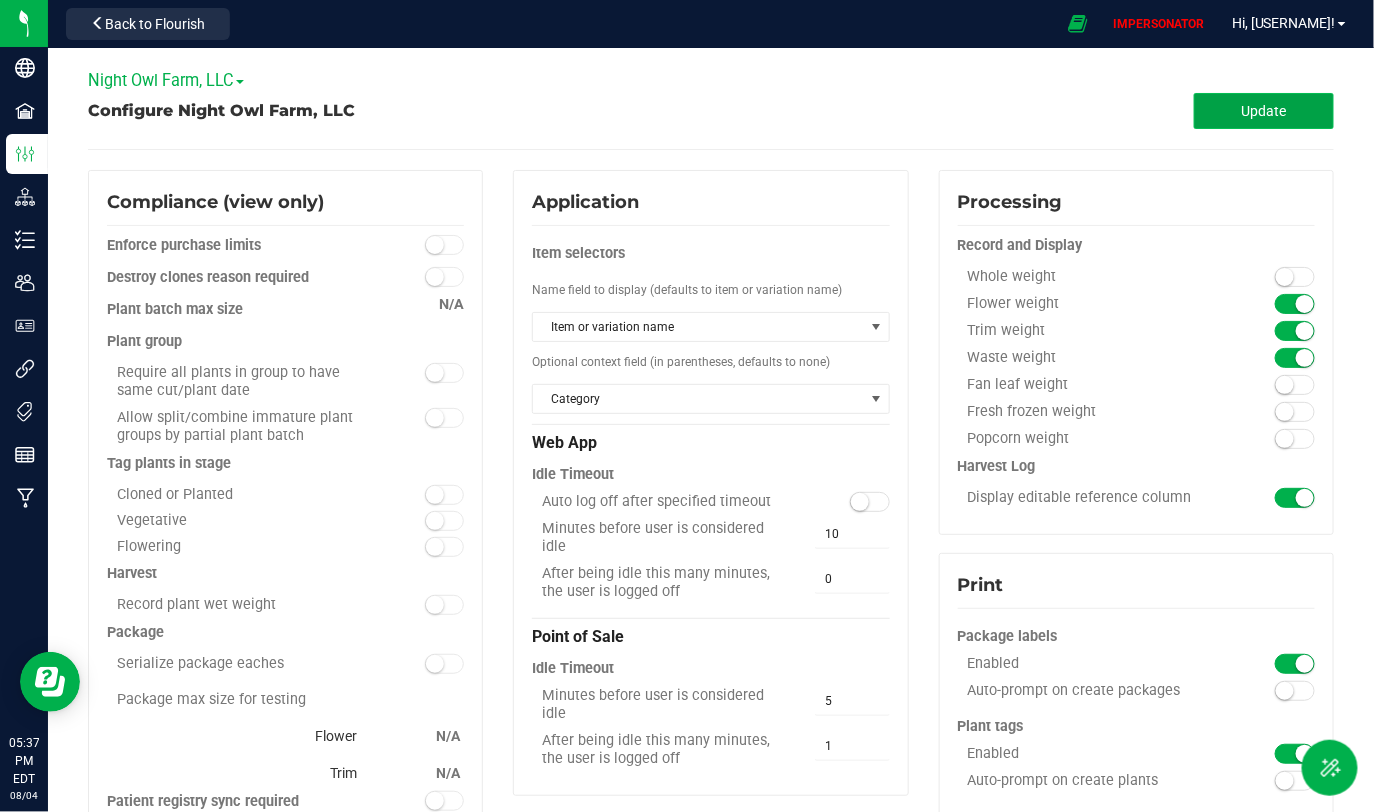 click on "Update" at bounding box center [1264, 111] 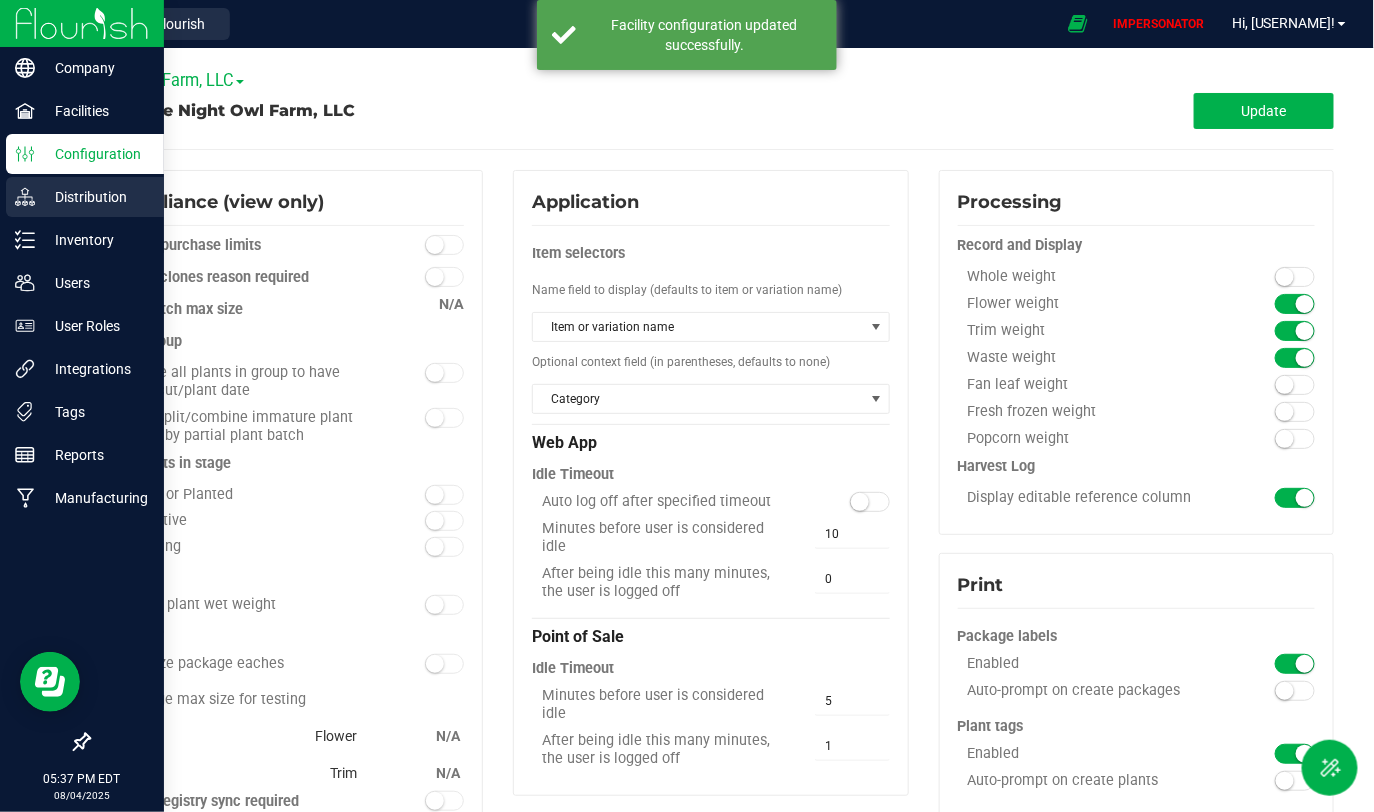 click on "Distribution" at bounding box center [95, 197] 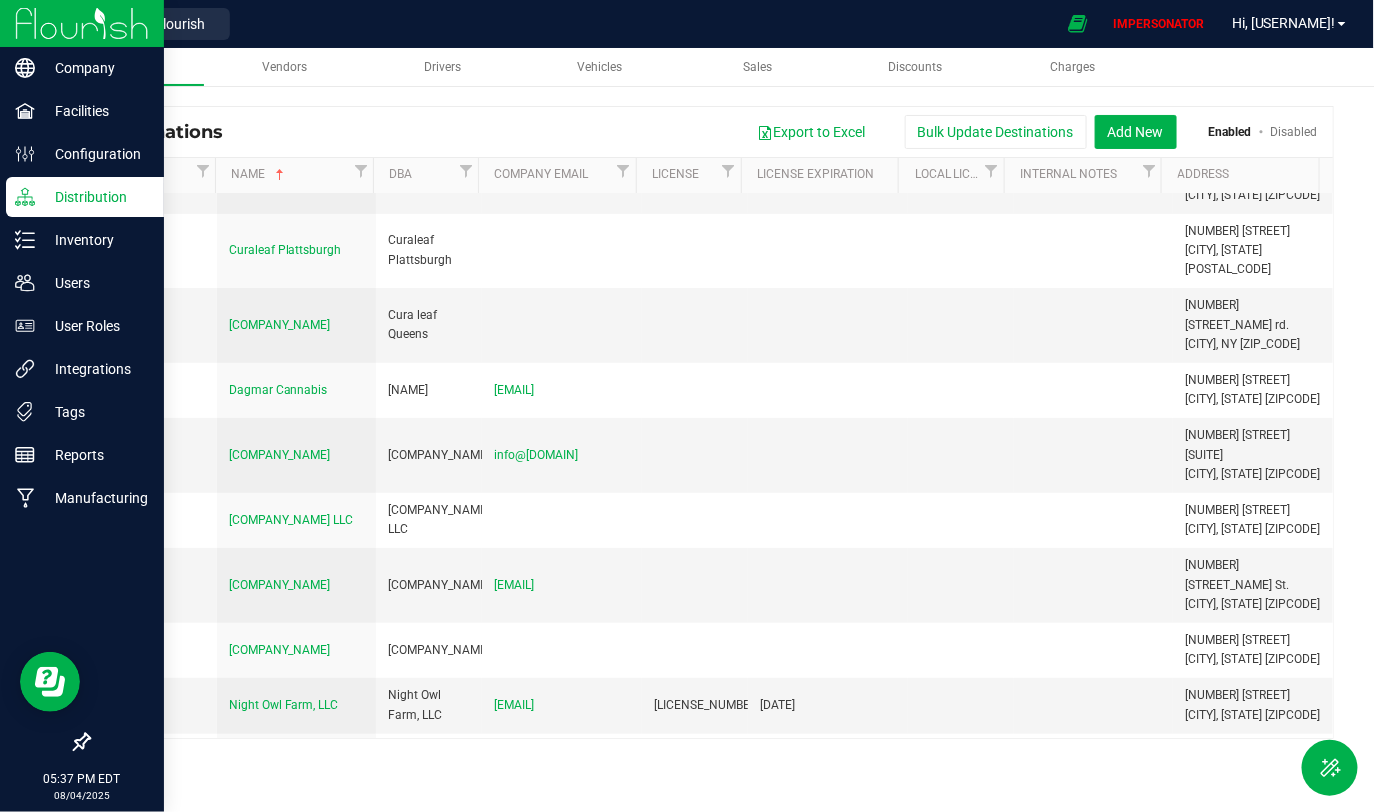scroll, scrollTop: 0, scrollLeft: 0, axis: both 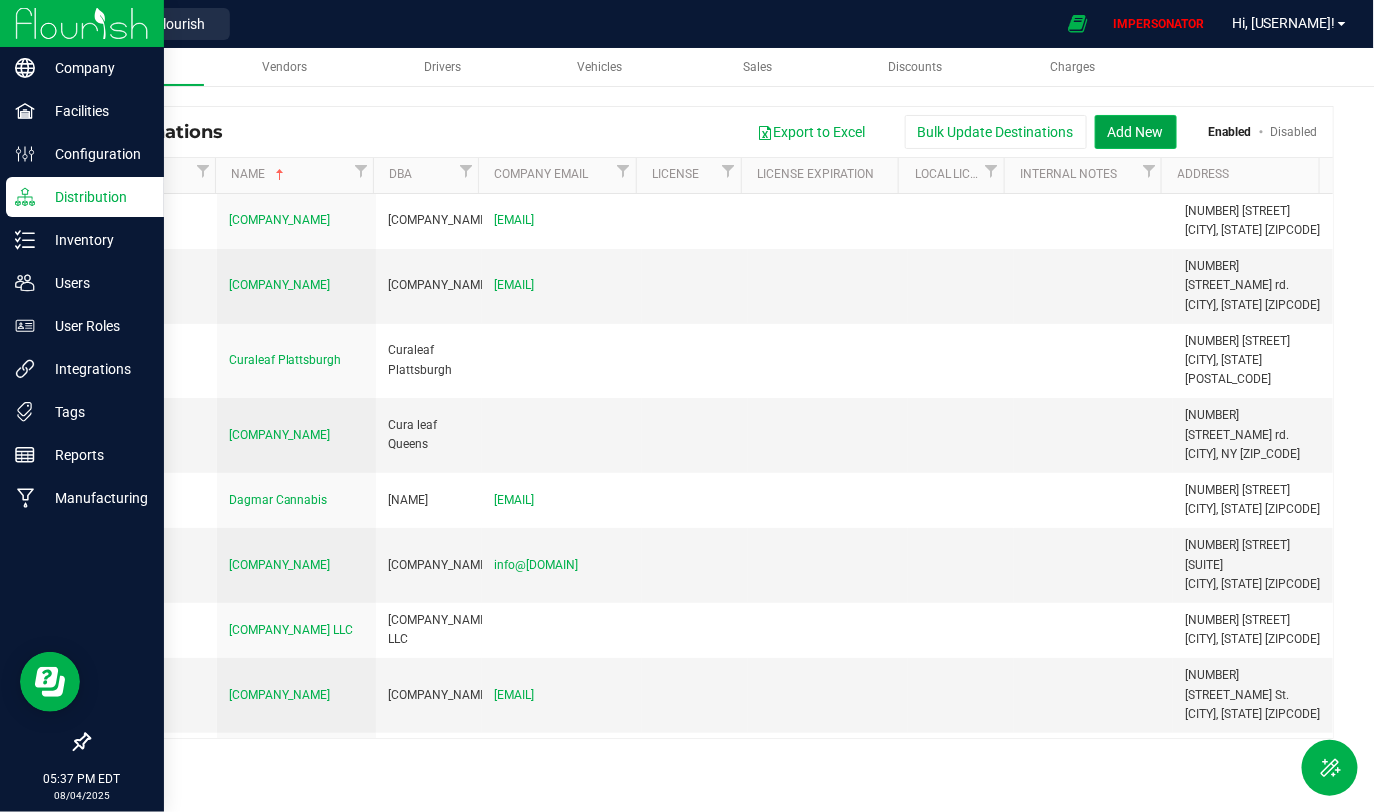 click on "Add New" at bounding box center (1136, 132) 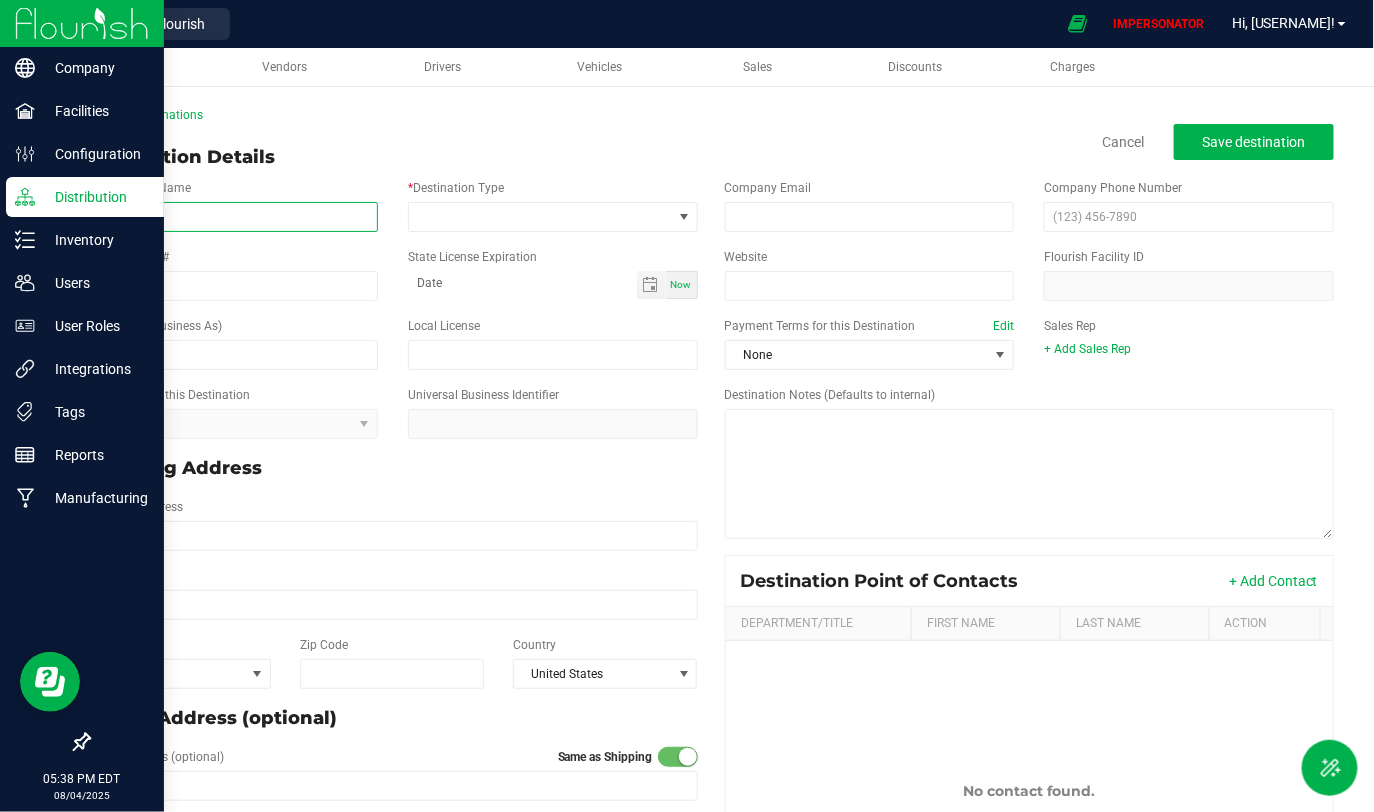 click on "*  Destination Name" at bounding box center [233, 217] 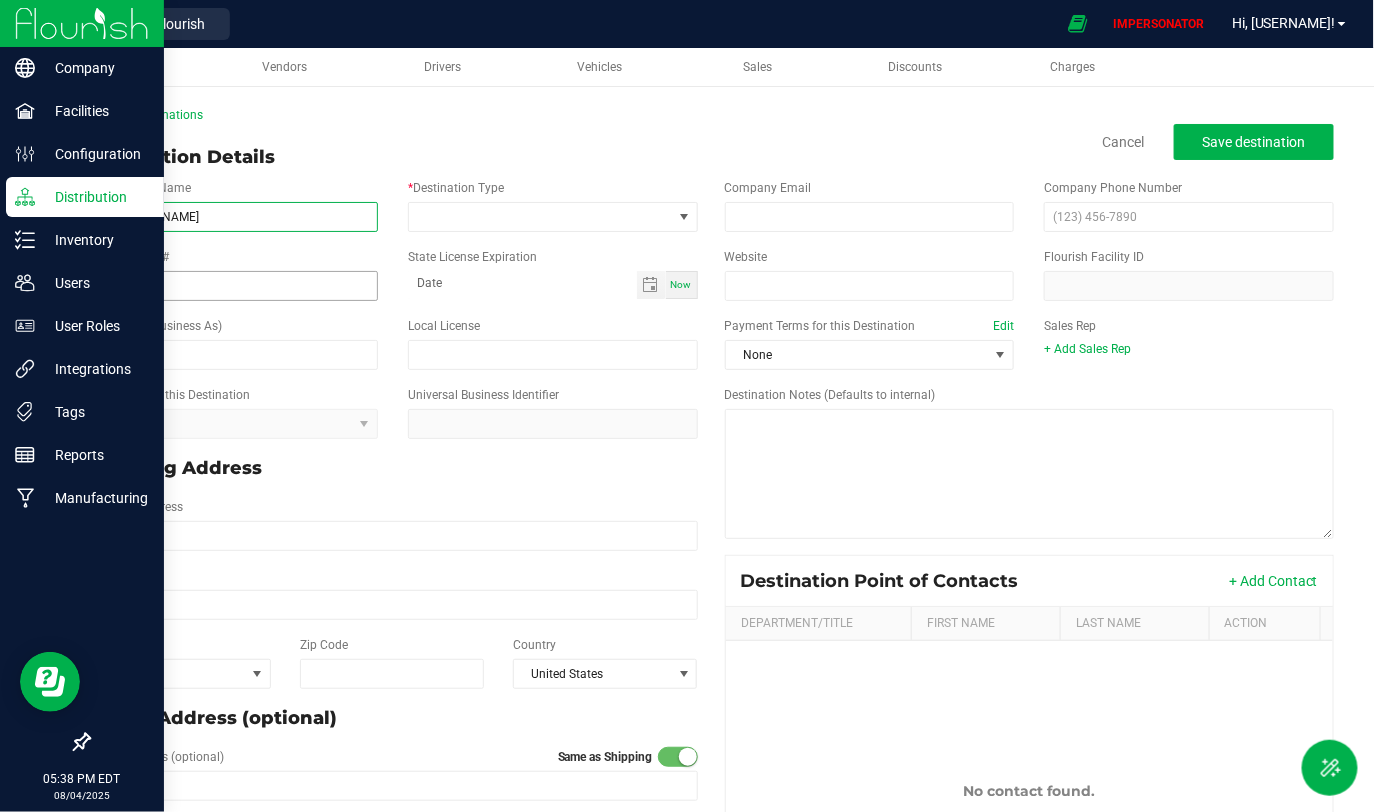 type on "[COMPANY_NAME]" 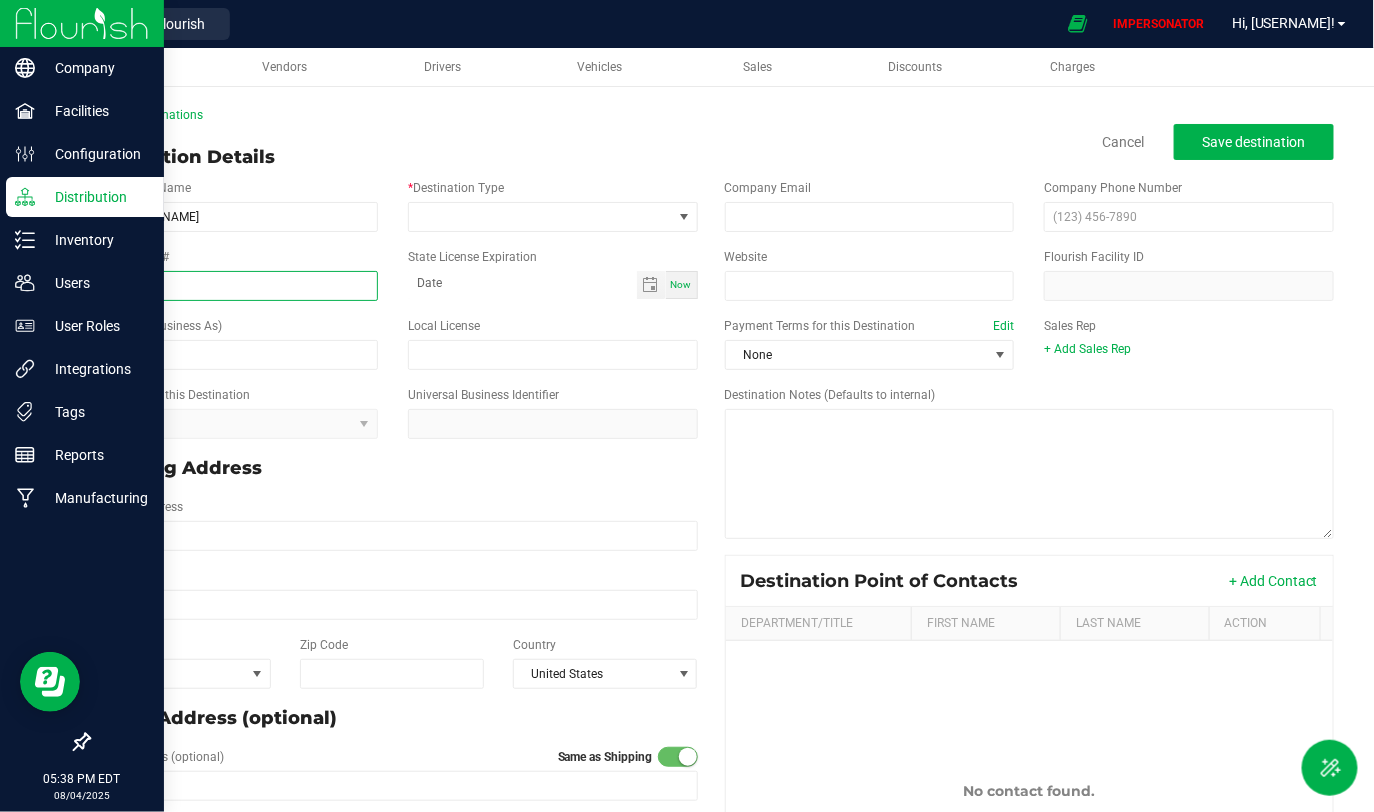 click on "State License #" at bounding box center [233, 286] 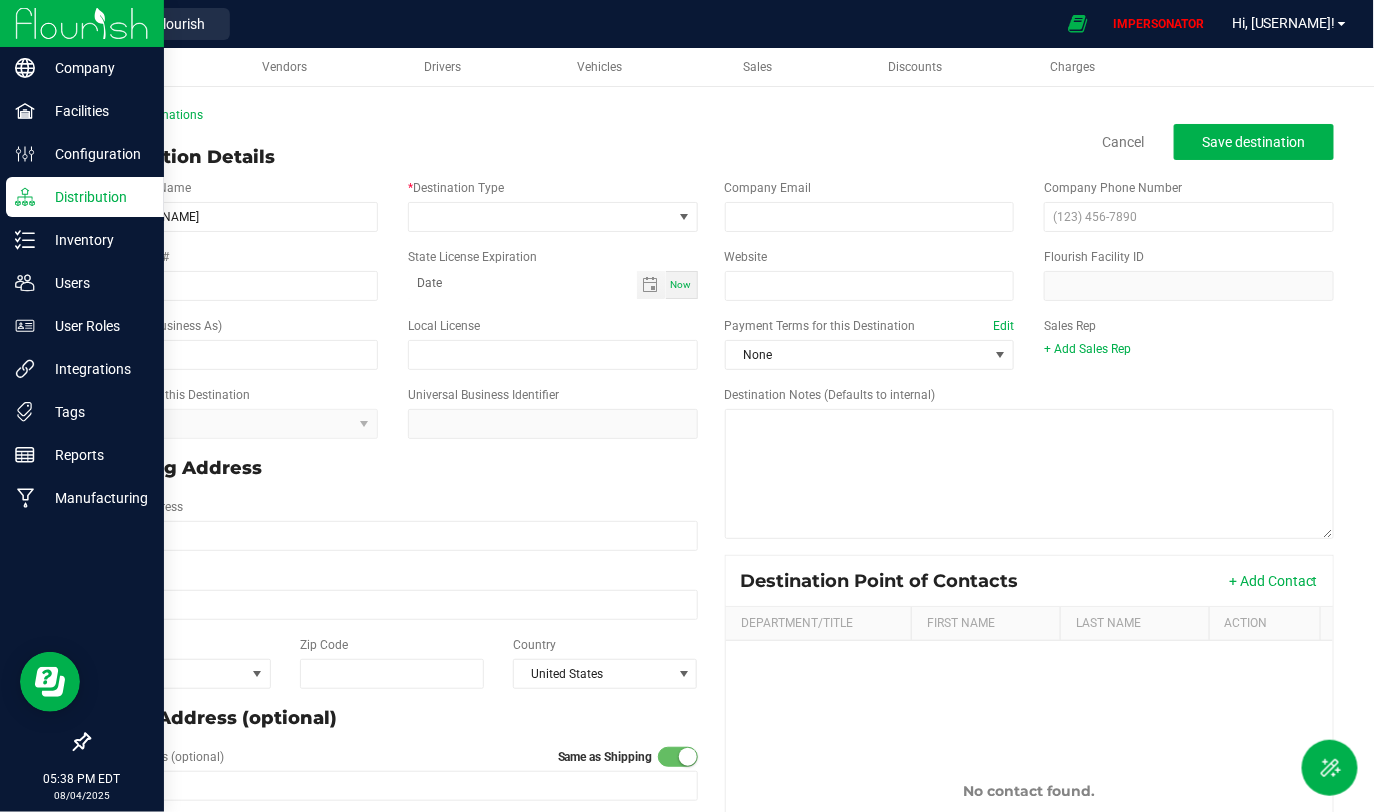 click on "State License #" at bounding box center [233, 274] 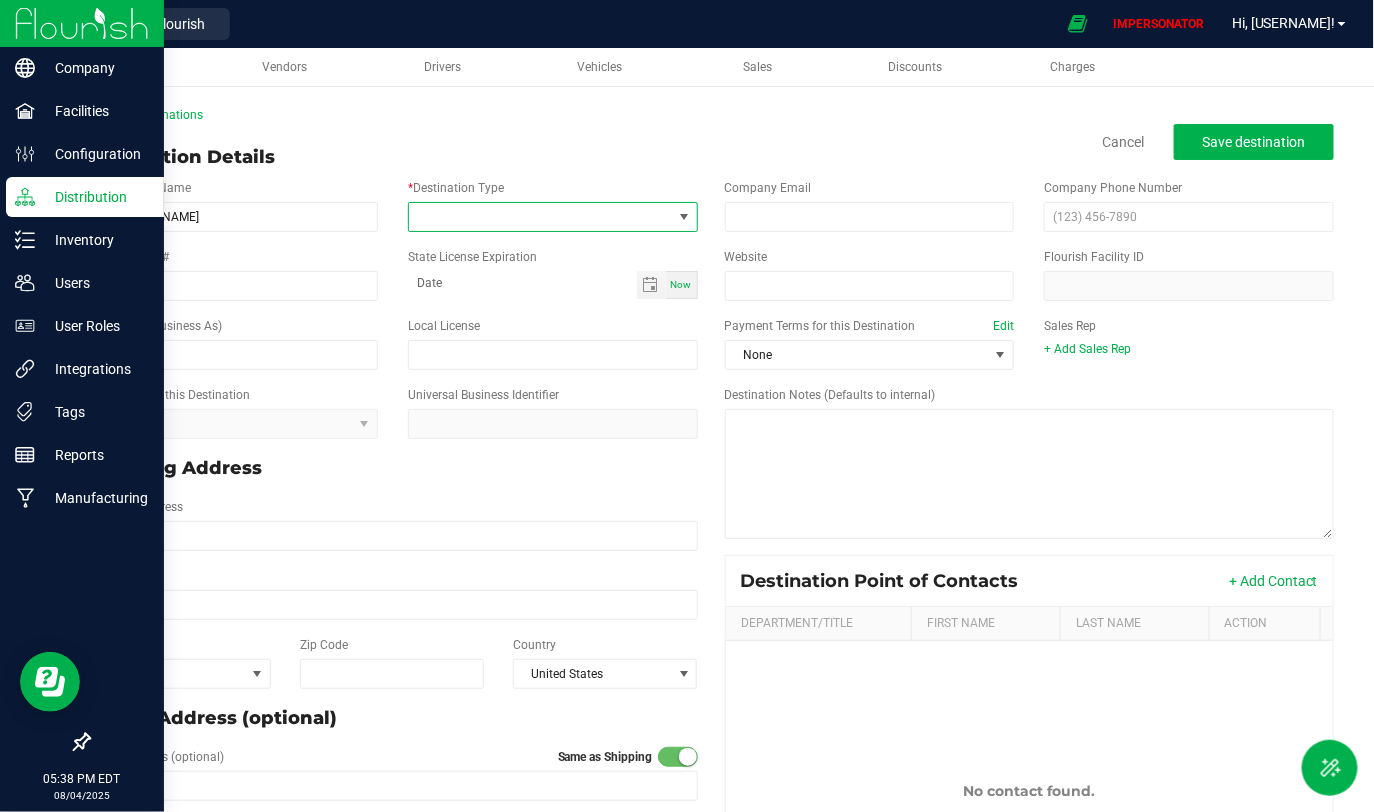 click at bounding box center (540, 217) 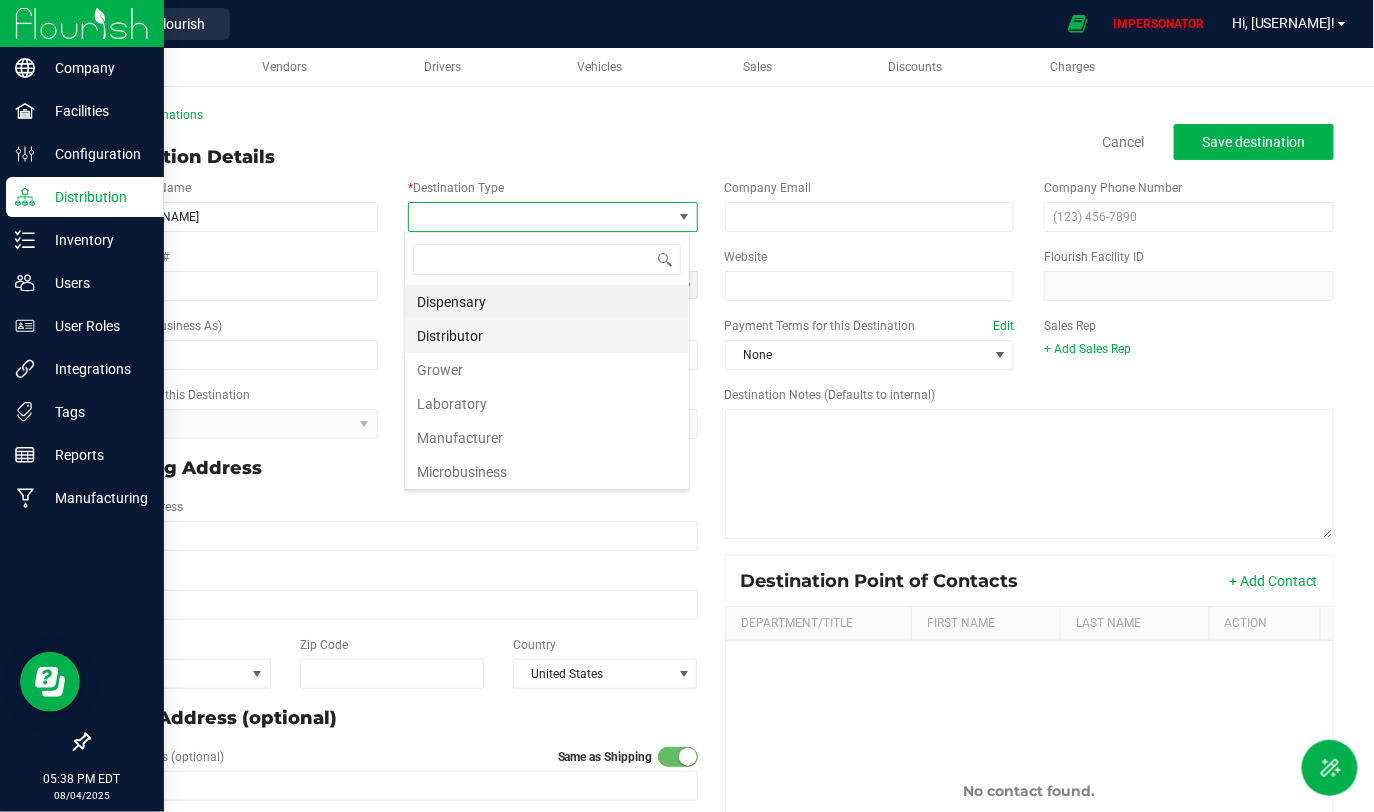 scroll, scrollTop: 99970, scrollLeft: 99713, axis: both 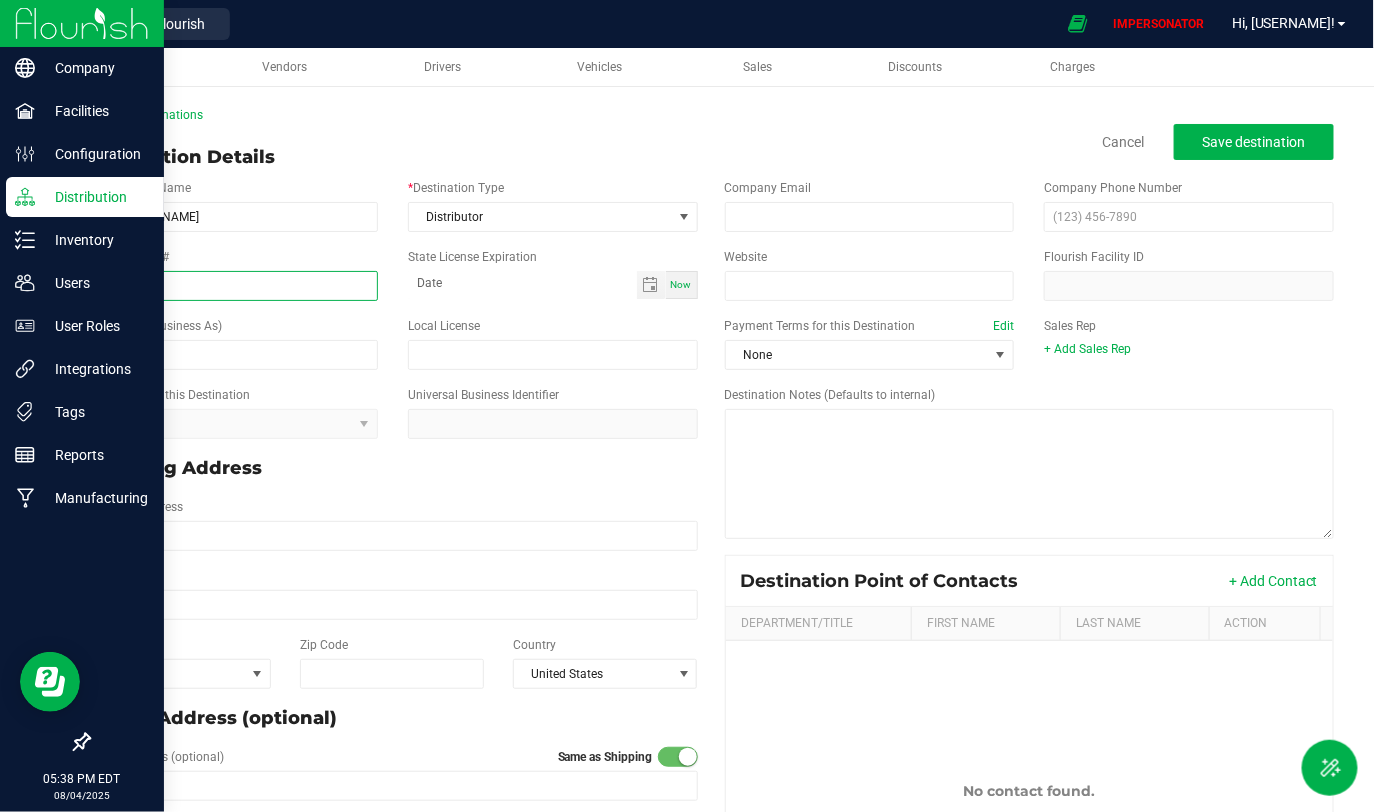 click on "State License #" at bounding box center (233, 286) 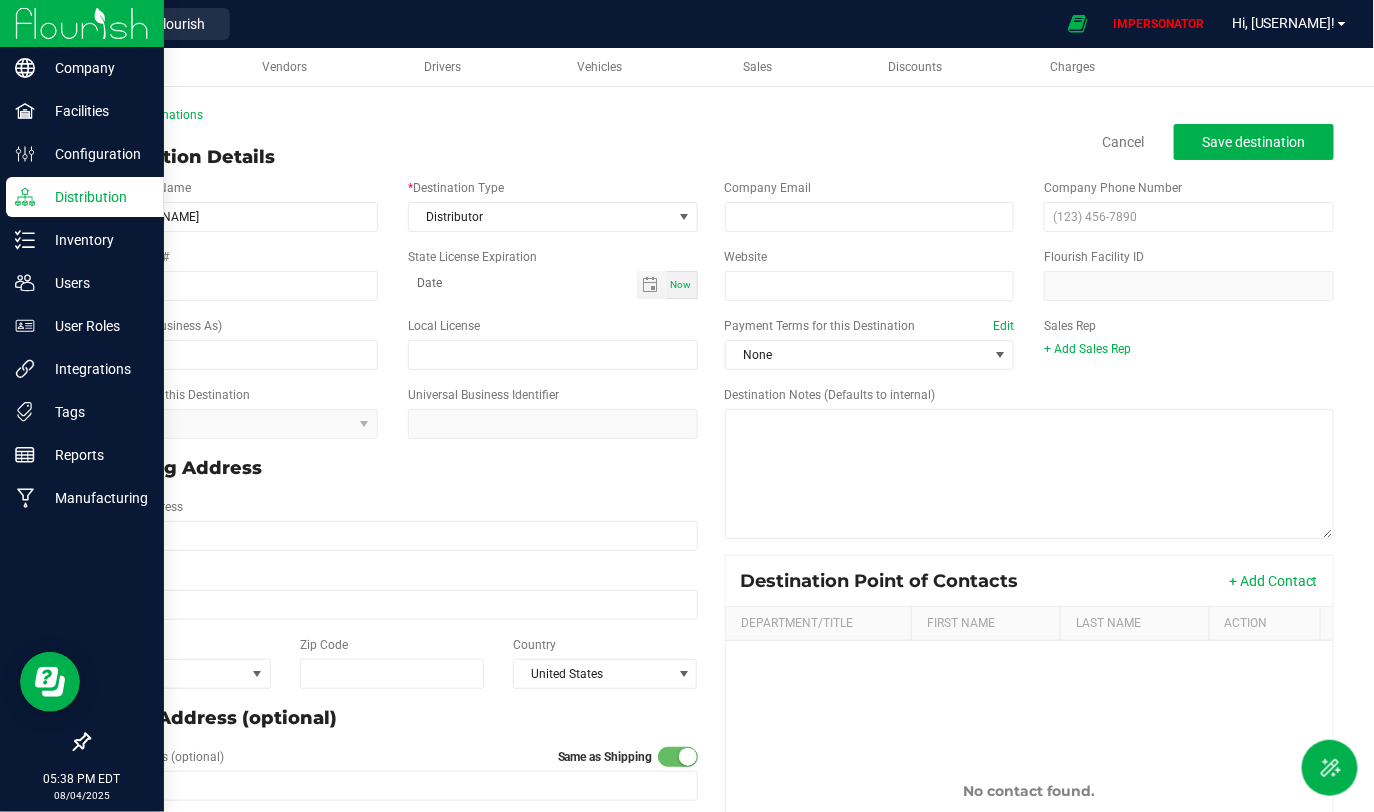 click on "State License #   State License Expiration  Now" at bounding box center (393, 274) 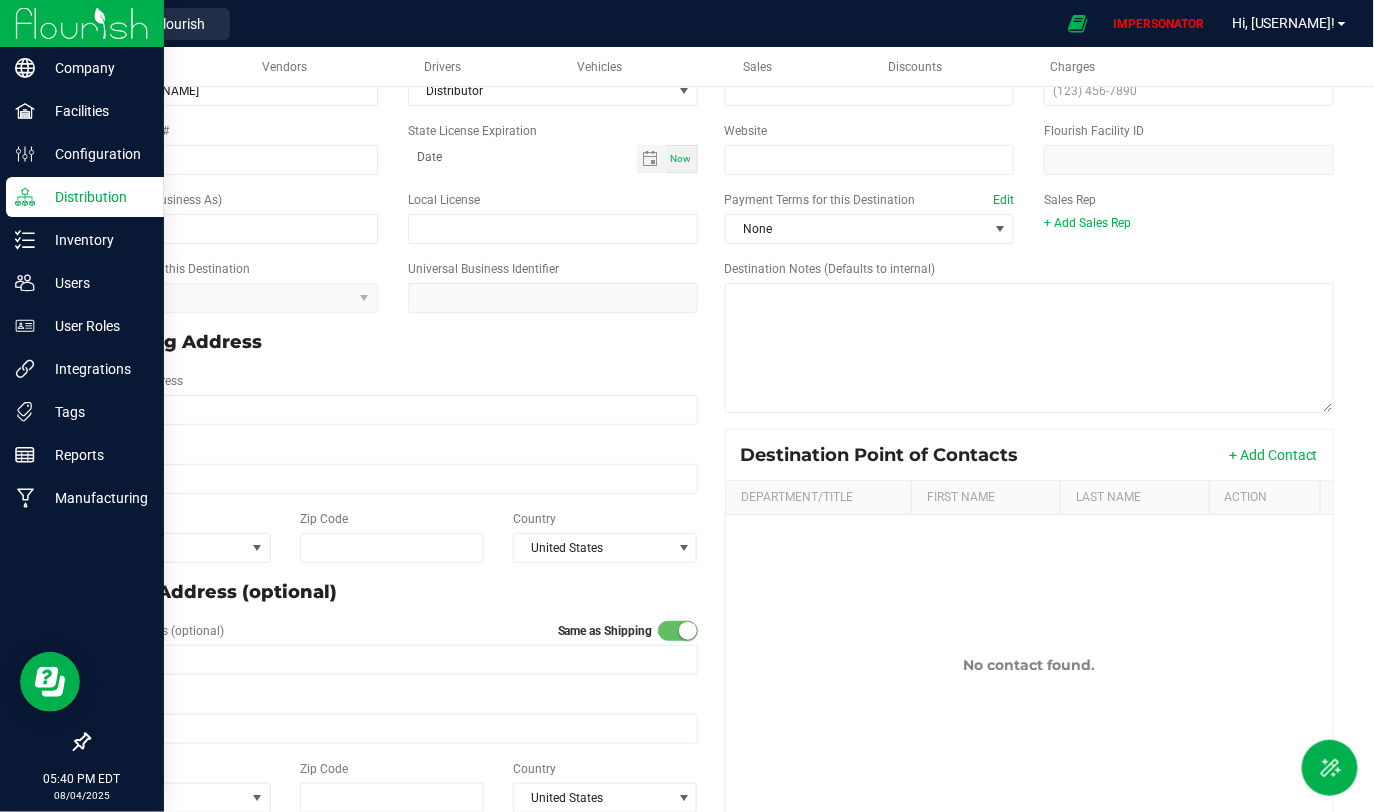 scroll, scrollTop: 0, scrollLeft: 0, axis: both 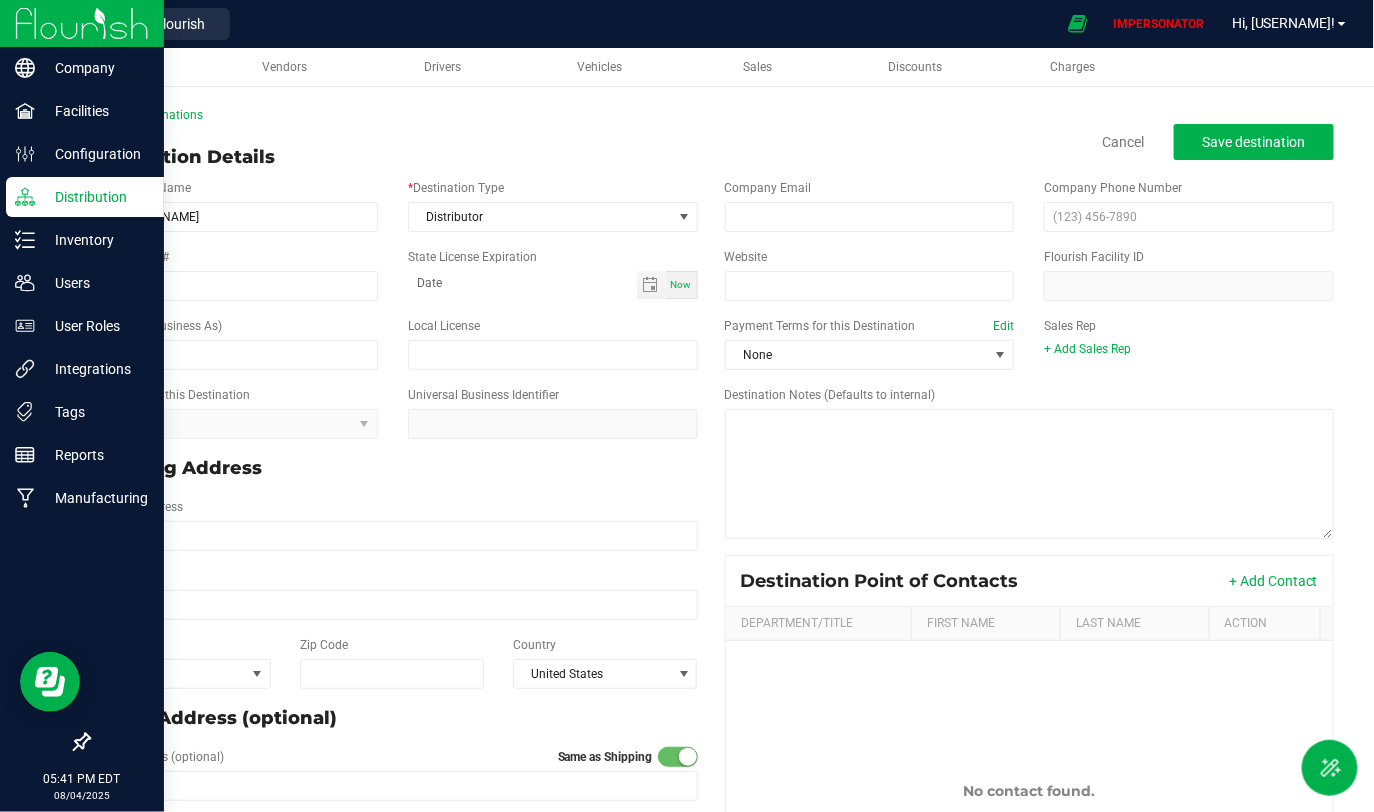 click on "Destination Details   Cancel   Save destination" at bounding box center (711, 157) 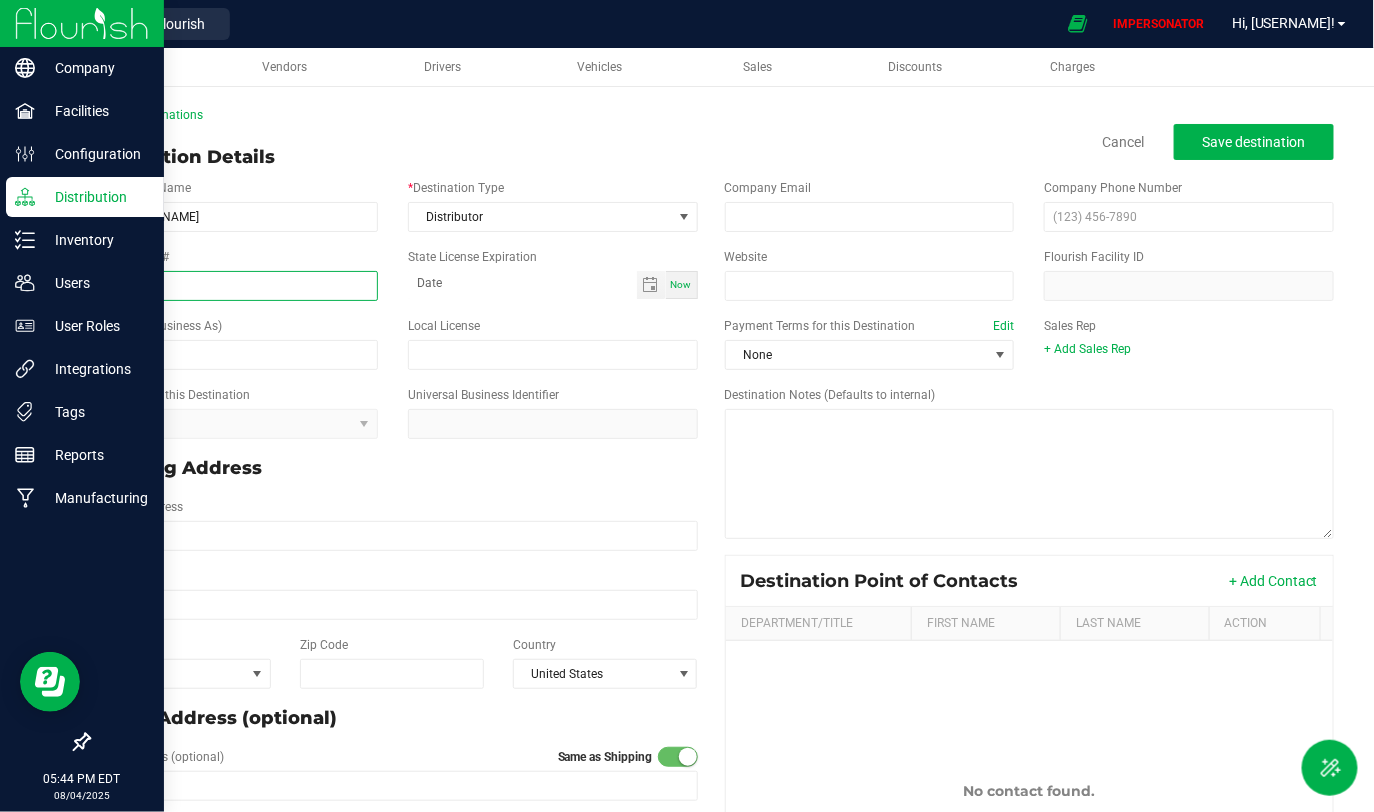 click on "State License #" at bounding box center (233, 286) 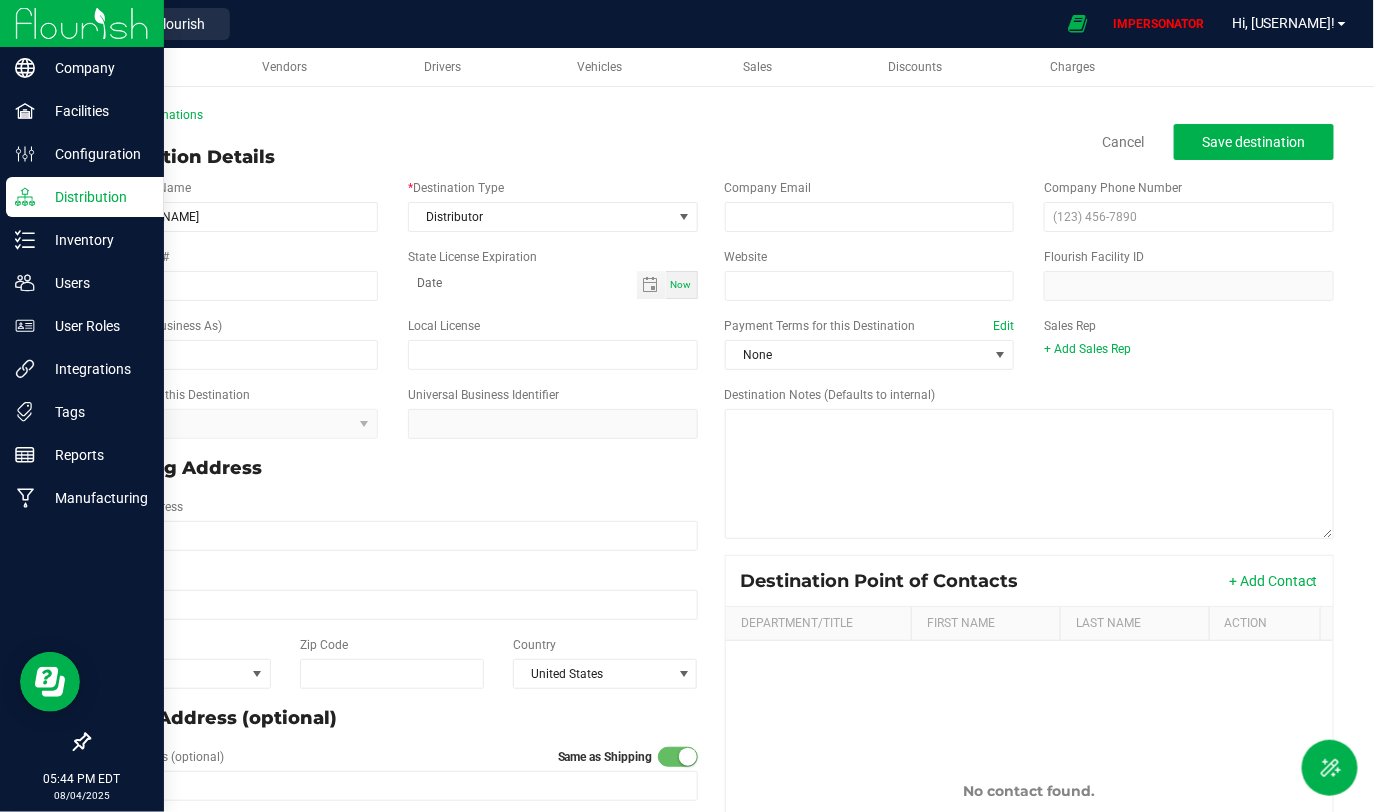 click on "State License #   State License Expiration  Now" at bounding box center (393, 274) 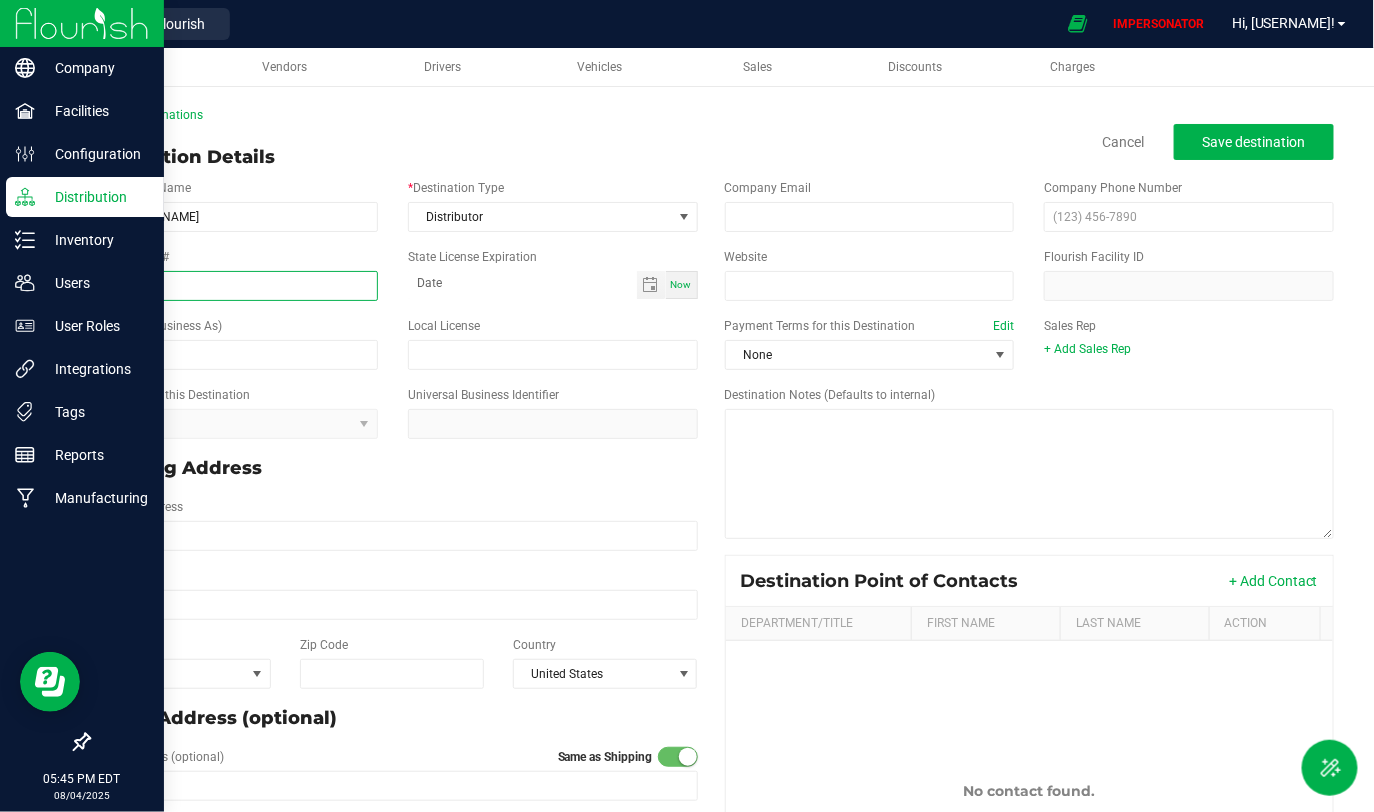 click on "State License #" at bounding box center [233, 286] 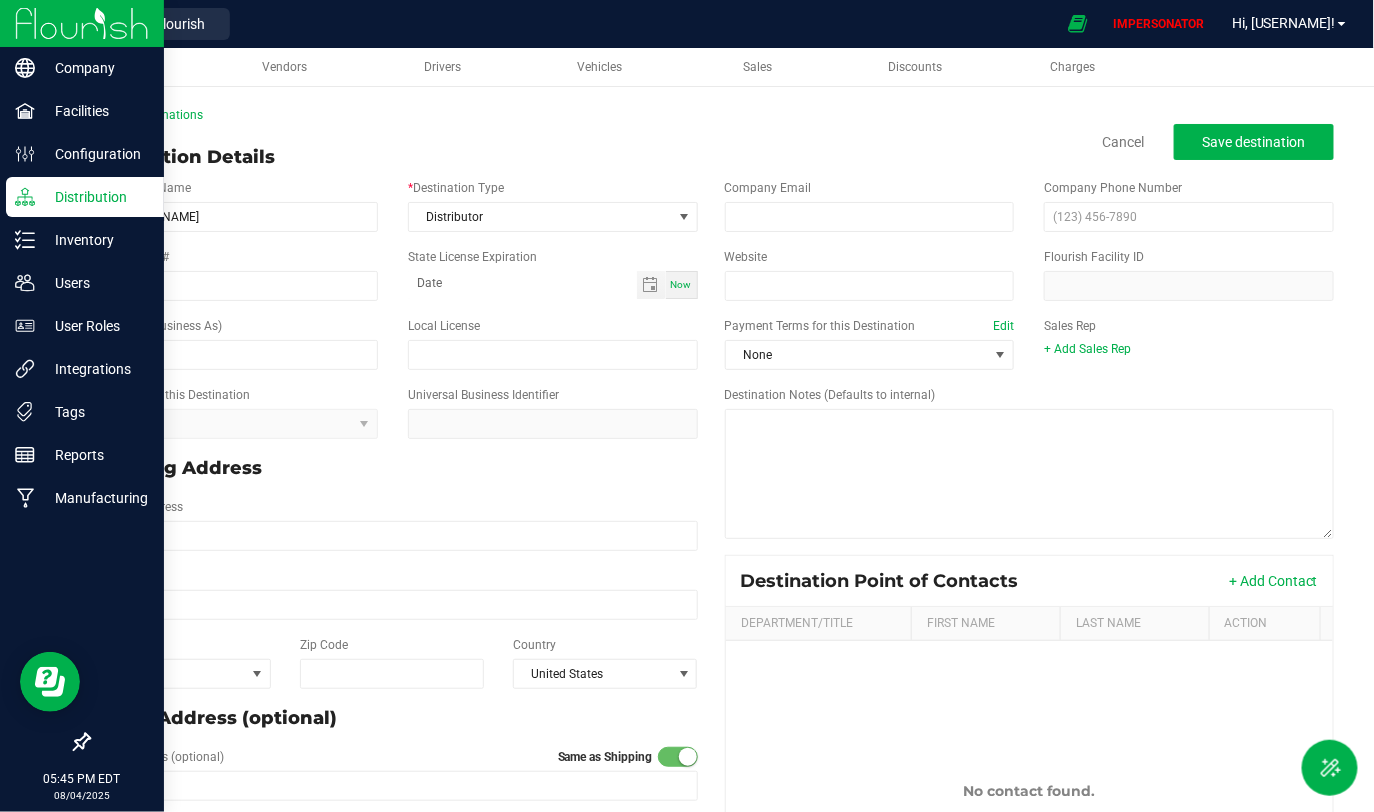 click on "*  Destination Name  [COMPANY_NAME], LLC *  Destination Type  Distributor" at bounding box center [393, 205] 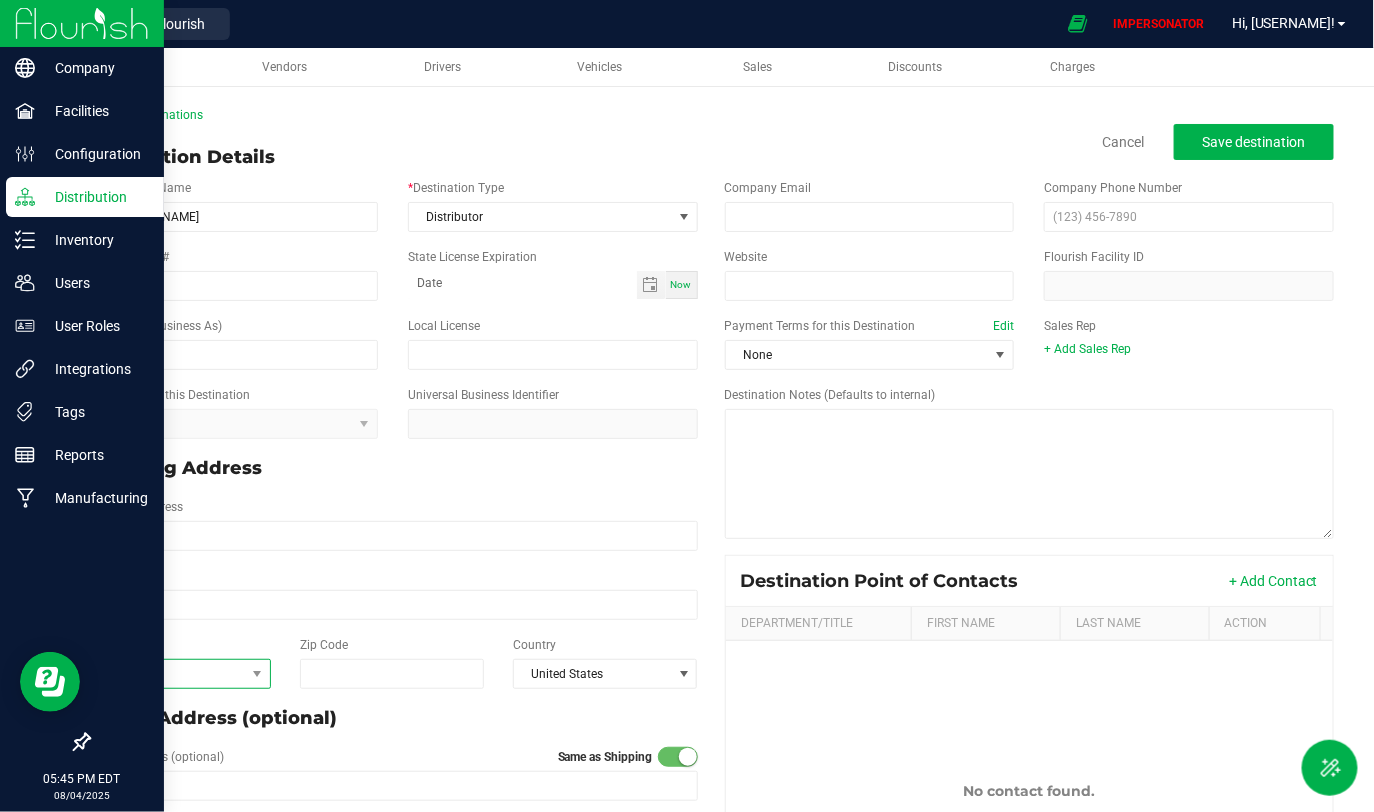 click on "Select" at bounding box center [167, 674] 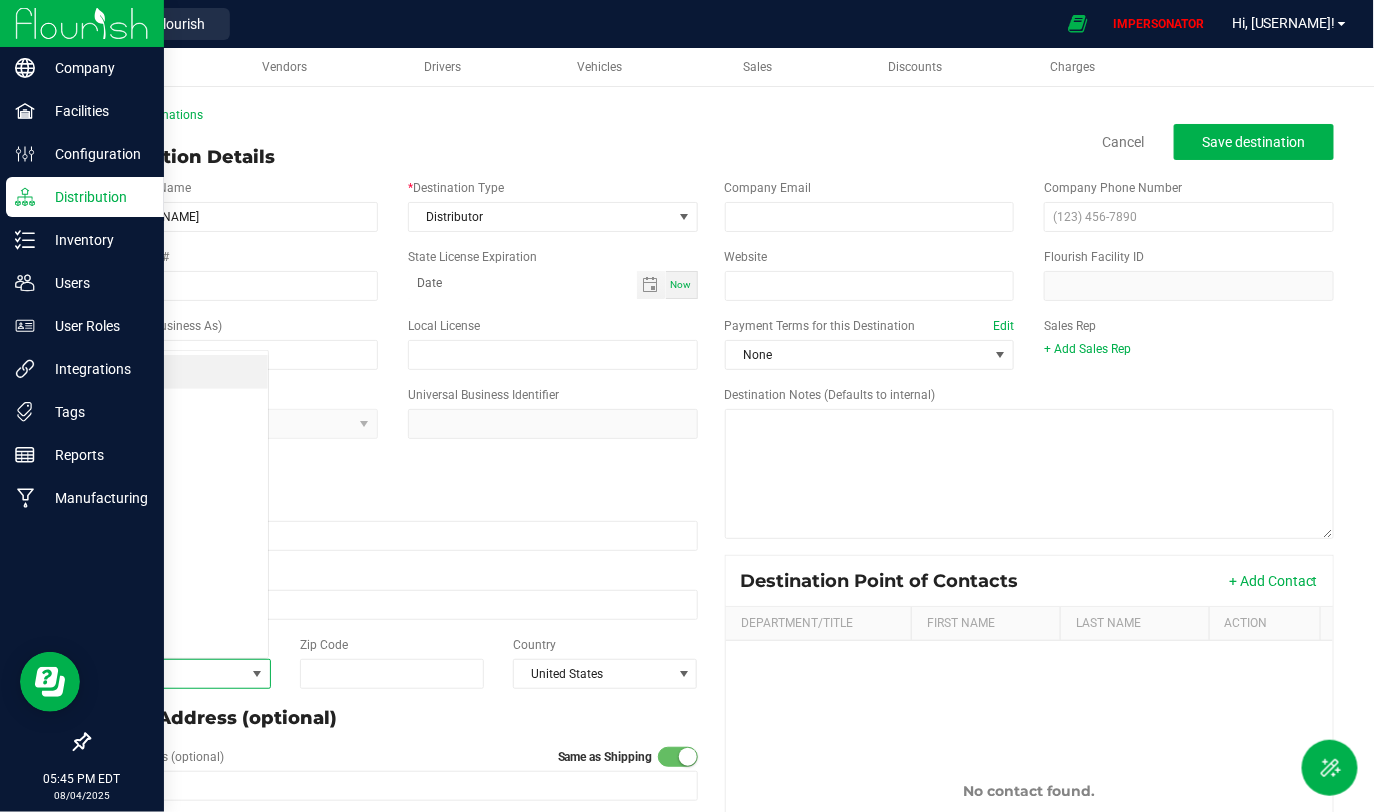 scroll, scrollTop: 99970, scrollLeft: 99819, axis: both 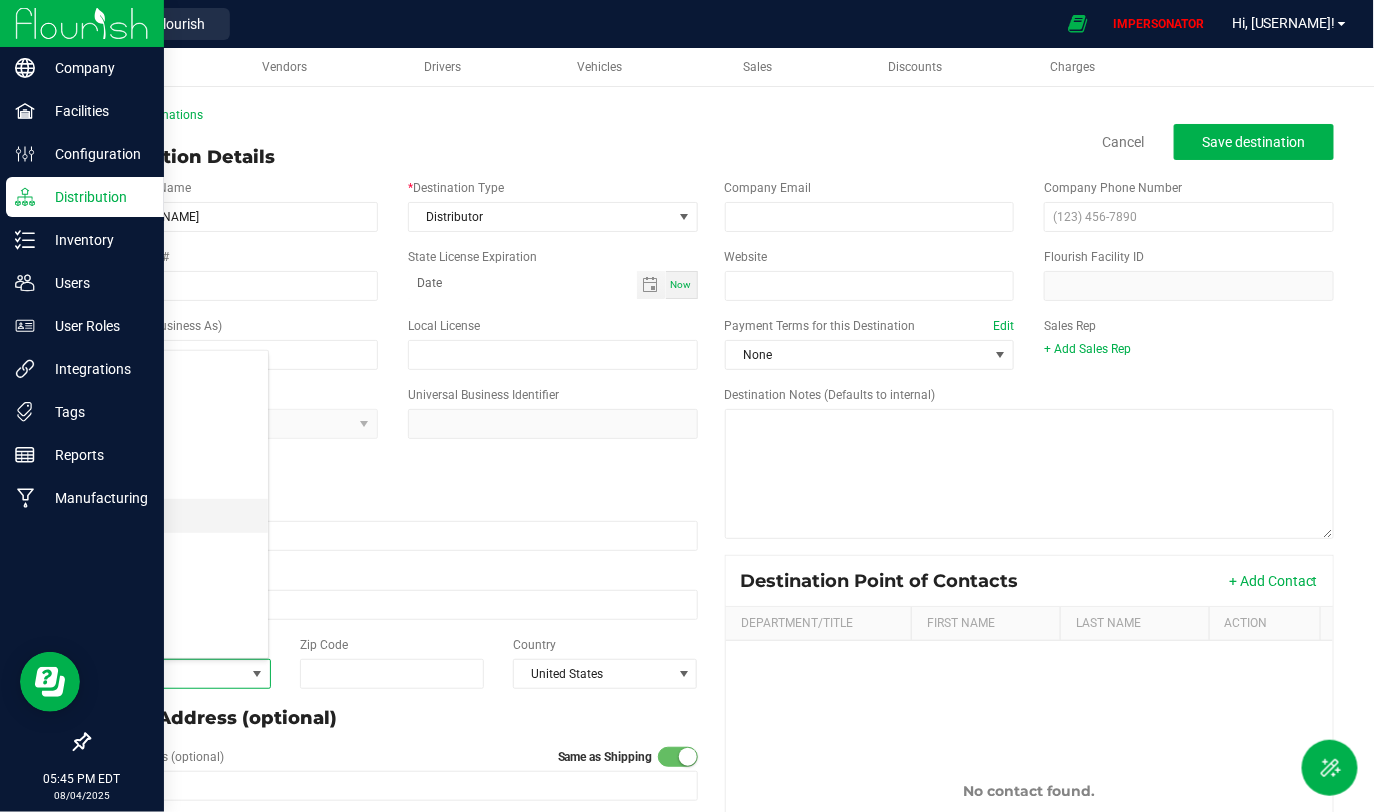 click on "NY" at bounding box center (178, 516) 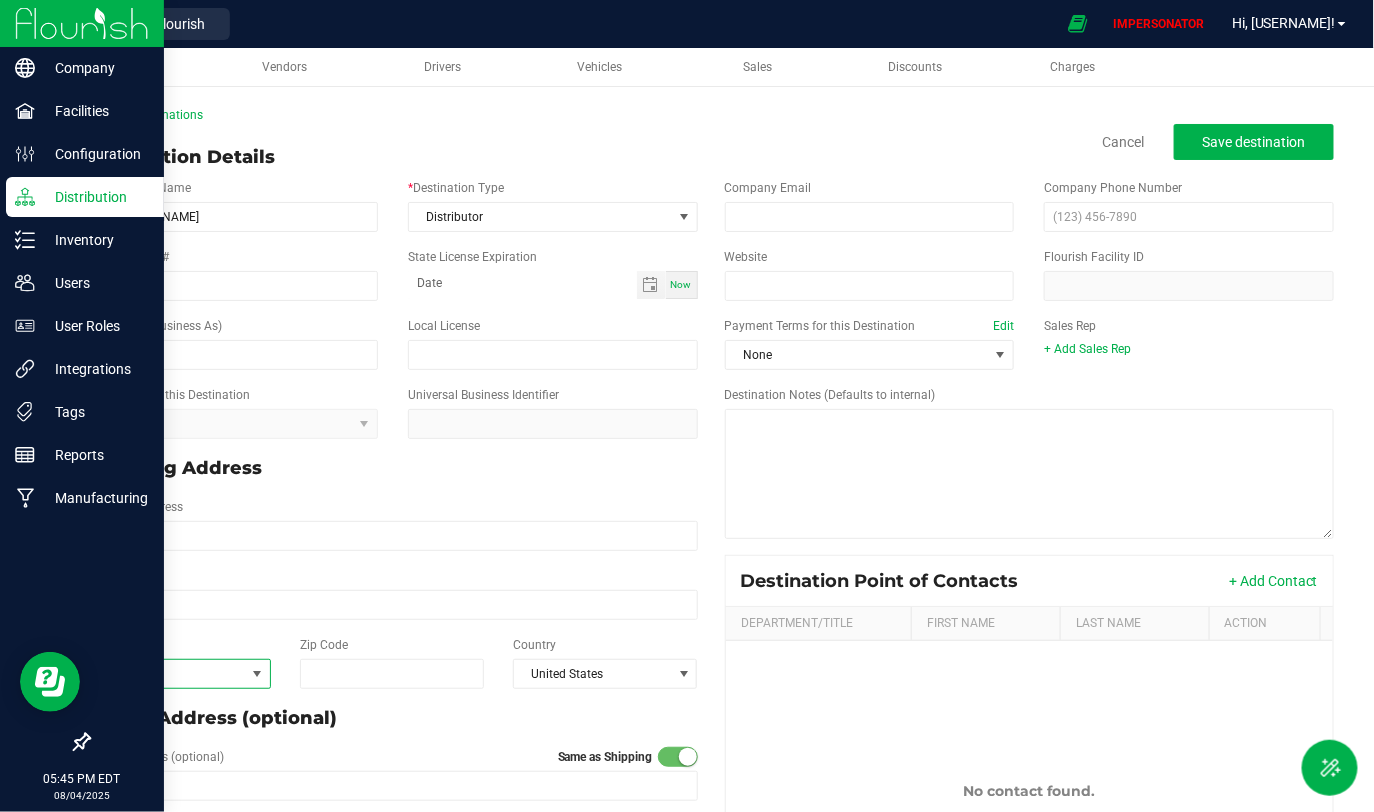 click on "Shipping Address" at bounding box center [393, 468] 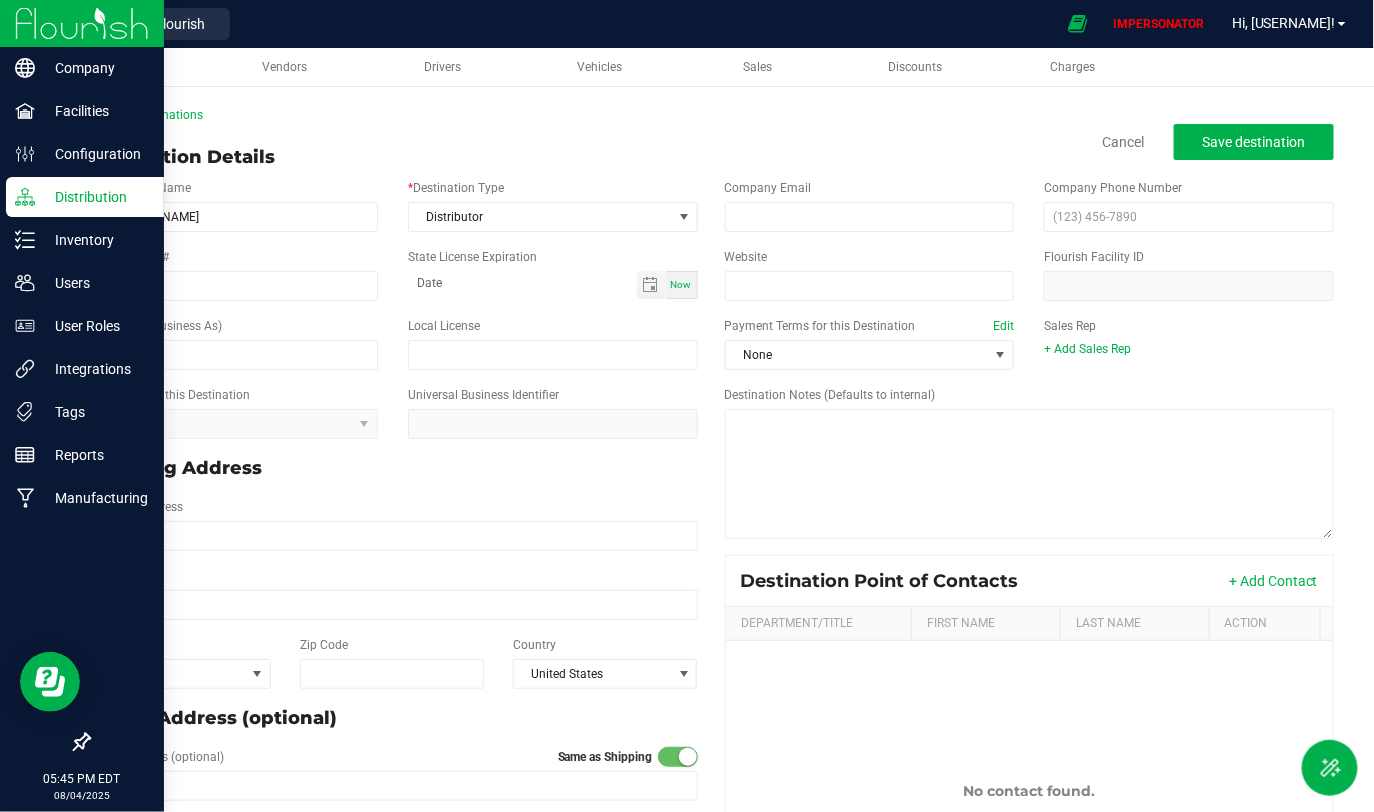 click on "Back to Destinations" at bounding box center (711, 115) 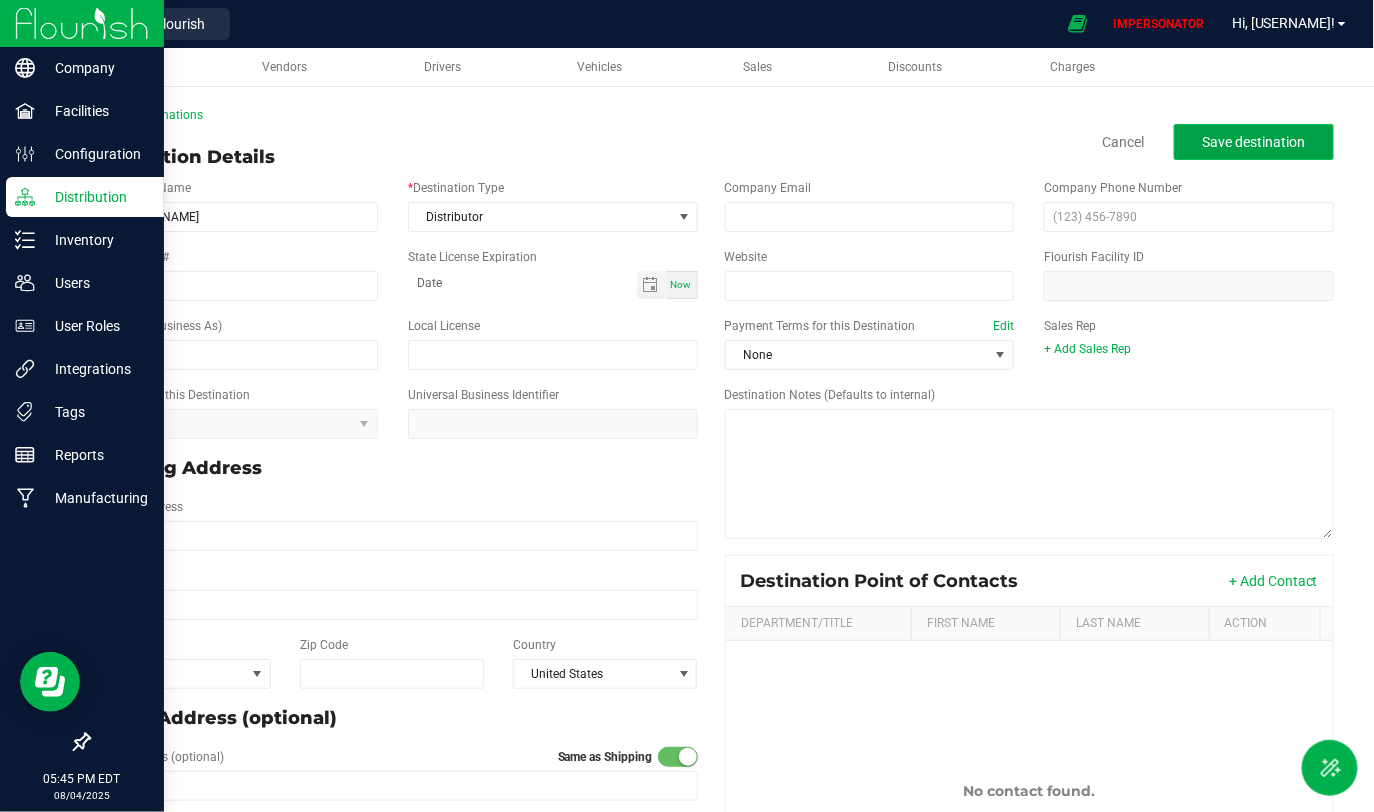 click on "Save destination" 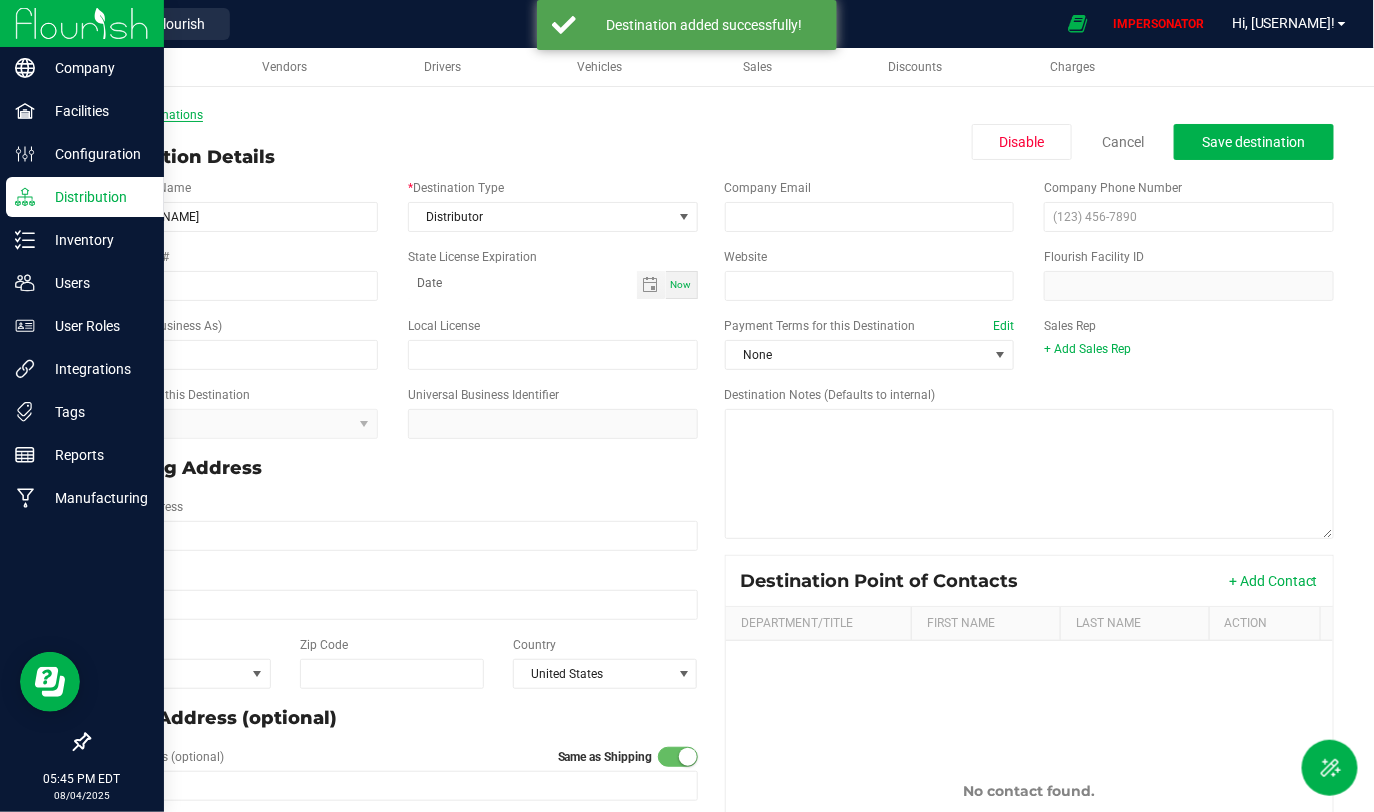 click on "Back to Destinations" at bounding box center [145, 115] 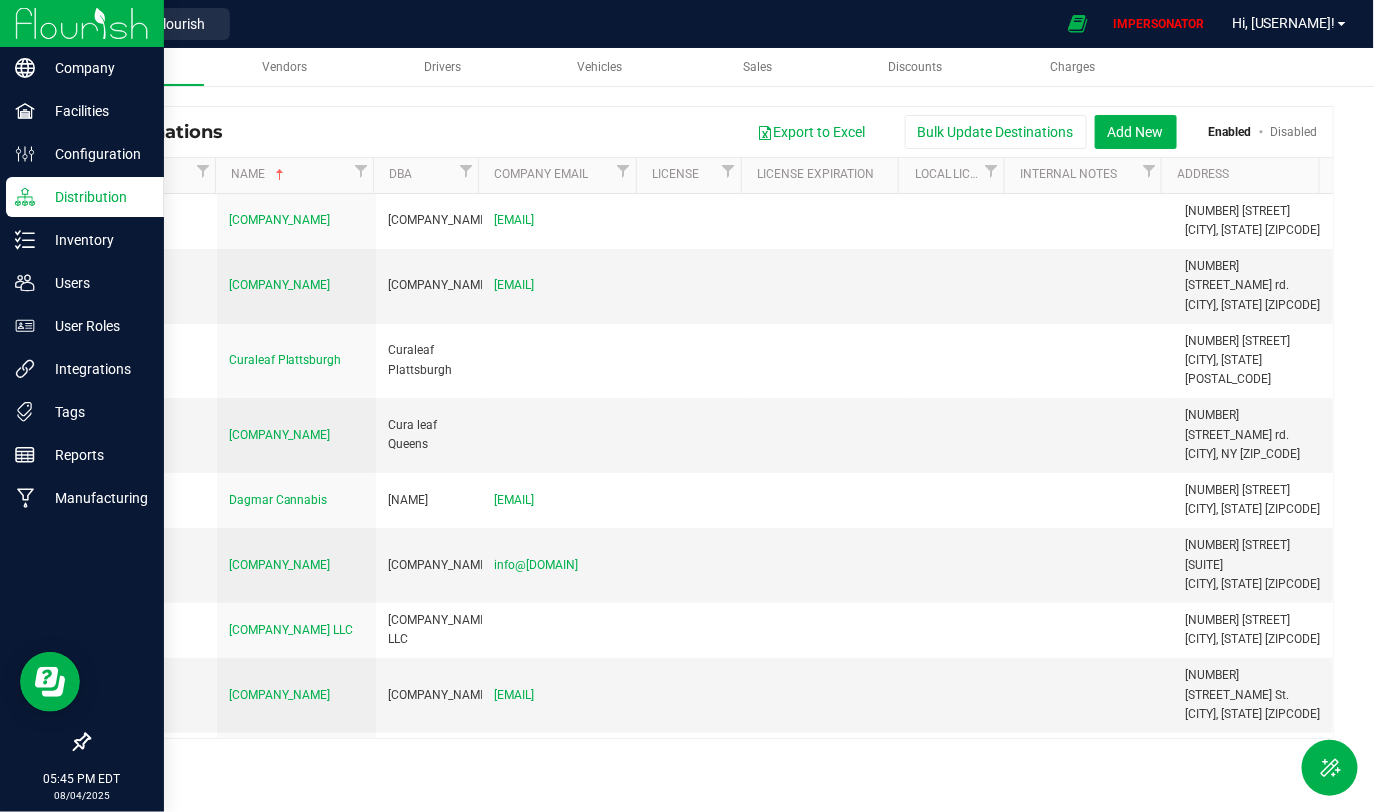 drag, startPoint x: 657, startPoint y: 708, endPoint x: 767, endPoint y: 716, distance: 110.29053 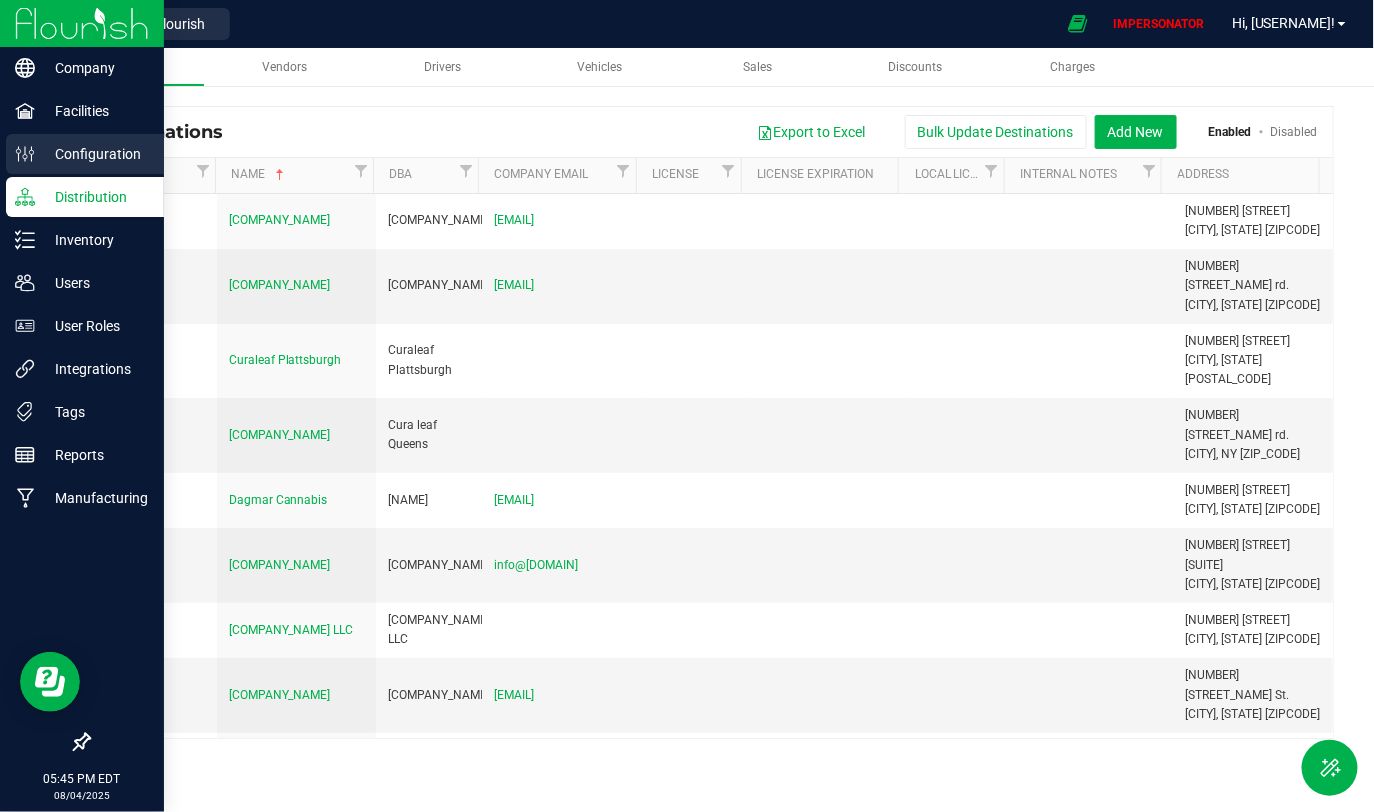 click on "Configuration" at bounding box center (95, 154) 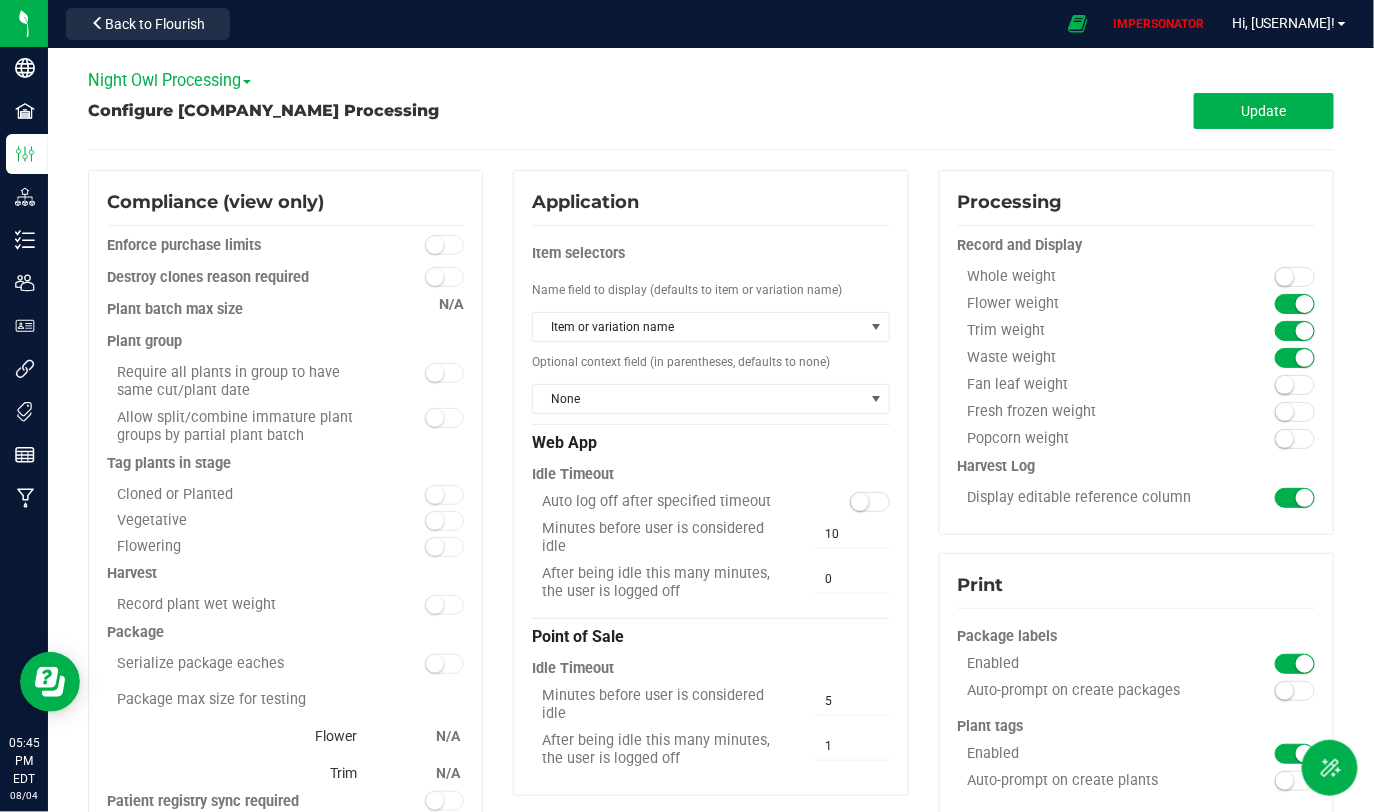click on "Night Owl Processing" at bounding box center [169, 80] 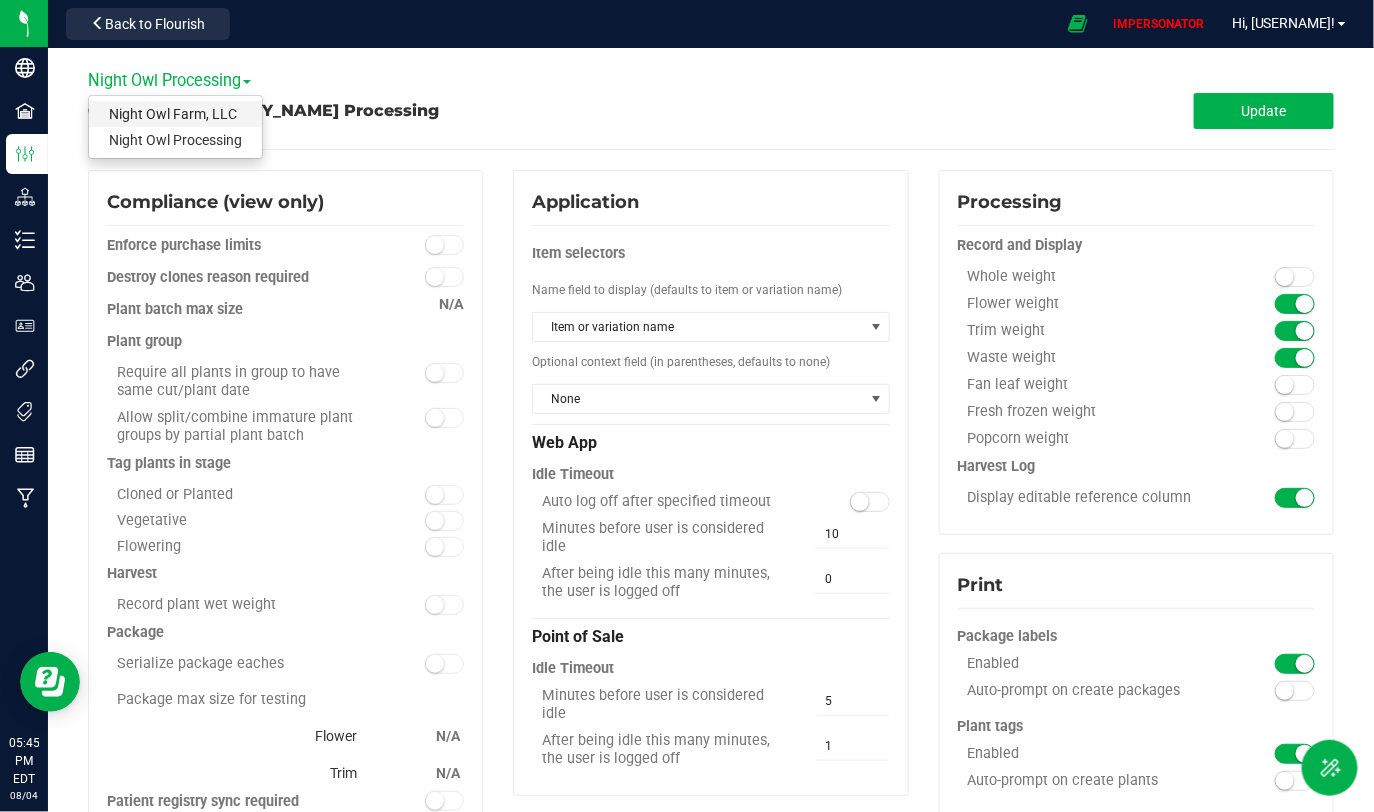click on "Night Owl Farm, LLC" at bounding box center (175, 114) 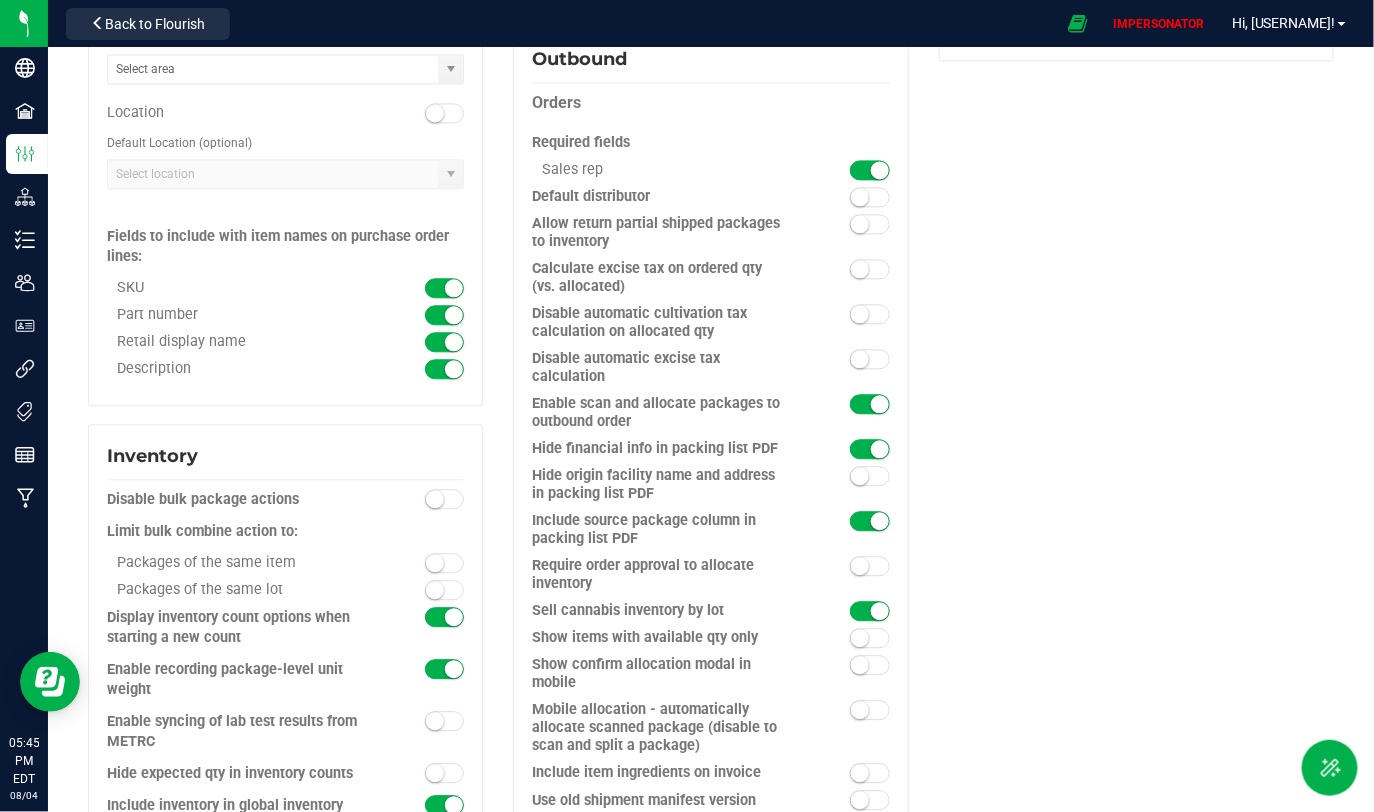 scroll, scrollTop: 1433, scrollLeft: 0, axis: vertical 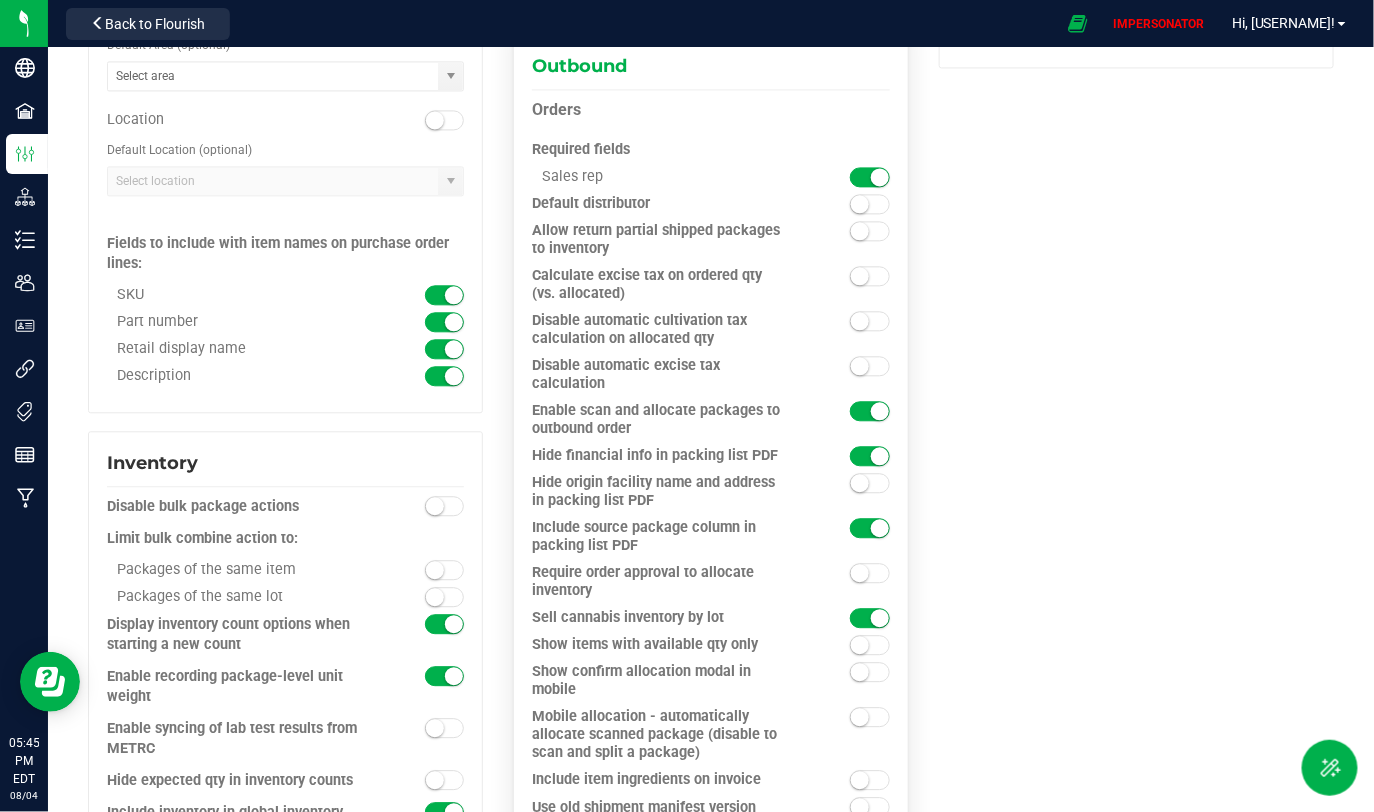 drag, startPoint x: 540, startPoint y: 203, endPoint x: 710, endPoint y: 209, distance: 170.10585 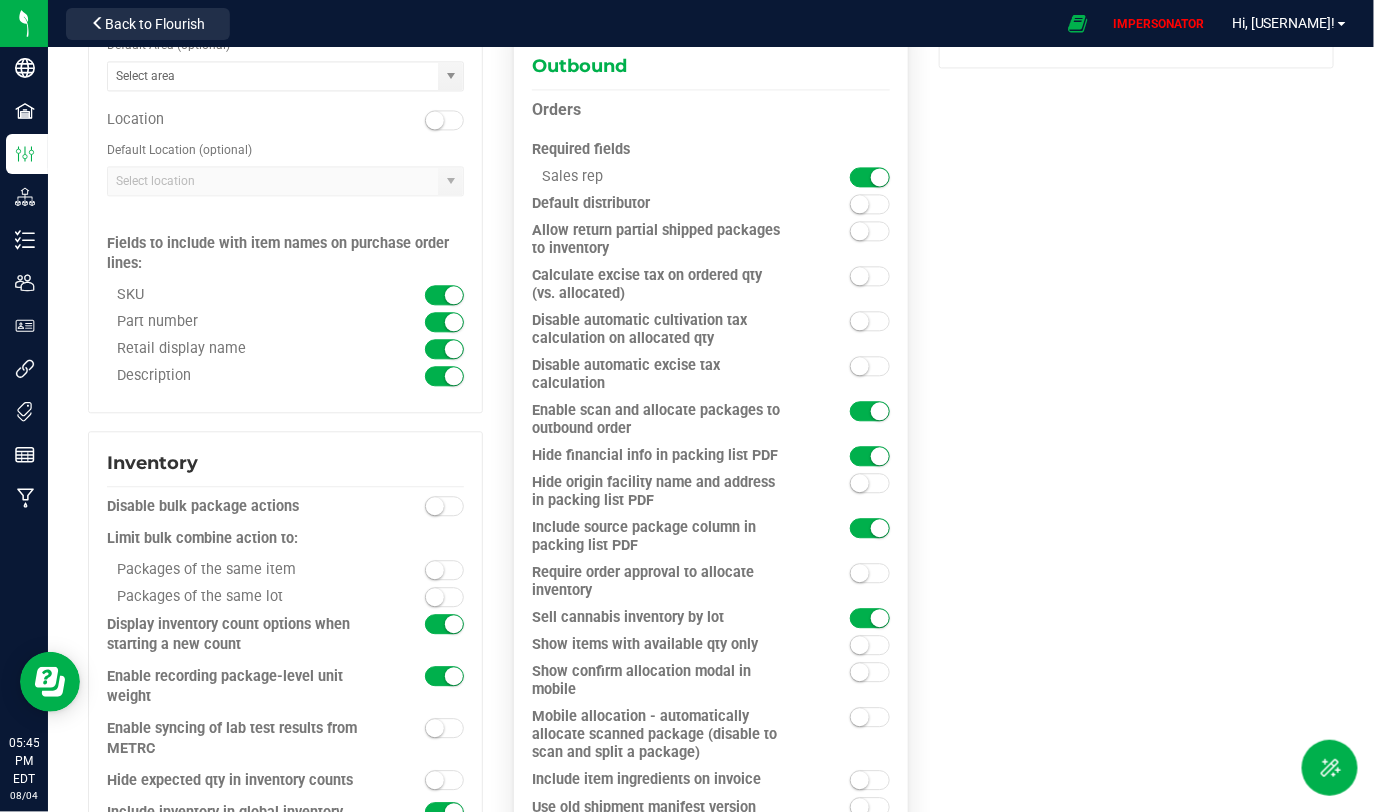 click on "Default distributor" at bounding box center [710, 208] 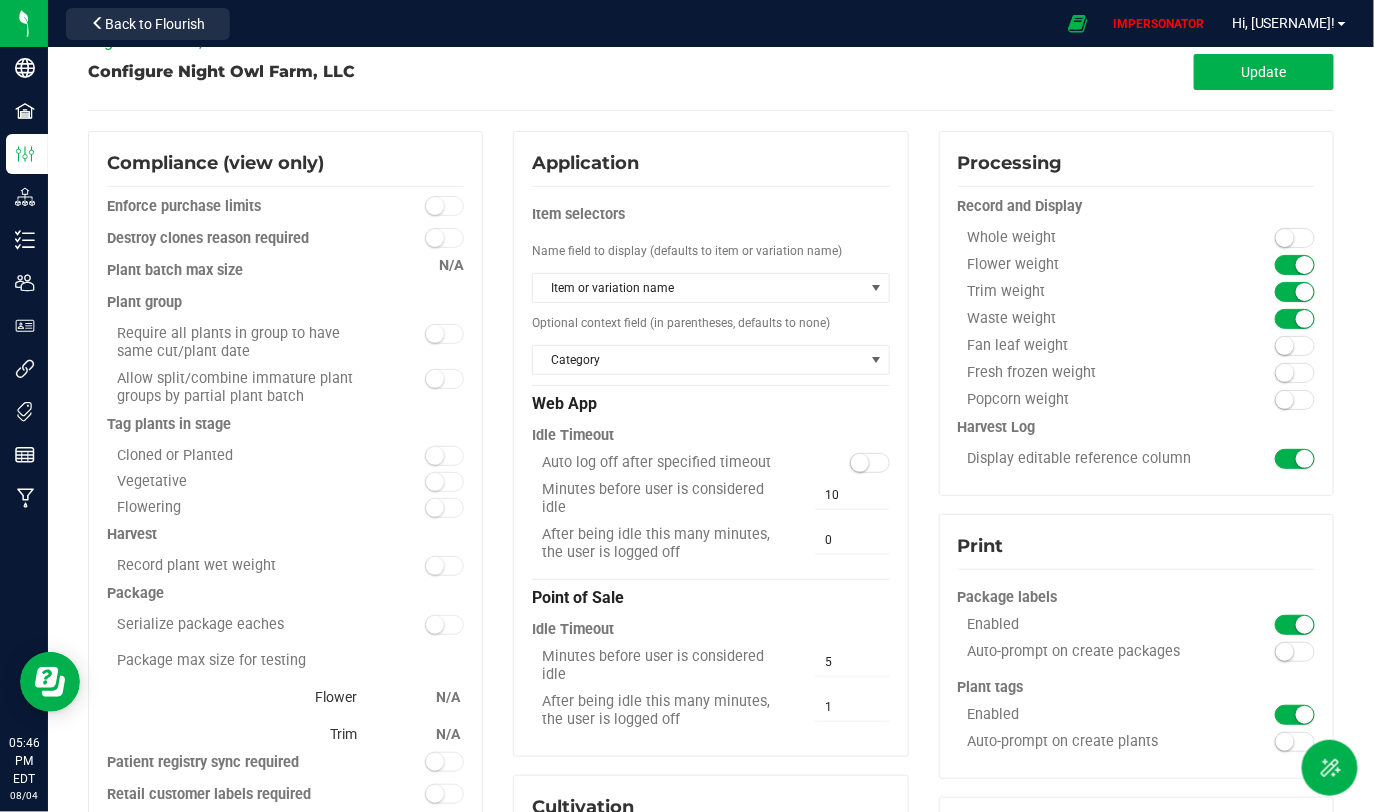 scroll, scrollTop: 0, scrollLeft: 0, axis: both 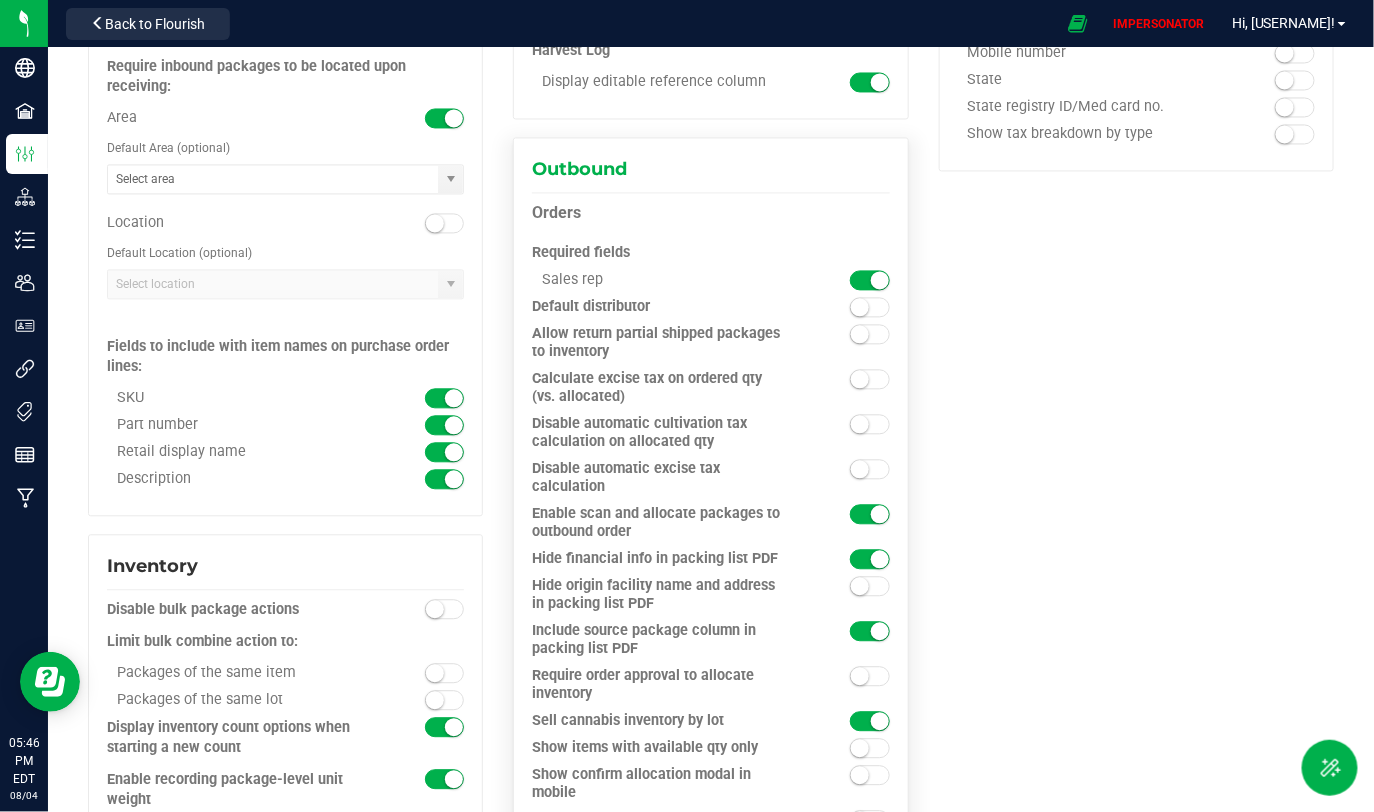 click on "Outbound
Orders
Required fields
Sales rep" at bounding box center (710, 544) 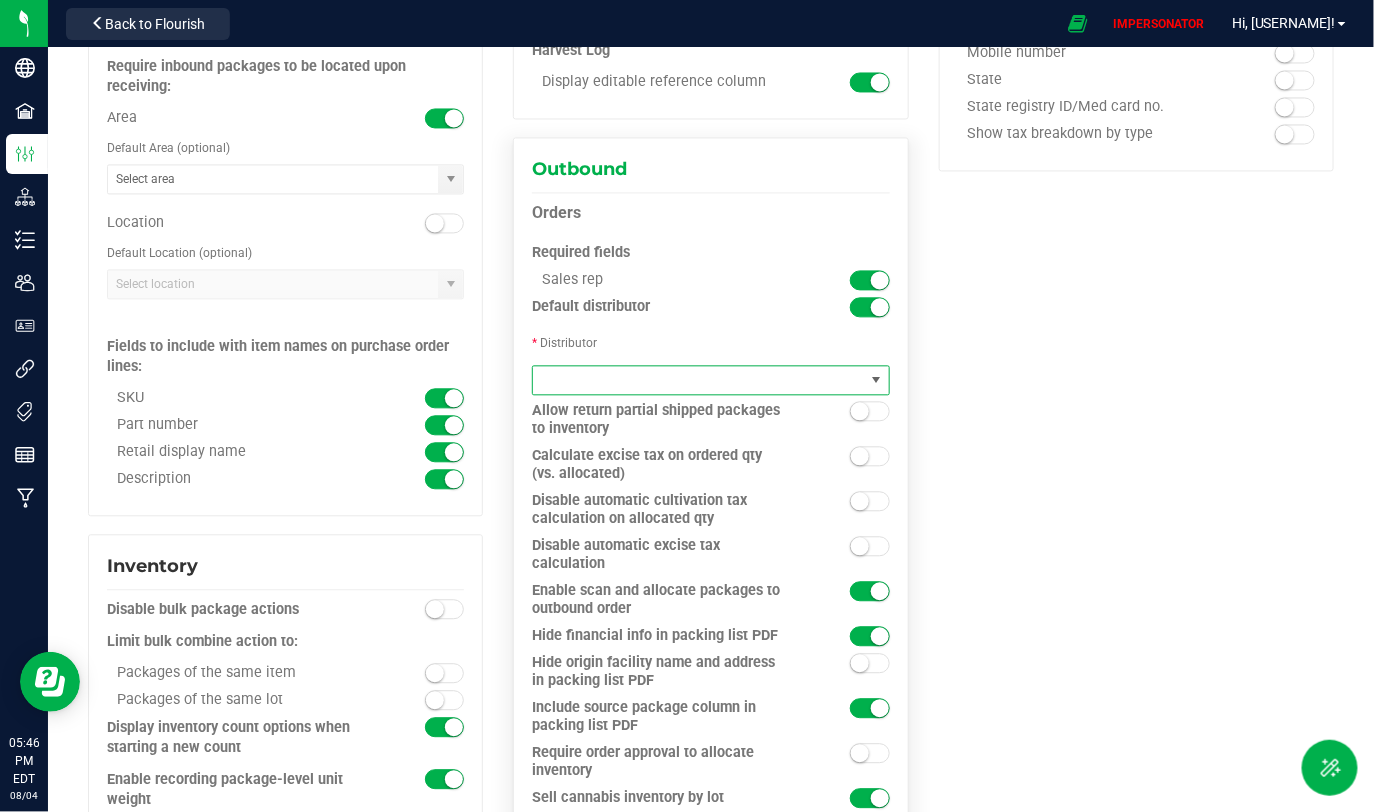 click at bounding box center (698, 380) 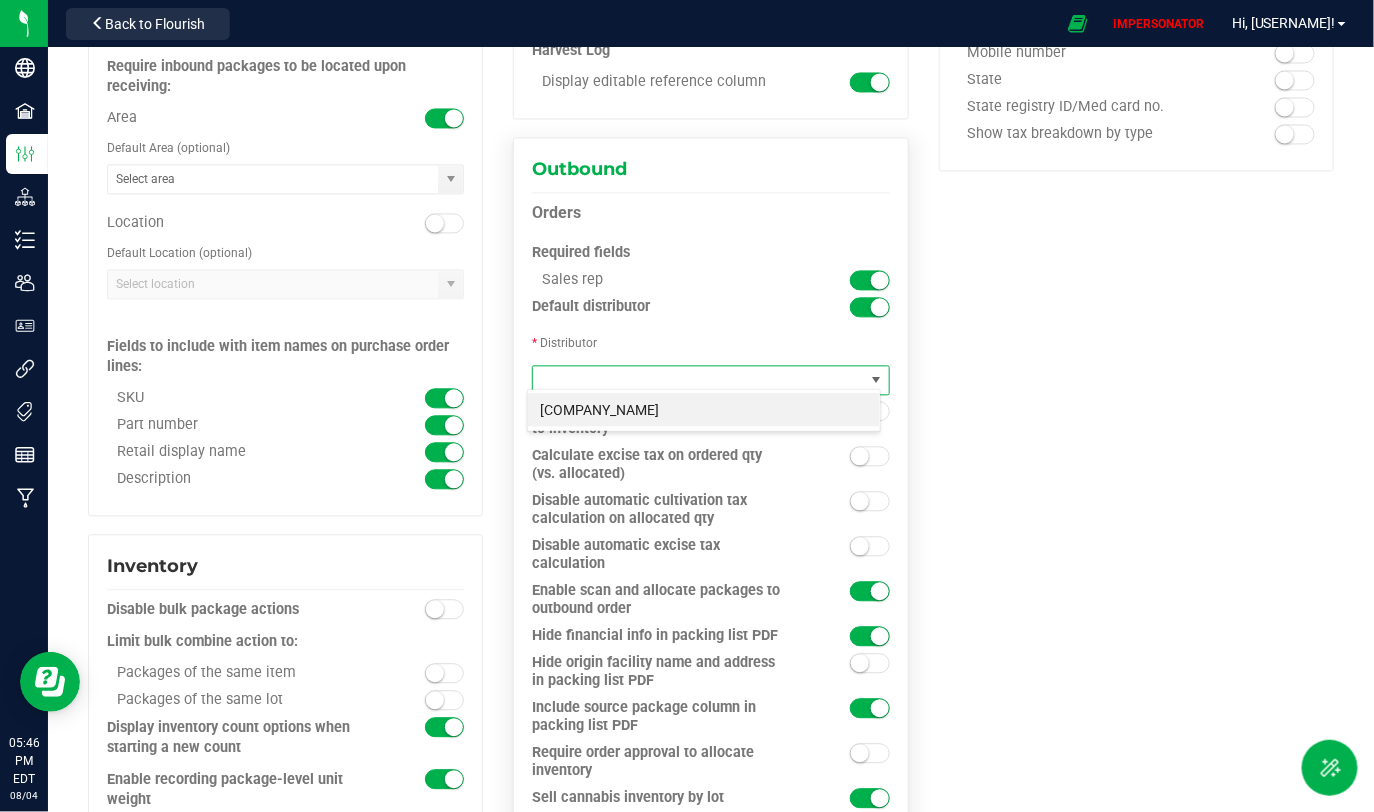 scroll, scrollTop: 99970, scrollLeft: 99645, axis: both 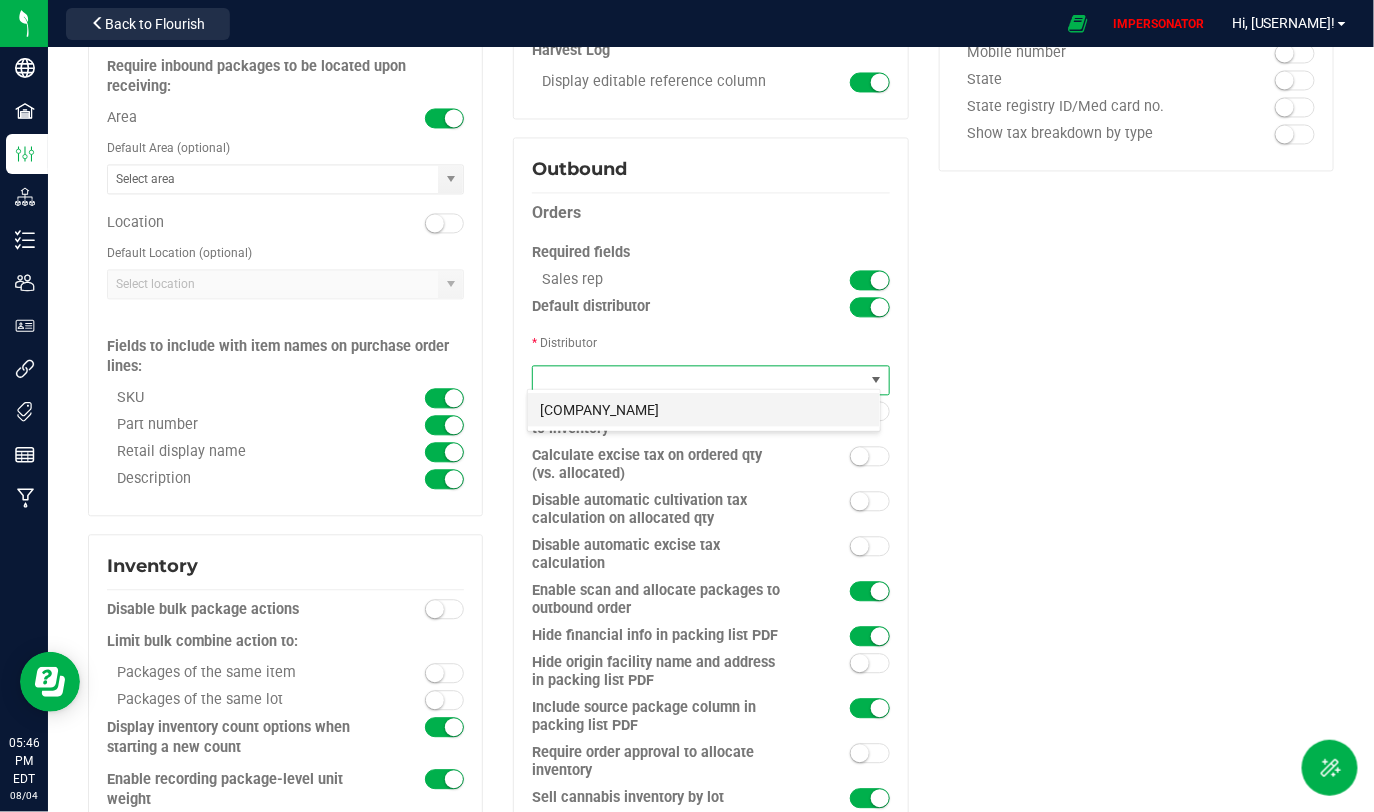click on "[COMPANY_NAME]" at bounding box center (704, 410) 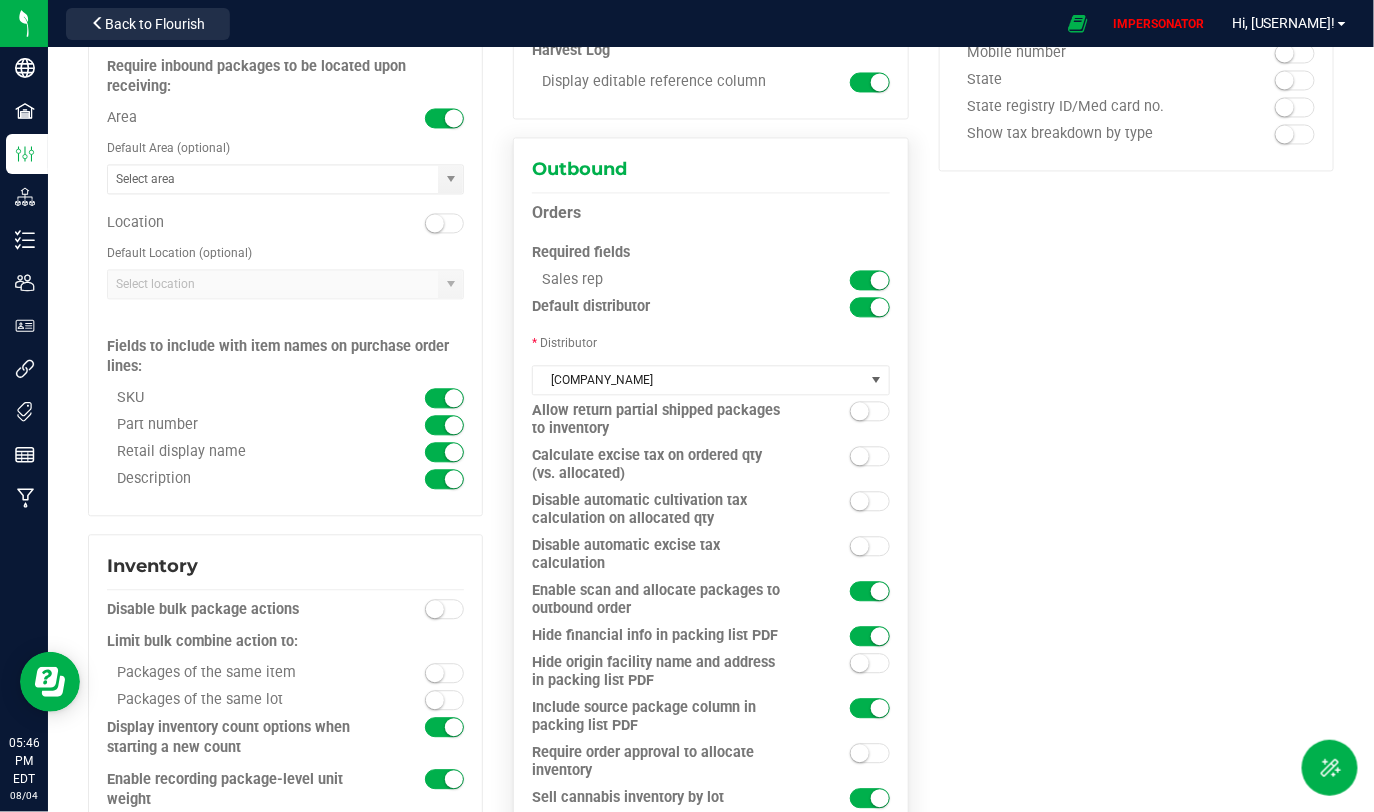 click on "*
Distributor" at bounding box center (710, 343) 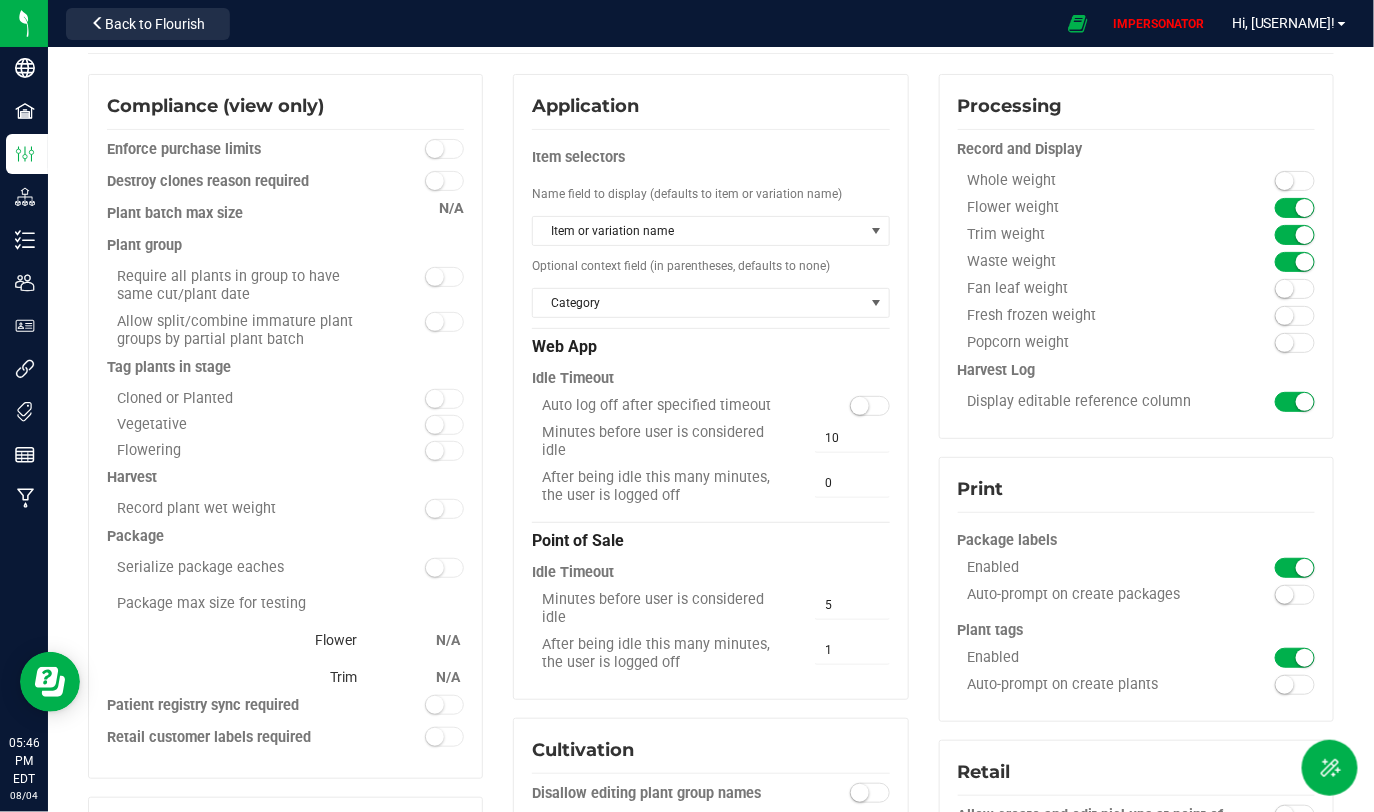 scroll, scrollTop: 0, scrollLeft: 0, axis: both 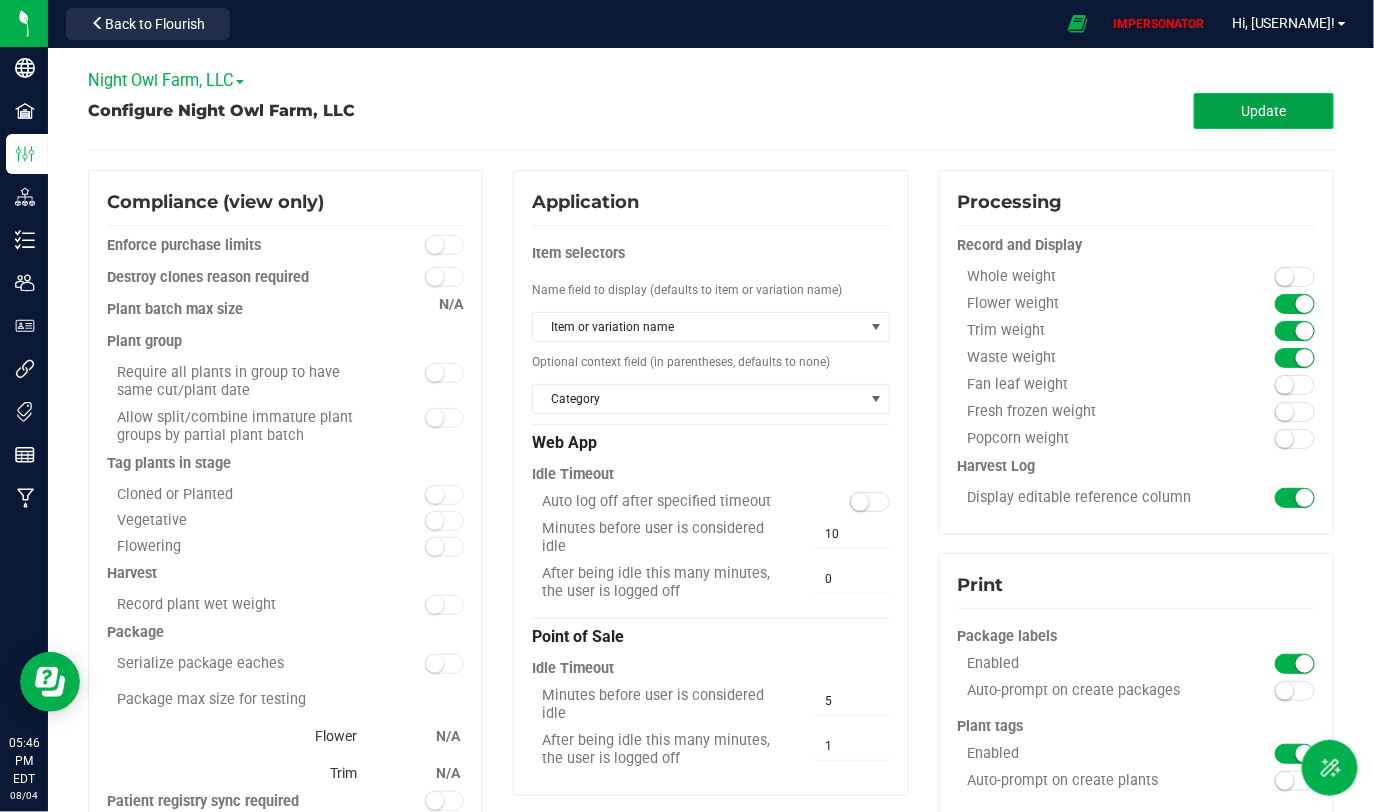 click on "Update" at bounding box center [1264, 111] 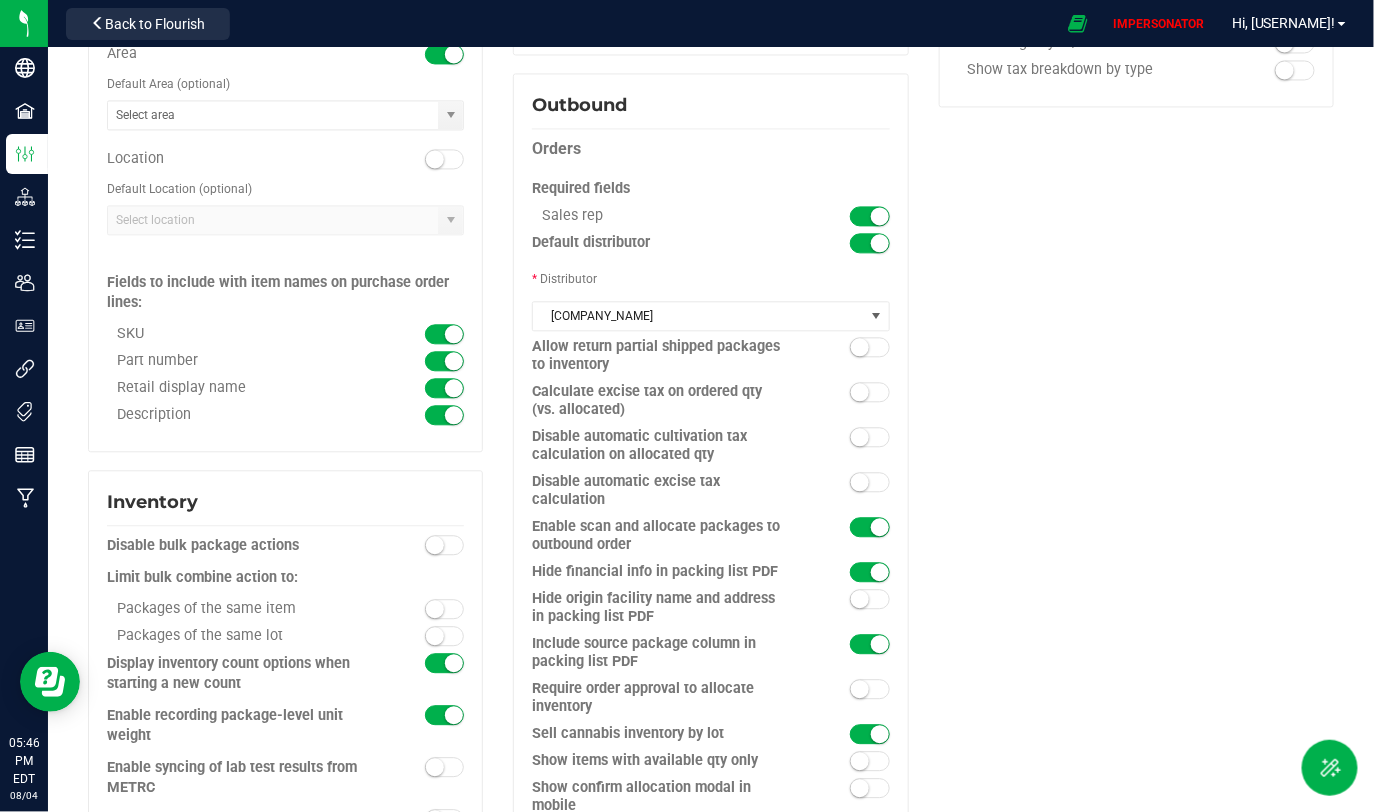 scroll, scrollTop: 1495, scrollLeft: 0, axis: vertical 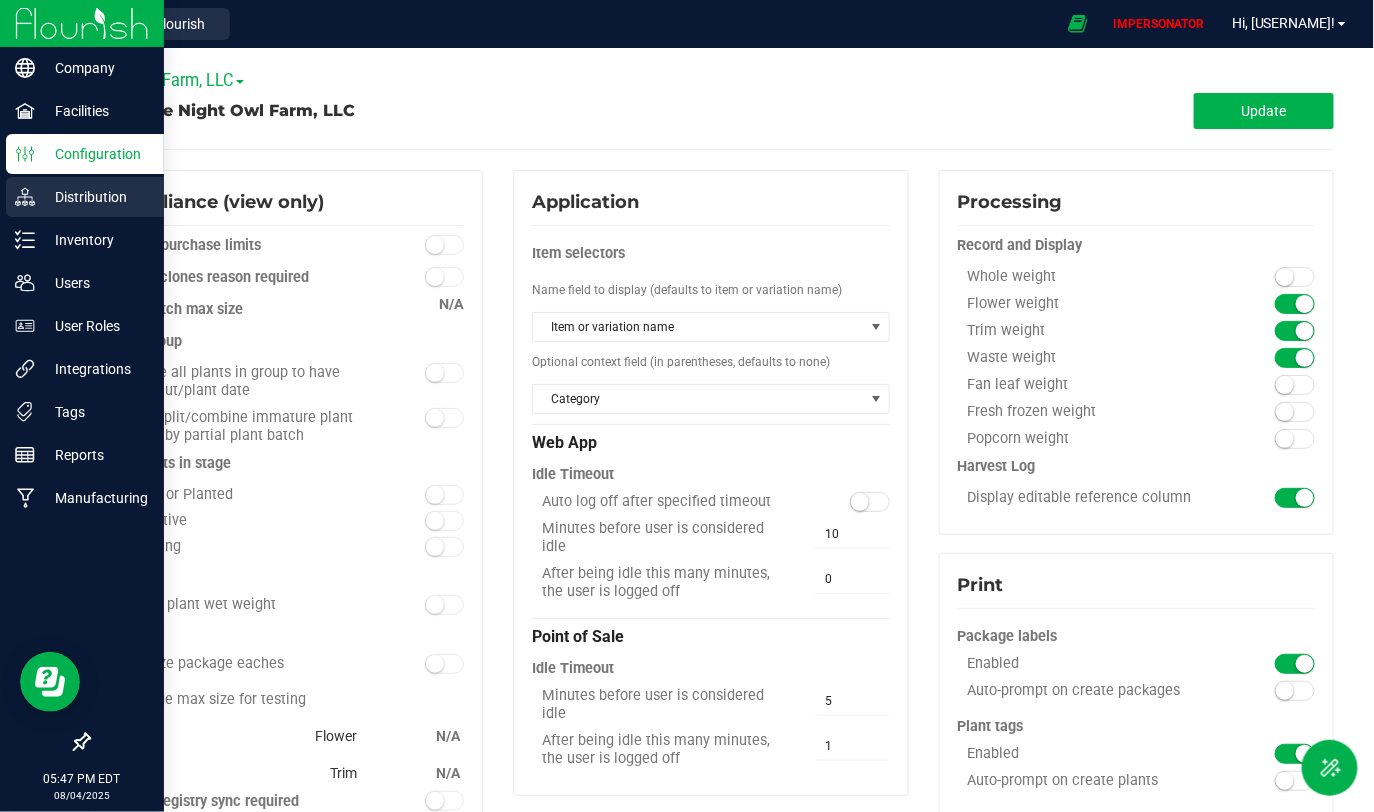 click on "Distribution" at bounding box center [95, 197] 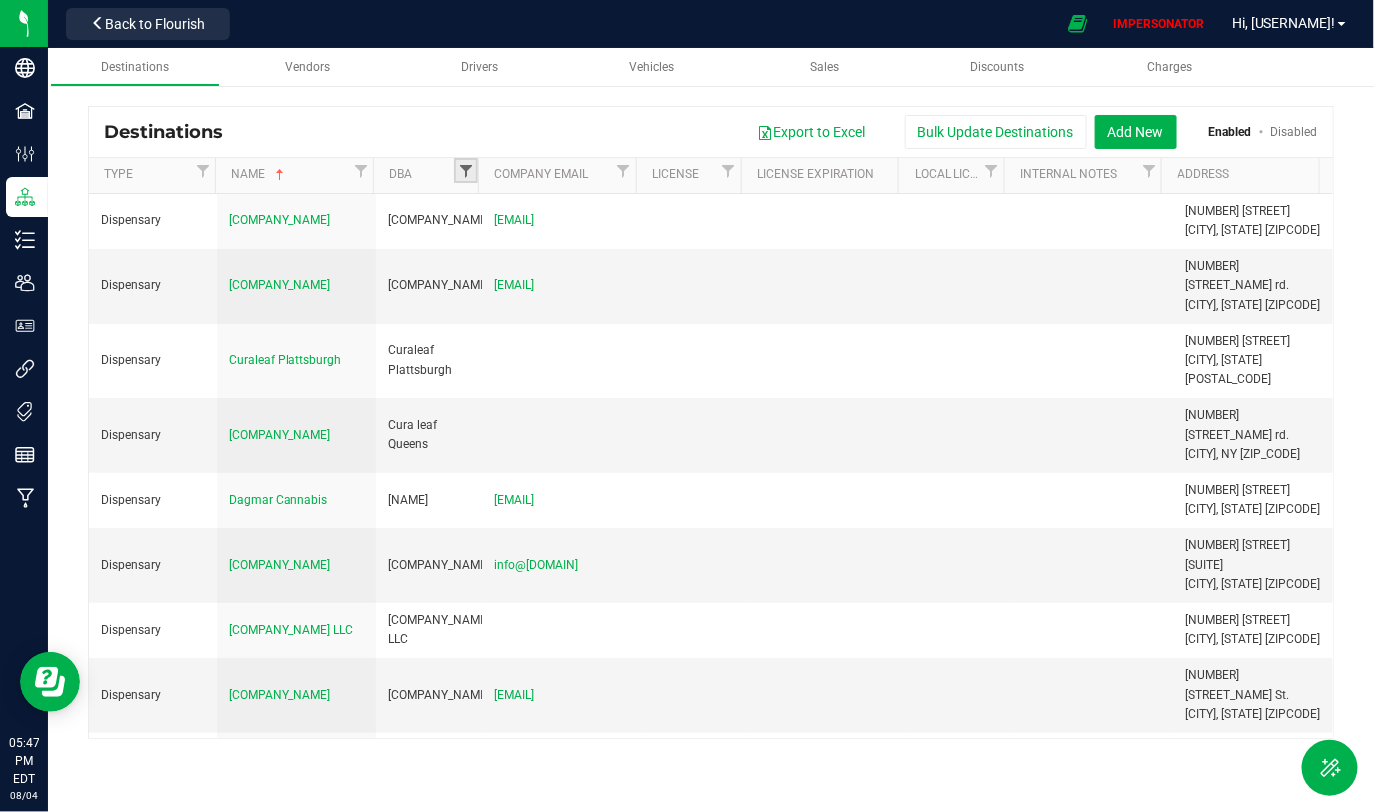 click at bounding box center (466, 171) 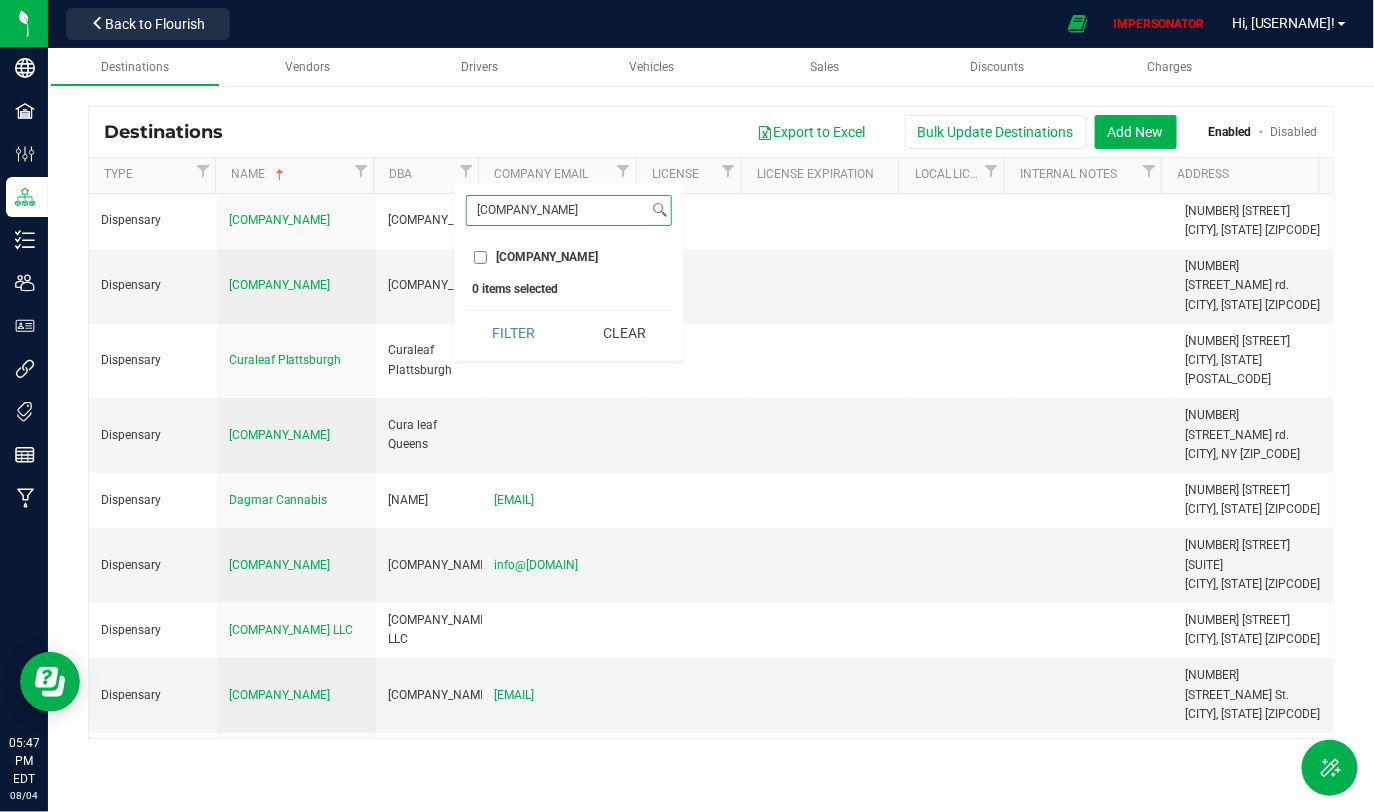 type on "[COMPANY_NAME]" 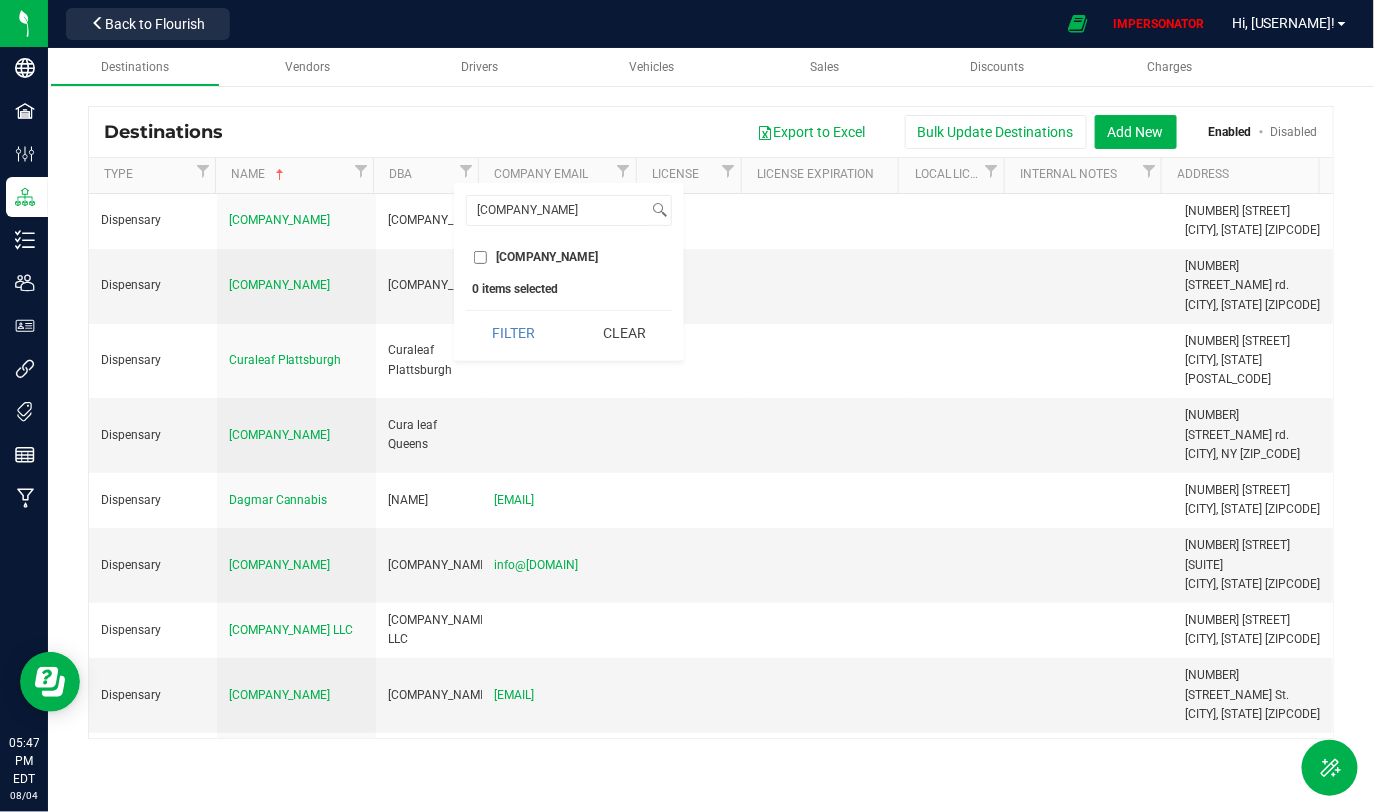 click on "[COMPANY_NAME]" at bounding box center (569, 257) 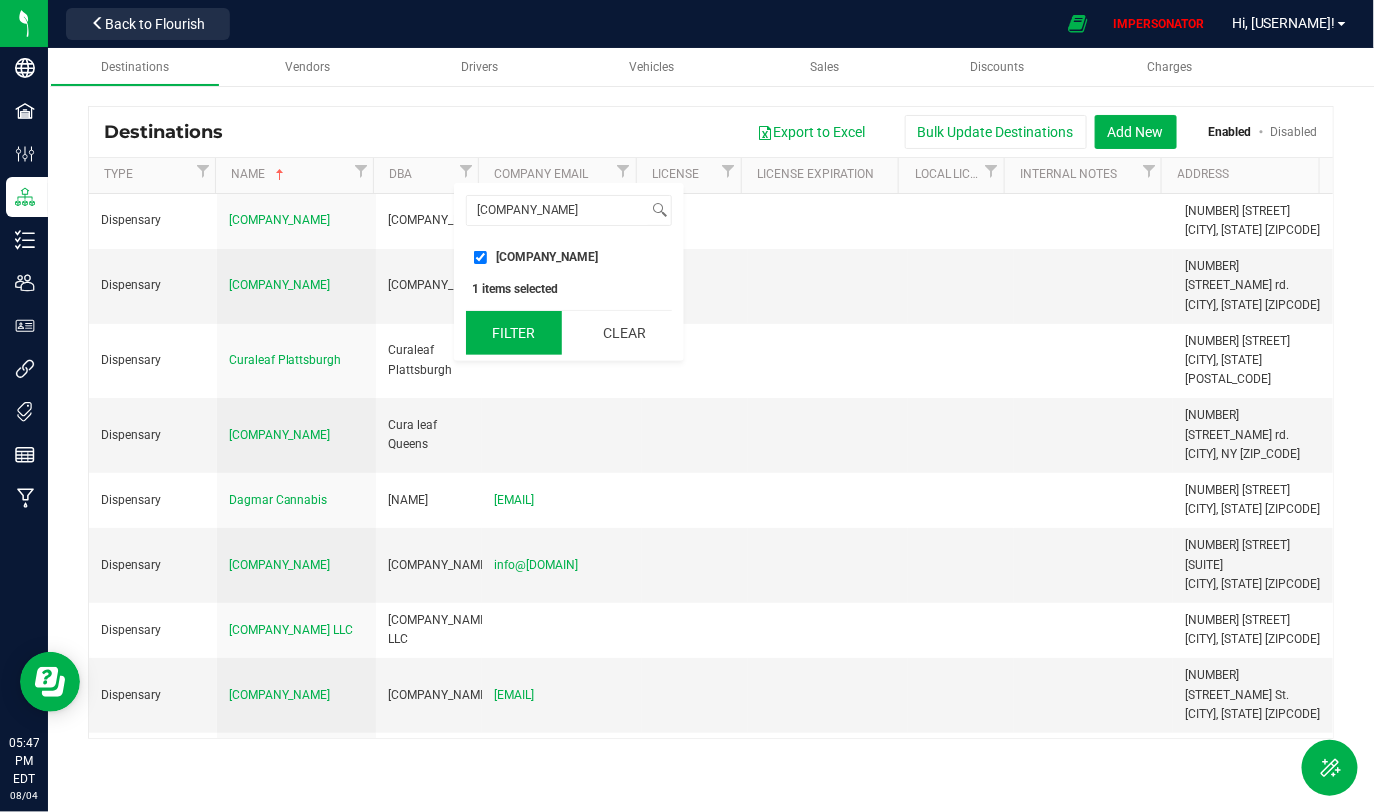 click on "Filter" at bounding box center [514, 333] 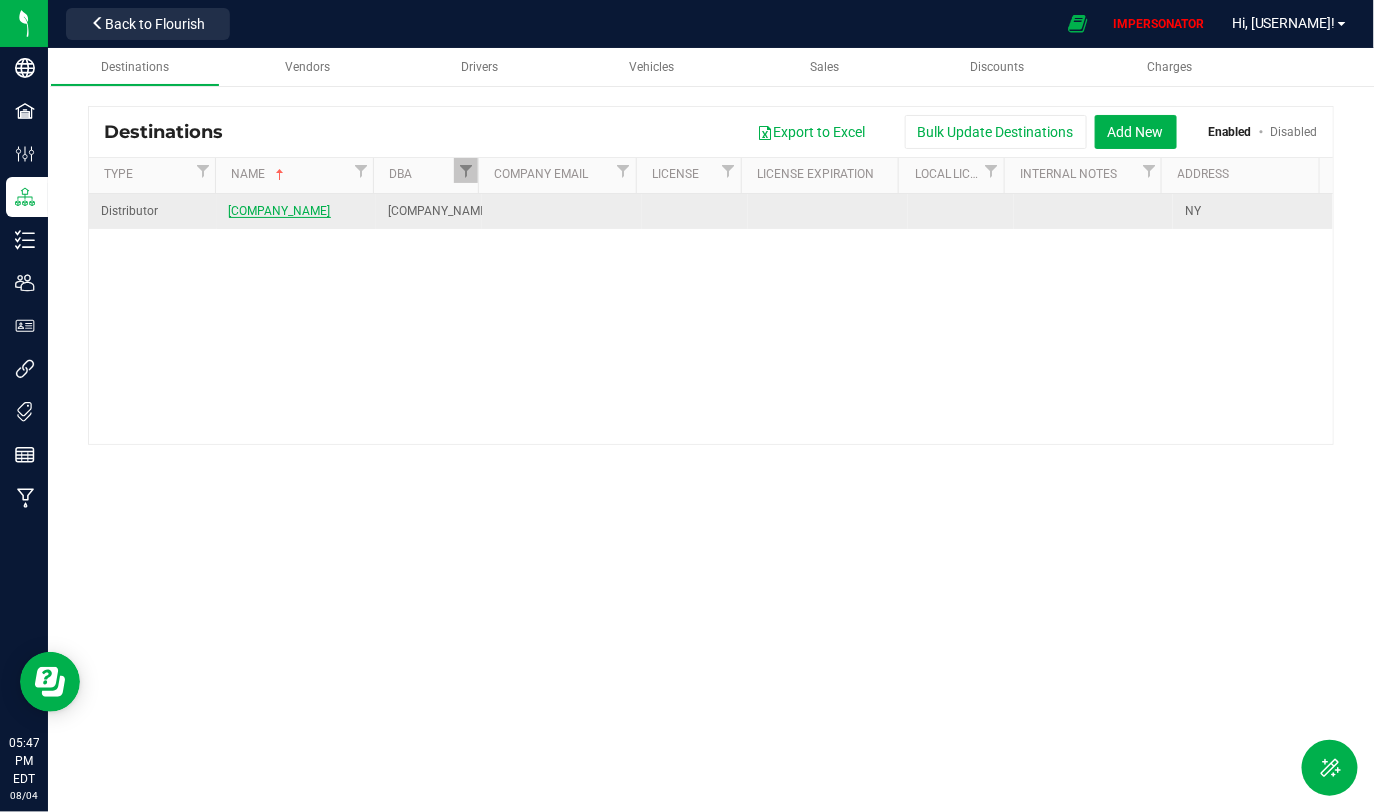 click on "[COMPANY_NAME]" at bounding box center (280, 211) 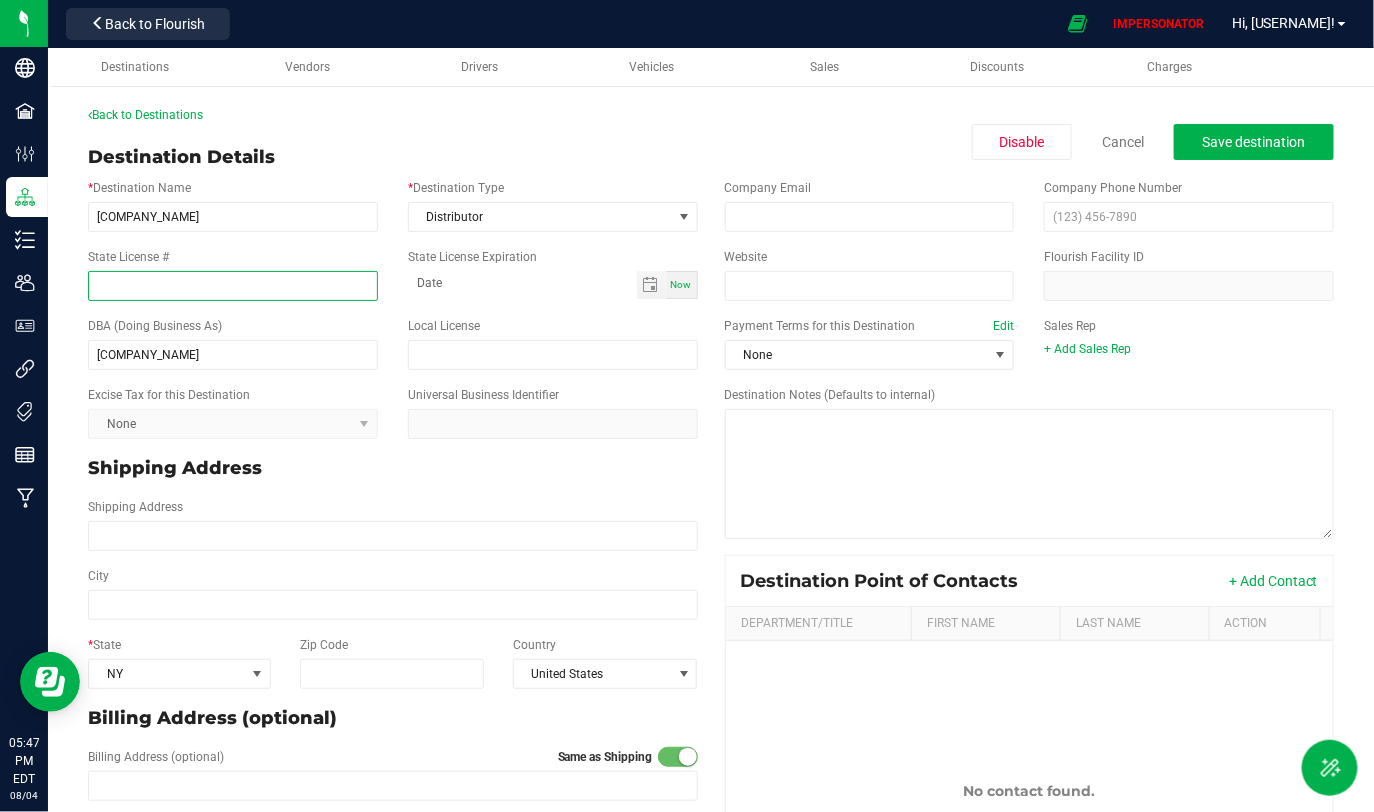 click on "State License #" at bounding box center (233, 286) 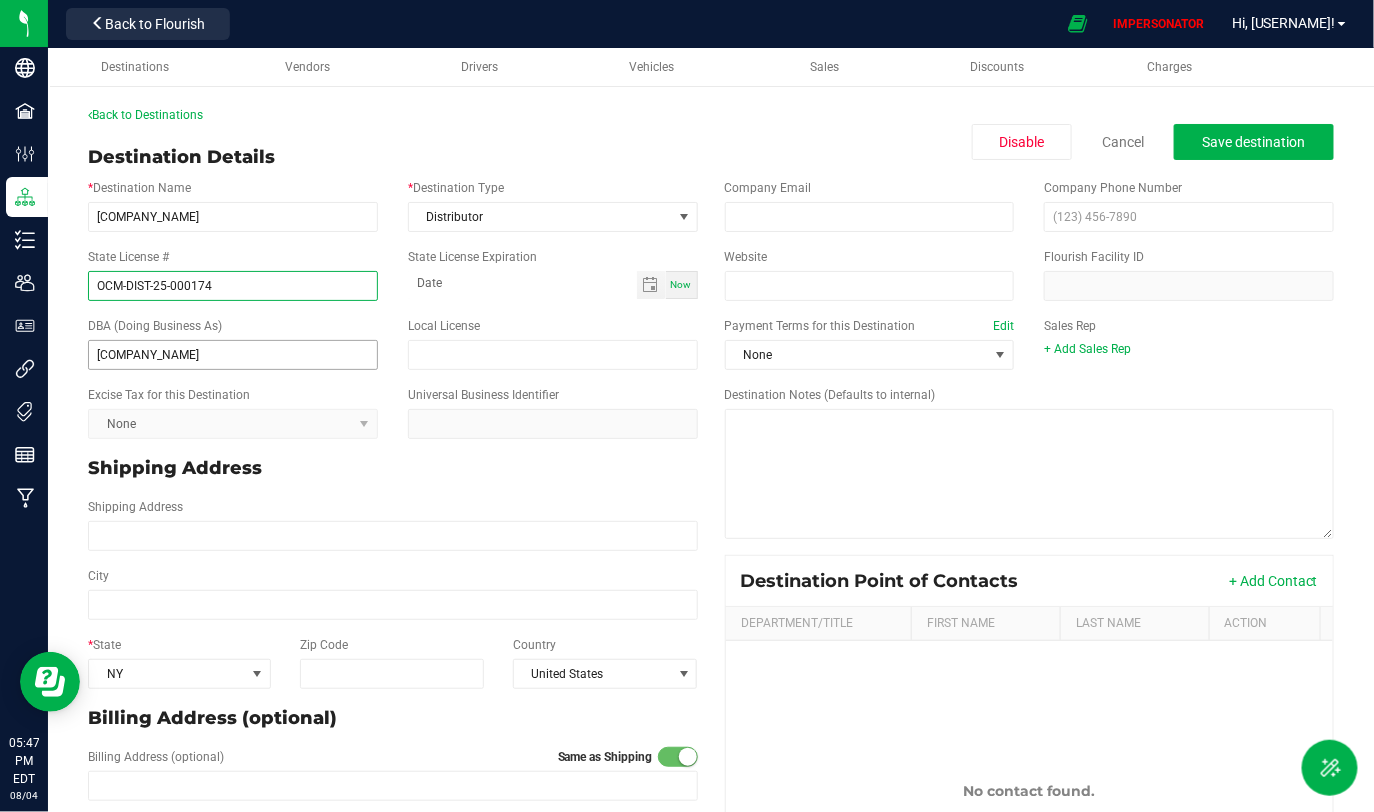 type on "OCM-DIST-25-000174" 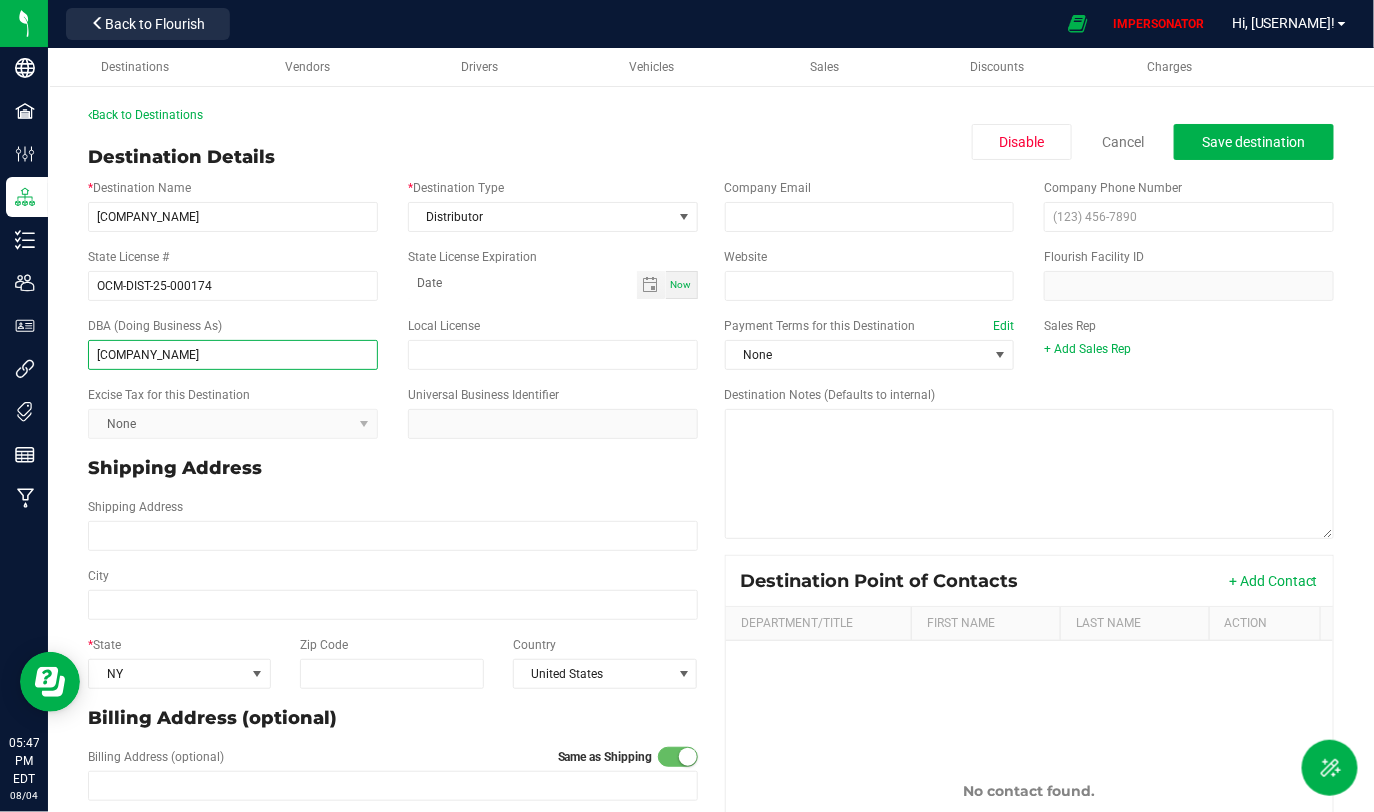 click on "[COMPANY_NAME]" at bounding box center (233, 355) 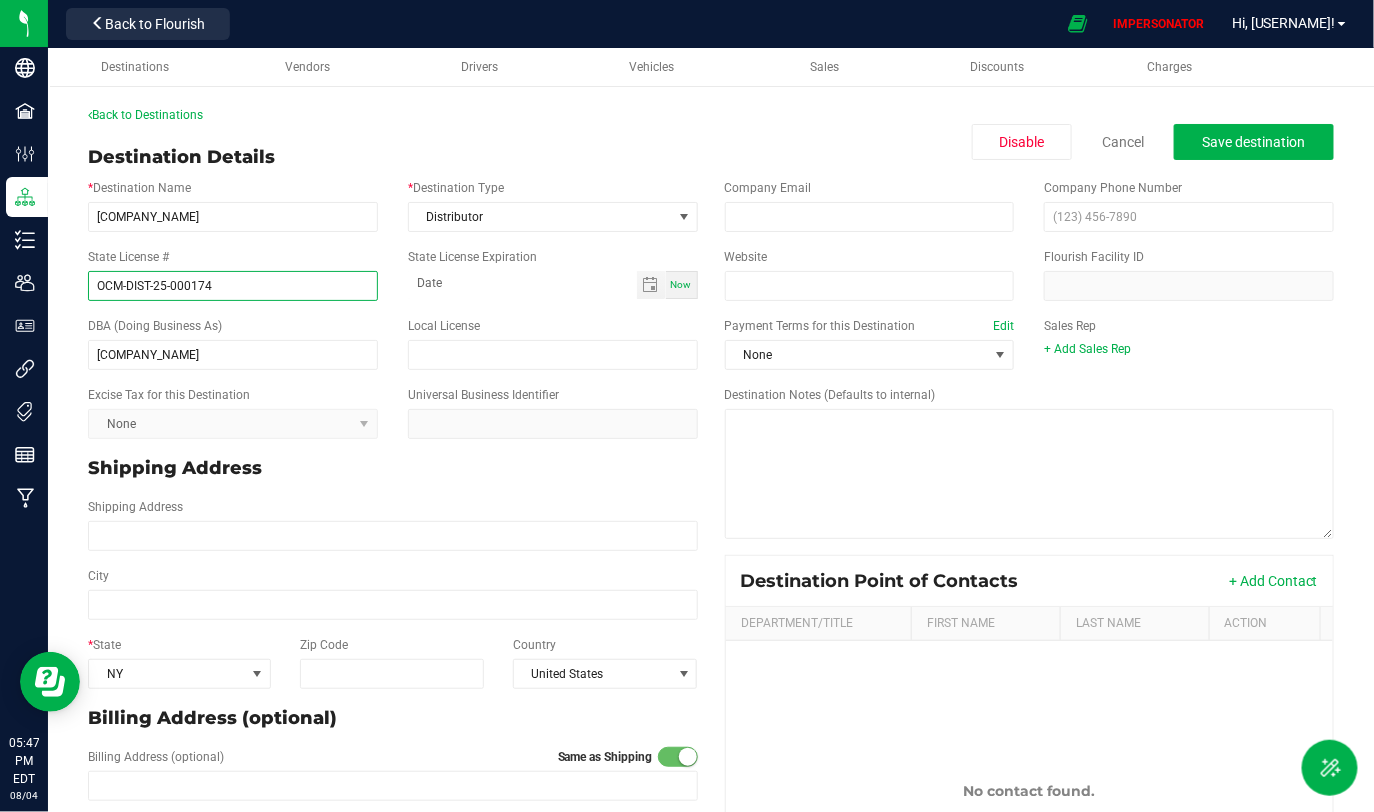drag, startPoint x: 226, startPoint y: 295, endPoint x: 100, endPoint y: 295, distance: 126 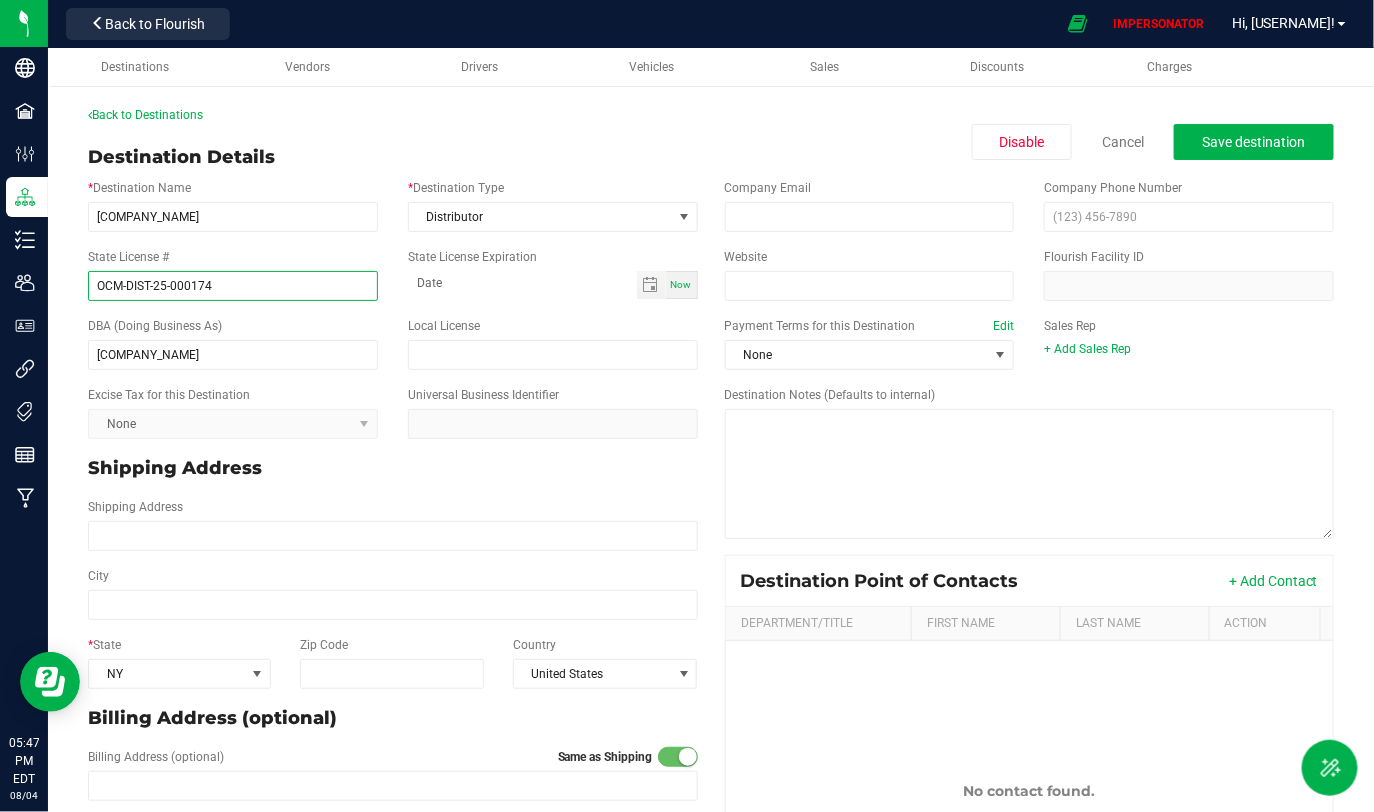 drag, startPoint x: 218, startPoint y: 291, endPoint x: 101, endPoint y: 288, distance: 117.03845 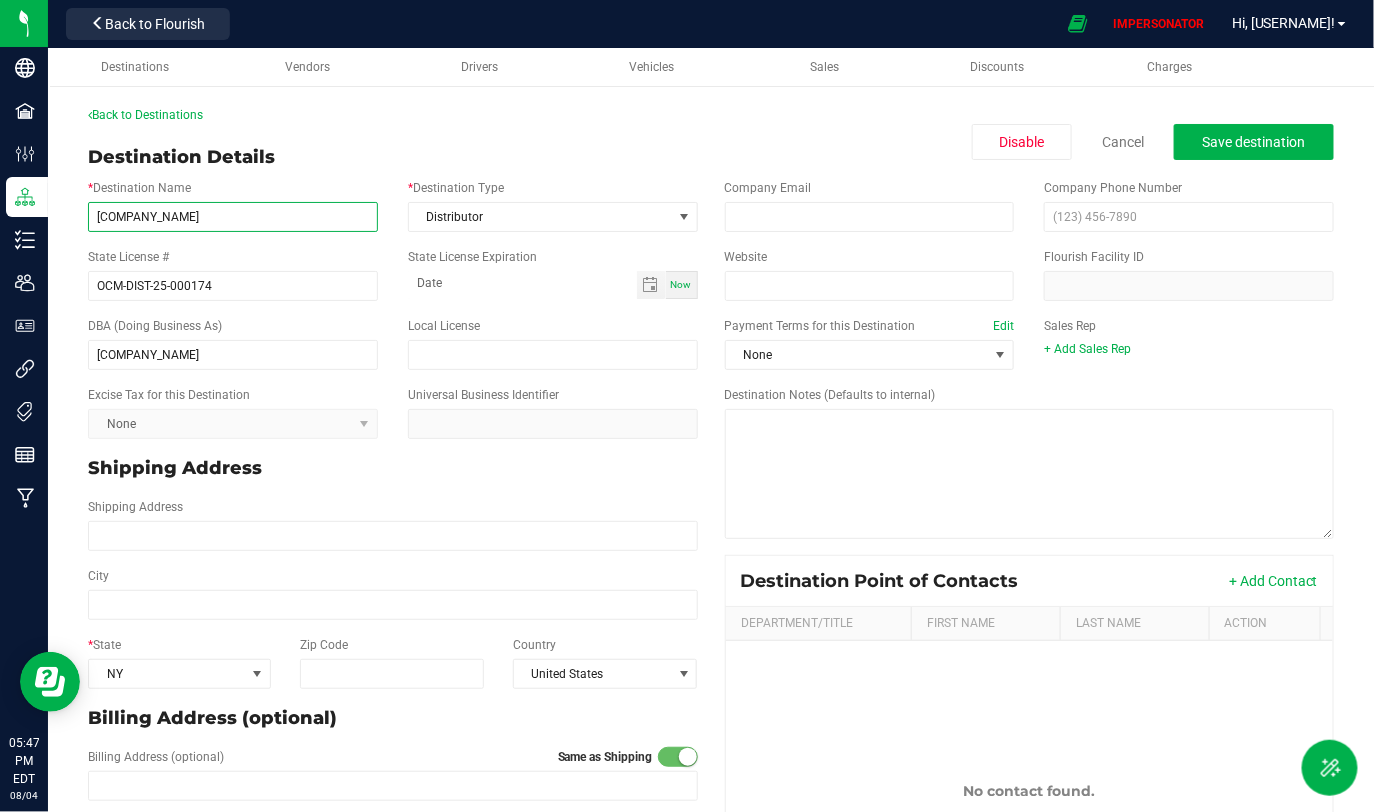 click on "[COMPANY_NAME]" at bounding box center (233, 217) 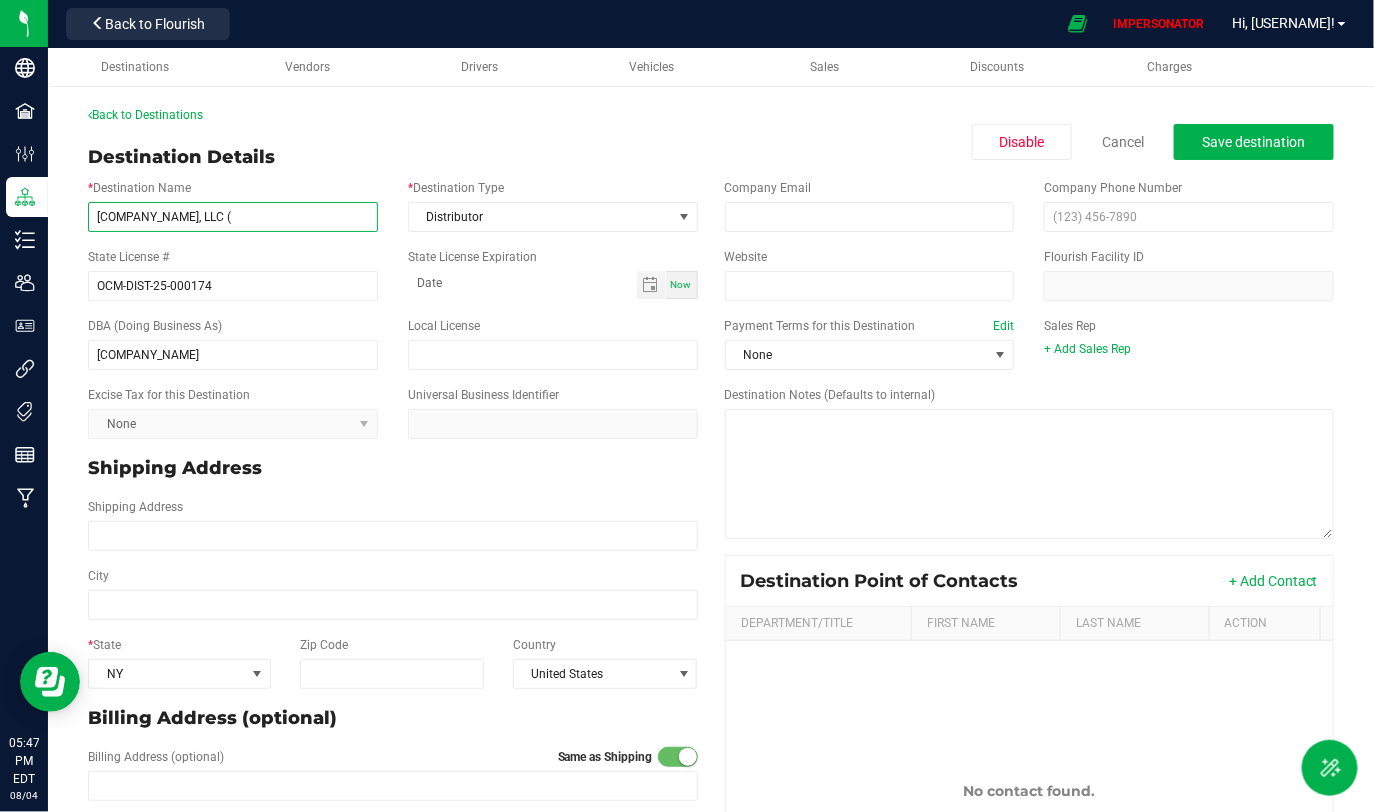 paste on "OCM-DIST-25-000174" 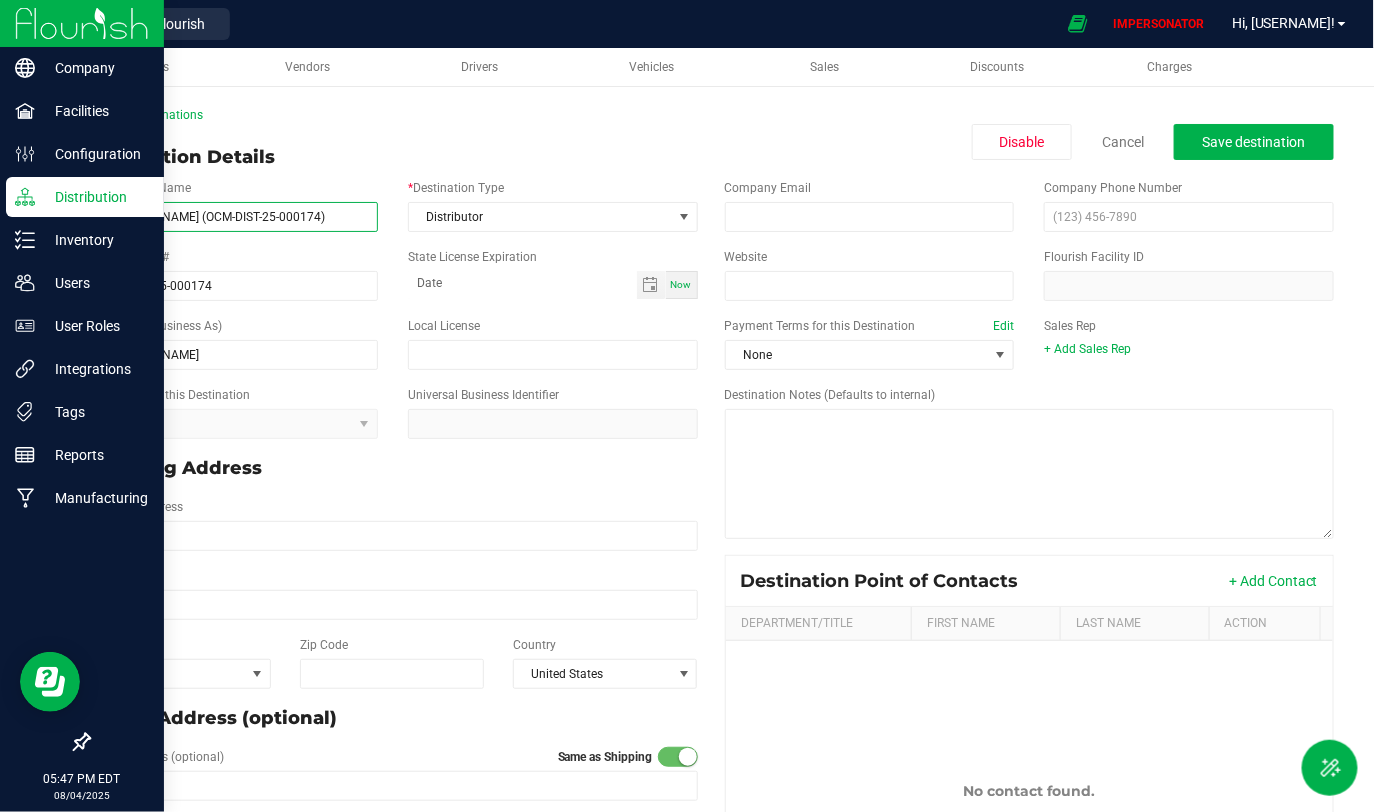 drag, startPoint x: 339, startPoint y: 215, endPoint x: 31, endPoint y: 201, distance: 308.31802 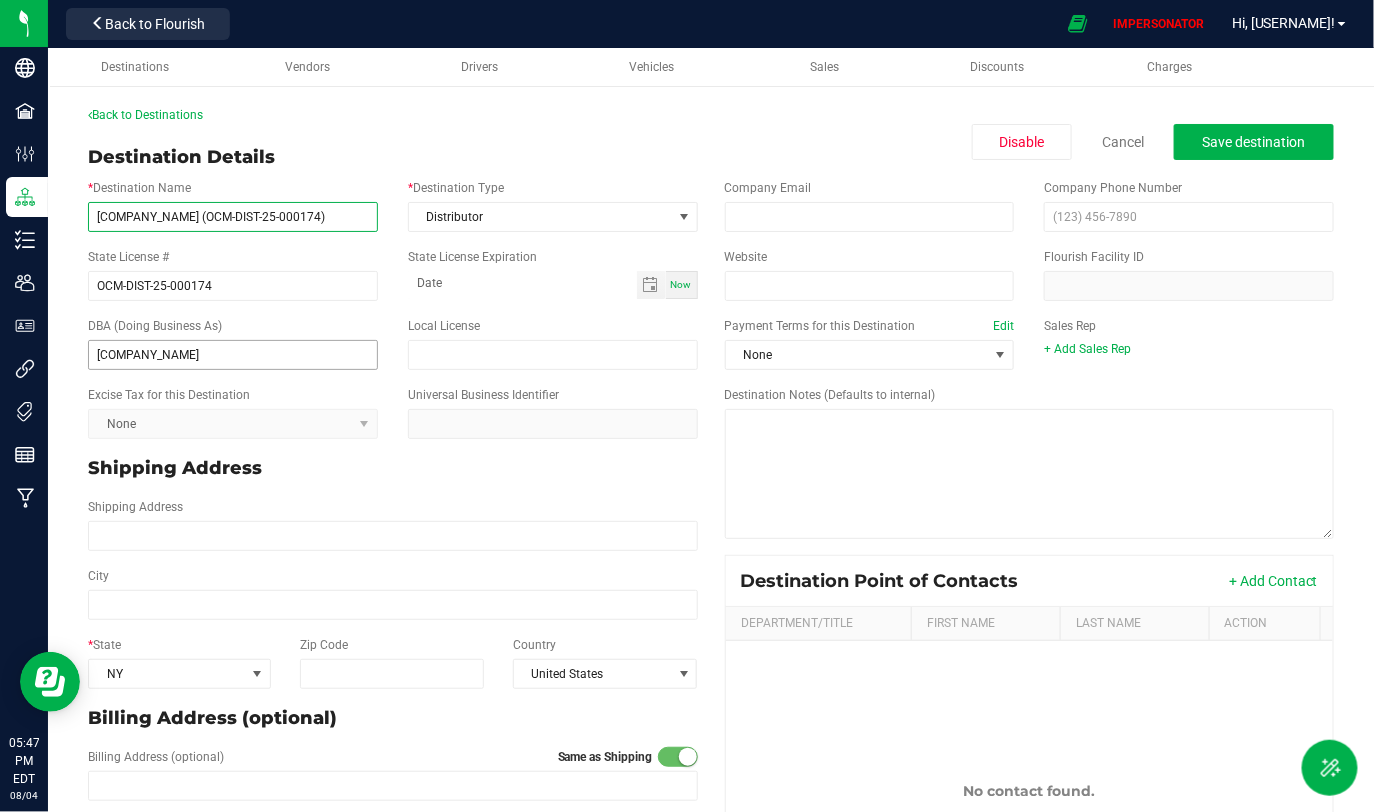 type on "[COMPANY_NAME] (OCM-DIST-25-000174)" 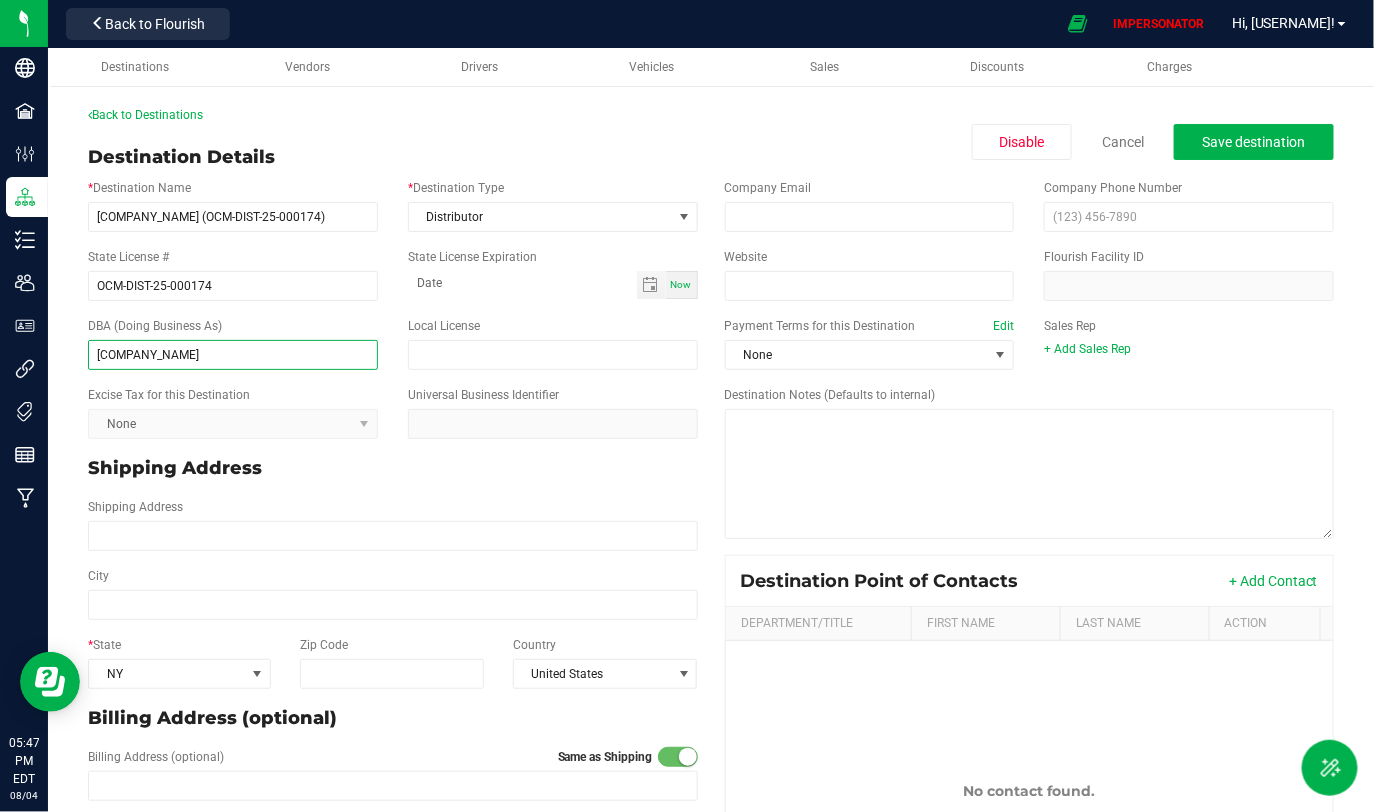 drag, startPoint x: 250, startPoint y: 357, endPoint x: 79, endPoint y: 352, distance: 171.07309 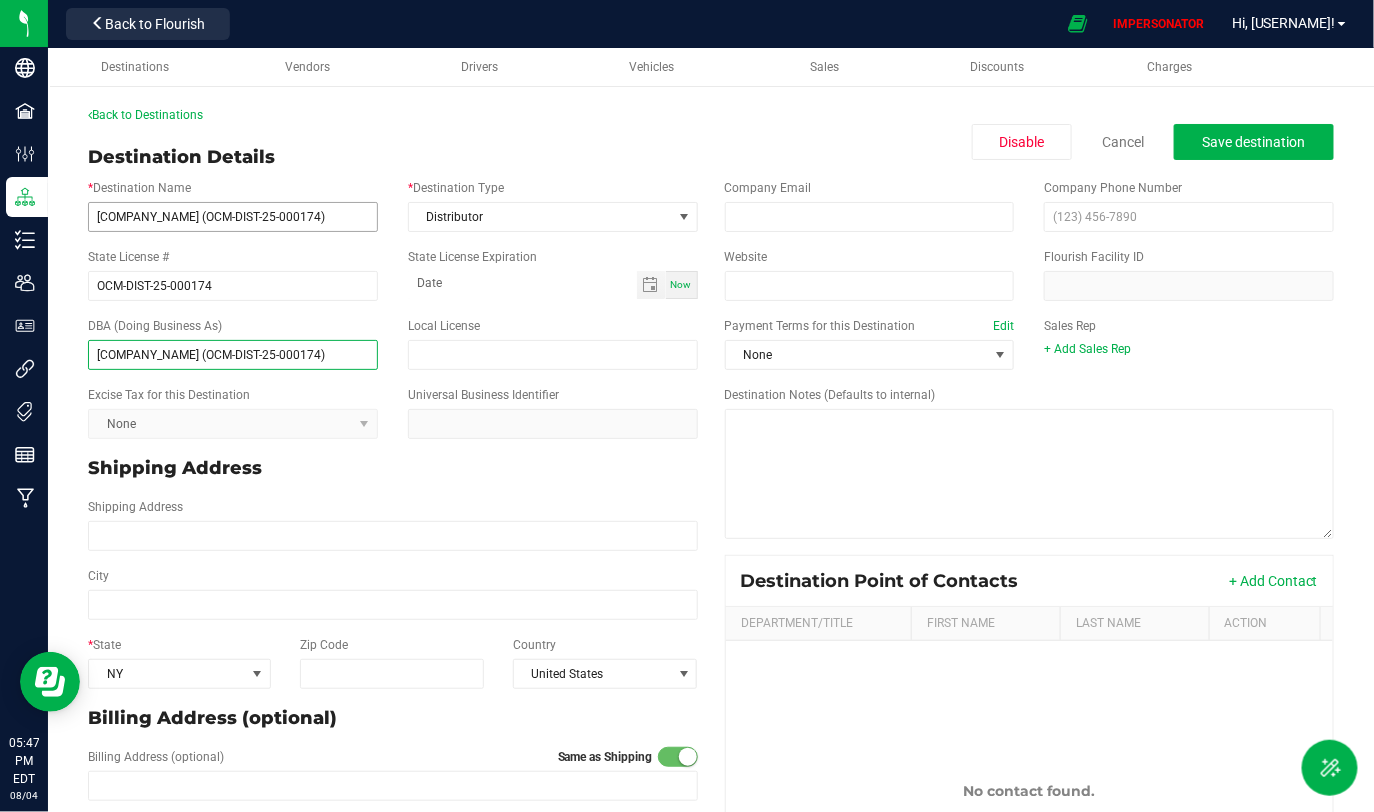 type on "[COMPANY_NAME] (OCM-DIST-25-000174)" 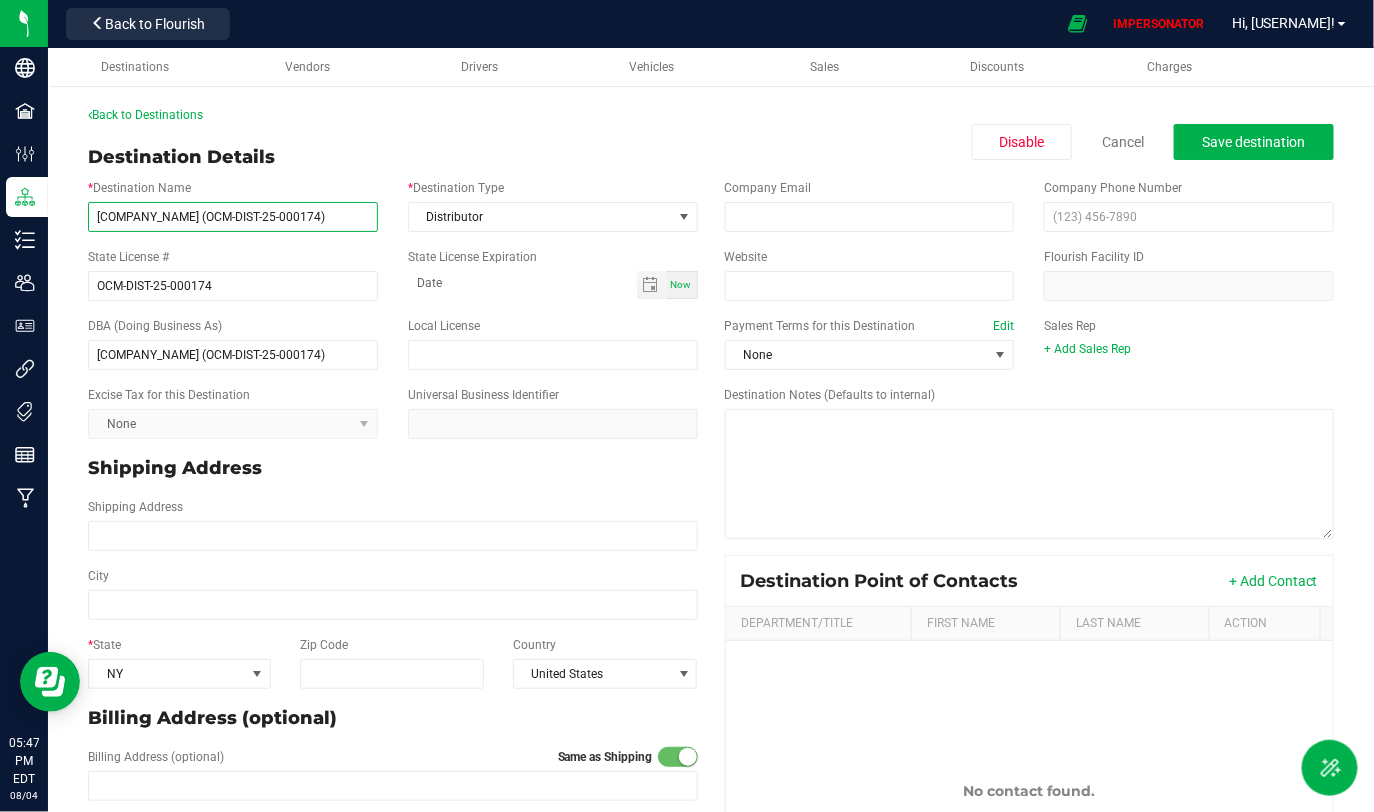 drag, startPoint x: 218, startPoint y: 213, endPoint x: 326, endPoint y: 215, distance: 108.01852 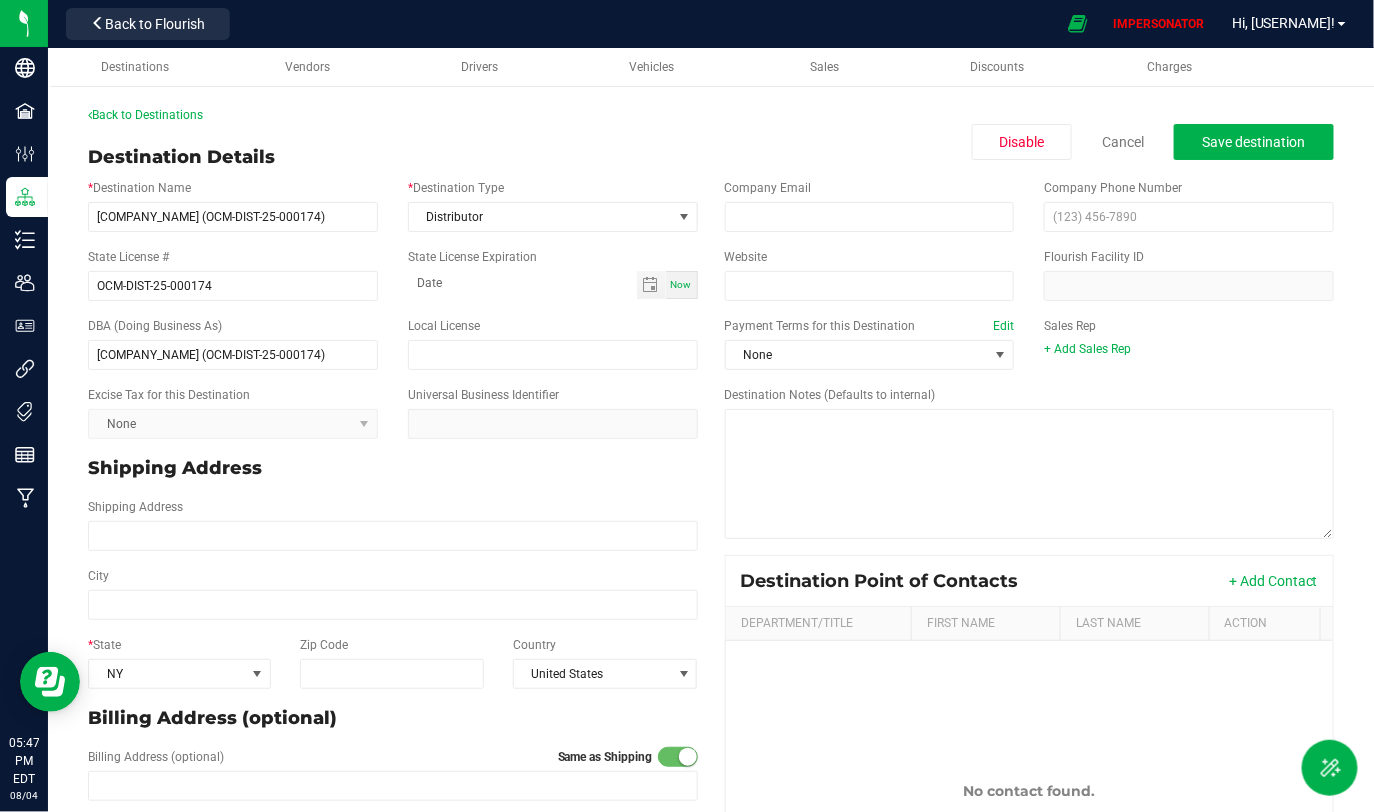 click on "Destination Details   Disable   Cancel   Save destination" at bounding box center [711, 157] 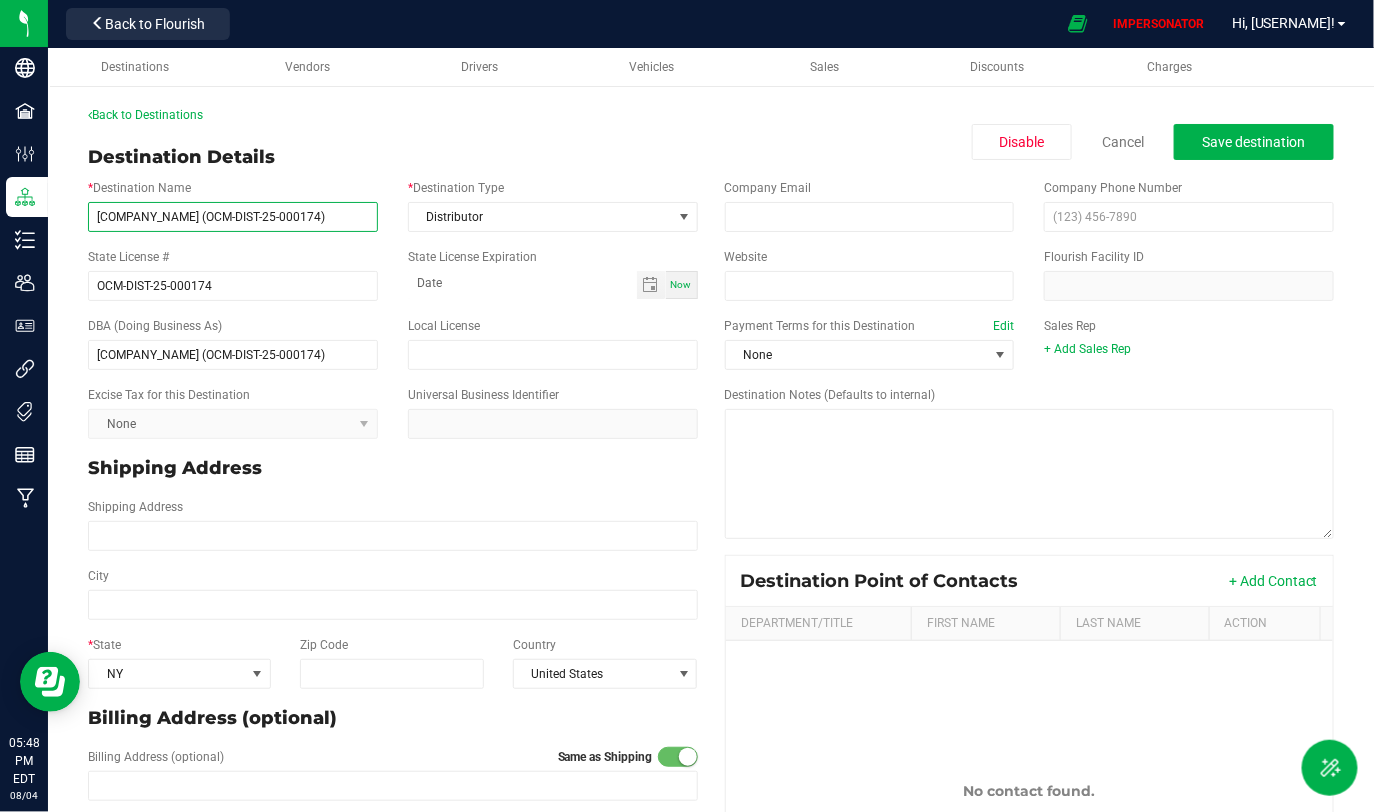 drag, startPoint x: 340, startPoint y: 219, endPoint x: 213, endPoint y: 215, distance: 127.06297 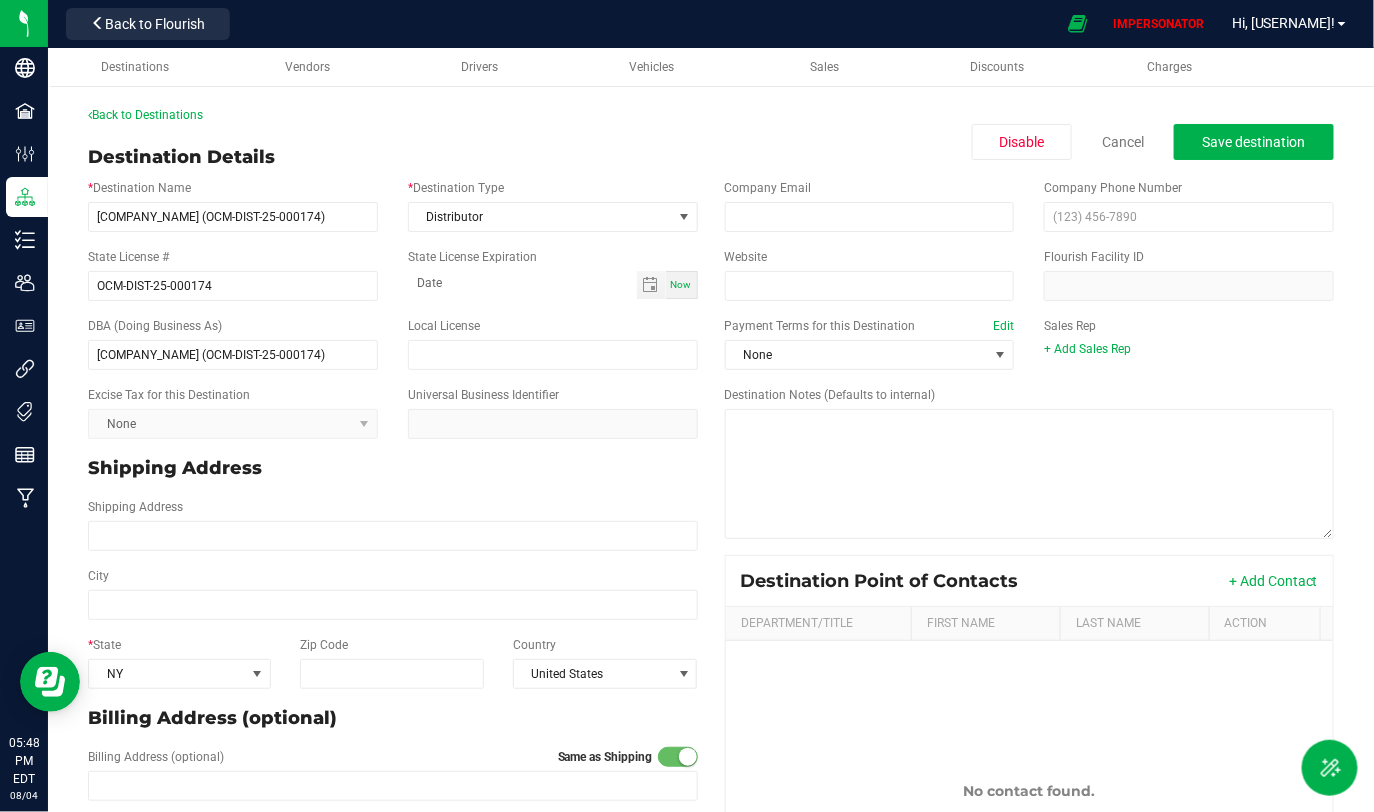 click on "*  Destination Name  [COMPANY_NAME] ([LICENSE_NUMBER])" at bounding box center (233, 205) 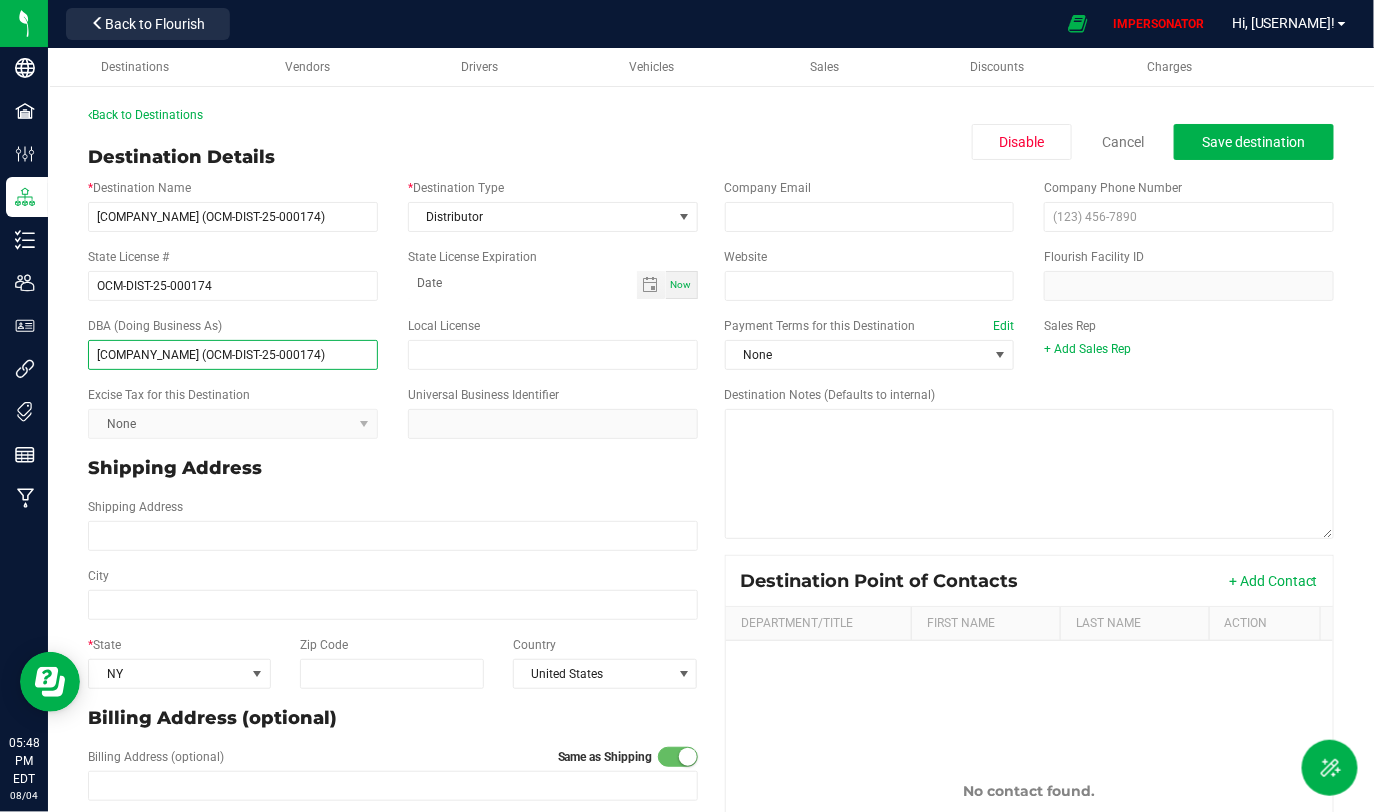 drag, startPoint x: 347, startPoint y: 357, endPoint x: 98, endPoint y: 339, distance: 249.64975 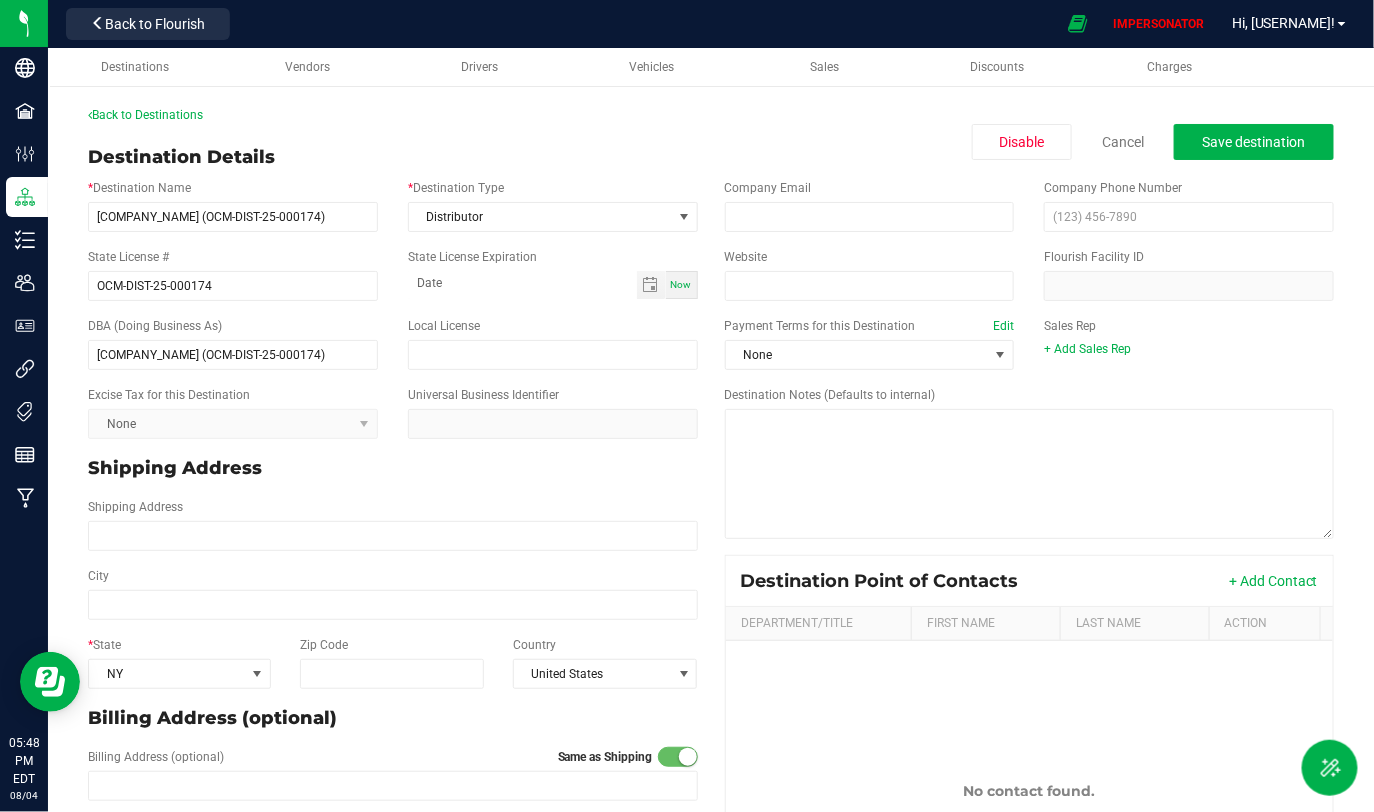 drag, startPoint x: 90, startPoint y: 324, endPoint x: 221, endPoint y: 324, distance: 131 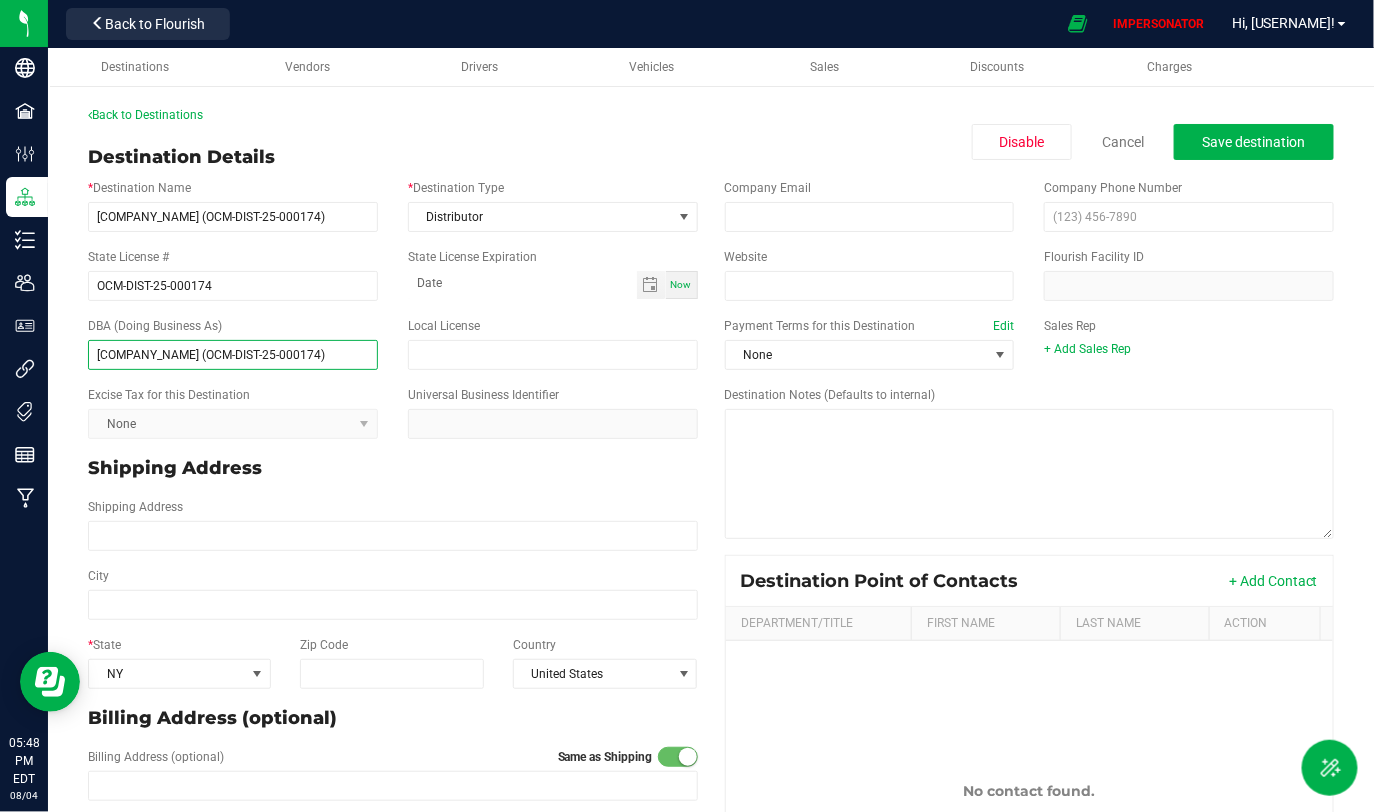 drag, startPoint x: 342, startPoint y: 355, endPoint x: 60, endPoint y: 355, distance: 282 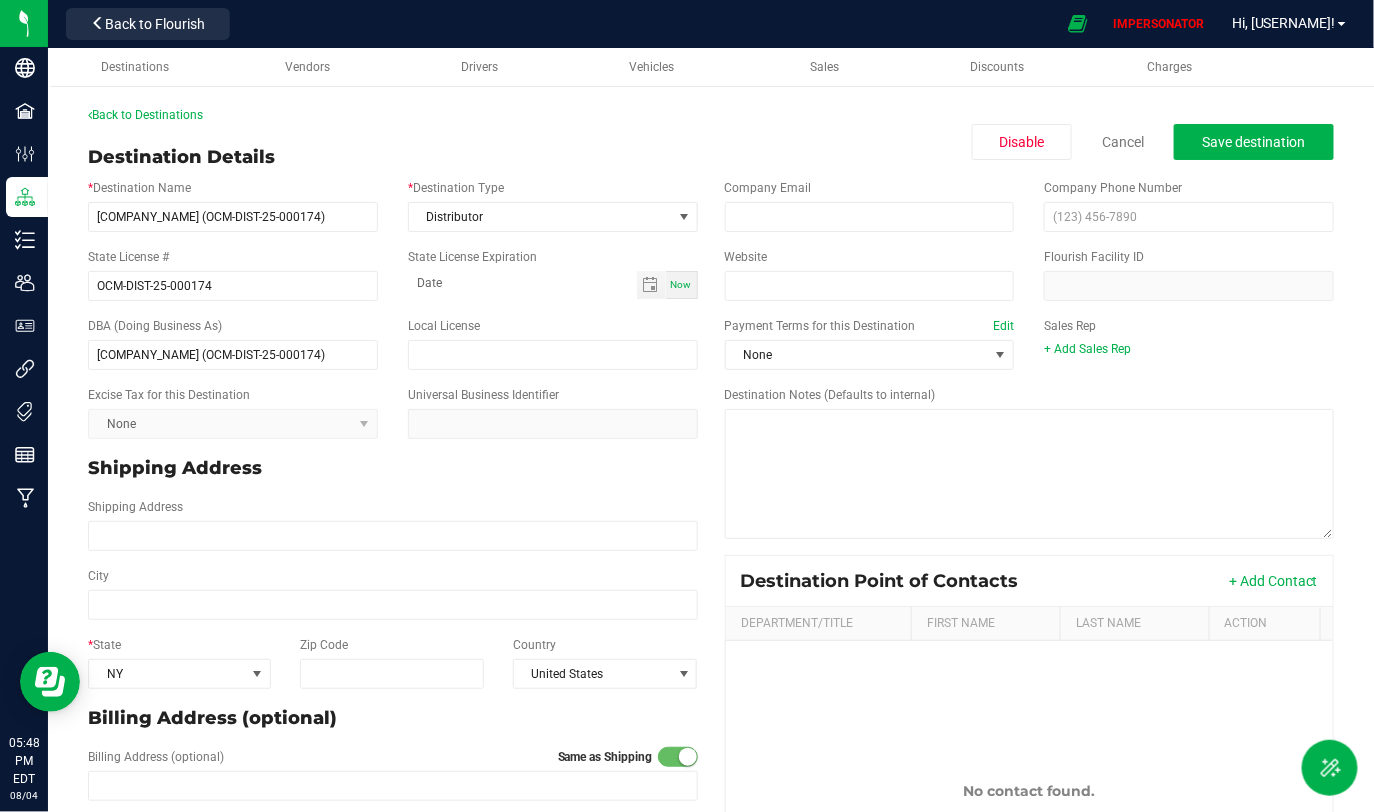 click on "DBA (Doing Business As)    [COMPANY_NAME] ([LICENSE_NUMBER])" at bounding box center (233, 343) 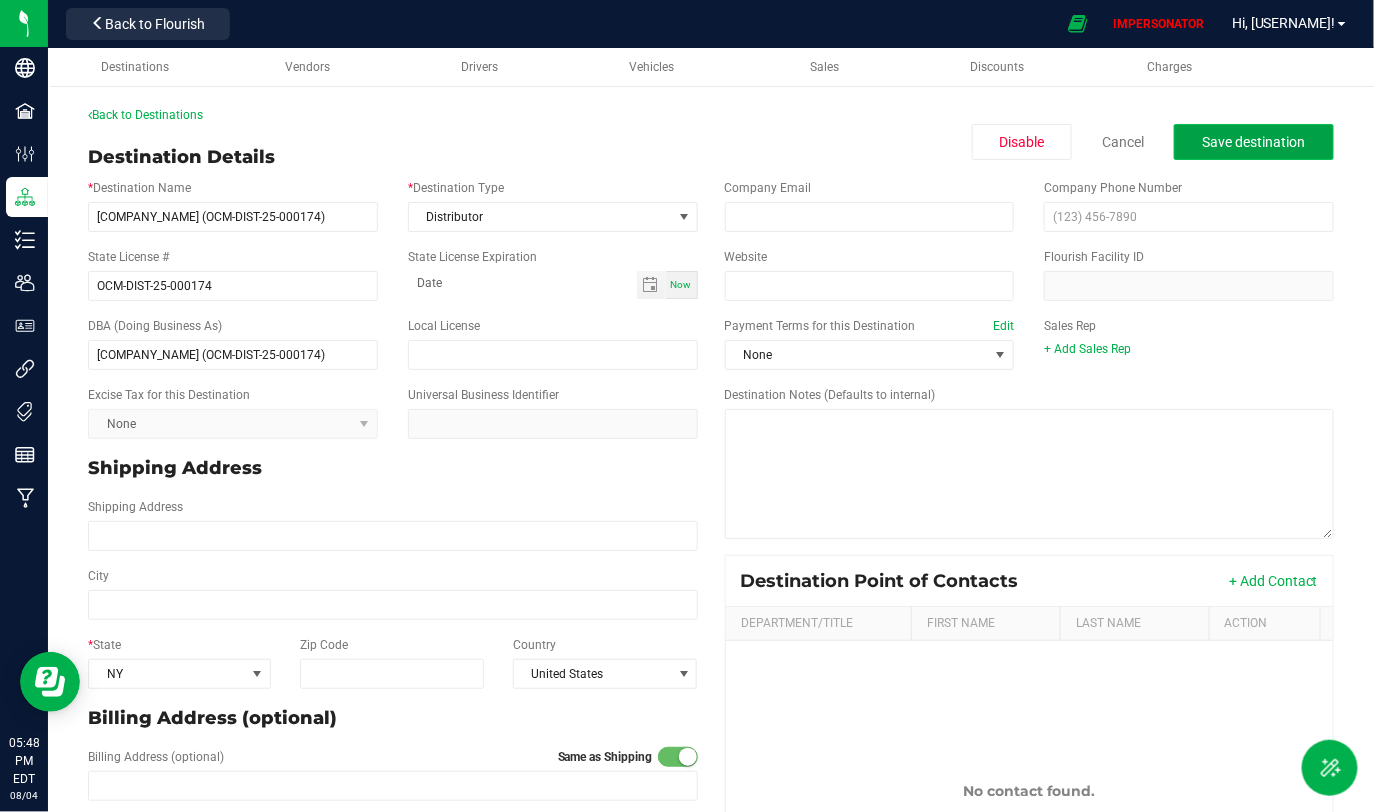 click on "Save destination" 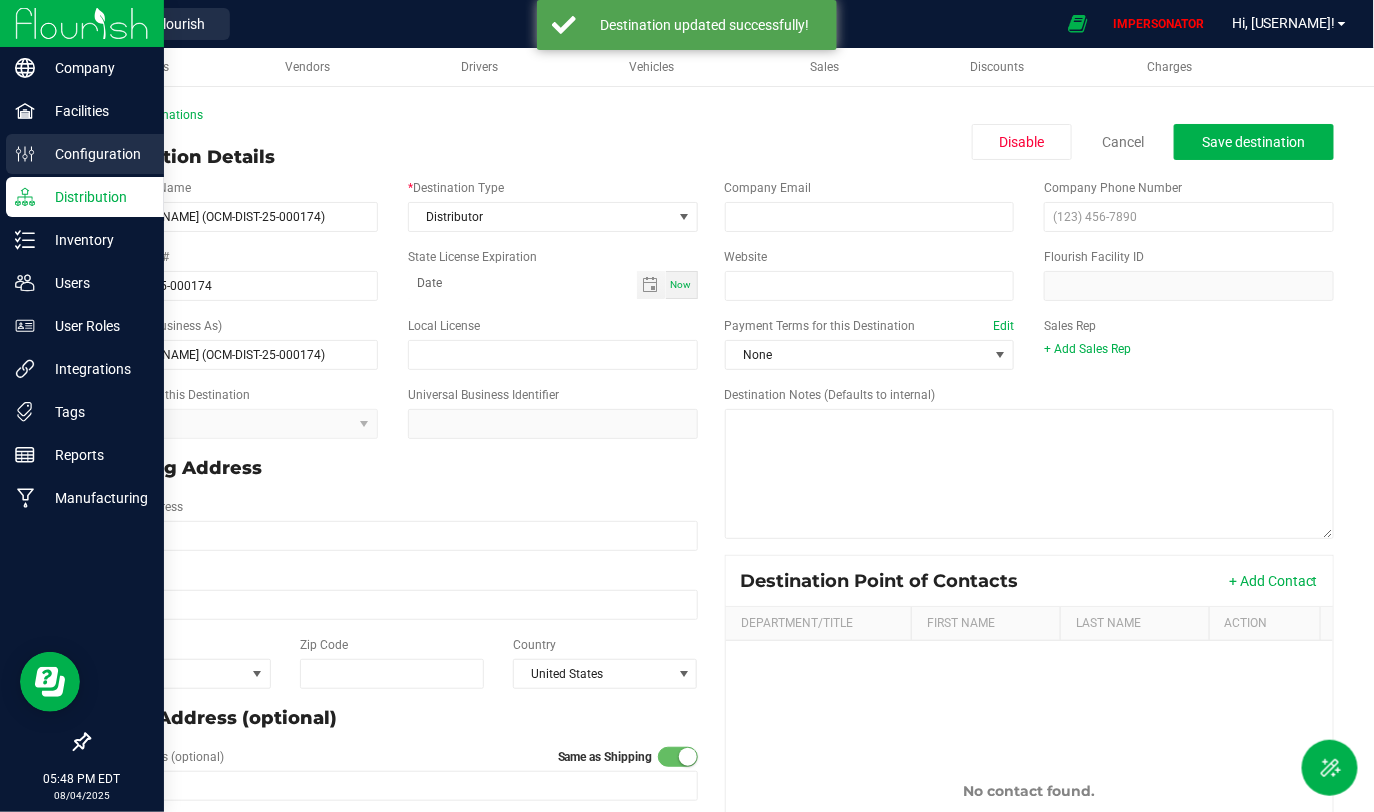 click on "Configuration" at bounding box center [85, 154] 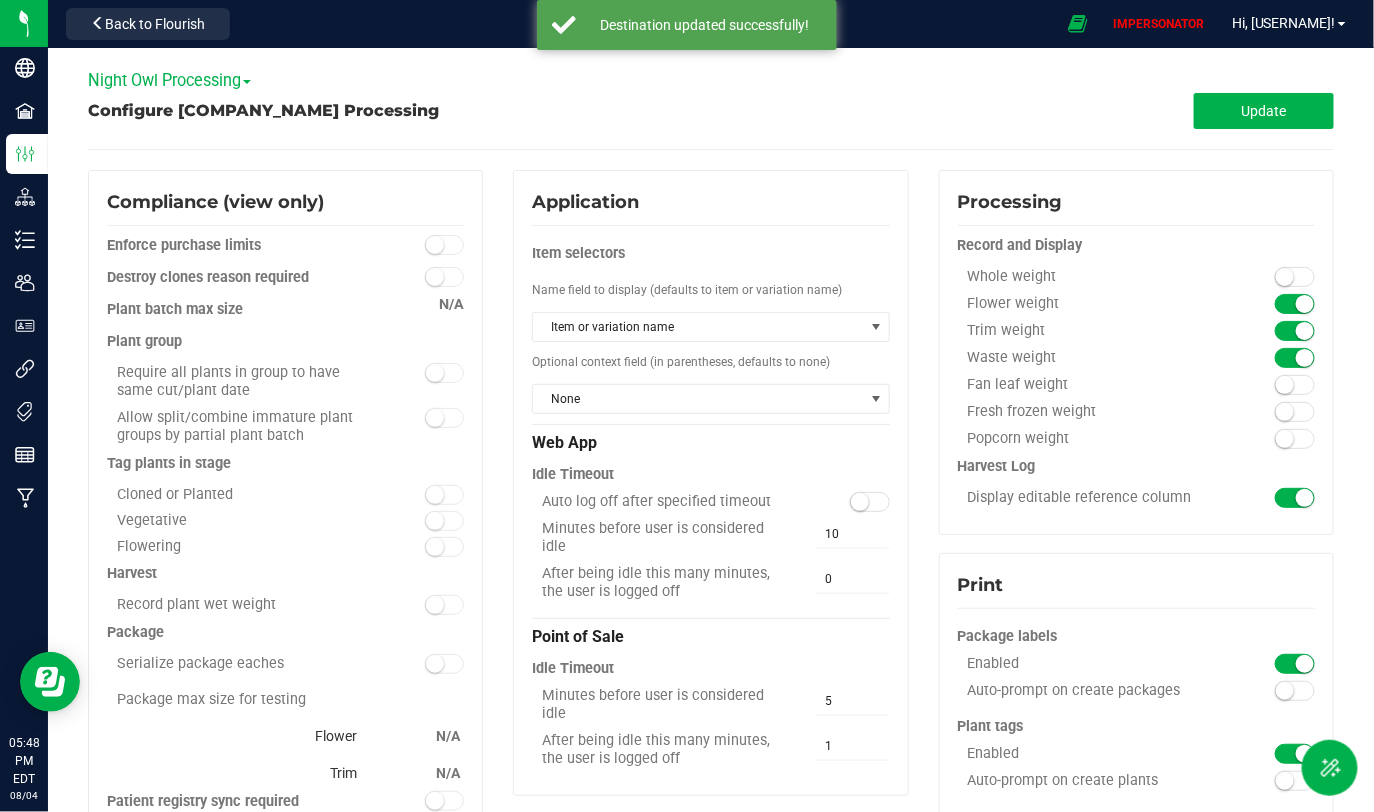 click on "Configure [COMPANY_NAME] Processing" at bounding box center (711, 1550) 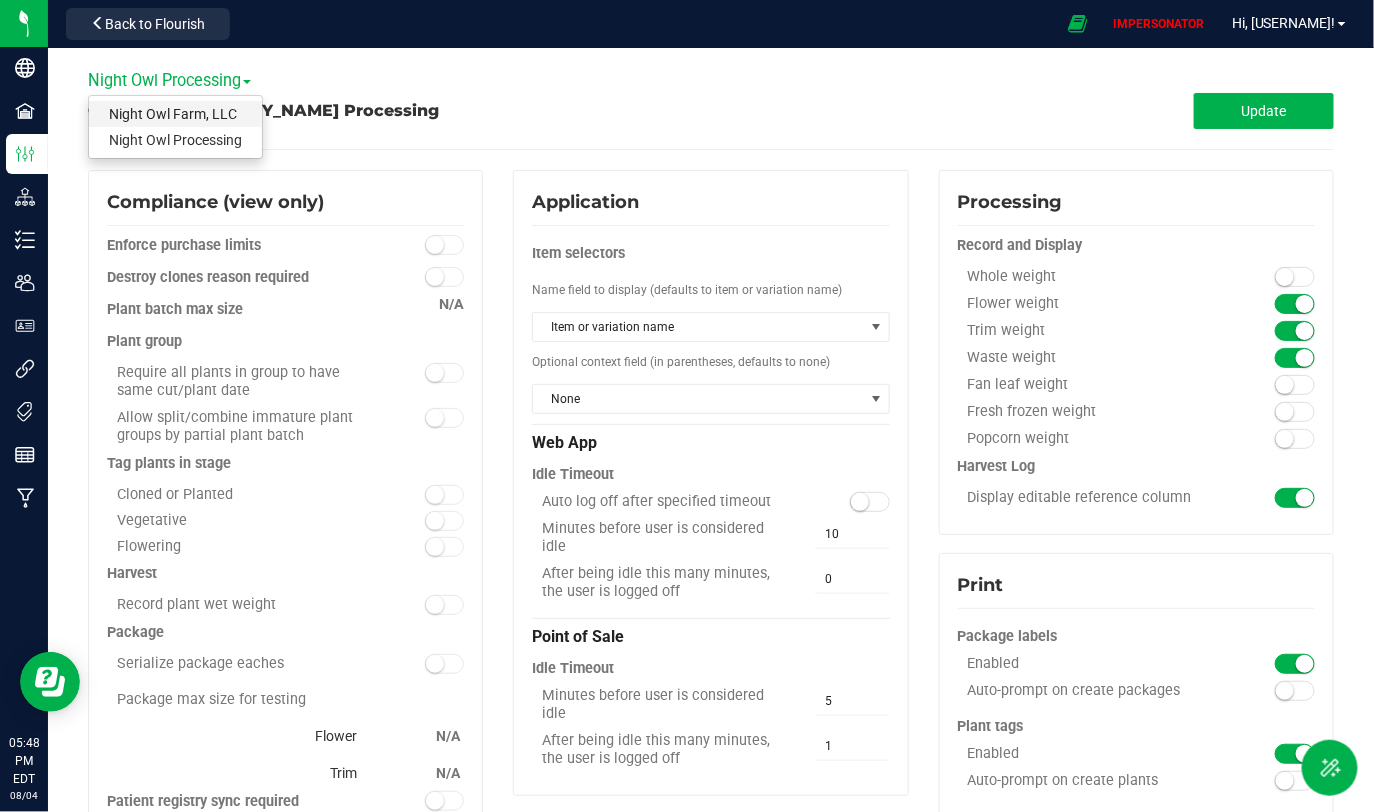 click on "Night Owl Farm, LLC" at bounding box center [175, 114] 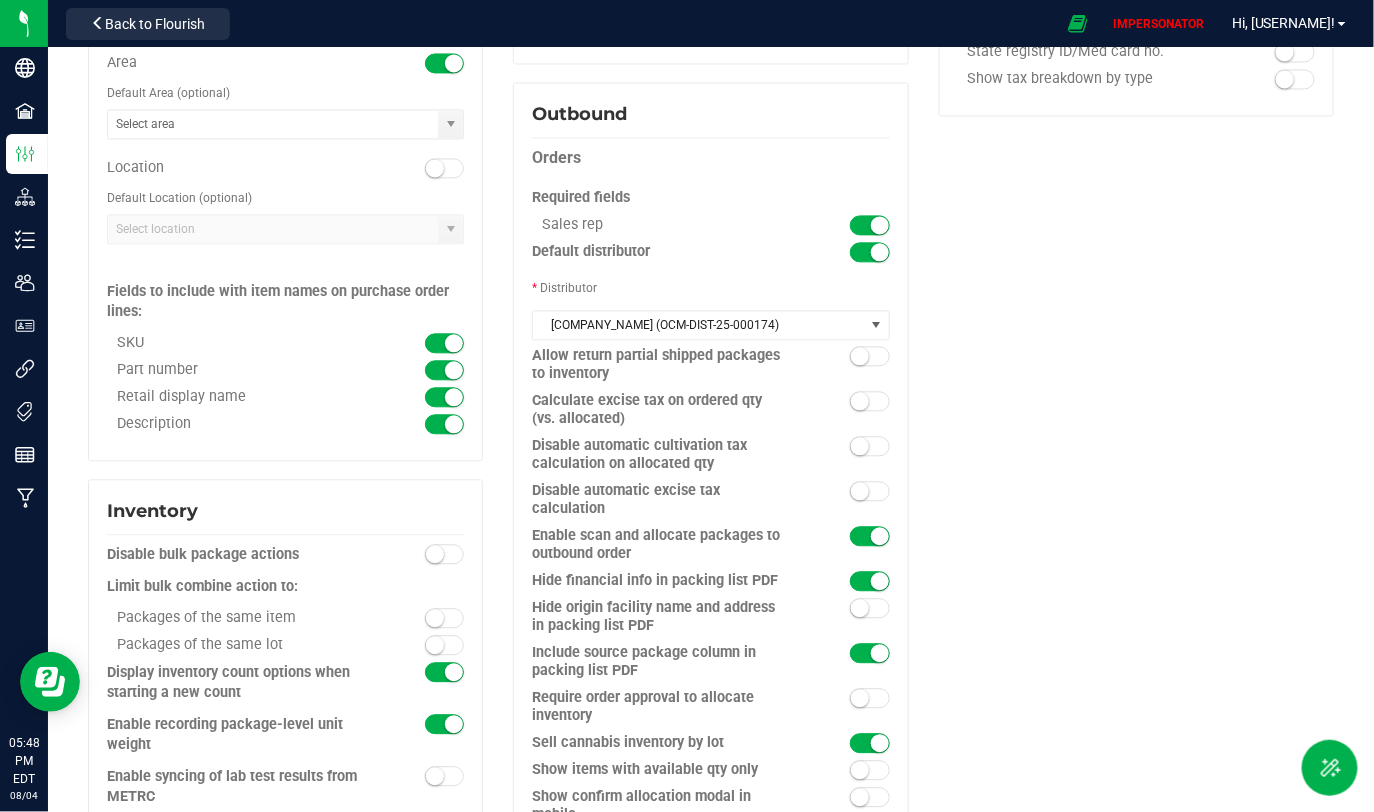 scroll, scrollTop: 1426, scrollLeft: 0, axis: vertical 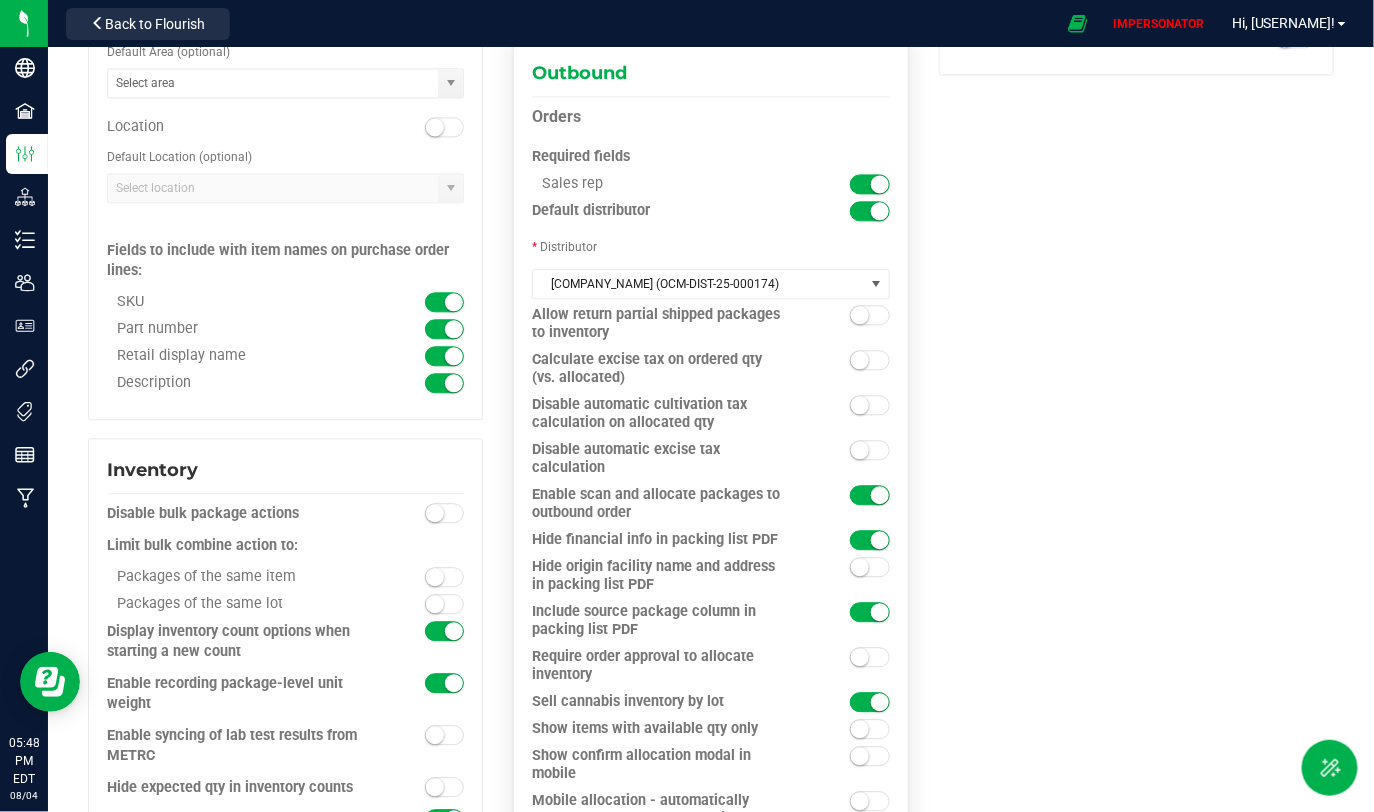 drag, startPoint x: 532, startPoint y: 207, endPoint x: 667, endPoint y: 207, distance: 135 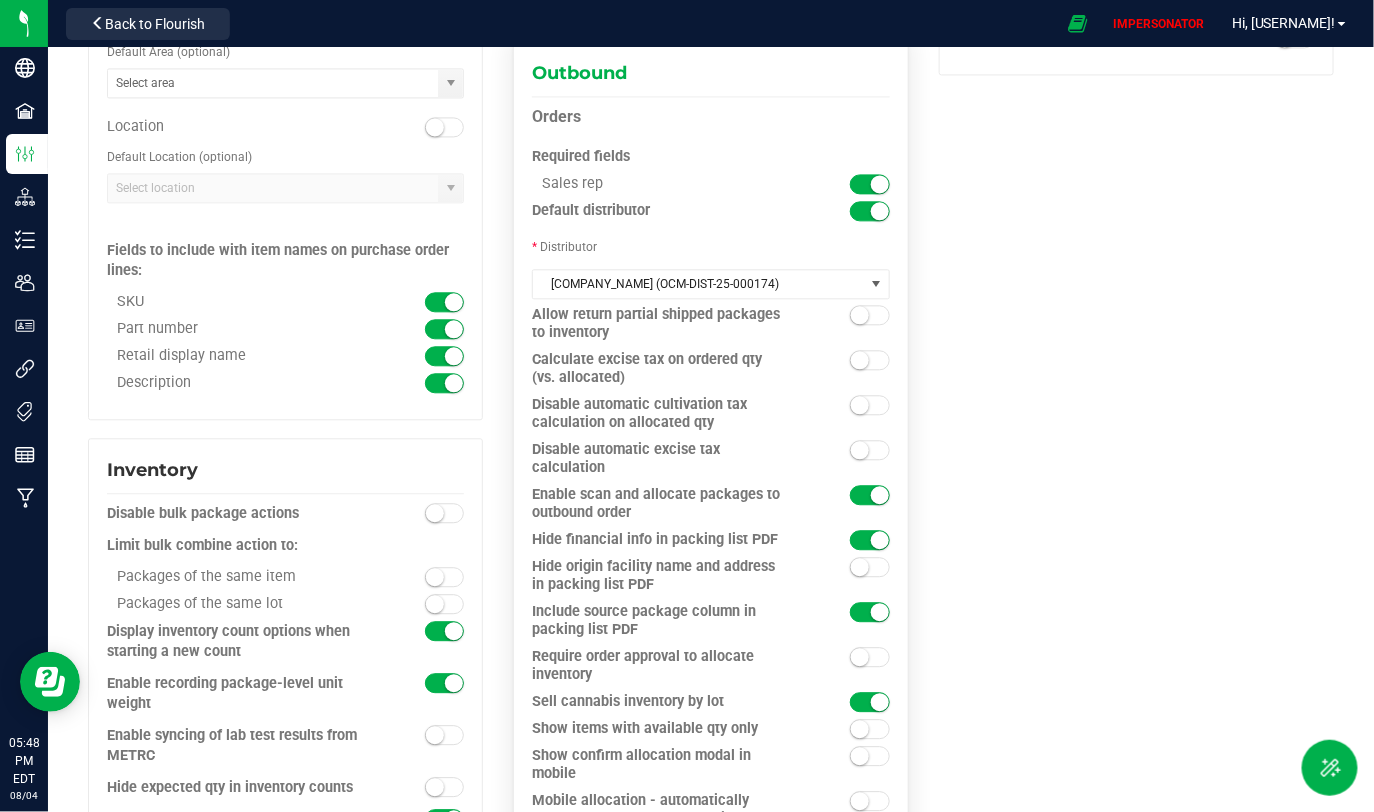 click on "Default distributor" at bounding box center [666, 211] 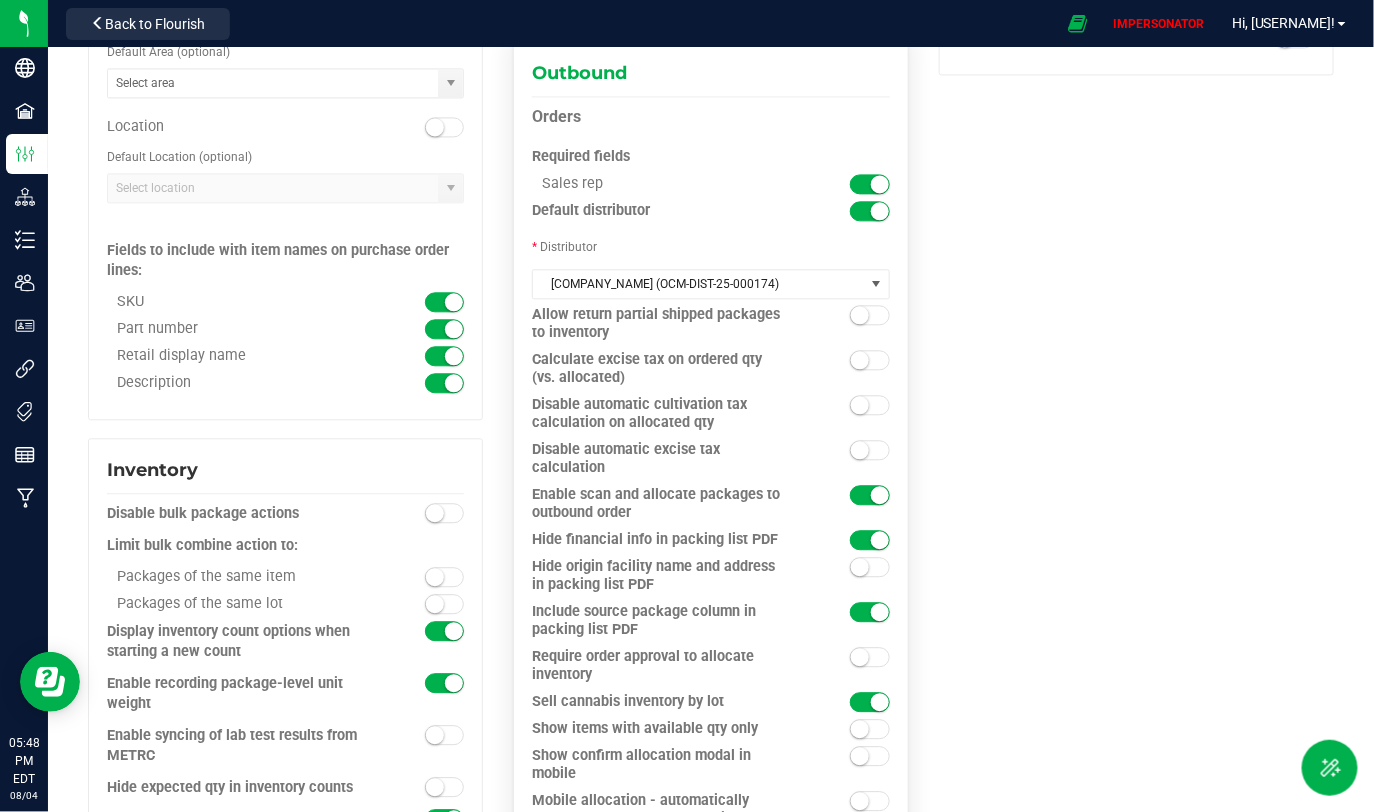 drag, startPoint x: 543, startPoint y: 323, endPoint x: 623, endPoint y: 323, distance: 80 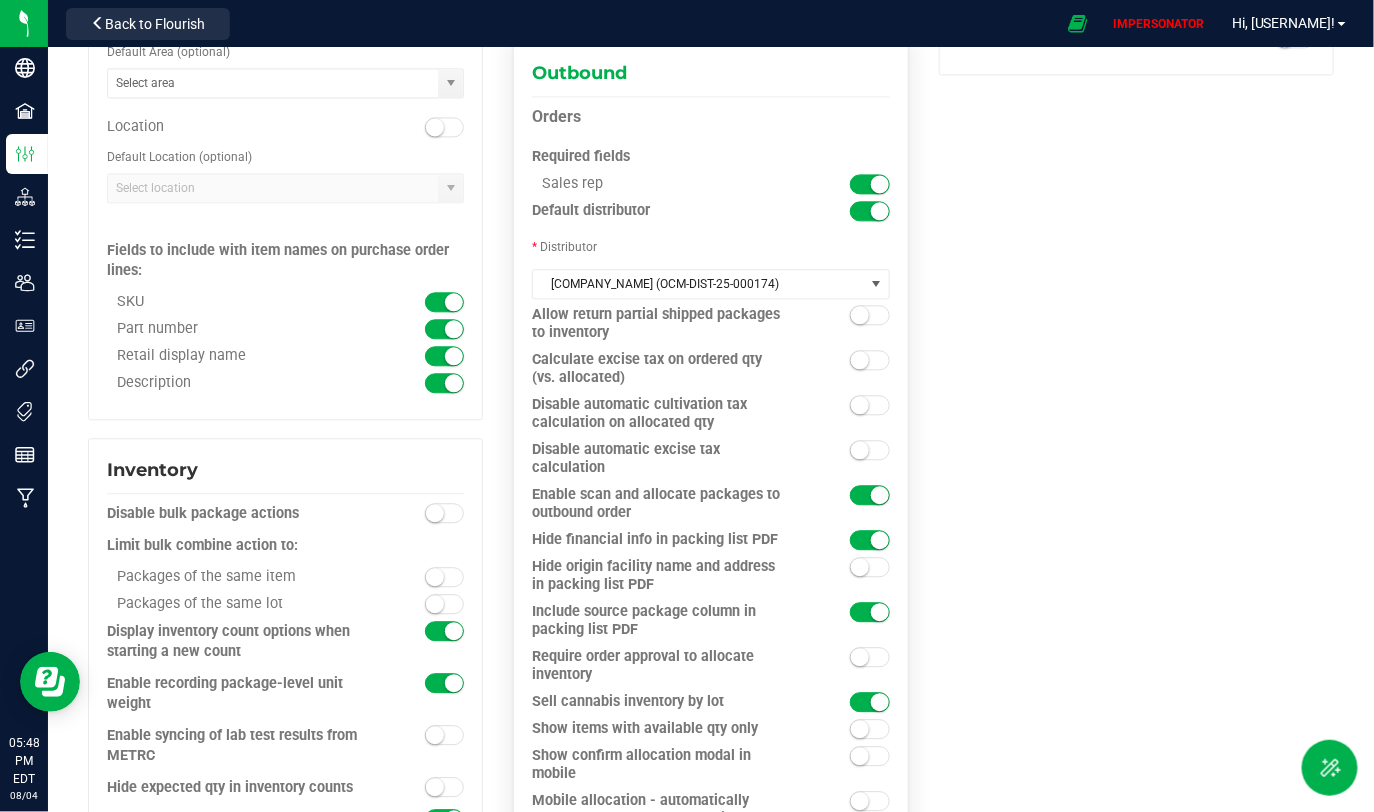 click on "Allow return partial shipped packages to inventory" at bounding box center (666, 324) 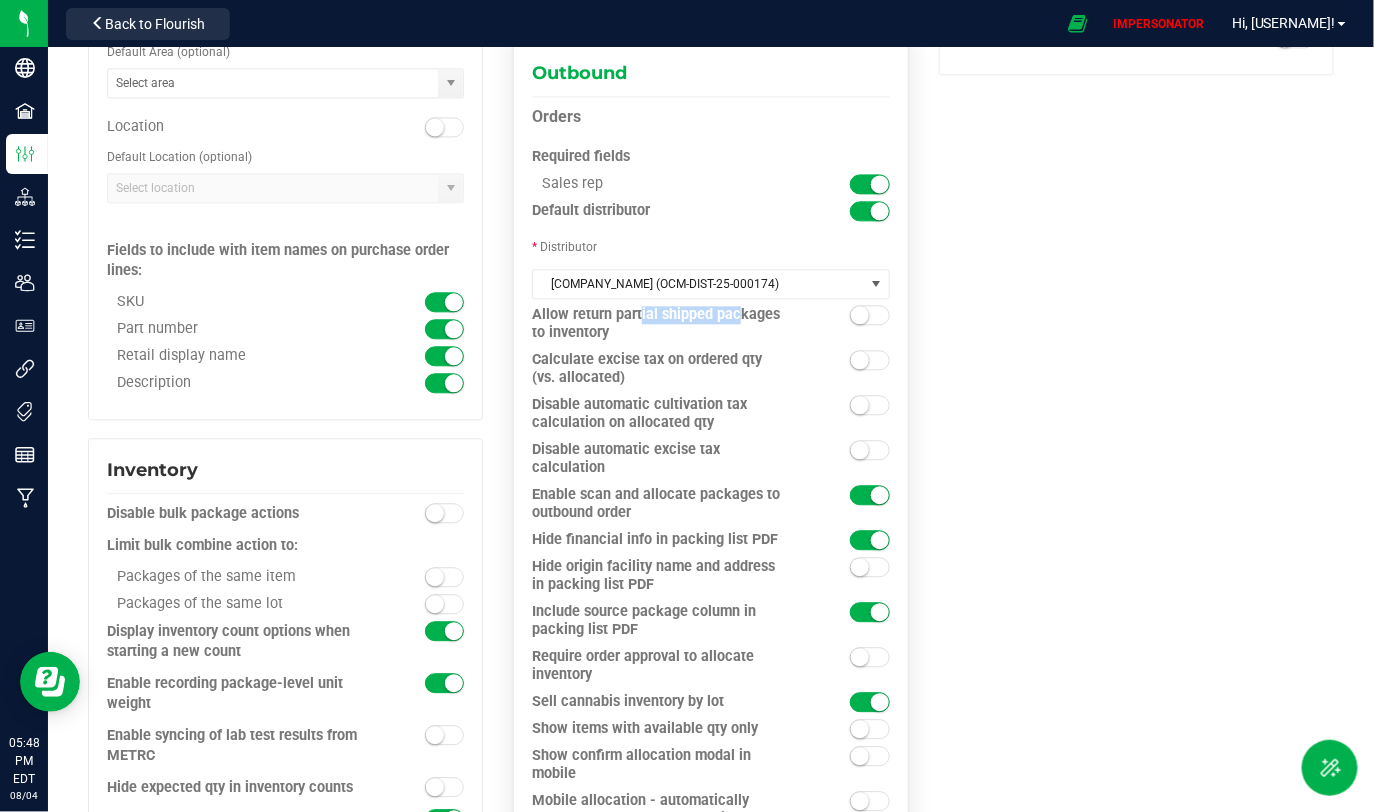 drag, startPoint x: 627, startPoint y: 312, endPoint x: 799, endPoint y: 321, distance: 172.2353 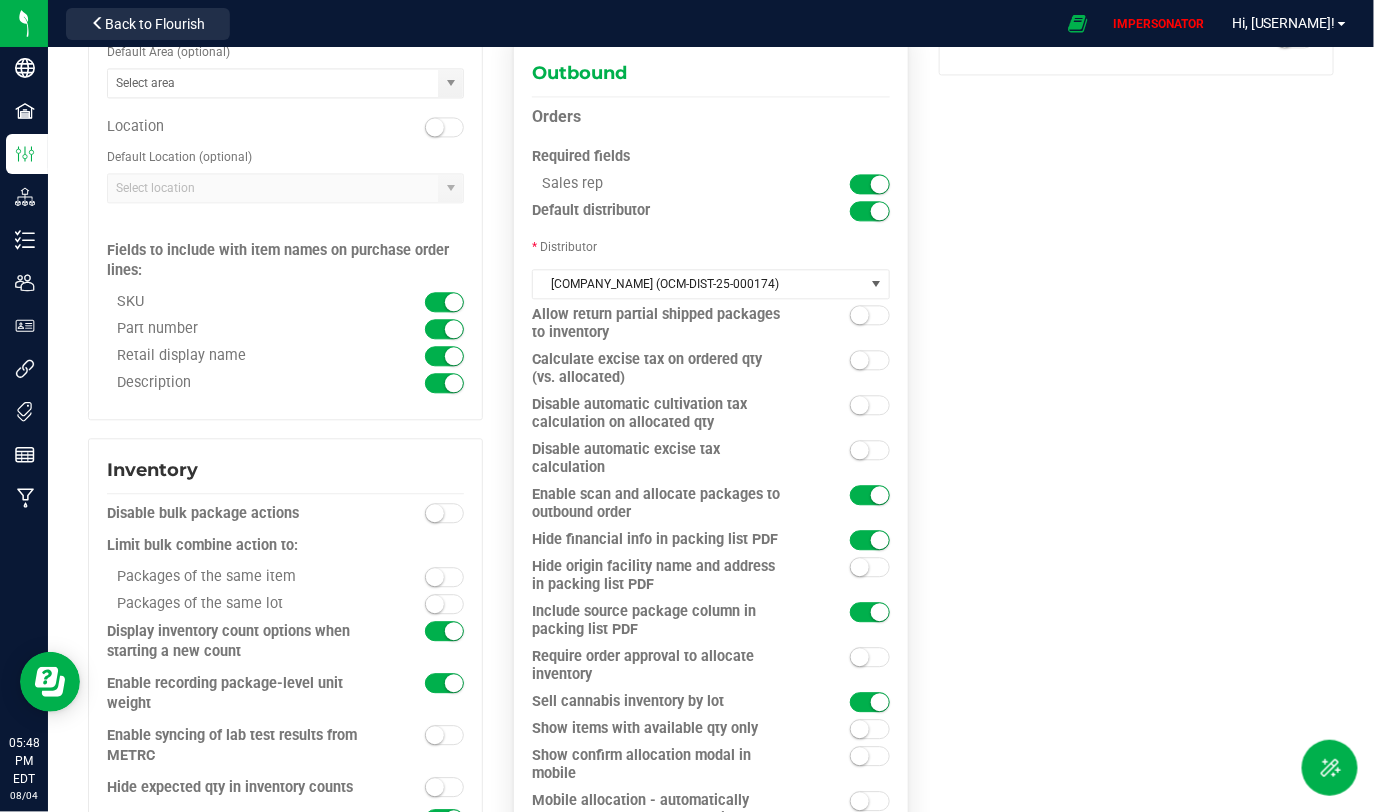 click on "Allow return partial shipped packages to inventory" at bounding box center [666, 324] 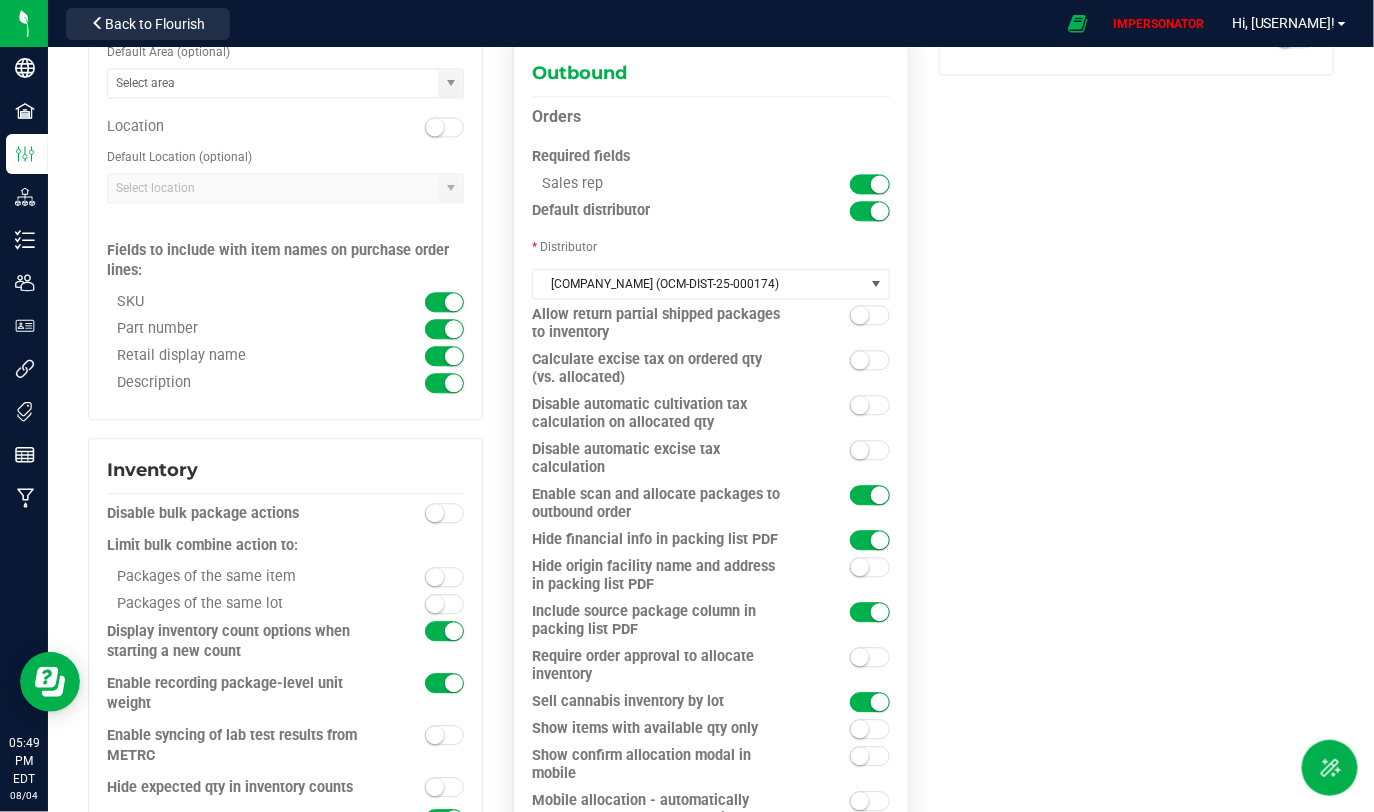 click on "*
Distributor" at bounding box center [710, 247] 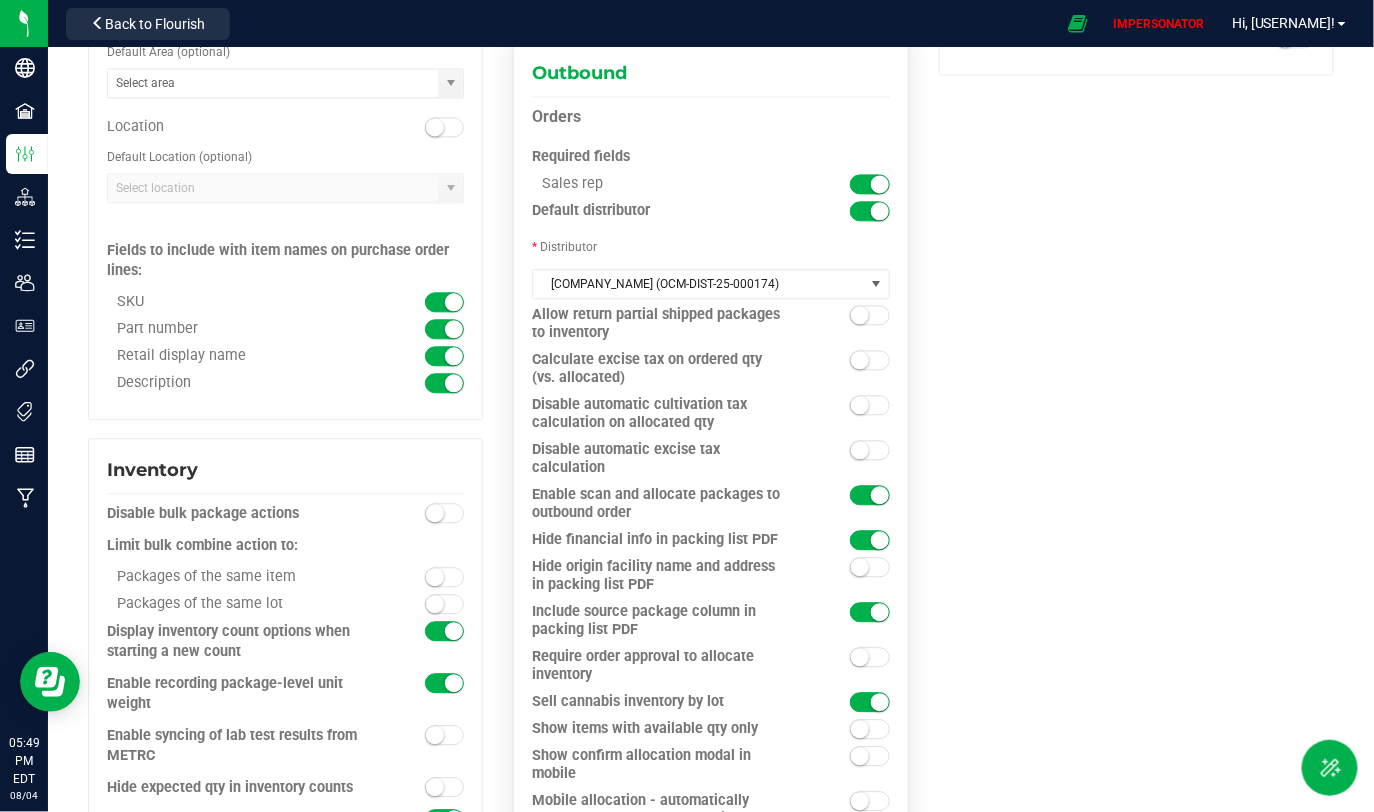 drag, startPoint x: 524, startPoint y: 306, endPoint x: 619, endPoint y: 325, distance: 96.88137 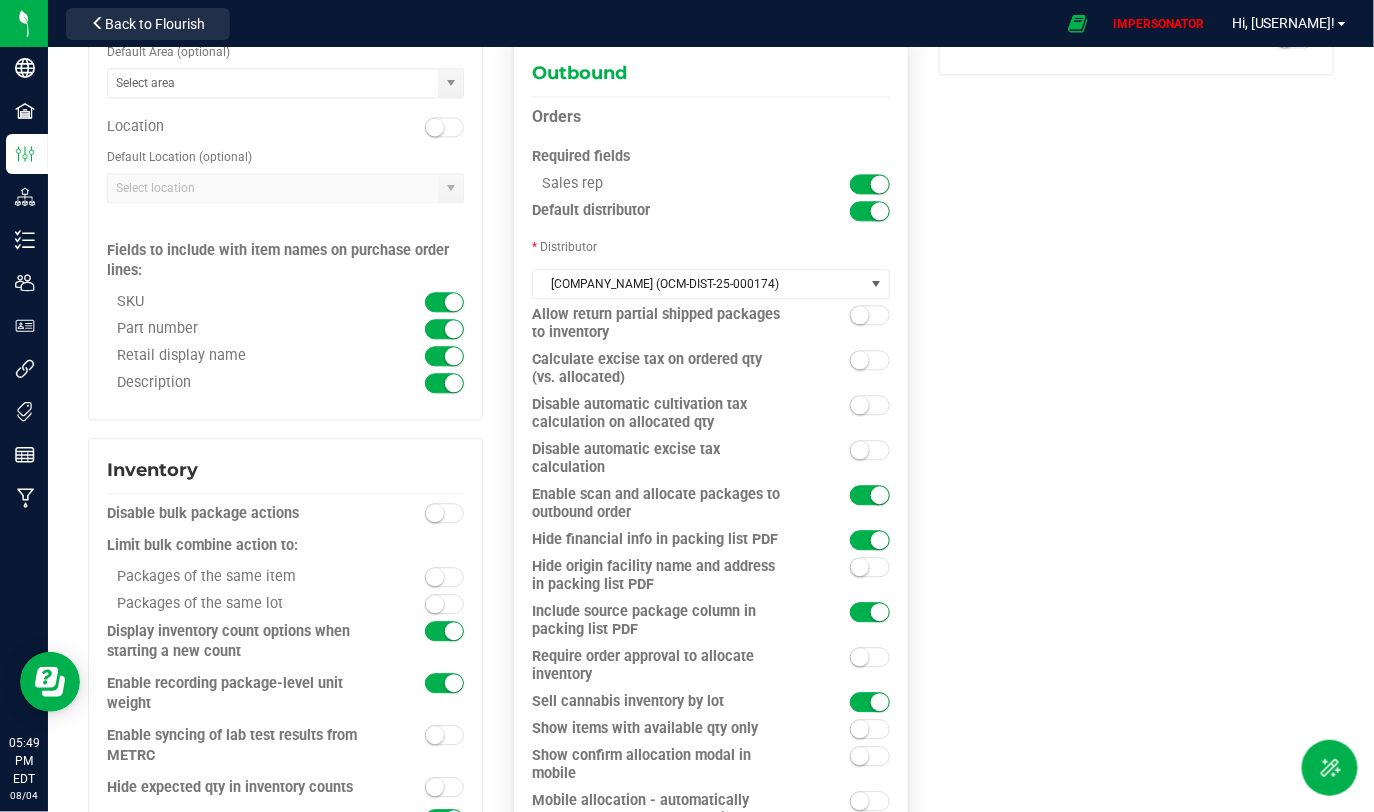click on "Outbound
Orders
Required fields
Sales rep" at bounding box center [710, 487] 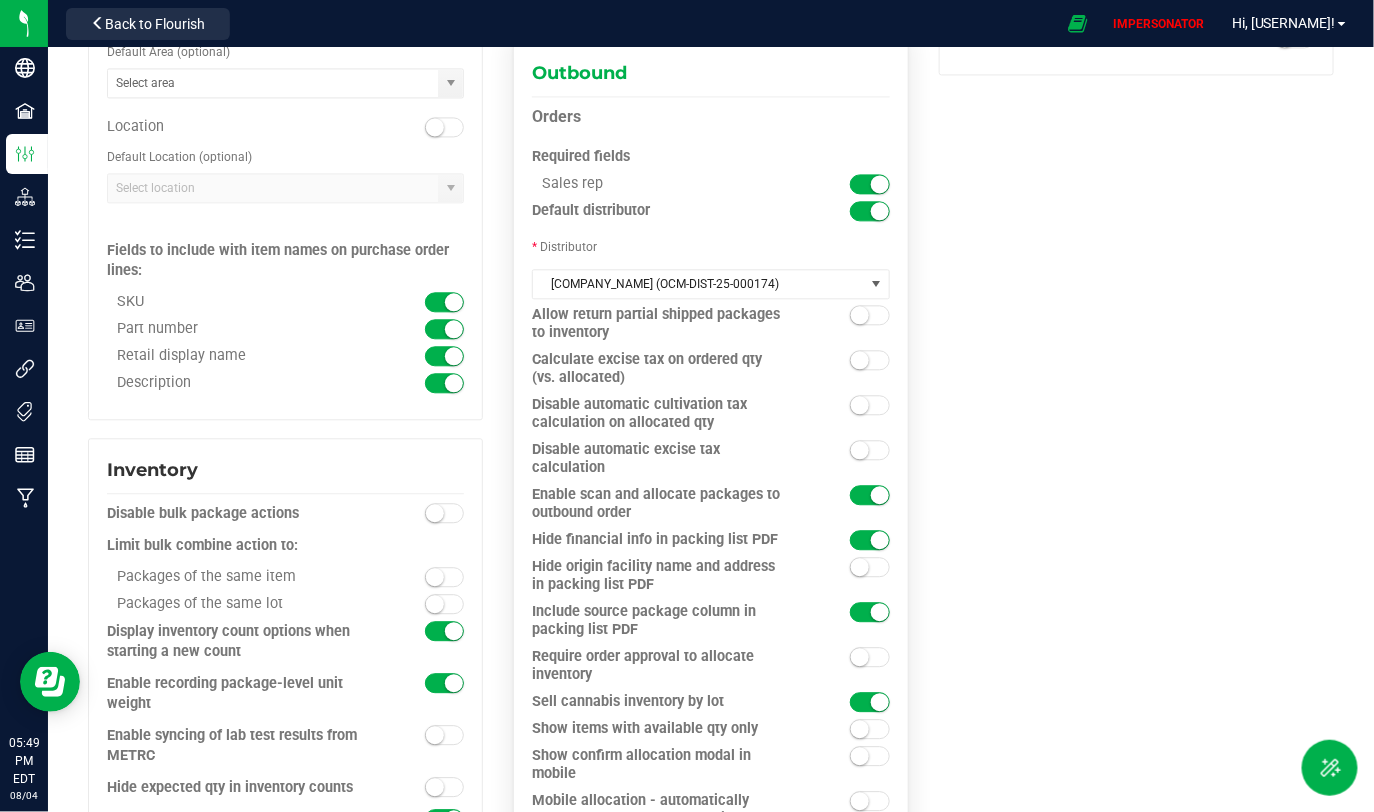 click at bounding box center (870, 315) 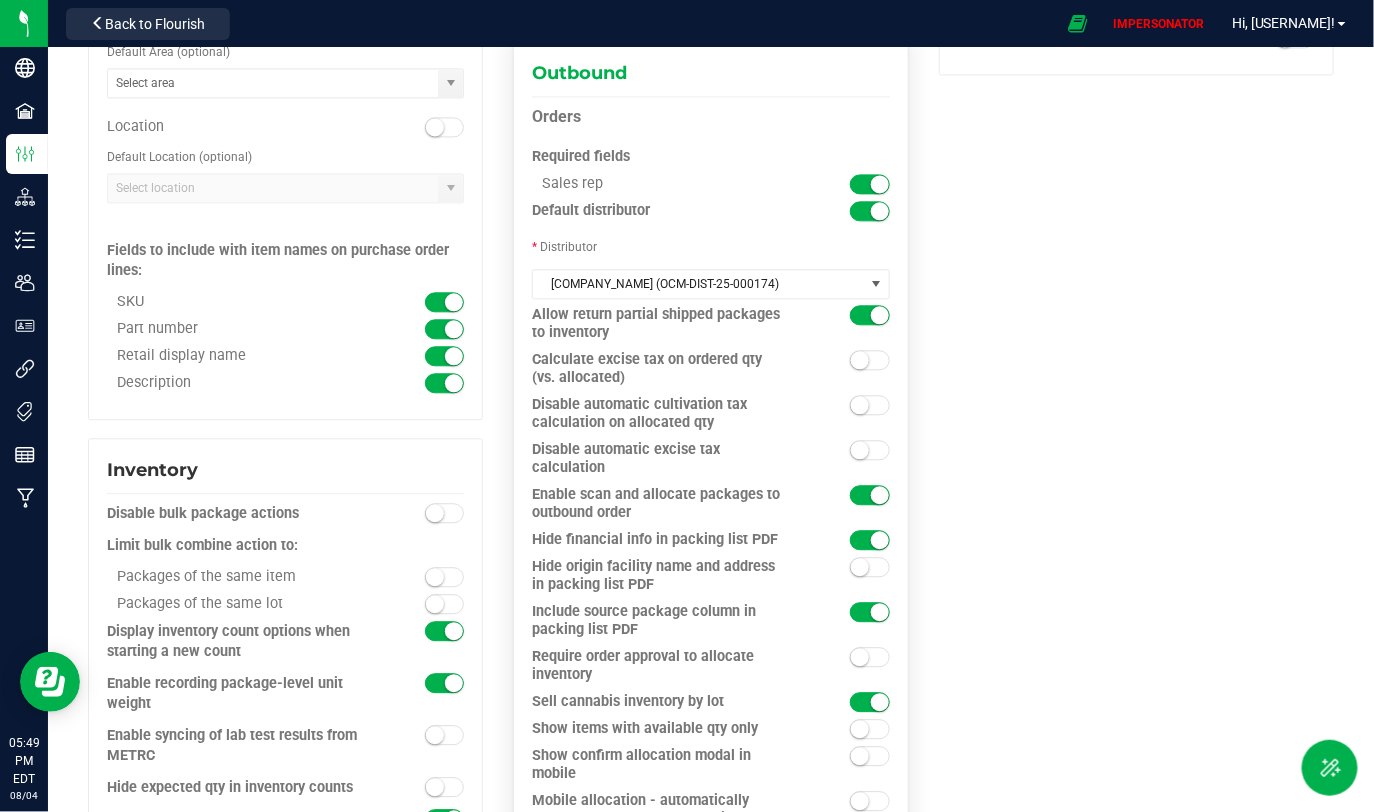 drag, startPoint x: 593, startPoint y: 326, endPoint x: 521, endPoint y: 314, distance: 72.99315 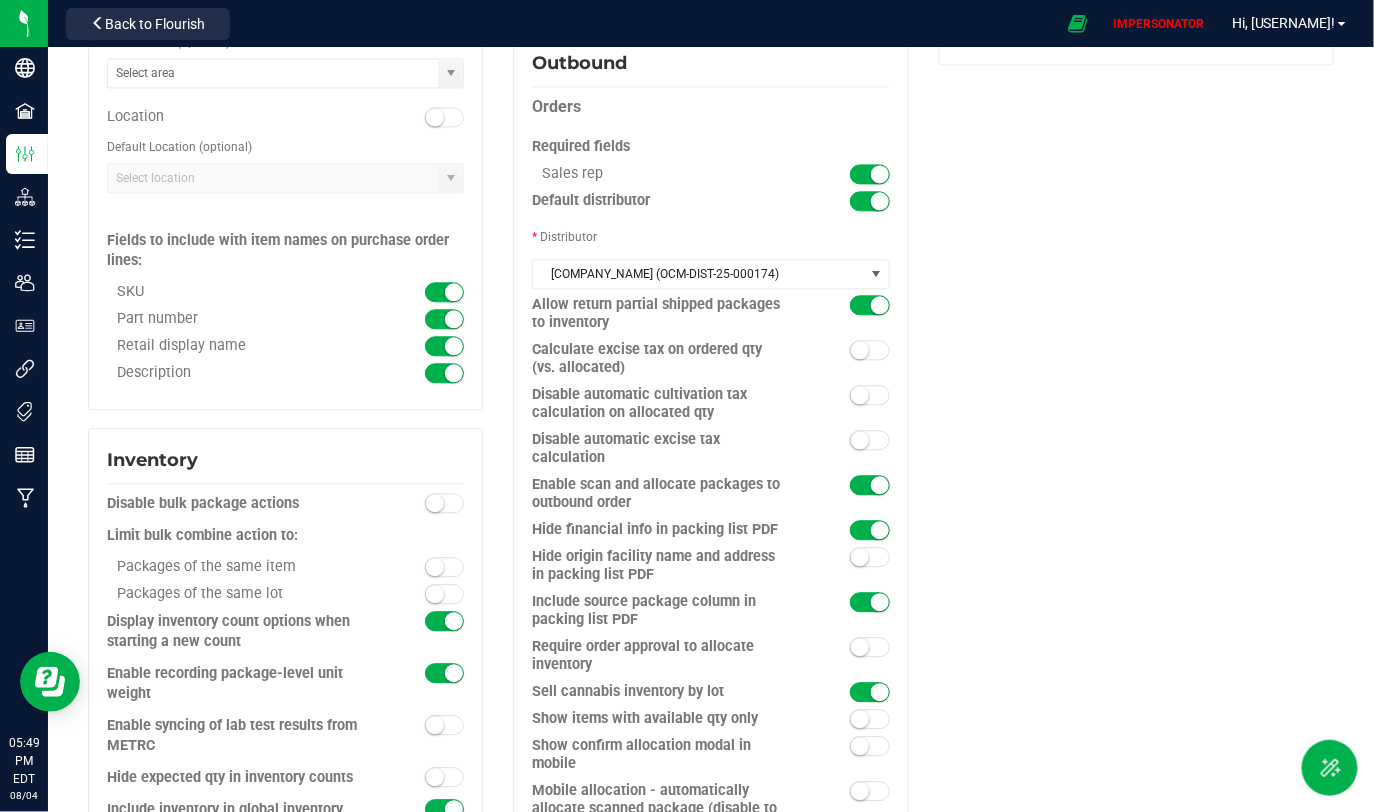 scroll, scrollTop: 1405, scrollLeft: 0, axis: vertical 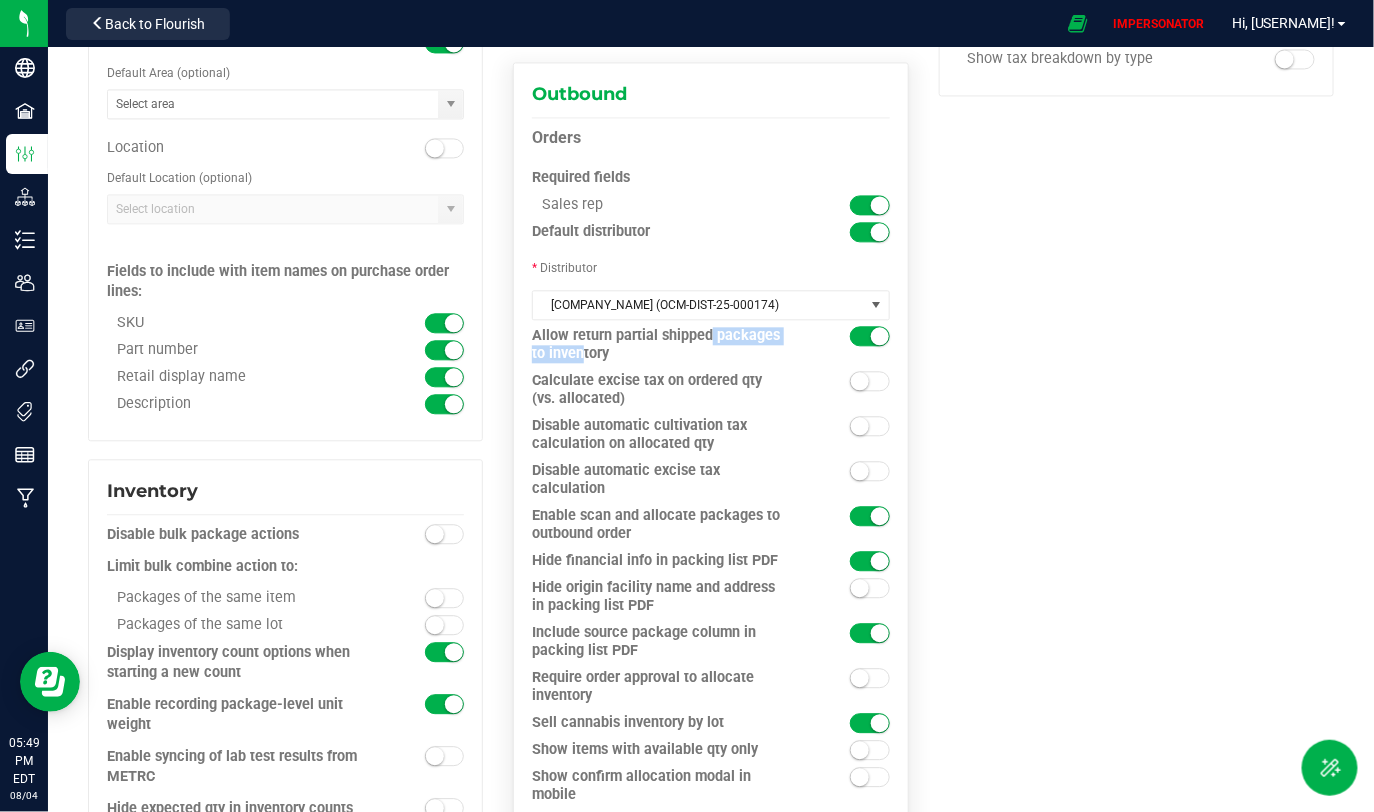 drag, startPoint x: 601, startPoint y: 329, endPoint x: 707, endPoint y: 337, distance: 106.30146 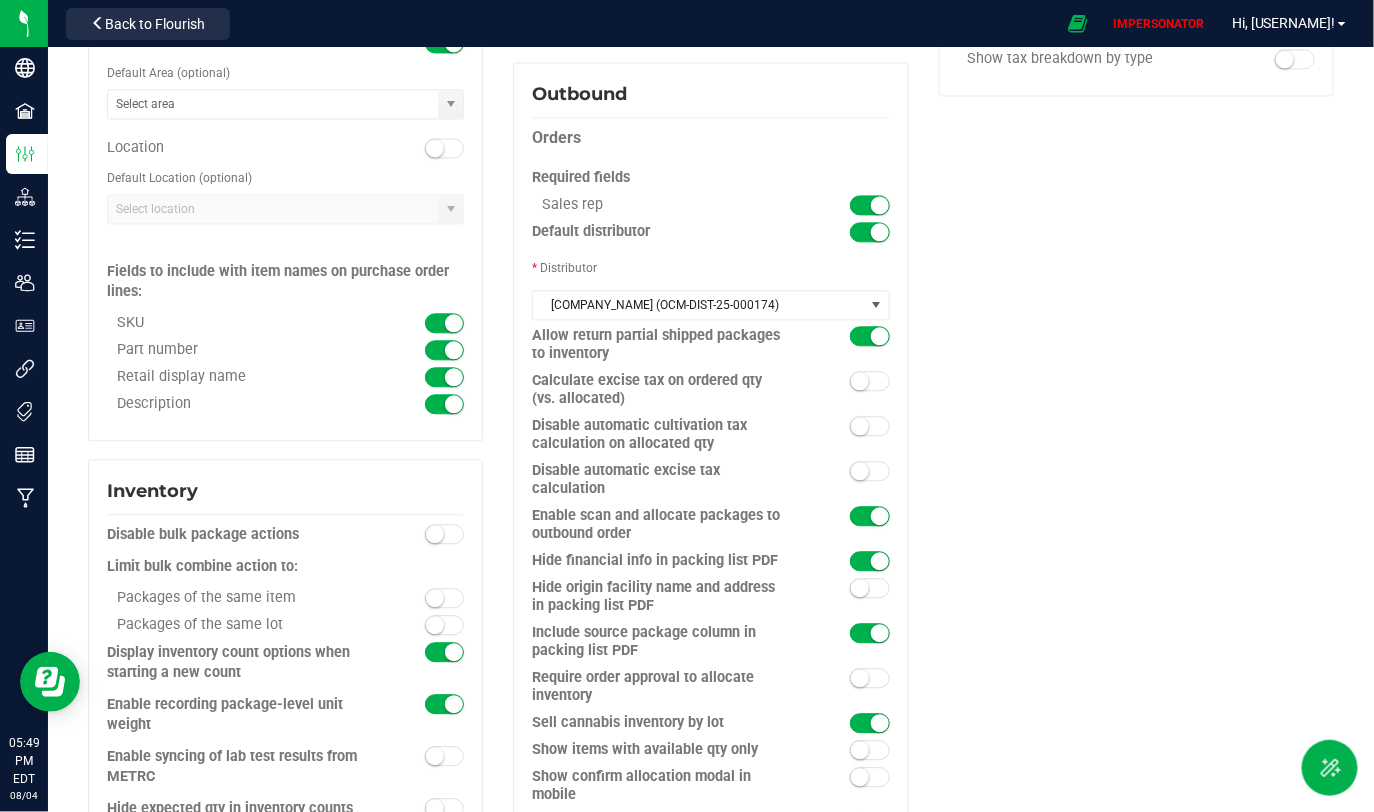 click on "Compliance (view only)
Enforce purchase limits
Destroy clones reason required
Plant batch max size
N/A
Plant group" at bounding box center [711, 196] 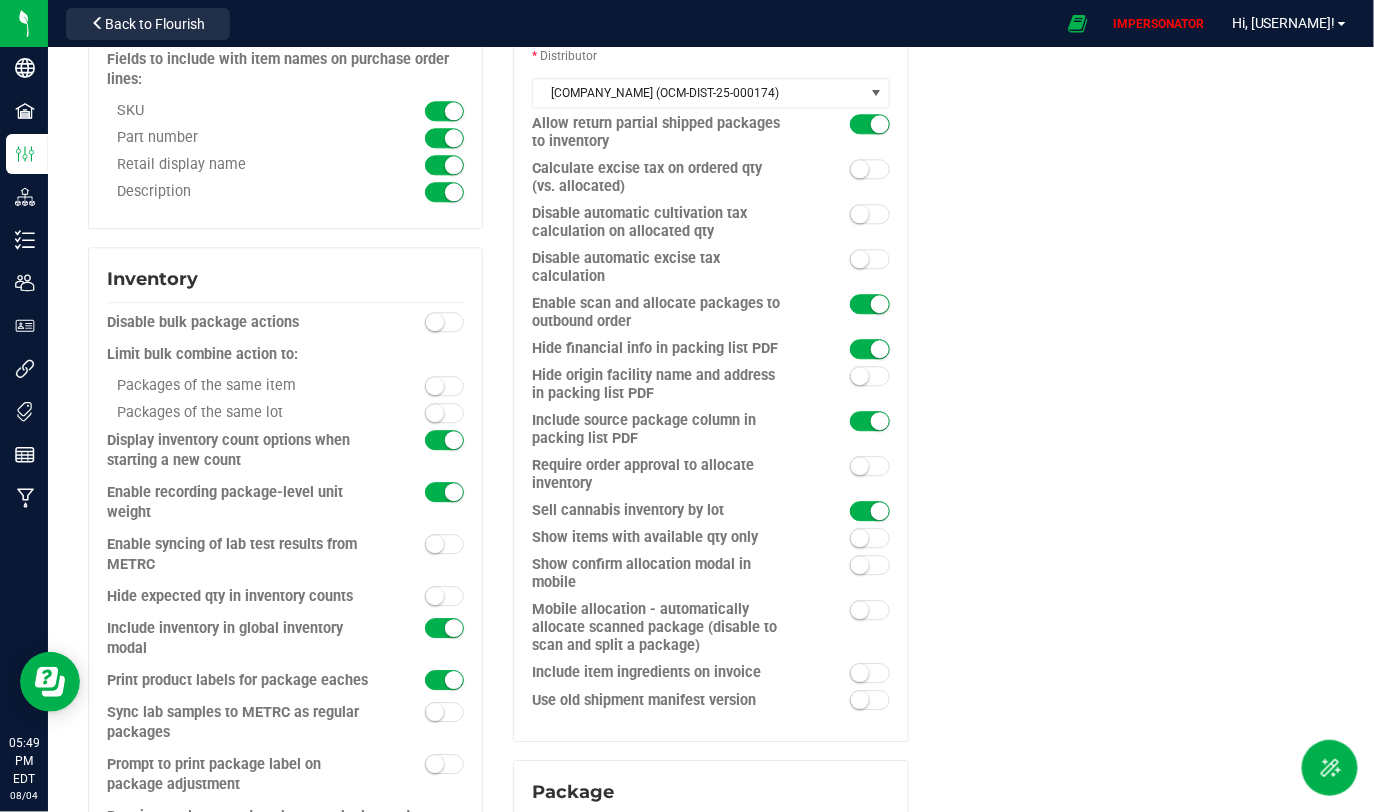 scroll, scrollTop: 1617, scrollLeft: 0, axis: vertical 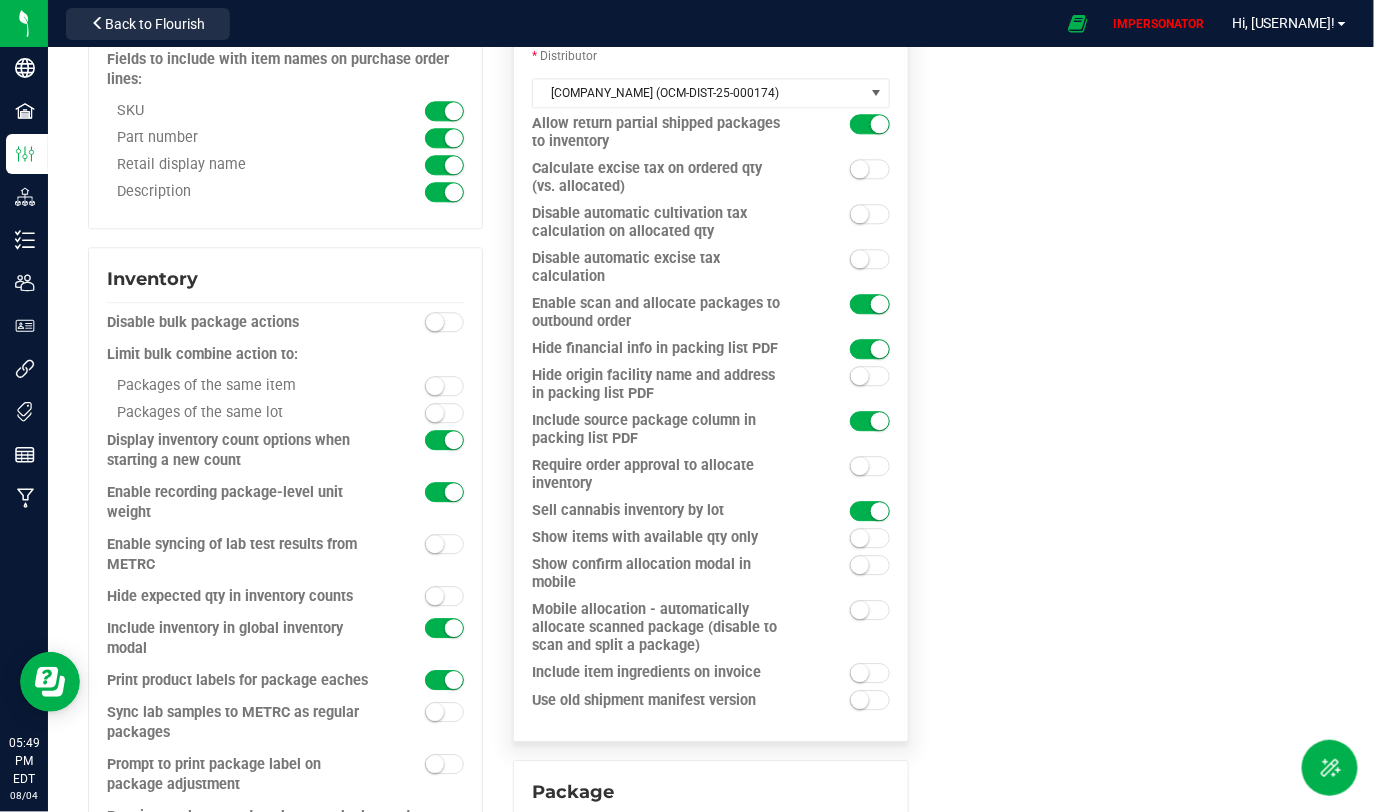 drag, startPoint x: 535, startPoint y: 292, endPoint x: 637, endPoint y: 309, distance: 103.40696 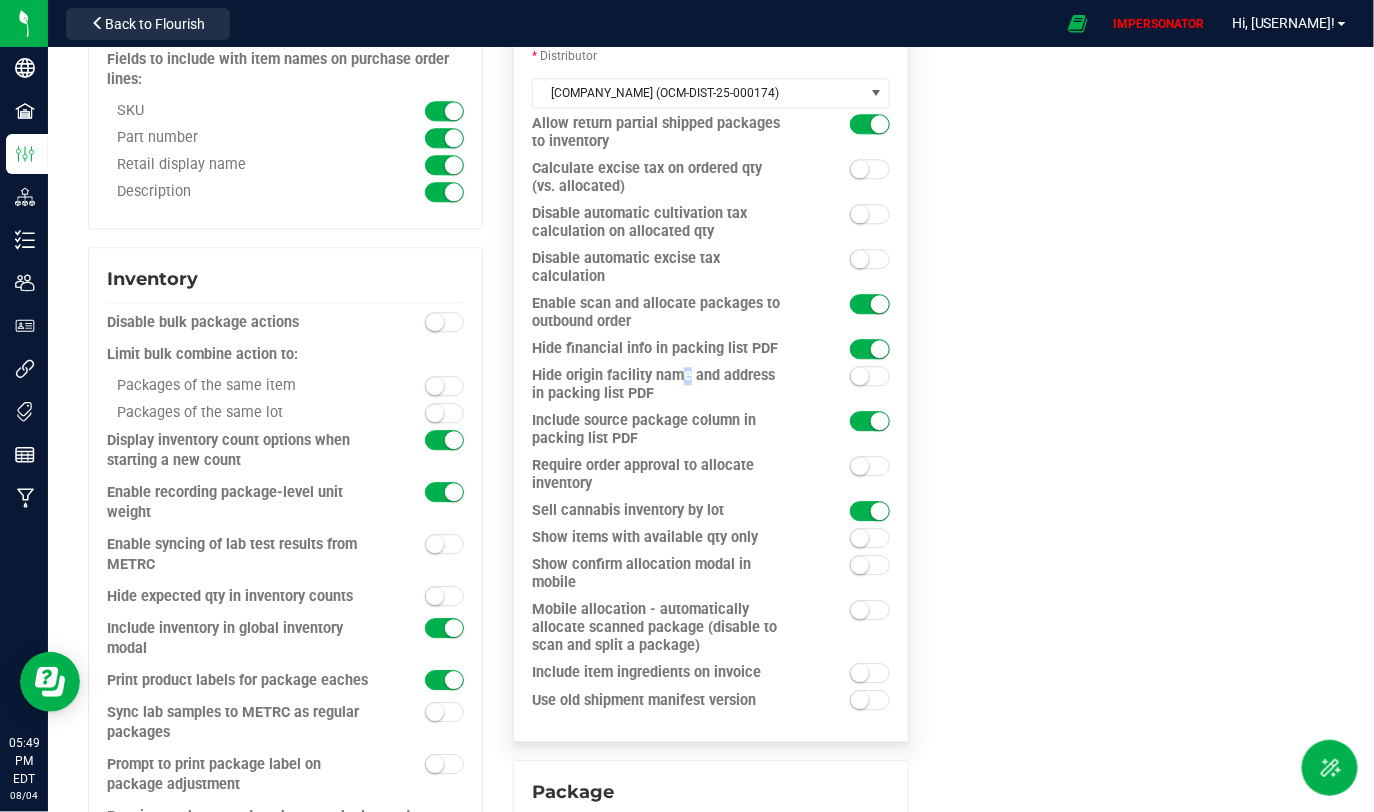 click on "Hide origin facility name and address in packing list PDF" at bounding box center (666, 385) 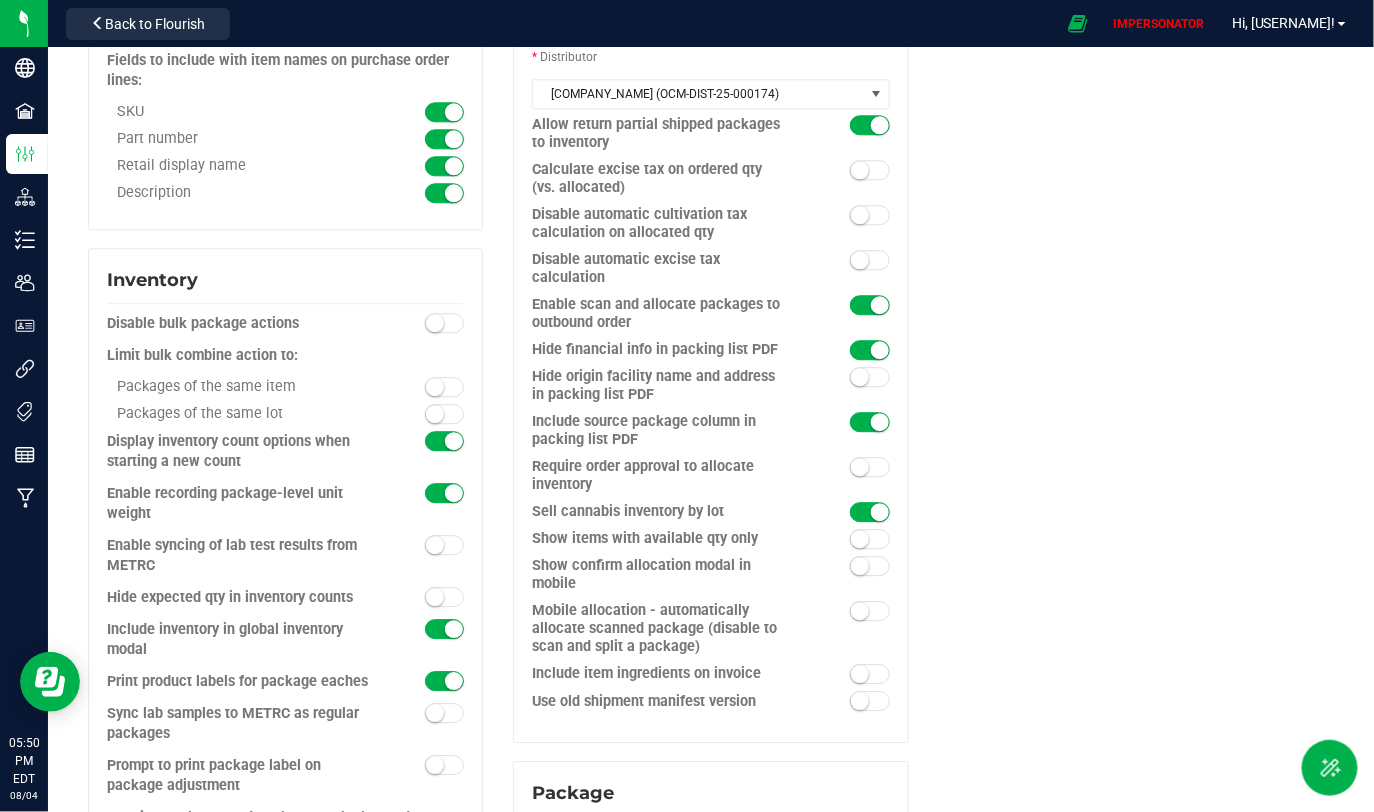scroll, scrollTop: 1743, scrollLeft: 0, axis: vertical 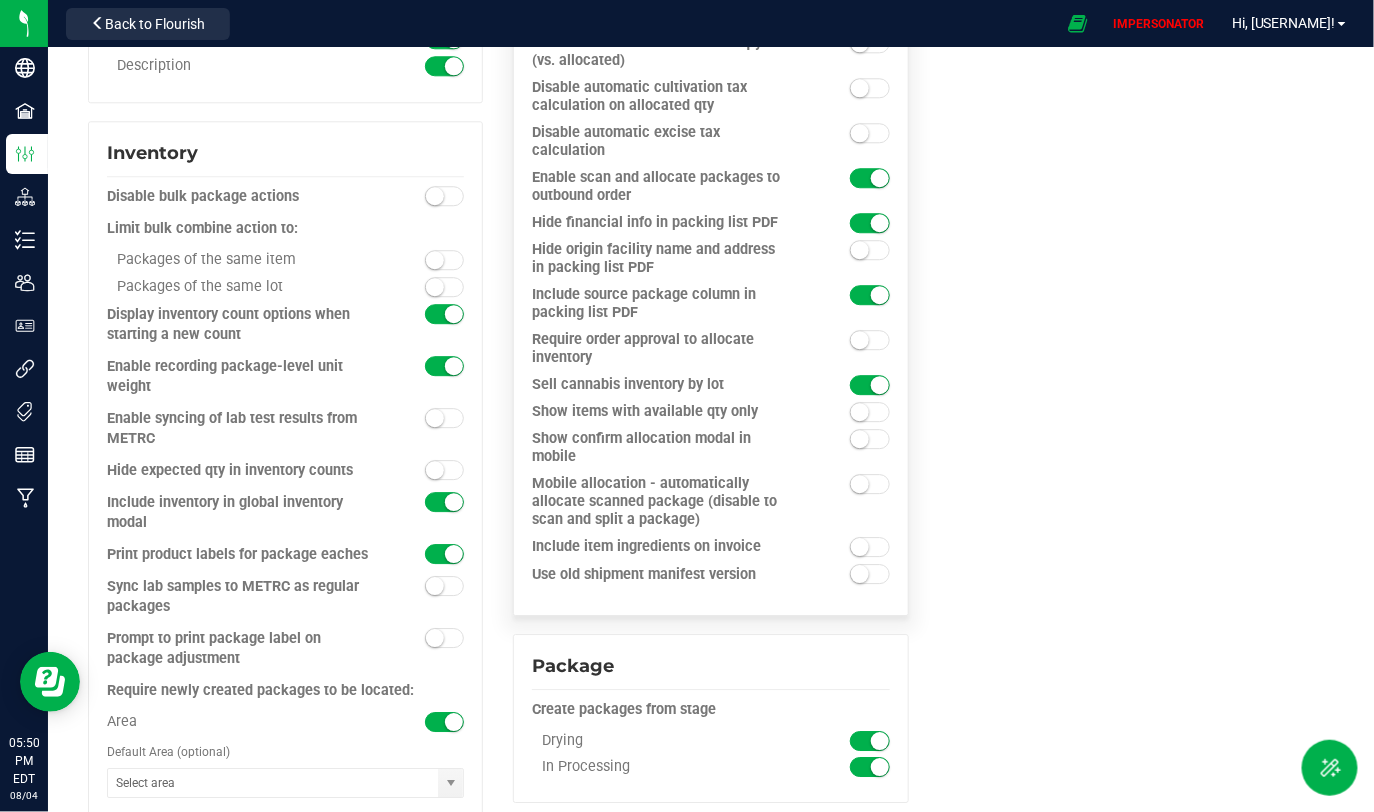drag, startPoint x: 526, startPoint y: 332, endPoint x: 613, endPoint y: 354, distance: 89.73851 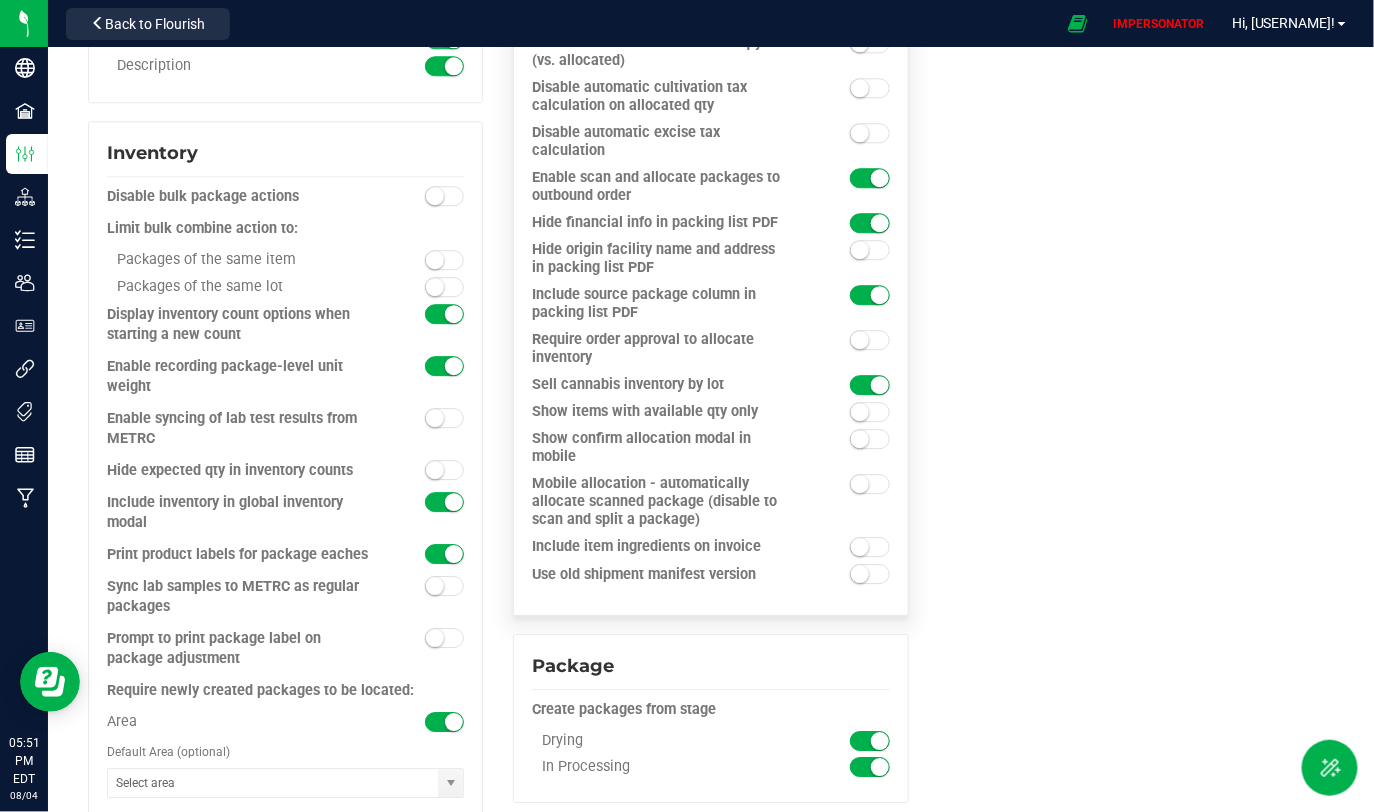 drag, startPoint x: 526, startPoint y: 330, endPoint x: 597, endPoint y: 345, distance: 72.56721 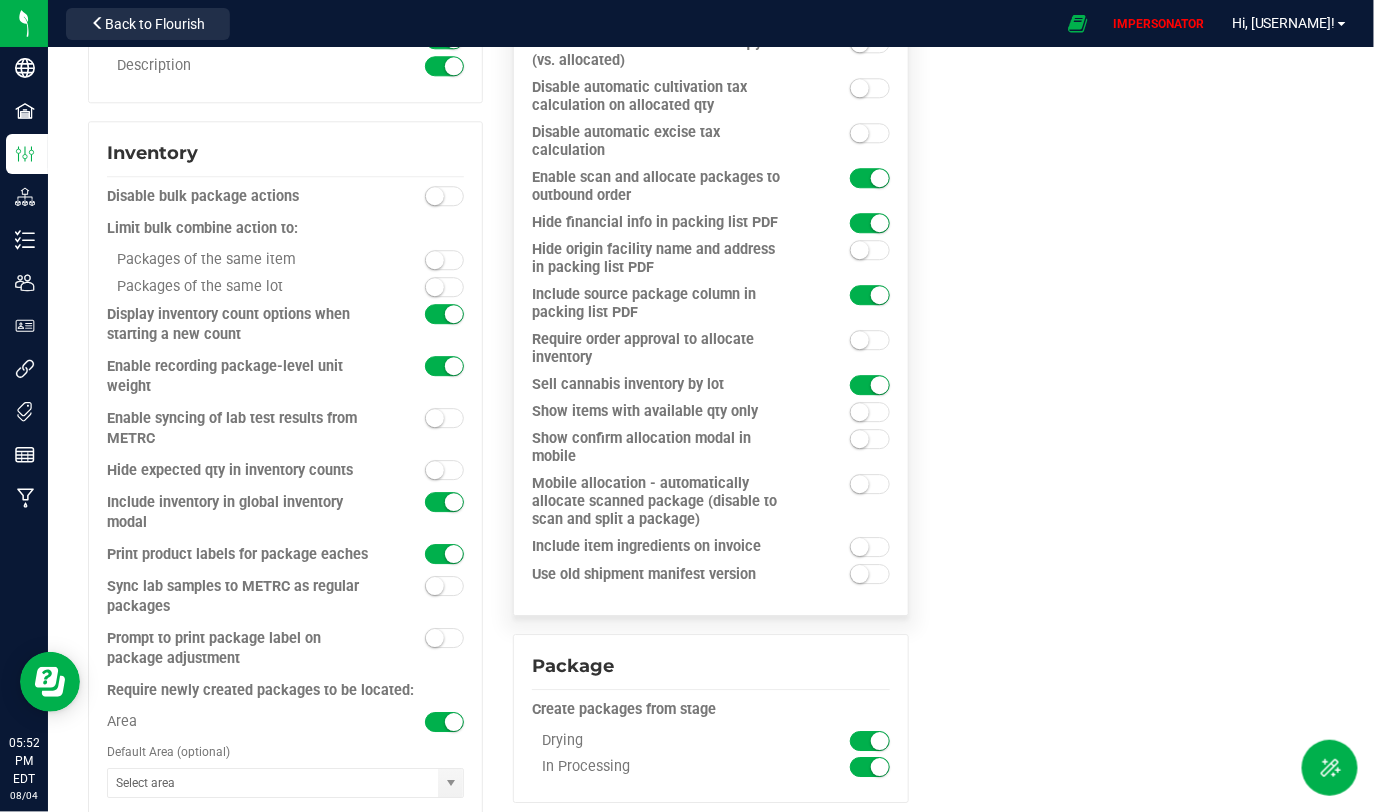 drag, startPoint x: 738, startPoint y: 375, endPoint x: 533, endPoint y: 367, distance: 205.15604 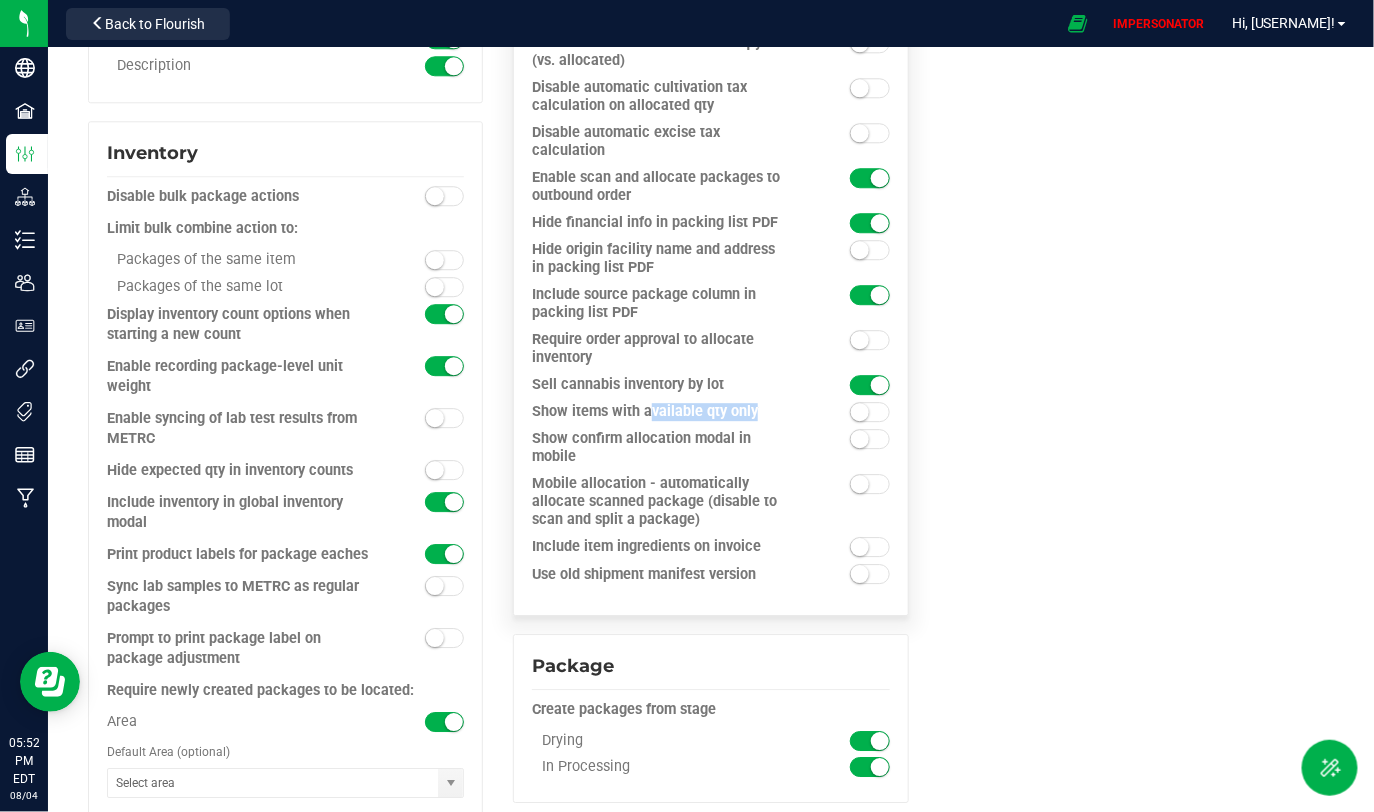 drag, startPoint x: 528, startPoint y: 408, endPoint x: 821, endPoint y: 413, distance: 293.04266 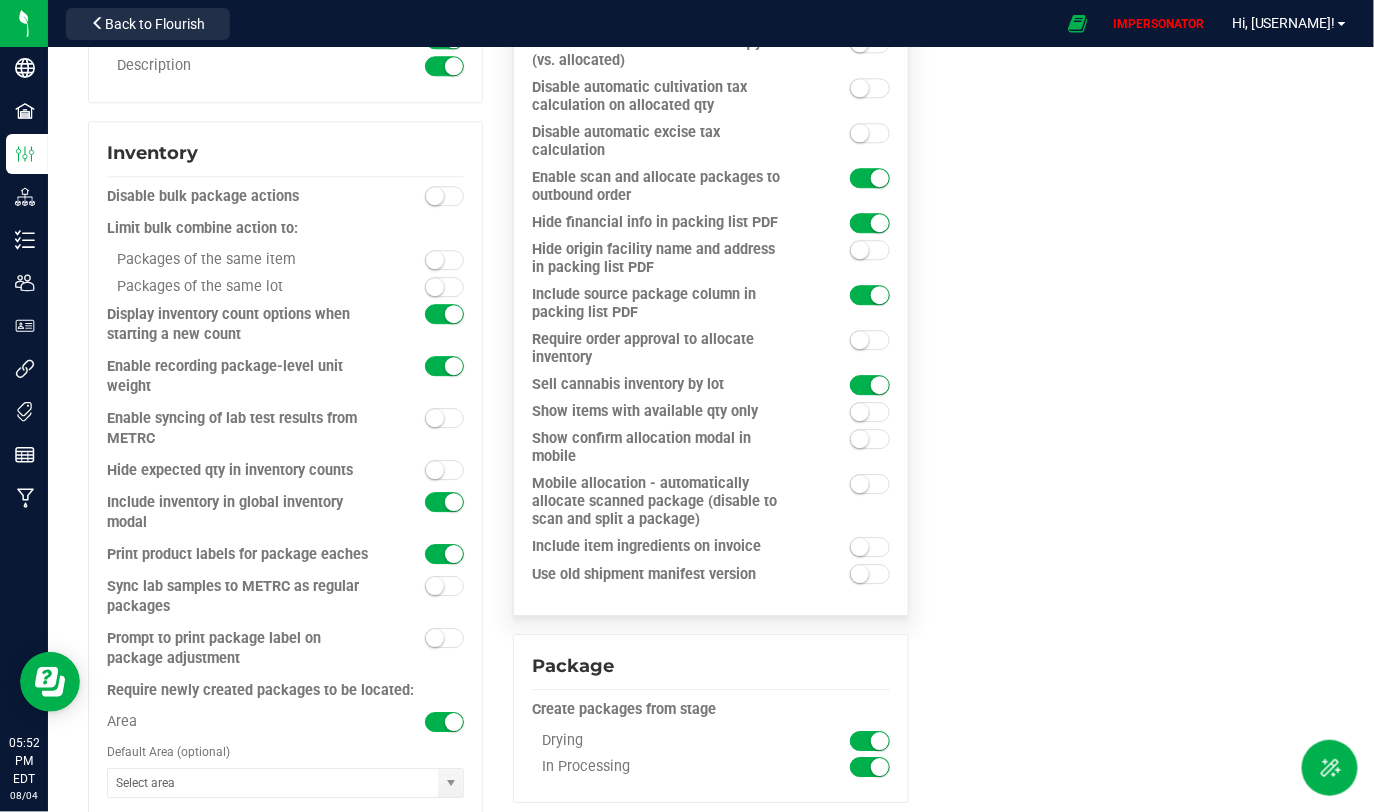 drag, startPoint x: 745, startPoint y: 406, endPoint x: 574, endPoint y: 406, distance: 171 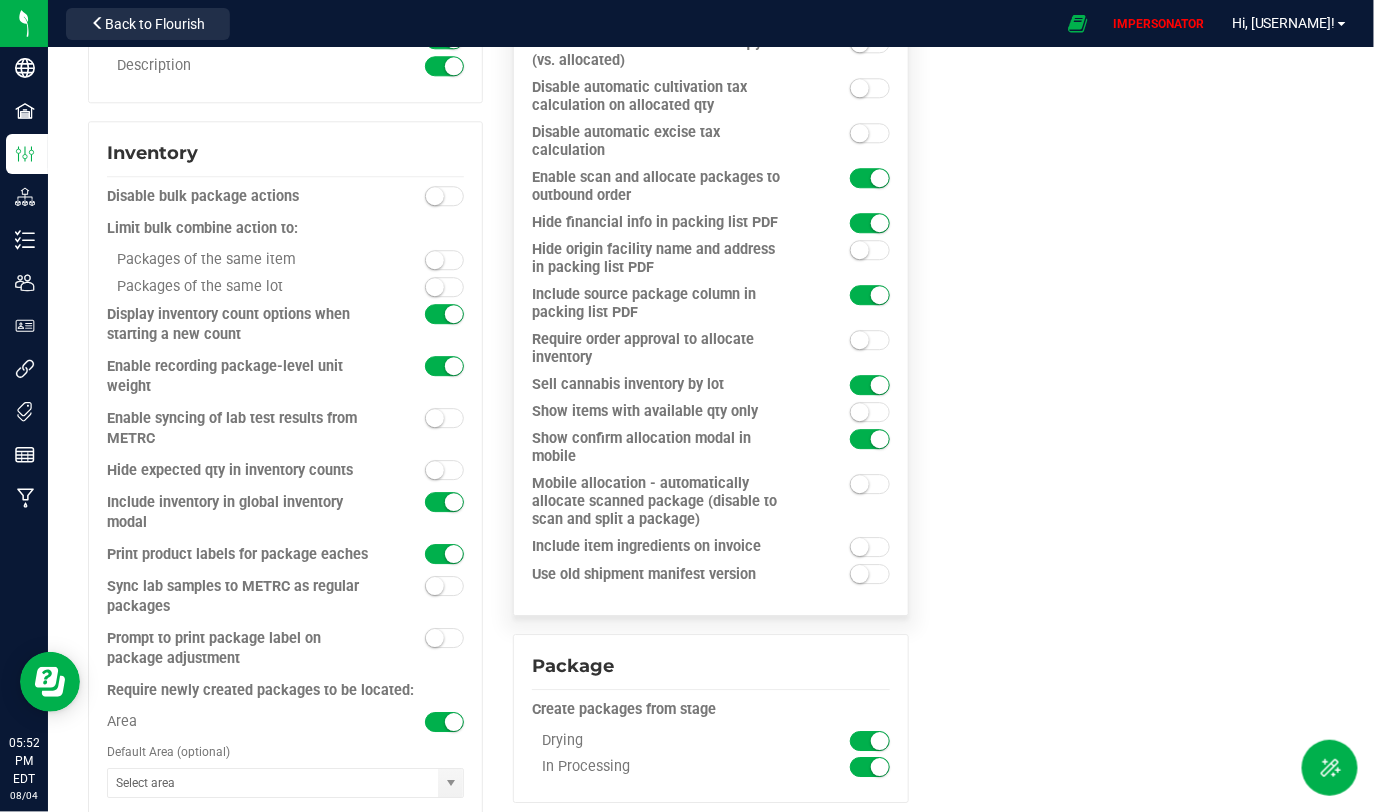 click on "Mobile allocation - automatically allocate scanned package (disable to scan and split a package)" at bounding box center [666, 502] 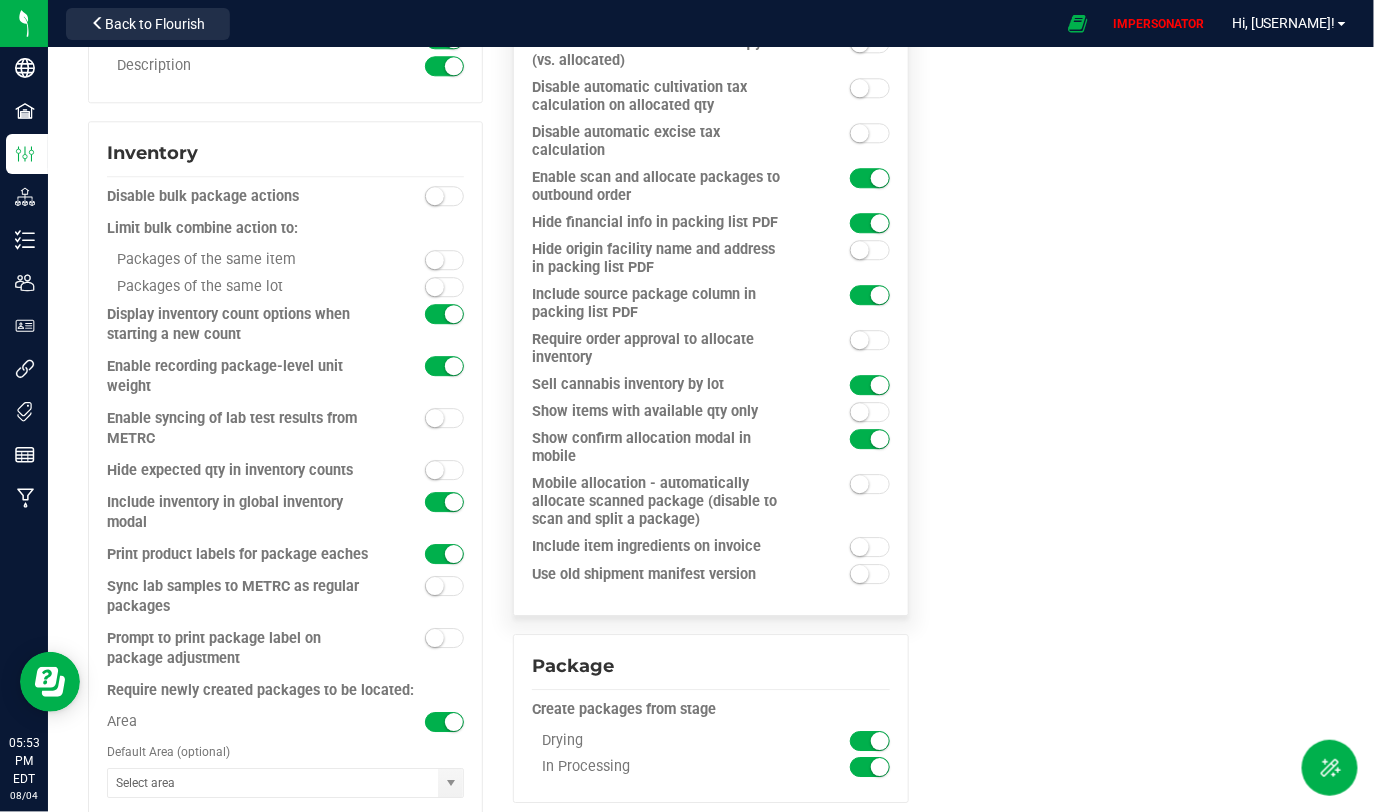click on "Mobile allocation - automatically allocate scanned package (disable to scan and split a package)" at bounding box center (666, 502) 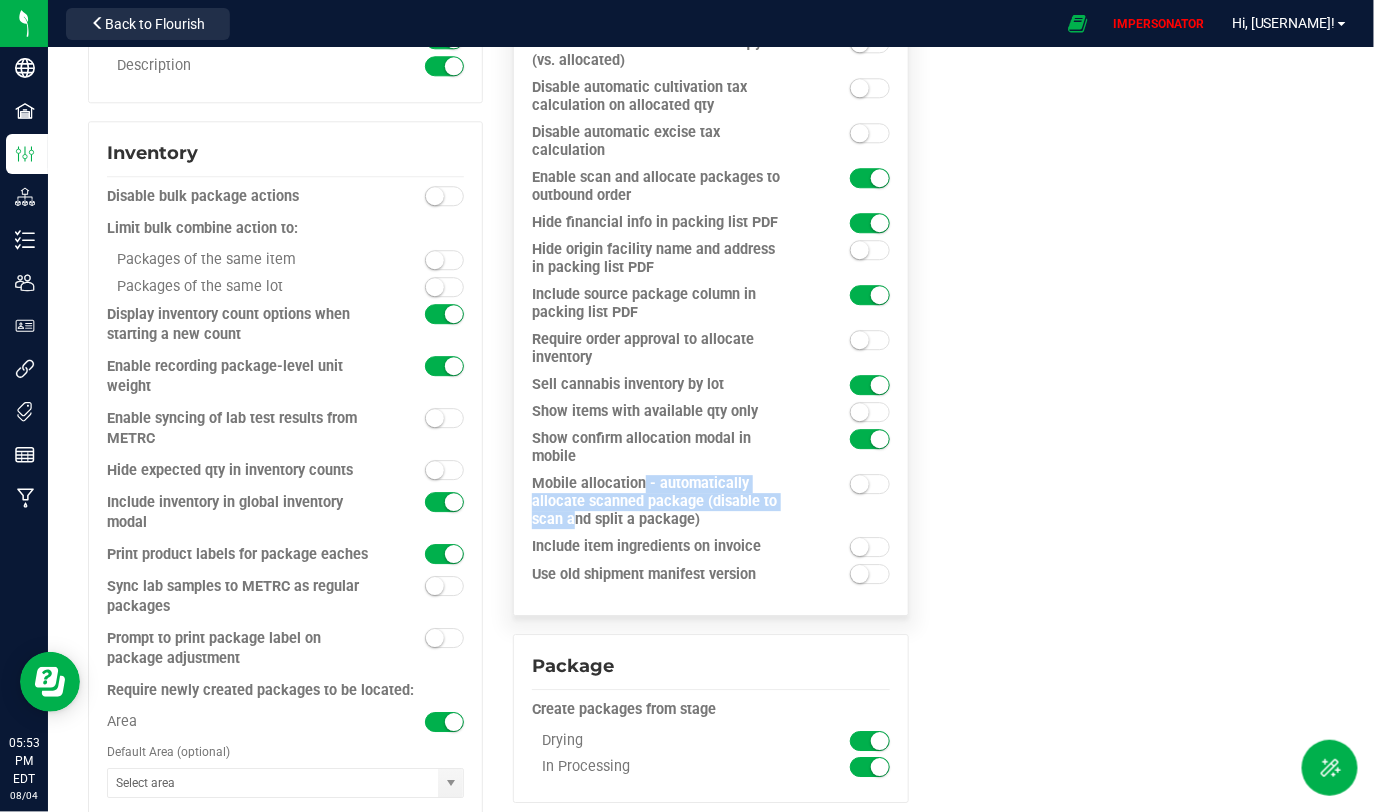 drag, startPoint x: 704, startPoint y: 496, endPoint x: 778, endPoint y: 527, distance: 80.23092 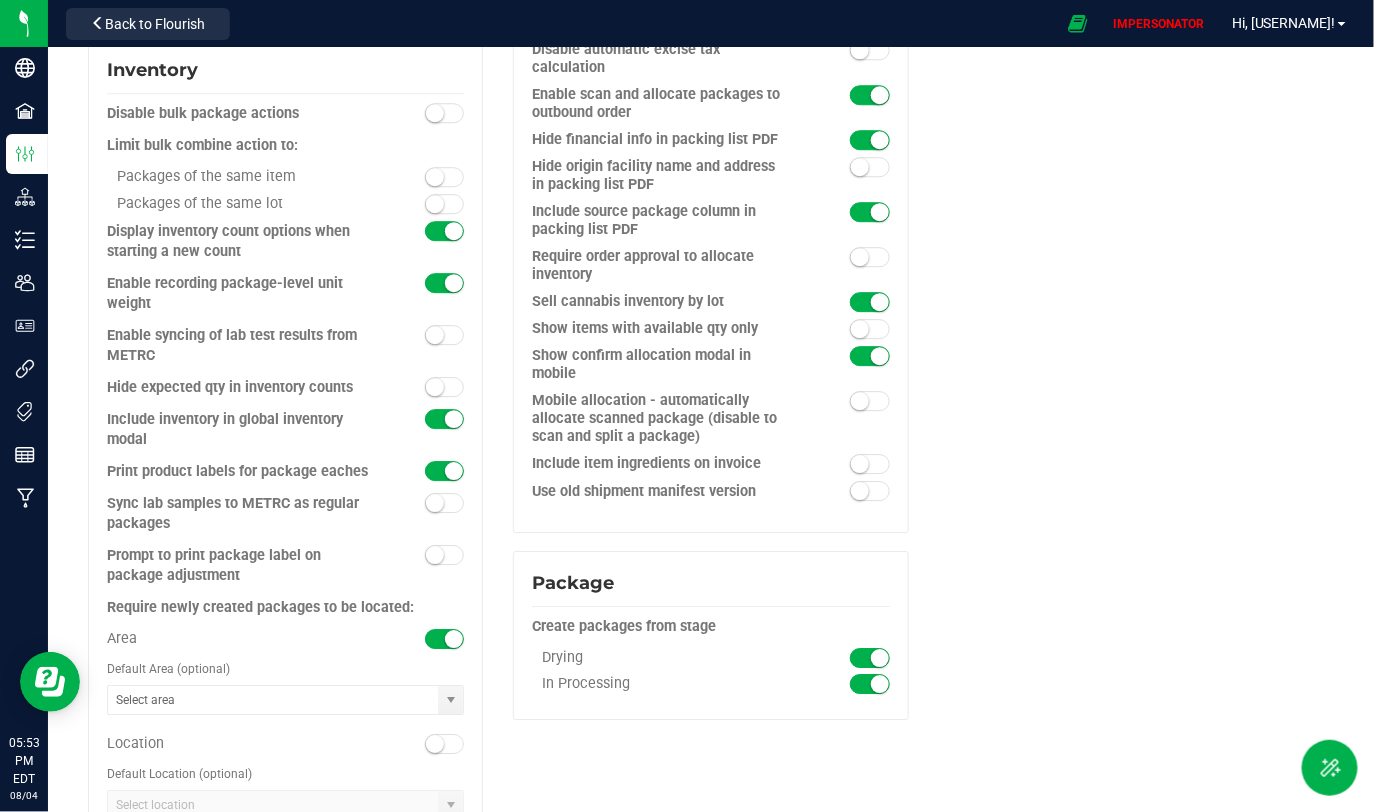 scroll, scrollTop: 1753, scrollLeft: 0, axis: vertical 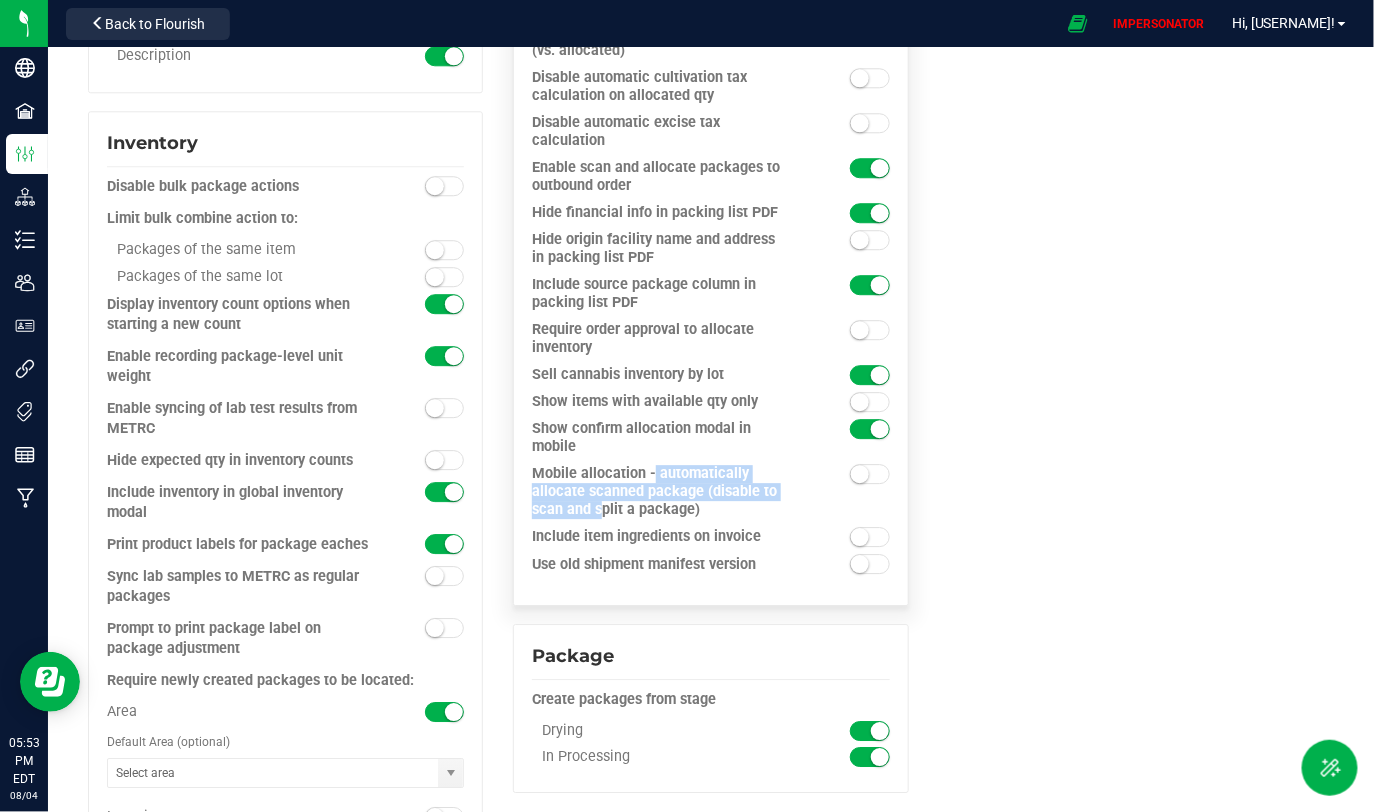 drag, startPoint x: 544, startPoint y: 470, endPoint x: 730, endPoint y: 489, distance: 186.96791 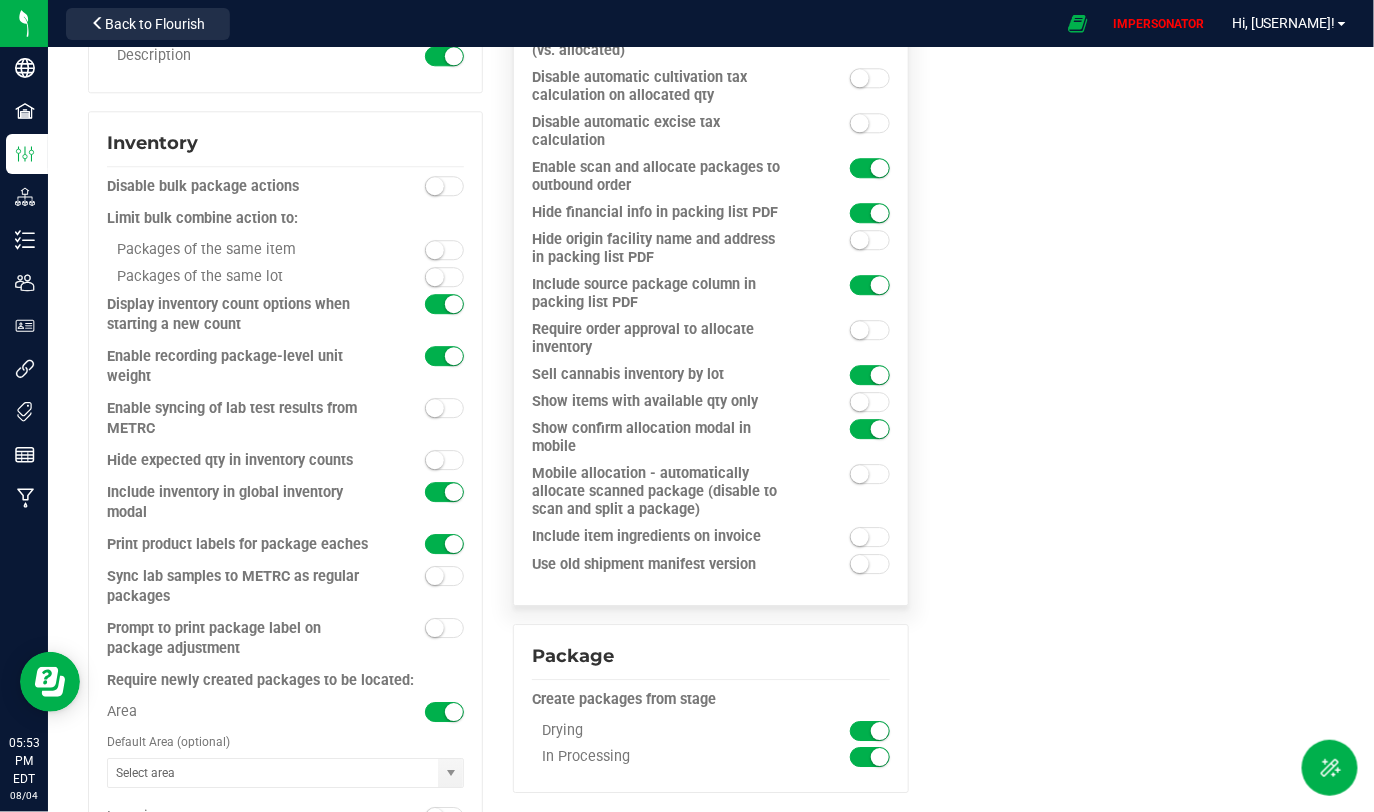 click on "Mobile allocation - automatically allocate scanned package (disable to scan and split a package)" at bounding box center [666, 492] 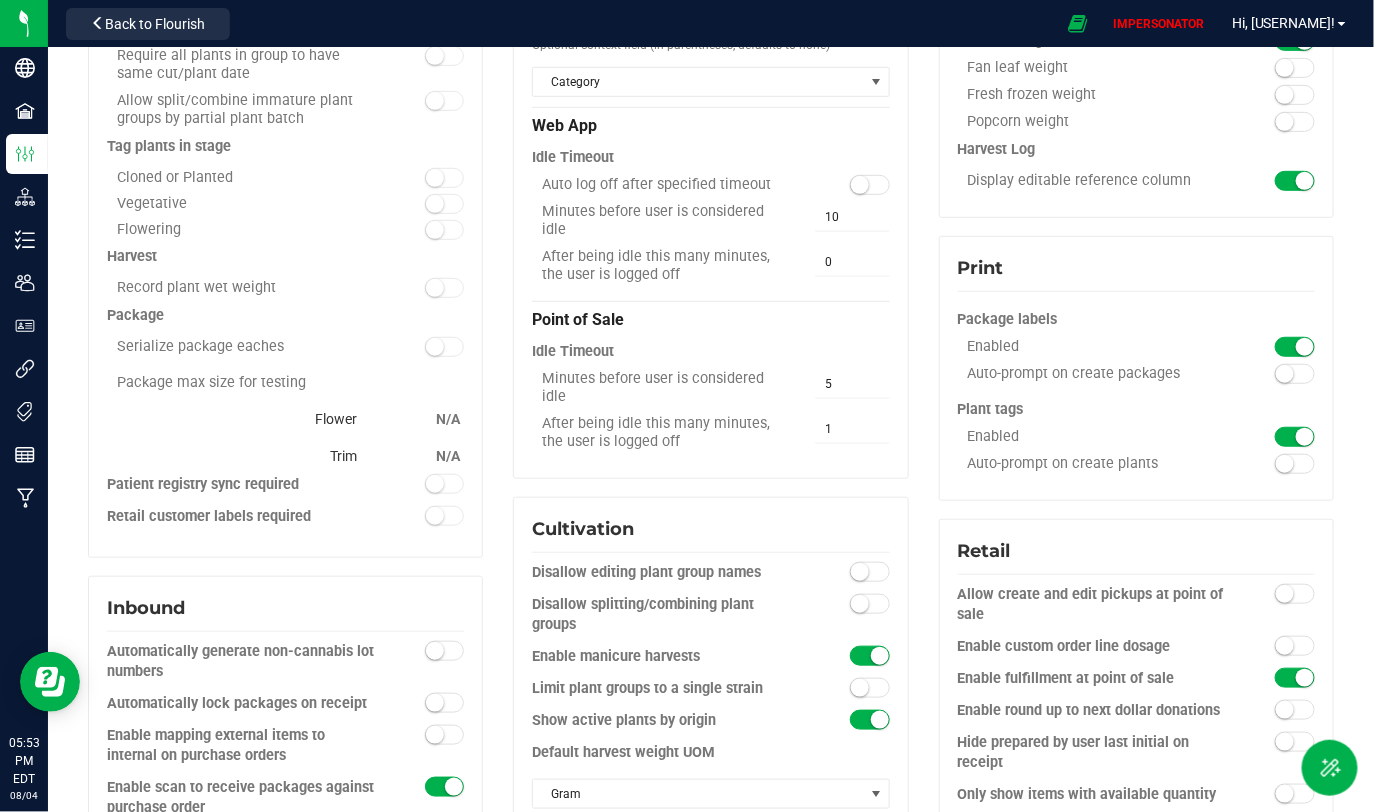 scroll, scrollTop: 321, scrollLeft: 0, axis: vertical 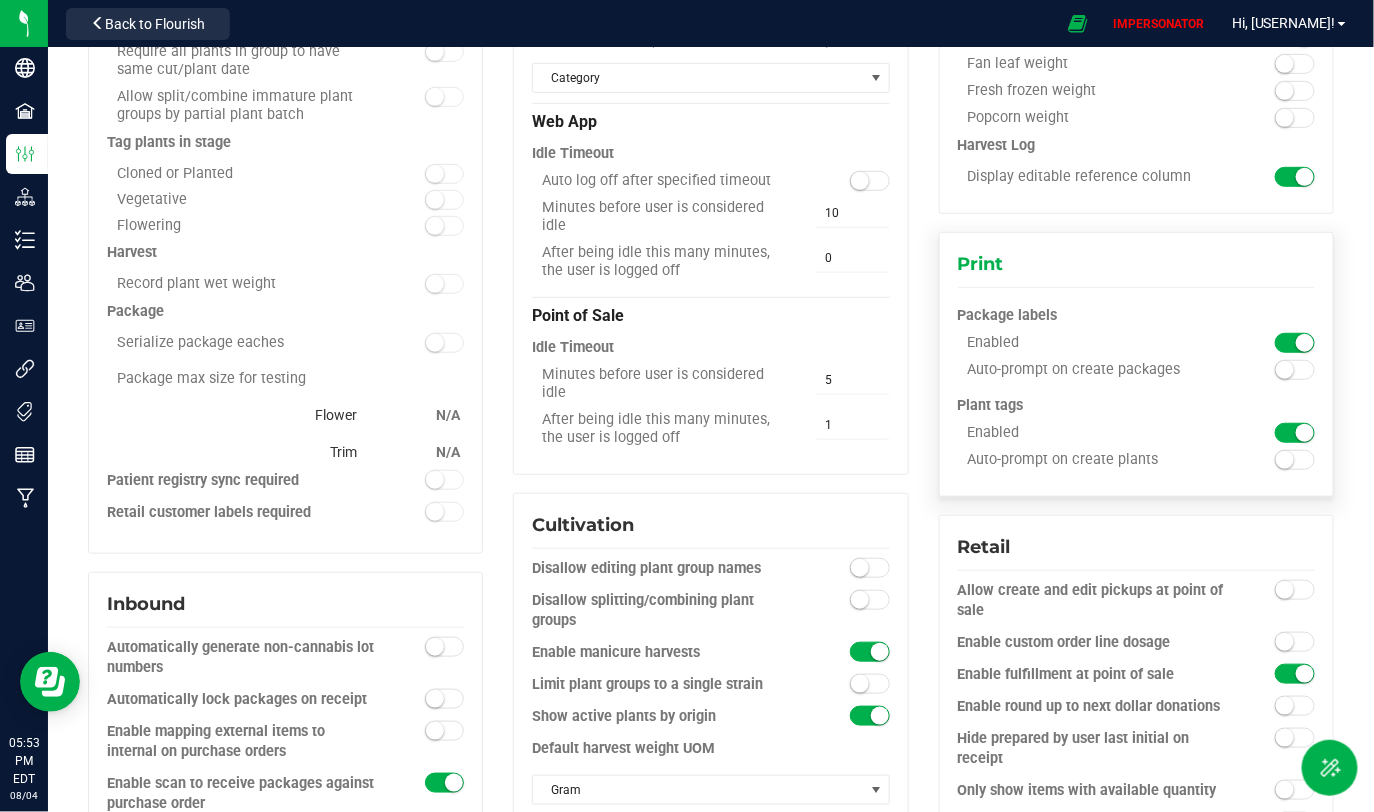 drag, startPoint x: 957, startPoint y: 352, endPoint x: 1046, endPoint y: 352, distance: 89 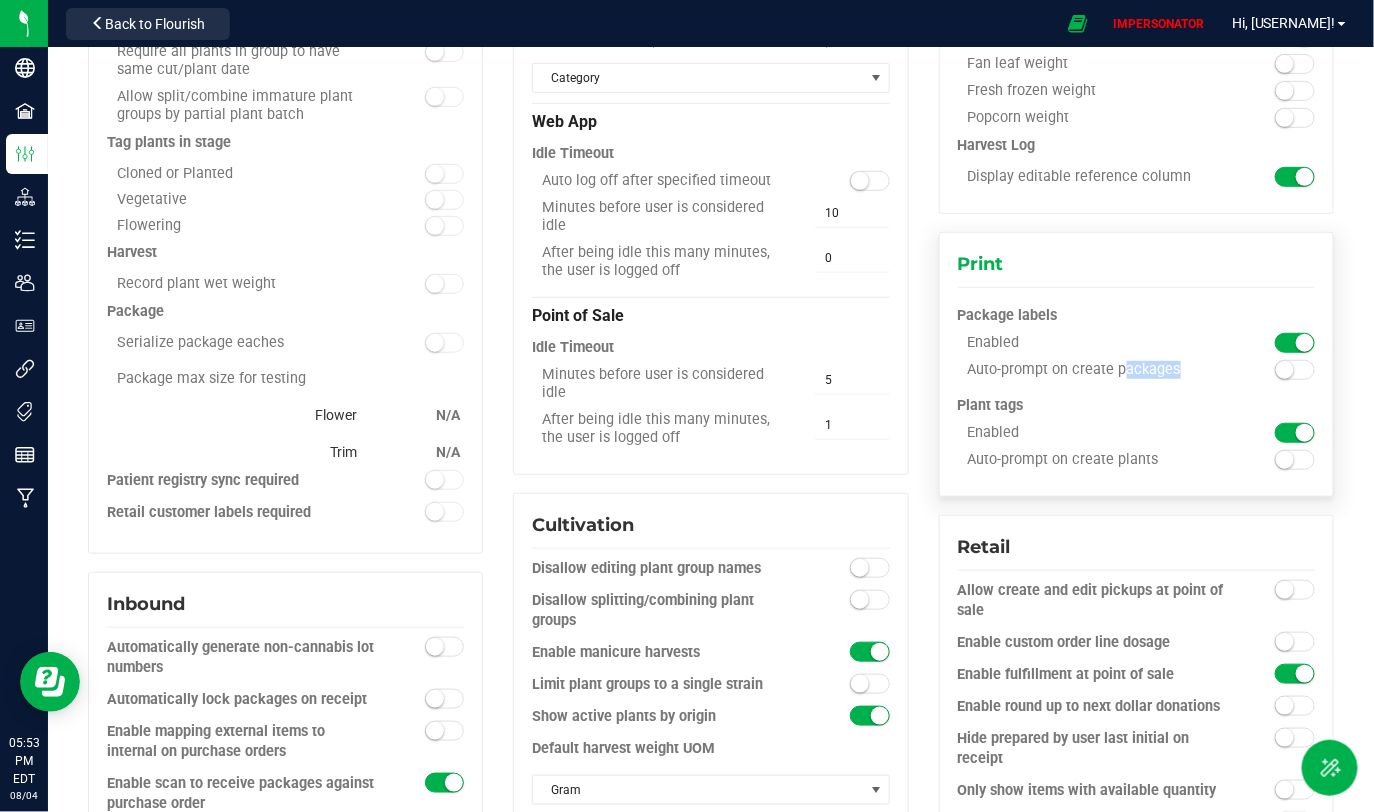 drag, startPoint x: 958, startPoint y: 368, endPoint x: 1252, endPoint y: 368, distance: 294 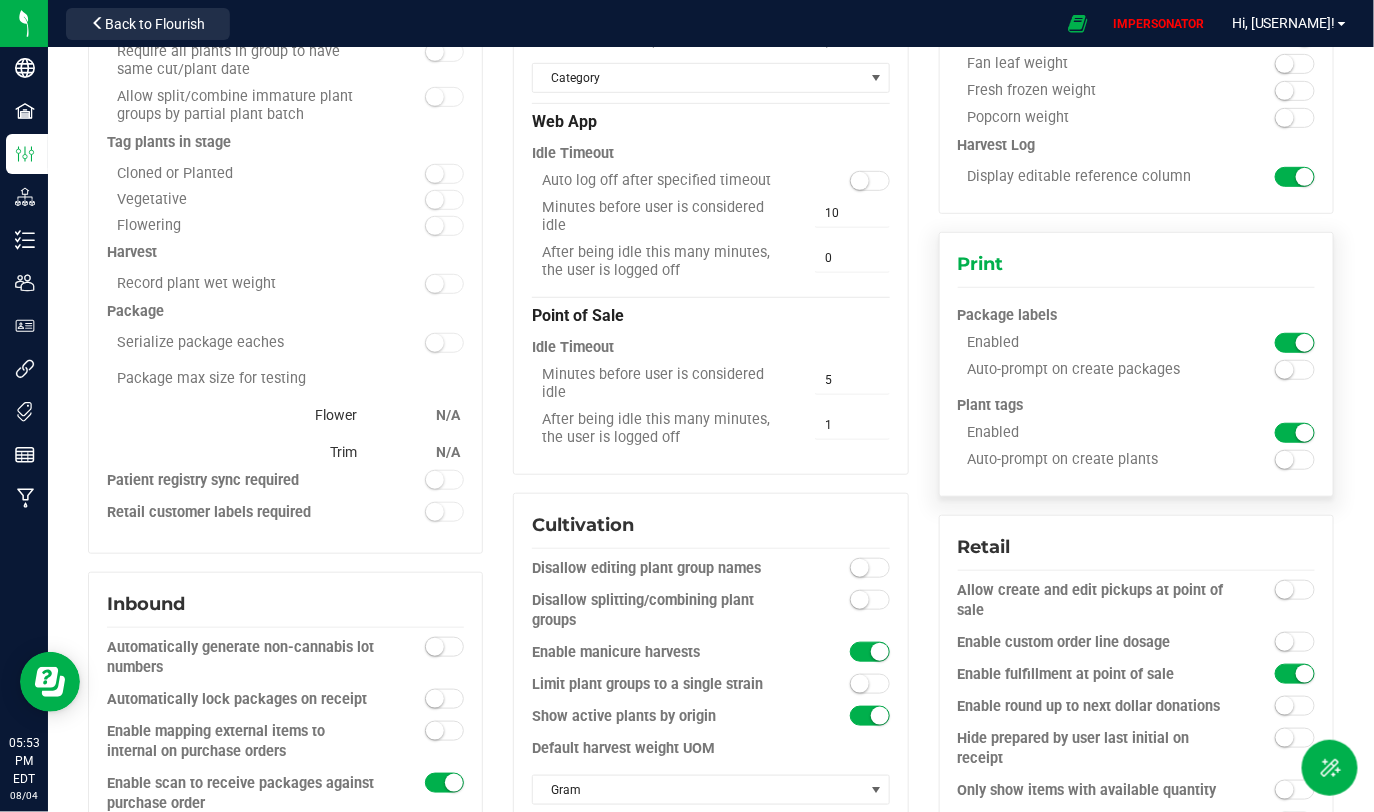 click on "Auto-prompt on create packages" at bounding box center (1092, 370) 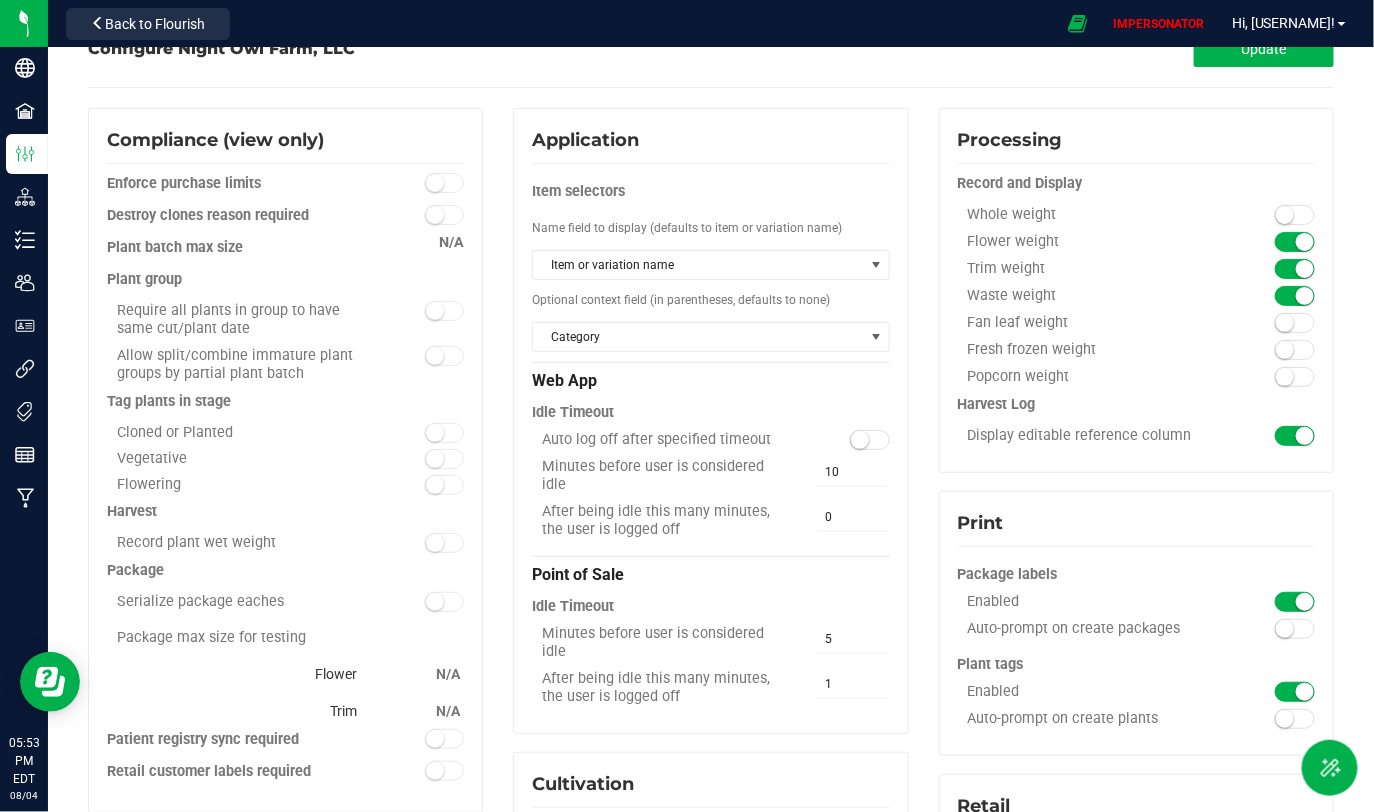 scroll, scrollTop: 60, scrollLeft: 0, axis: vertical 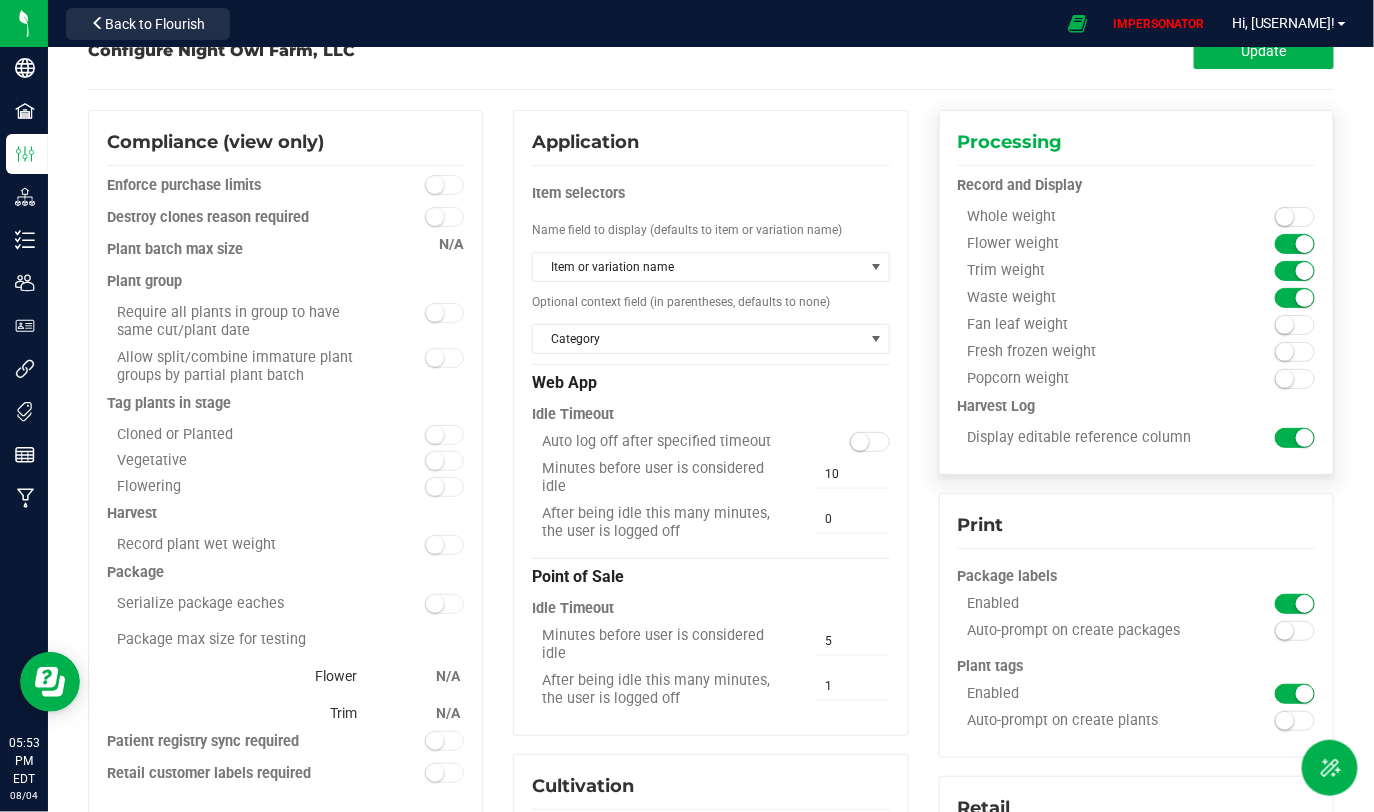 drag, startPoint x: 958, startPoint y: 246, endPoint x: 1038, endPoint y: 246, distance: 80 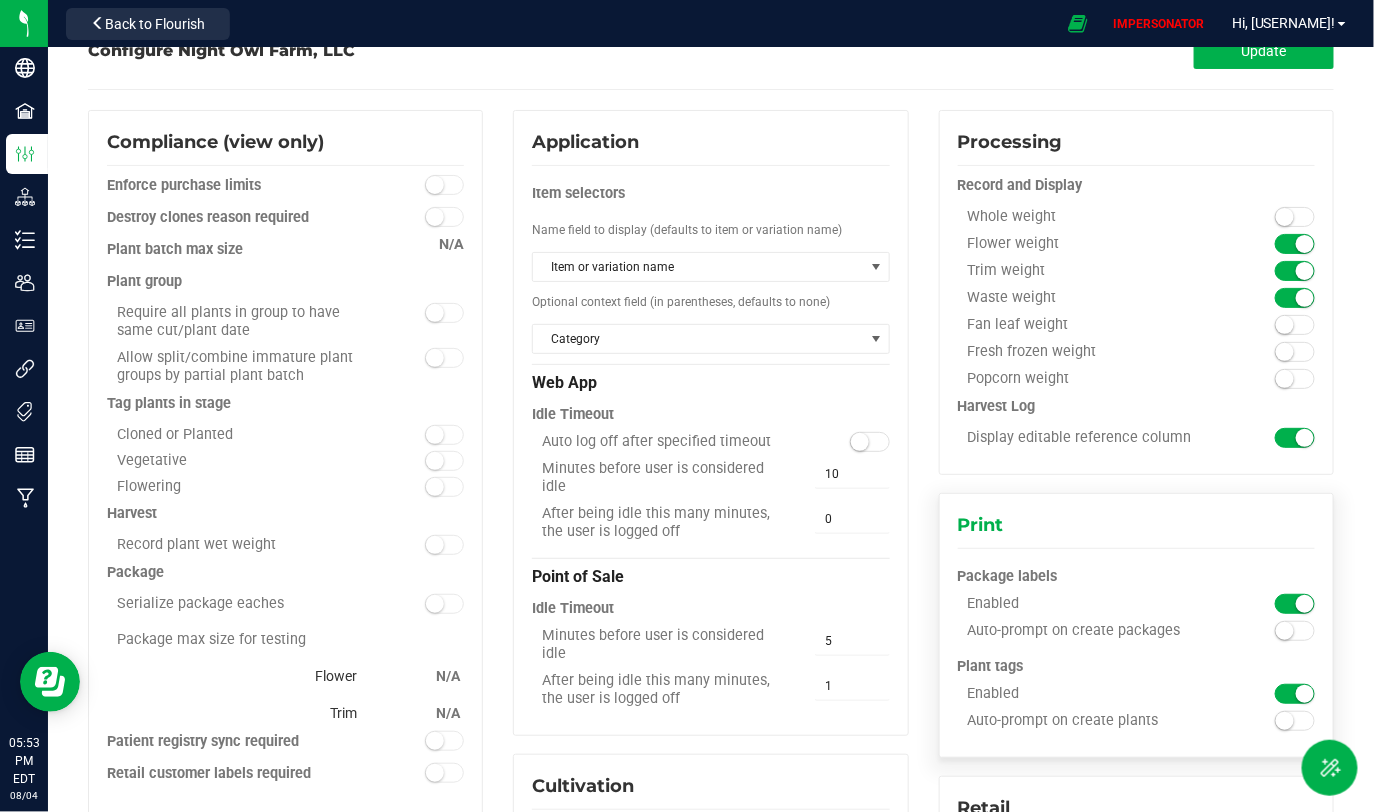 drag, startPoint x: 967, startPoint y: 632, endPoint x: 1158, endPoint y: 632, distance: 191 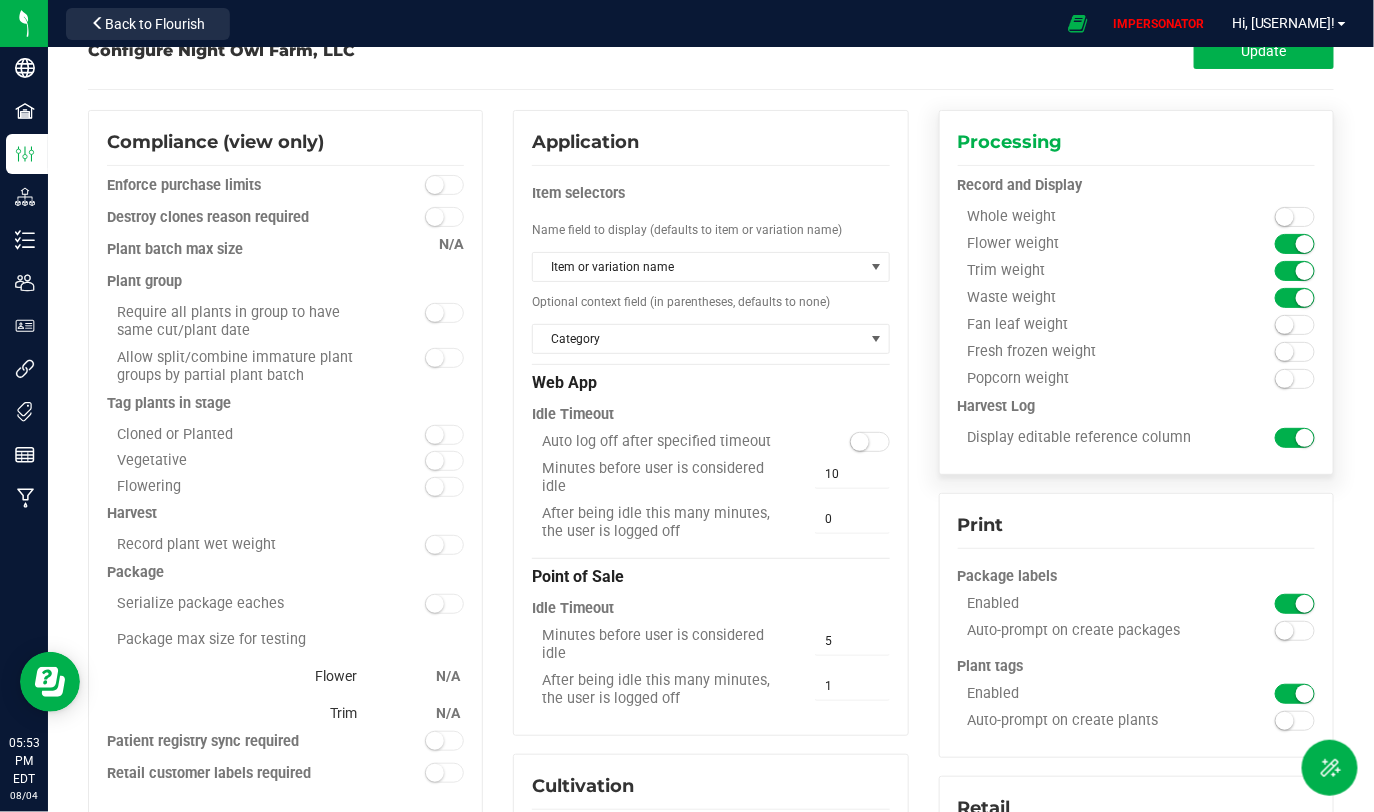 drag, startPoint x: 957, startPoint y: 246, endPoint x: 1090, endPoint y: 246, distance: 133 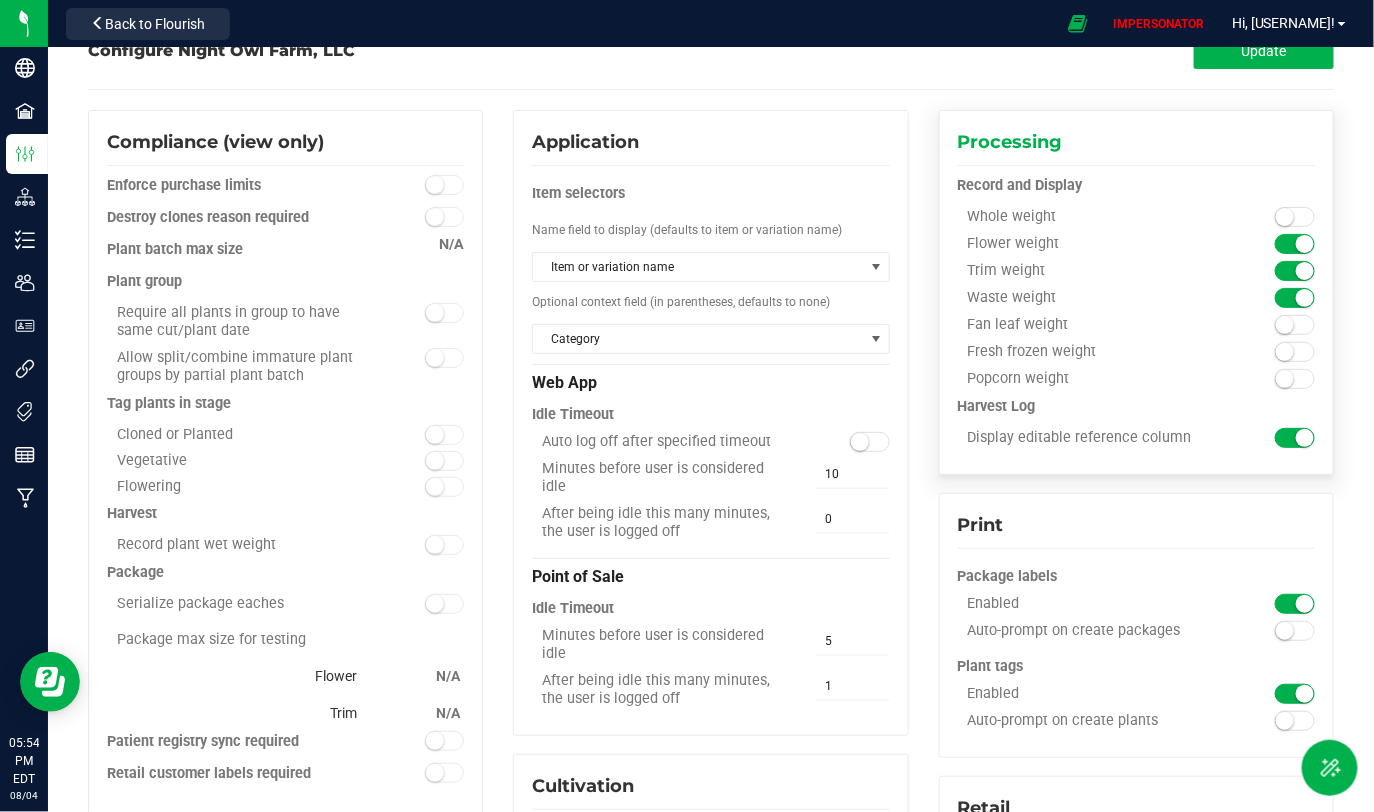 drag, startPoint x: 955, startPoint y: 244, endPoint x: 1085, endPoint y: 248, distance: 130.06152 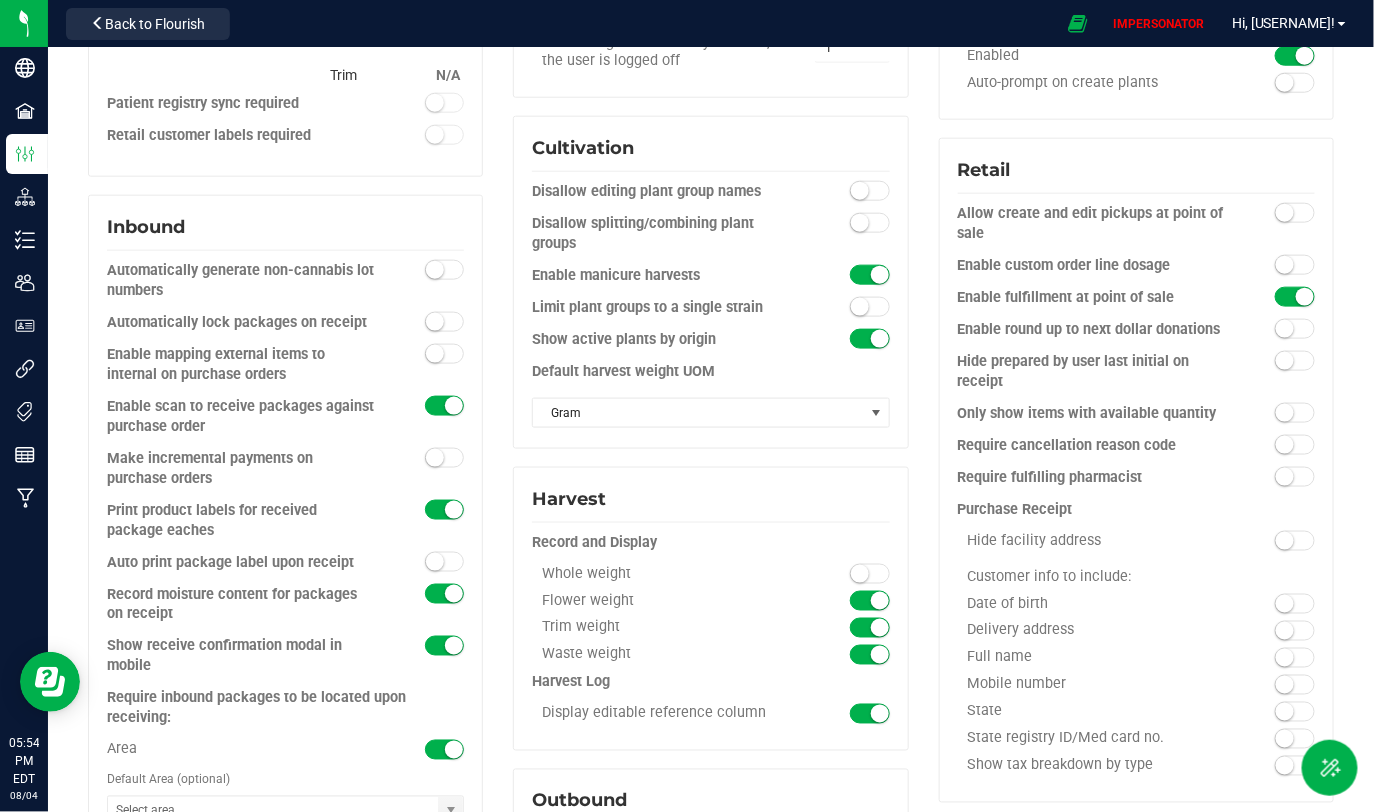 scroll, scrollTop: 690, scrollLeft: 0, axis: vertical 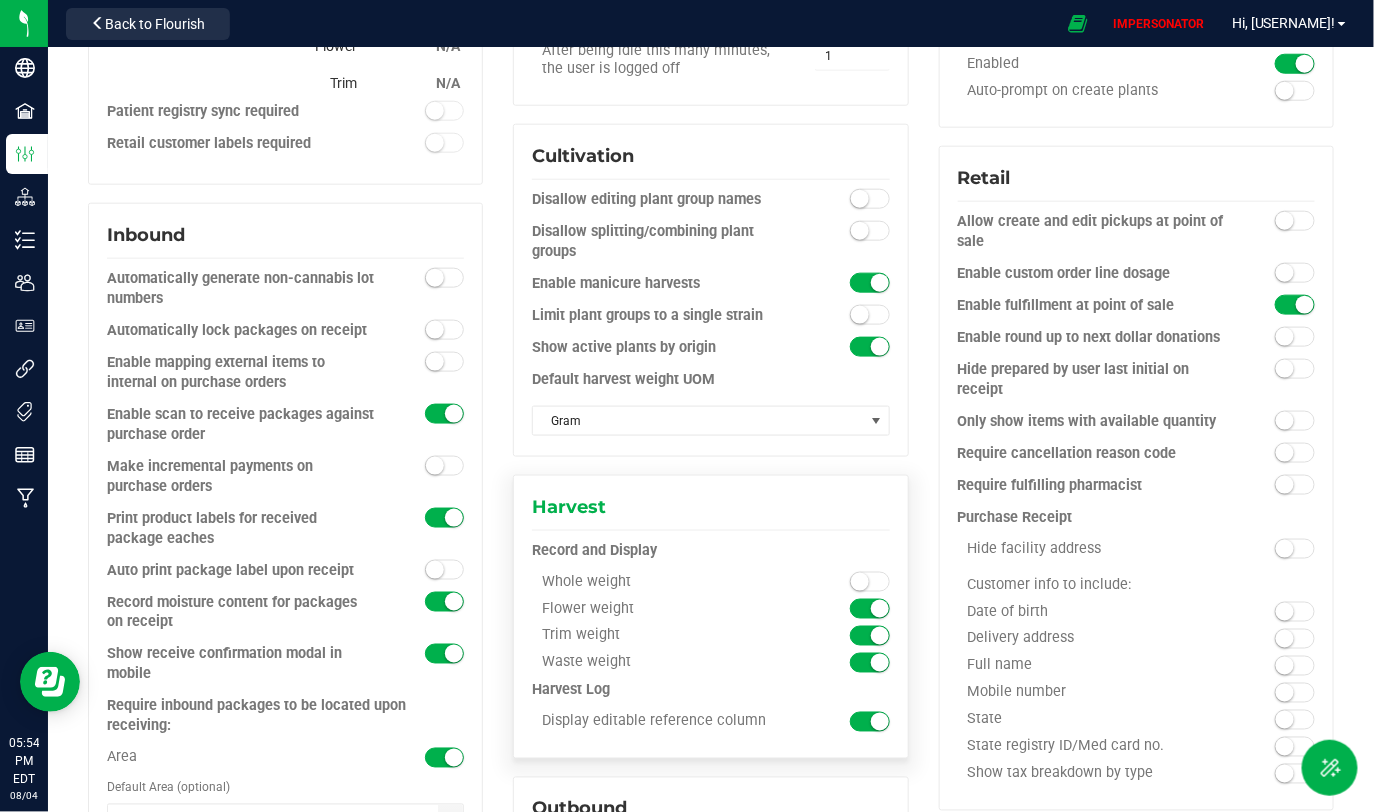 drag, startPoint x: 541, startPoint y: 606, endPoint x: 667, endPoint y: 610, distance: 126.06348 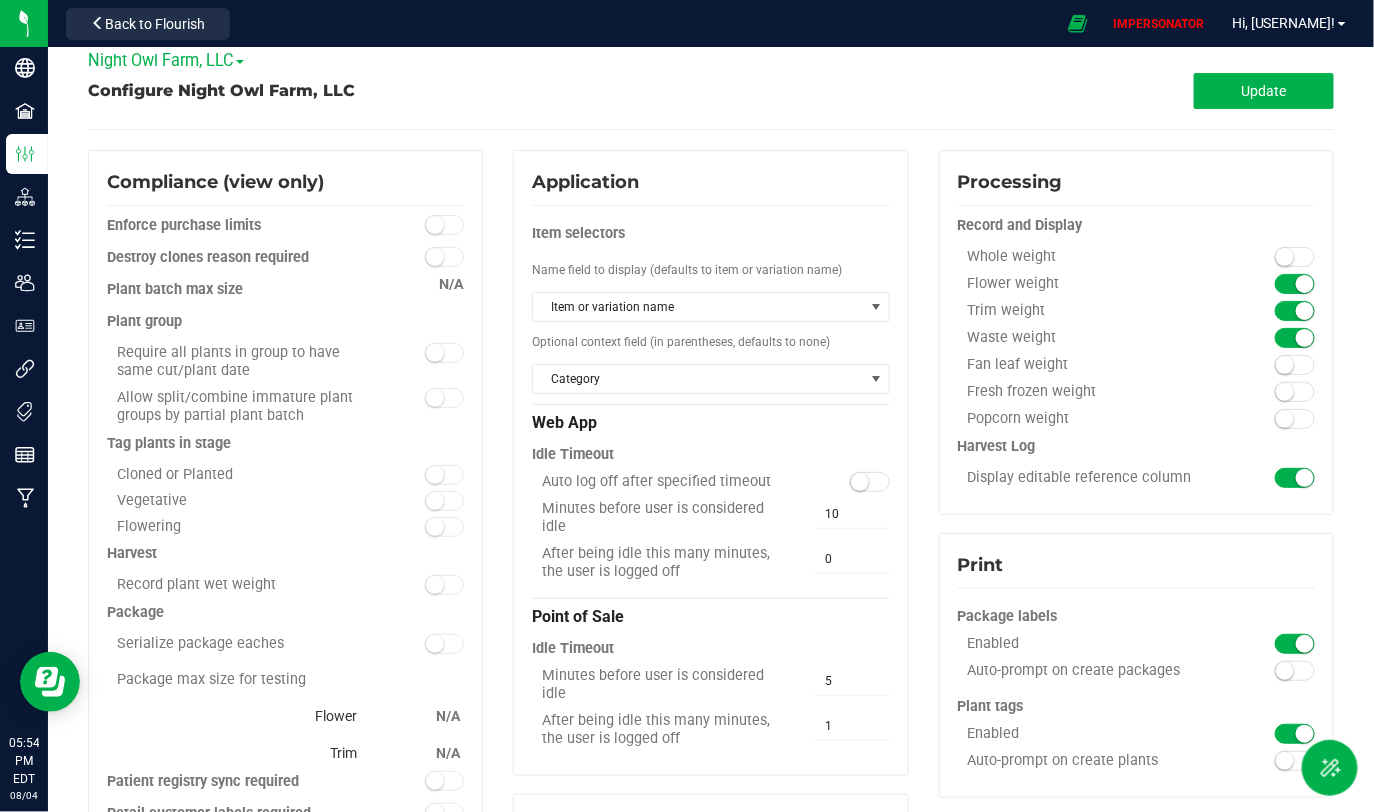 scroll, scrollTop: 0, scrollLeft: 0, axis: both 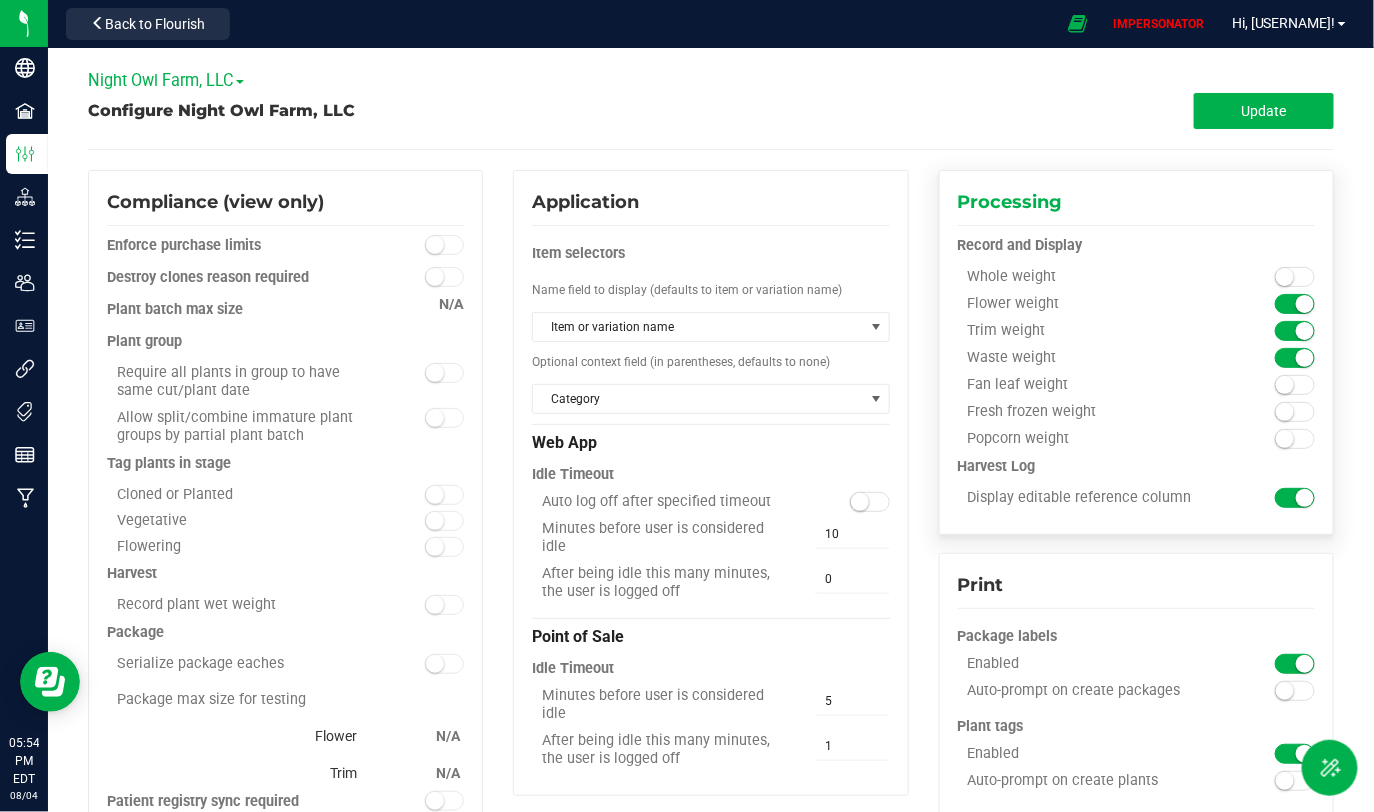 drag, startPoint x: 962, startPoint y: 442, endPoint x: 1111, endPoint y: 442, distance: 149 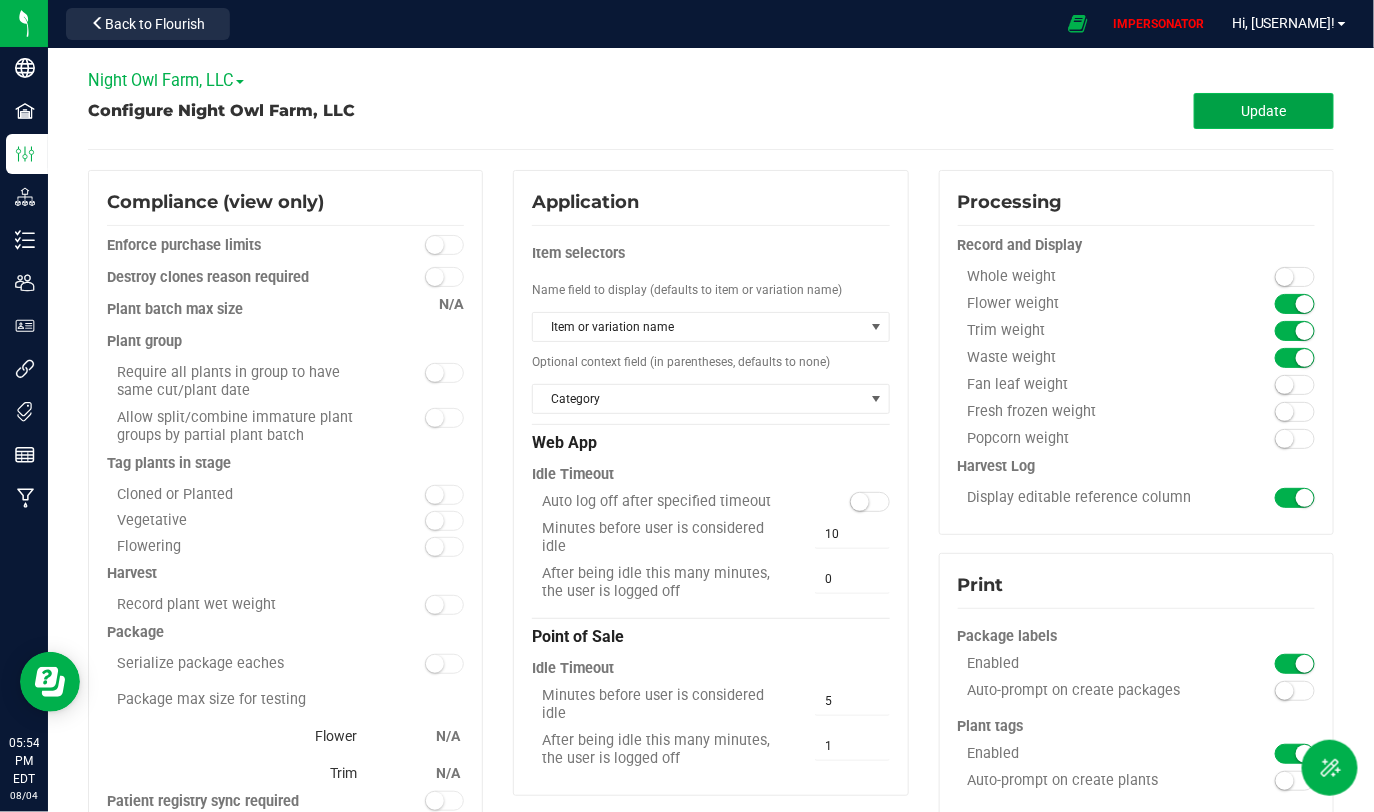 click on "Update" at bounding box center (1264, 111) 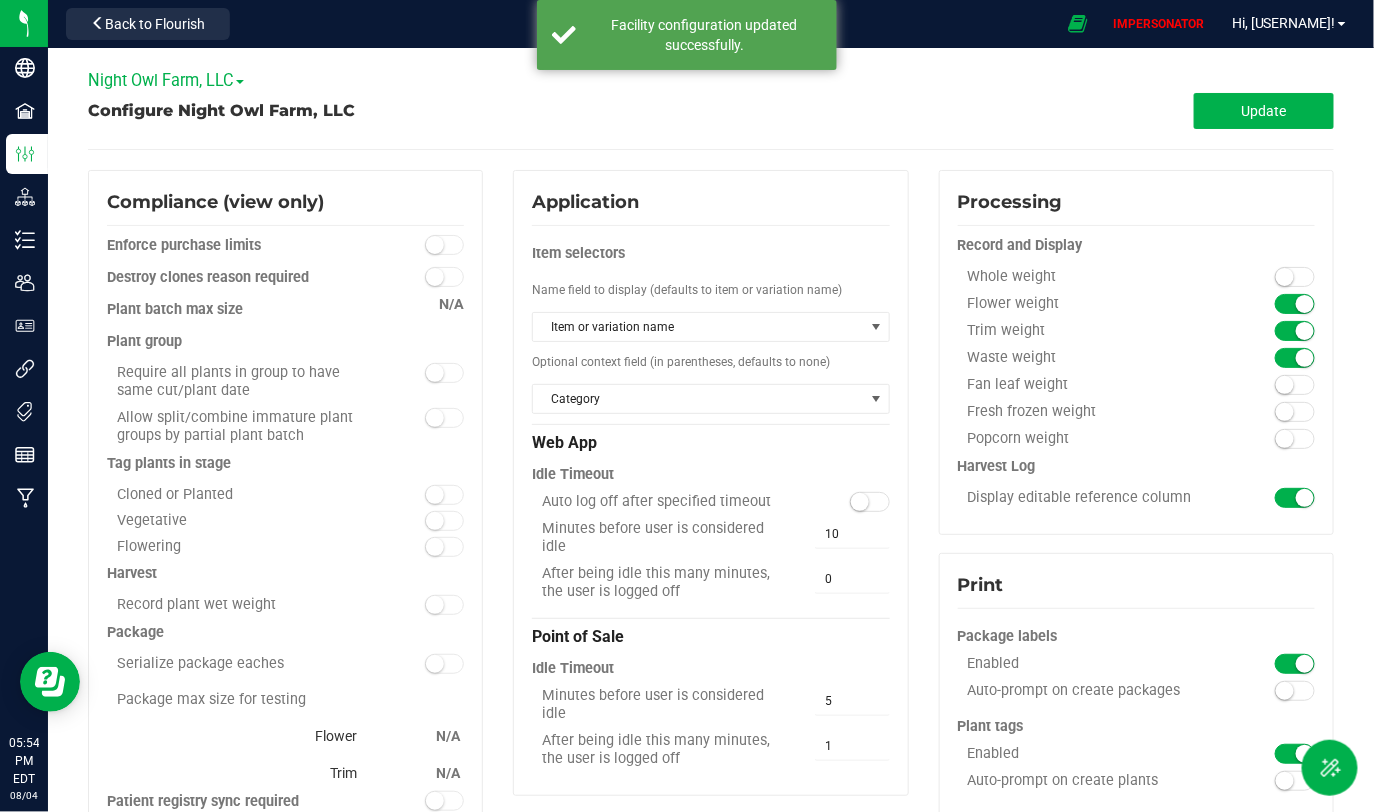click on "Night Owl Farm, LLC" at bounding box center [166, 80] 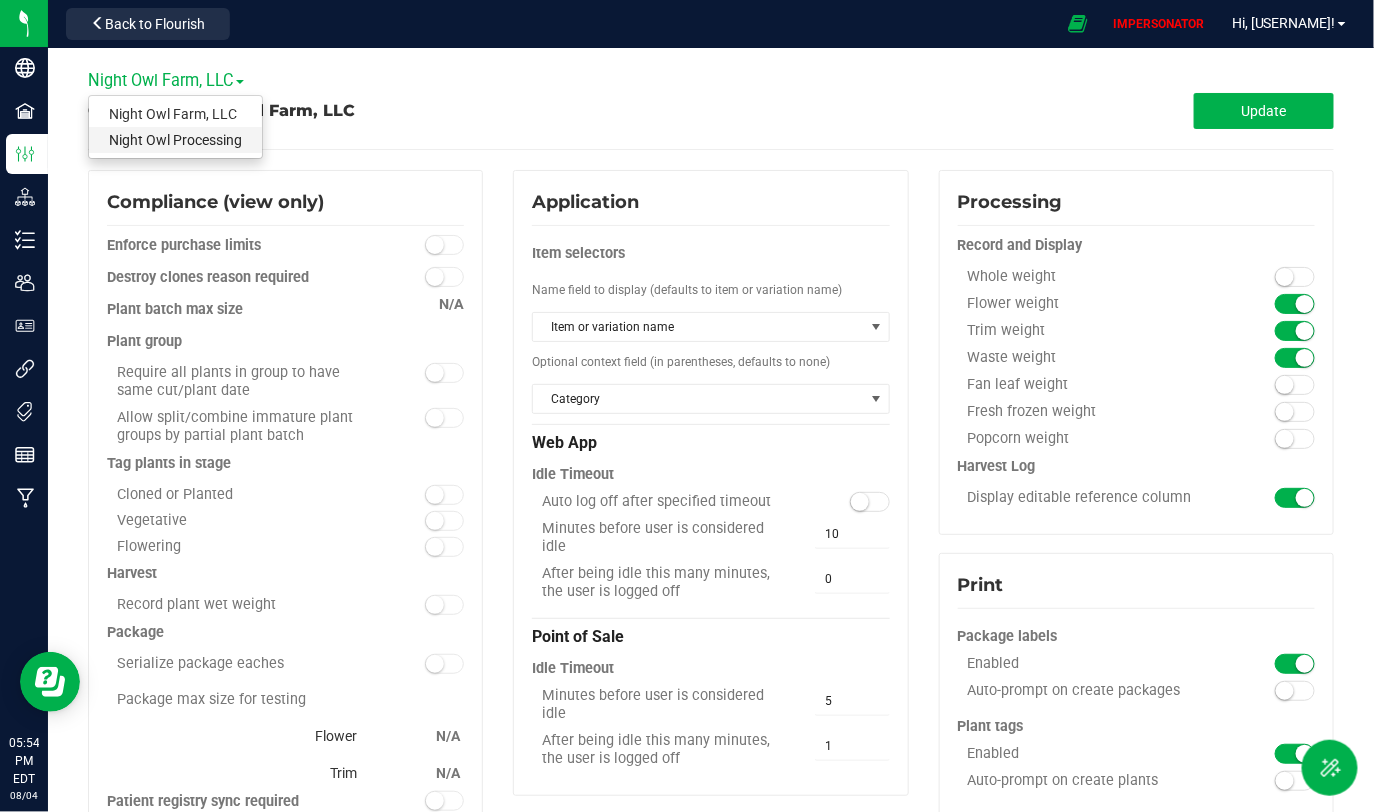 click on "Night Owl Processing" at bounding box center [175, 140] 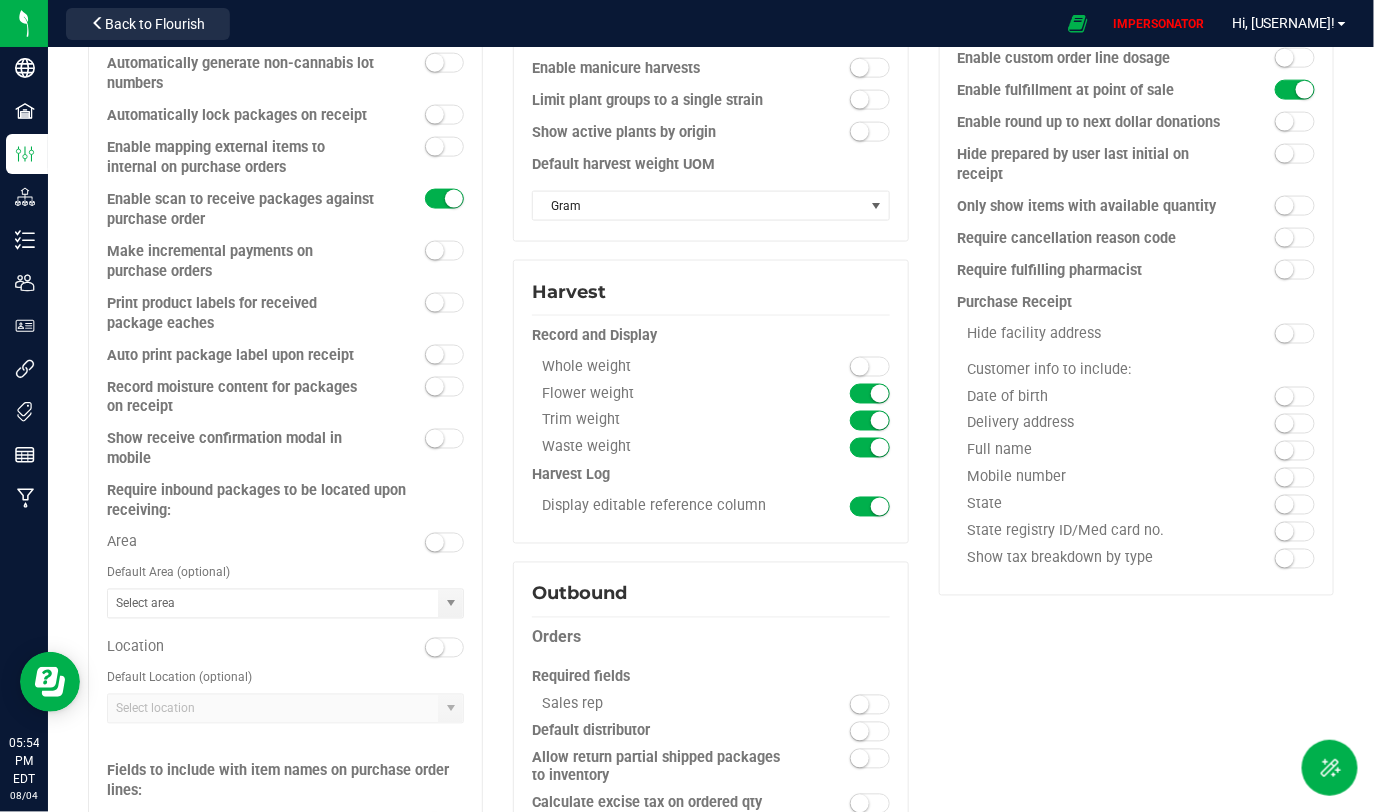 scroll, scrollTop: 930, scrollLeft: 0, axis: vertical 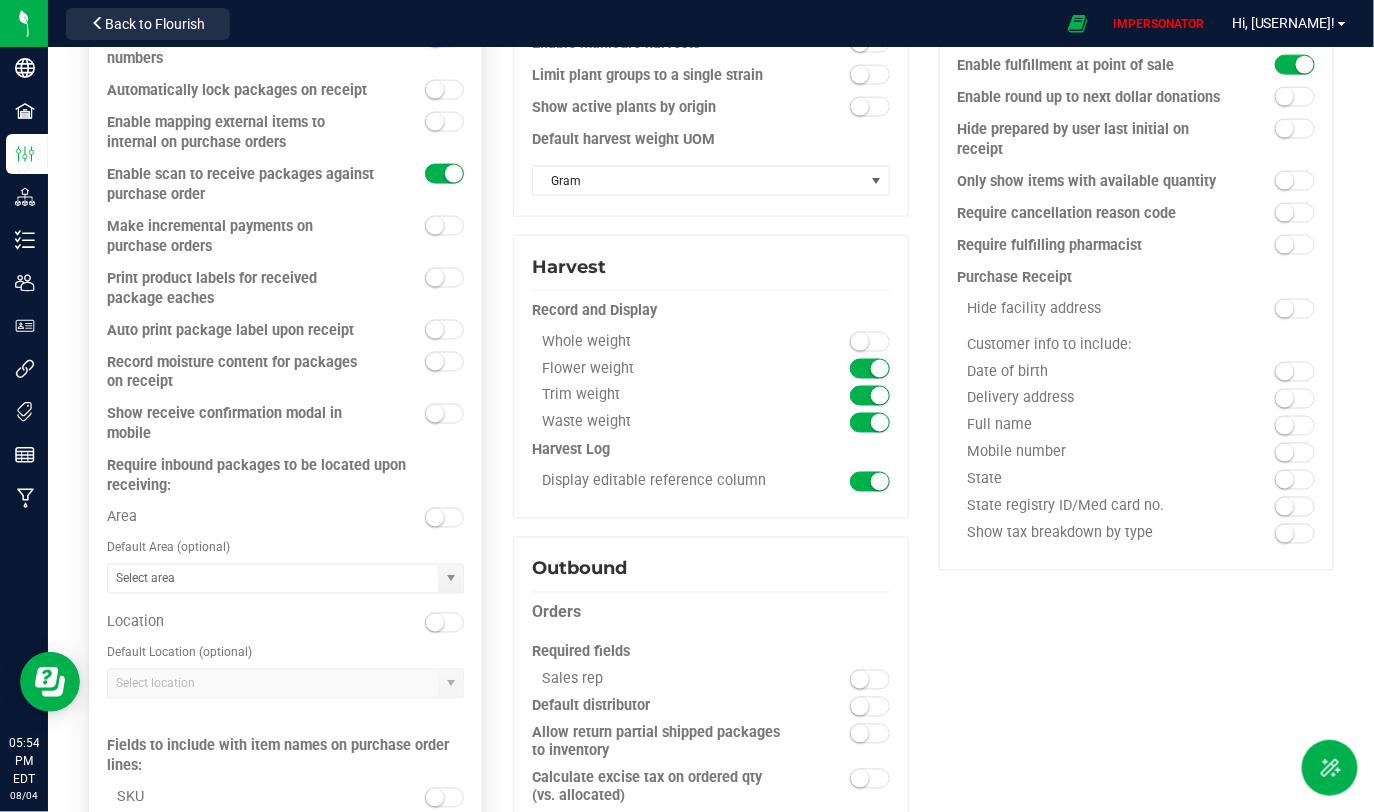 click at bounding box center (435, 278) 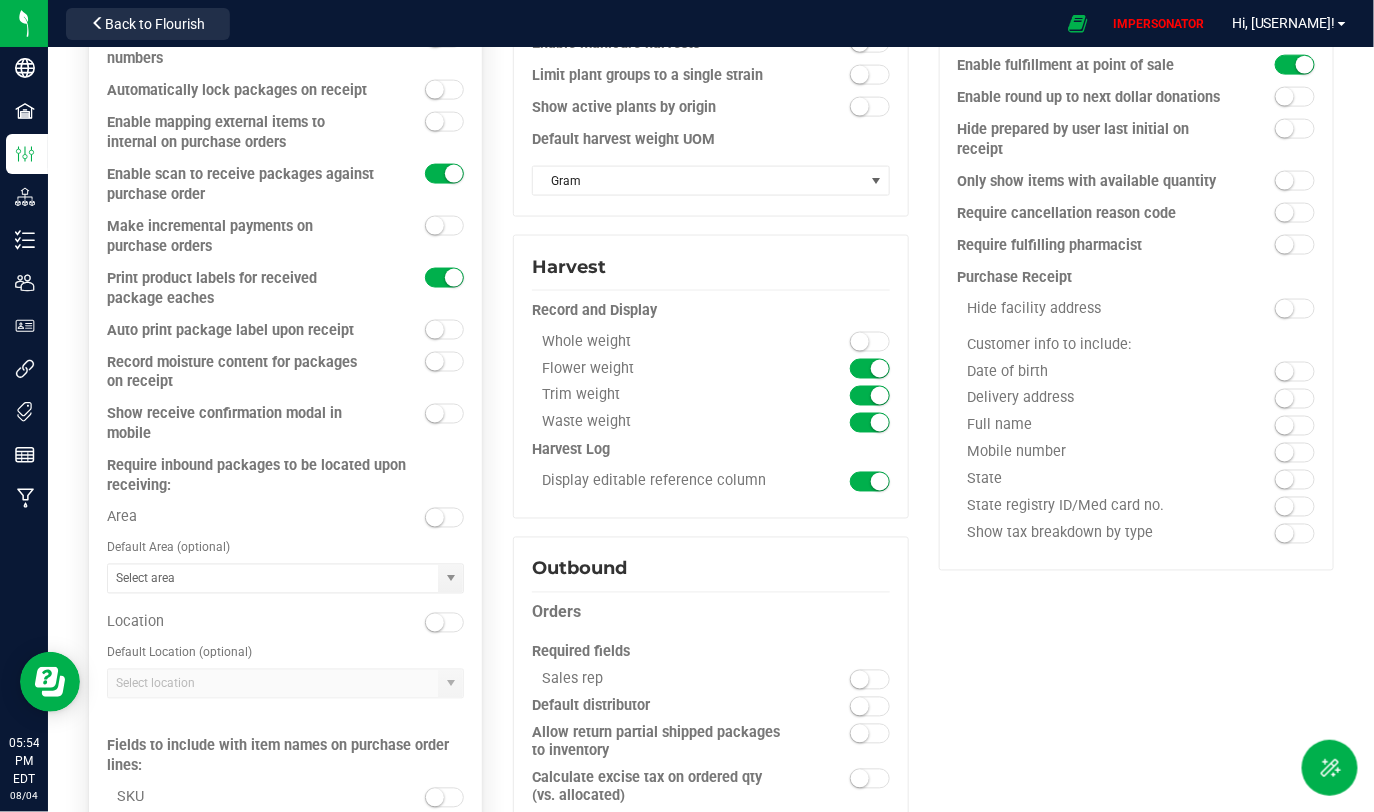 click at bounding box center (445, 362) 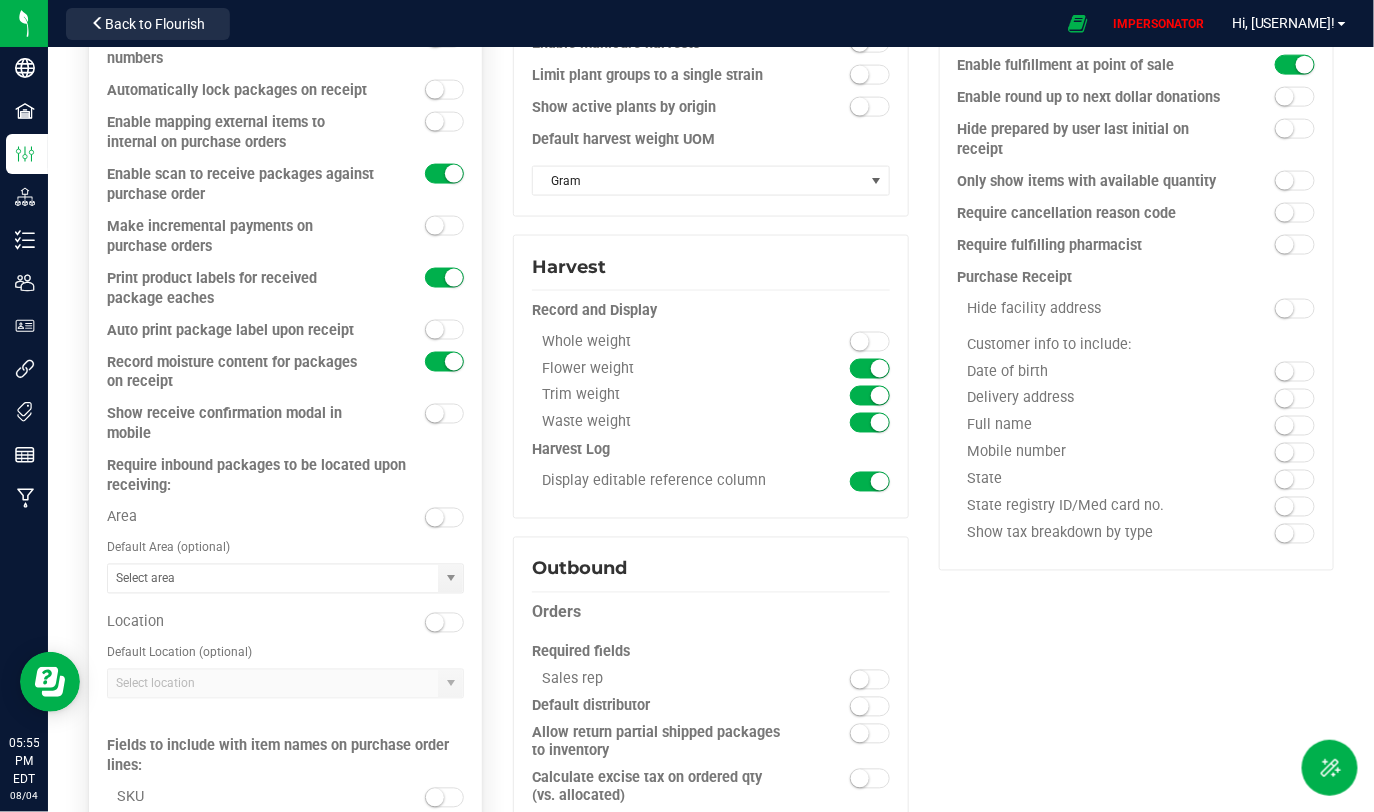 click at bounding box center [445, 414] 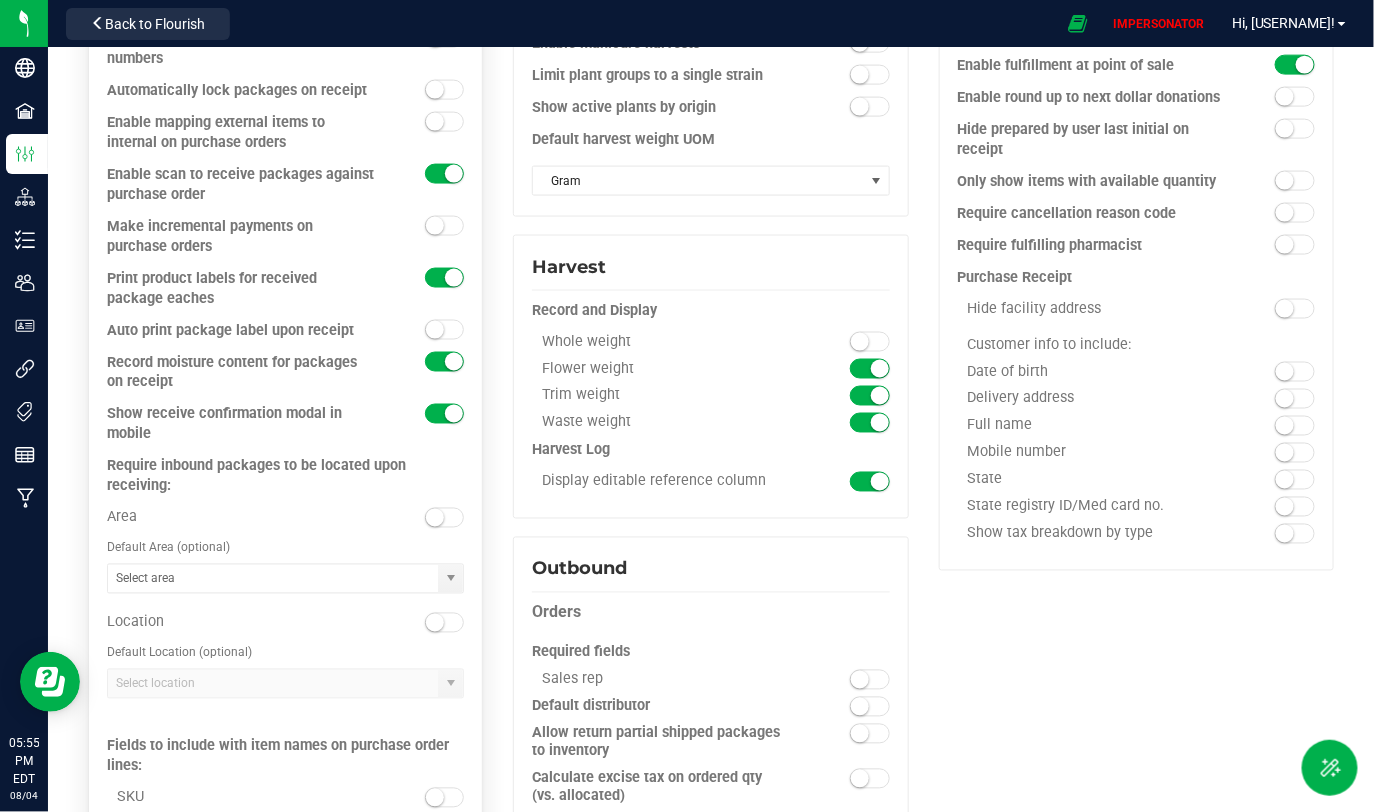 click at bounding box center (445, 518) 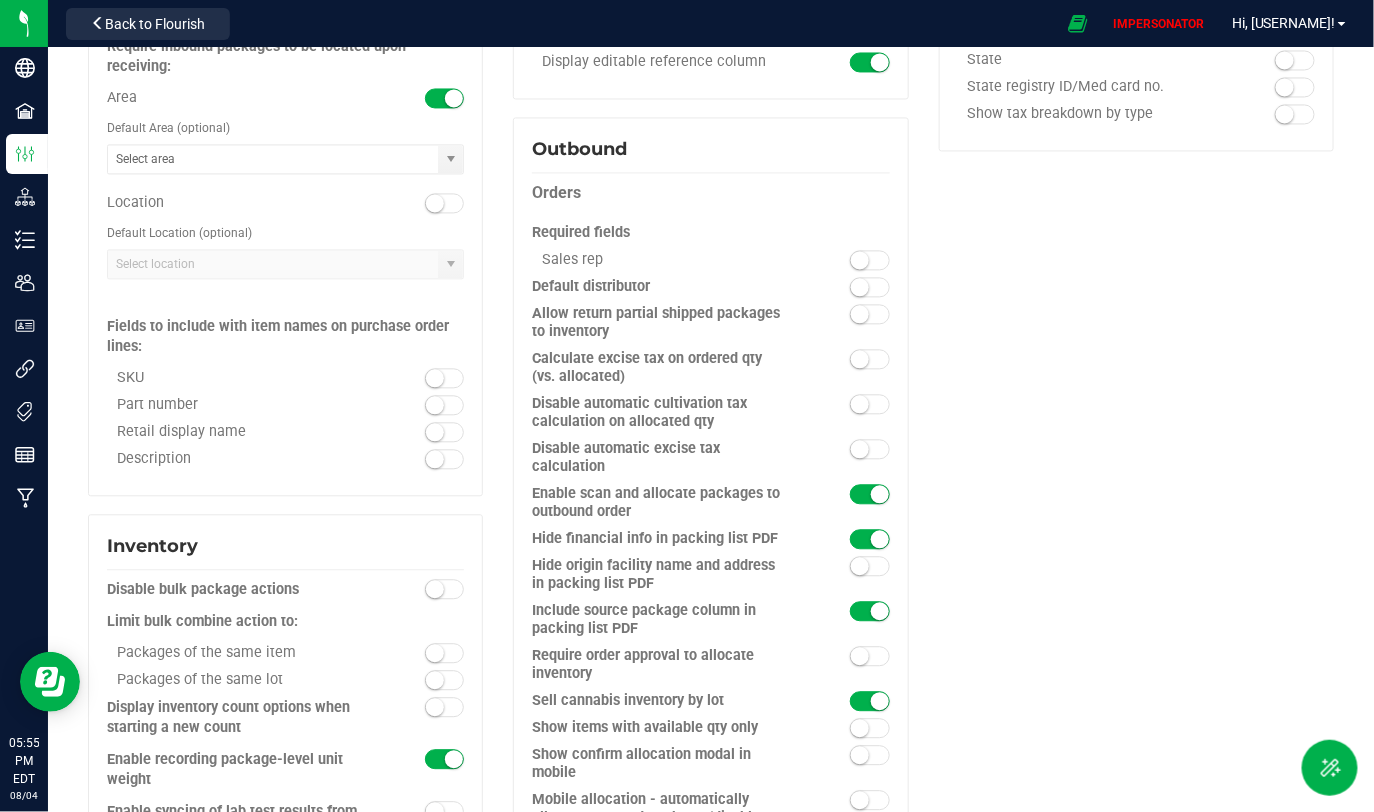 scroll, scrollTop: 1354, scrollLeft: 0, axis: vertical 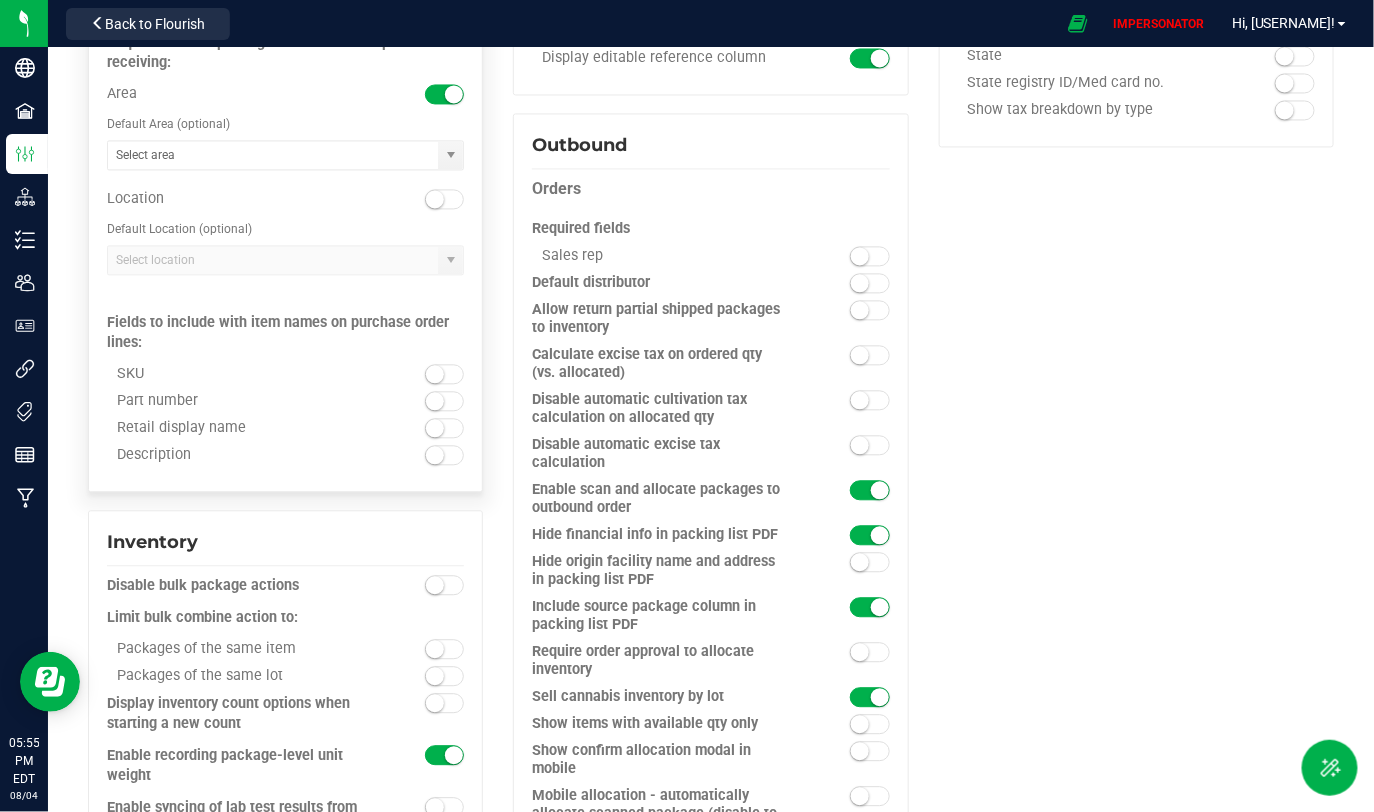 click at bounding box center (445, 374) 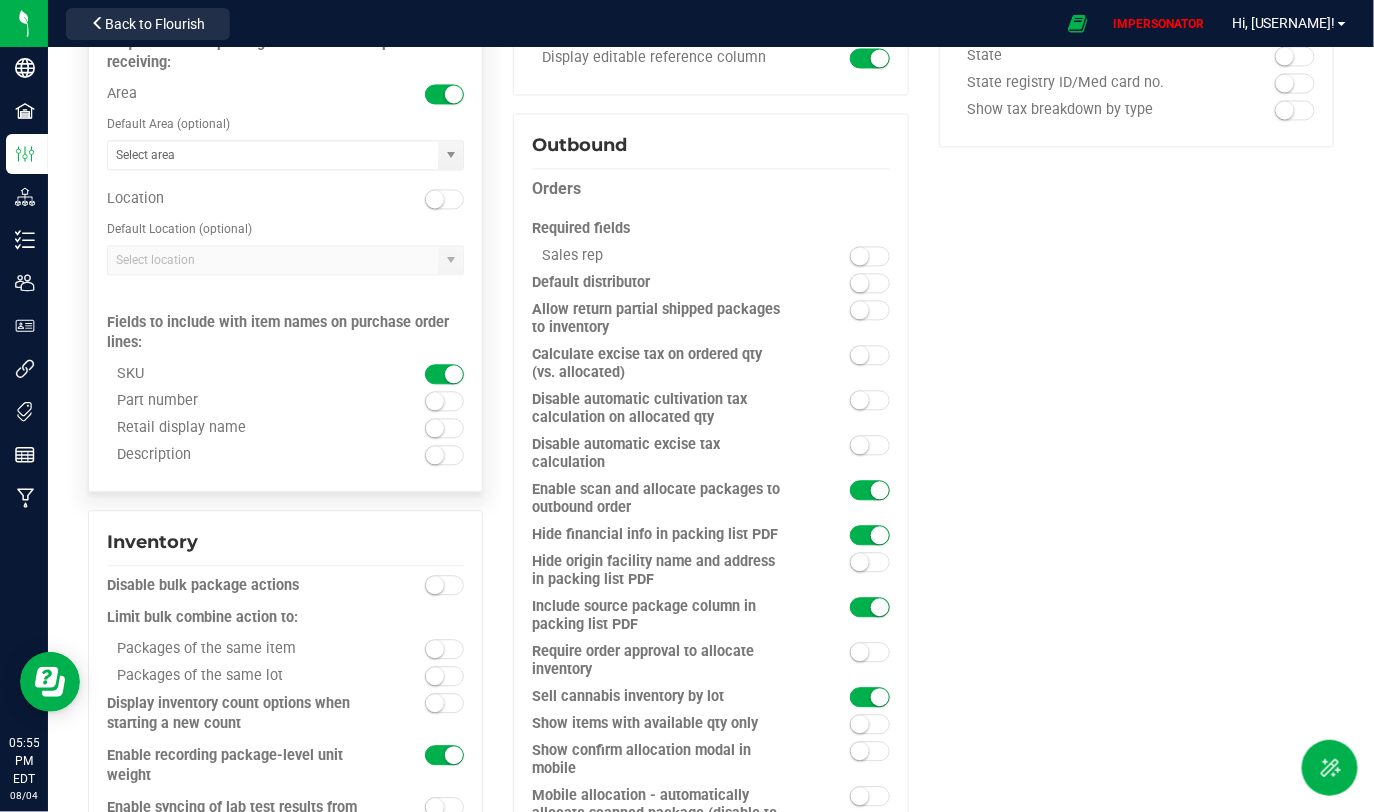 click at bounding box center [445, 401] 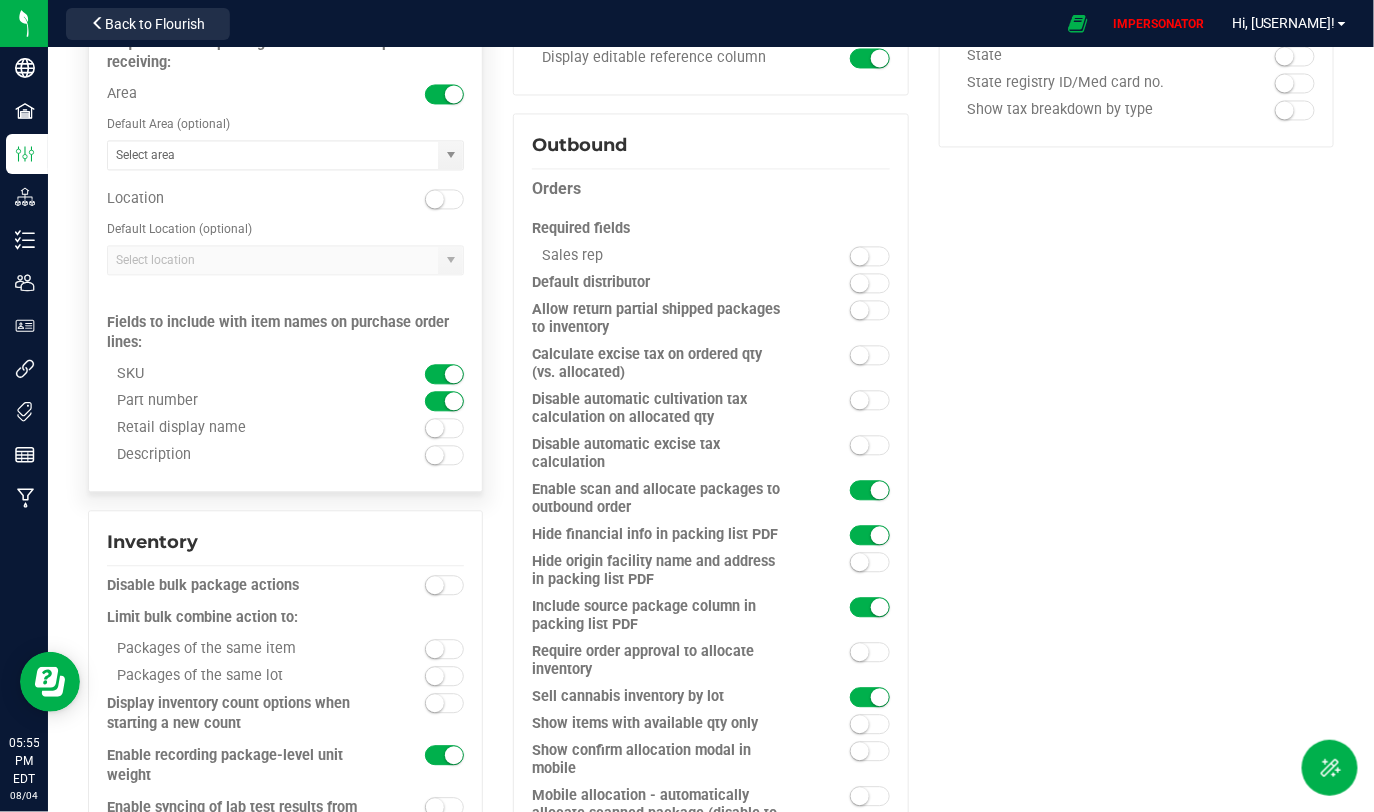 click at bounding box center [445, 428] 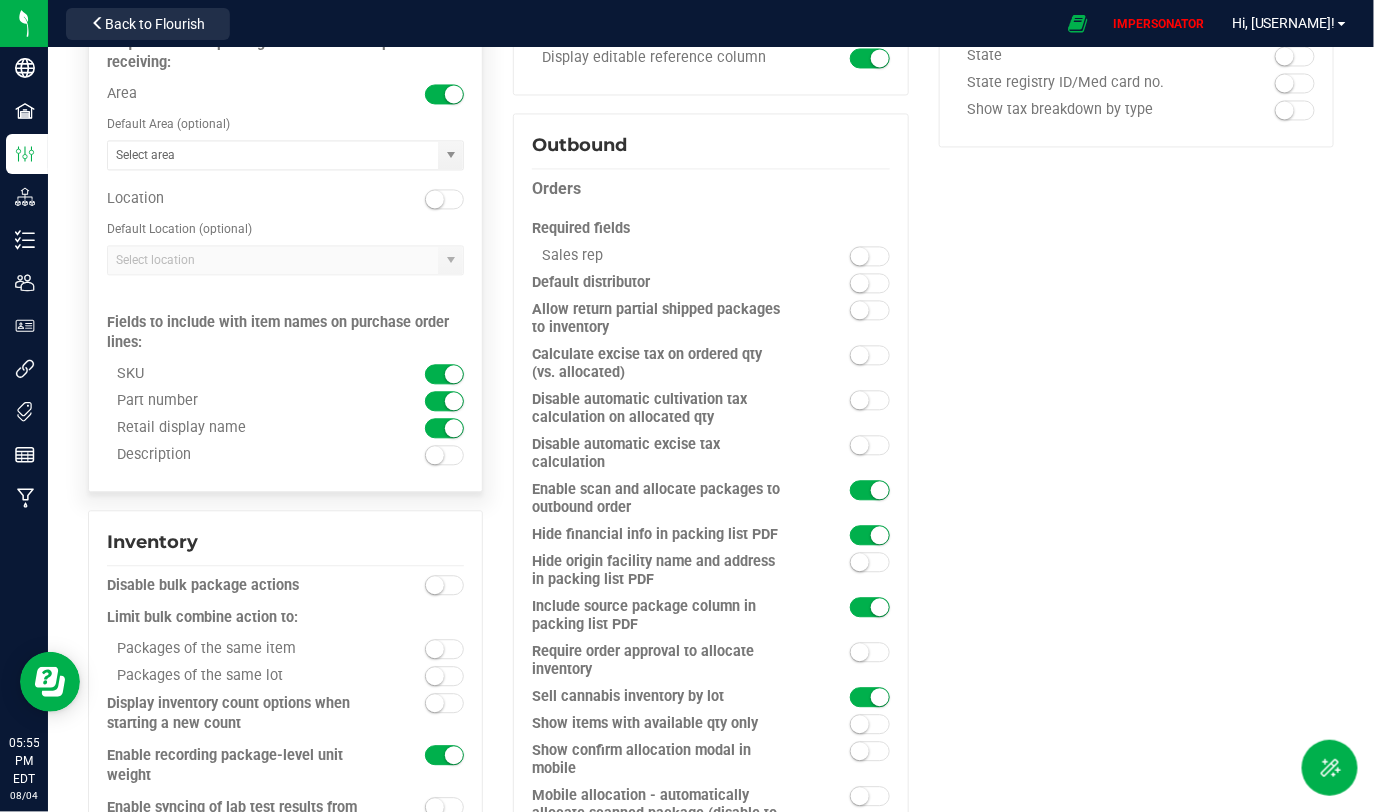 click at bounding box center (445, 455) 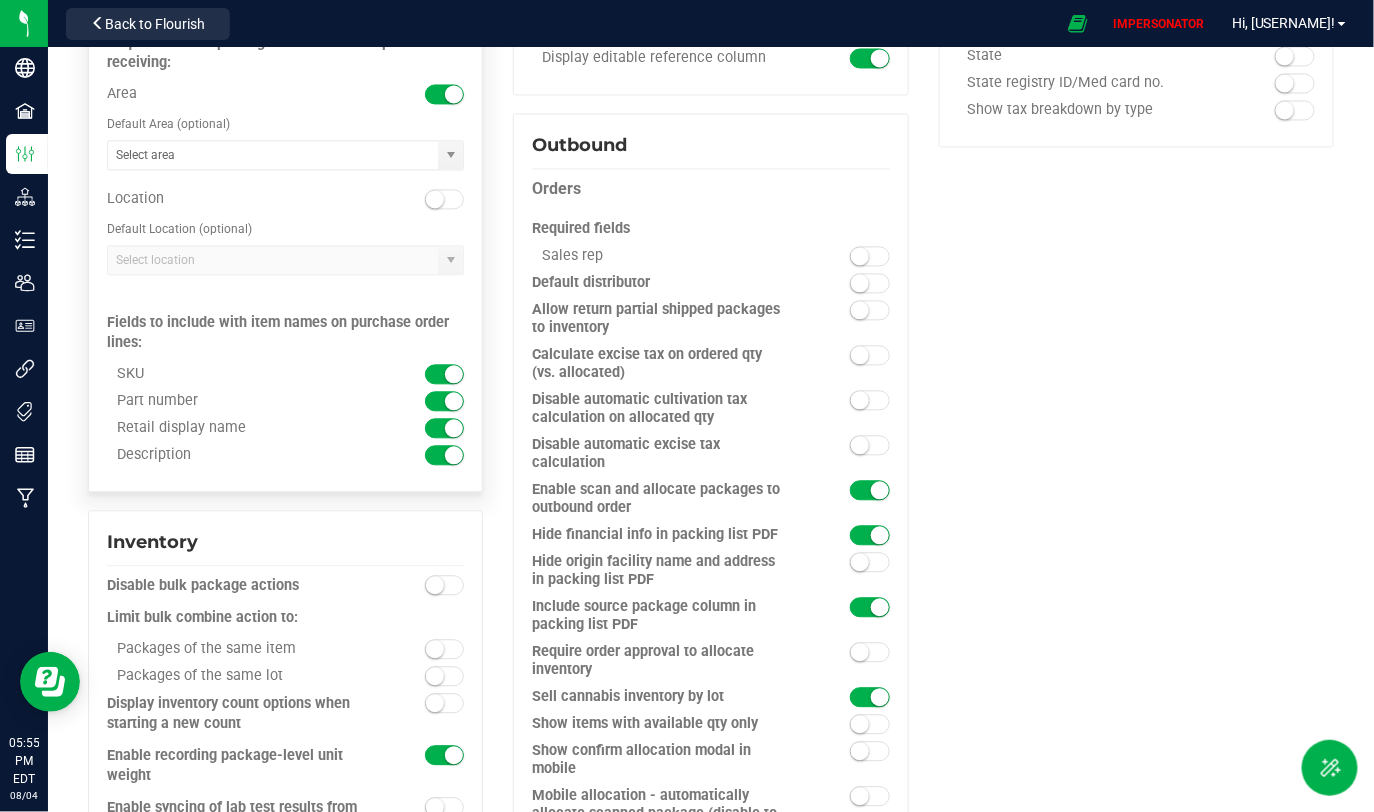 drag, startPoint x: 114, startPoint y: 321, endPoint x: 173, endPoint y: 347, distance: 64.4748 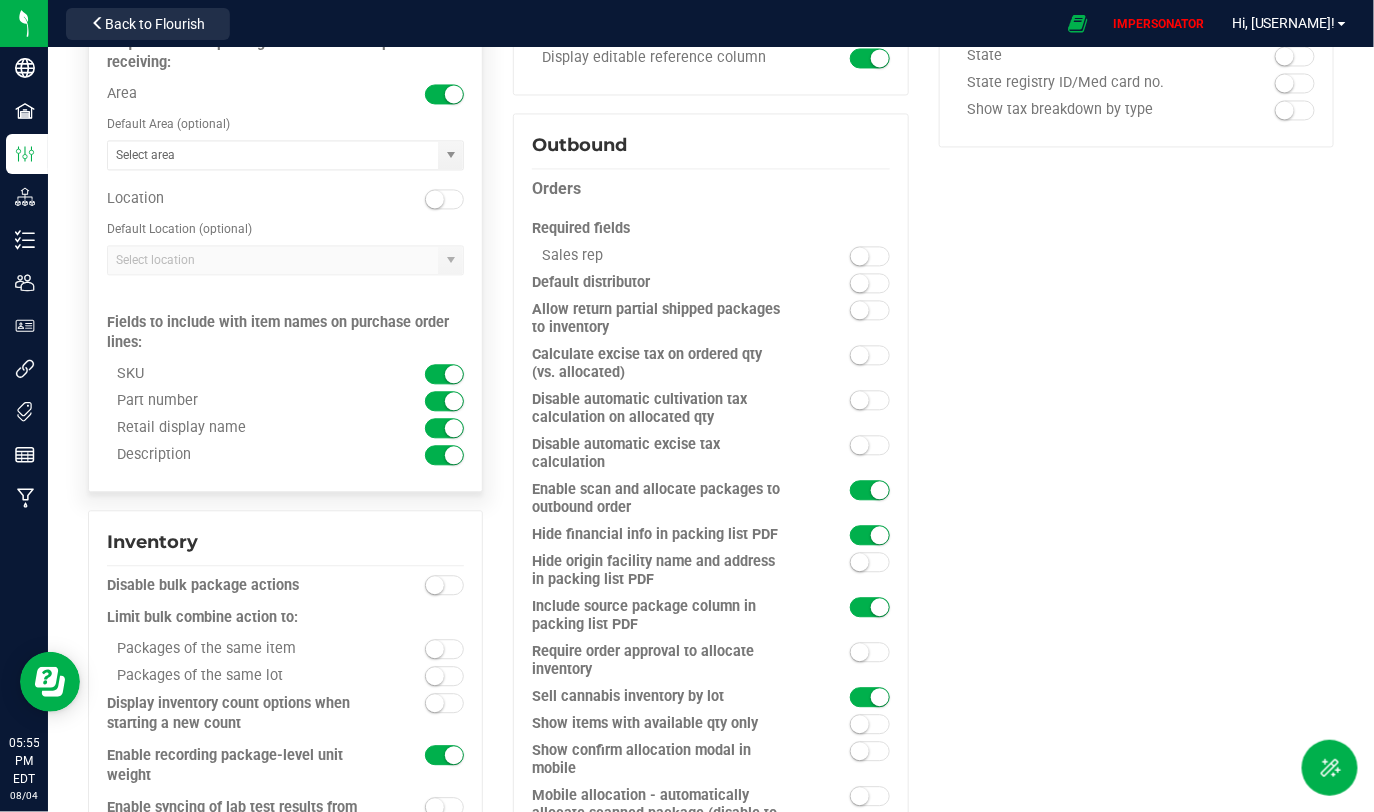 click on "Fields to include with item names on purchase order lines:" at bounding box center [285, 324] 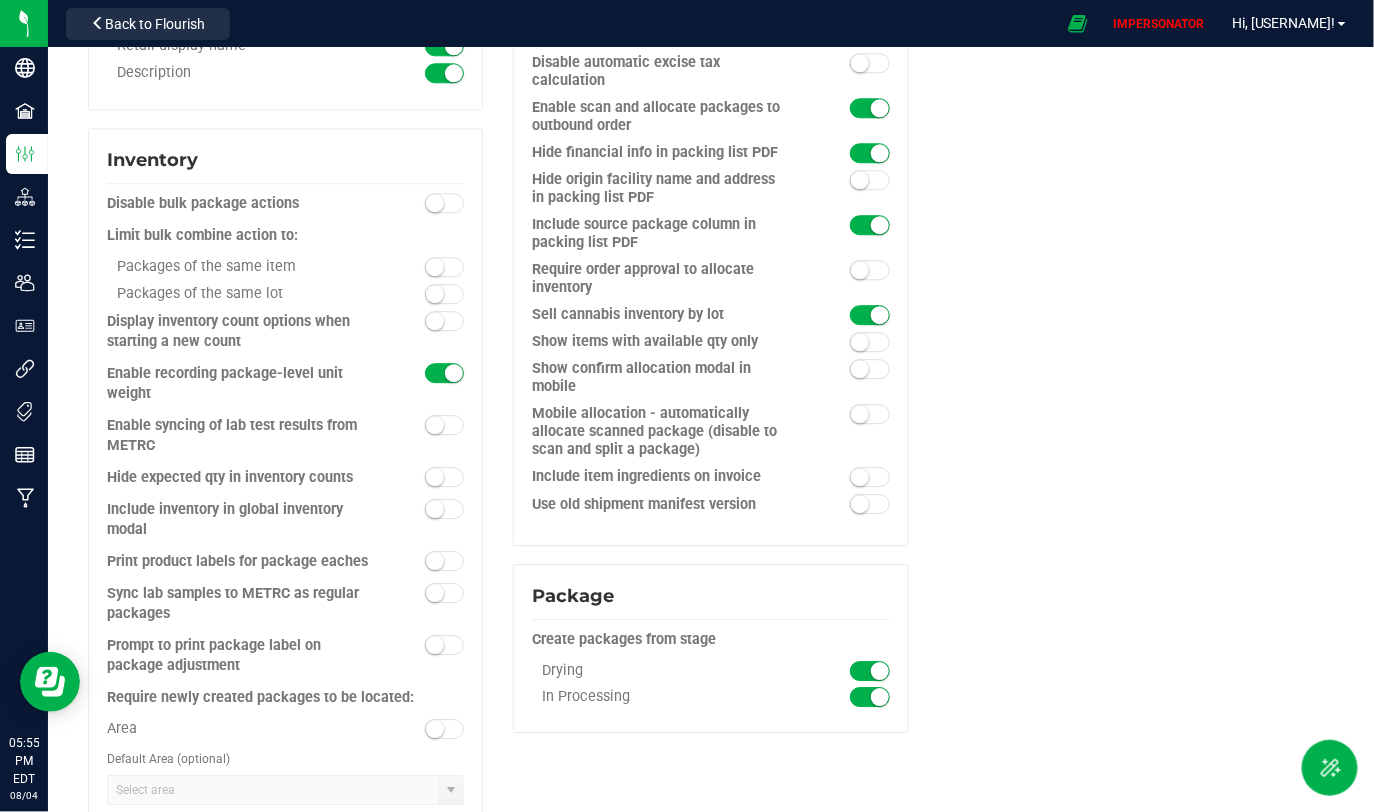 scroll, scrollTop: 1731, scrollLeft: 0, axis: vertical 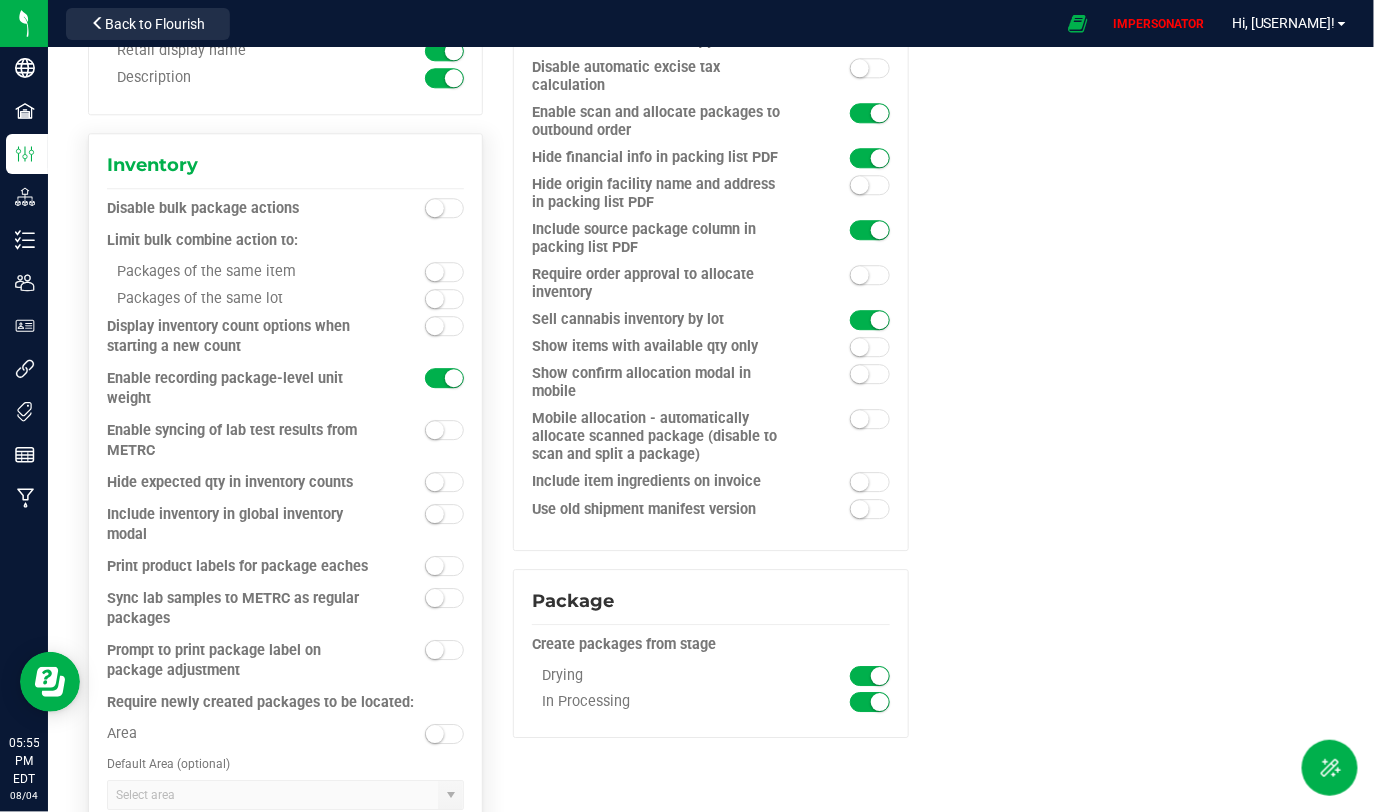 click at bounding box center [445, 326] 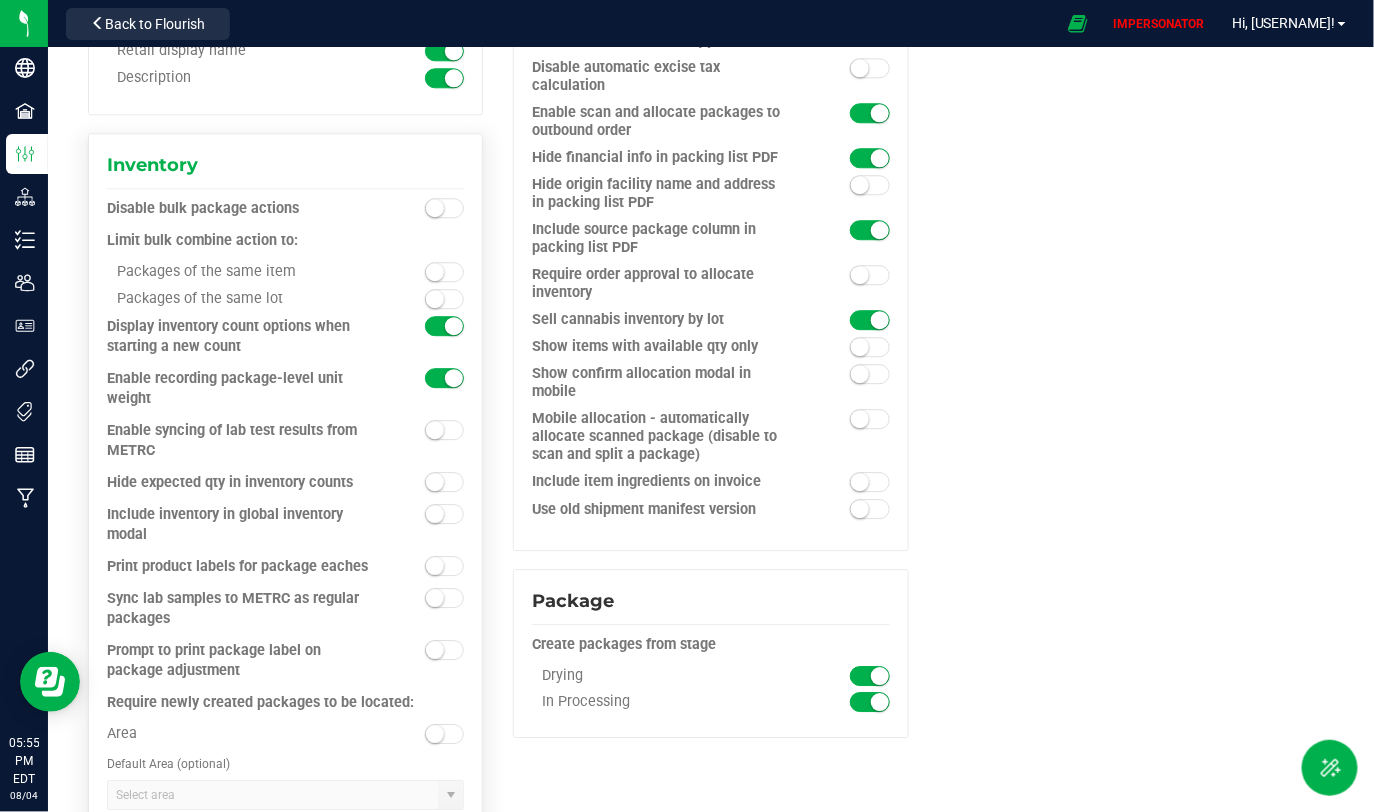 click at bounding box center [435, 514] 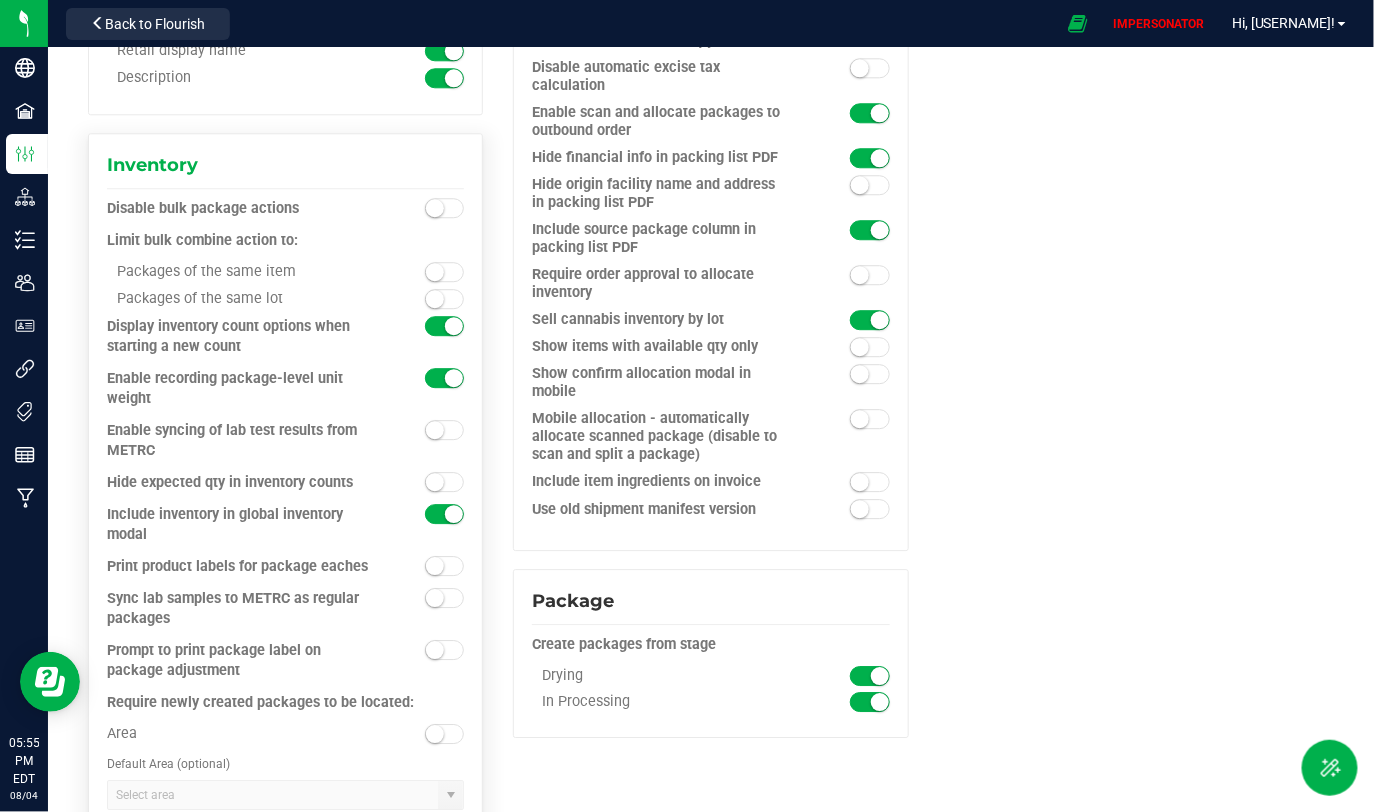 click at bounding box center (445, 566) 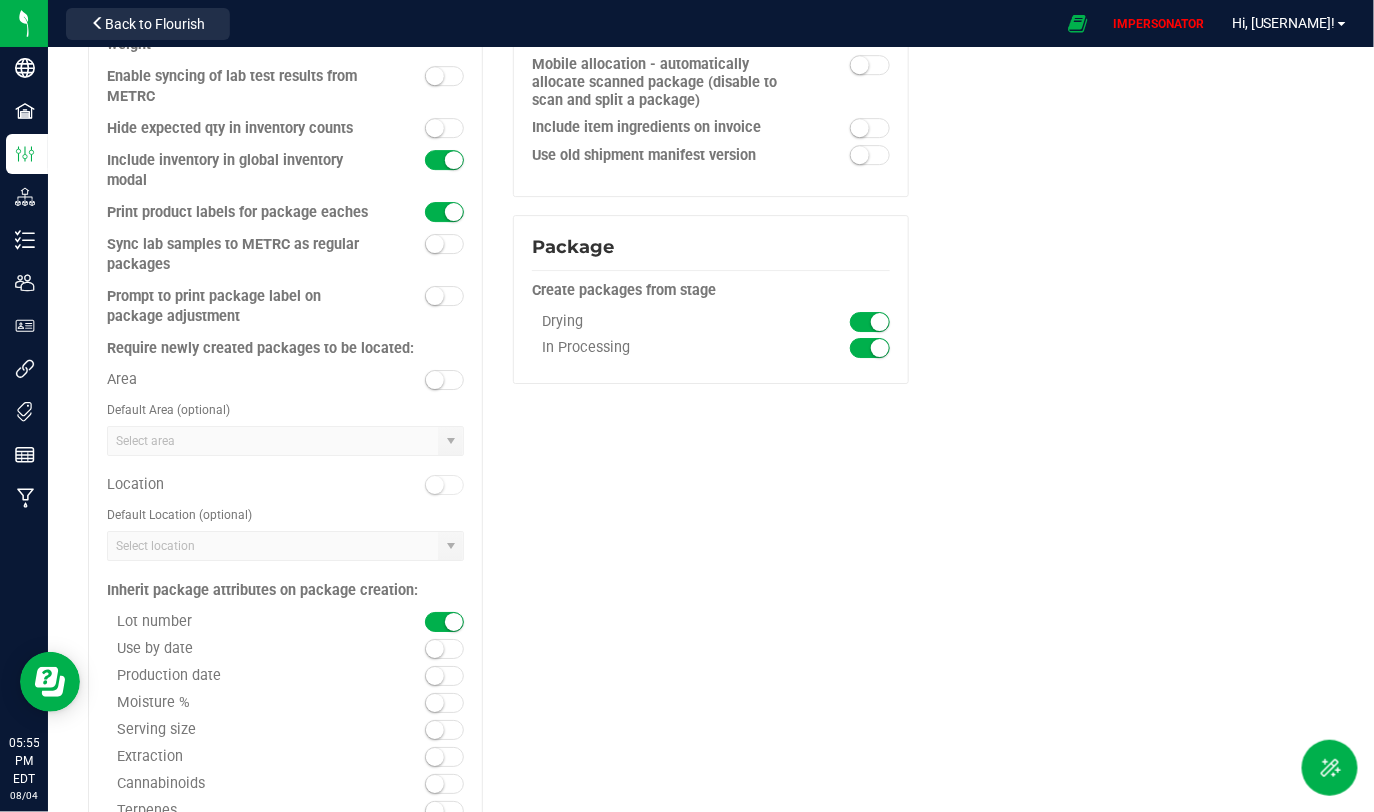 scroll, scrollTop: 2099, scrollLeft: 0, axis: vertical 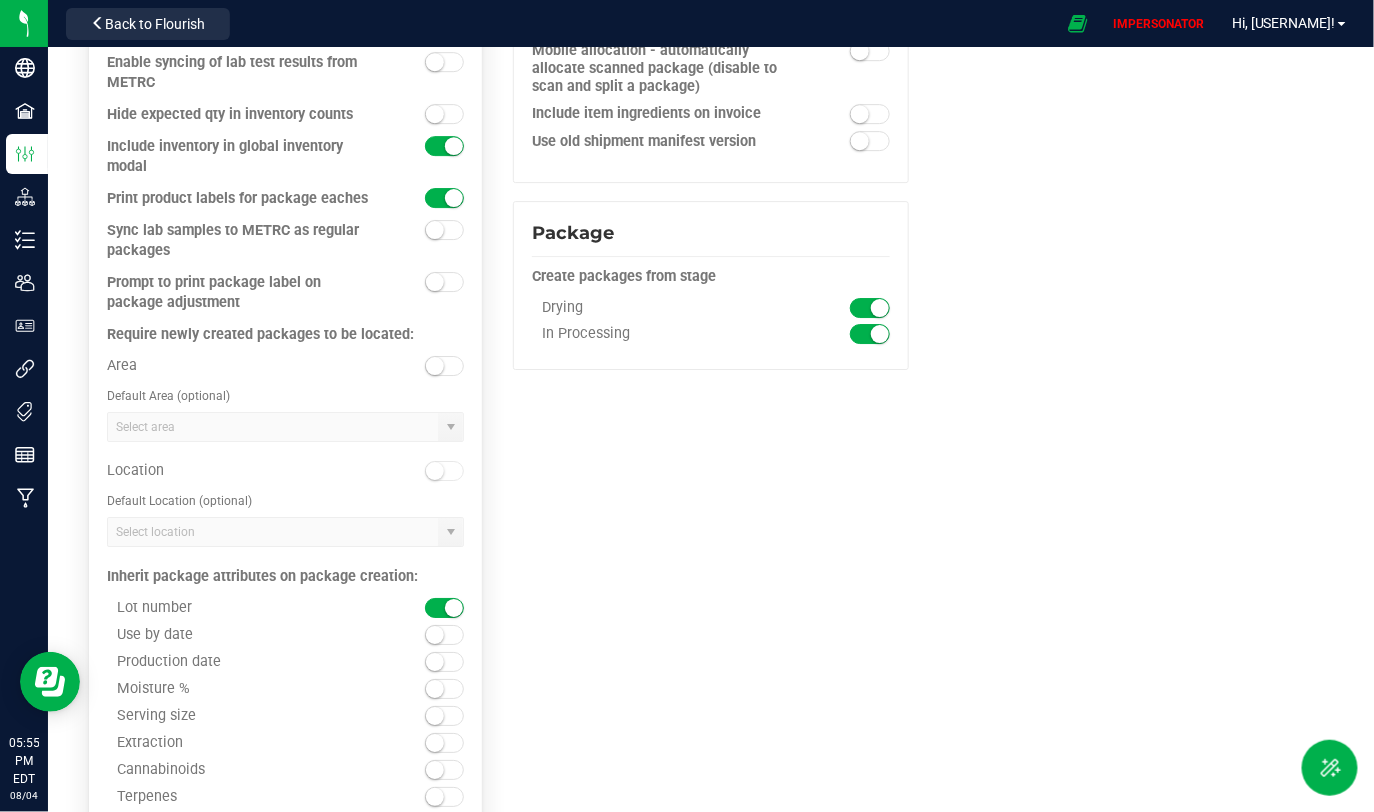 click at bounding box center (445, 366) 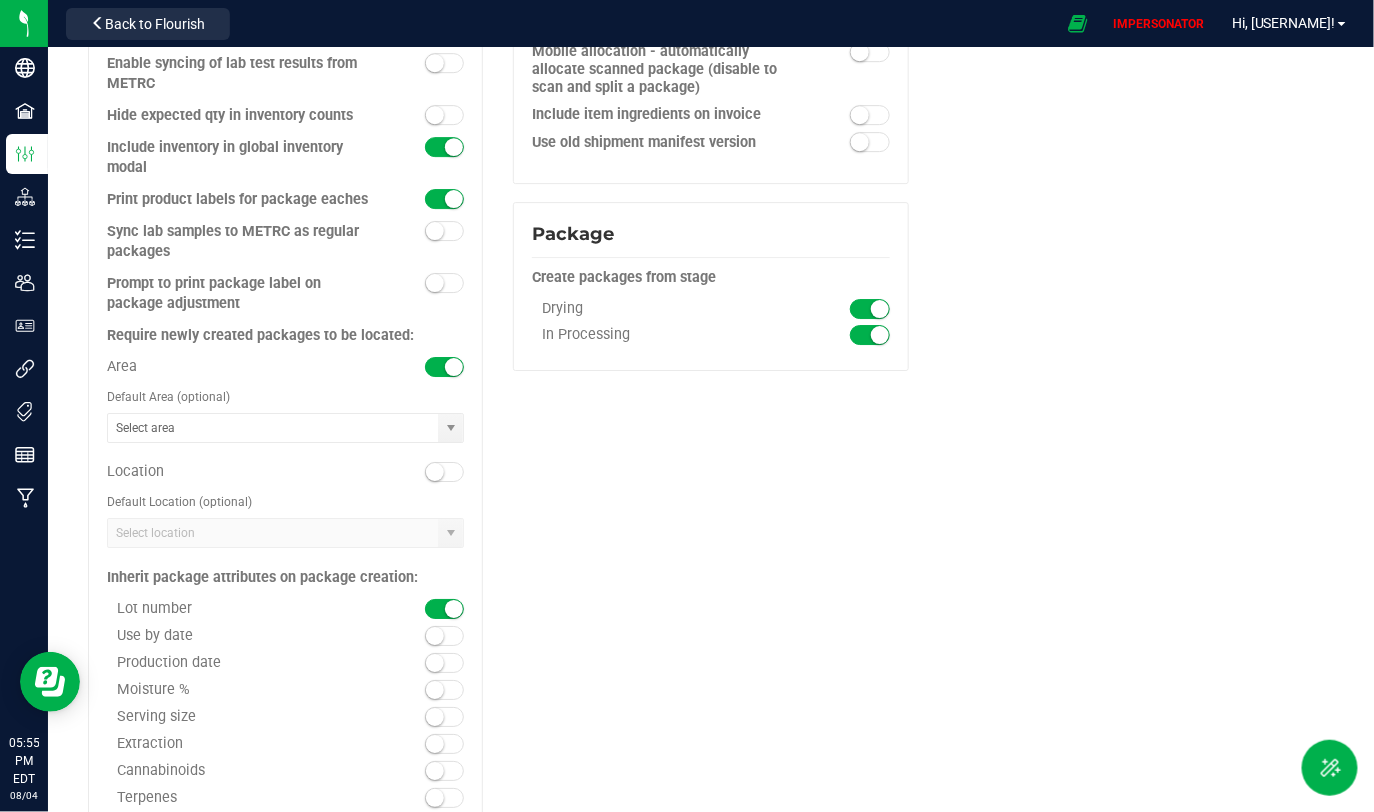 scroll, scrollTop: 2235, scrollLeft: 0, axis: vertical 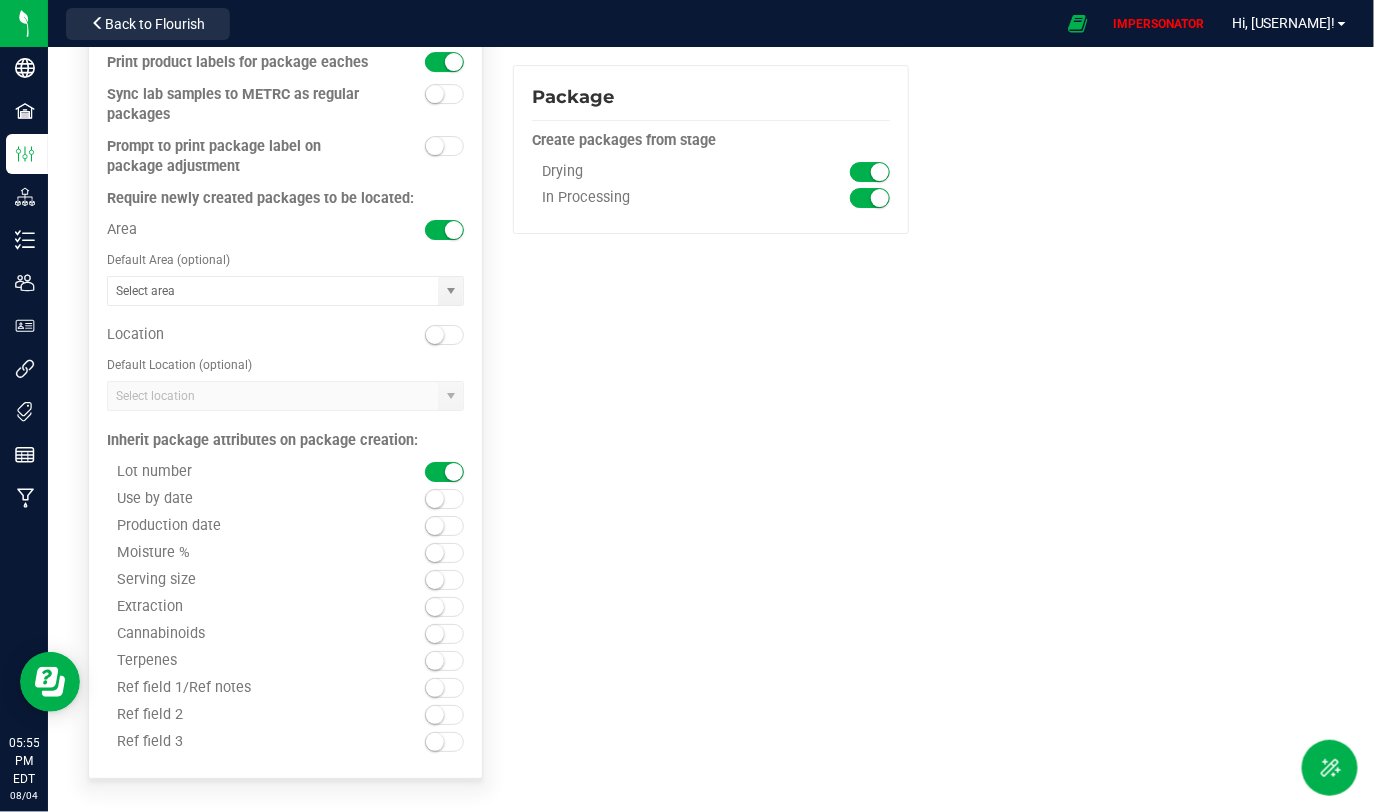 click at bounding box center [435, 499] 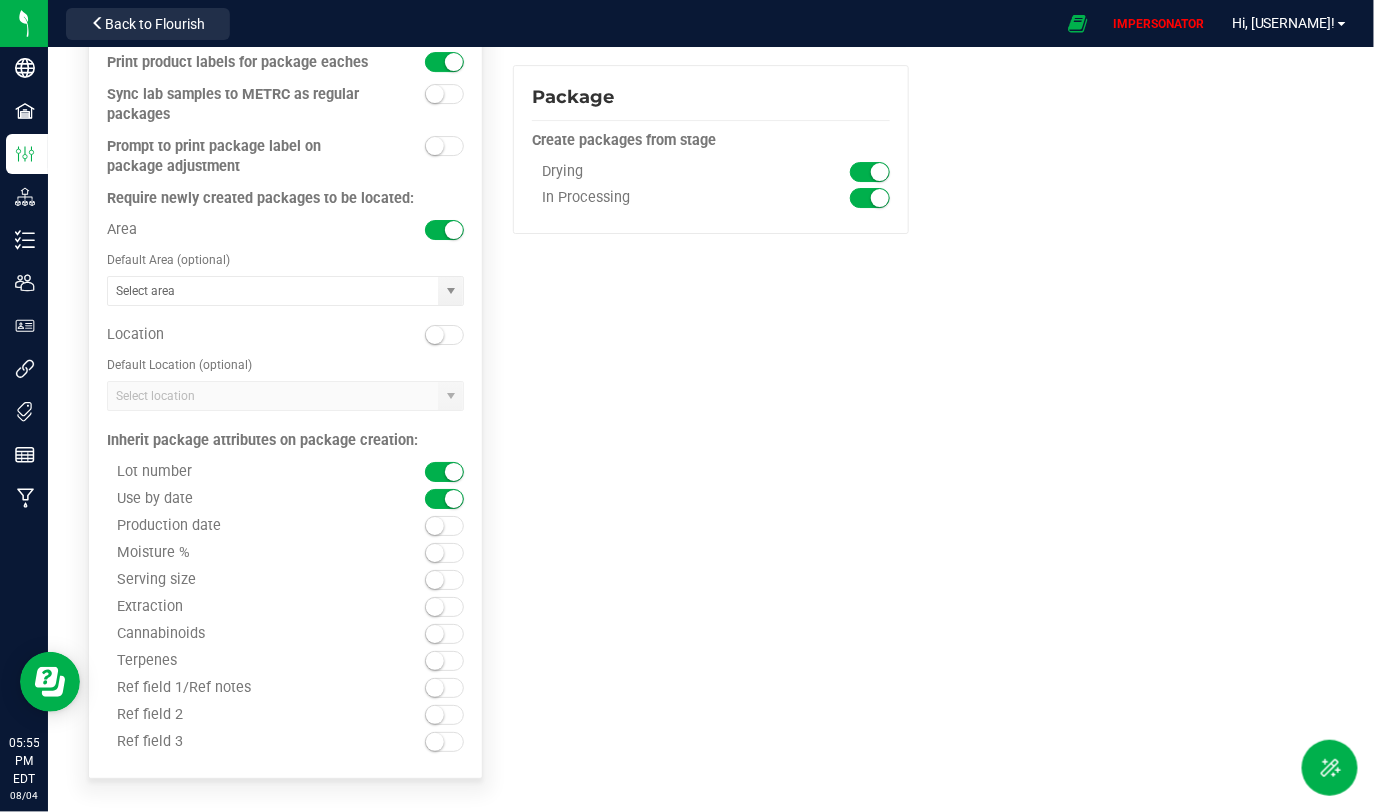 click at bounding box center (435, 526) 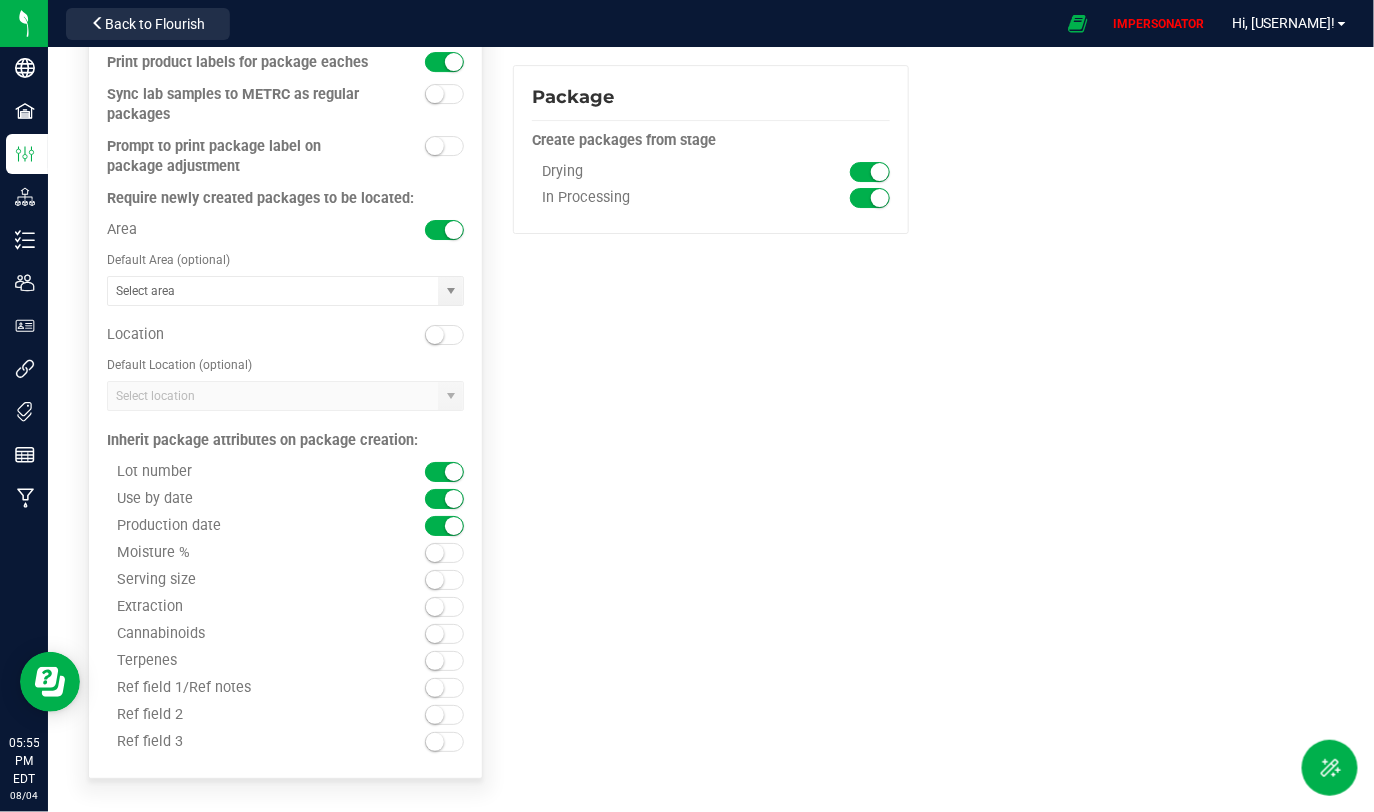 click at bounding box center (435, 553) 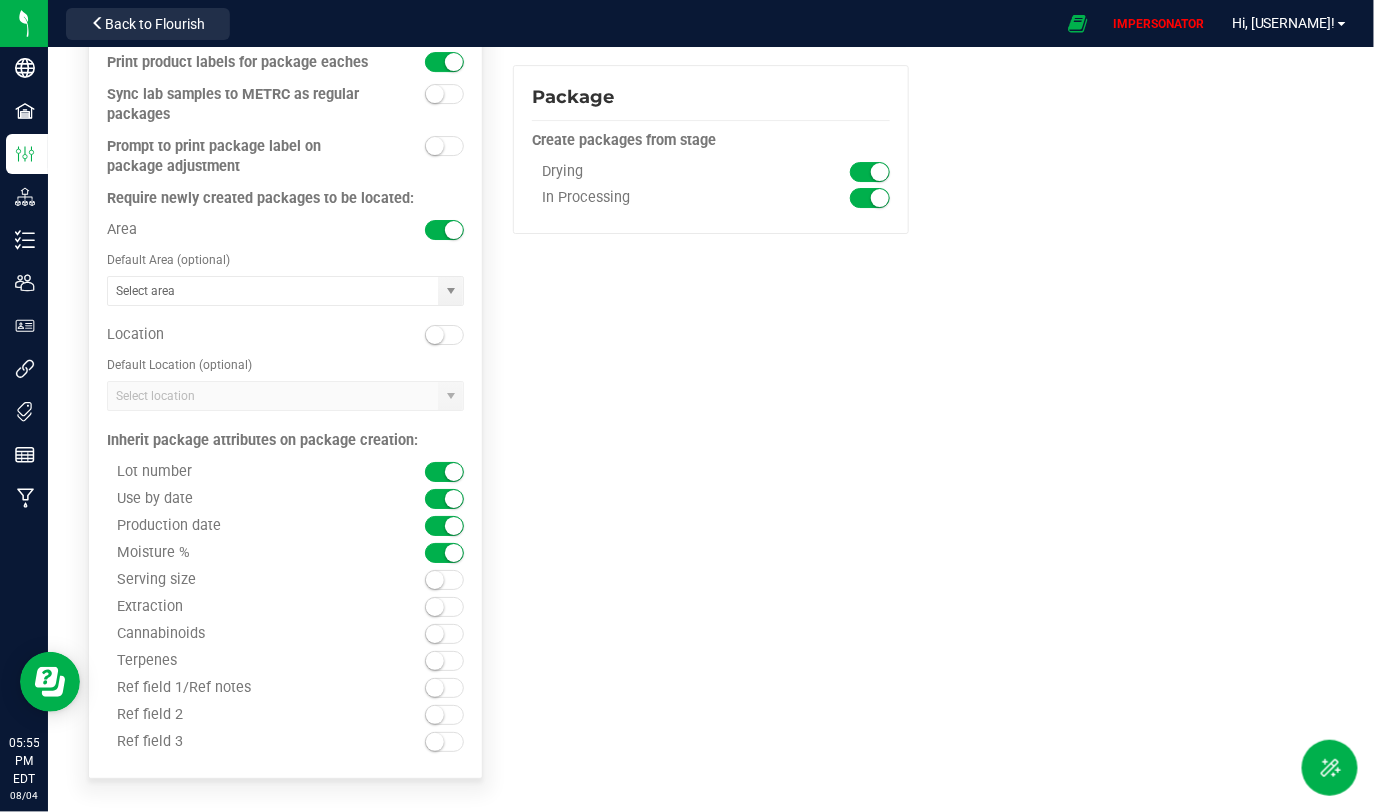 click at bounding box center (435, 580) 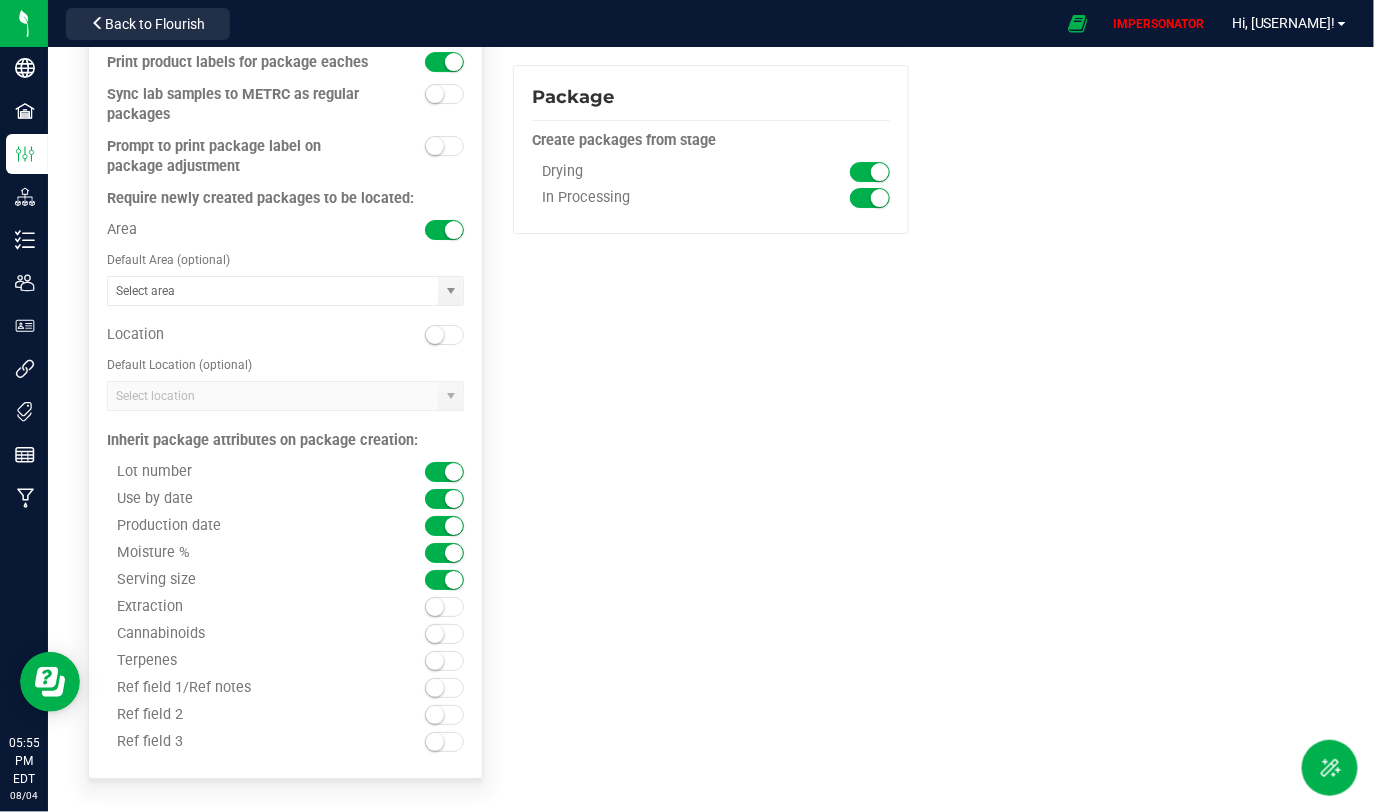 click at bounding box center (435, 607) 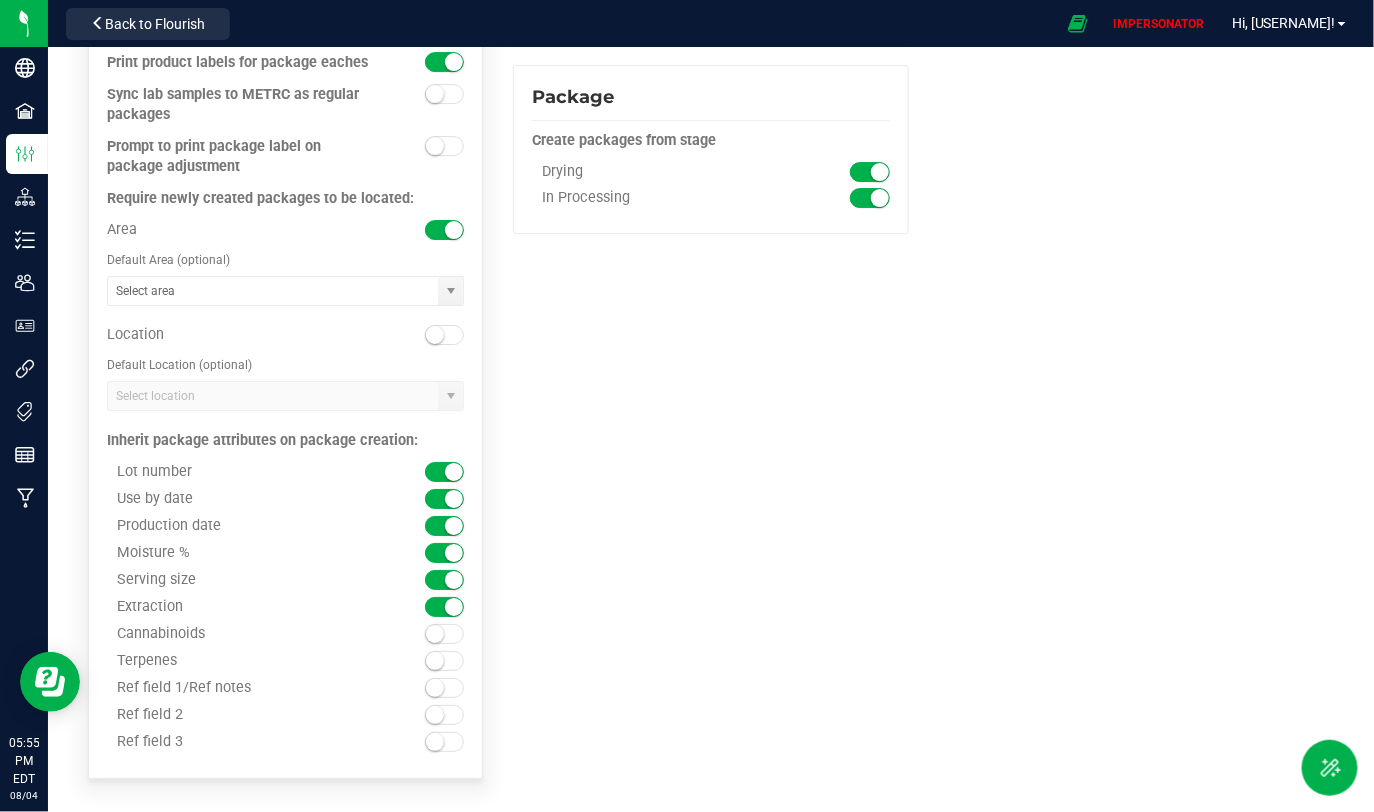 click at bounding box center [435, 634] 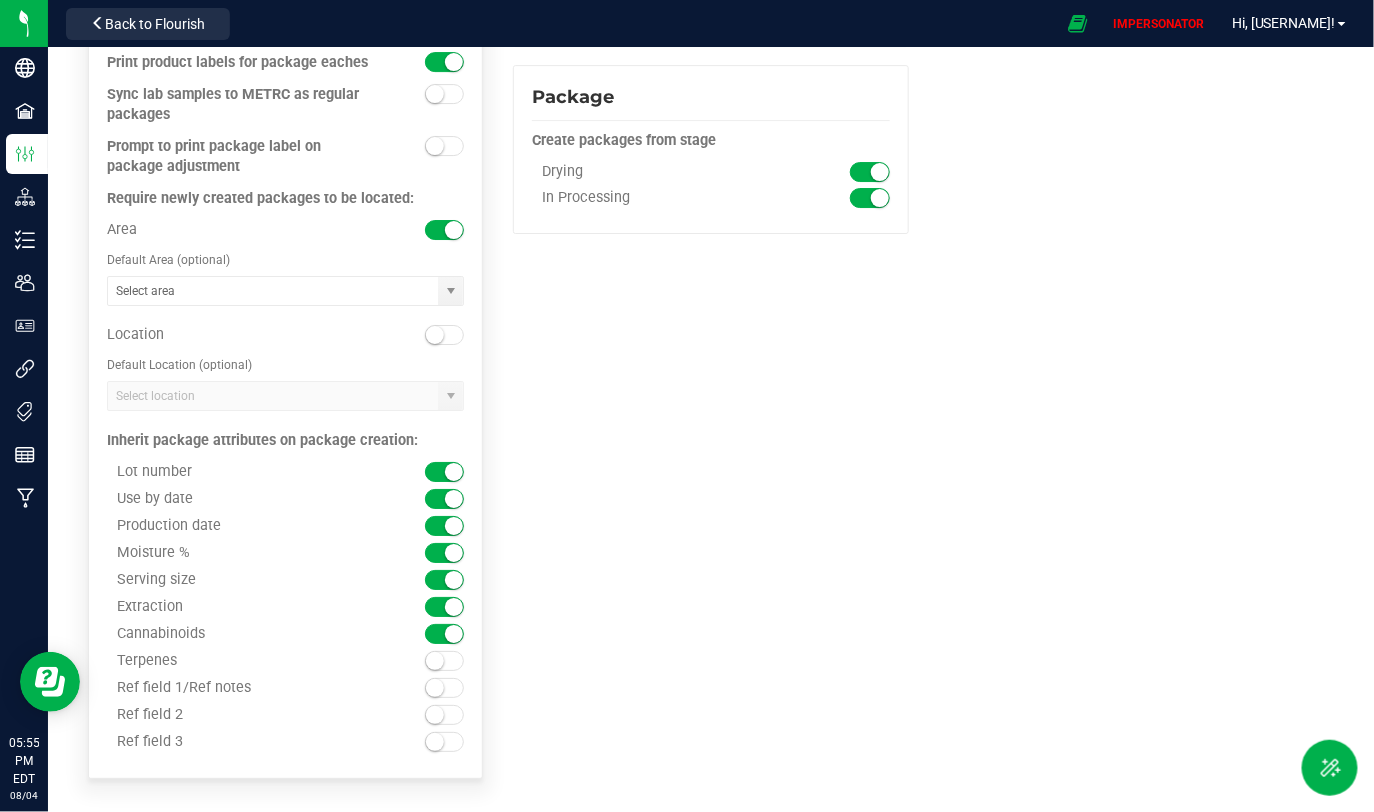 click at bounding box center (435, 661) 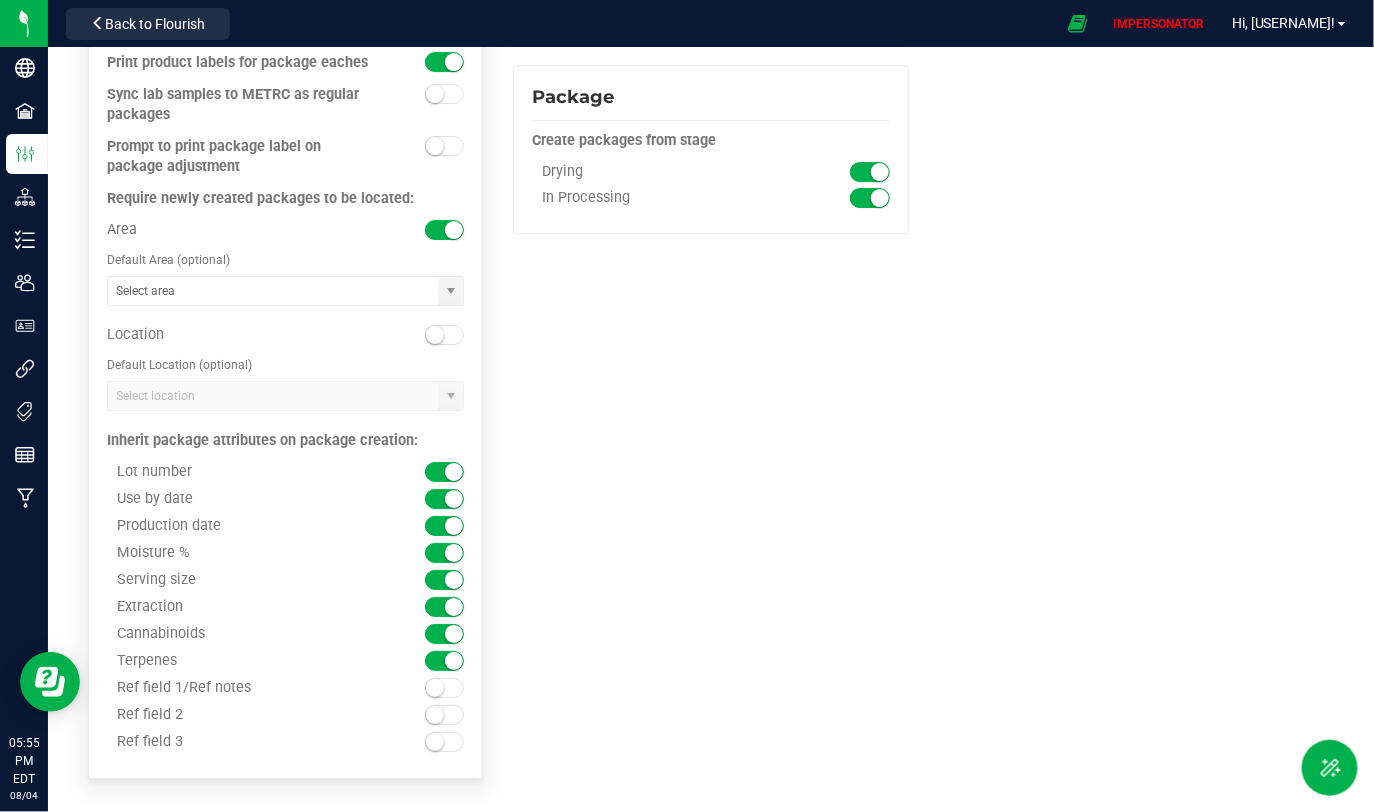 click at bounding box center [435, 688] 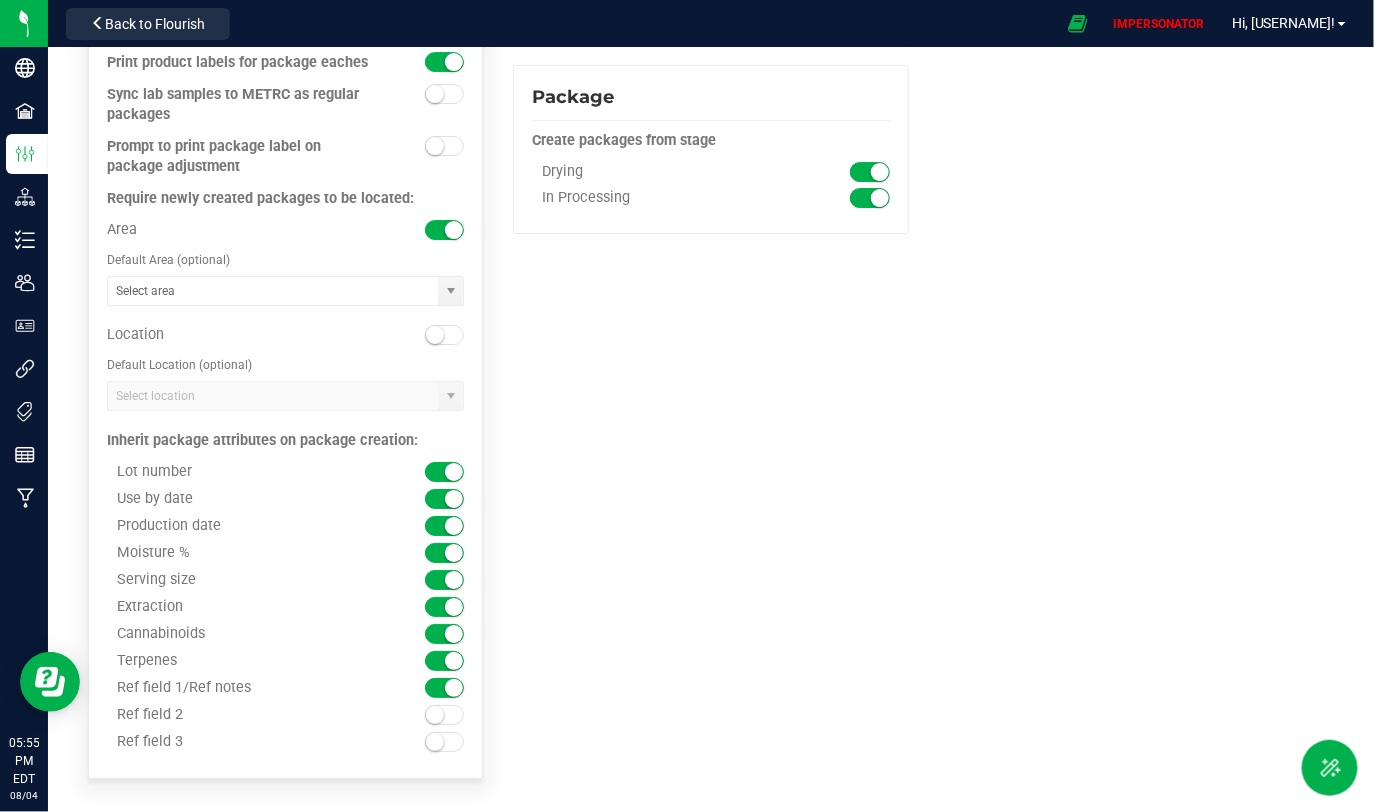 click at bounding box center (435, 715) 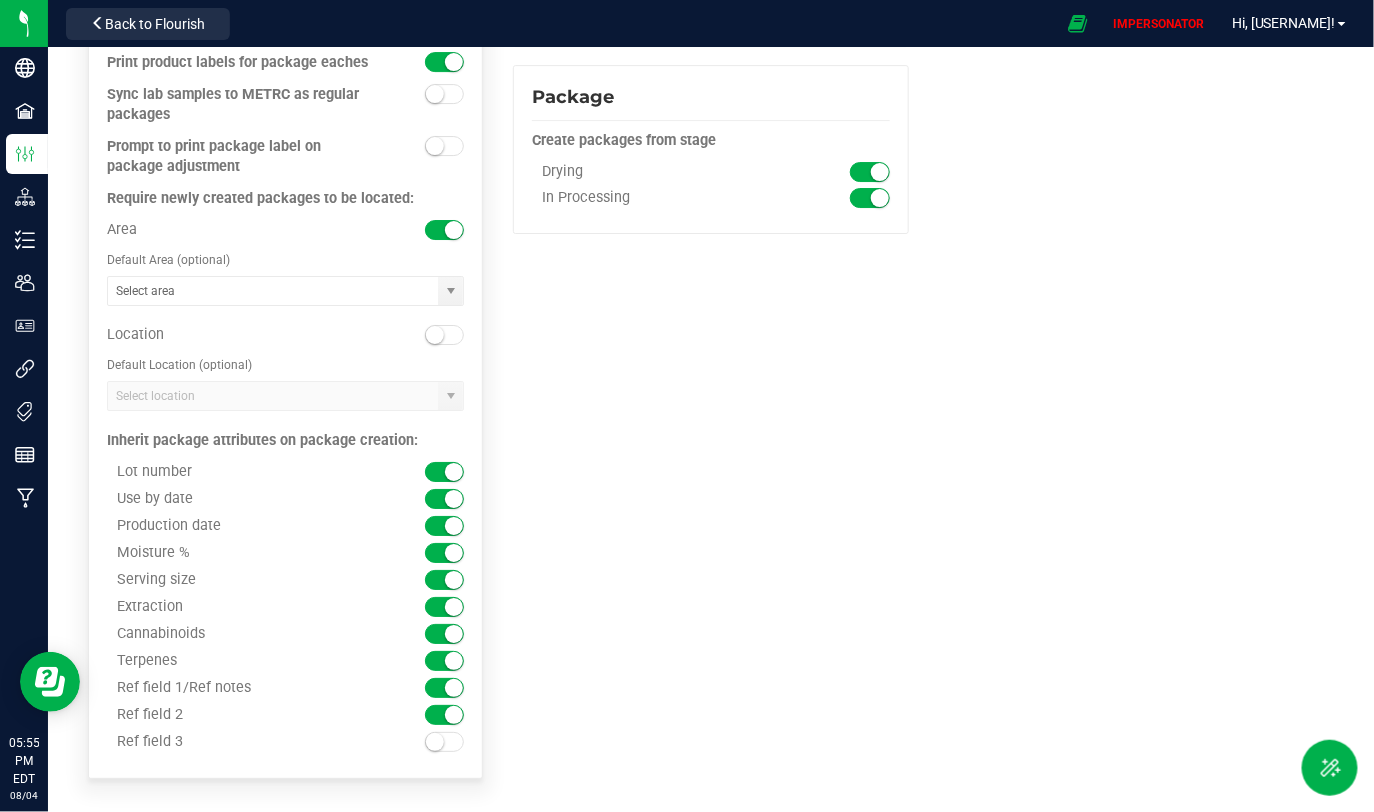 click at bounding box center (435, 742) 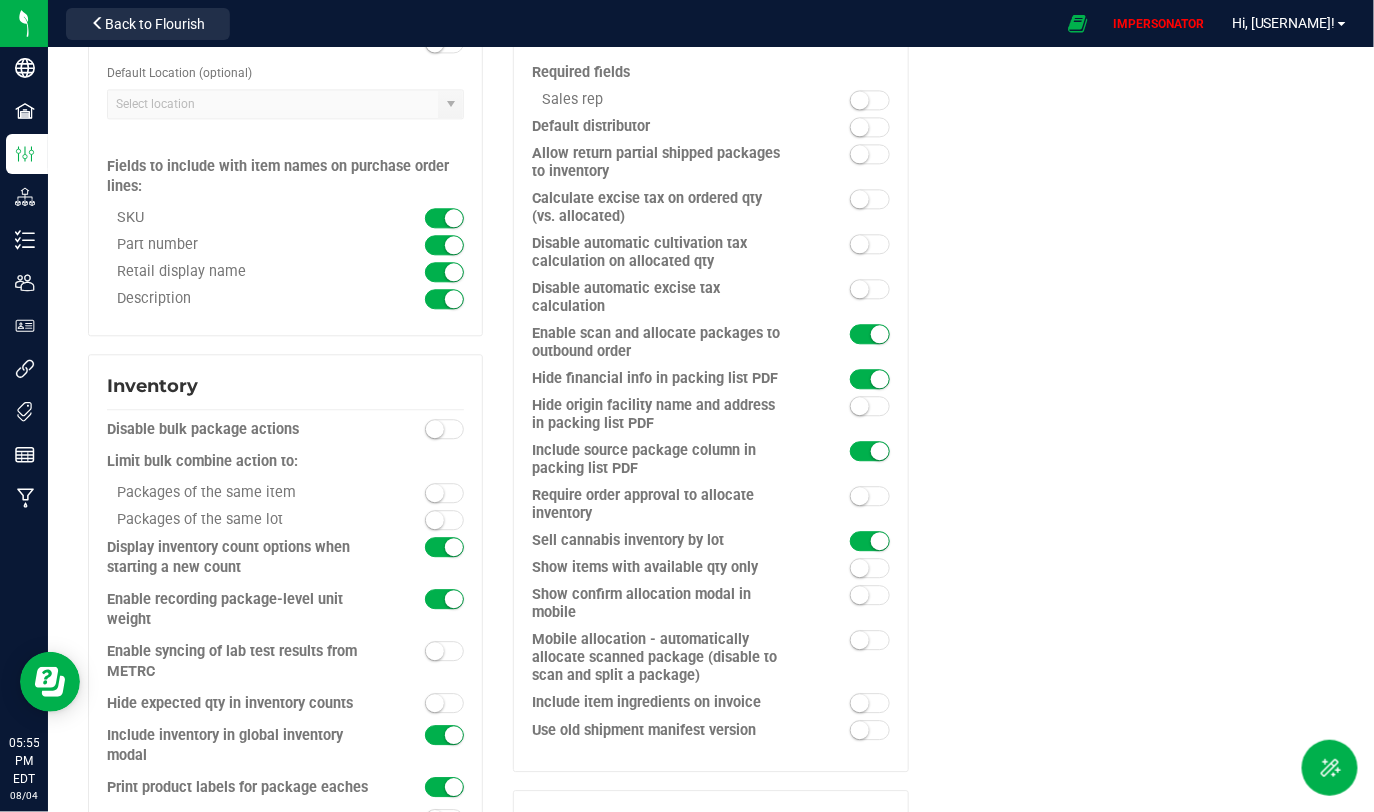 scroll, scrollTop: 1514, scrollLeft: 0, axis: vertical 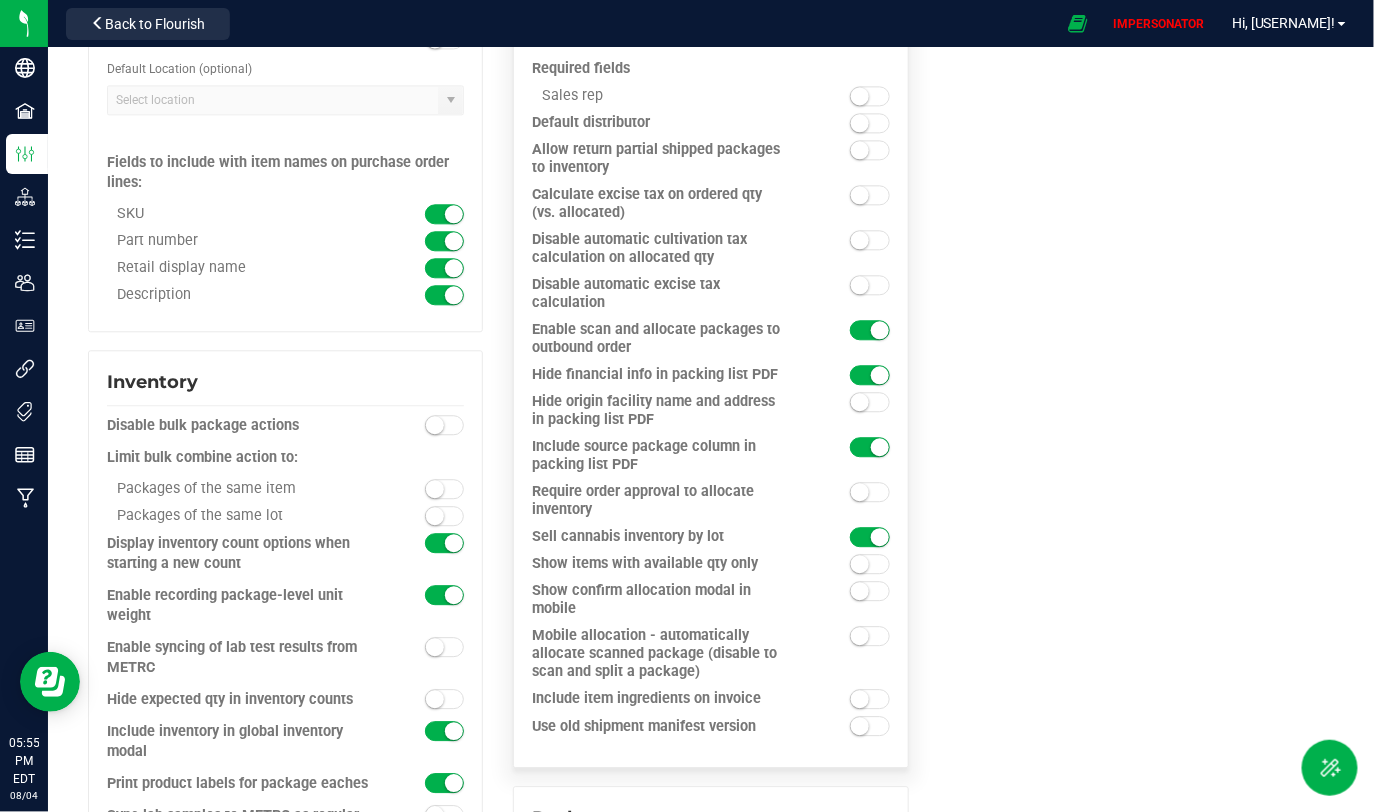 click at bounding box center [870, 591] 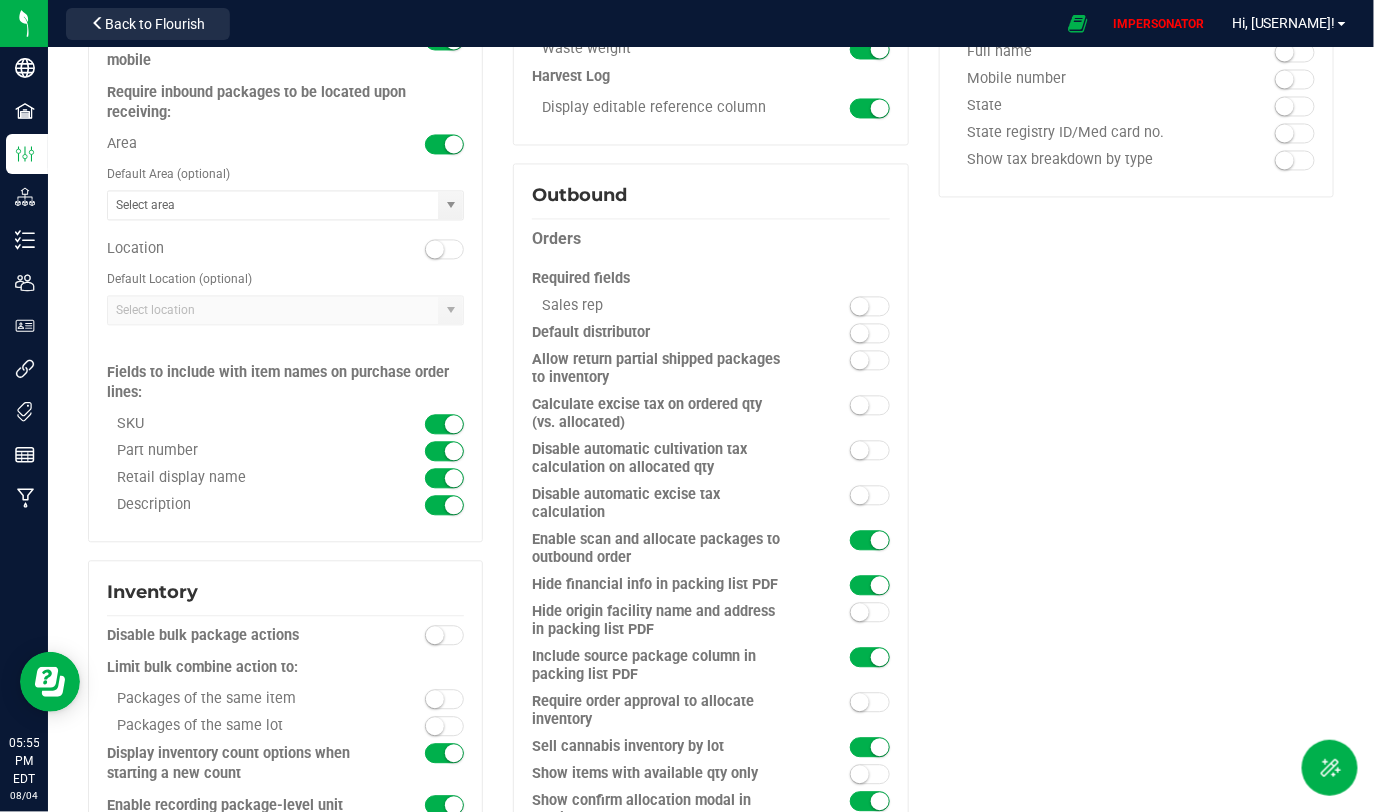 scroll, scrollTop: 1305, scrollLeft: 0, axis: vertical 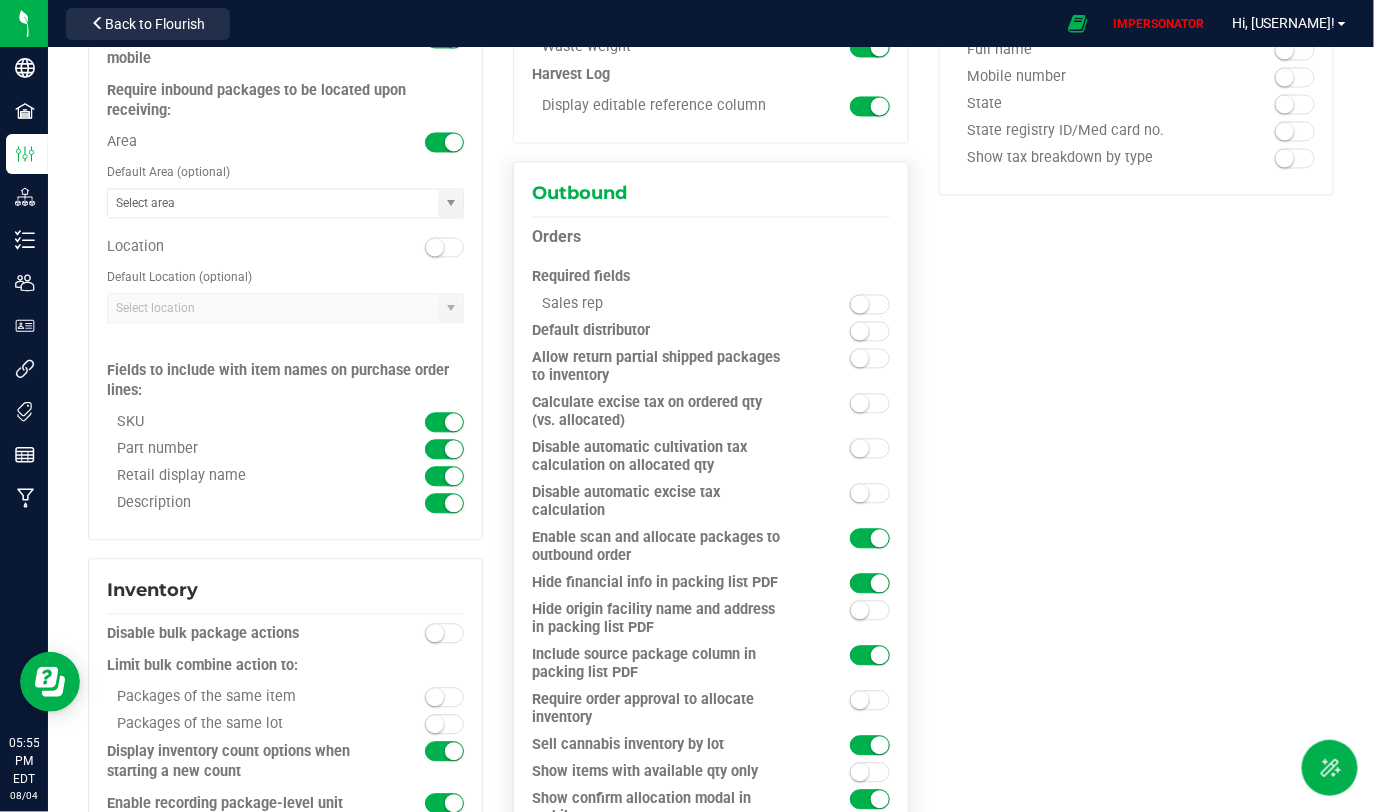 click at bounding box center [860, 305] 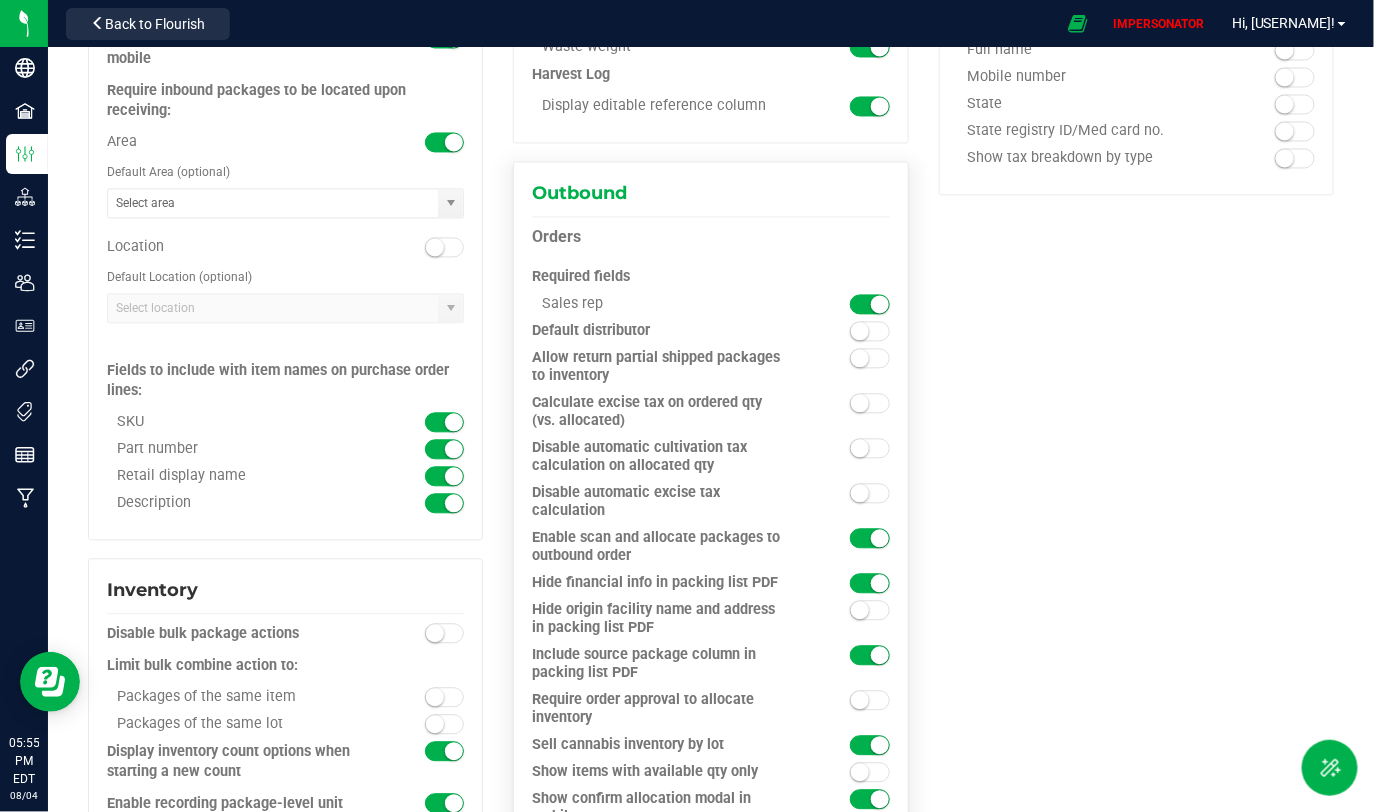 click at bounding box center [860, 332] 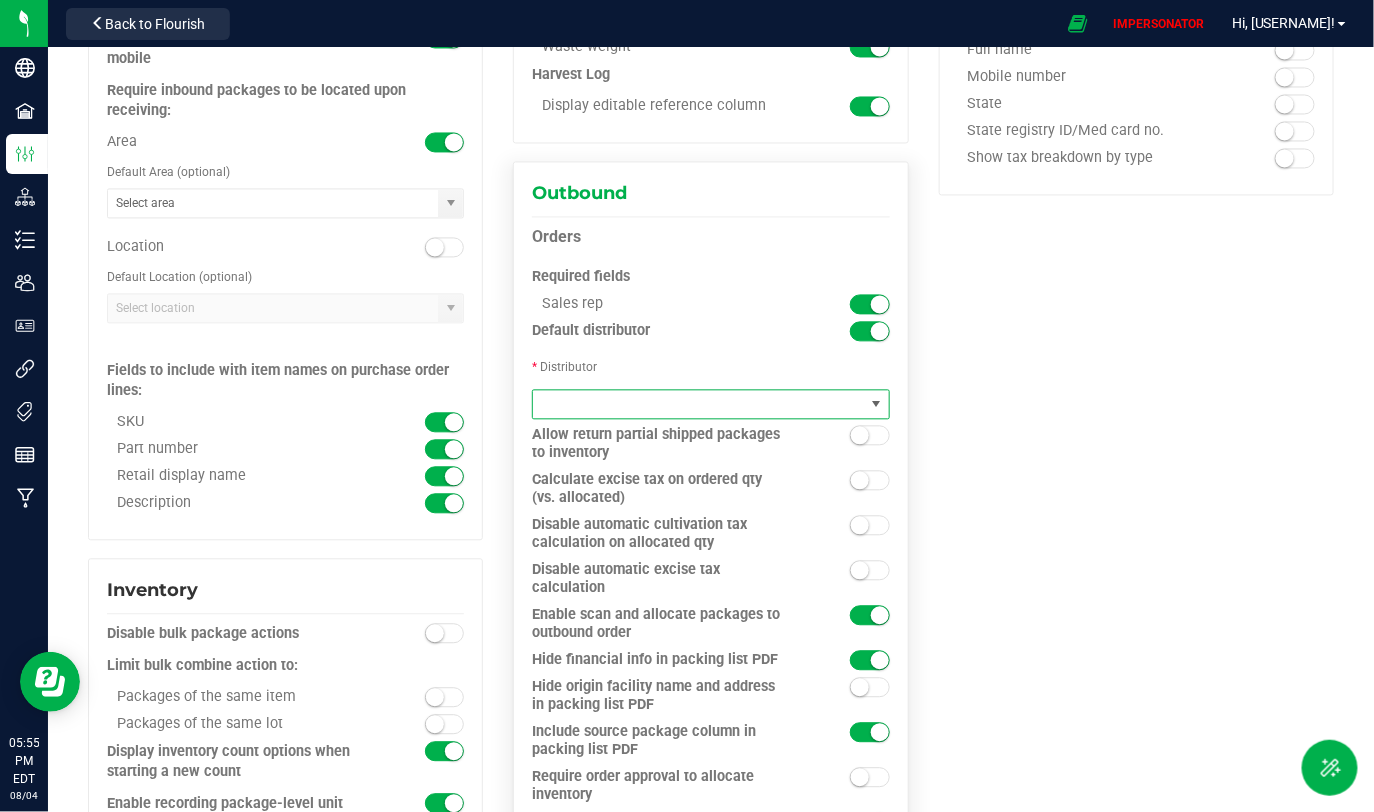 click at bounding box center [698, 405] 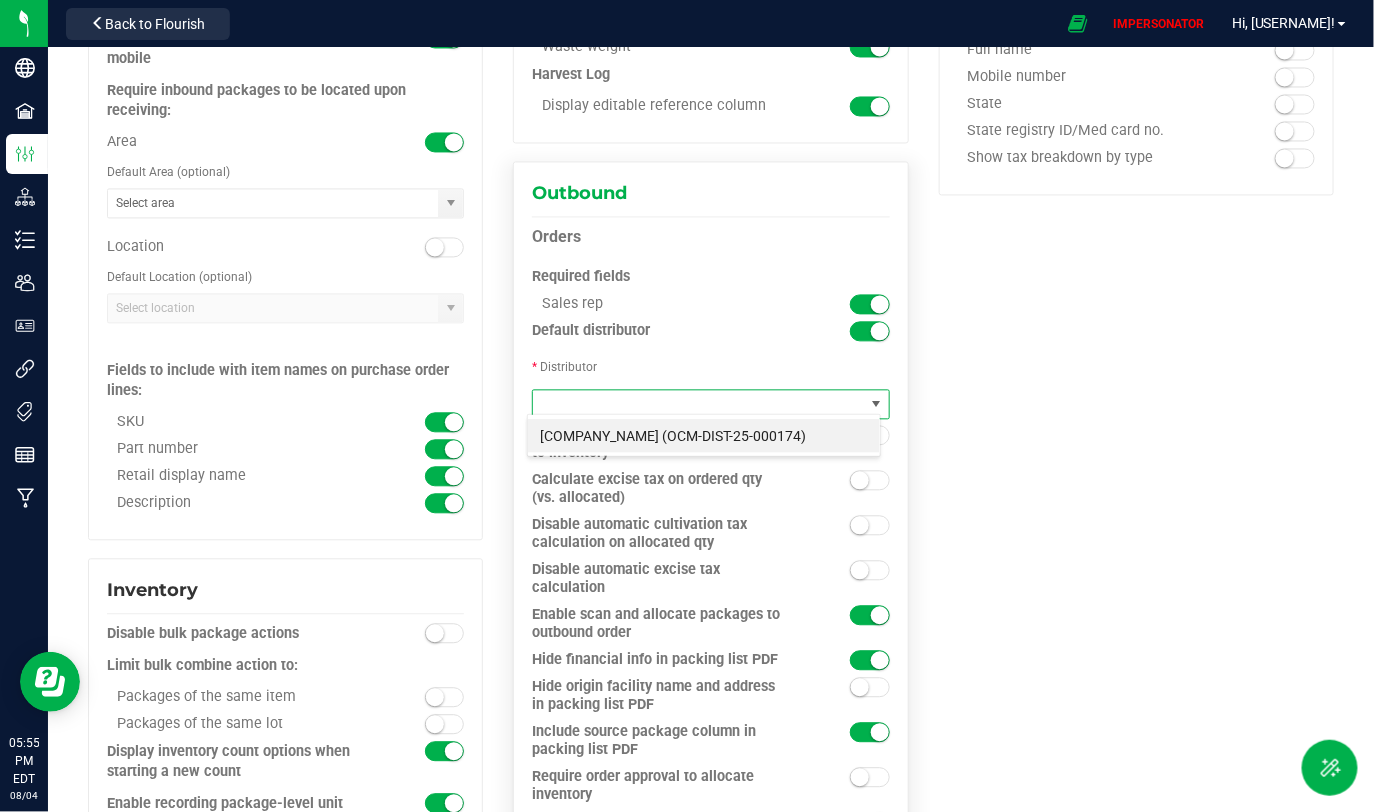 scroll, scrollTop: 99970, scrollLeft: 99645, axis: both 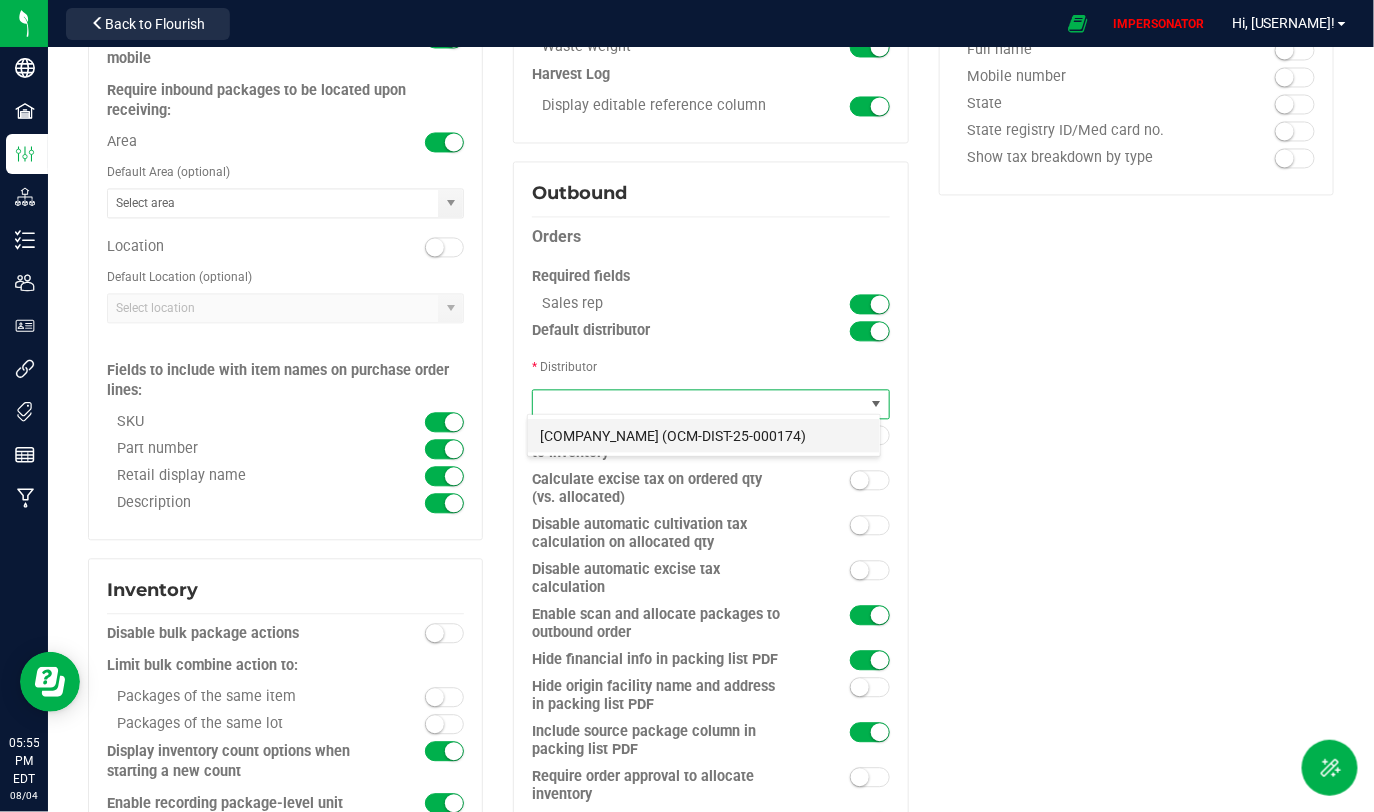 click on "[COMPANY_NAME] (OCM-DIST-25-000174)" at bounding box center (704, 436) 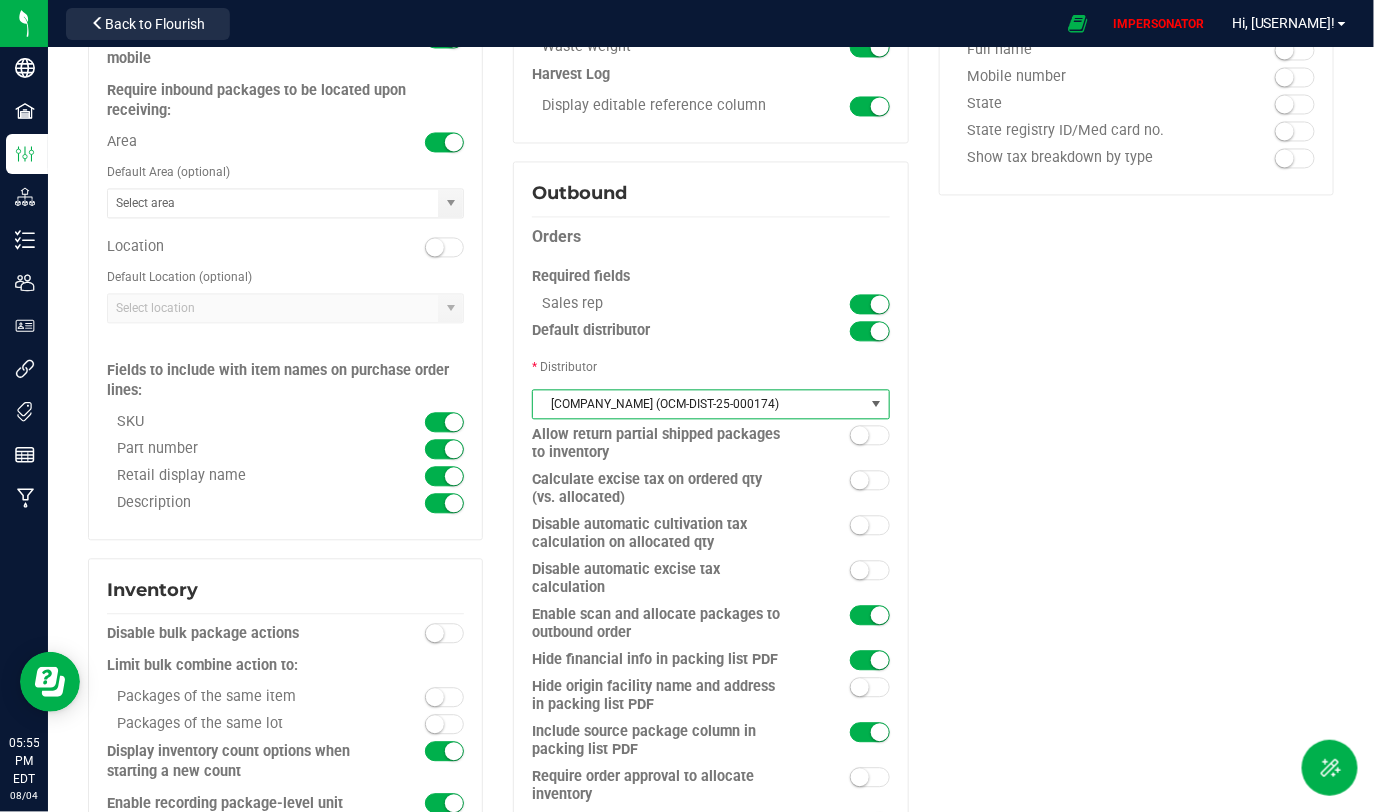 click on "Compliance (view only)
Enforce purchase limits
Destroy clones reason required
Plant batch max size
N/A
Plant group" at bounding box center [711, 296] 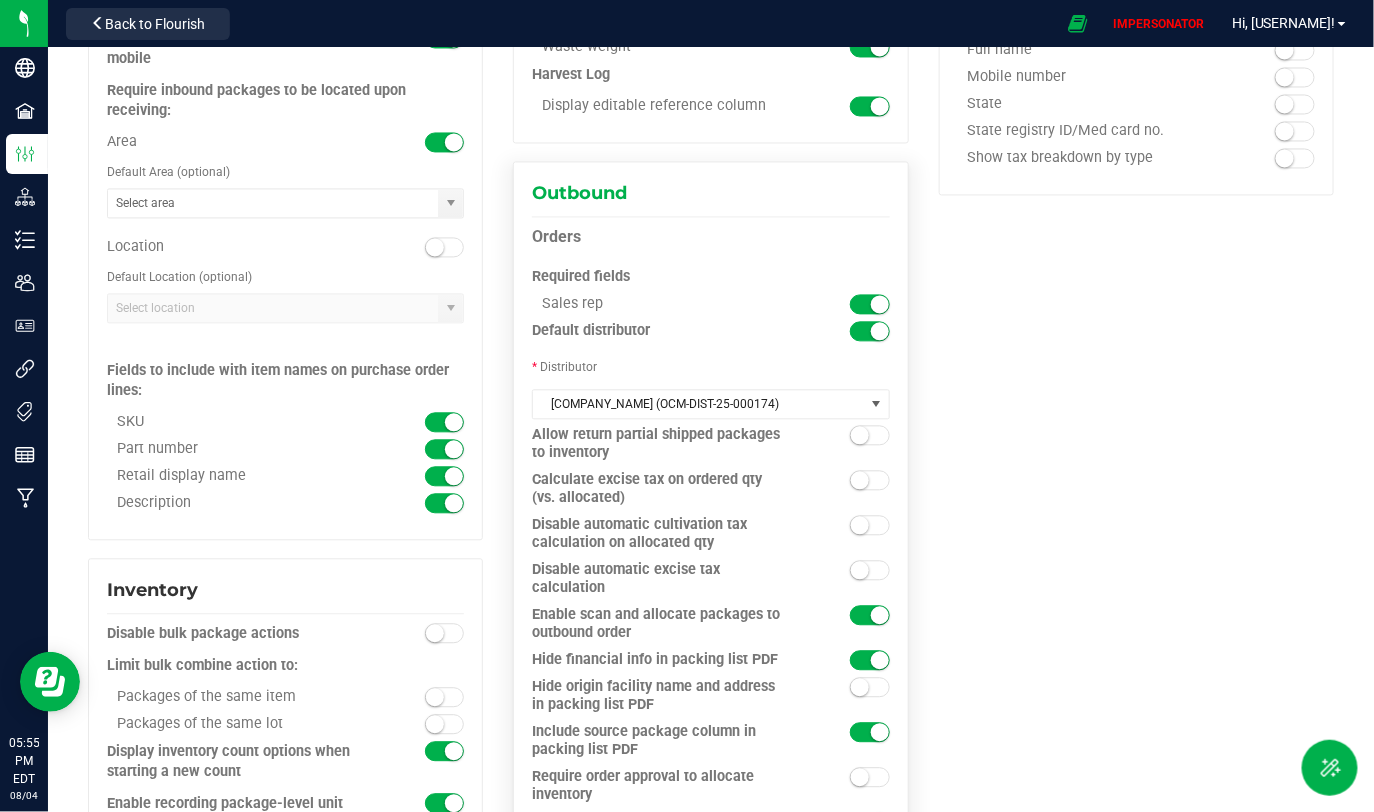 click at bounding box center (844, 437) 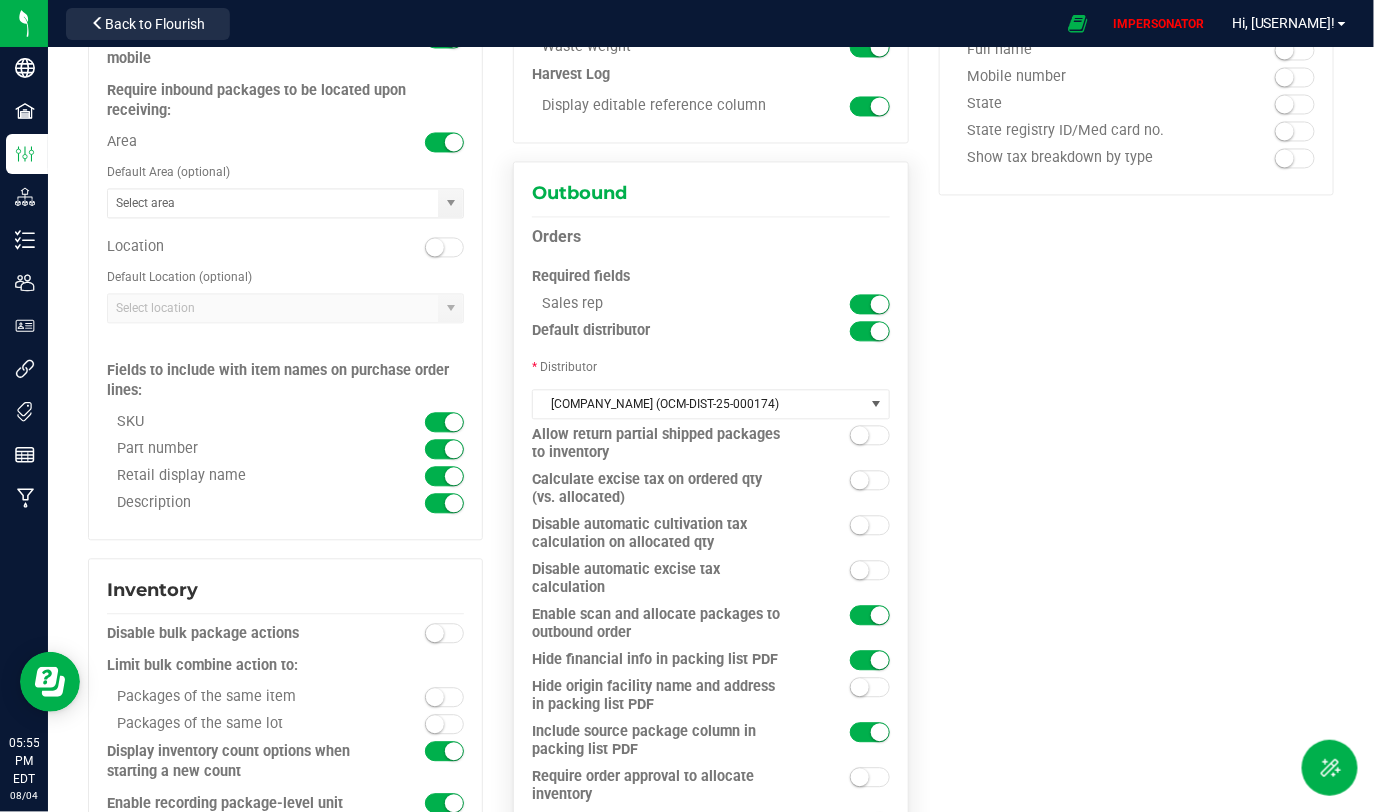 click at bounding box center [870, 436] 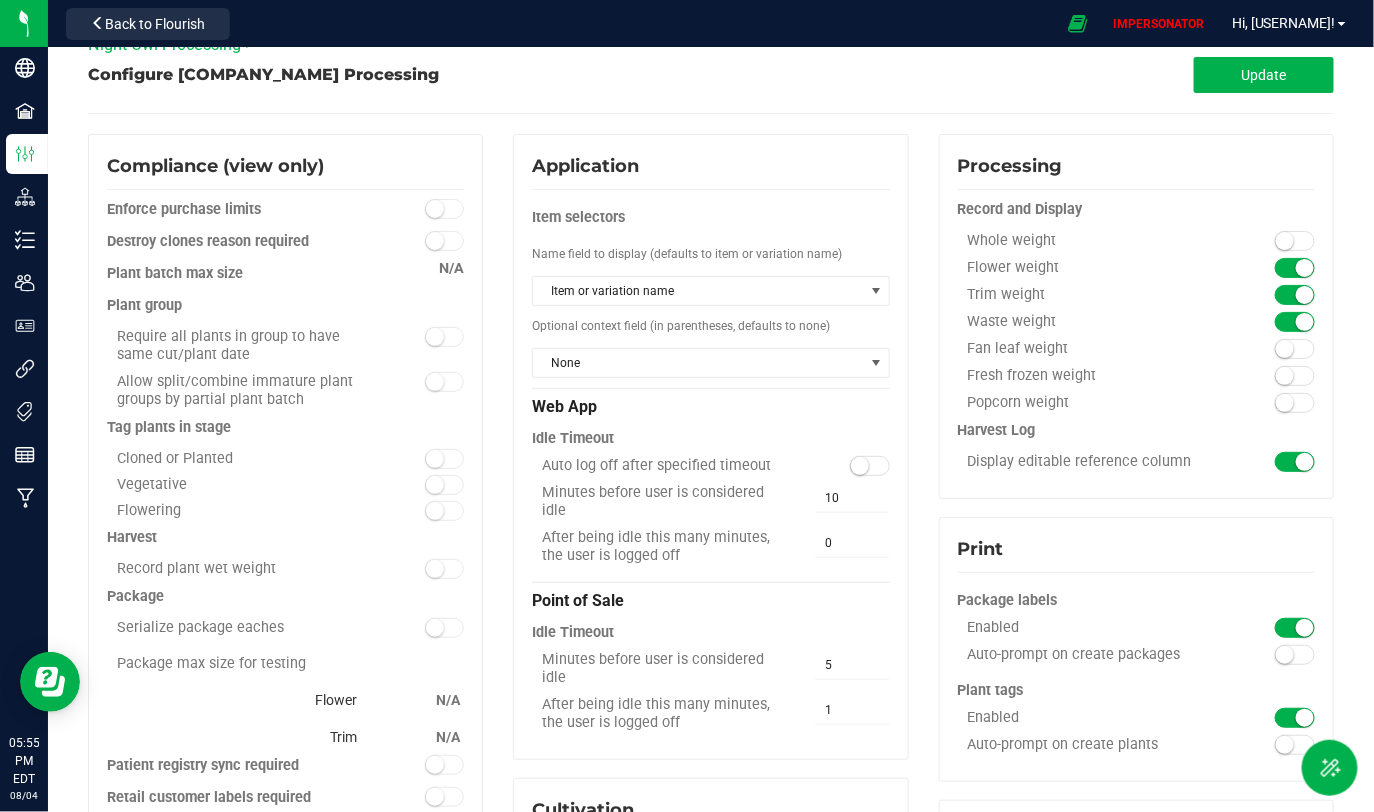 scroll, scrollTop: 0, scrollLeft: 0, axis: both 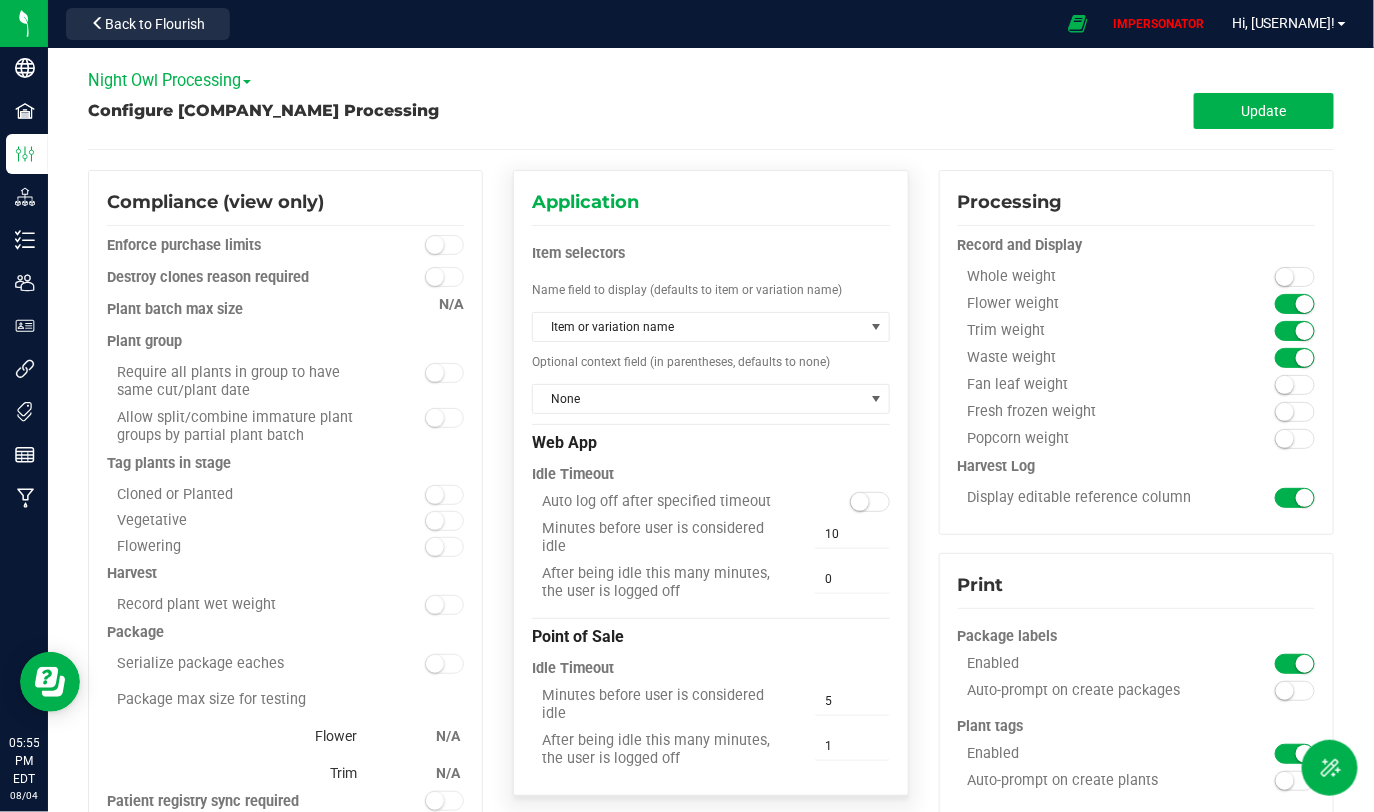 click on "None" at bounding box center (710, 398) 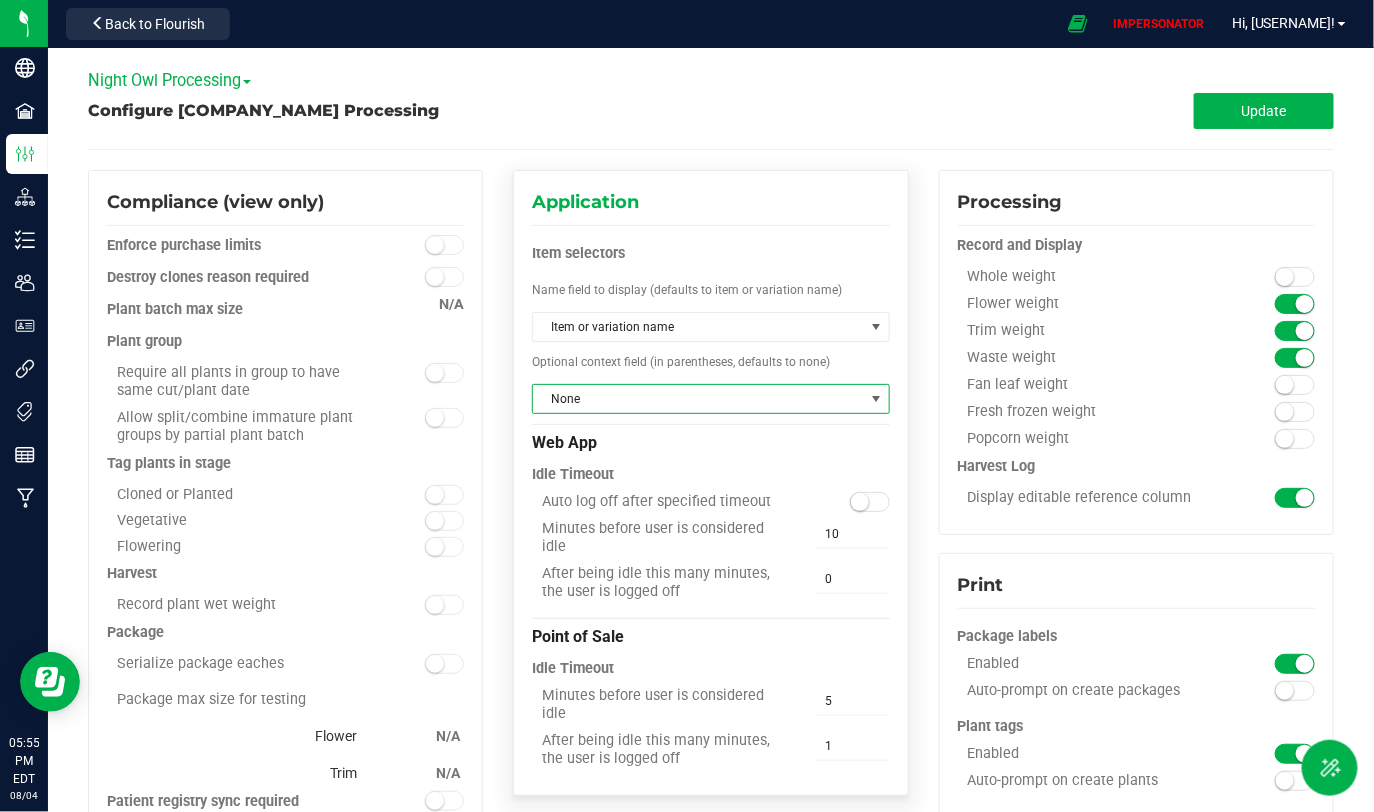 click on "None" at bounding box center [698, 399] 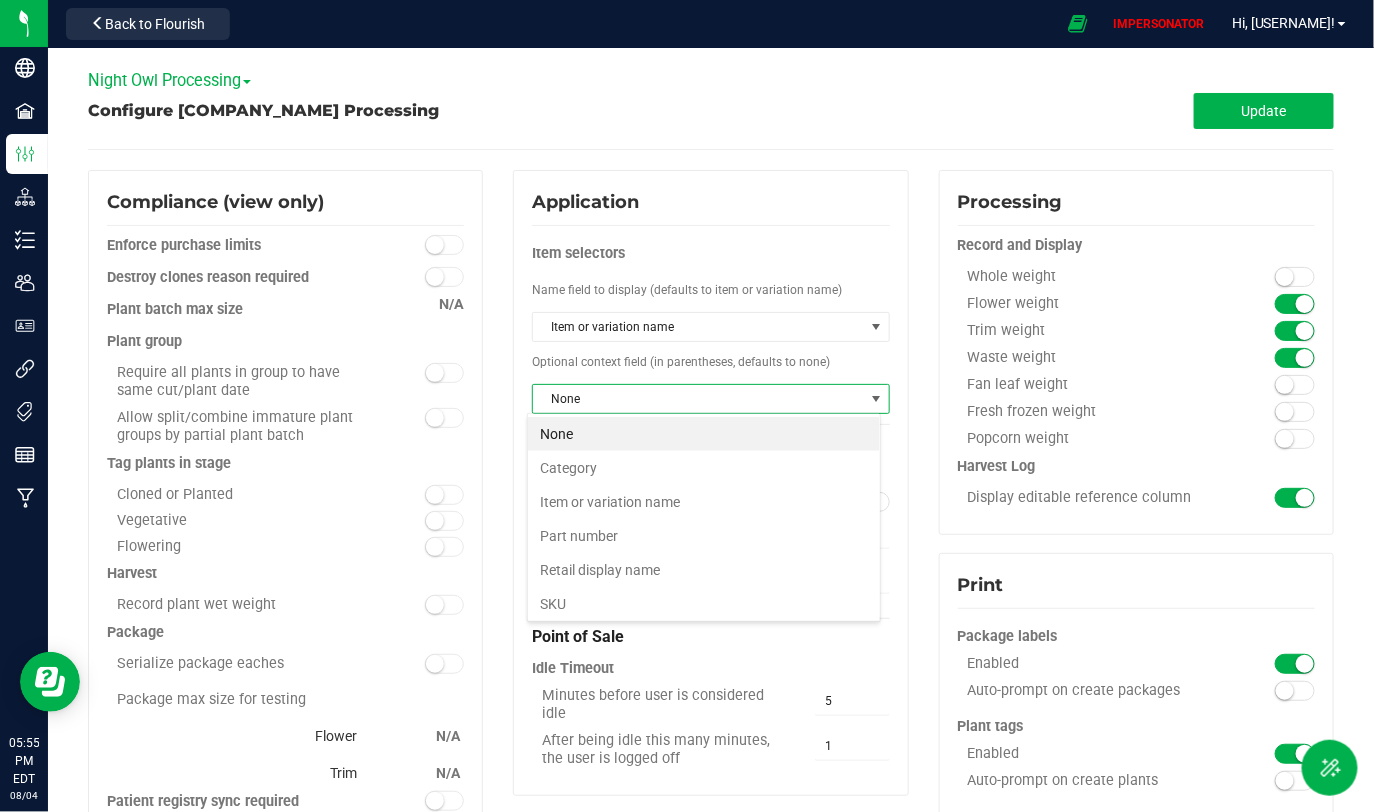 scroll, scrollTop: 99970, scrollLeft: 99645, axis: both 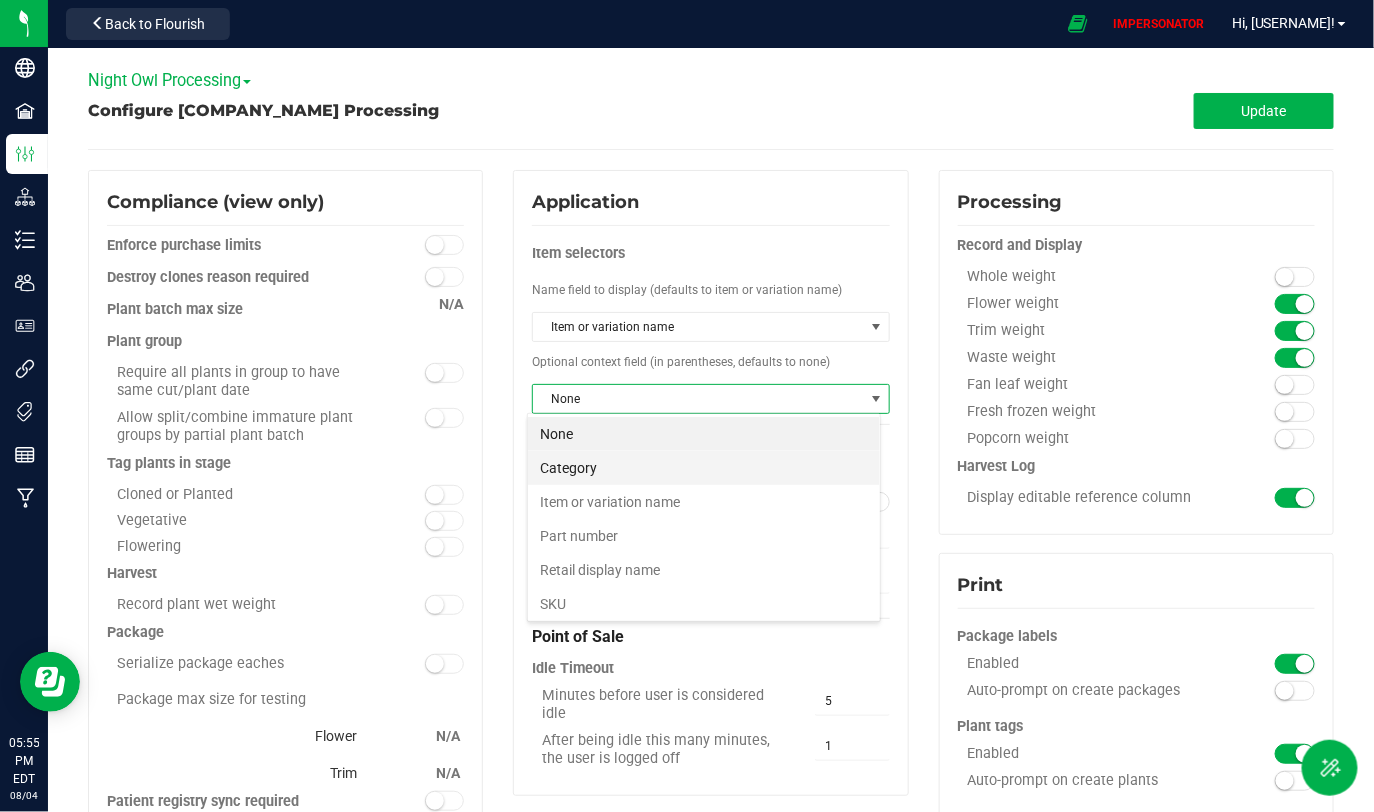 click on "Category" at bounding box center [704, 468] 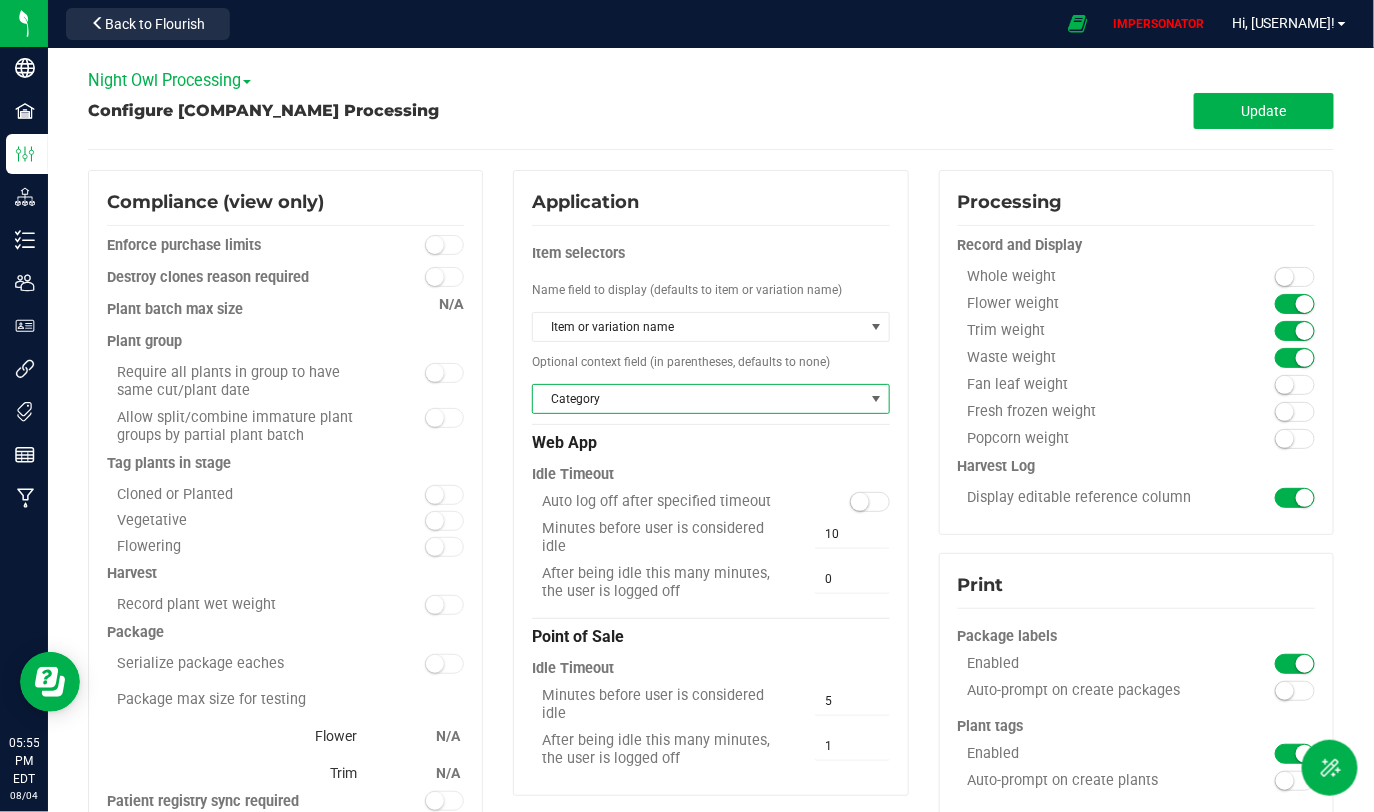 click on "Processing
Record and Display
Whole weight
Flower weight
Trim weight" at bounding box center [1136, 844] 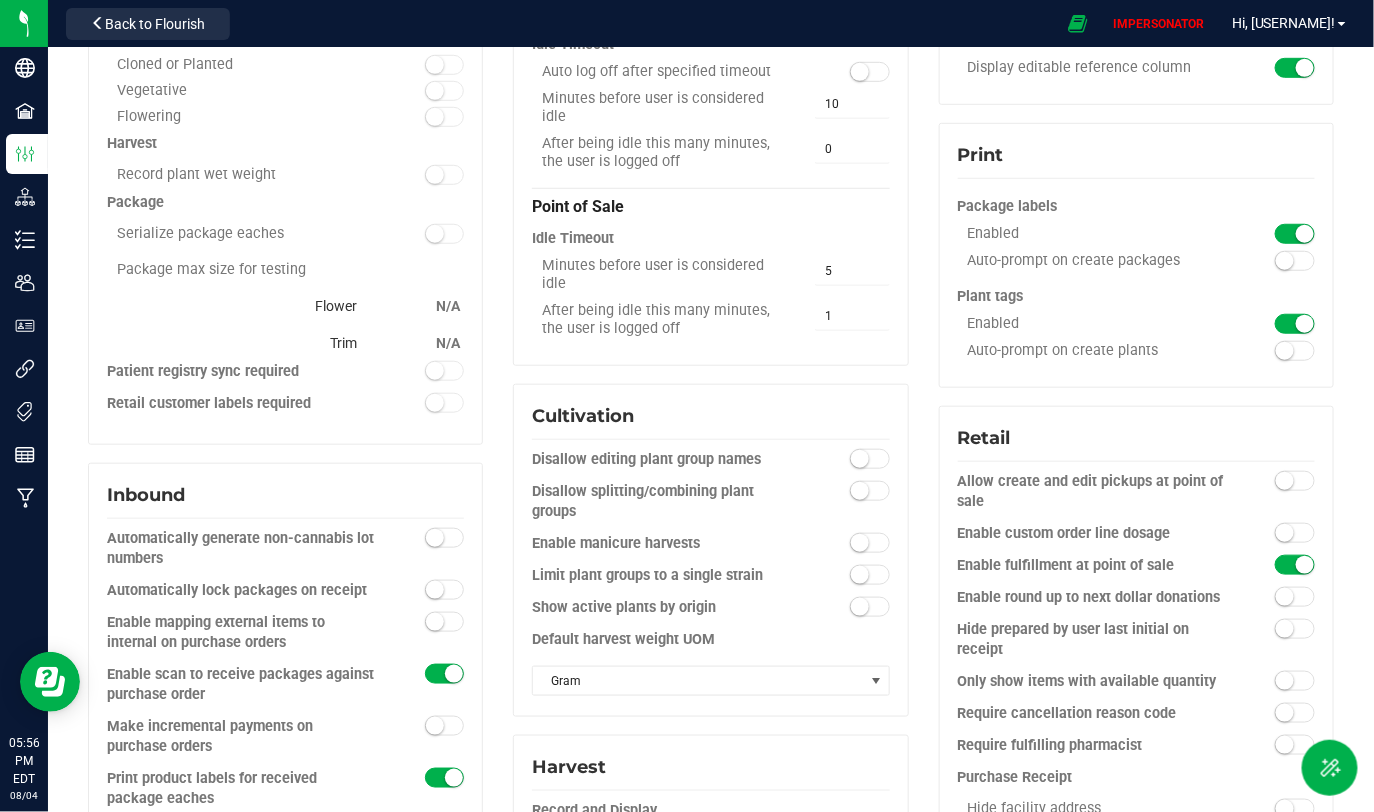scroll, scrollTop: 425, scrollLeft: 0, axis: vertical 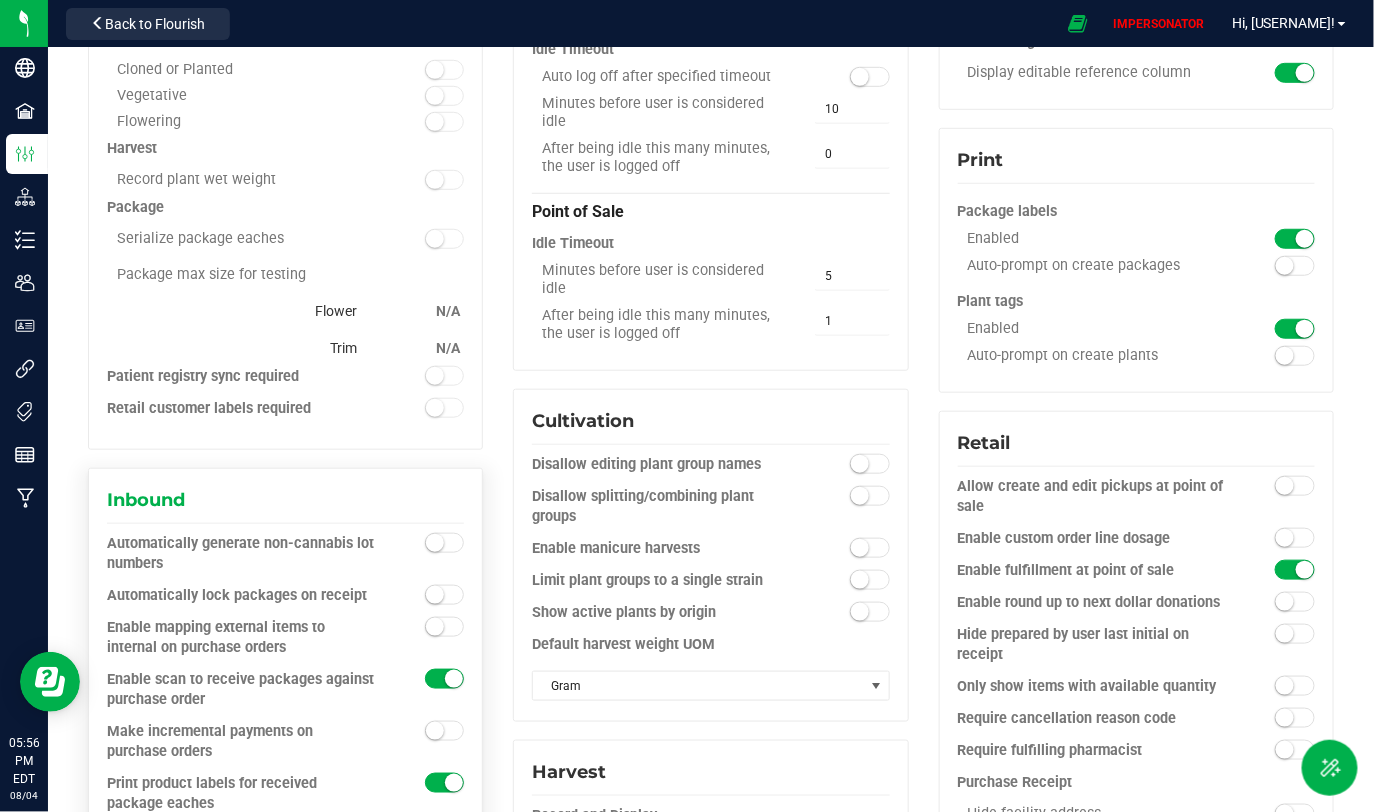 drag, startPoint x: 118, startPoint y: 535, endPoint x: 185, endPoint y: 550, distance: 68.65858 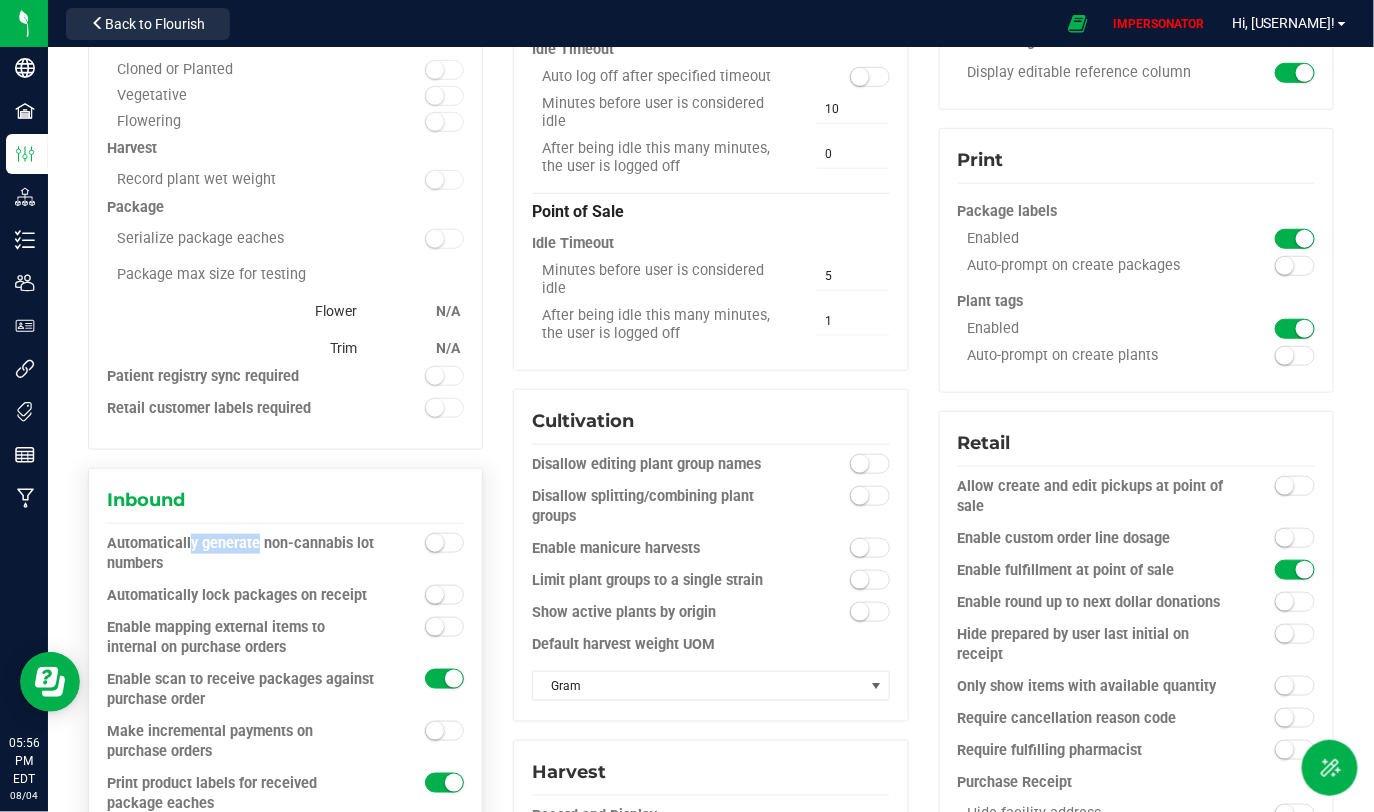 click on "Automatically generate non-cannabis lot numbers" at bounding box center [241, 554] 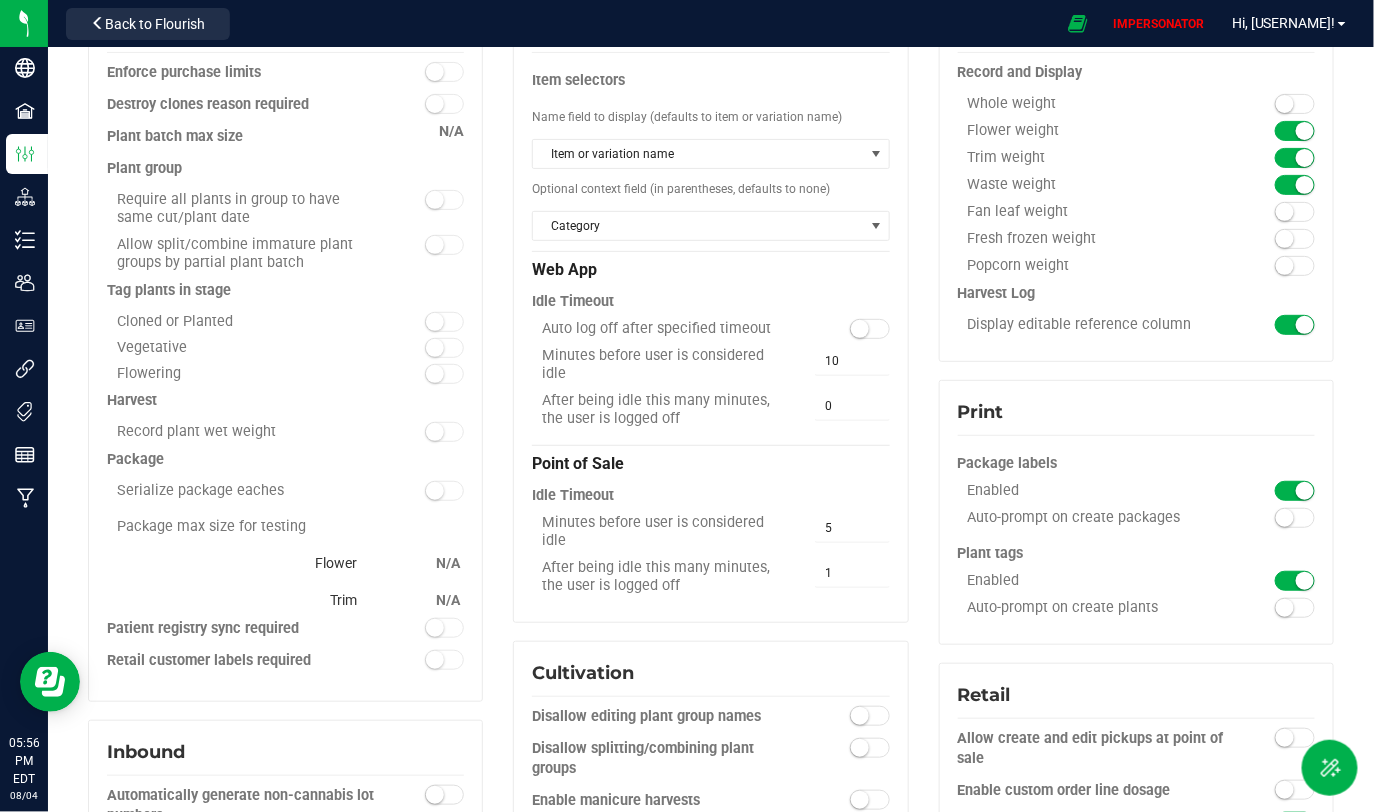 scroll, scrollTop: 0, scrollLeft: 0, axis: both 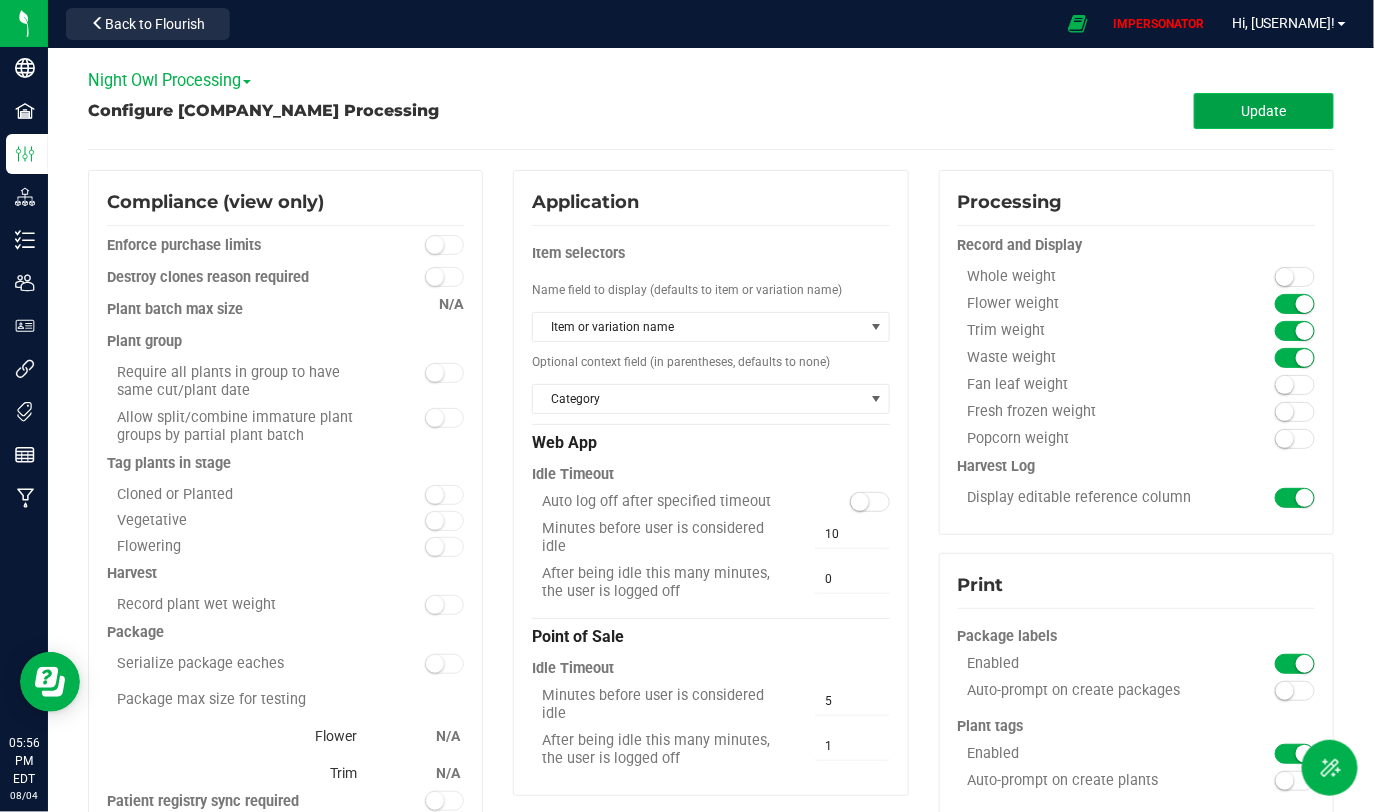 click on "Update" at bounding box center [1264, 111] 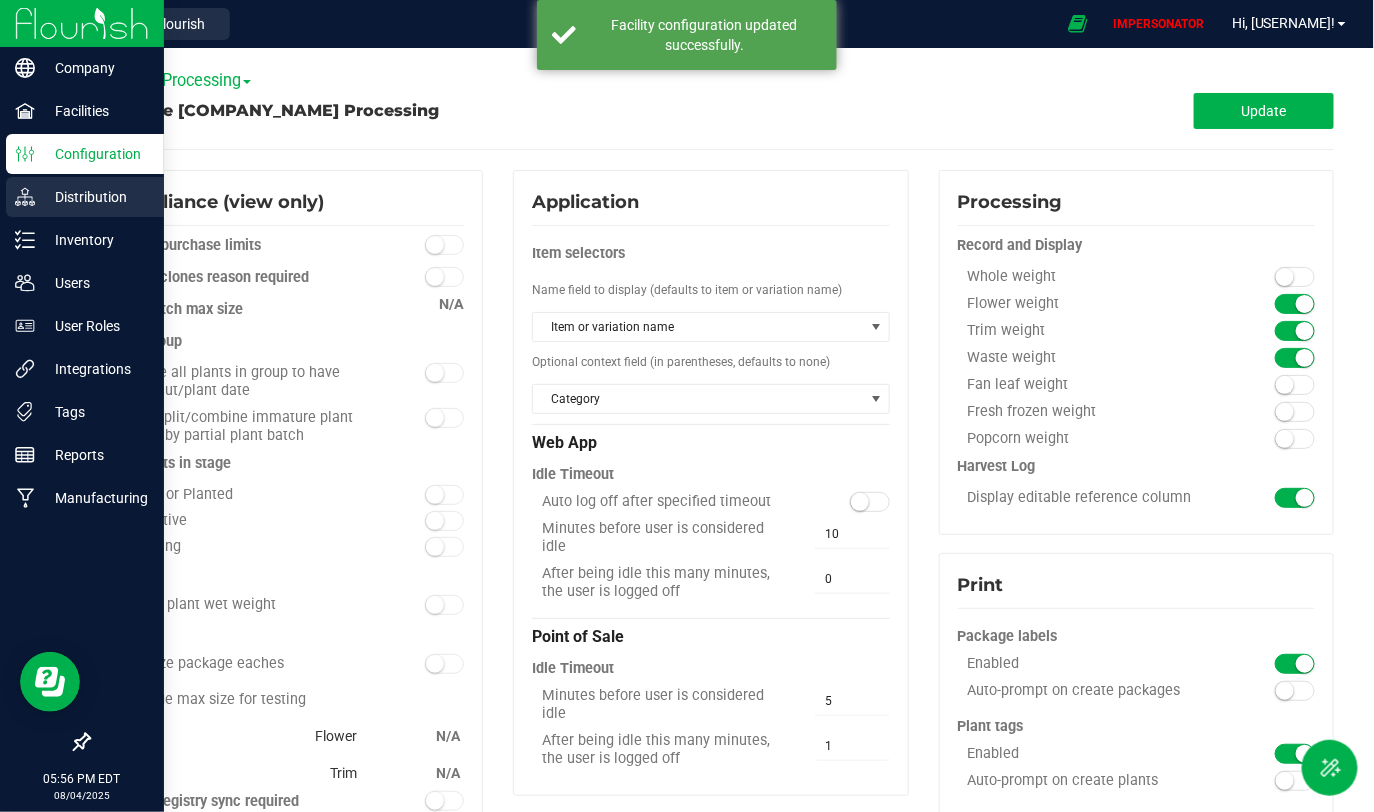 click 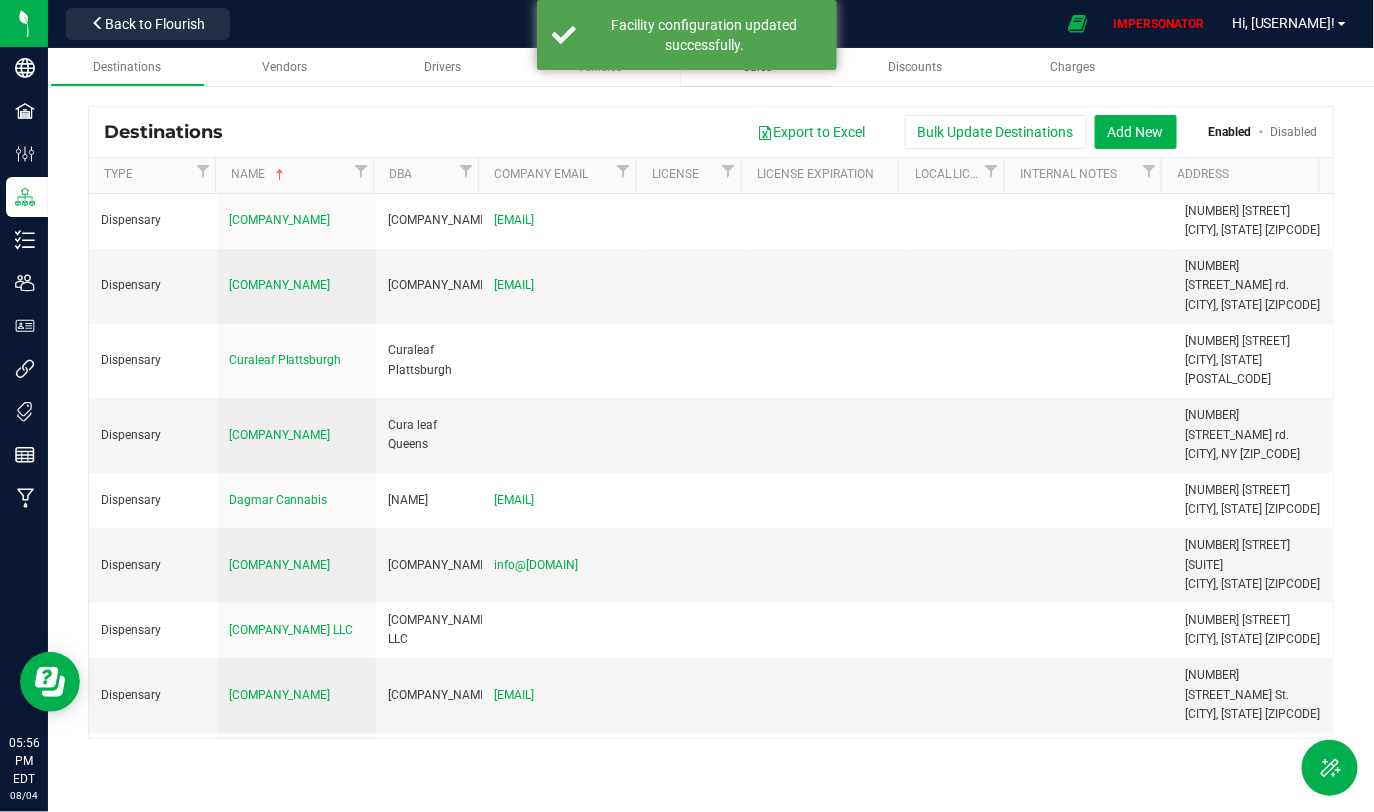click on "Sales" at bounding box center (758, 67) 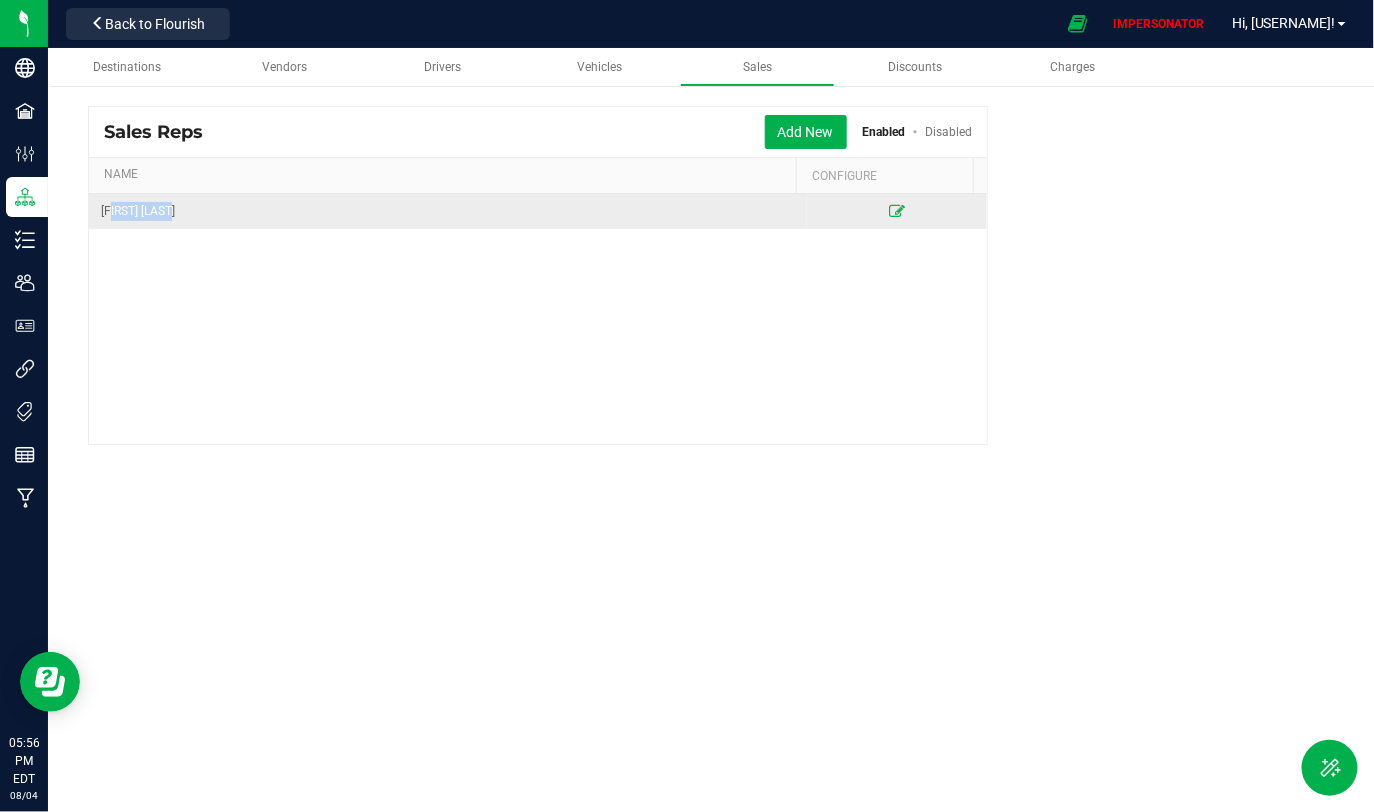 drag, startPoint x: 235, startPoint y: 214, endPoint x: 116, endPoint y: 213, distance: 119.0042 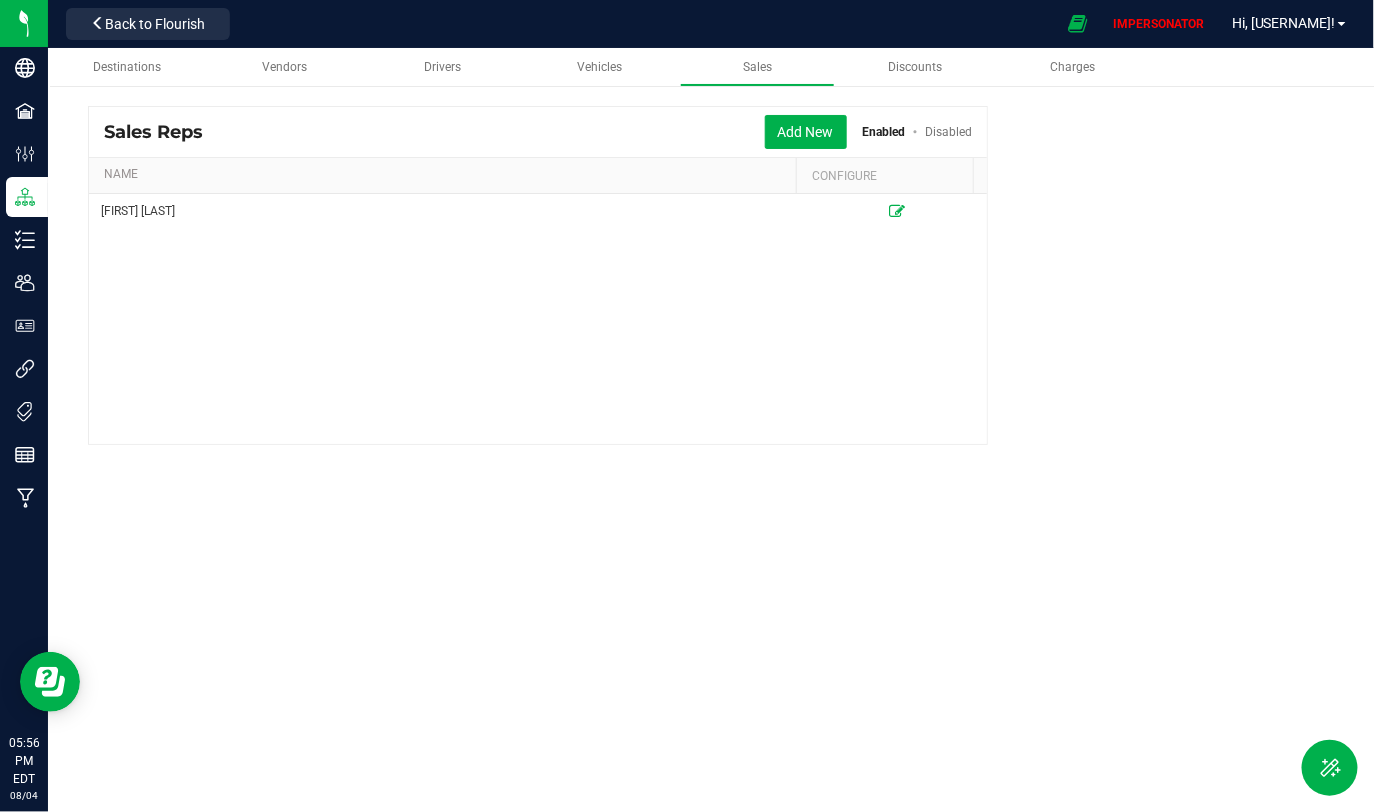 click on "[FIRST] [LAST]" at bounding box center [538, 319] 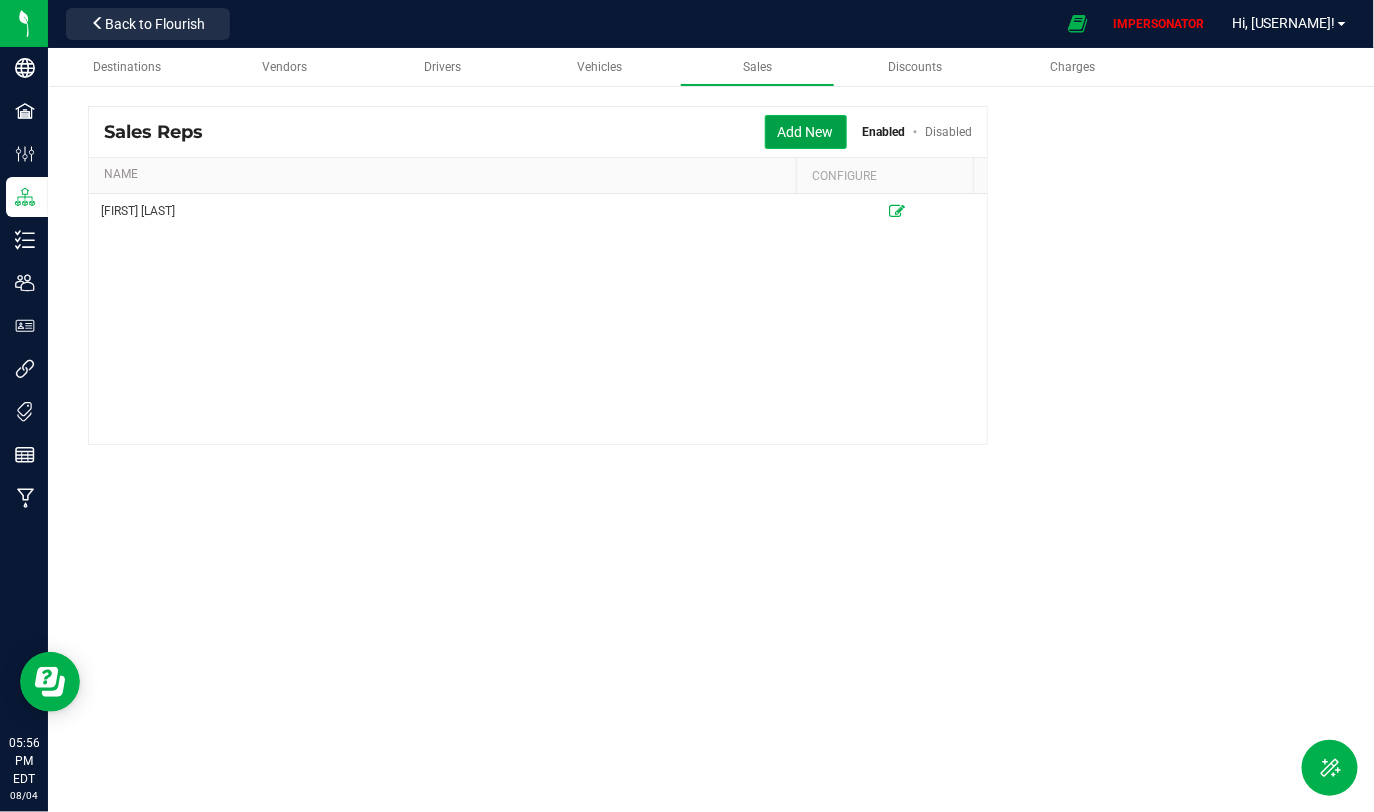 click on "Add New" at bounding box center [806, 132] 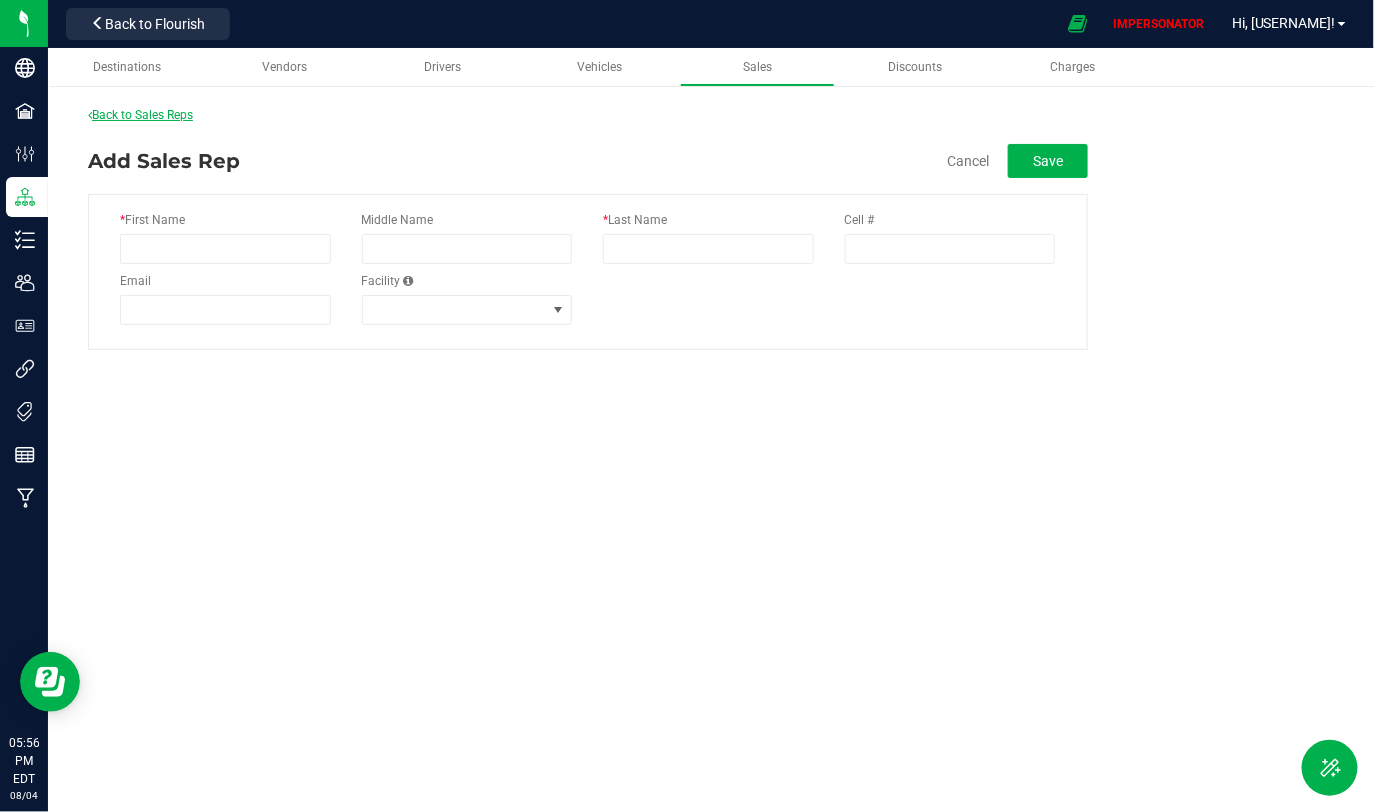 click on "Back to Sales Reps" at bounding box center (140, 115) 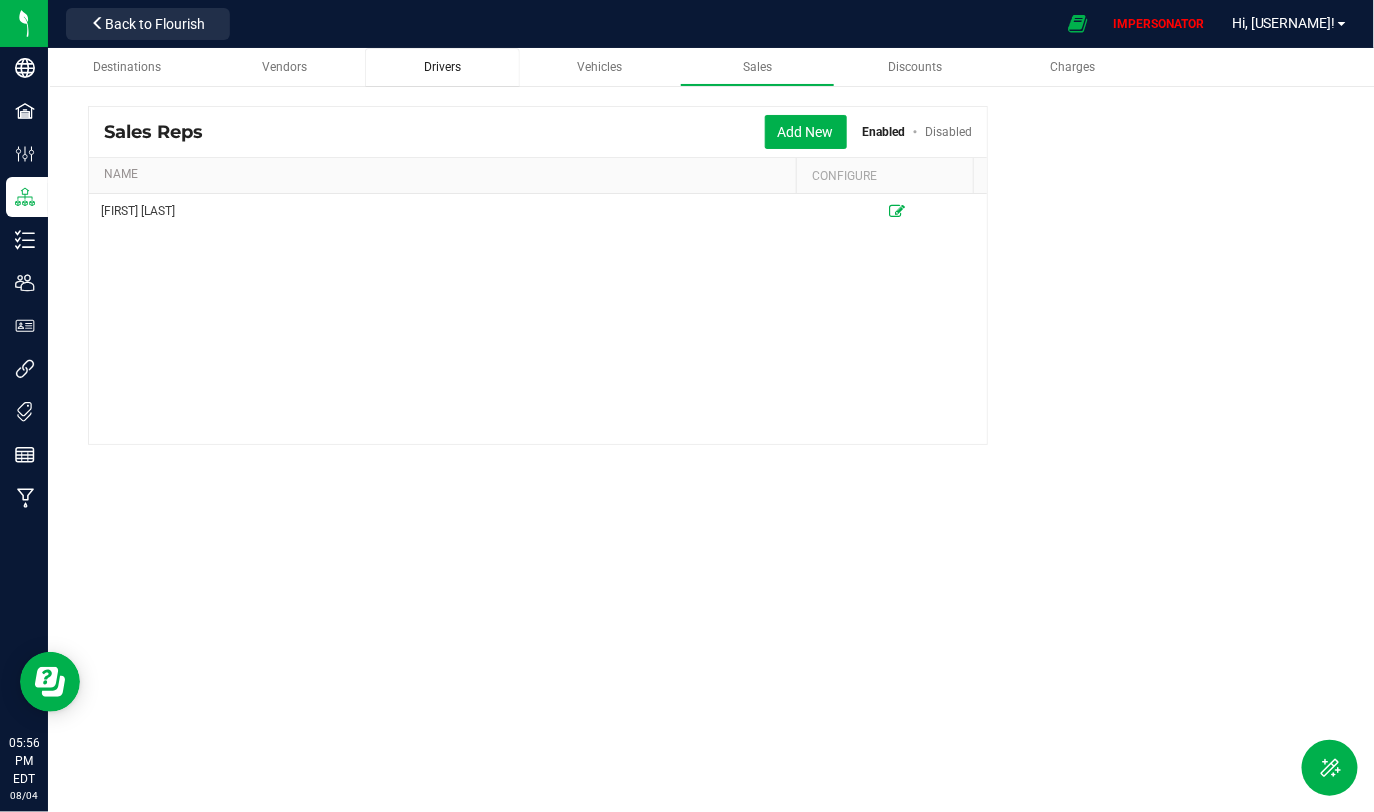 click on "Drivers" at bounding box center [442, 67] 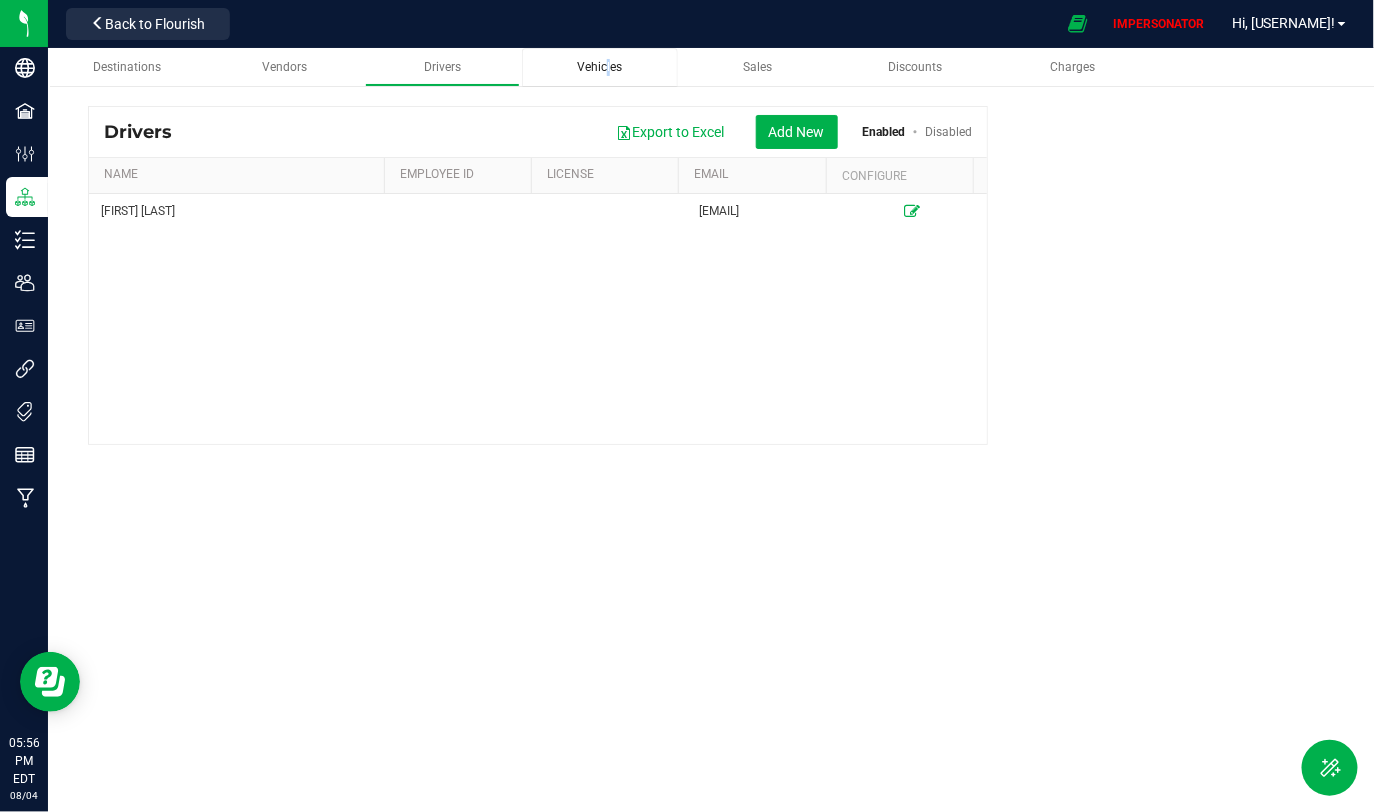 click on "Vehicles" at bounding box center (599, 67) 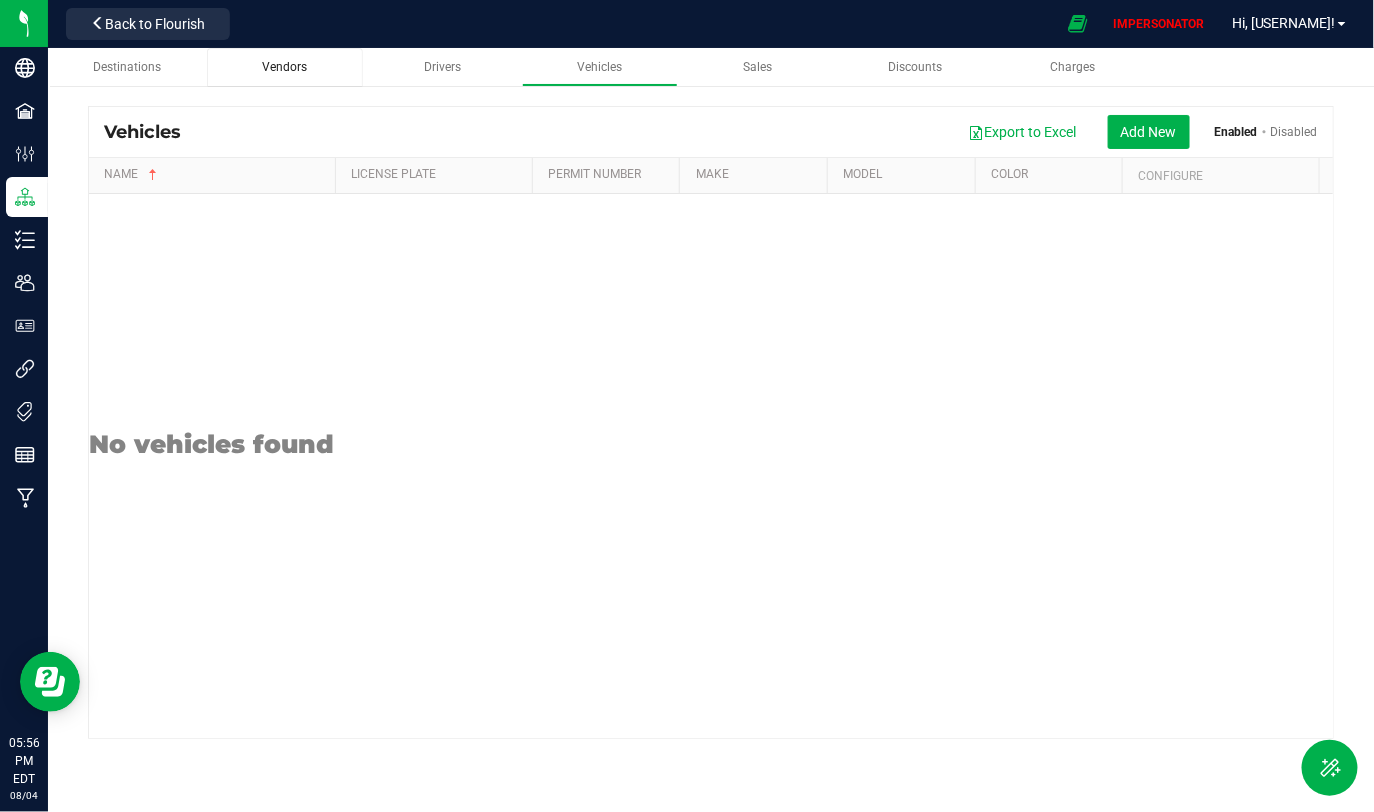 click on "Vendors" at bounding box center [285, 67] 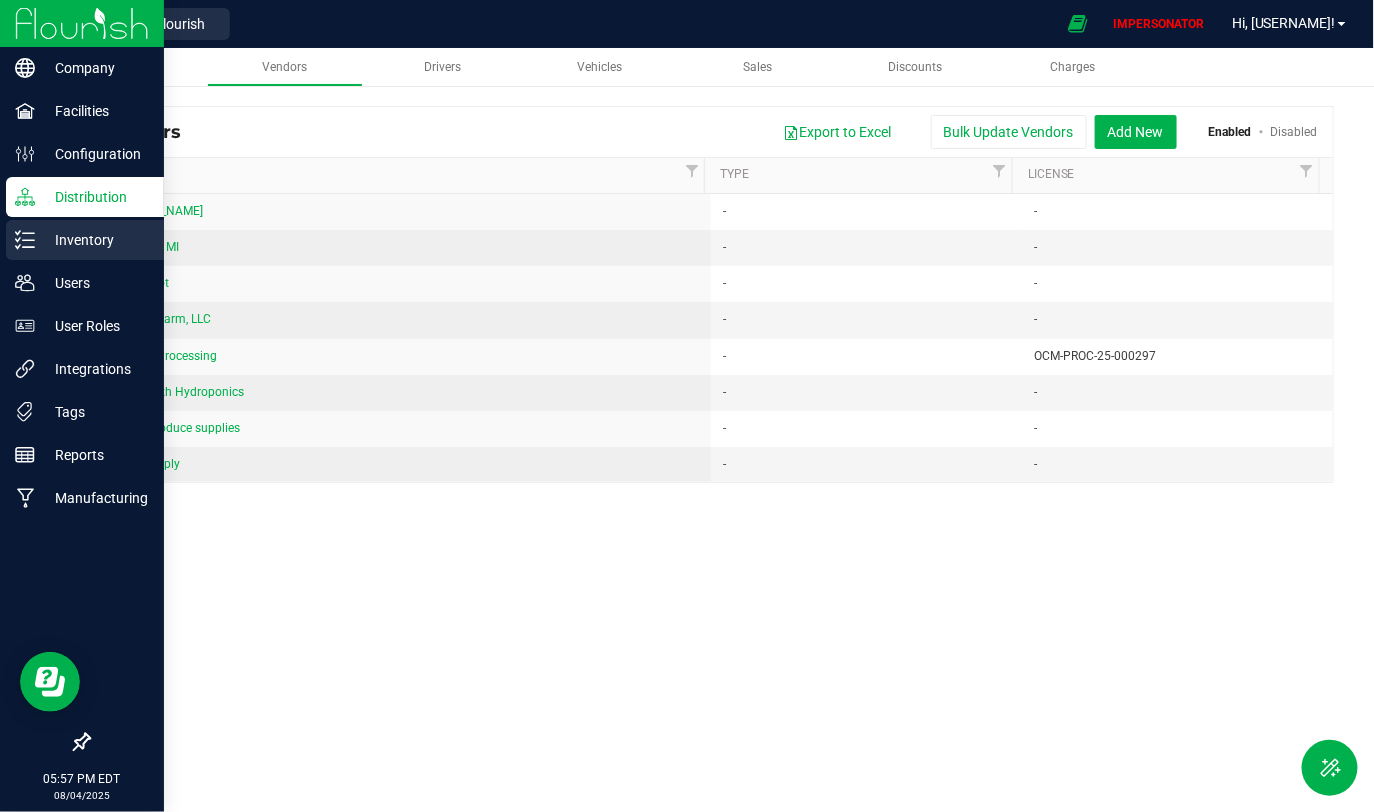 click on "Inventory" at bounding box center [85, 240] 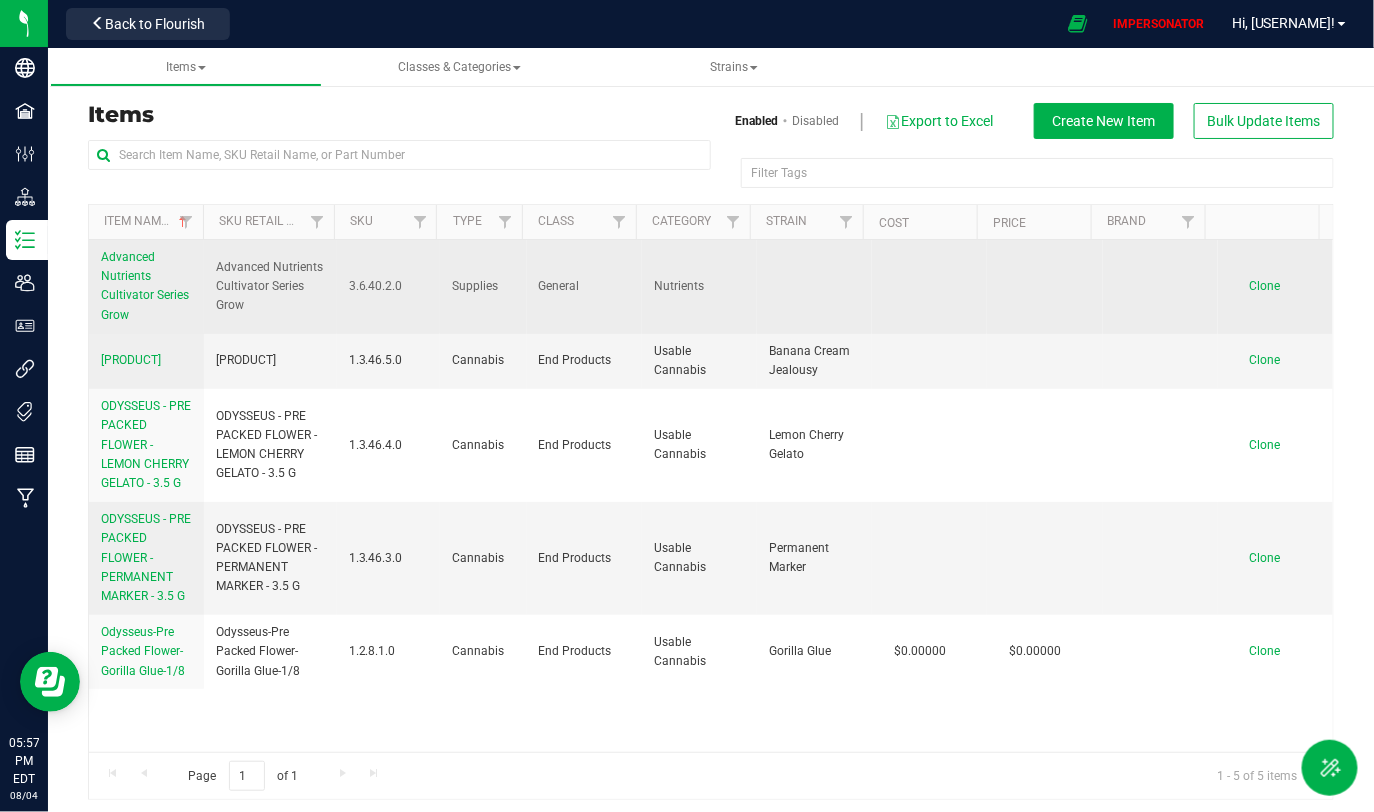 drag, startPoint x: 451, startPoint y: 290, endPoint x: 902, endPoint y: 288, distance: 451.00443 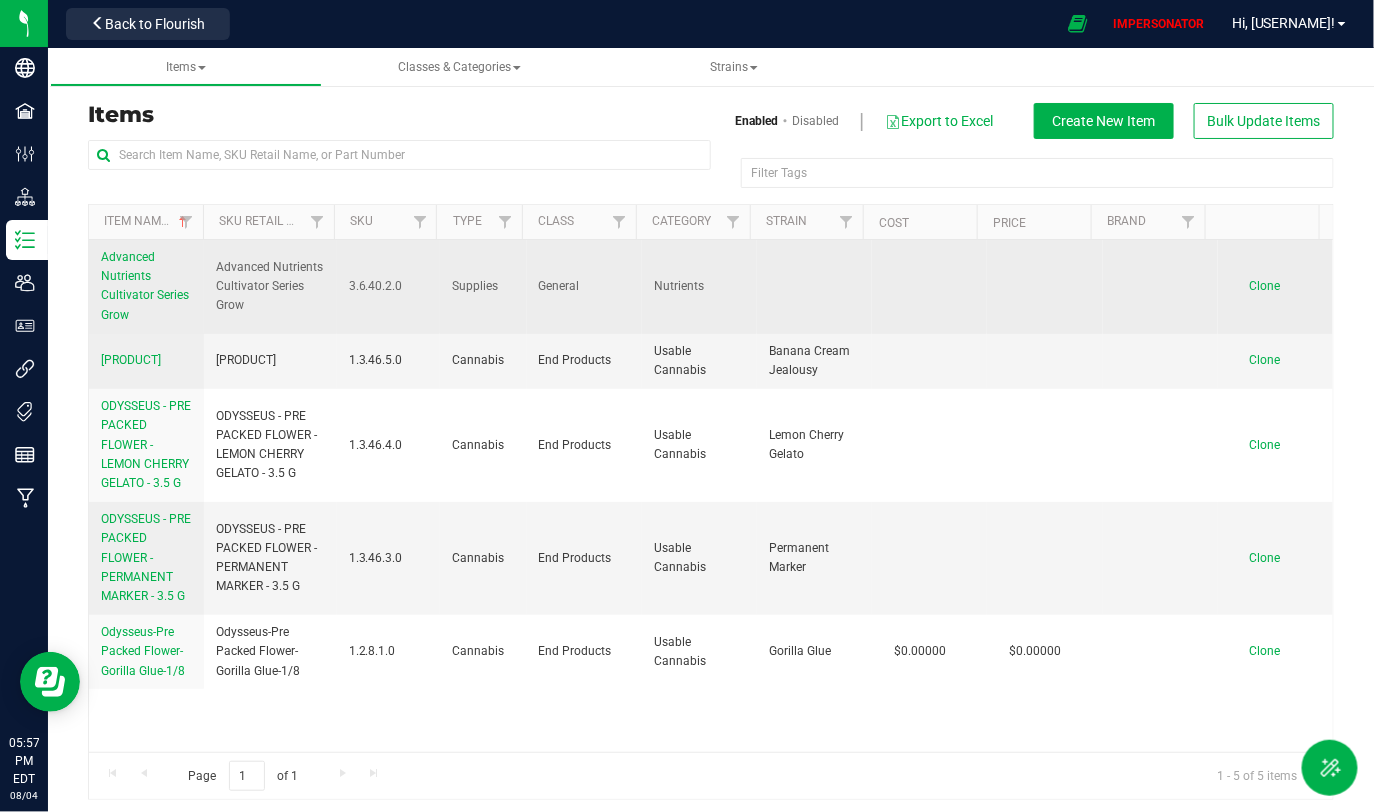 click on "[PRODUCT_NAME]
[PRODUCT_NAME]
[VERSION]
Supplies
General
Nutrients
[QUANTITY] [QUANTITY] [EMAIL] [DATE]T[TIME]Z [EMAIL] [DATE]T[TIME]Z Clone" at bounding box center (711, 287) 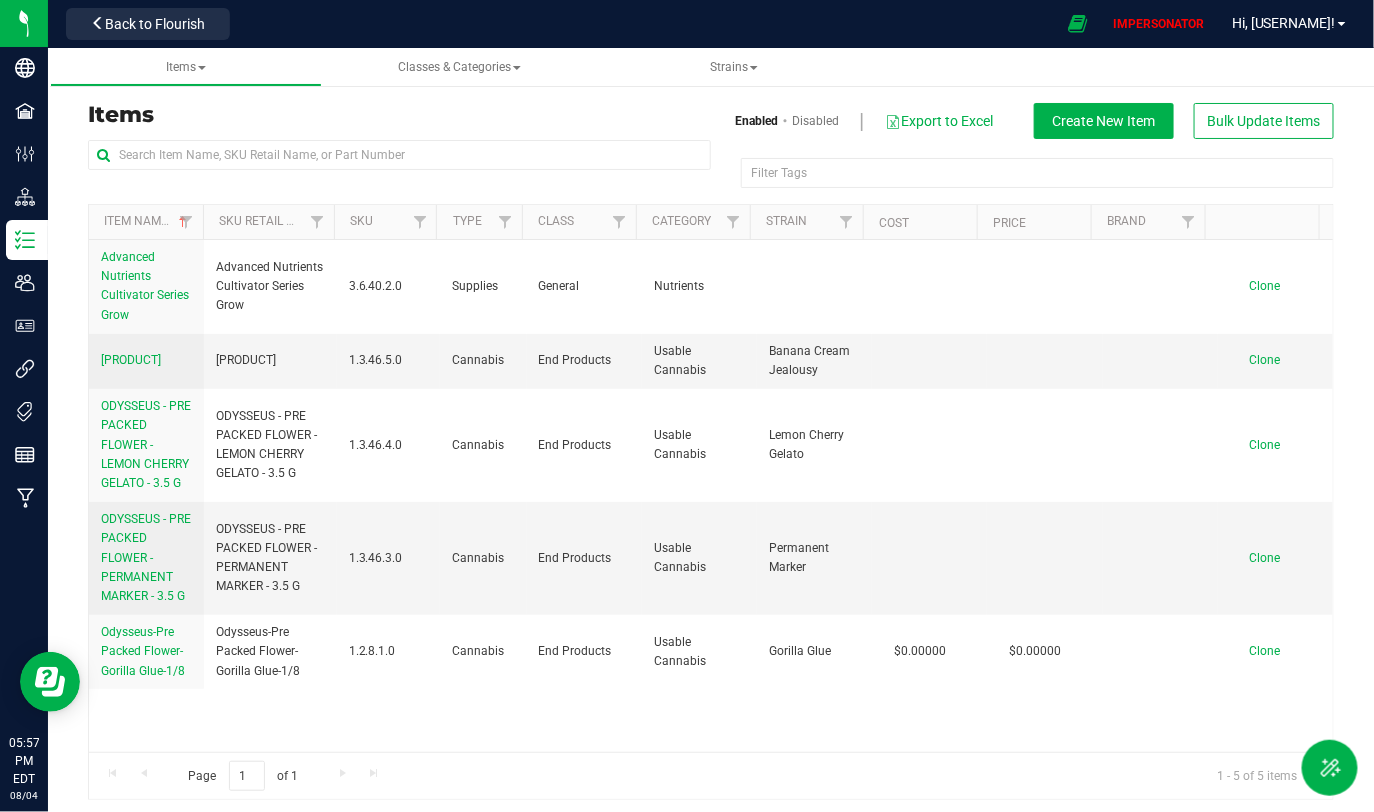 scroll, scrollTop: 0, scrollLeft: 0, axis: both 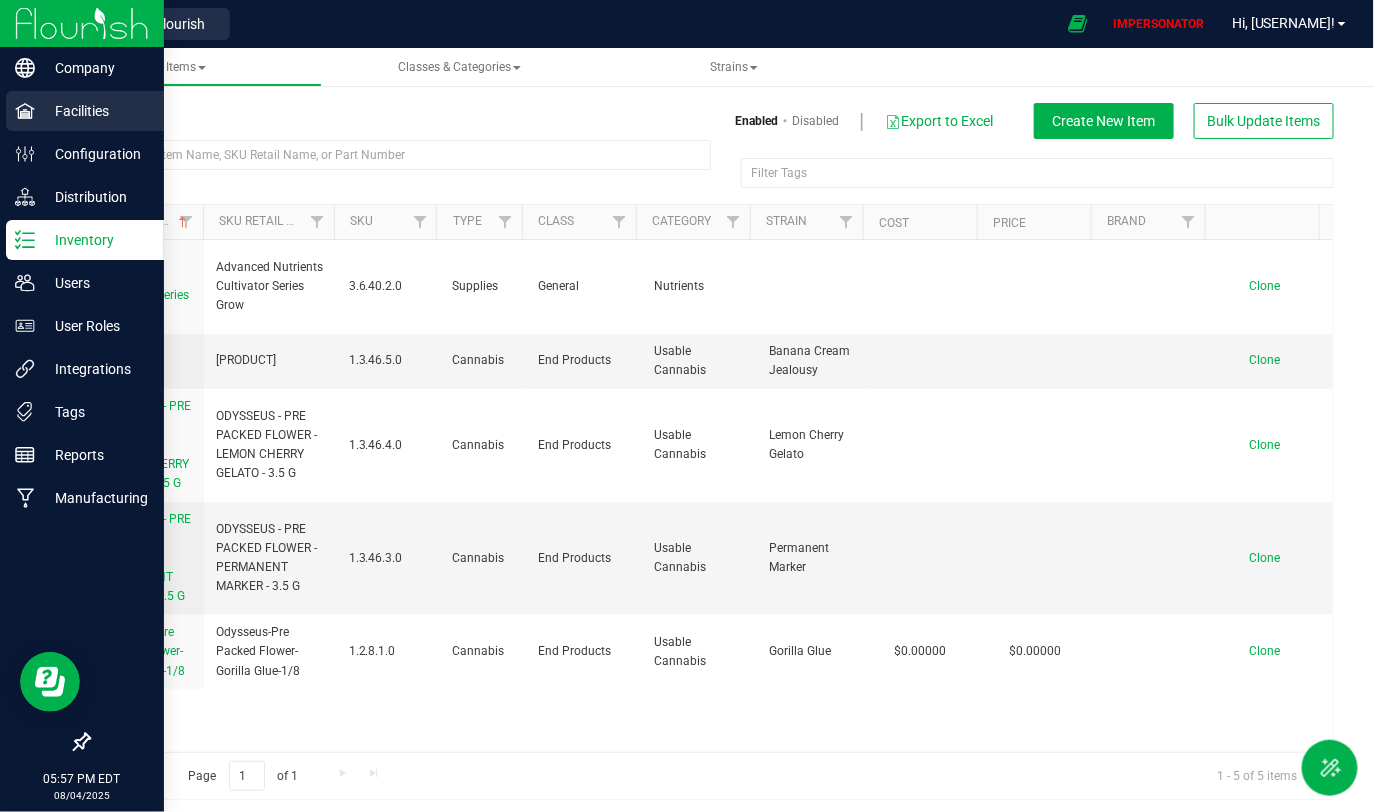 click on "Facilities" at bounding box center [95, 111] 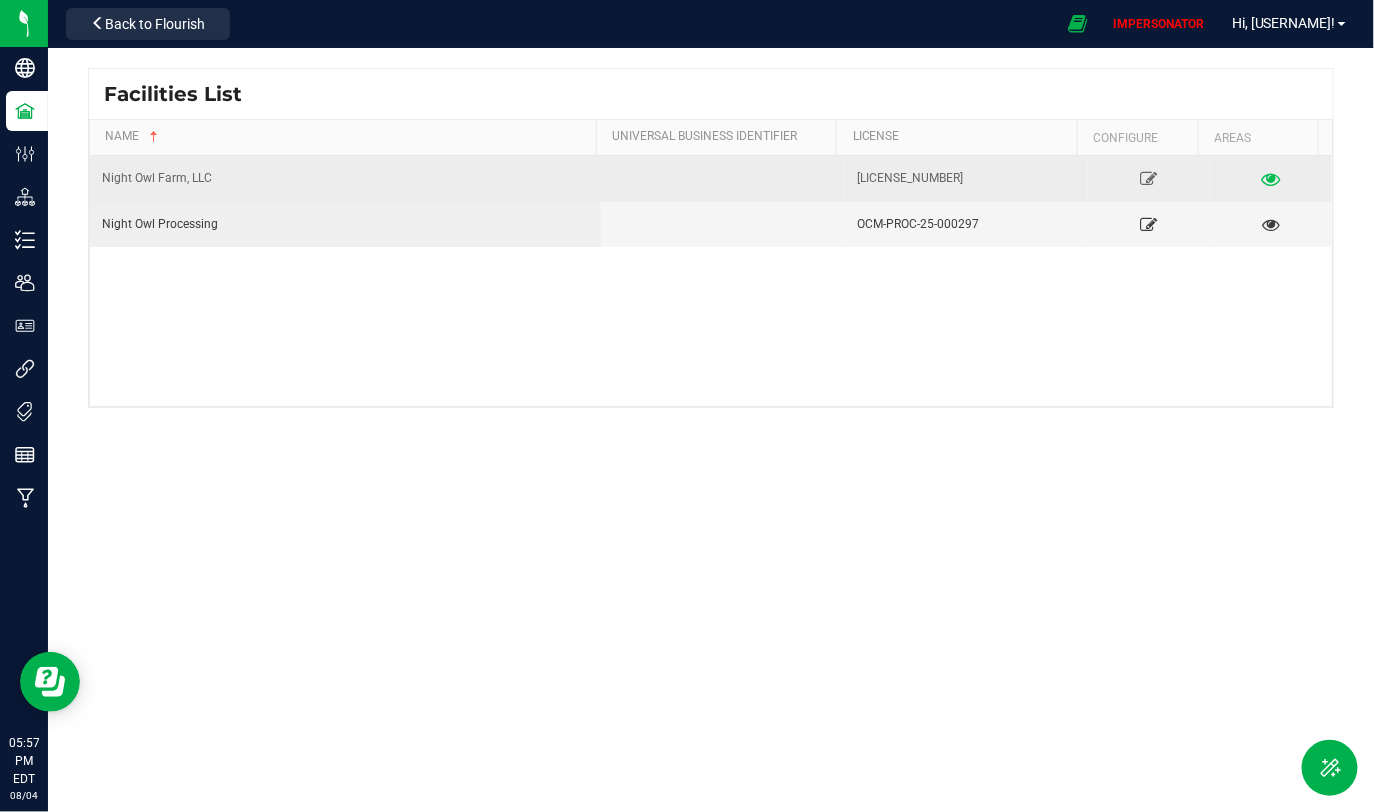click at bounding box center (1271, 178) 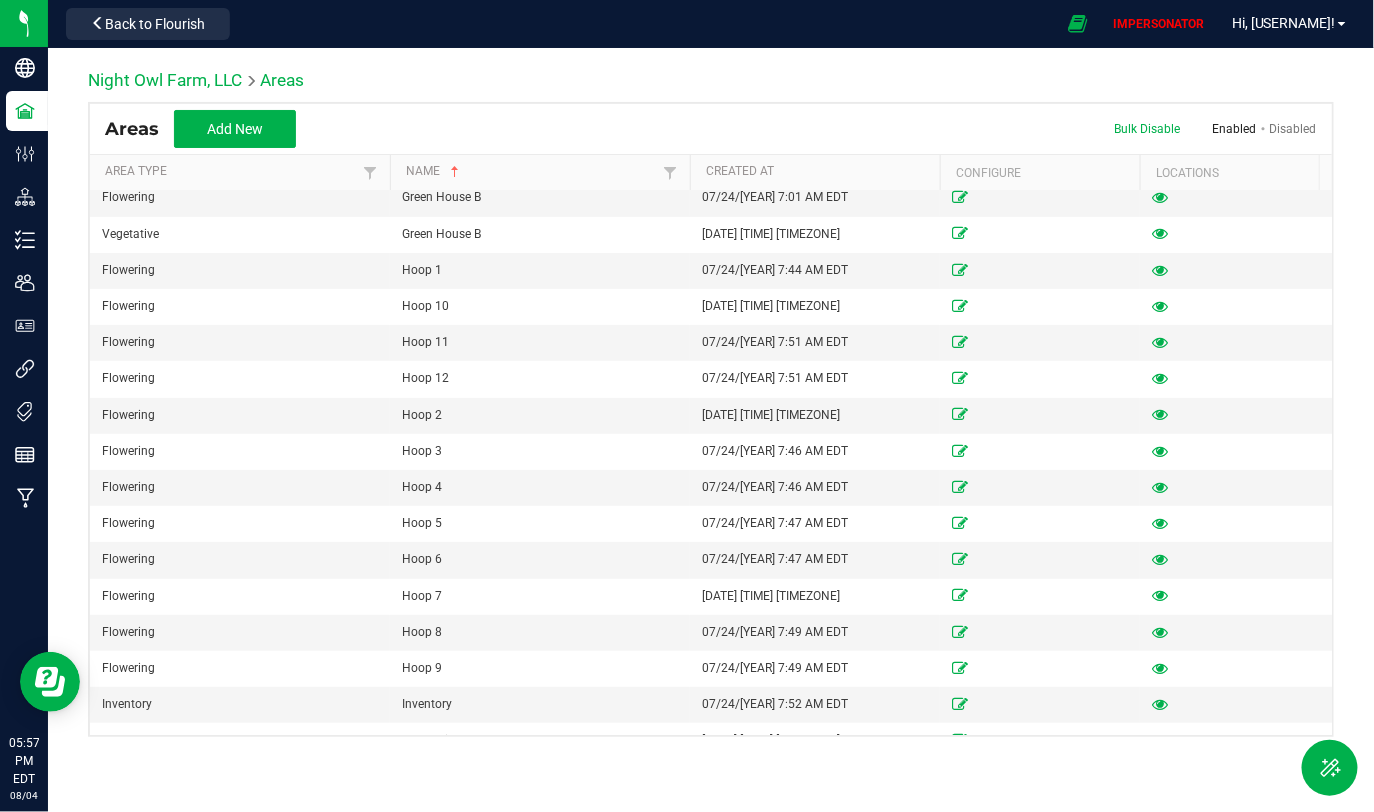 scroll, scrollTop: 154, scrollLeft: 0, axis: vertical 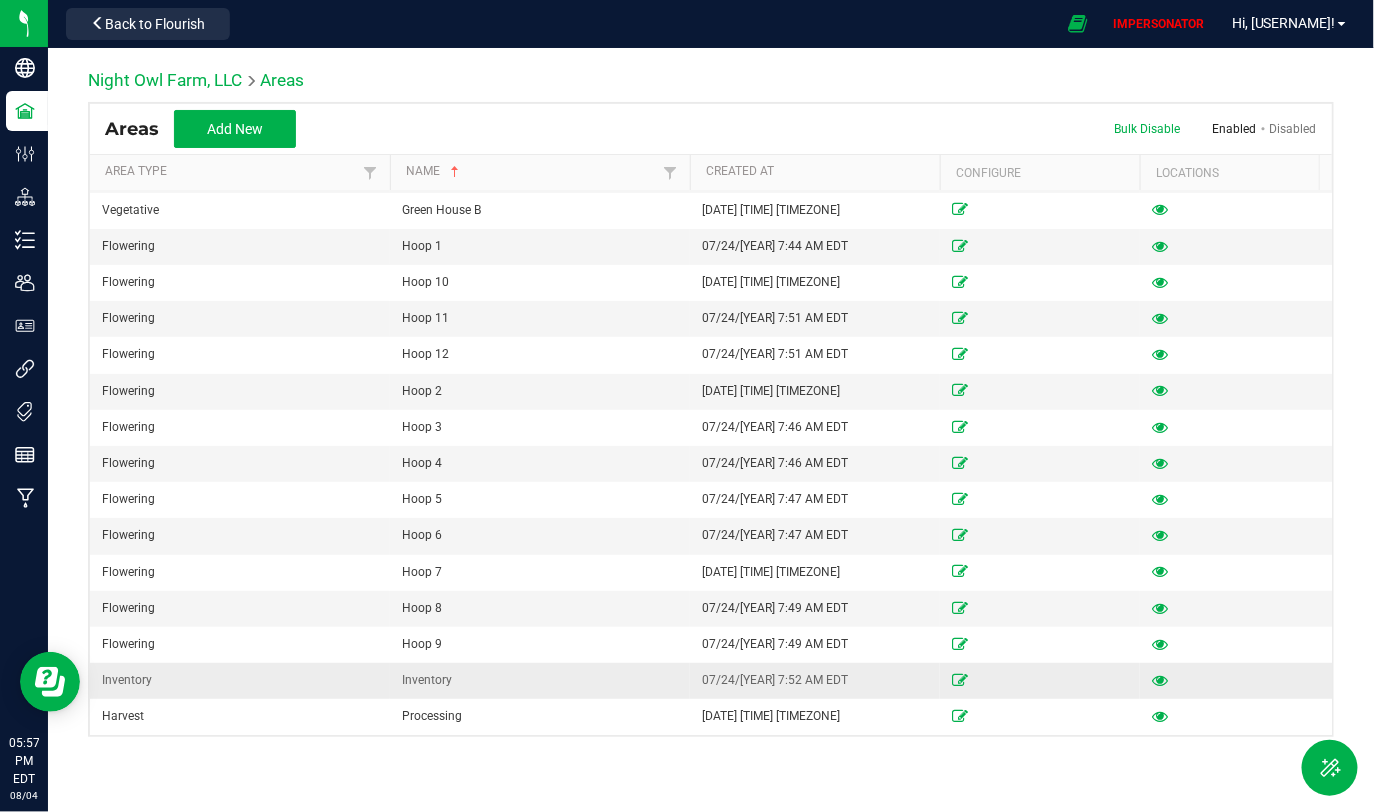 drag, startPoint x: 396, startPoint y: 668, endPoint x: 535, endPoint y: 675, distance: 139.17615 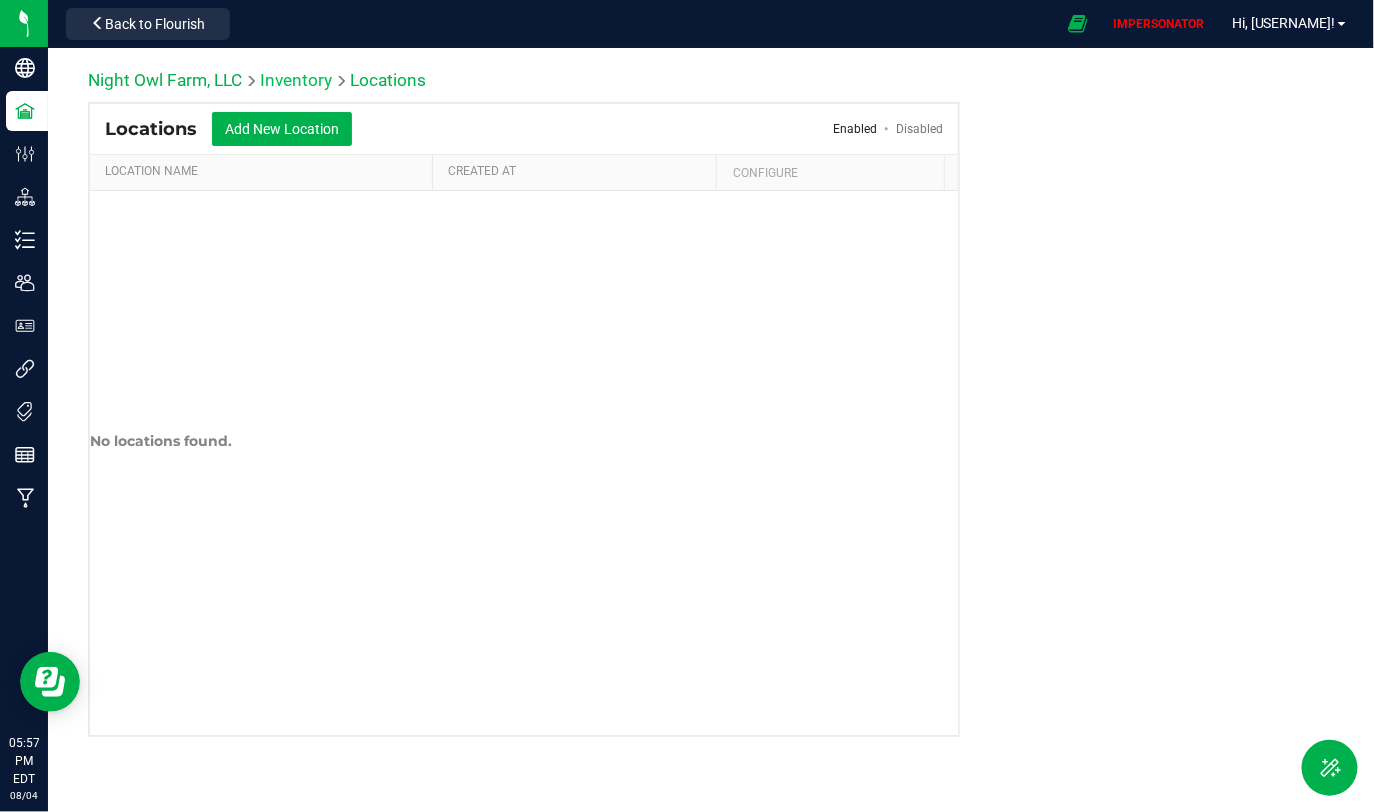 click on "Inventory" at bounding box center [296, 80] 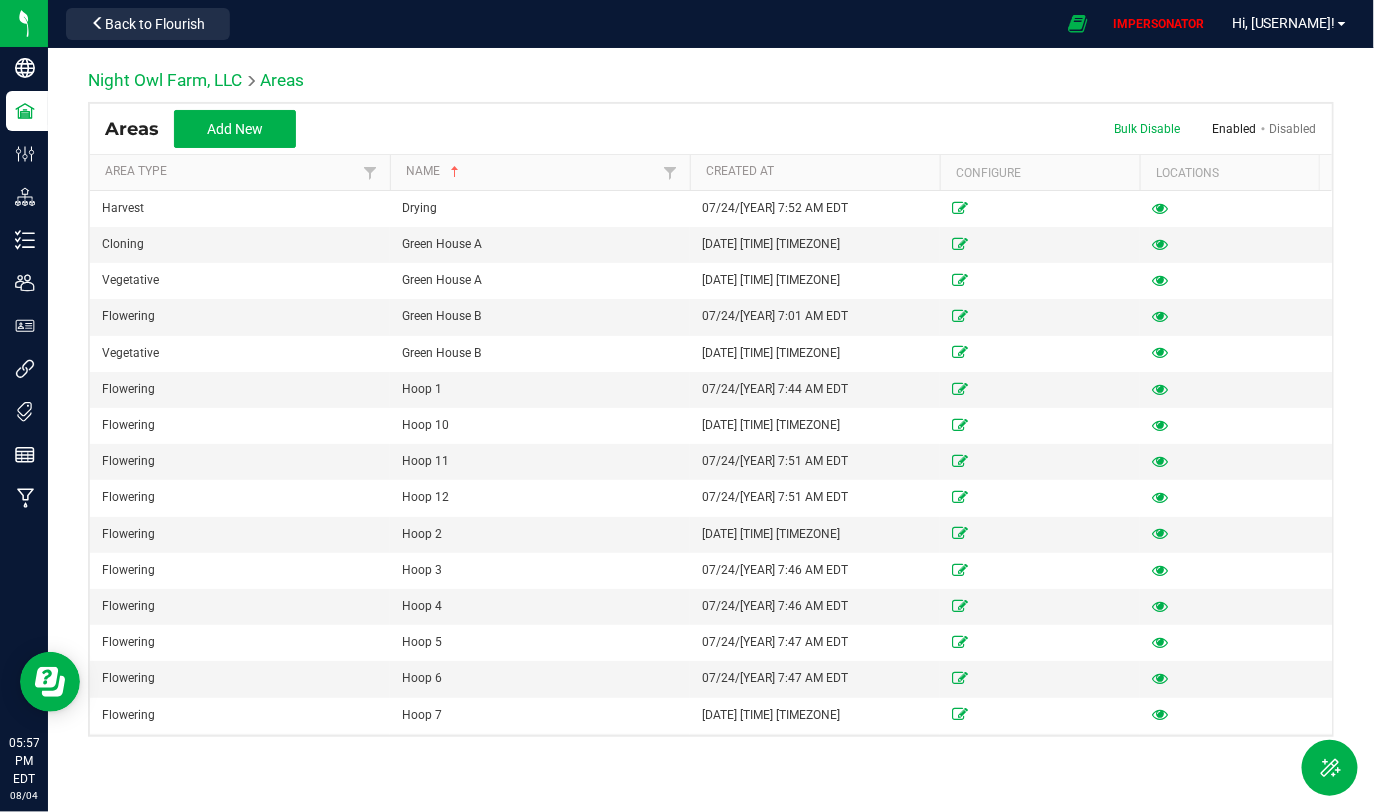 scroll, scrollTop: 154, scrollLeft: 0, axis: vertical 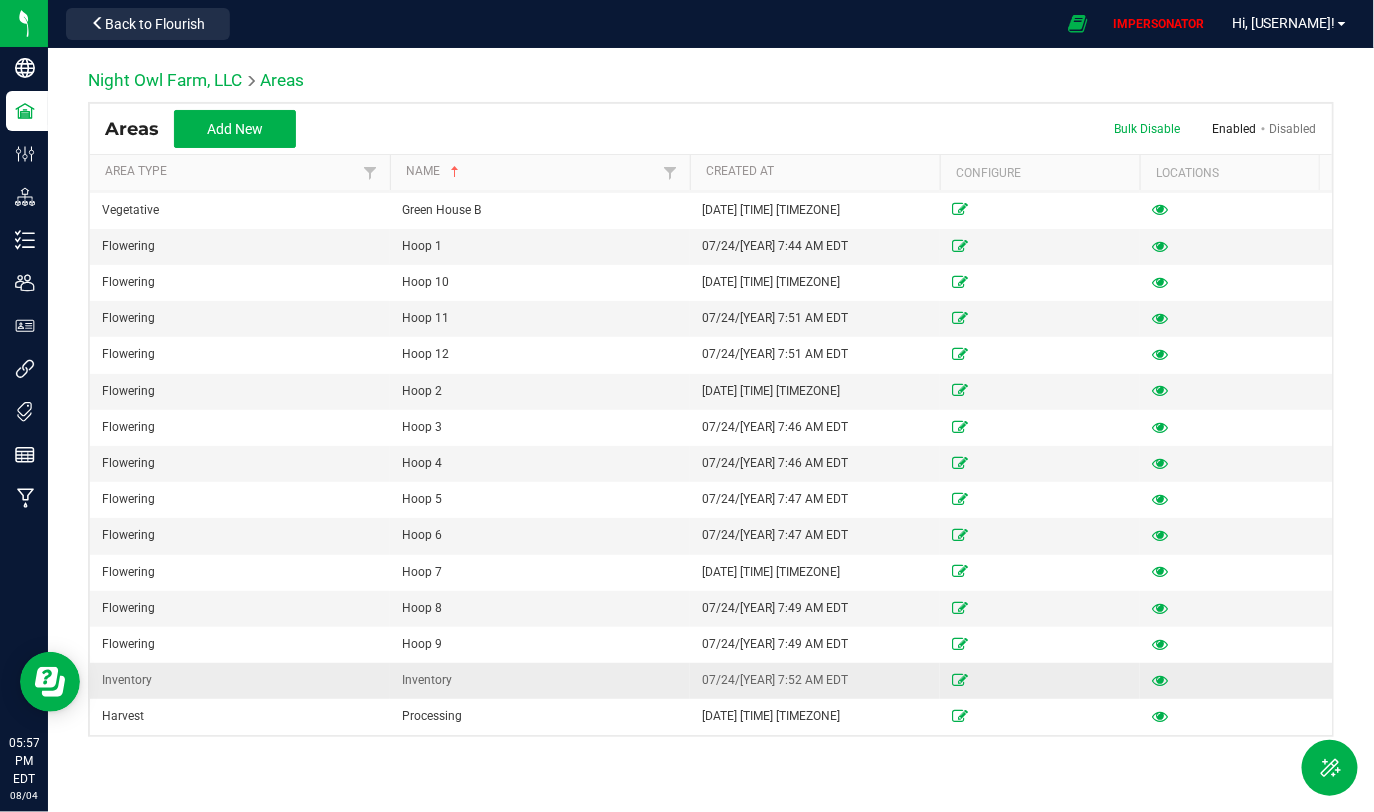 drag, startPoint x: 391, startPoint y: 668, endPoint x: 490, endPoint y: 667, distance: 99.00505 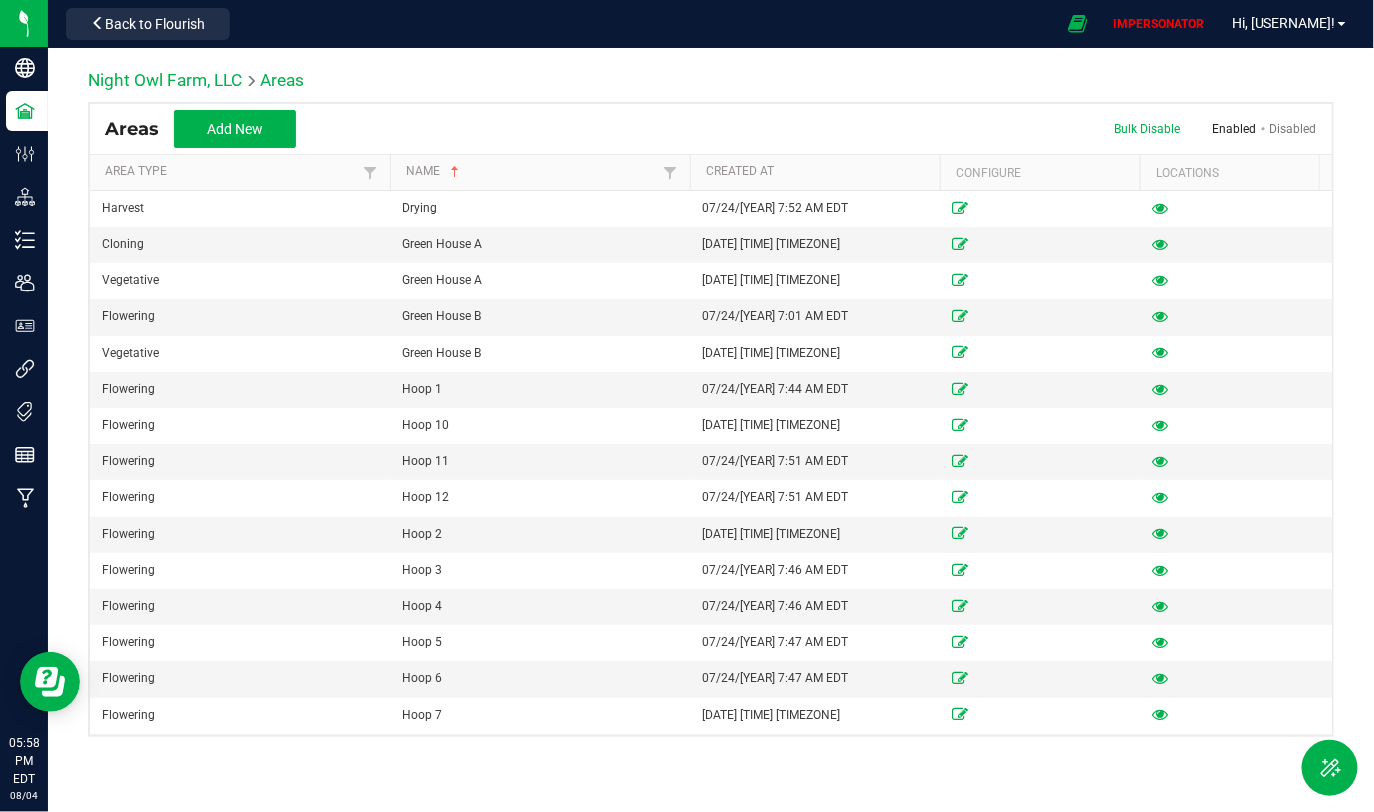 scroll, scrollTop: 154, scrollLeft: 0, axis: vertical 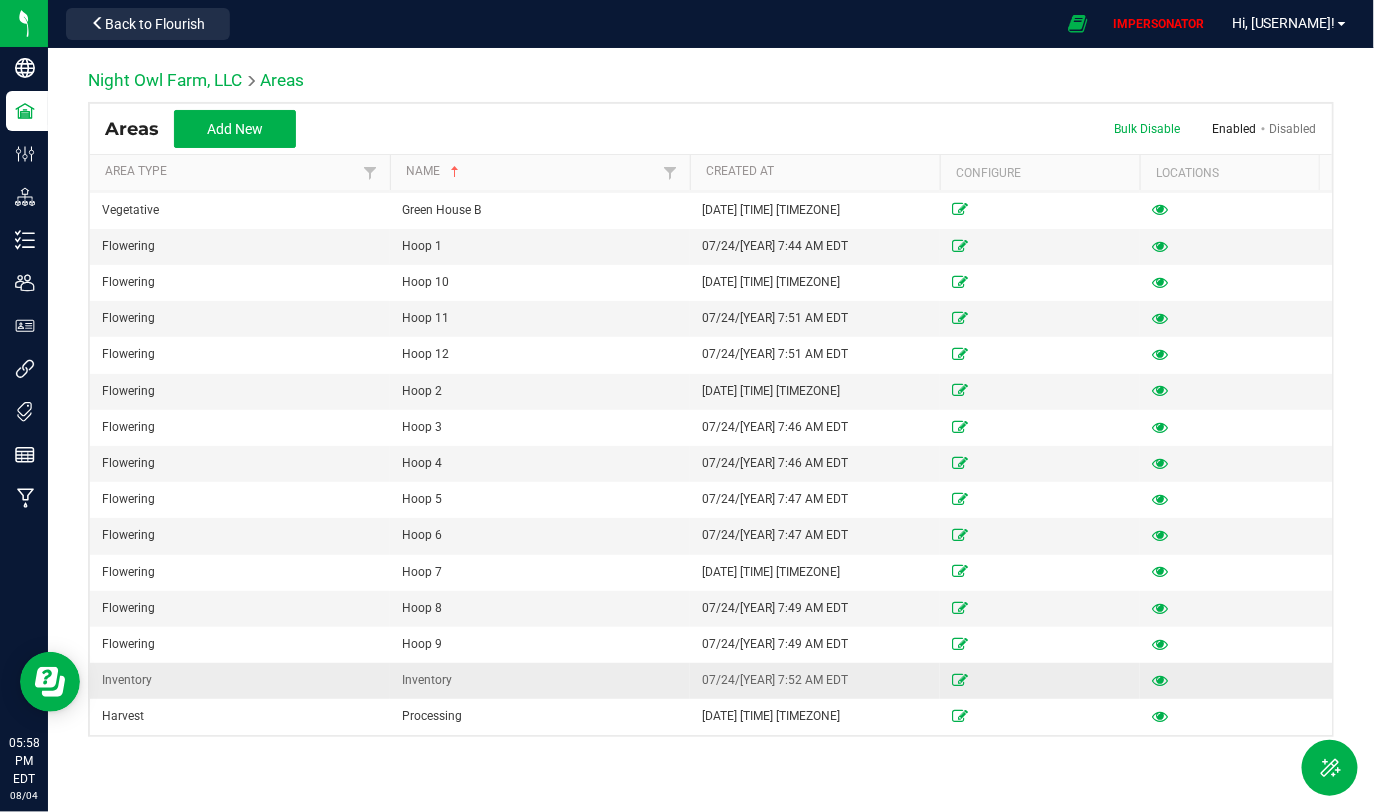 drag, startPoint x: 383, startPoint y: 659, endPoint x: 499, endPoint y: 666, distance: 116.21101 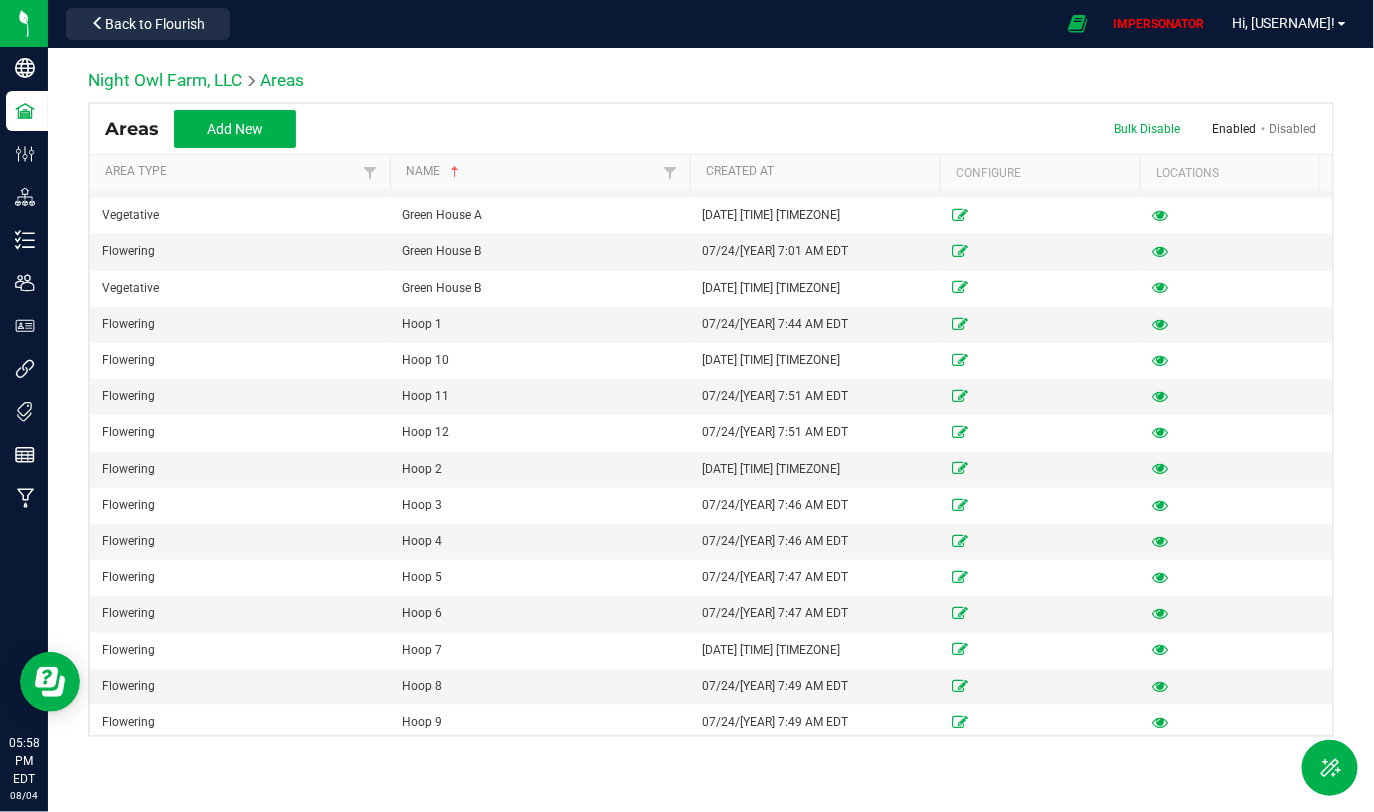 scroll, scrollTop: 154, scrollLeft: 0, axis: vertical 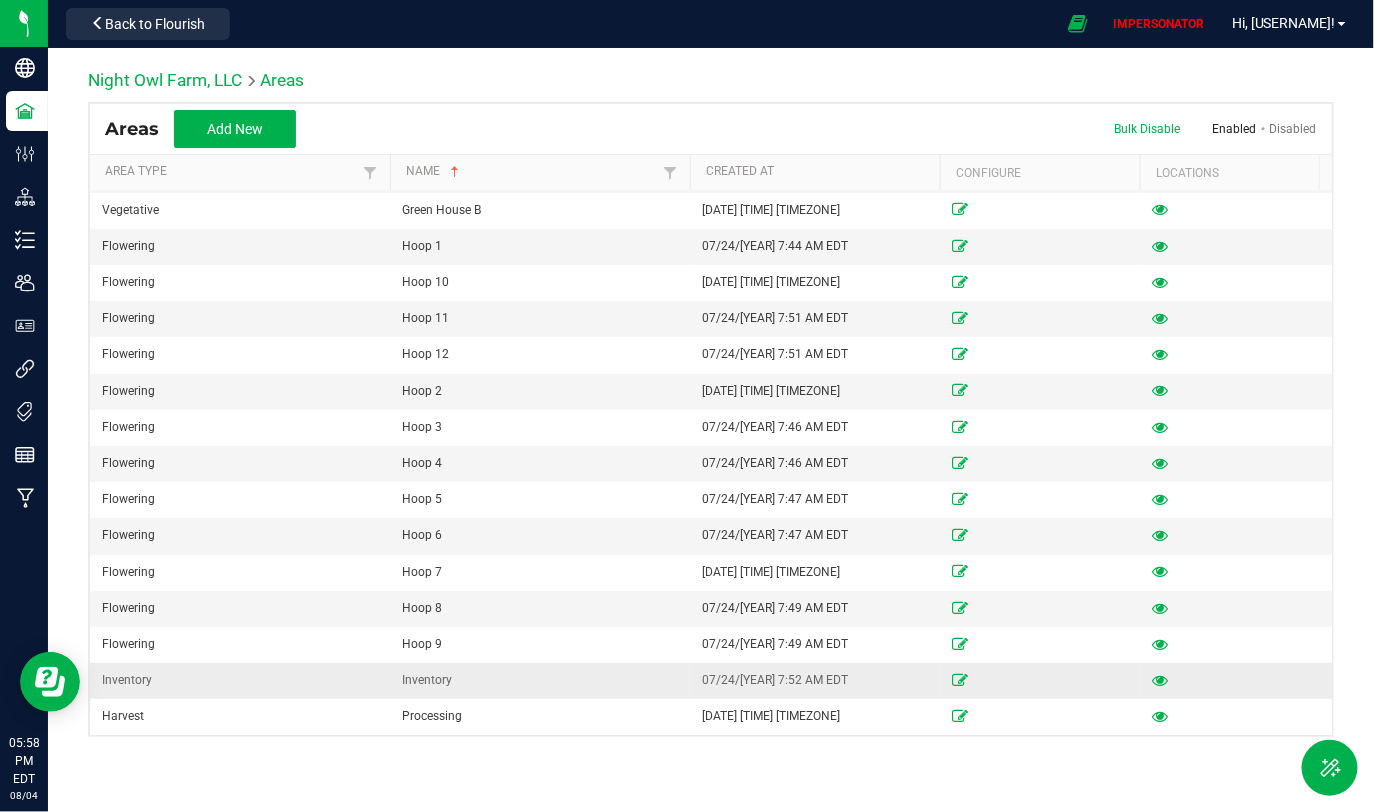 drag, startPoint x: 395, startPoint y: 659, endPoint x: 484, endPoint y: 660, distance: 89.005615 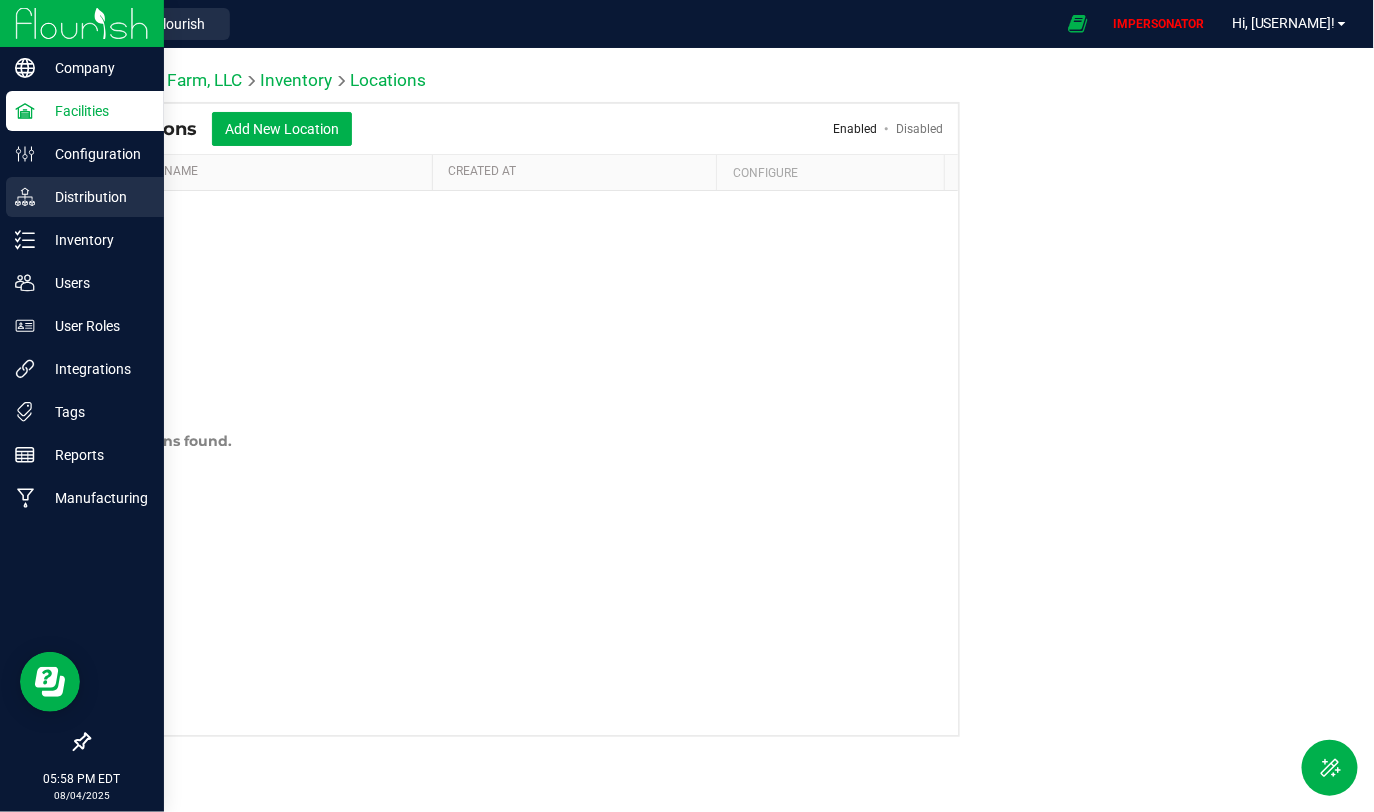 click on "Distribution" at bounding box center [95, 197] 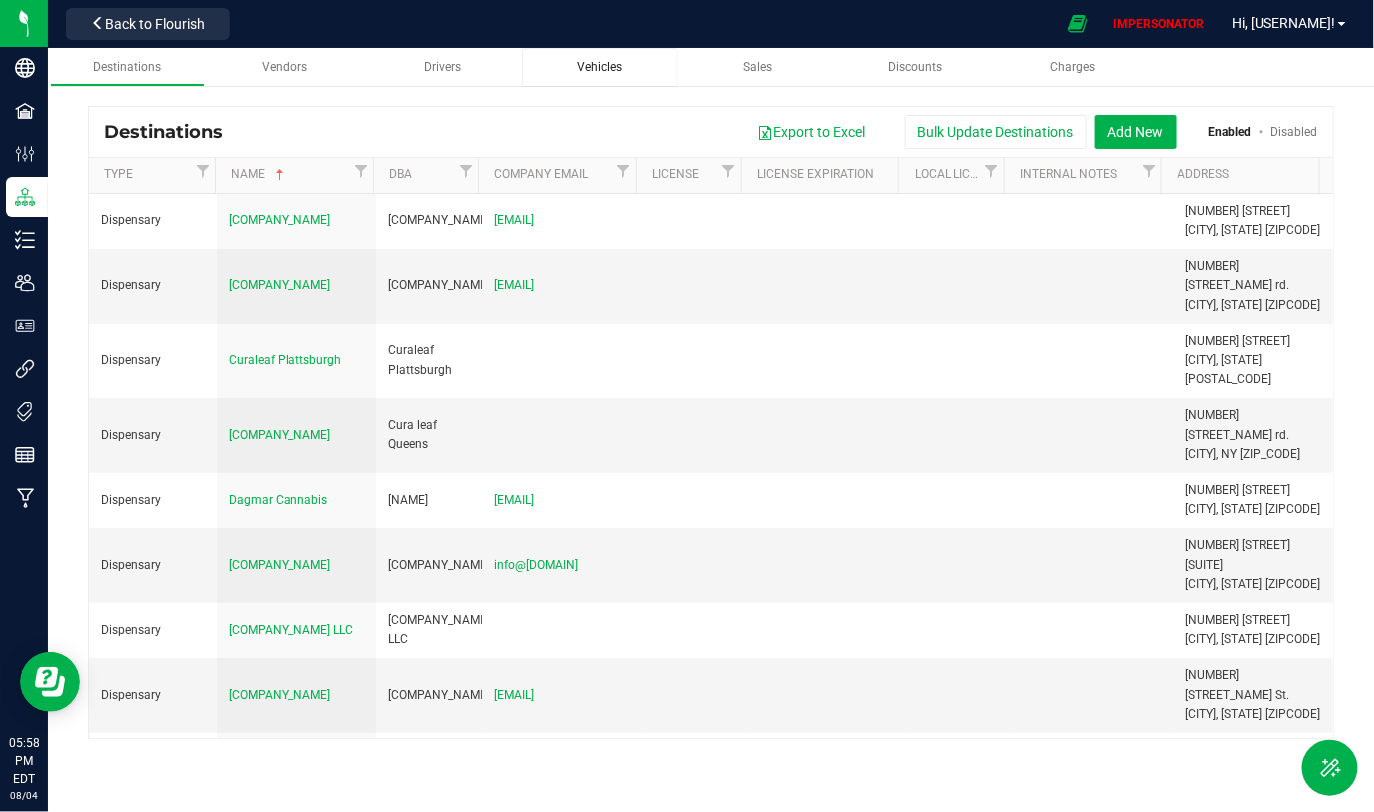 click on "Vehicles" at bounding box center [599, 67] 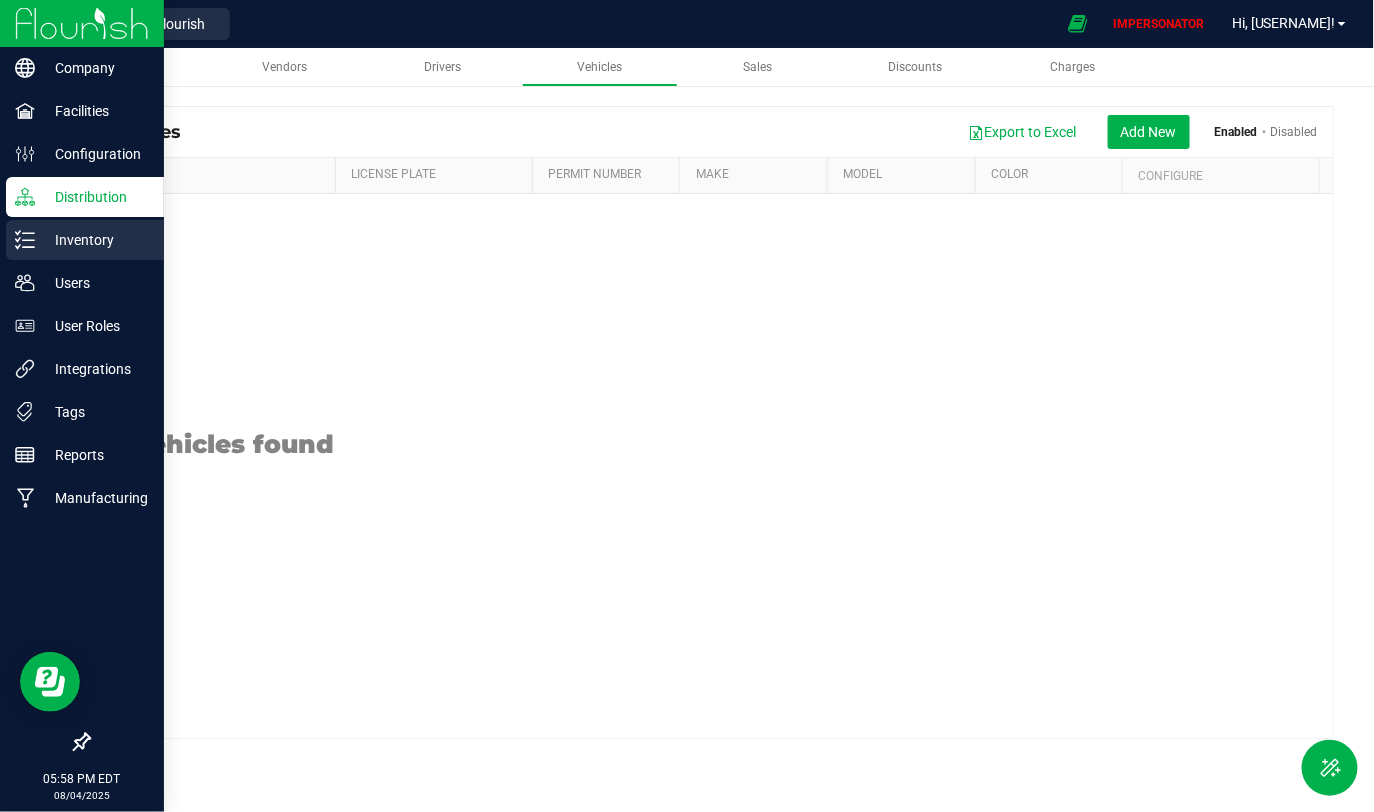 click on "Inventory" at bounding box center [95, 240] 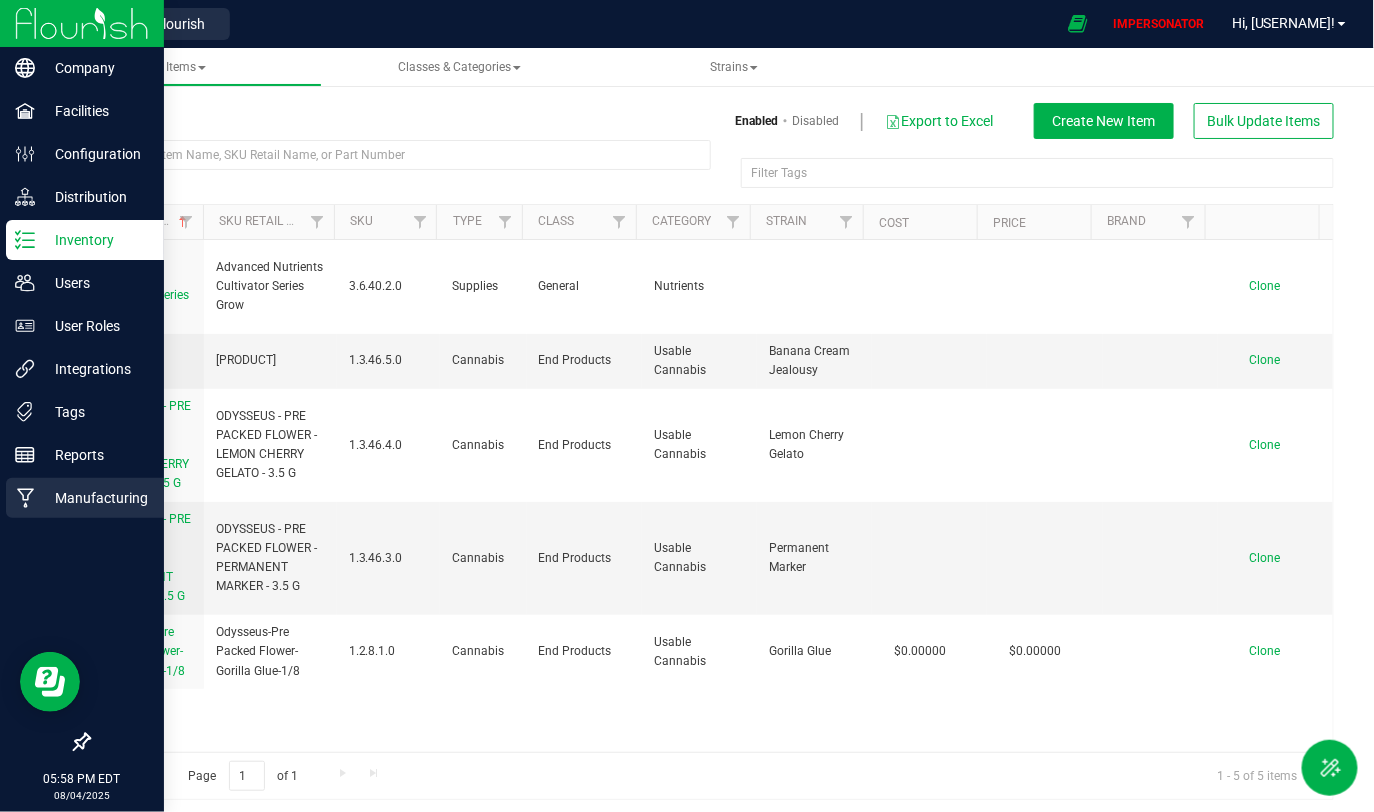 click on "Manufacturing" at bounding box center (95, 498) 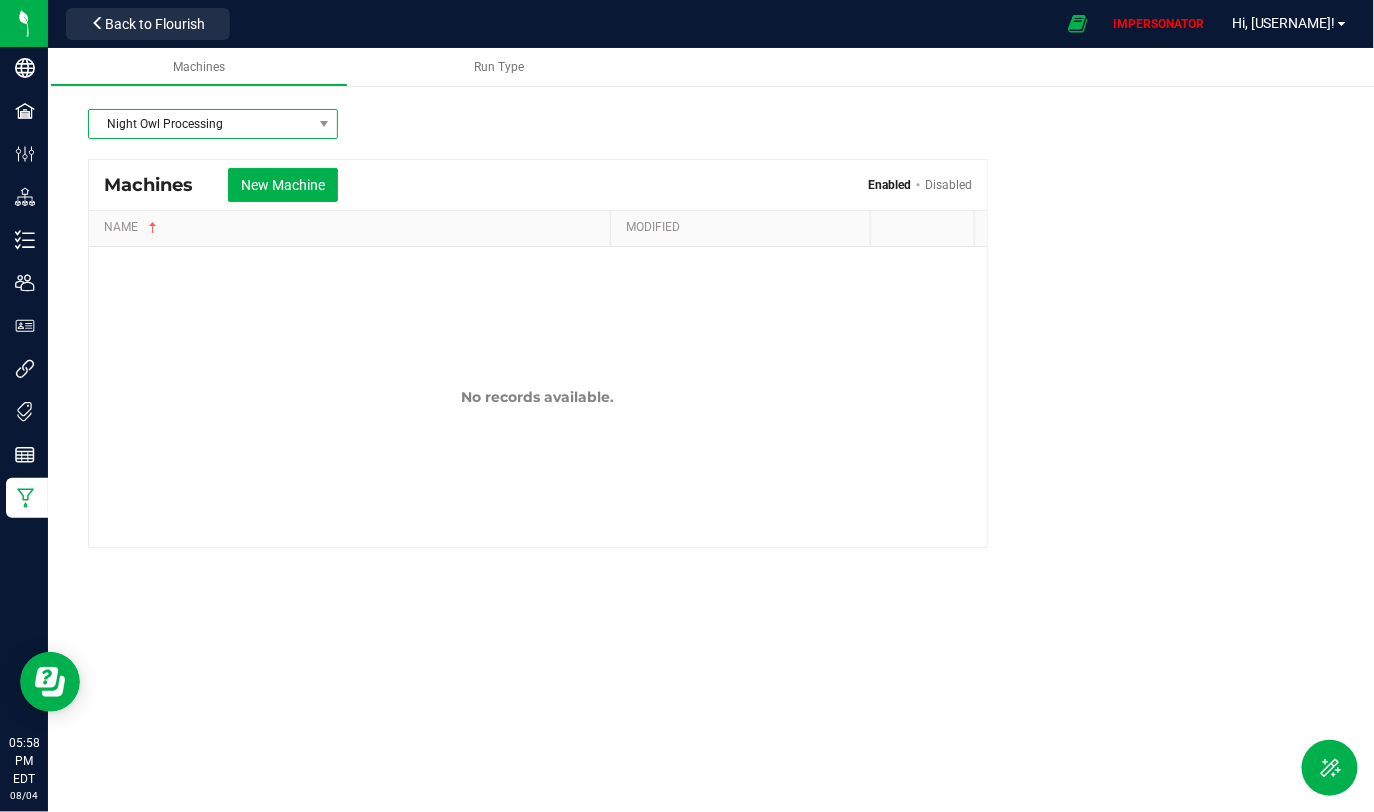 click on "Night Owl Processing" at bounding box center [200, 124] 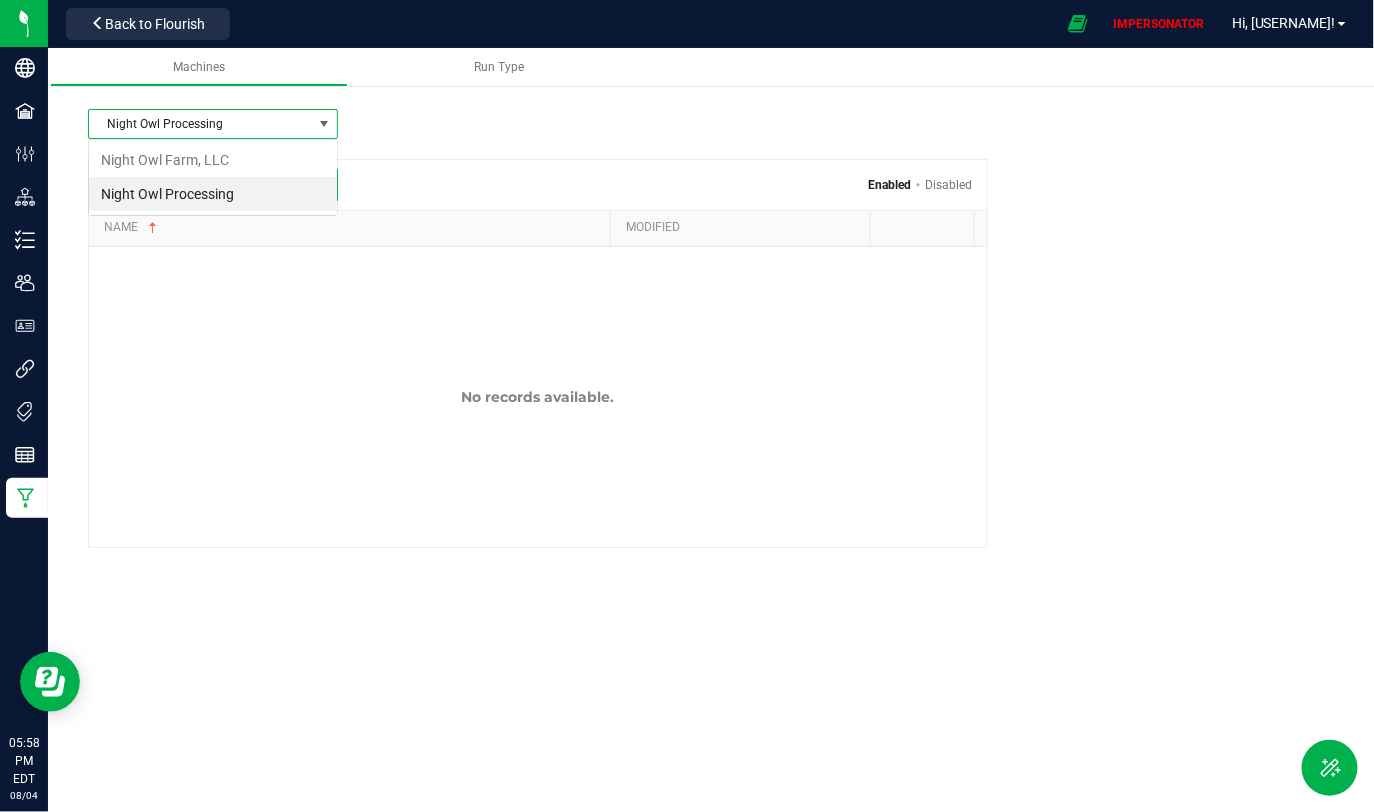 scroll, scrollTop: 99970, scrollLeft: 99750, axis: both 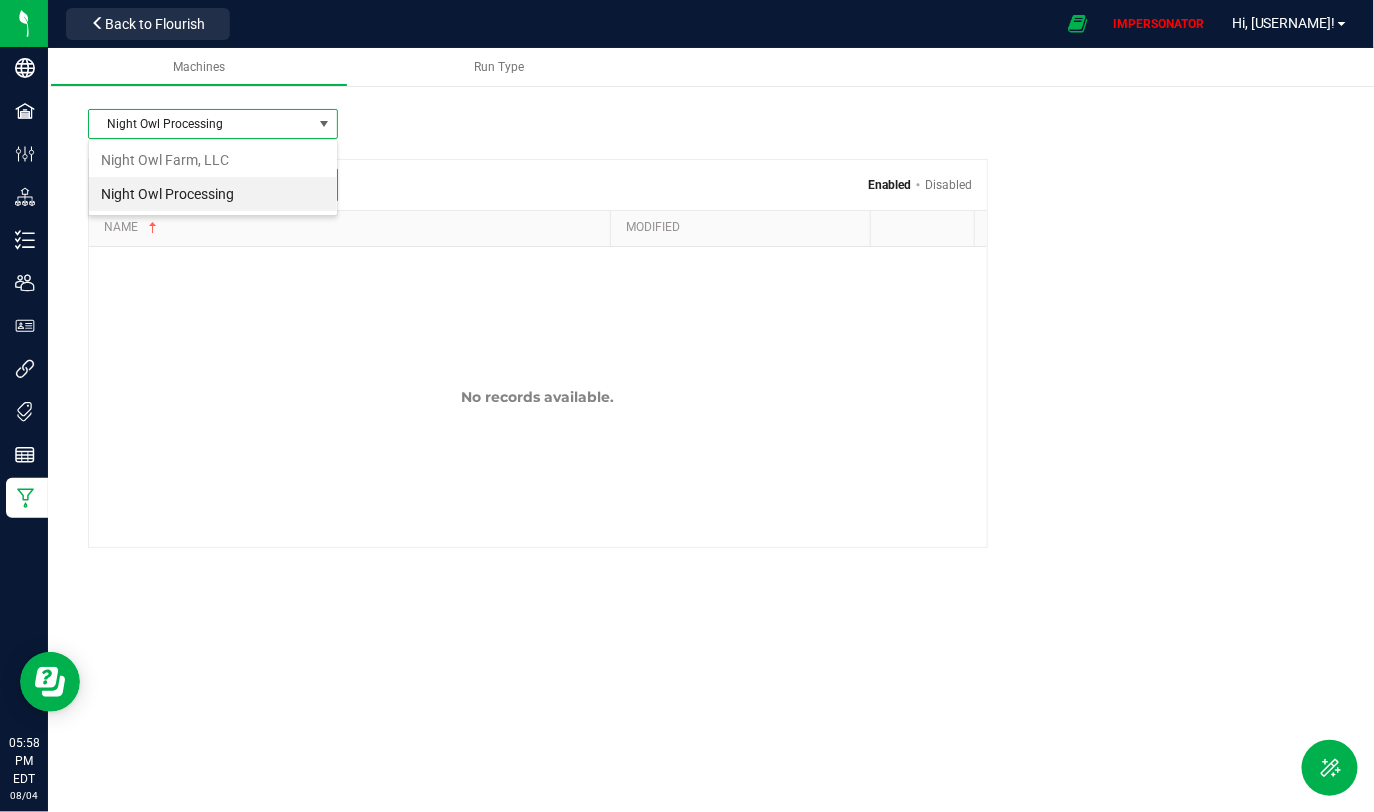 click on "Night Owl Processing" at bounding box center (213, 194) 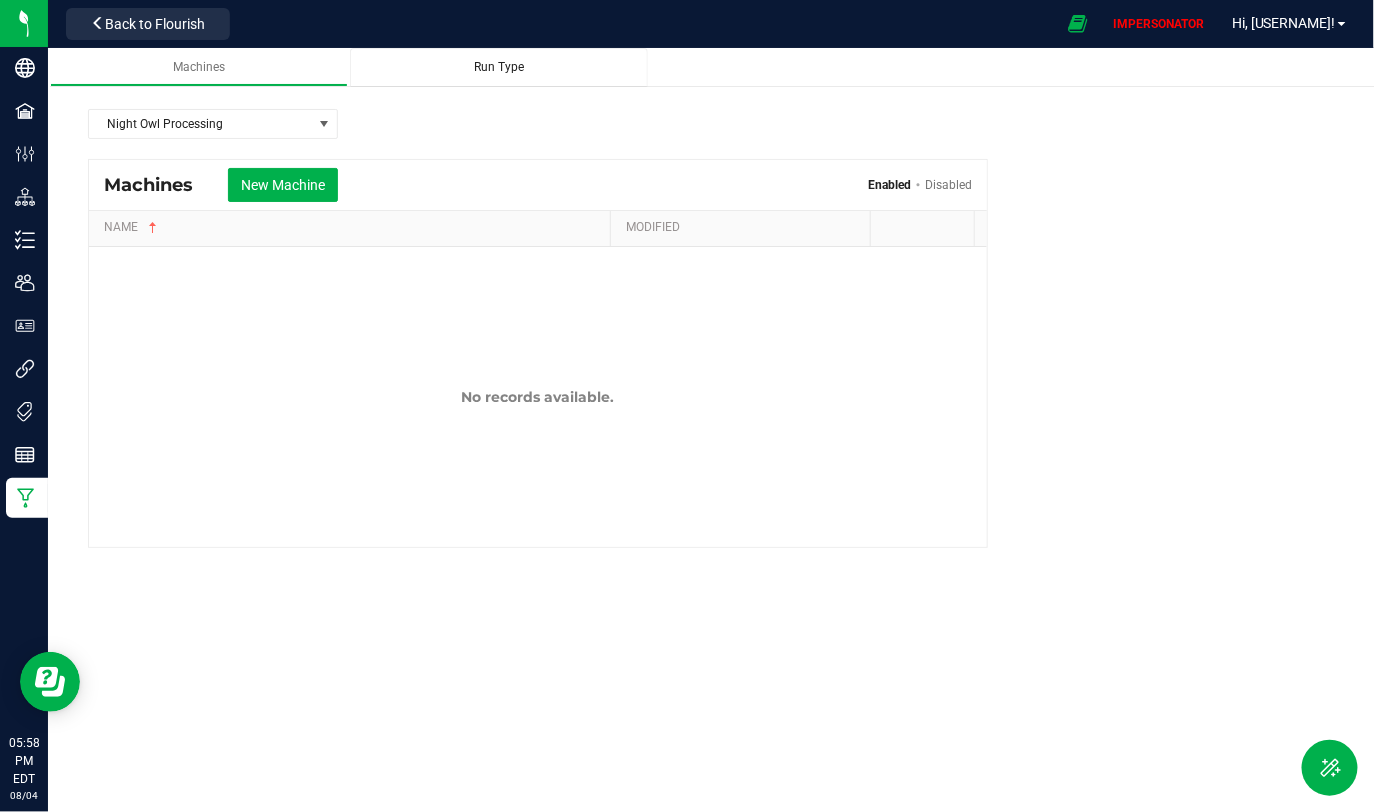 click on "Run Type" at bounding box center (499, 67) 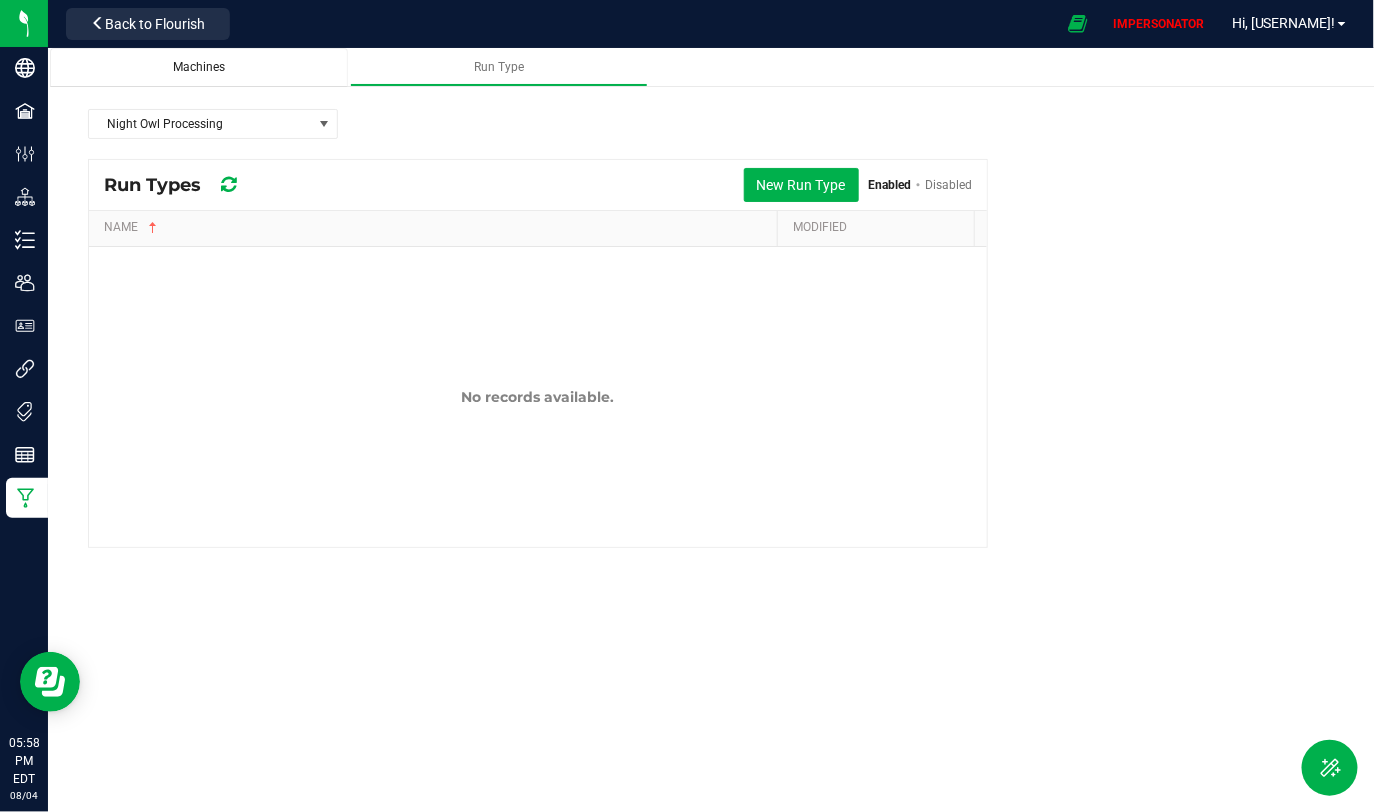 click on "Machines" at bounding box center [199, 67] 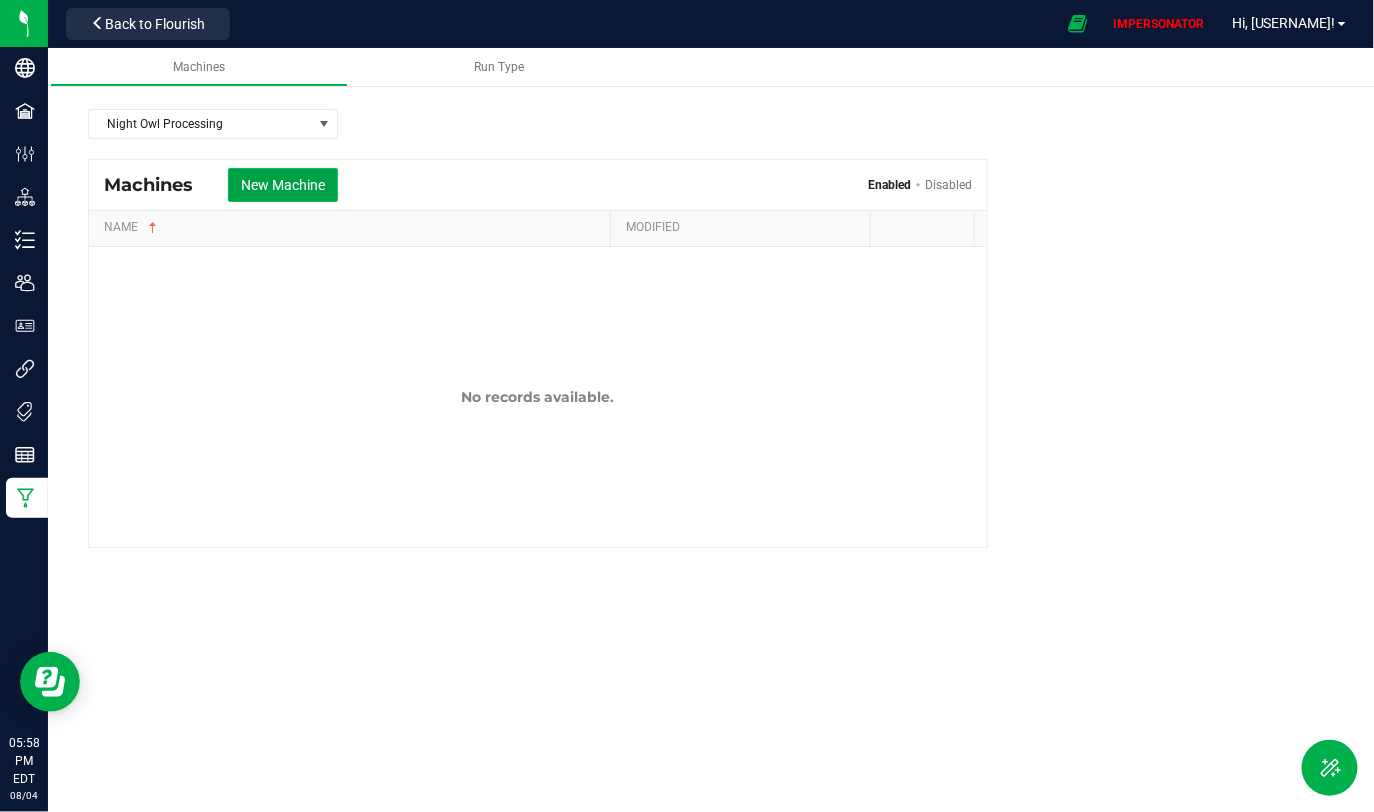 click on "New Machine" at bounding box center [283, 185] 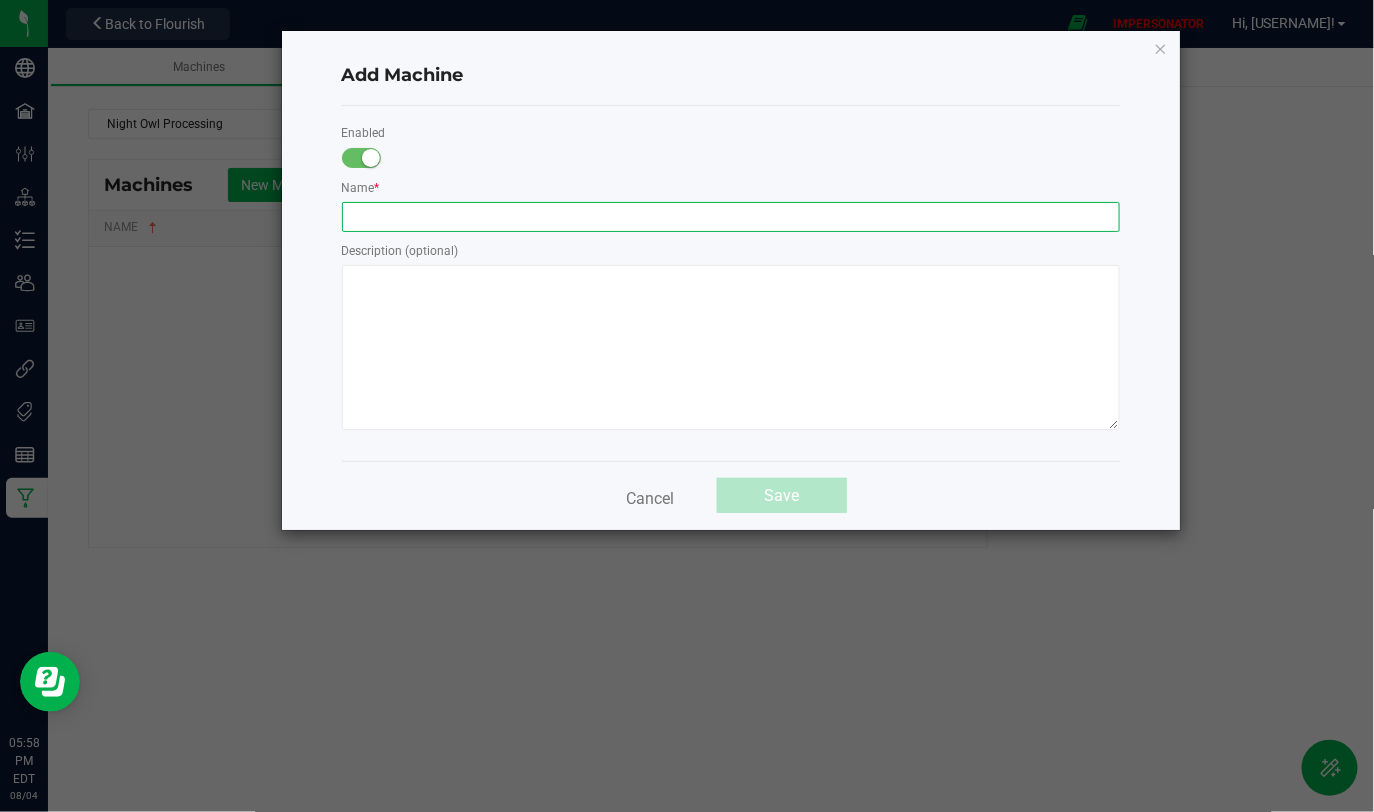 click 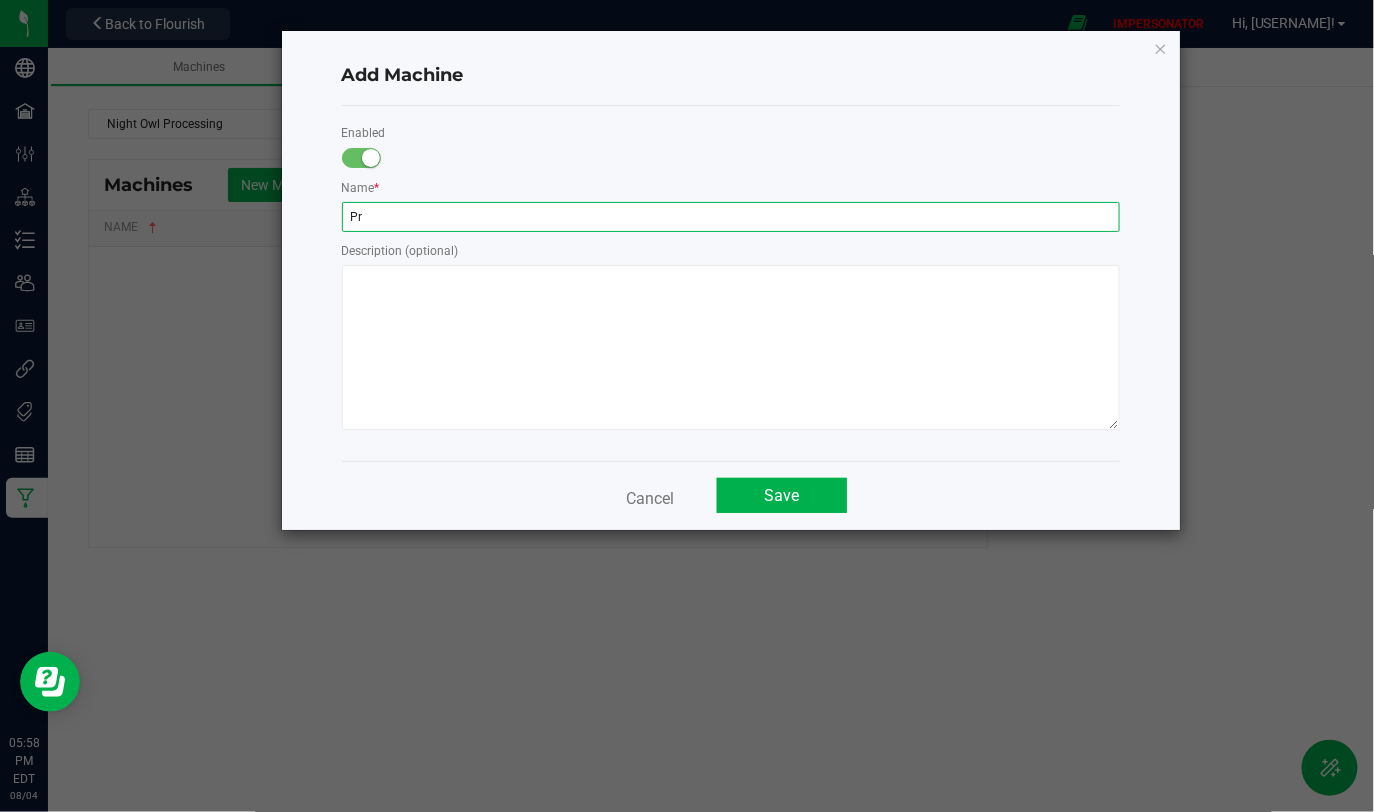type on "P" 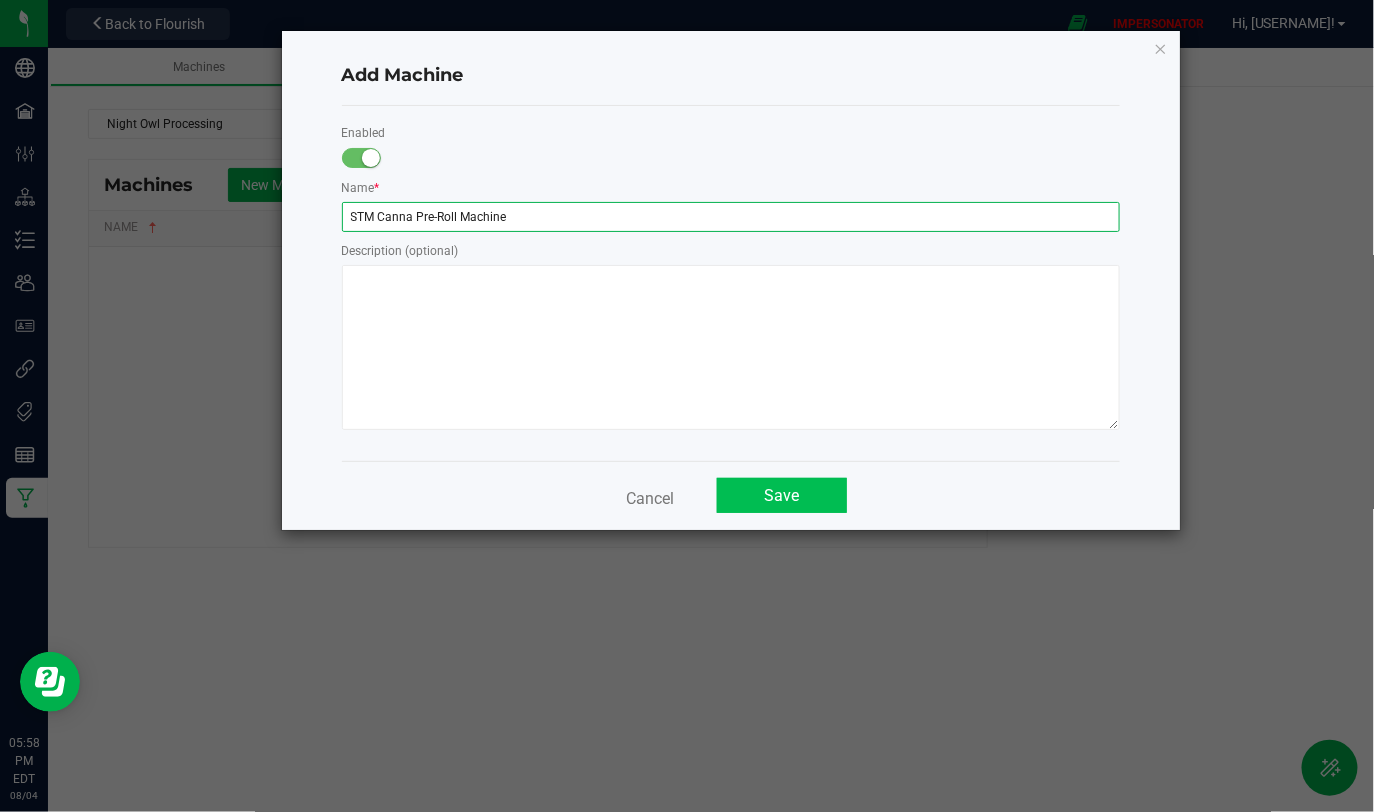 type on "STM Canna Pre-Roll Machine" 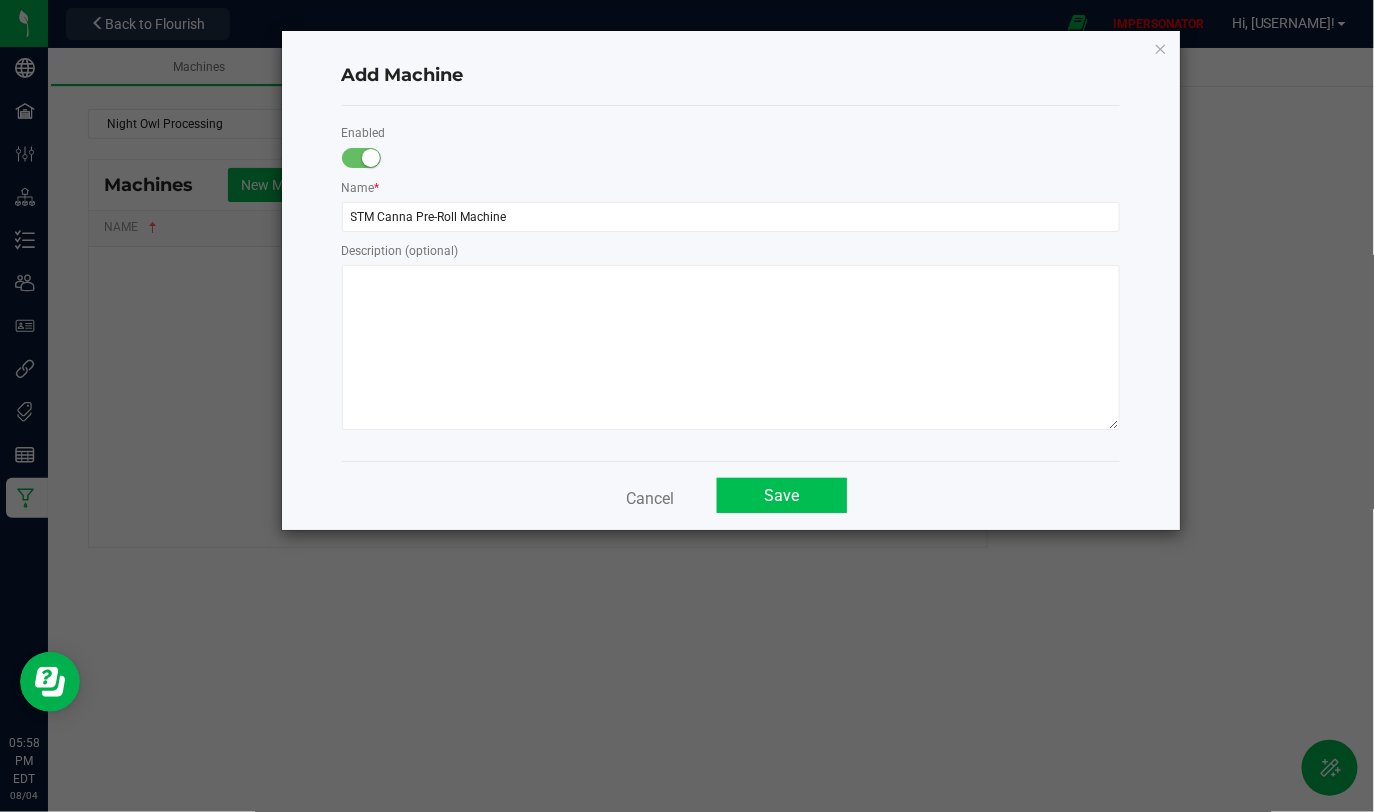 click on "Save" 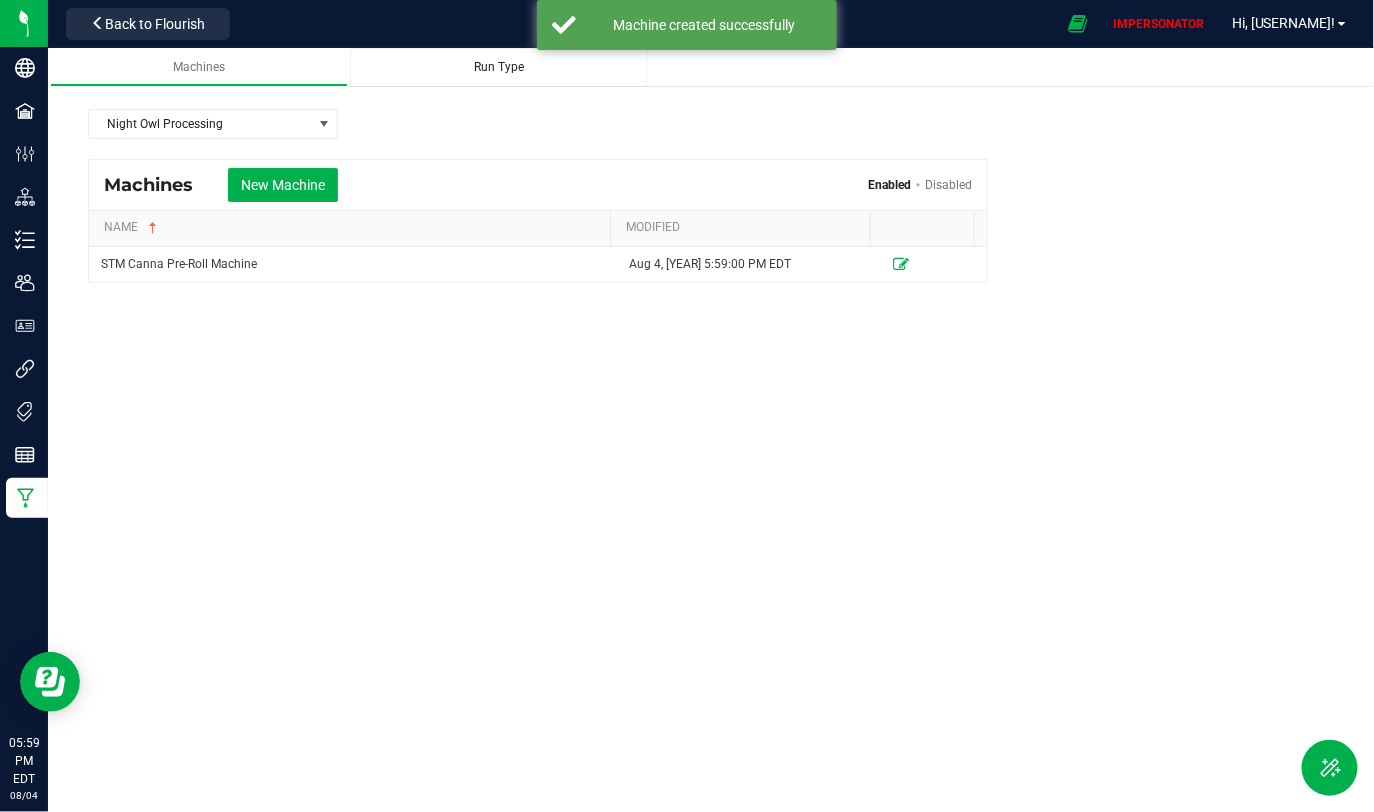 click on "Run Type" at bounding box center (499, 67) 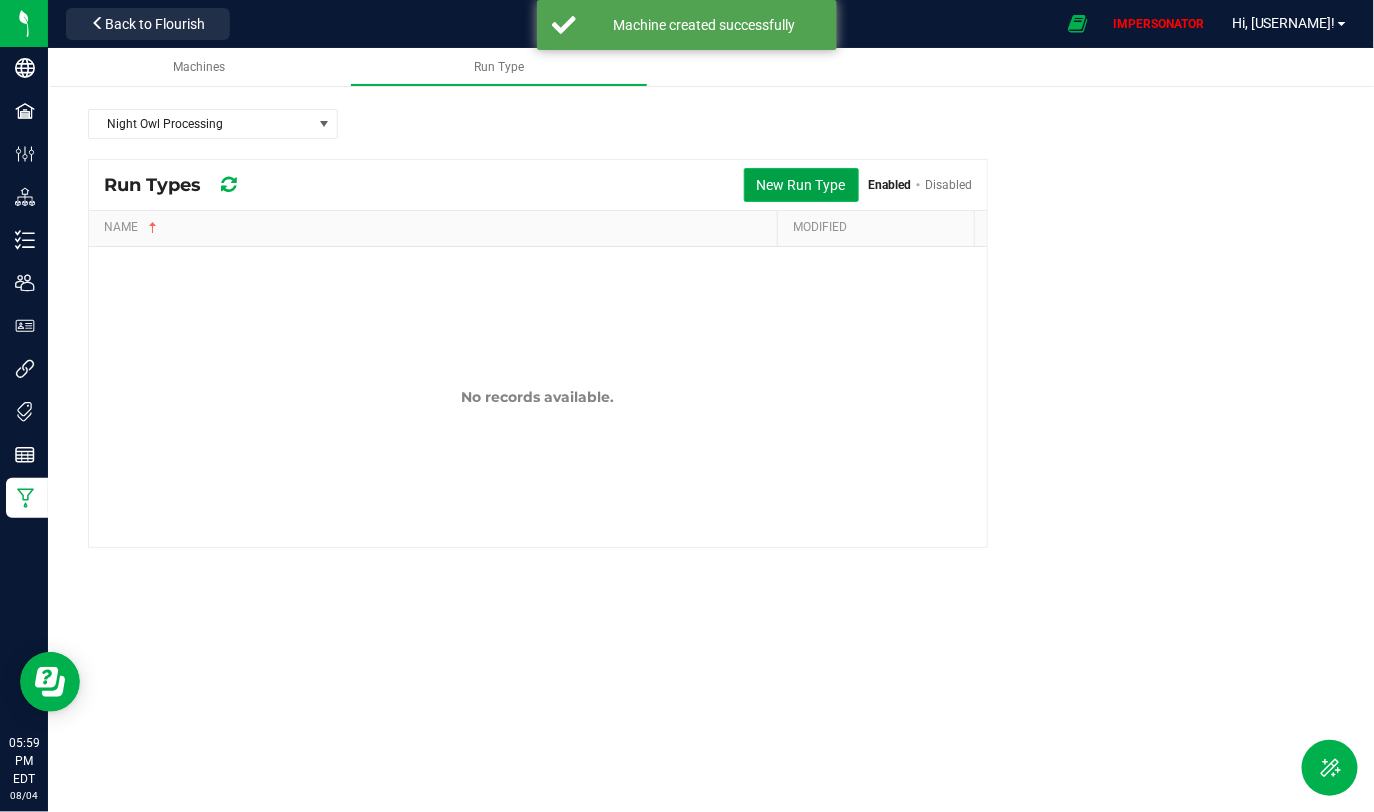 click on "New Run Type" at bounding box center [801, 185] 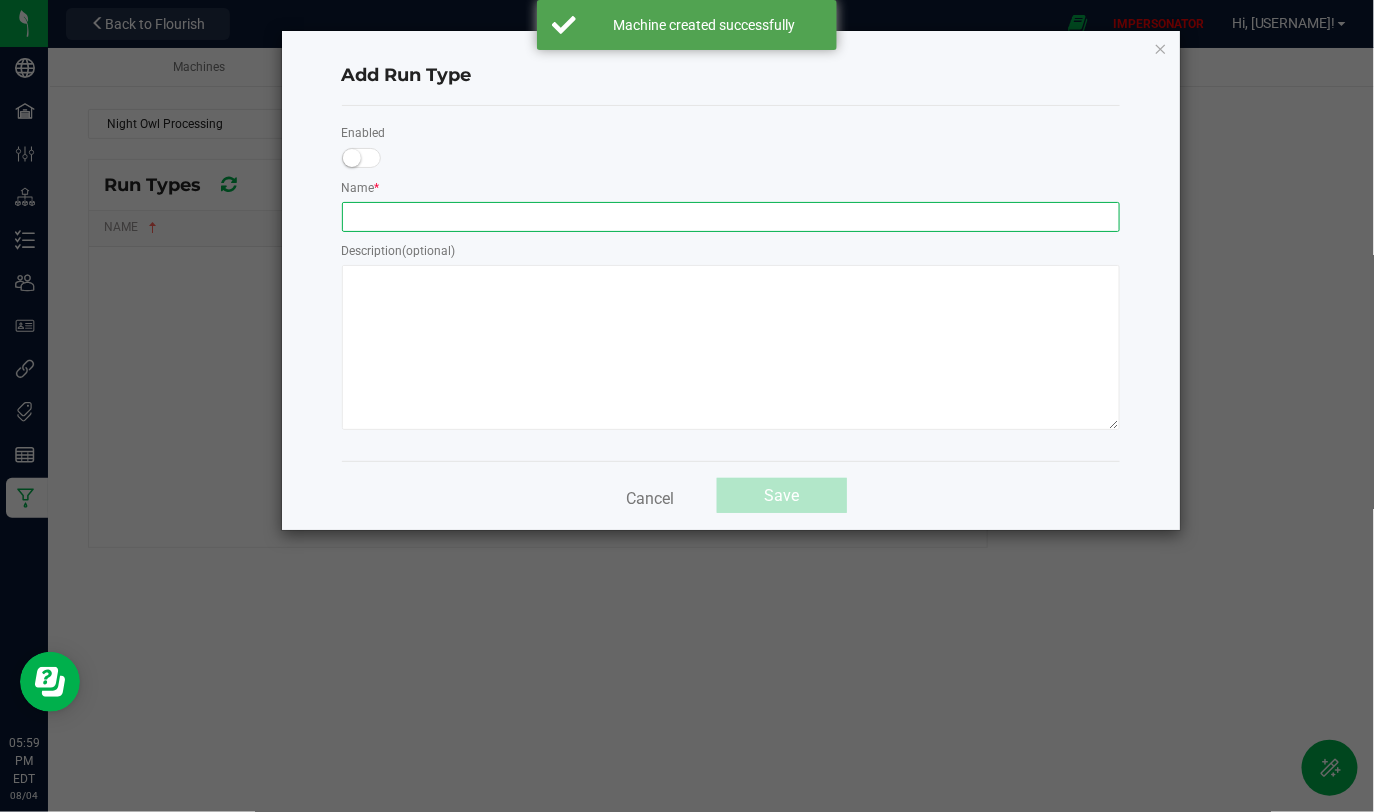 click 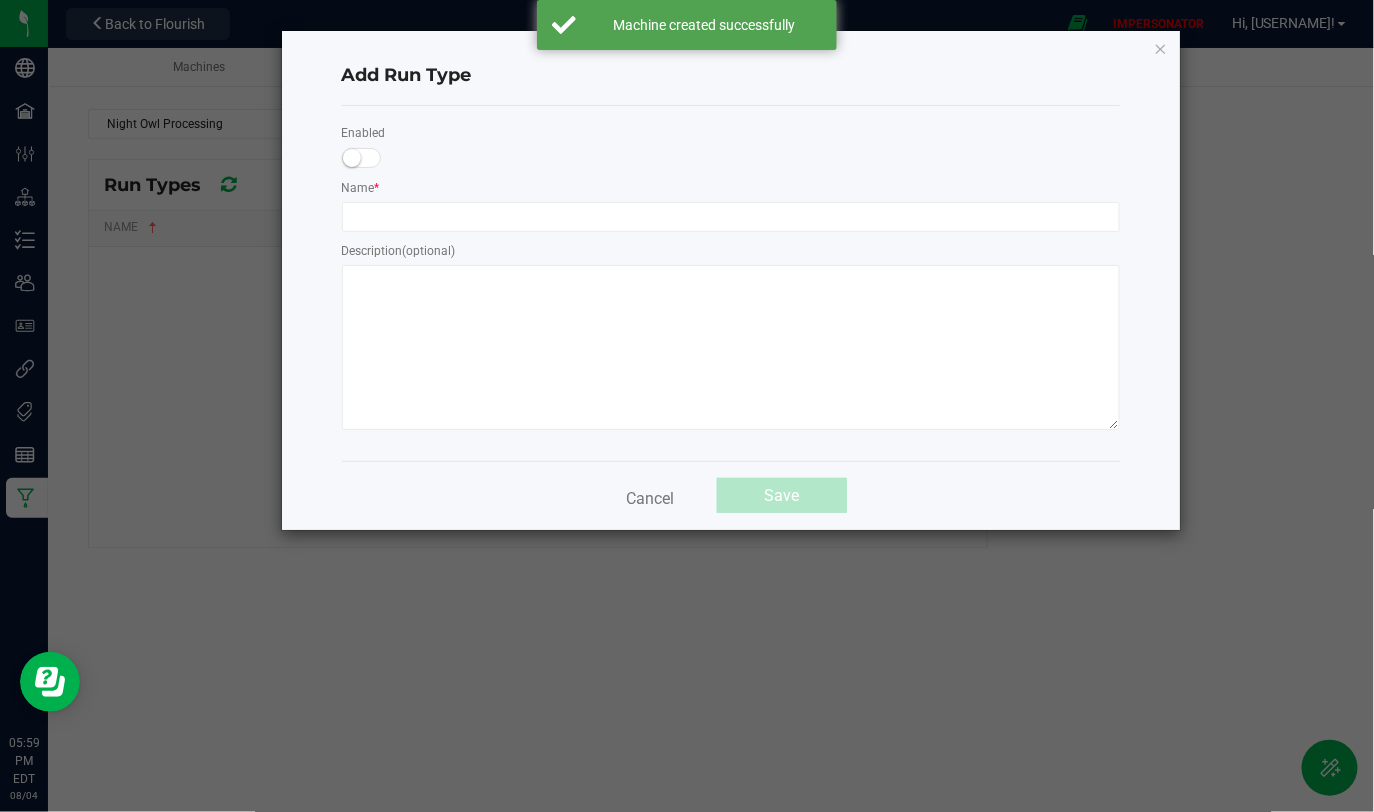 click 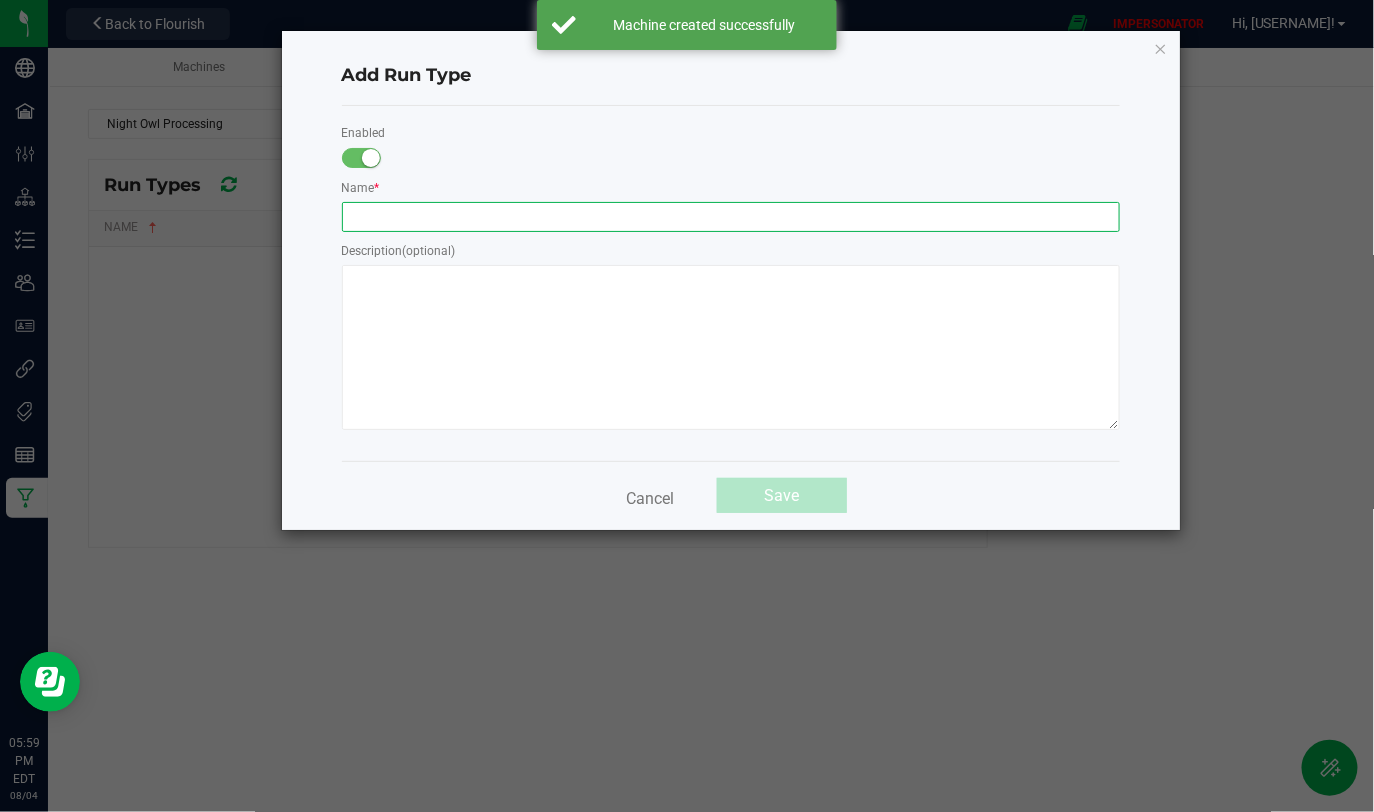 click 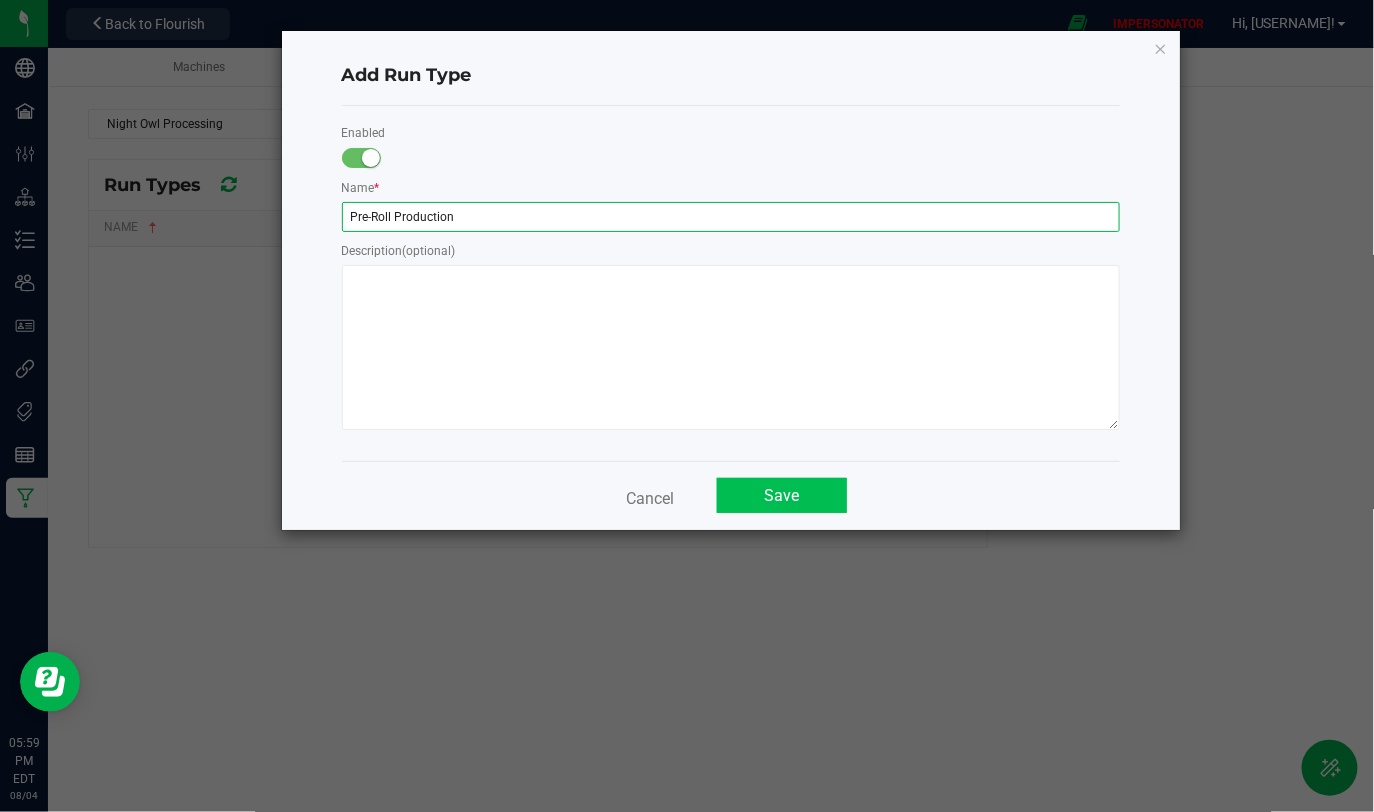 type on "Pre-Roll Production" 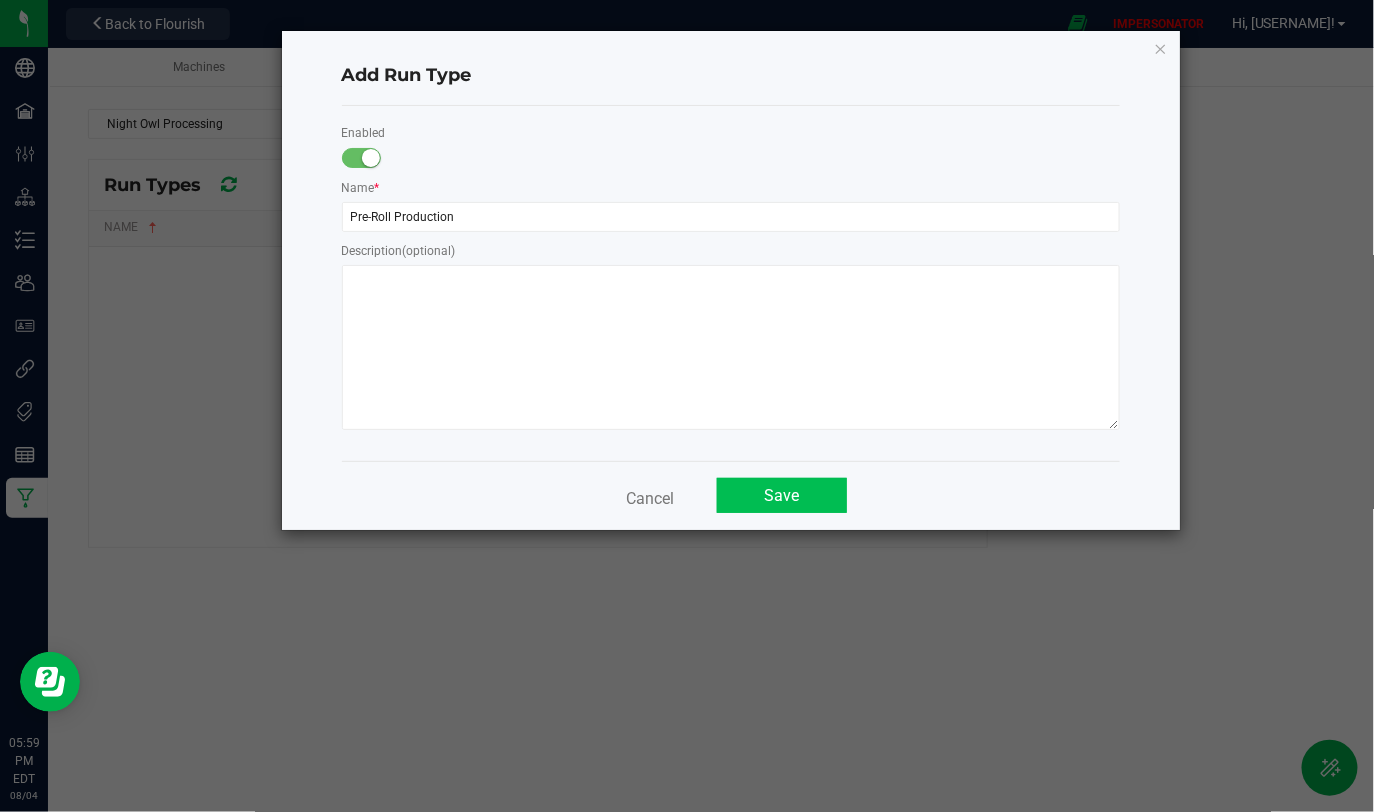 click on "Save" 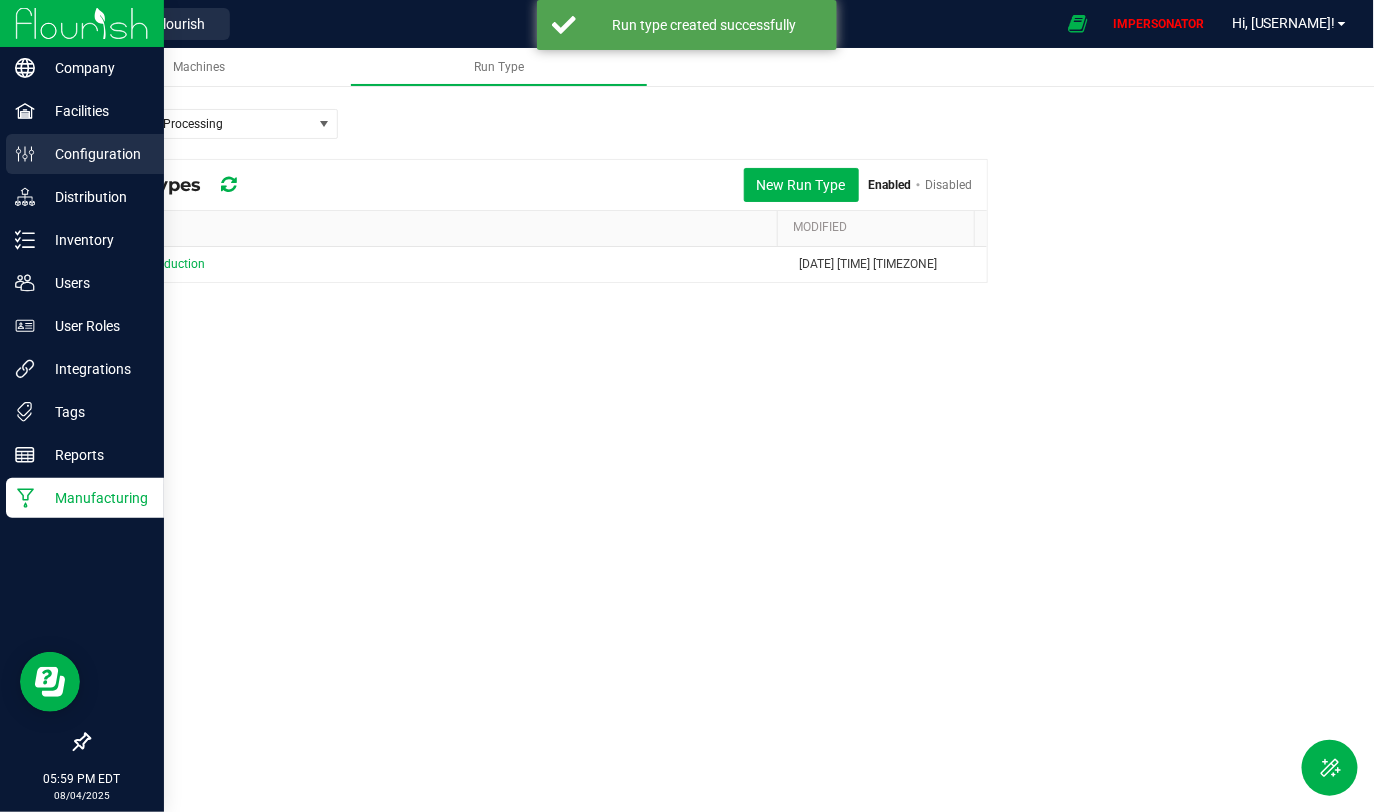 click on "Configuration" at bounding box center (95, 154) 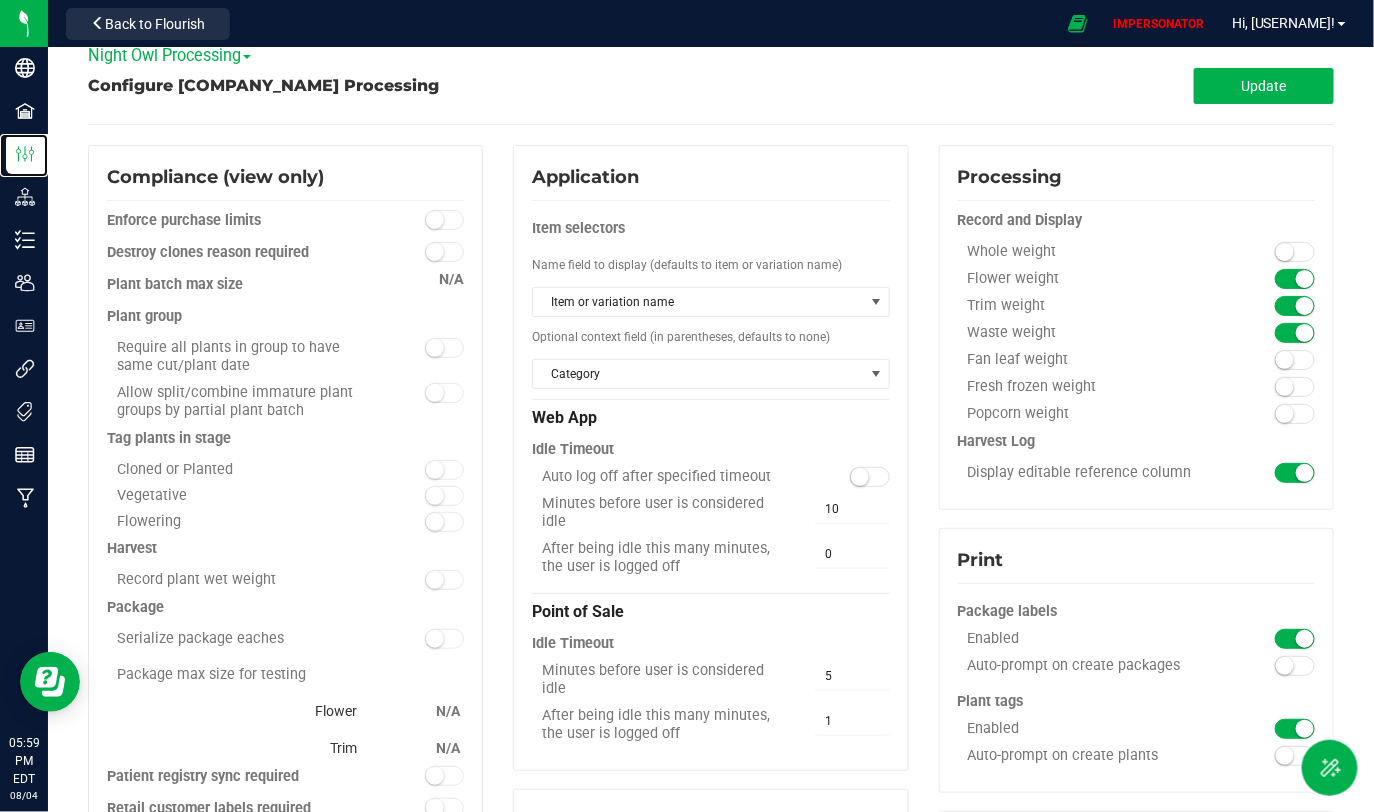 scroll, scrollTop: 23, scrollLeft: 0, axis: vertical 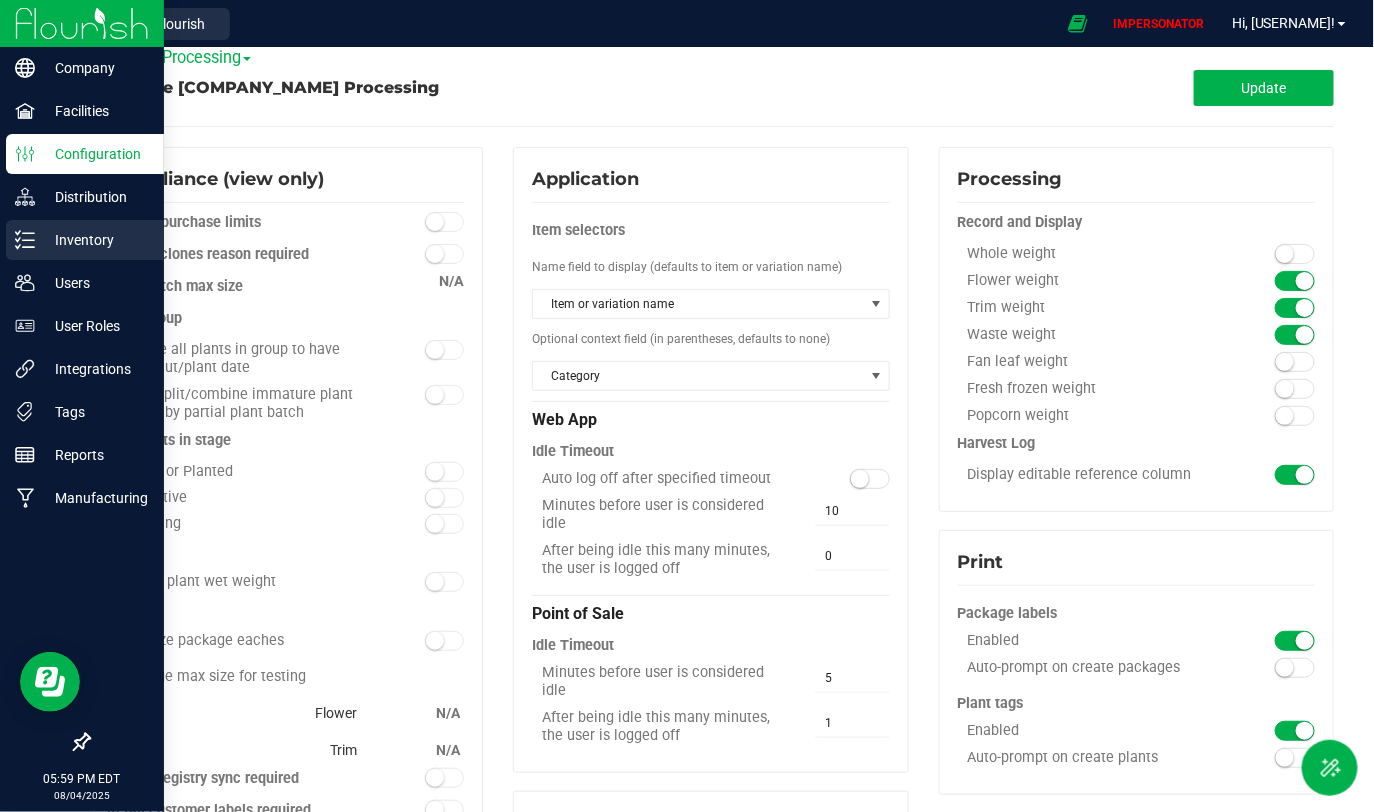 click on "Inventory" at bounding box center (95, 240) 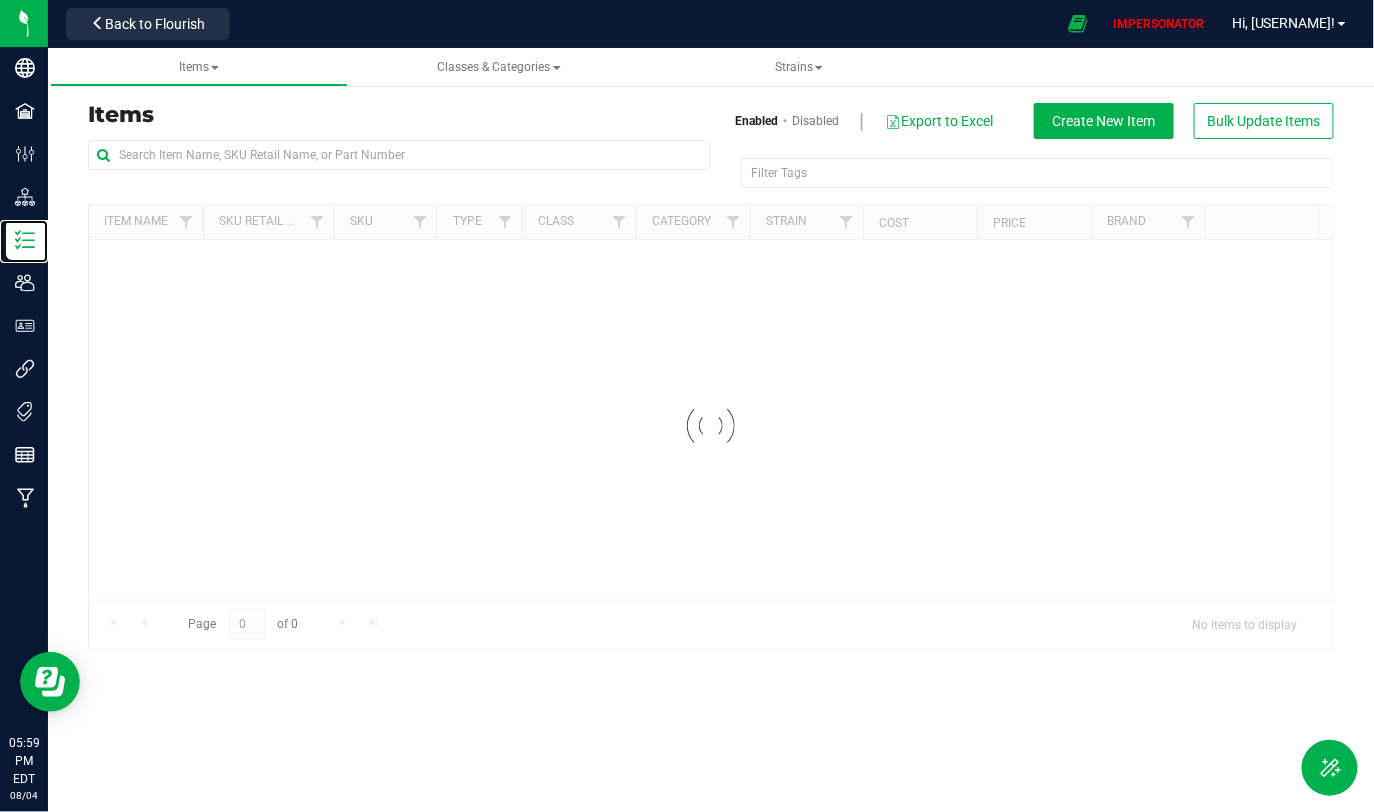scroll, scrollTop: 0, scrollLeft: 0, axis: both 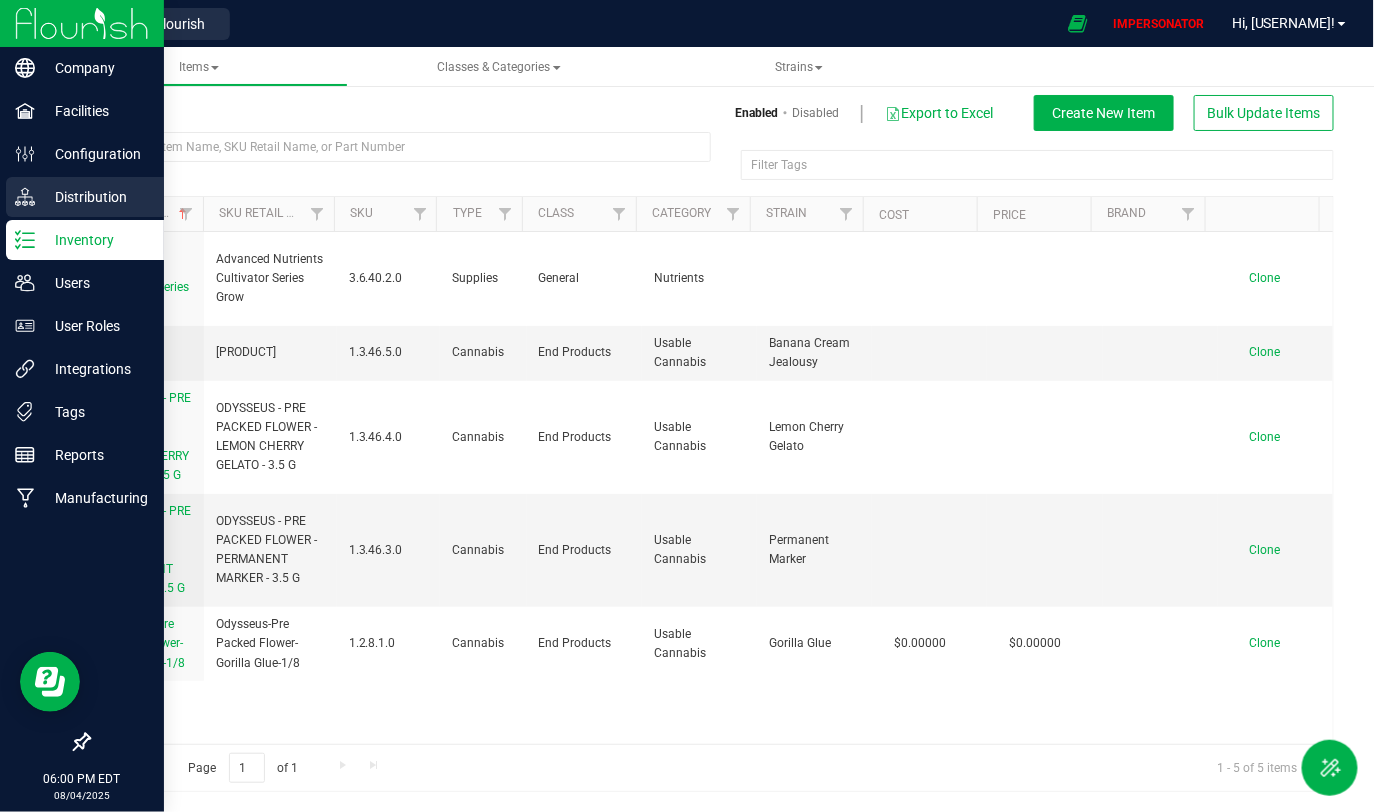 click on "Distribution" at bounding box center (95, 197) 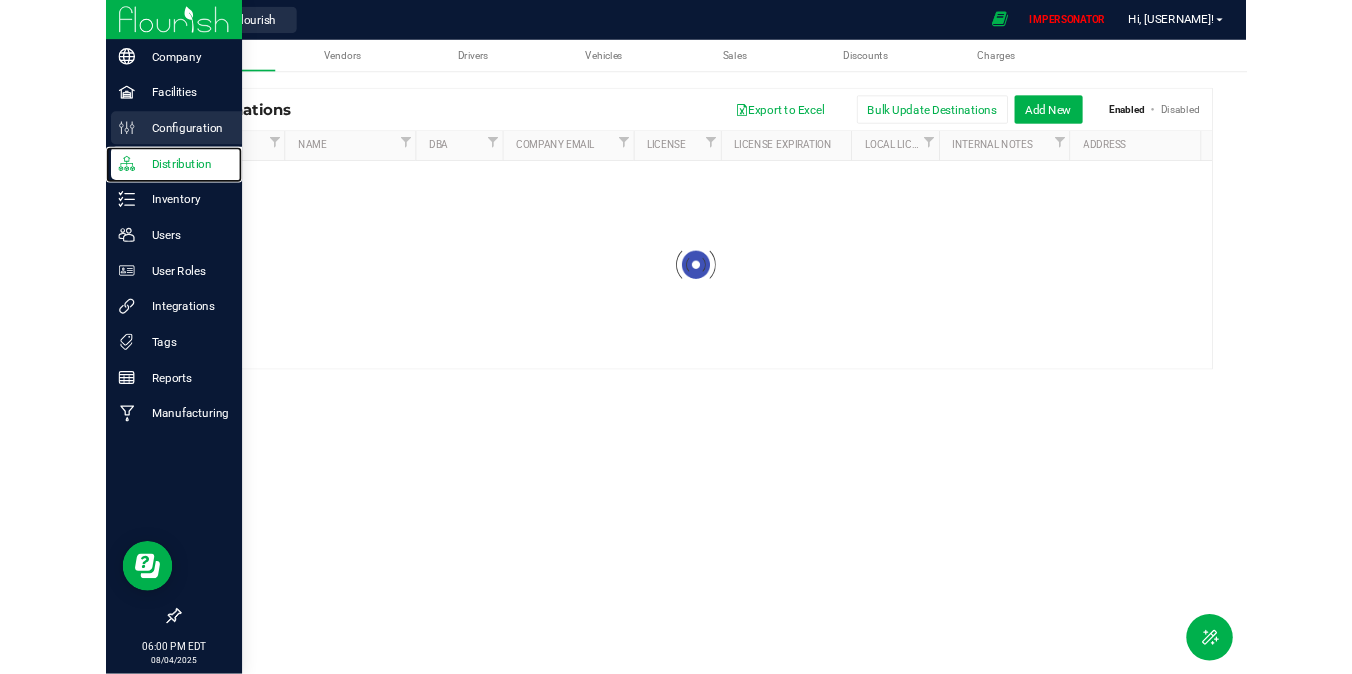 scroll, scrollTop: 0, scrollLeft: 0, axis: both 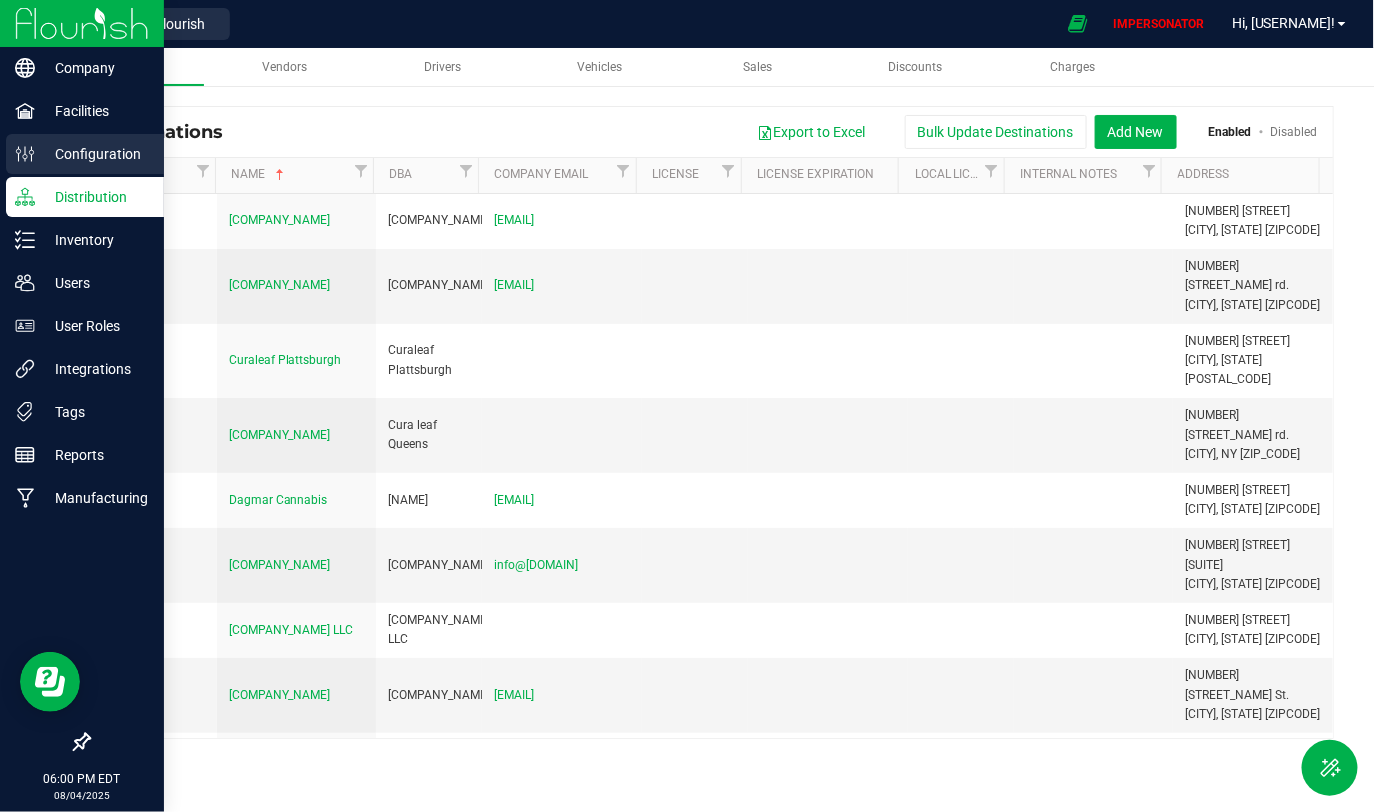 click on "Configuration" at bounding box center (95, 154) 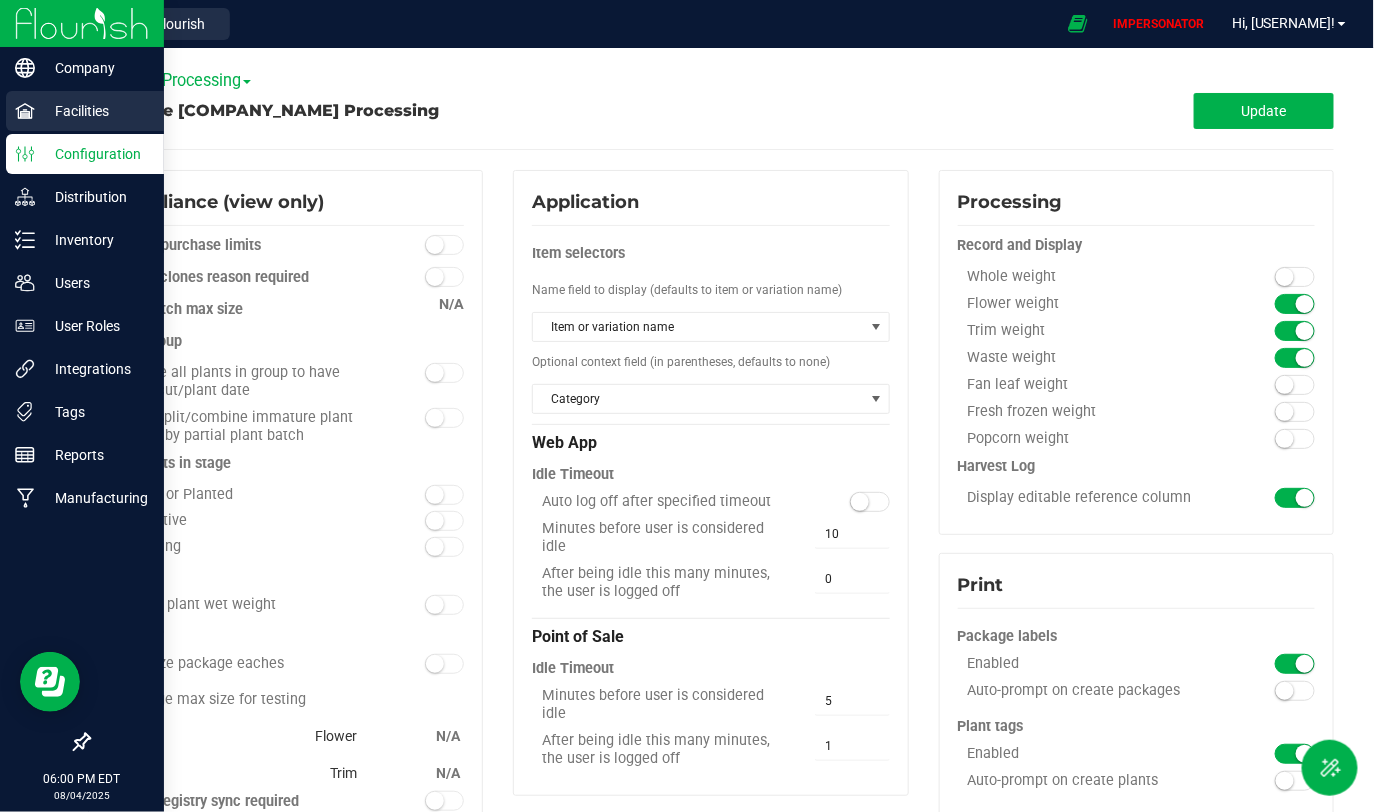 click on "Facilities" at bounding box center [95, 111] 